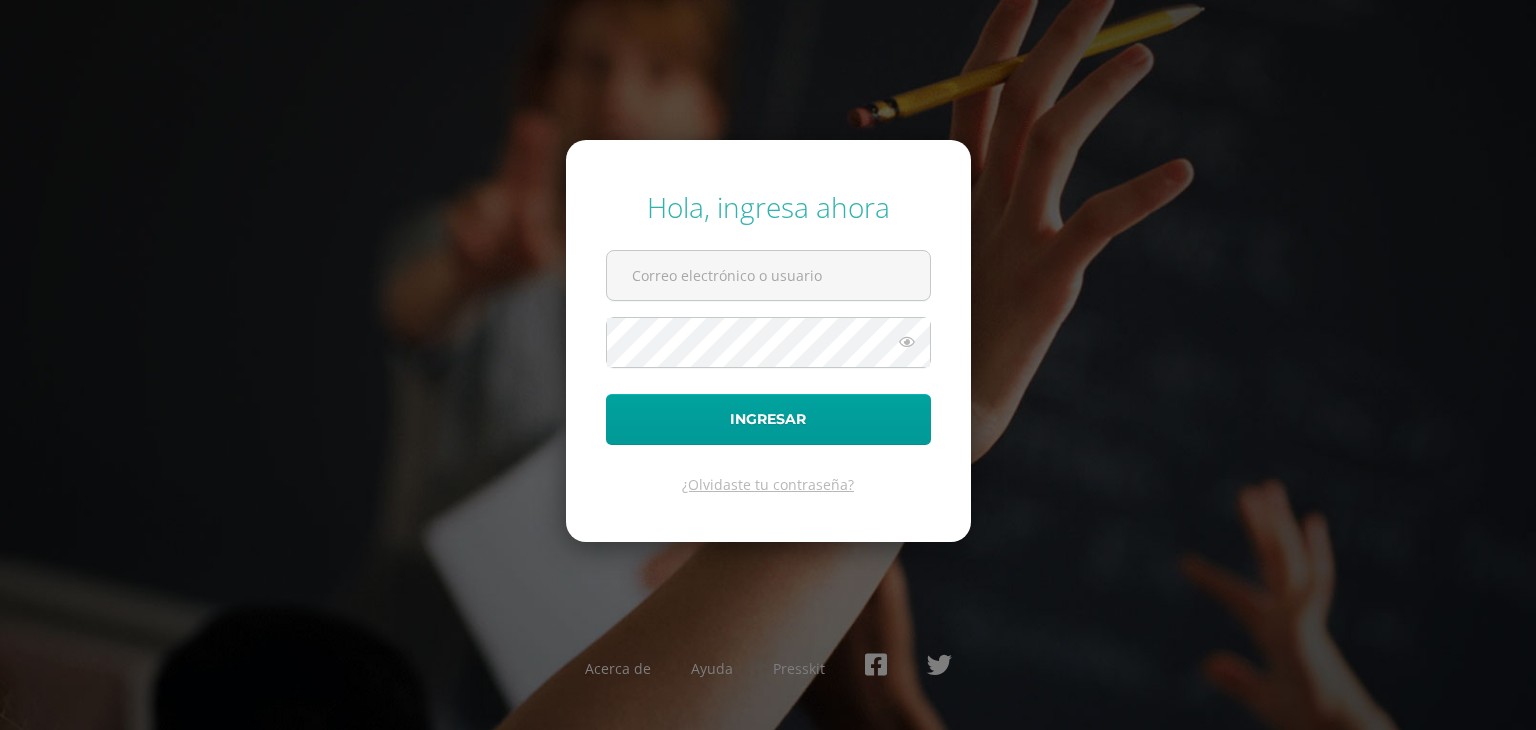scroll, scrollTop: 0, scrollLeft: 0, axis: both 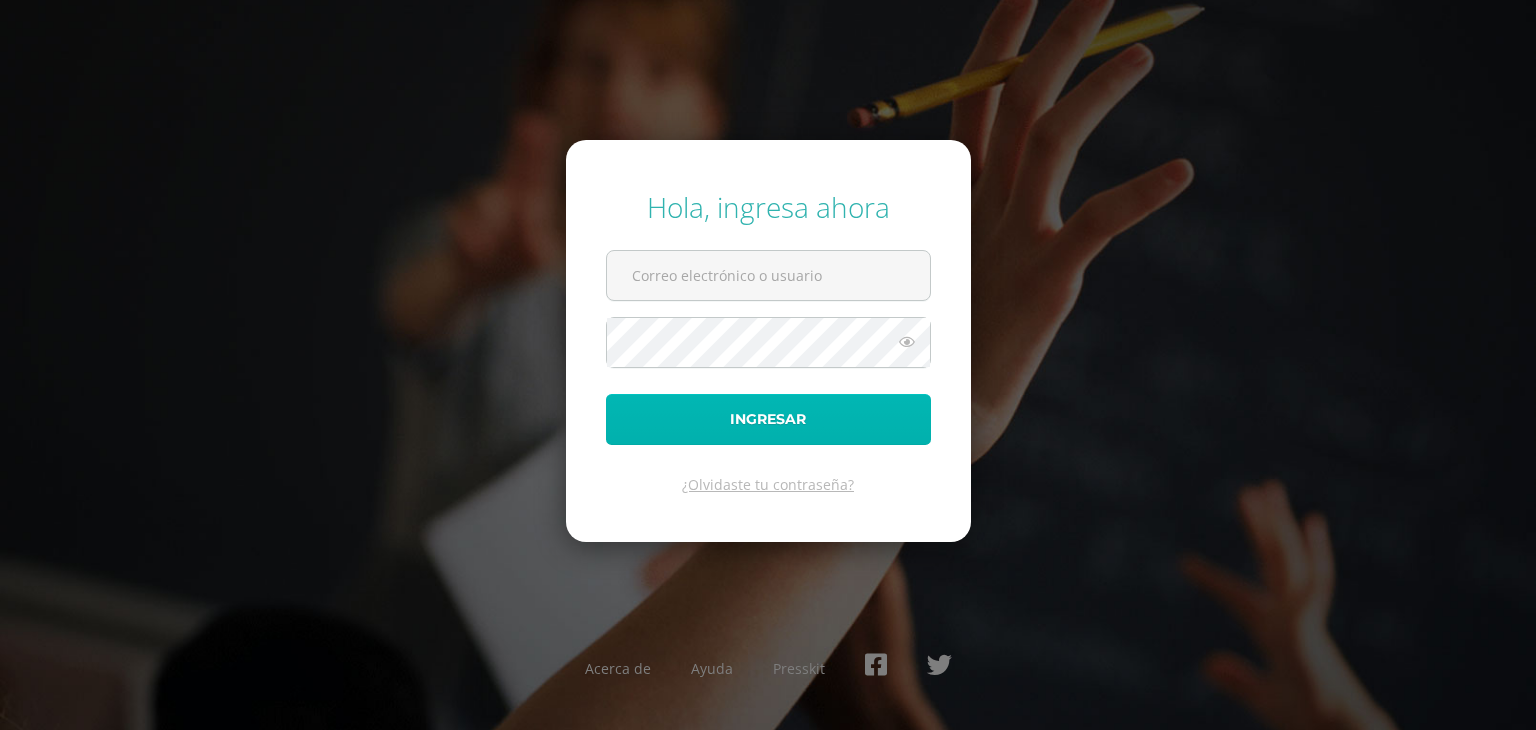 click on "Ingresar" at bounding box center [768, 419] 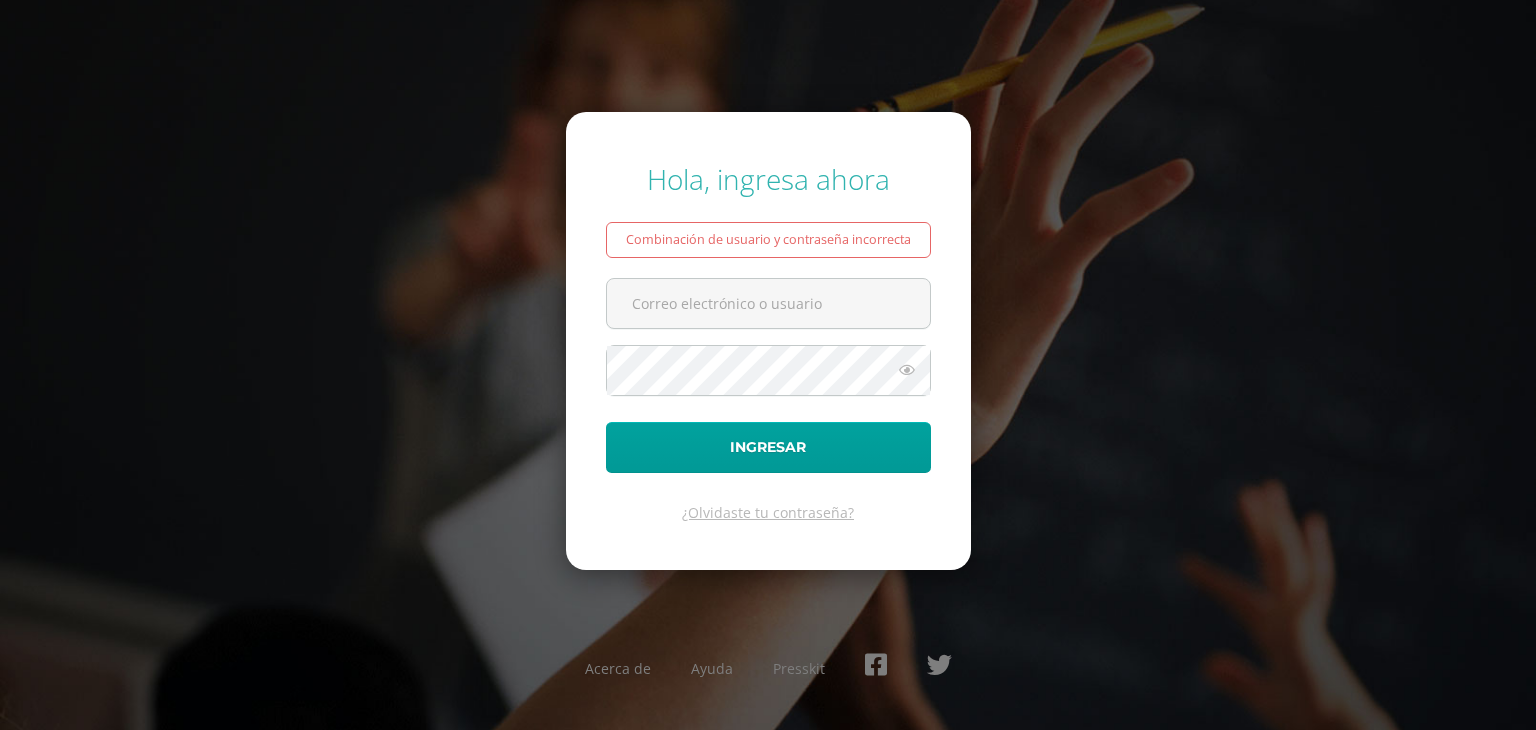 scroll, scrollTop: 0, scrollLeft: 0, axis: both 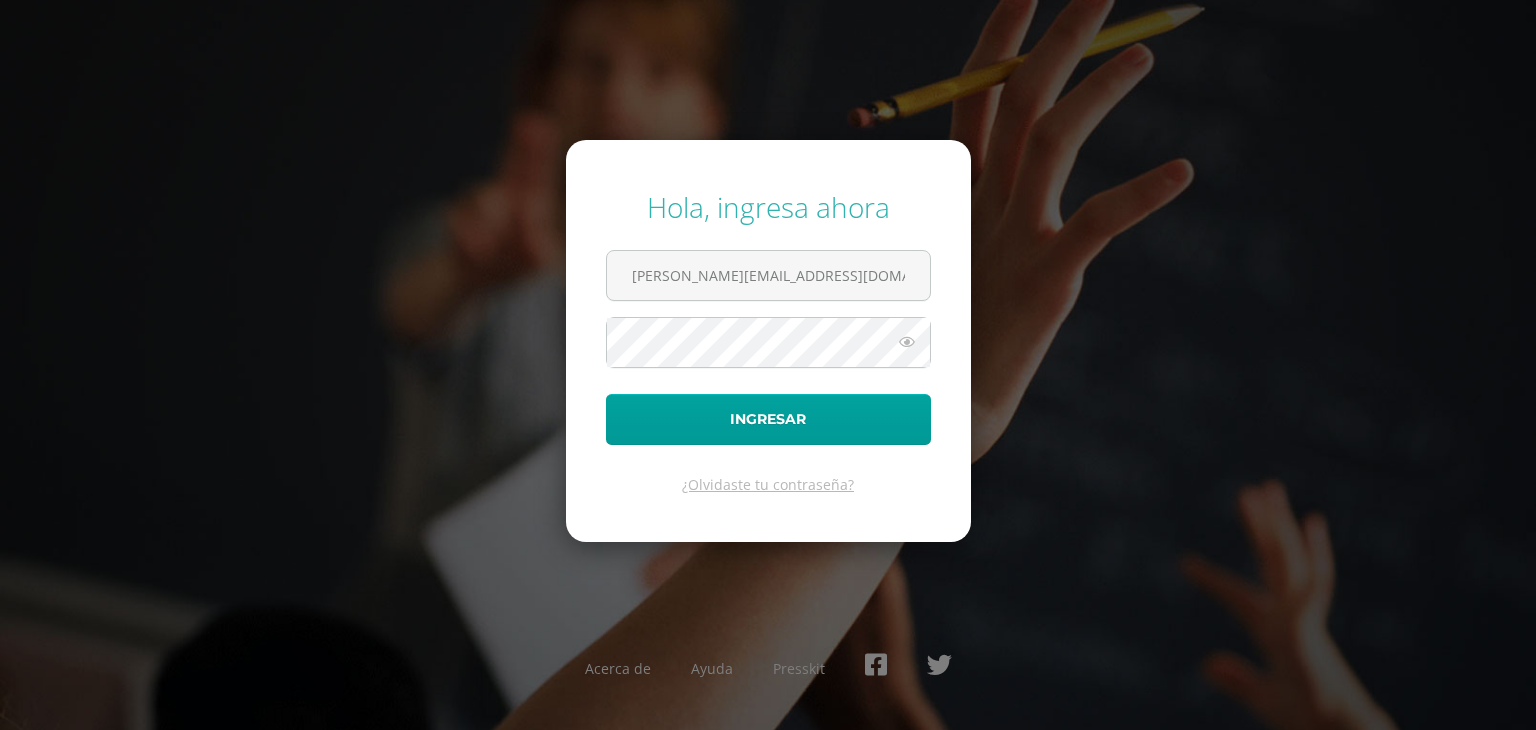 type on "[PERSON_NAME][EMAIL_ADDRESS][DOMAIN_NAME]" 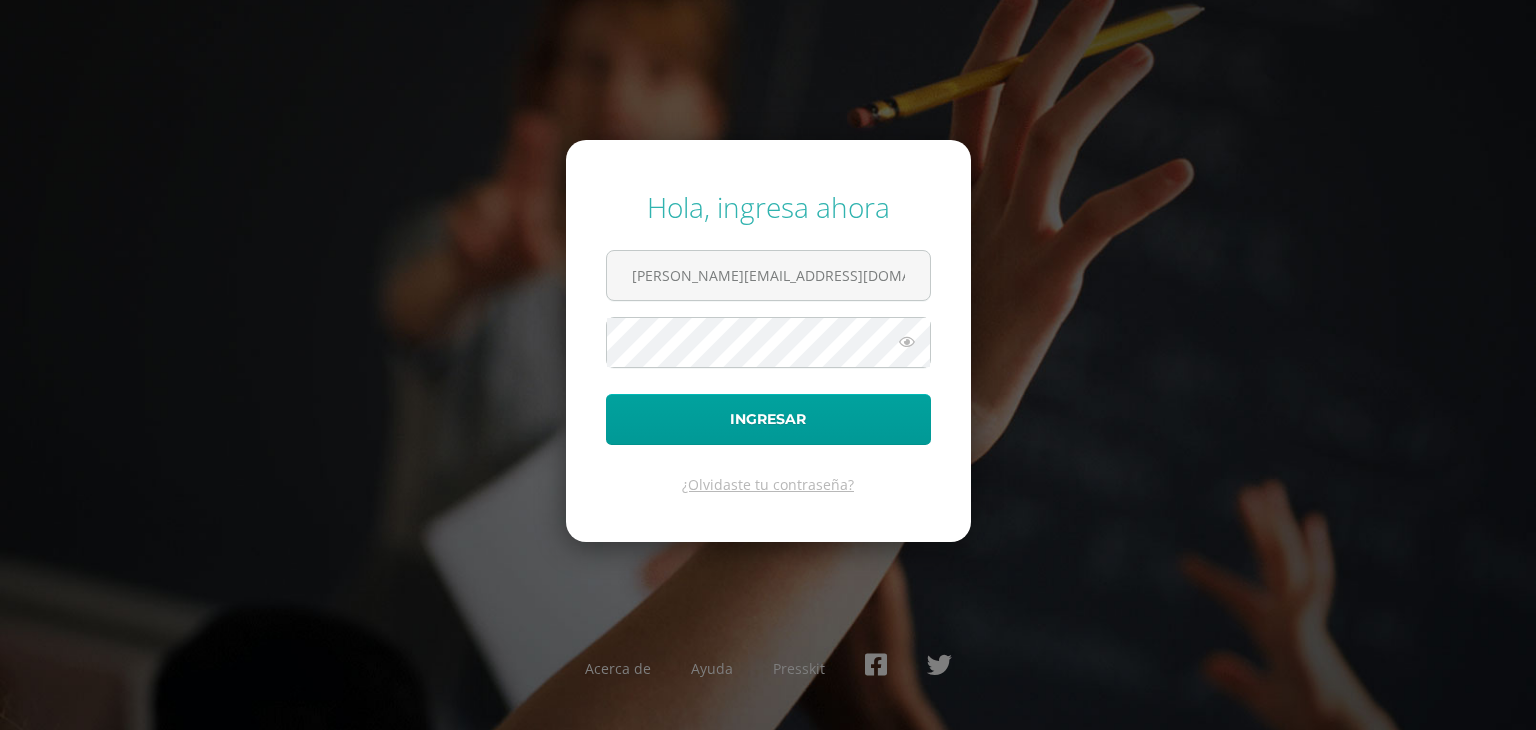 click at bounding box center (907, 342) 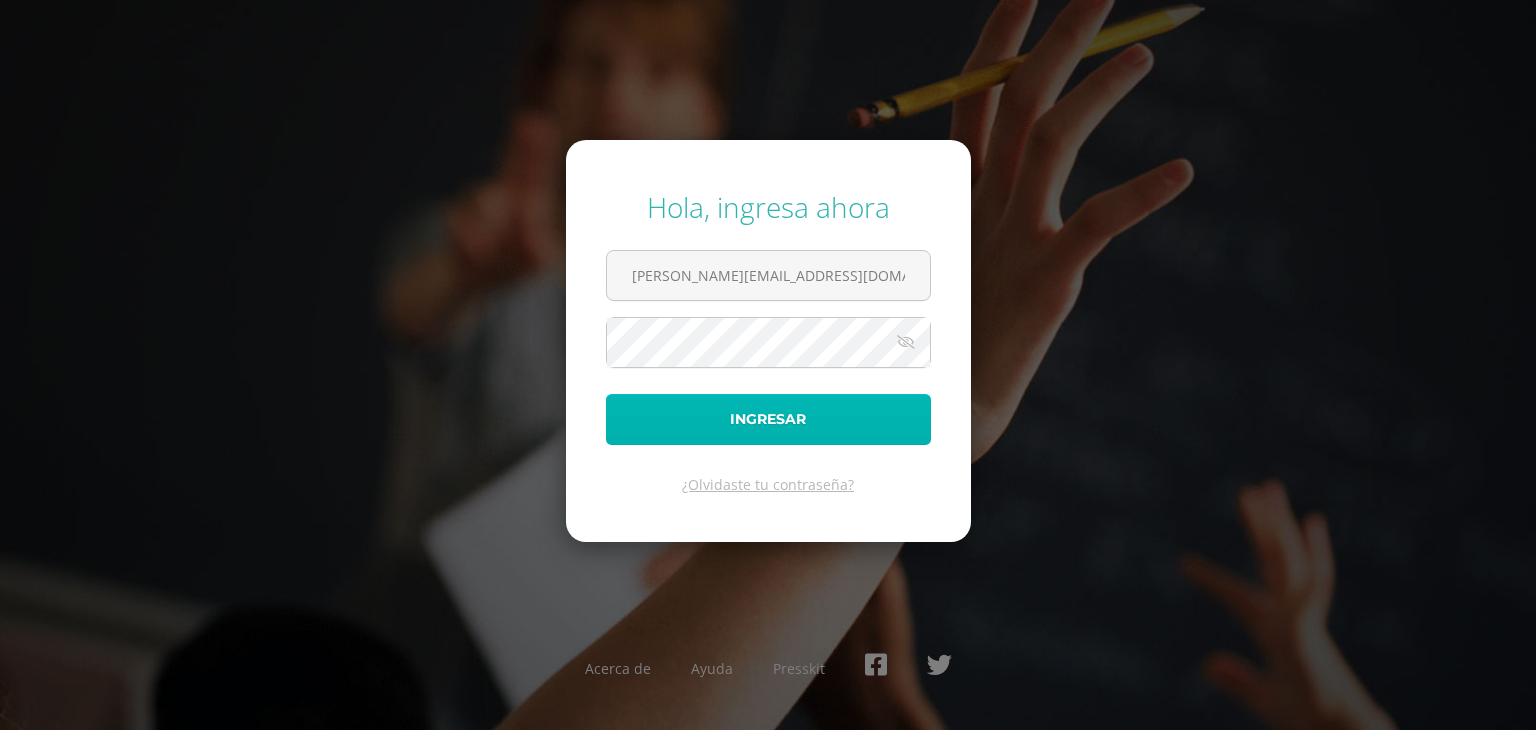 click on "Ingresar" at bounding box center (768, 419) 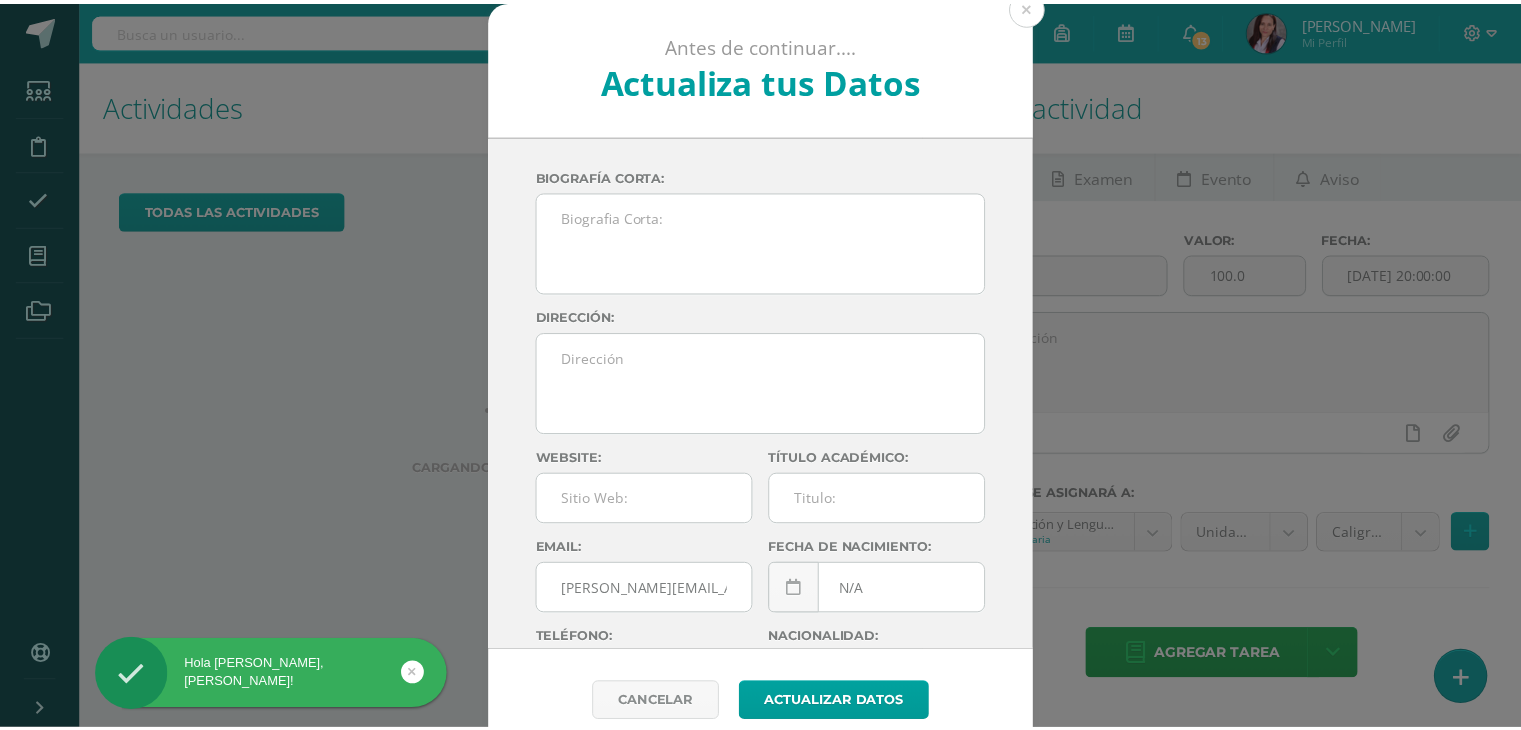 scroll, scrollTop: 0, scrollLeft: 0, axis: both 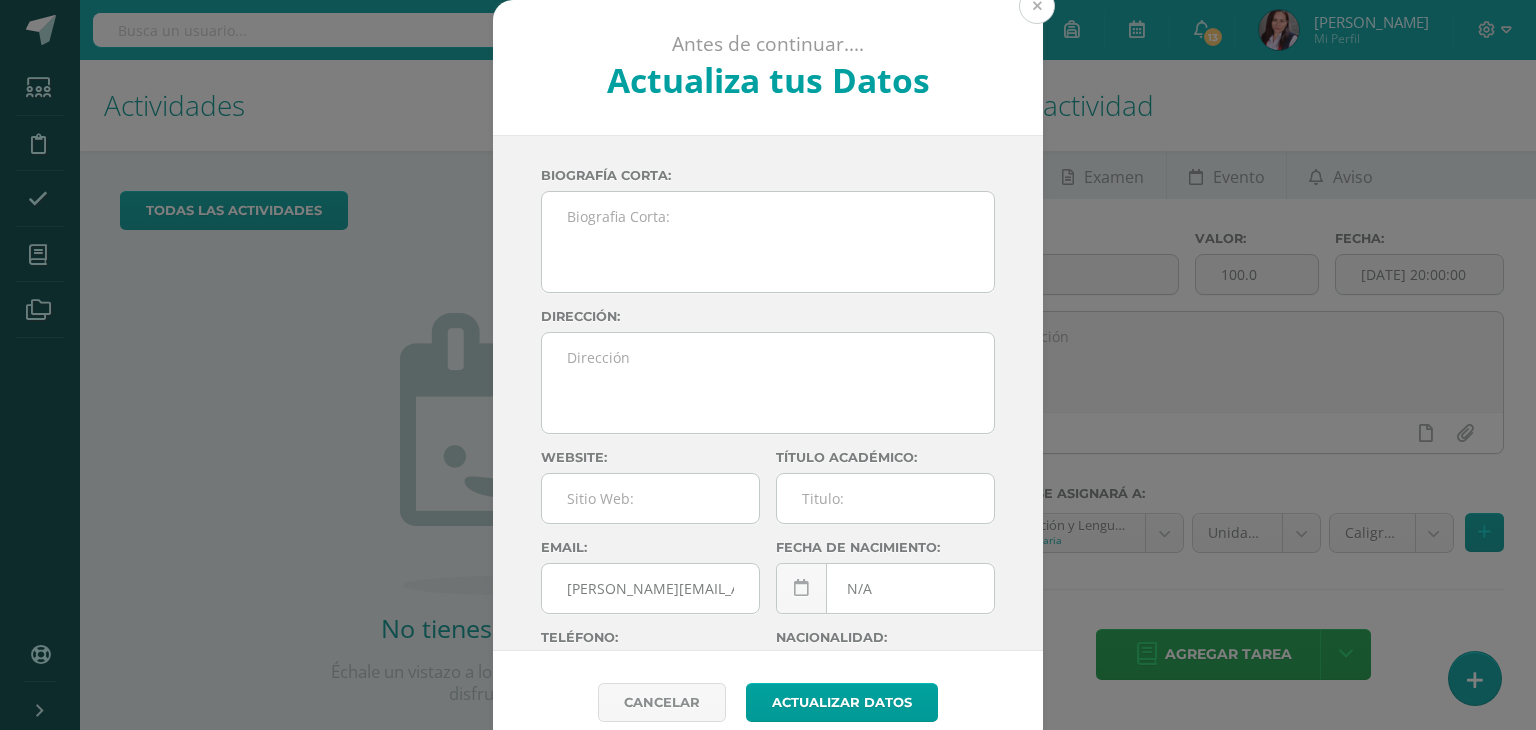 click at bounding box center [1037, 6] 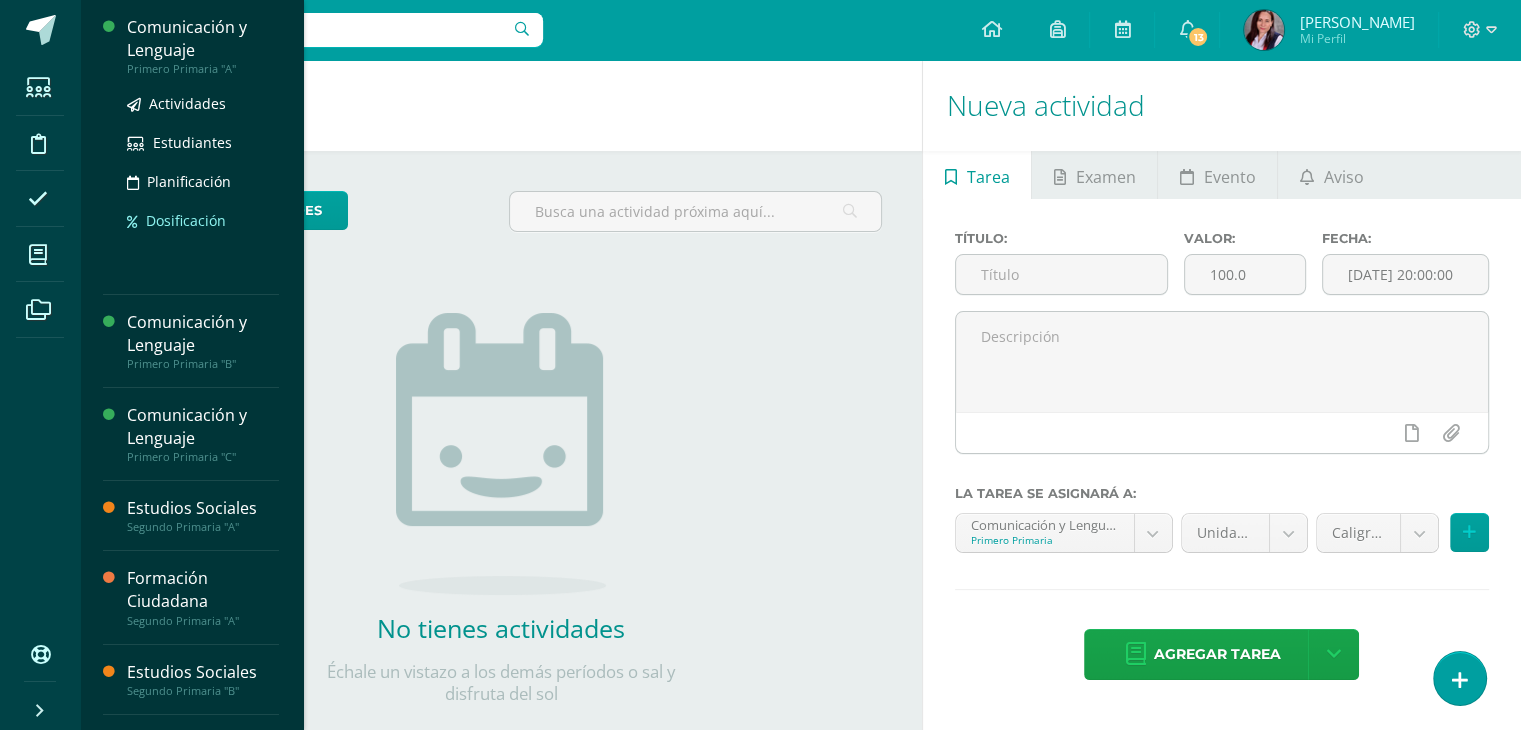 click on "Dosificación" at bounding box center (186, 220) 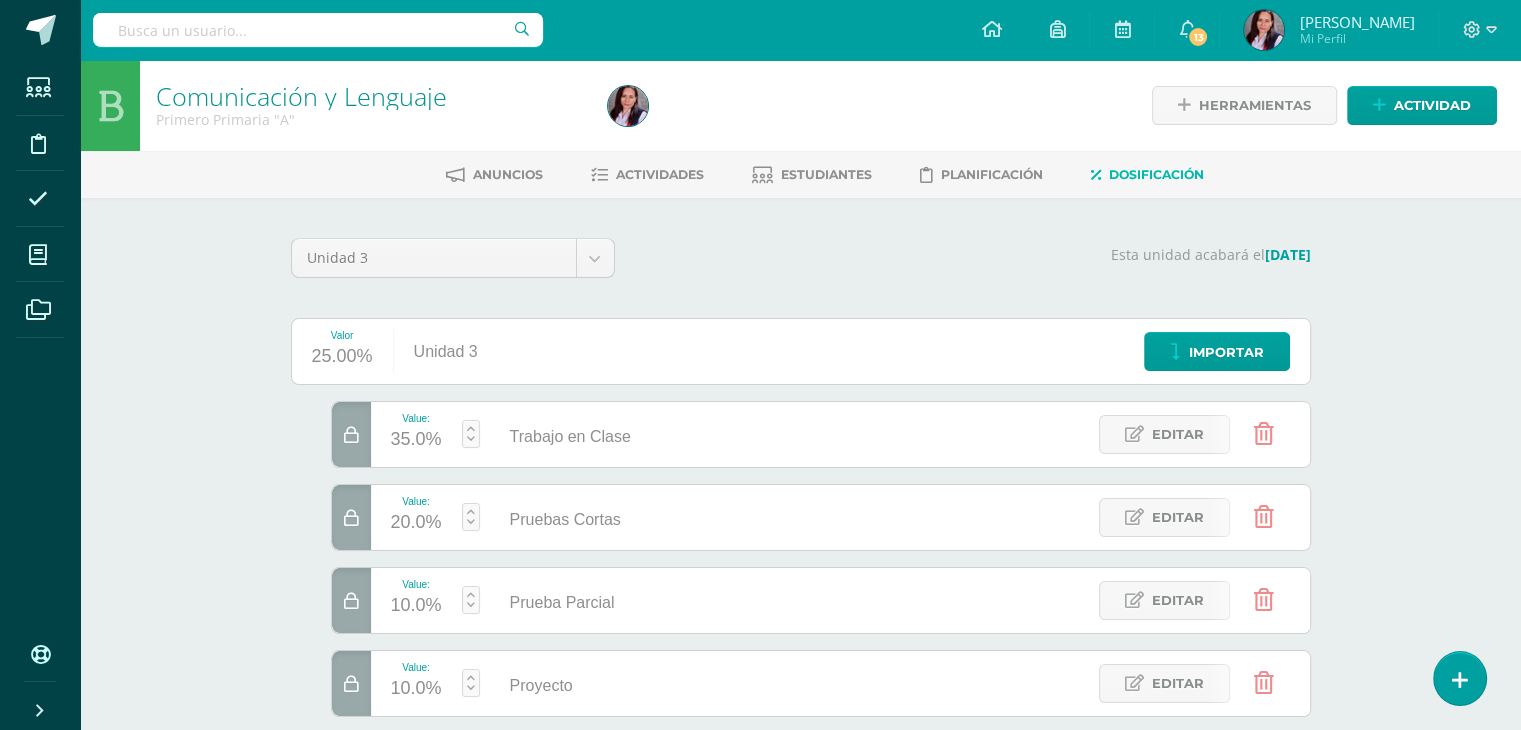 scroll, scrollTop: 0, scrollLeft: 0, axis: both 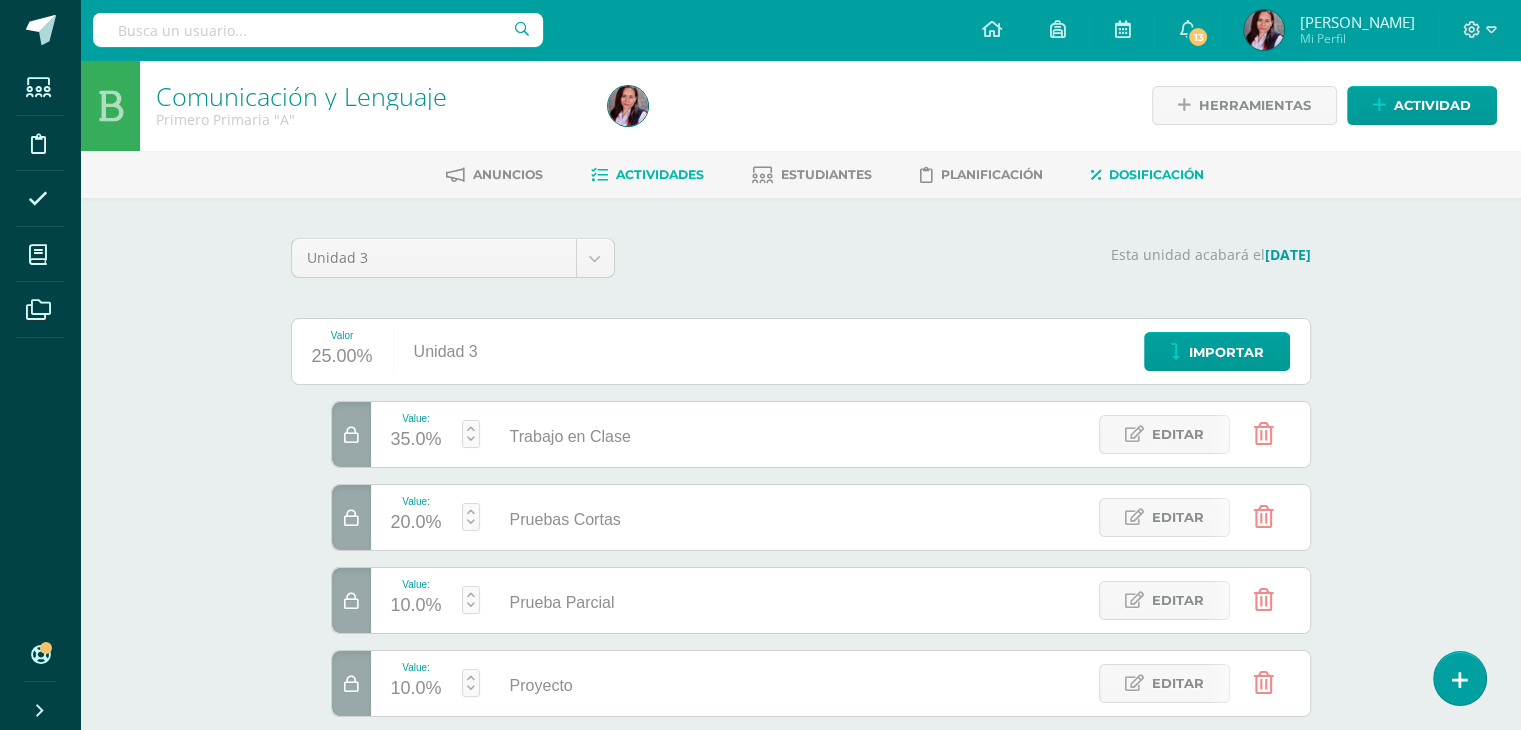 click on "Actividades" at bounding box center (660, 174) 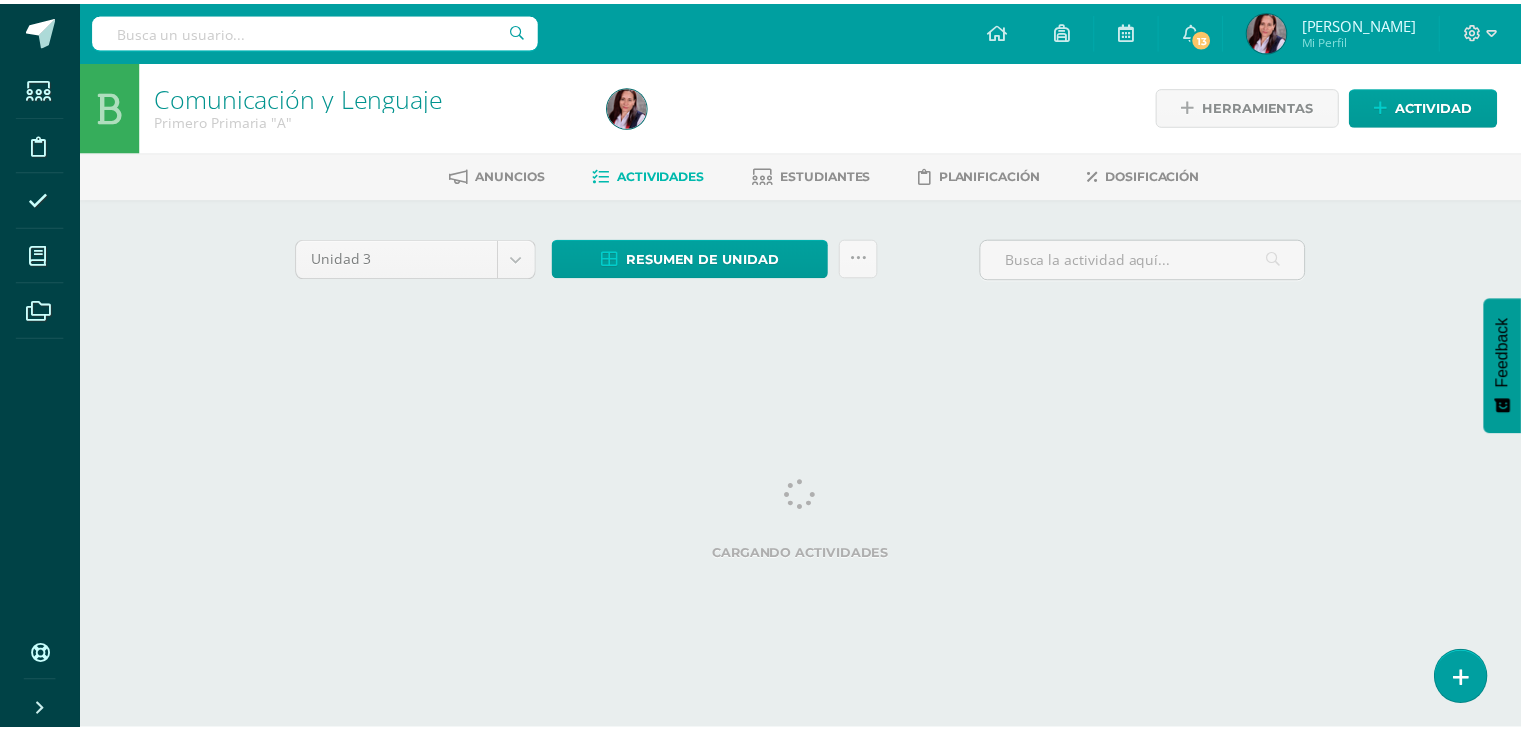 scroll, scrollTop: 0, scrollLeft: 0, axis: both 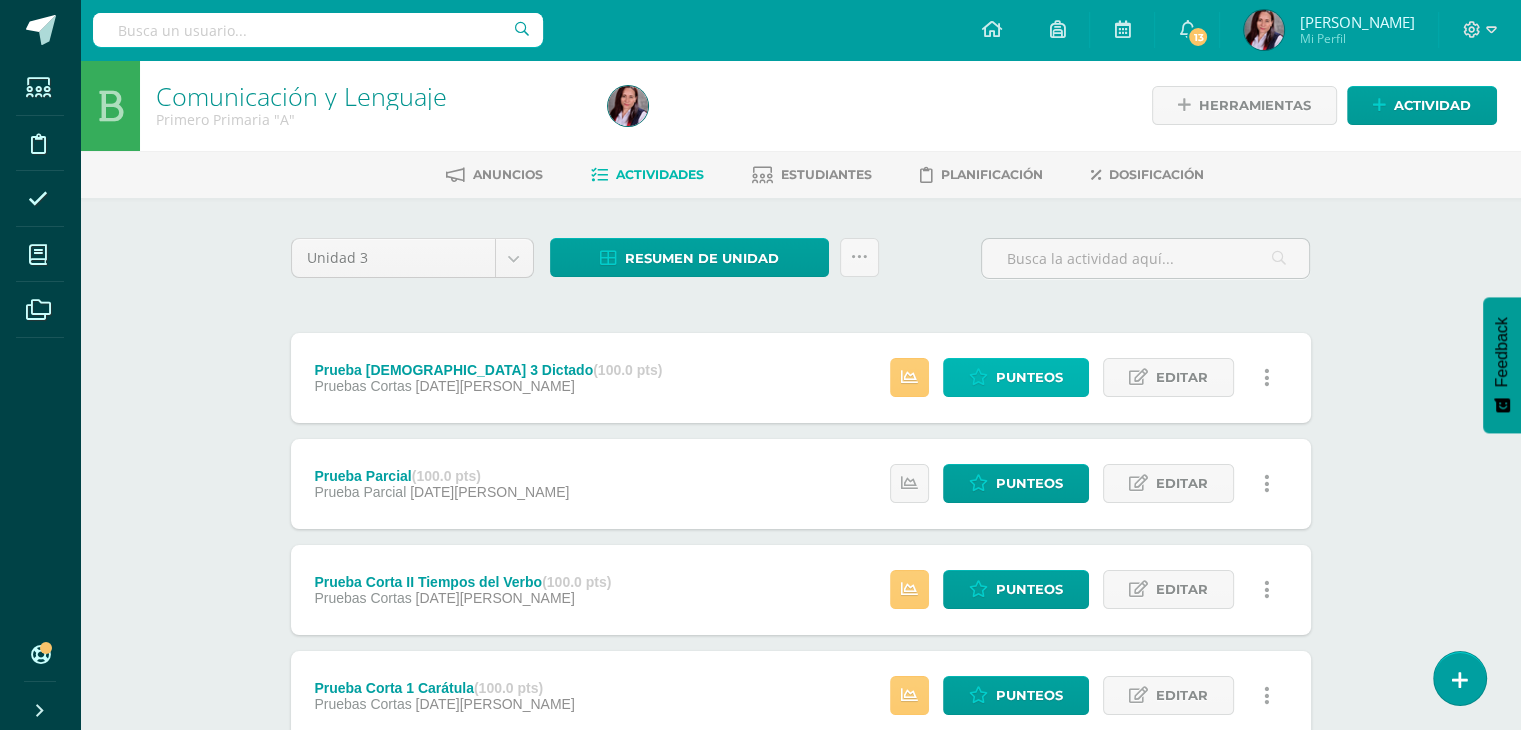 click on "Punteos" at bounding box center (1029, 377) 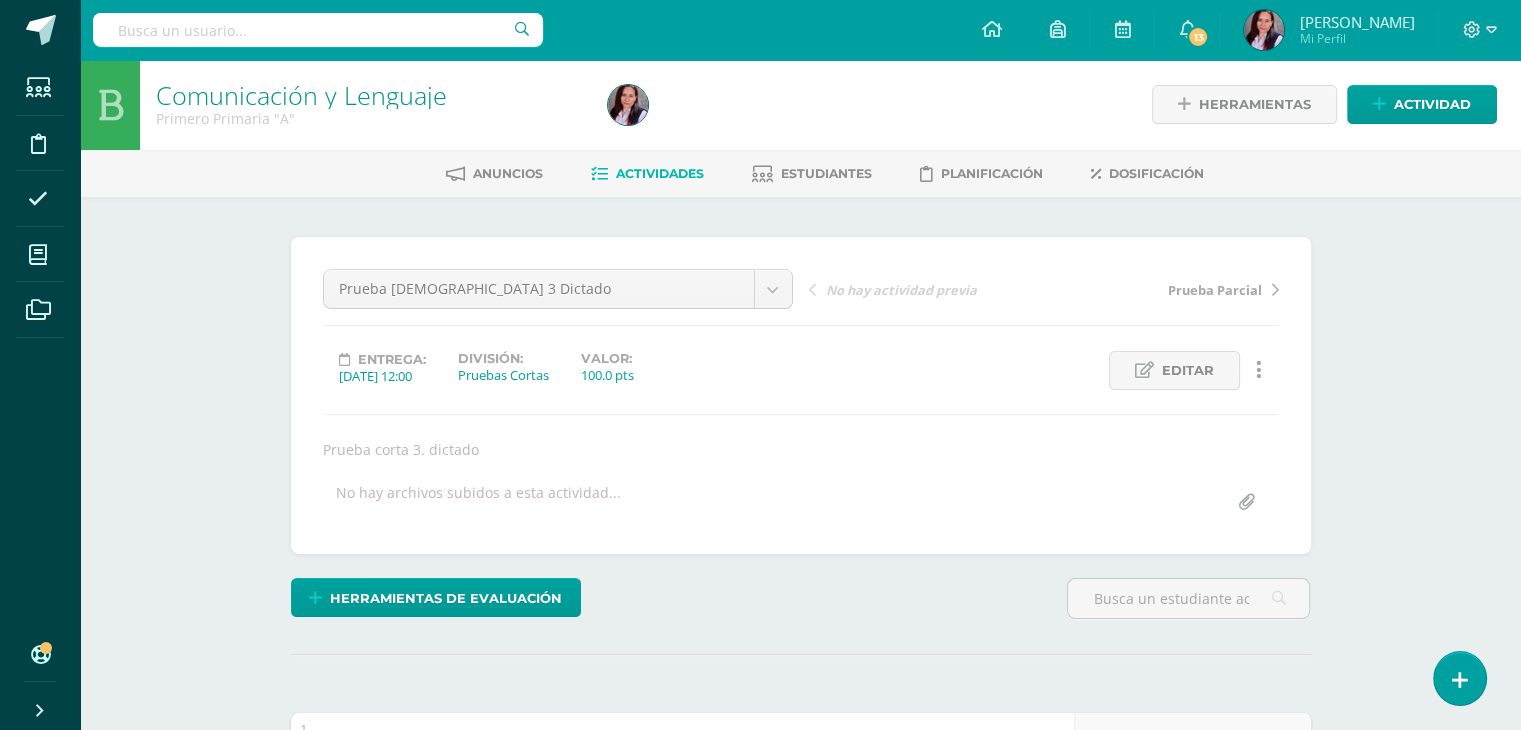 scroll, scrollTop: 439, scrollLeft: 0, axis: vertical 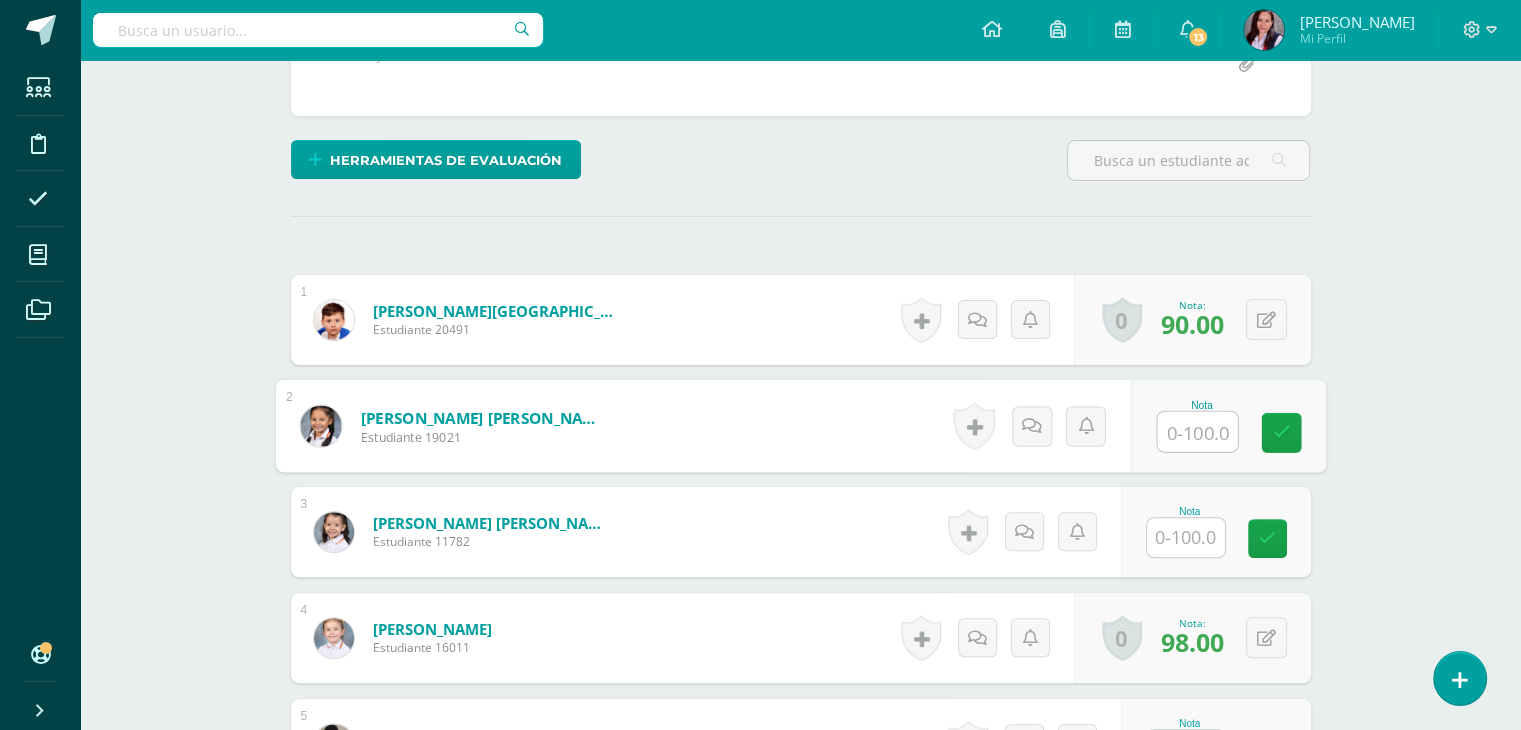 click at bounding box center [1197, 432] 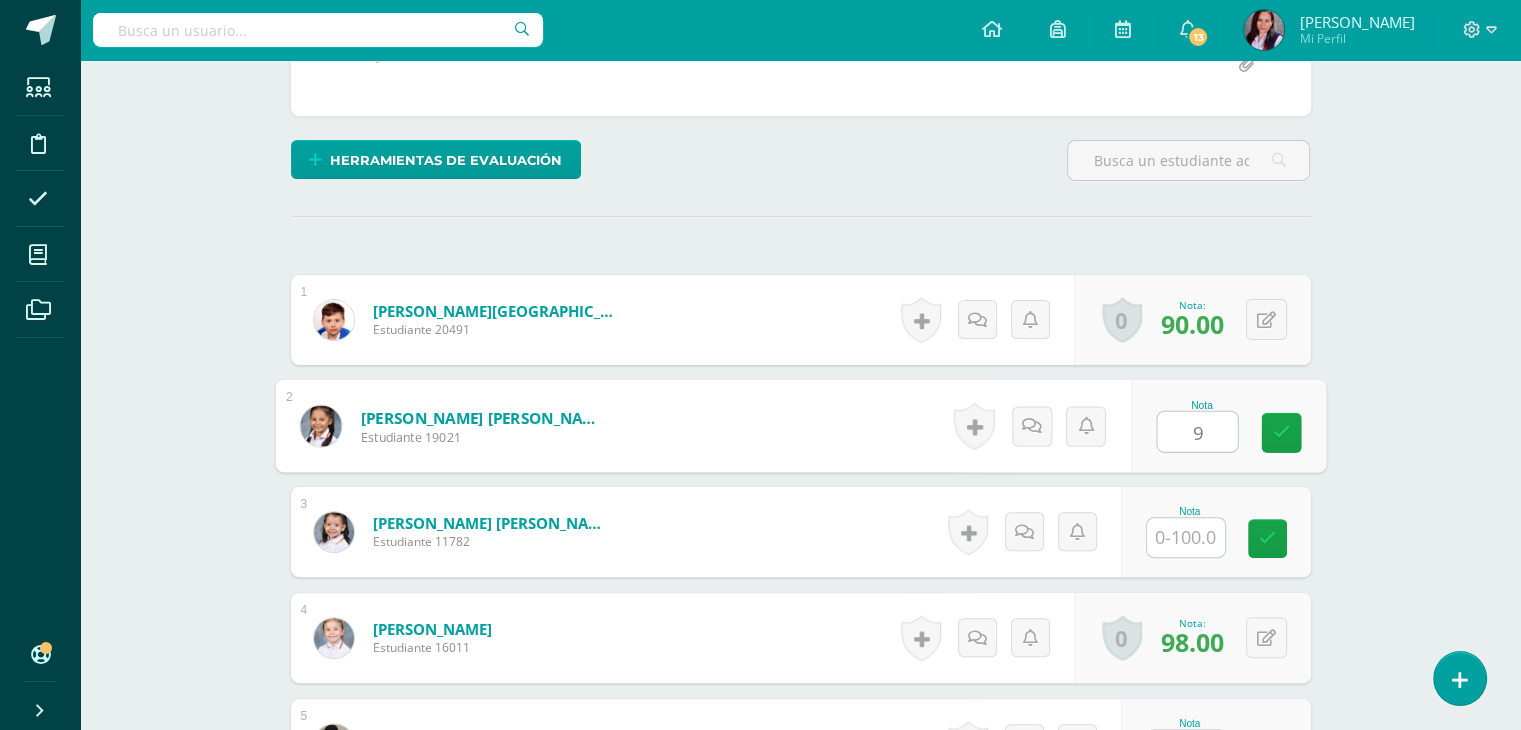 type on "98" 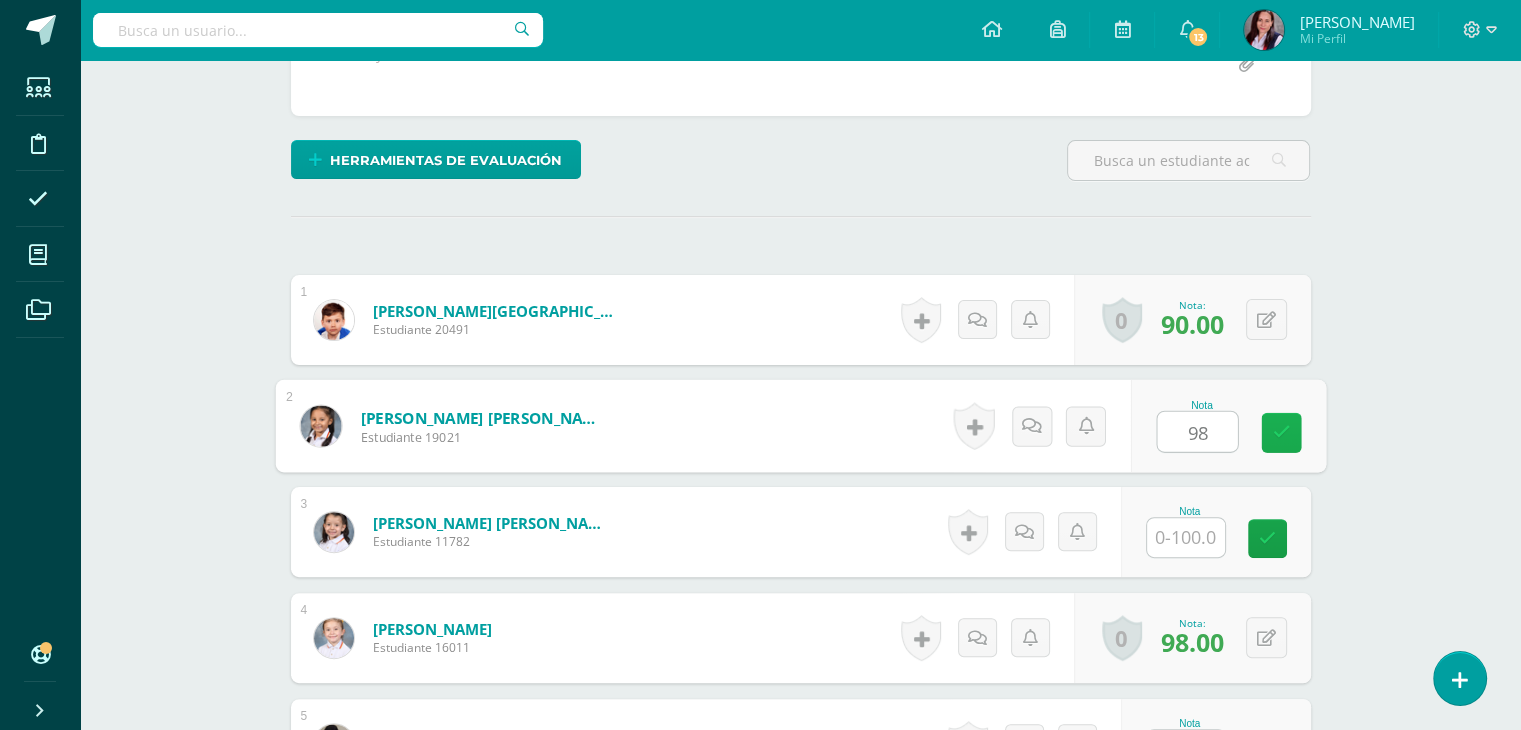 click at bounding box center [1281, 432] 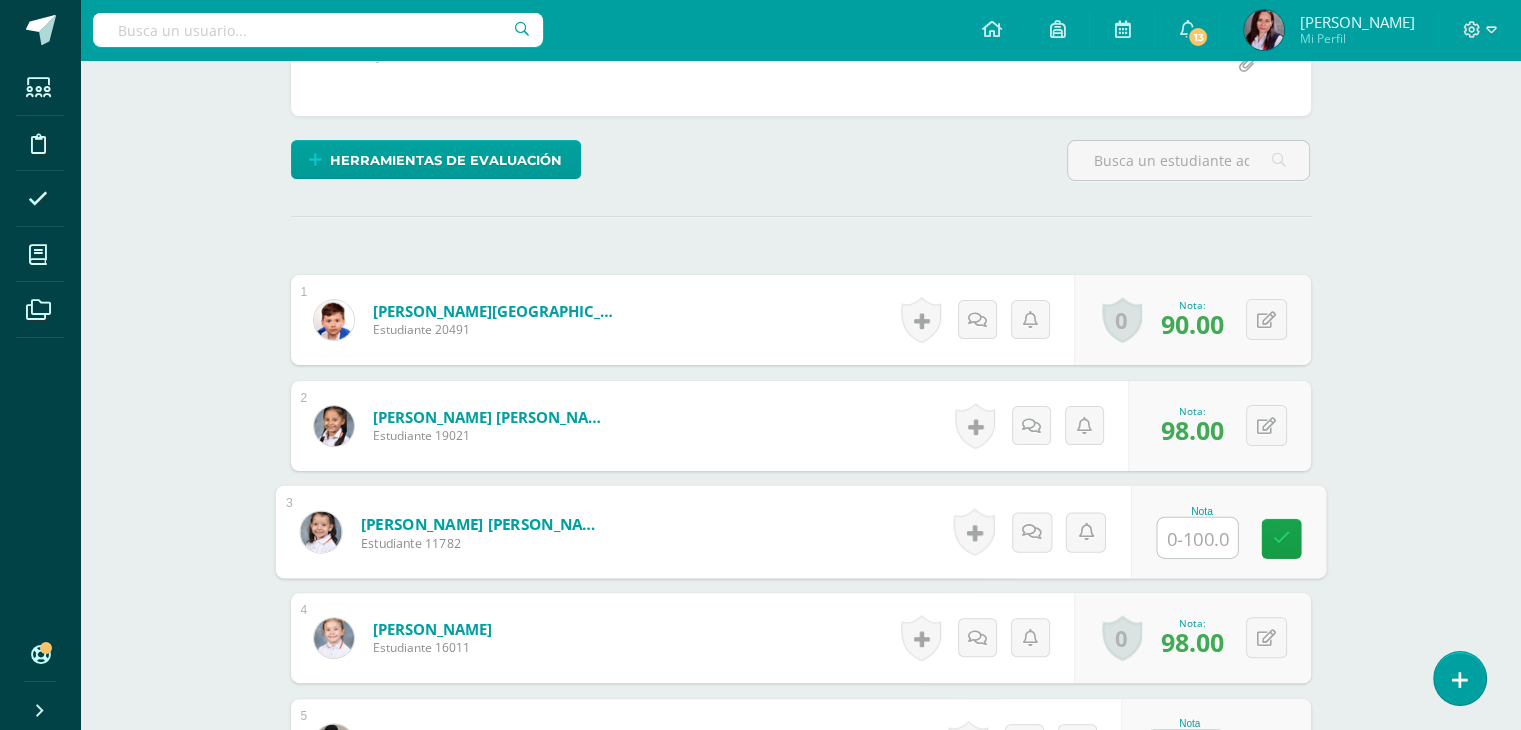 click at bounding box center (1197, 538) 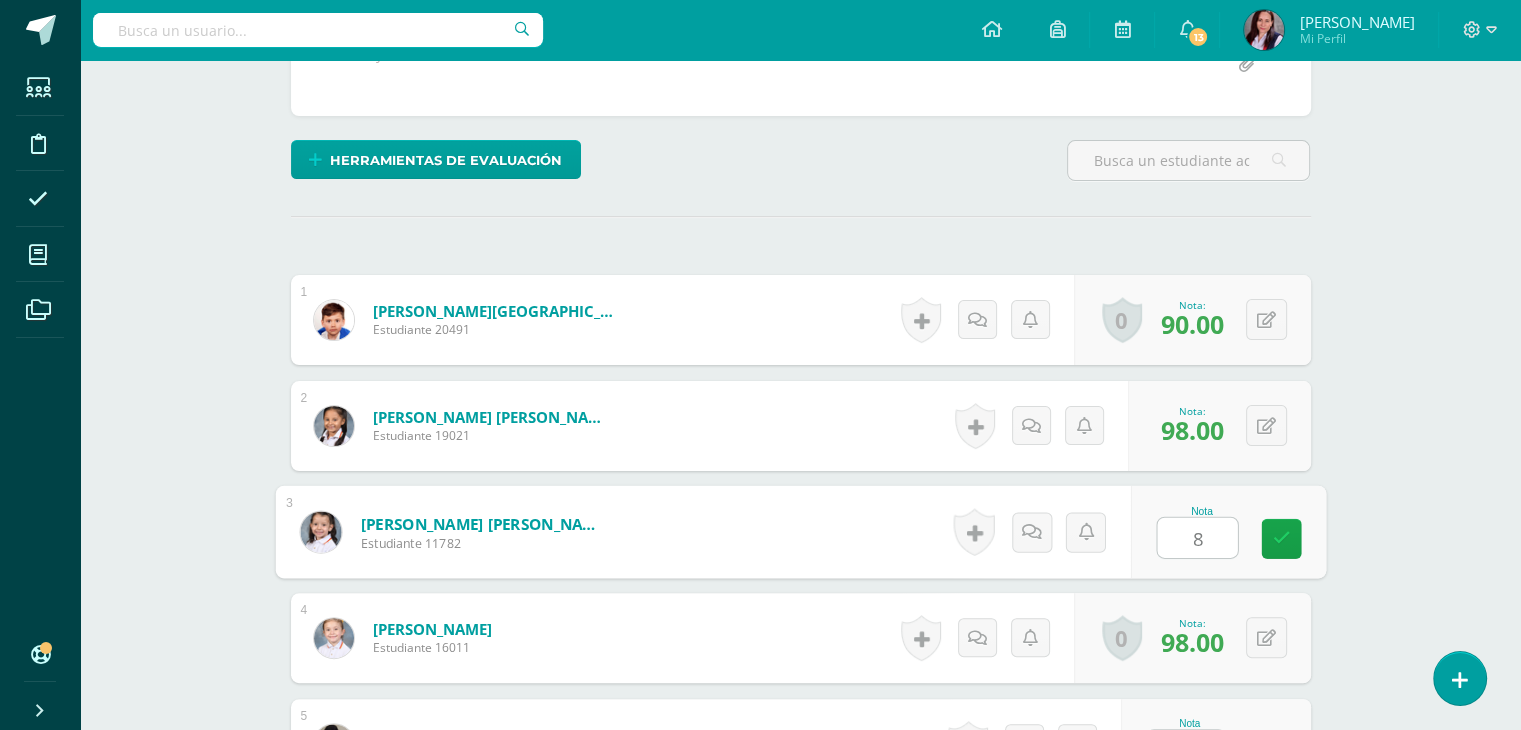 type on "85" 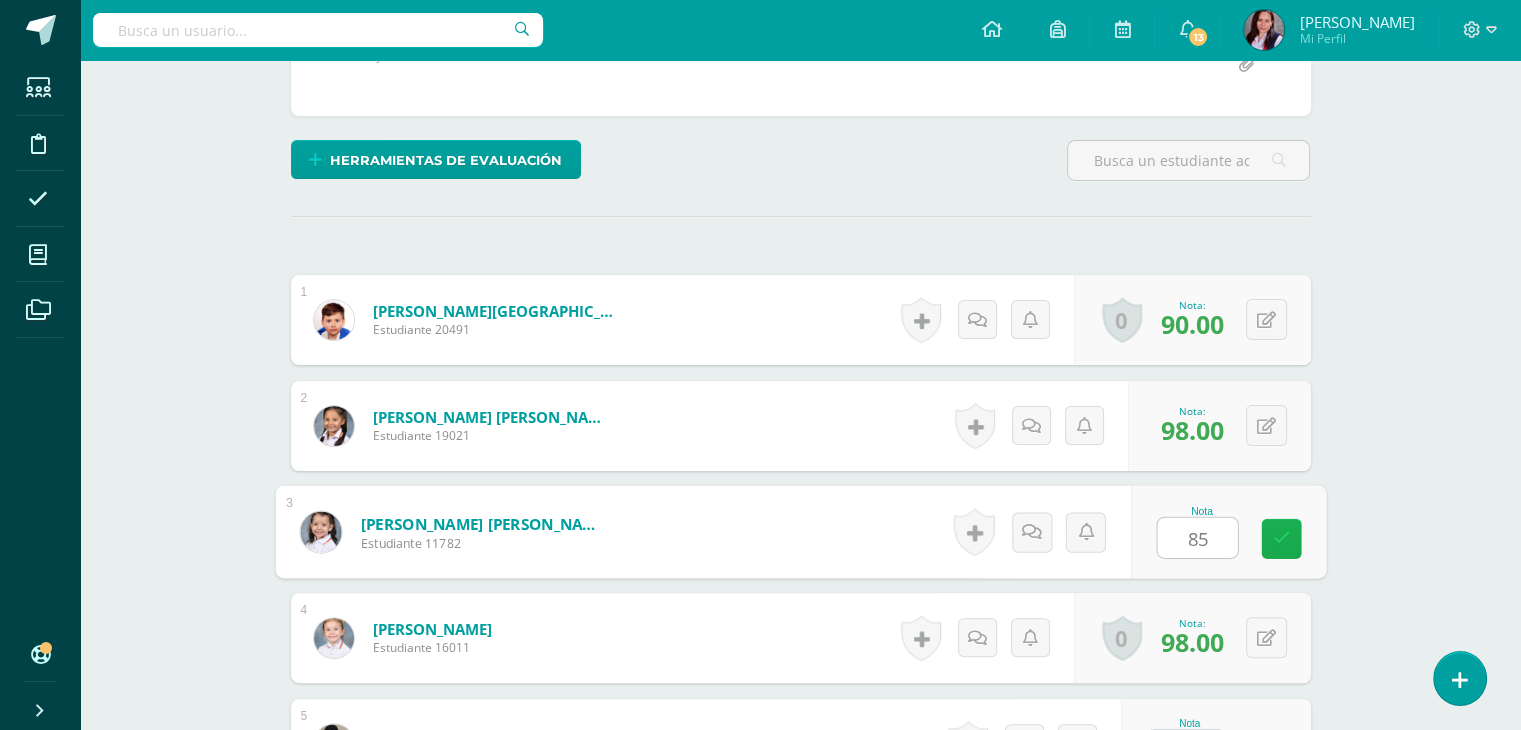 click at bounding box center (1281, 538) 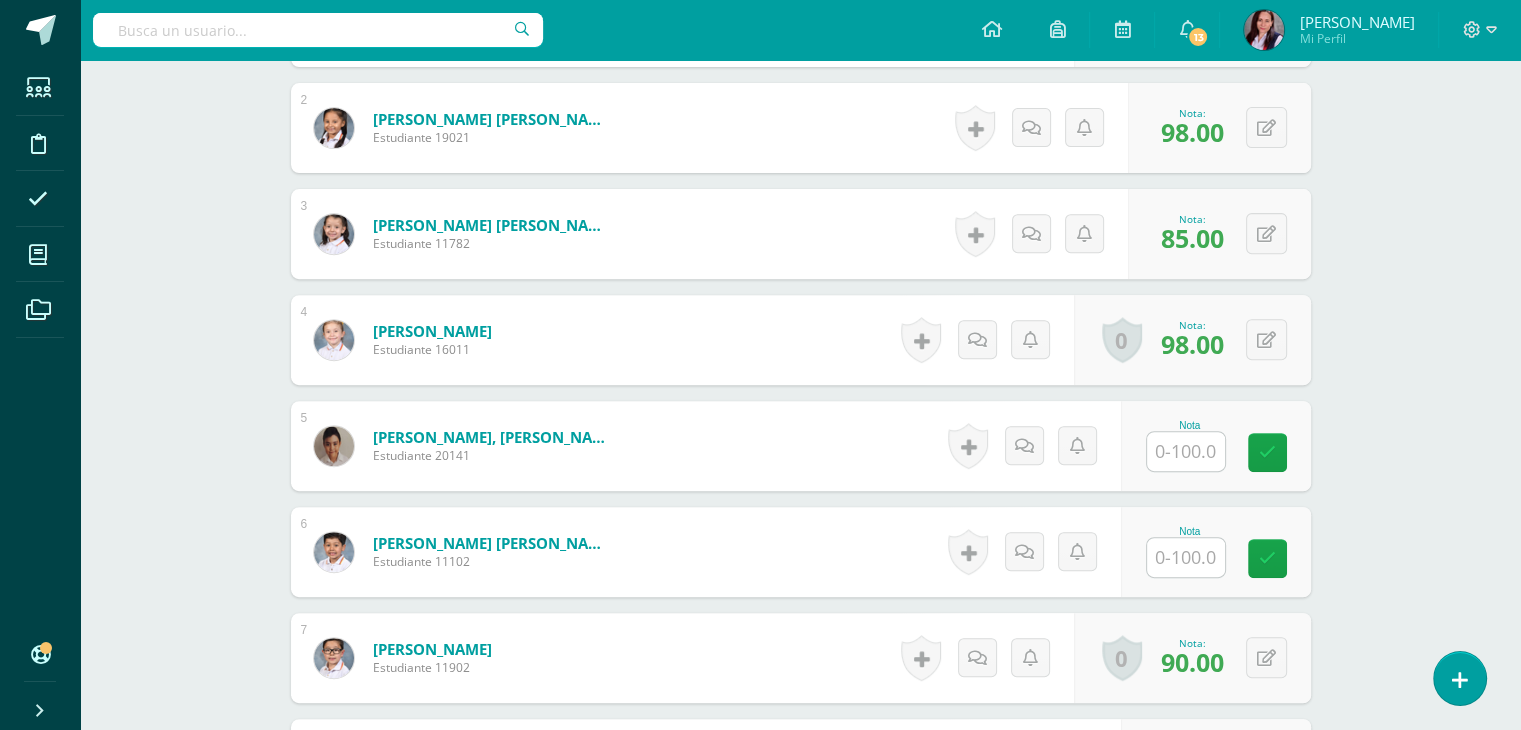 scroll, scrollTop: 739, scrollLeft: 0, axis: vertical 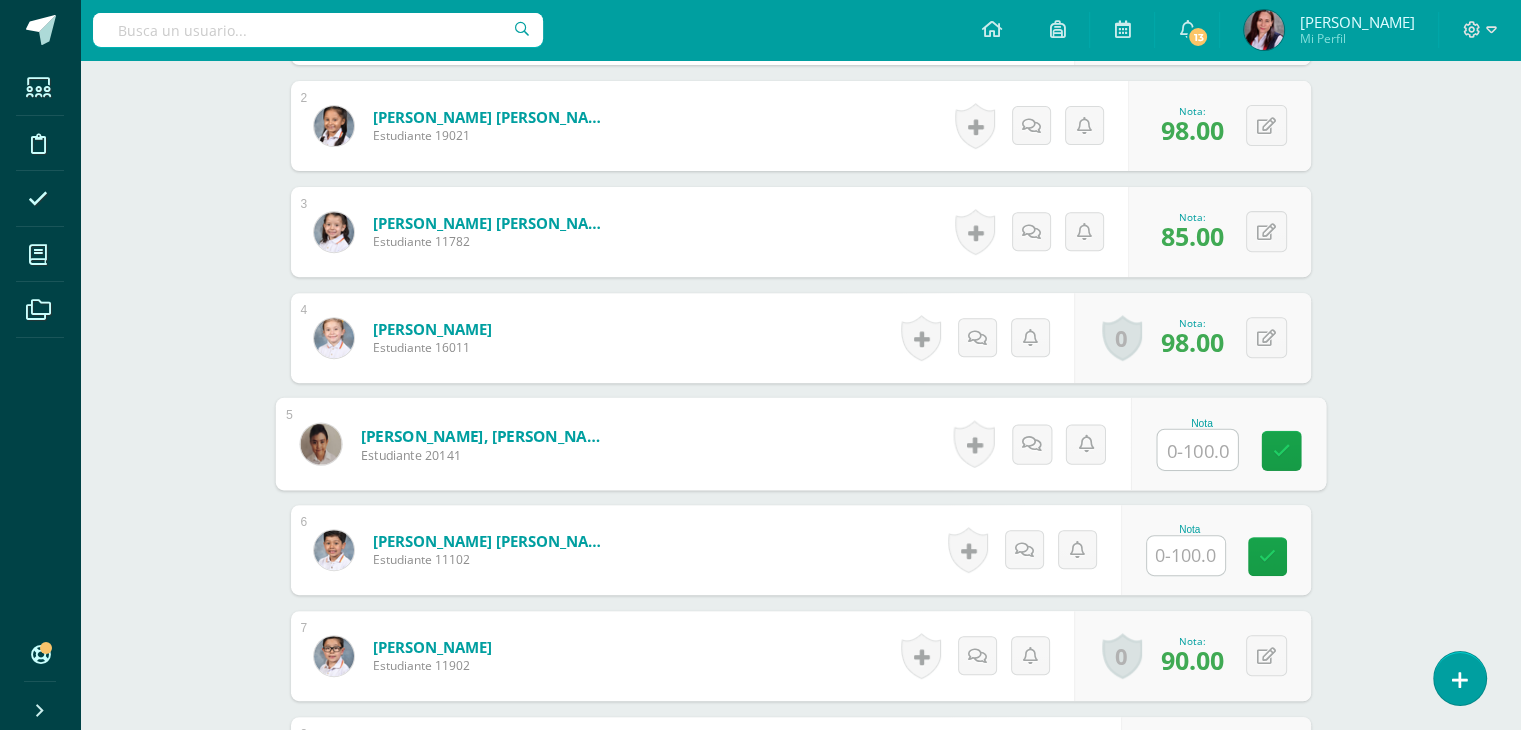 click at bounding box center [1197, 450] 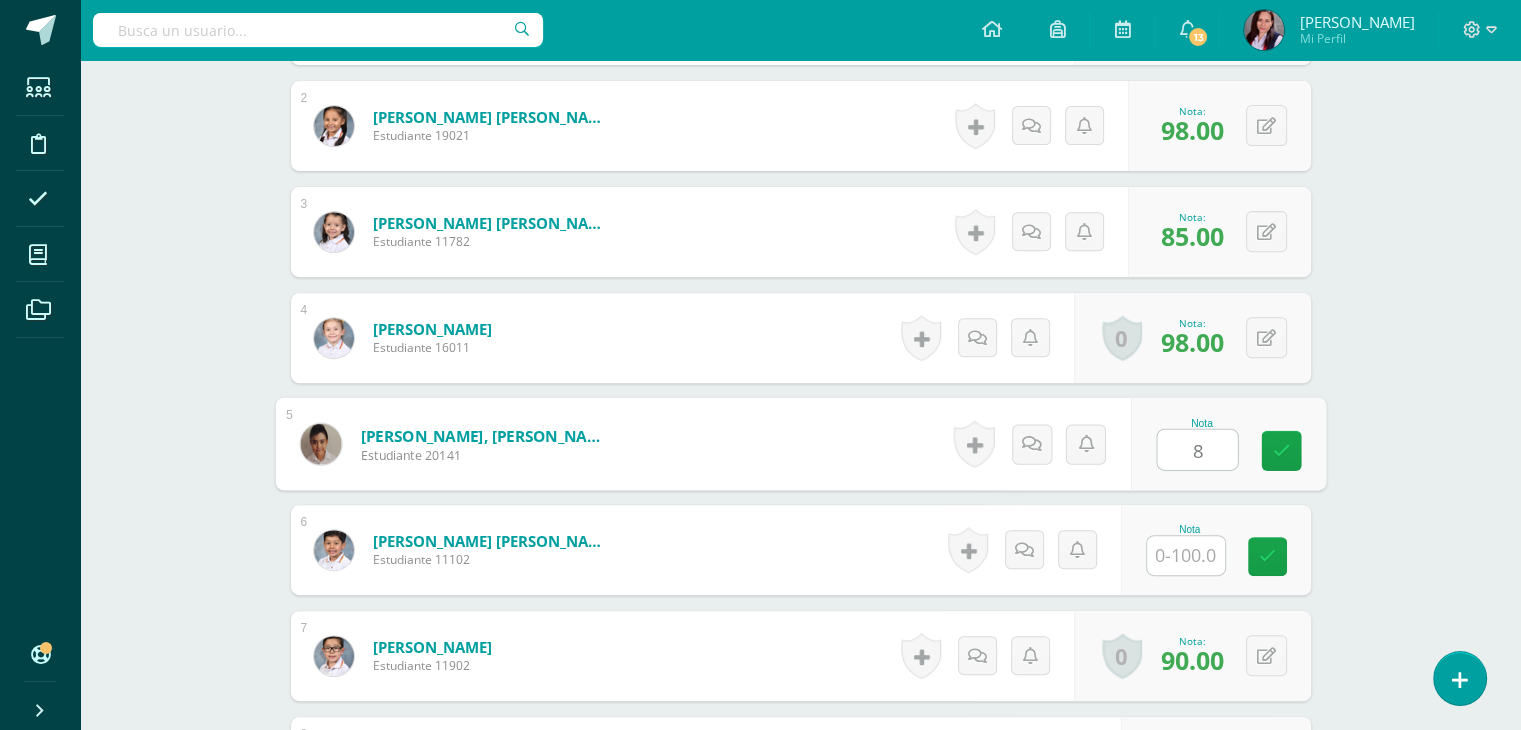 type on "80" 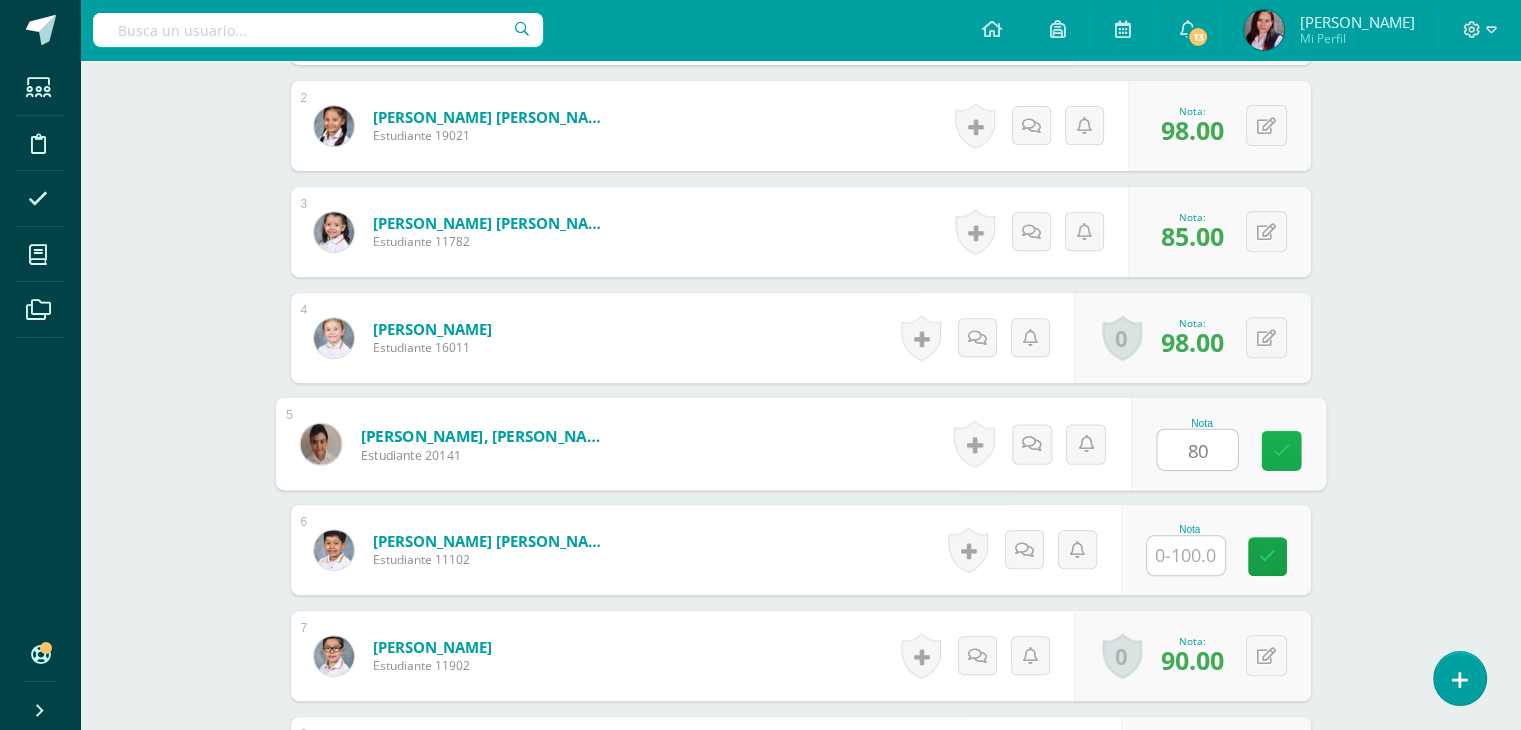 click at bounding box center [1281, 451] 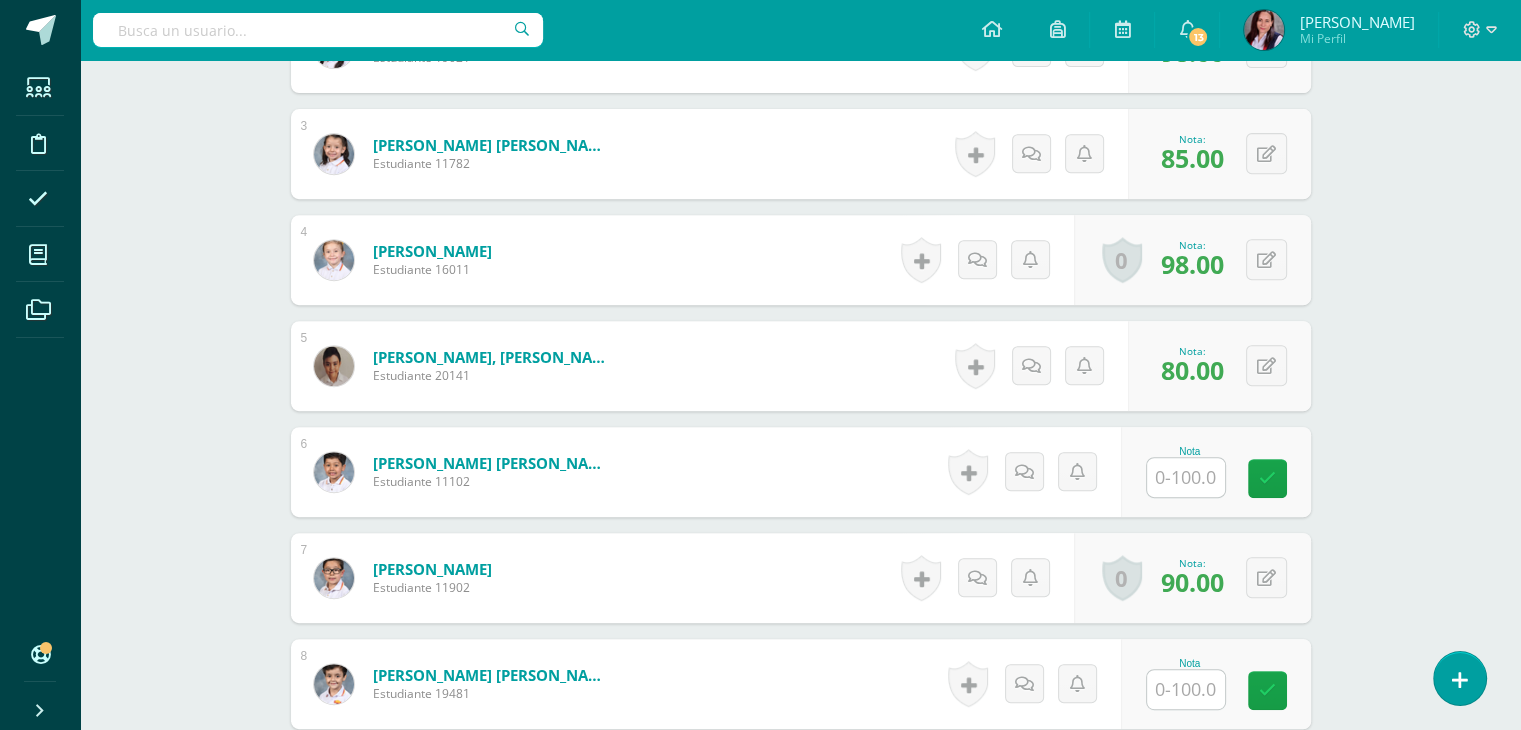 scroll, scrollTop: 819, scrollLeft: 0, axis: vertical 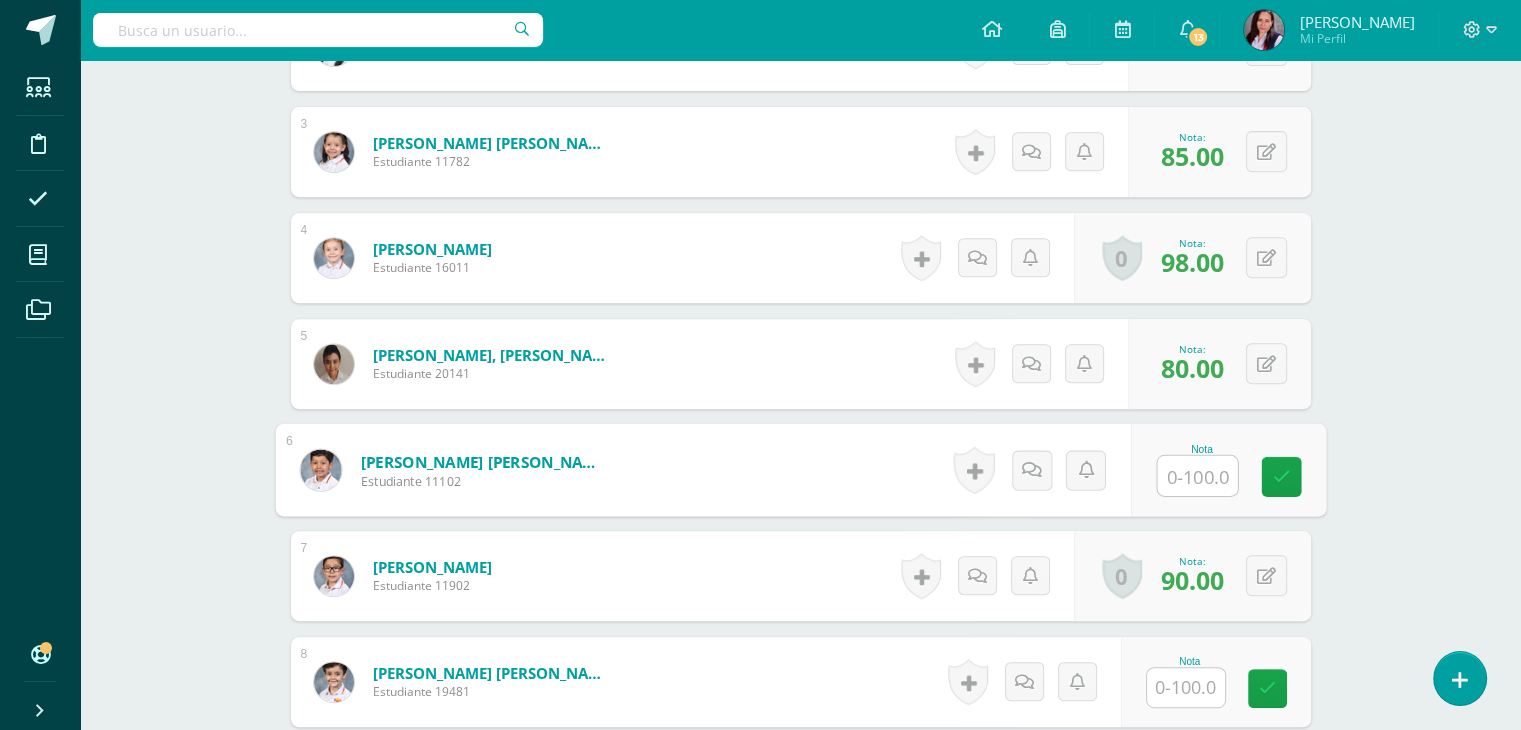 click at bounding box center (1197, 476) 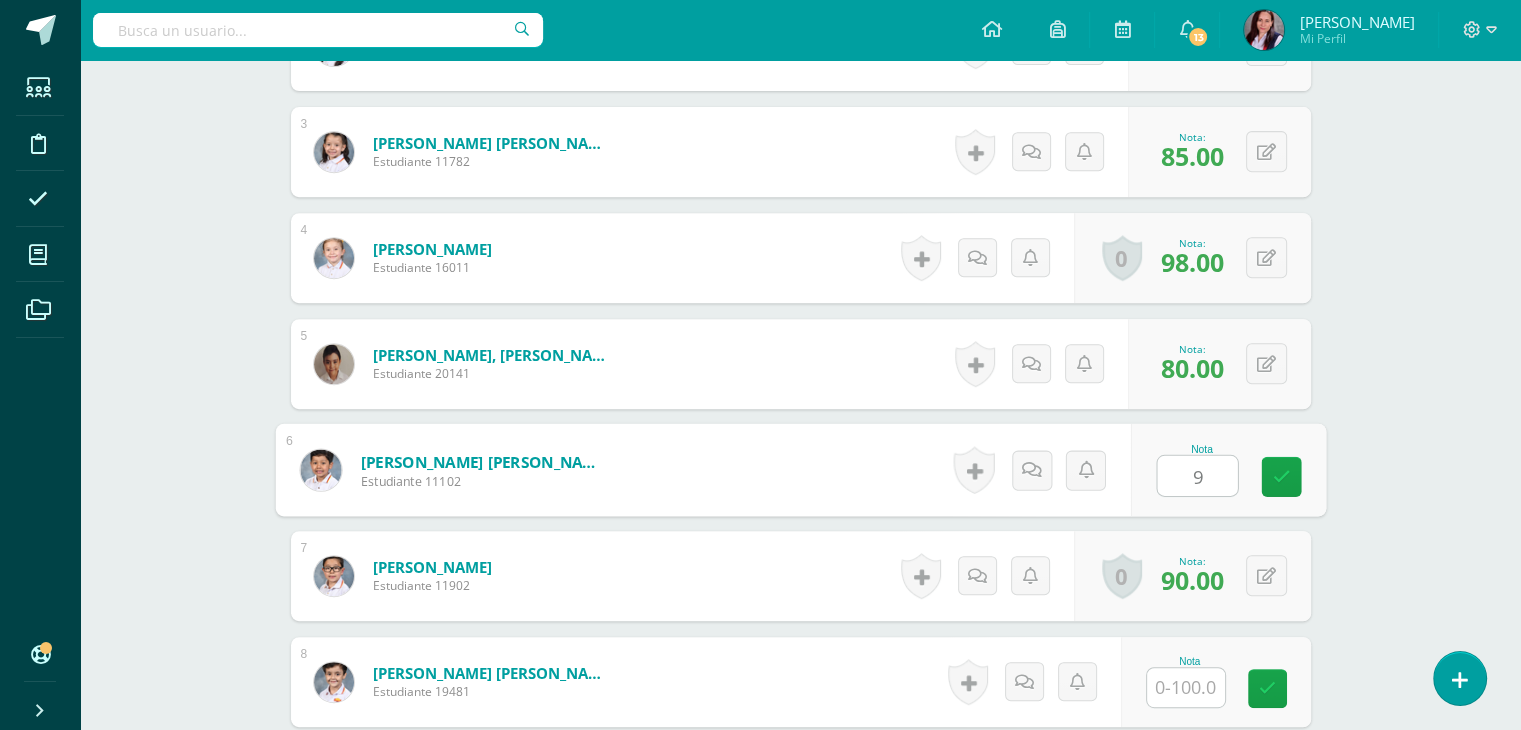 type on "98" 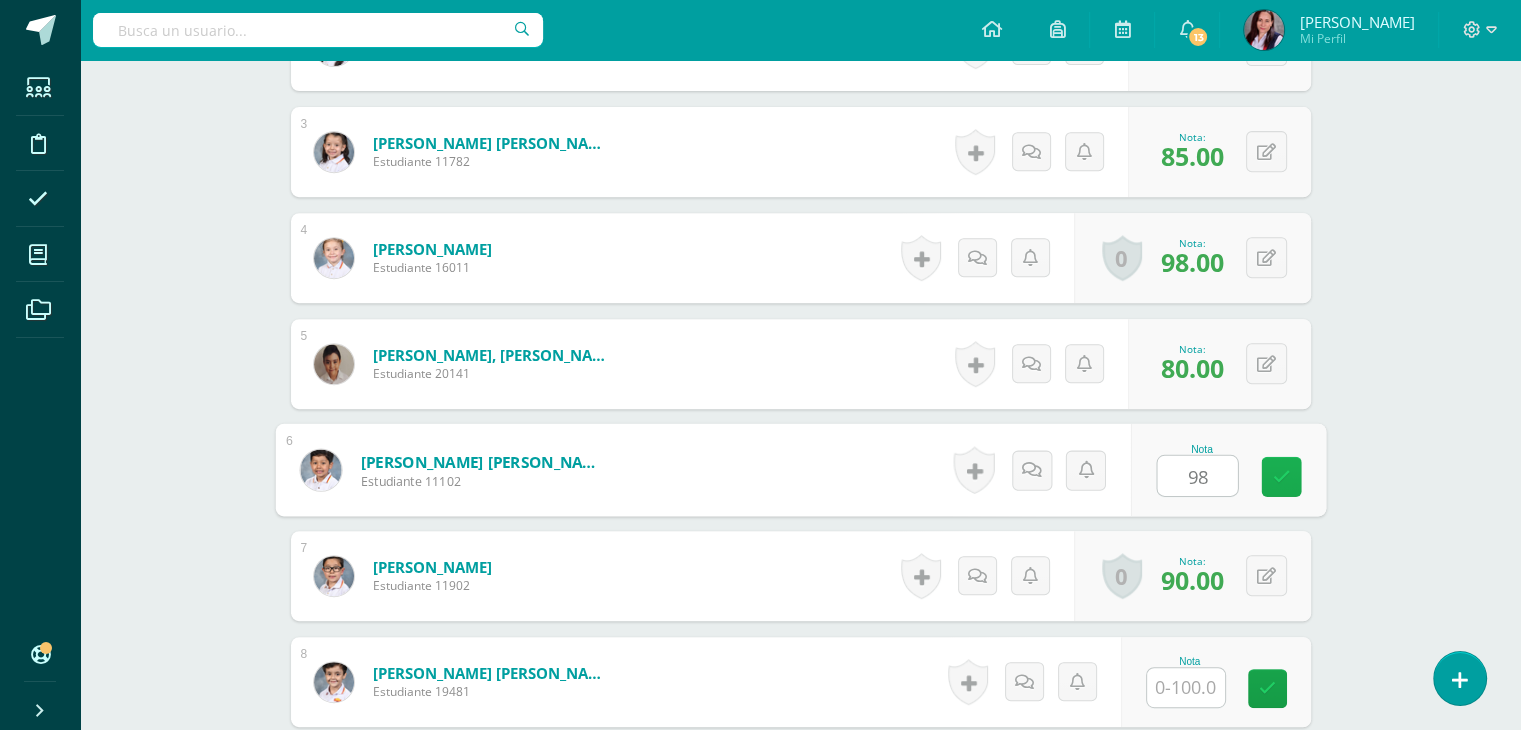 click at bounding box center (1281, 476) 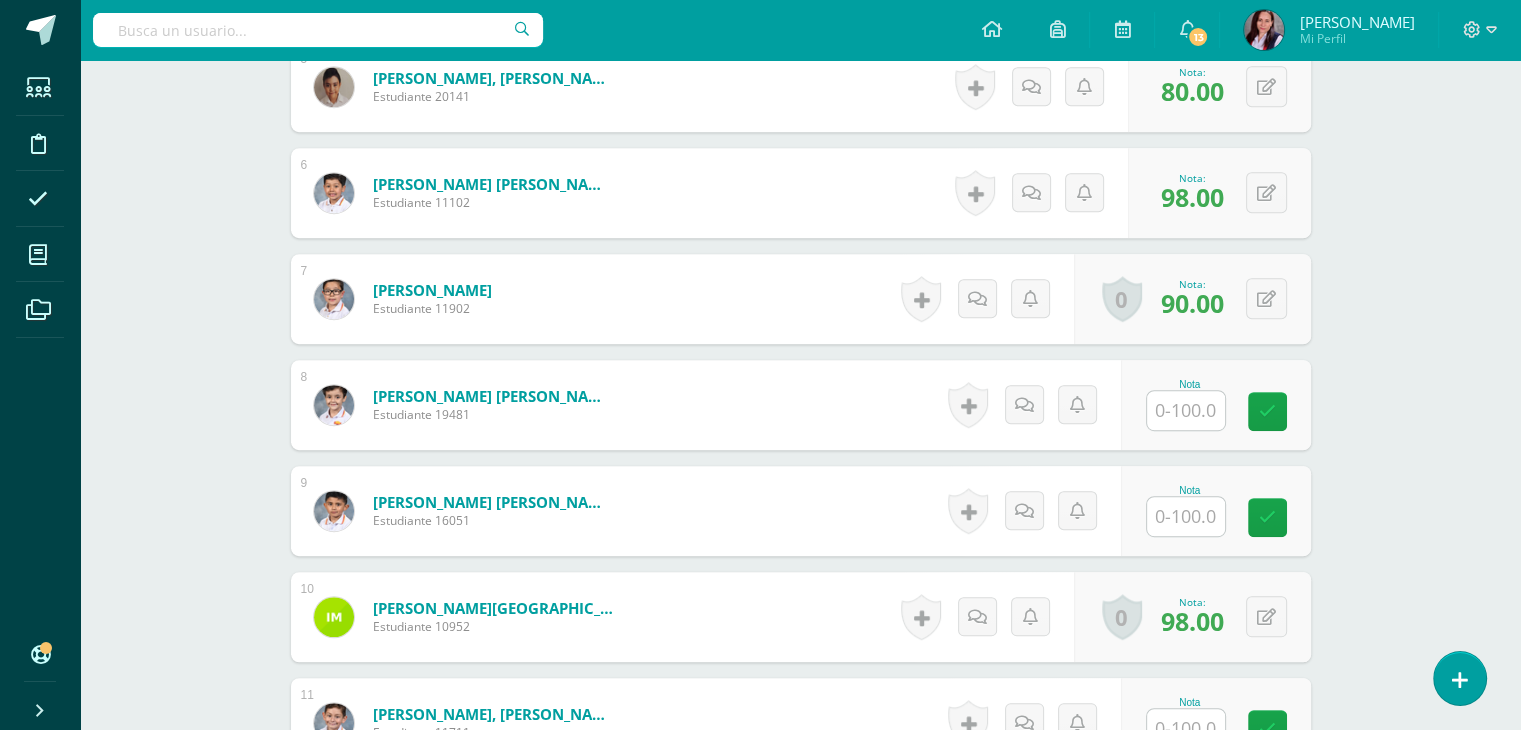 scroll, scrollTop: 1097, scrollLeft: 0, axis: vertical 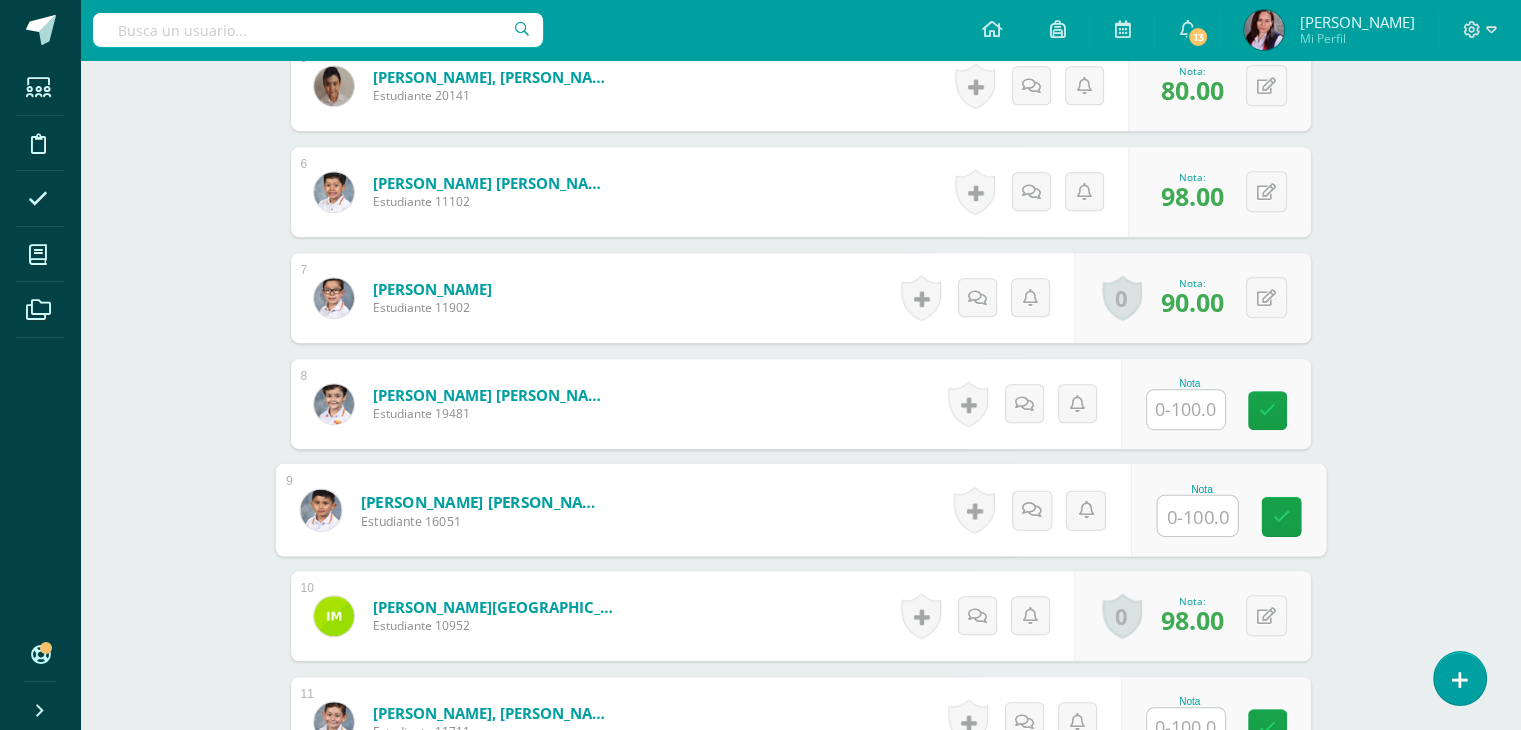 click at bounding box center [1197, 516] 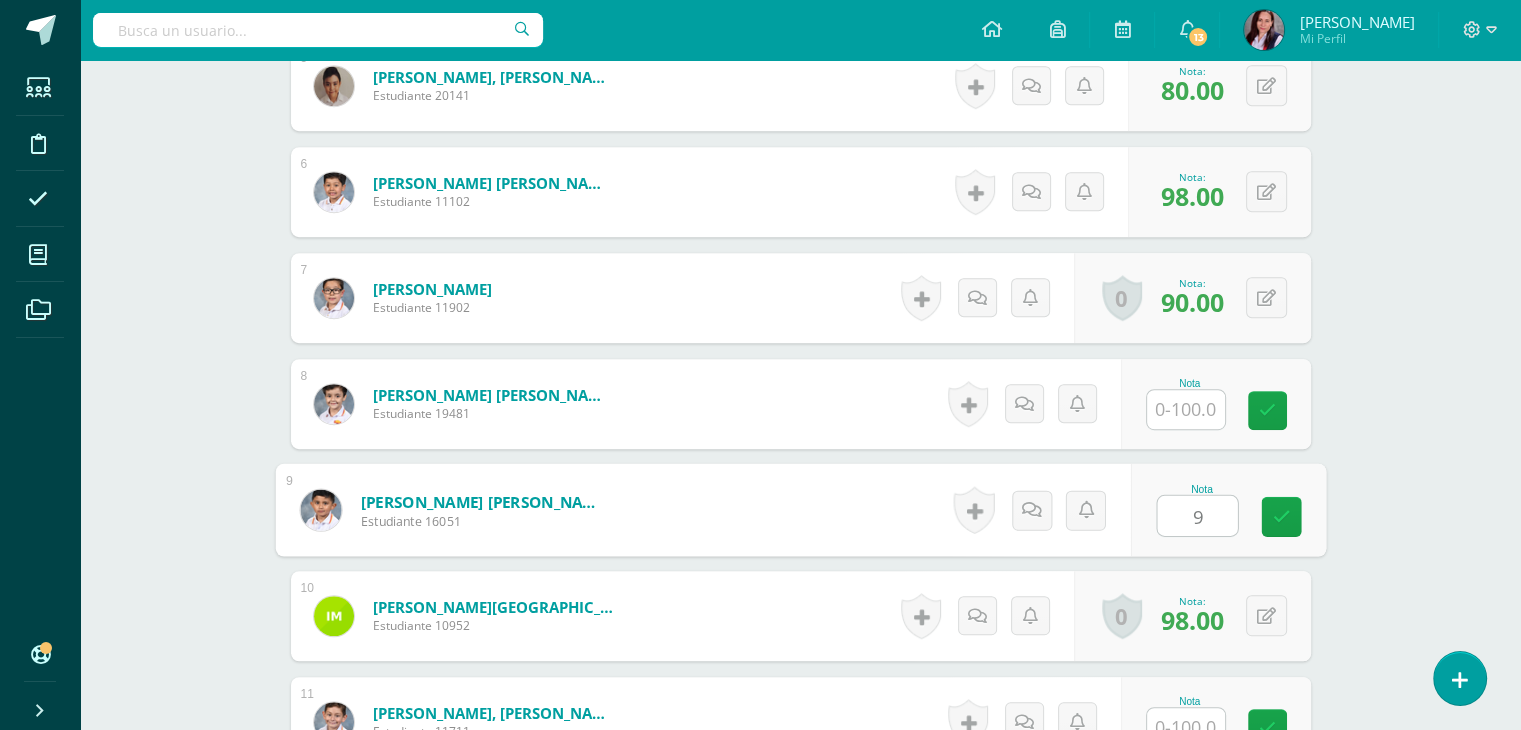 type on "90" 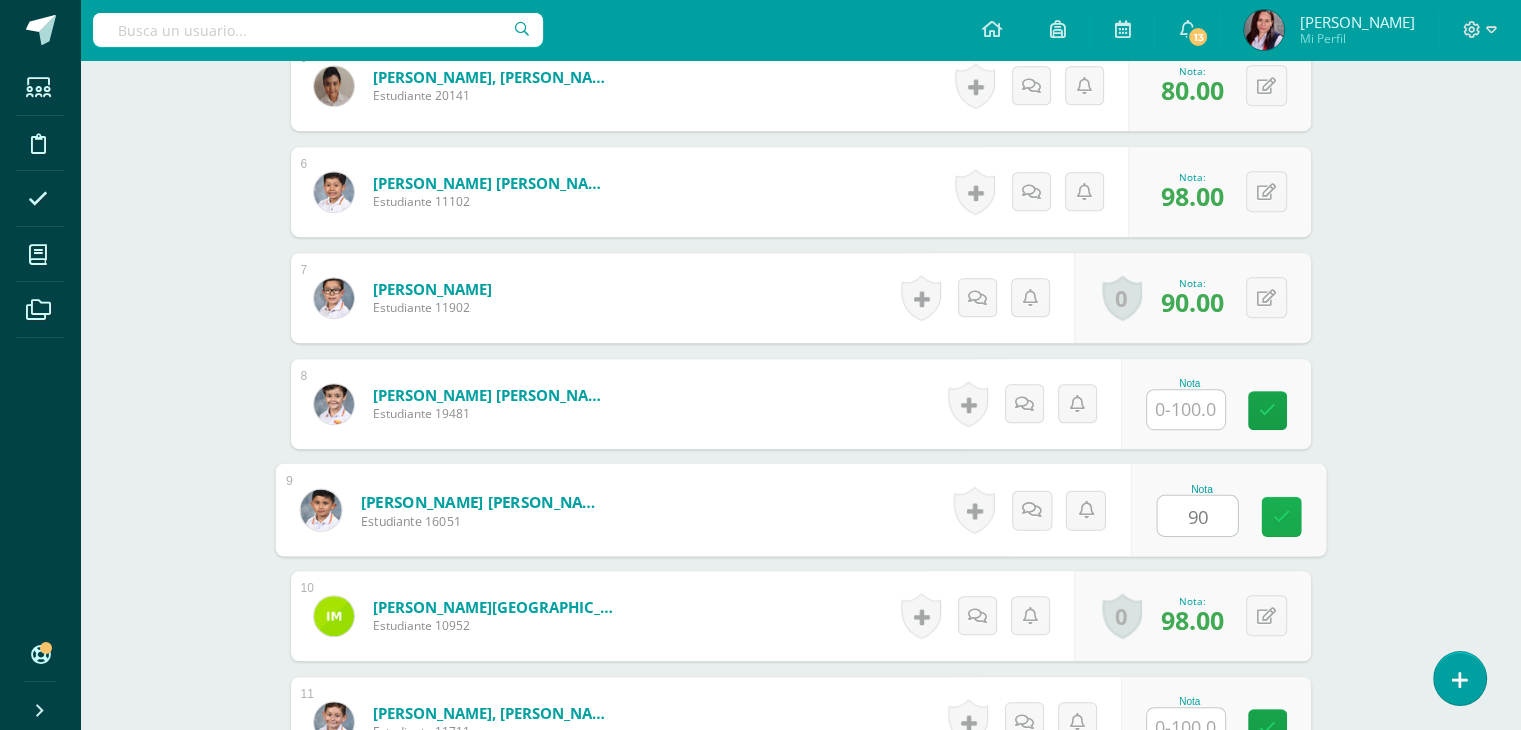 click at bounding box center (1281, 516) 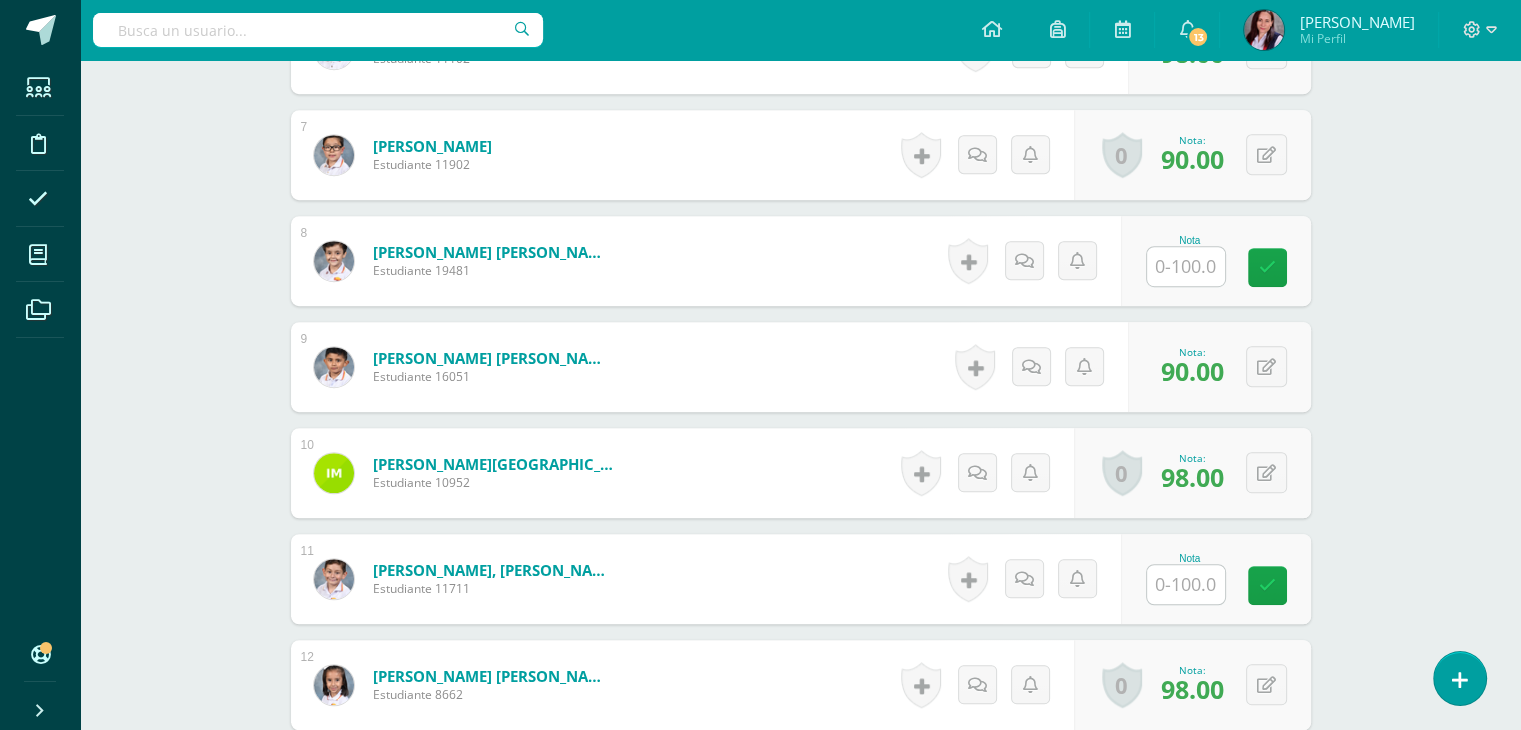 scroll, scrollTop: 1241, scrollLeft: 0, axis: vertical 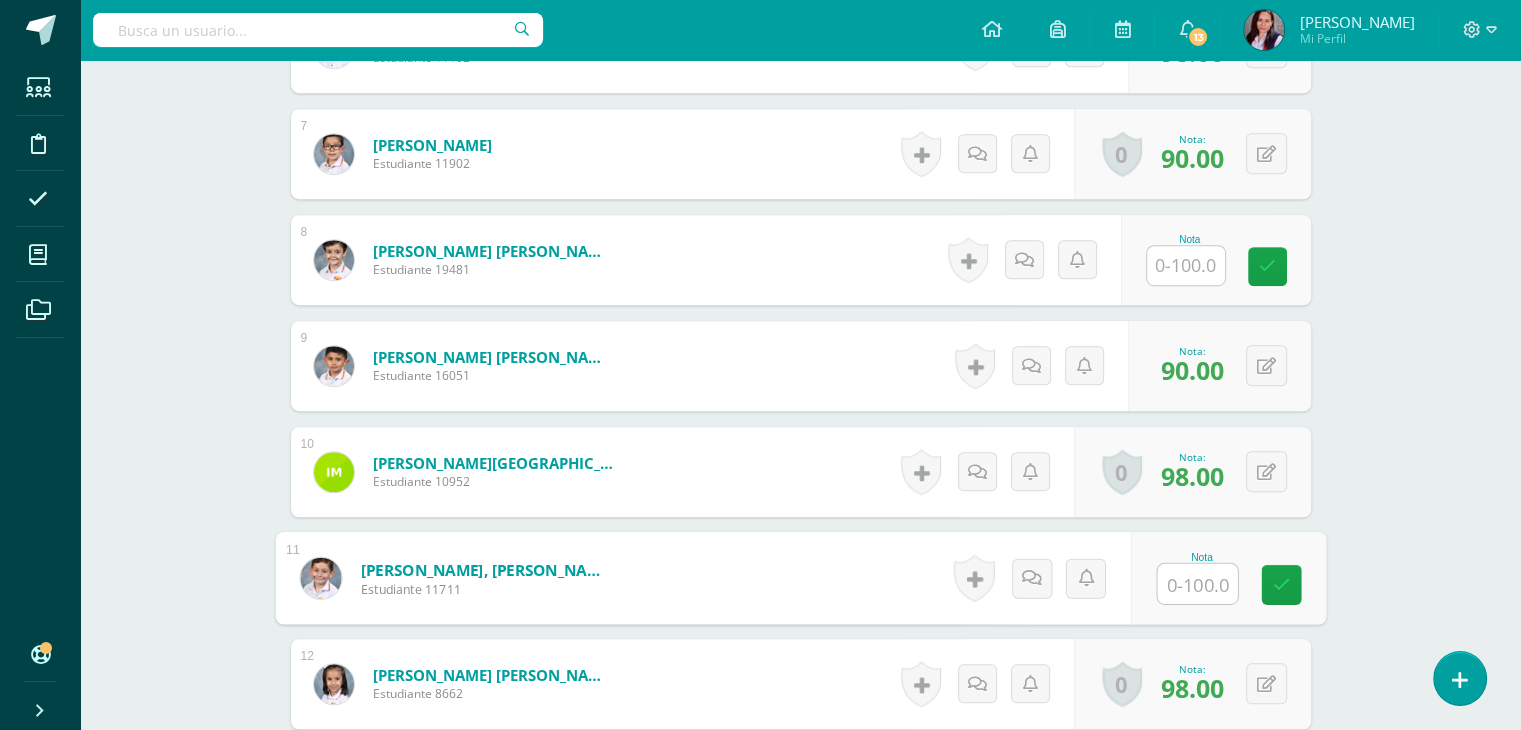 click at bounding box center [1197, 584] 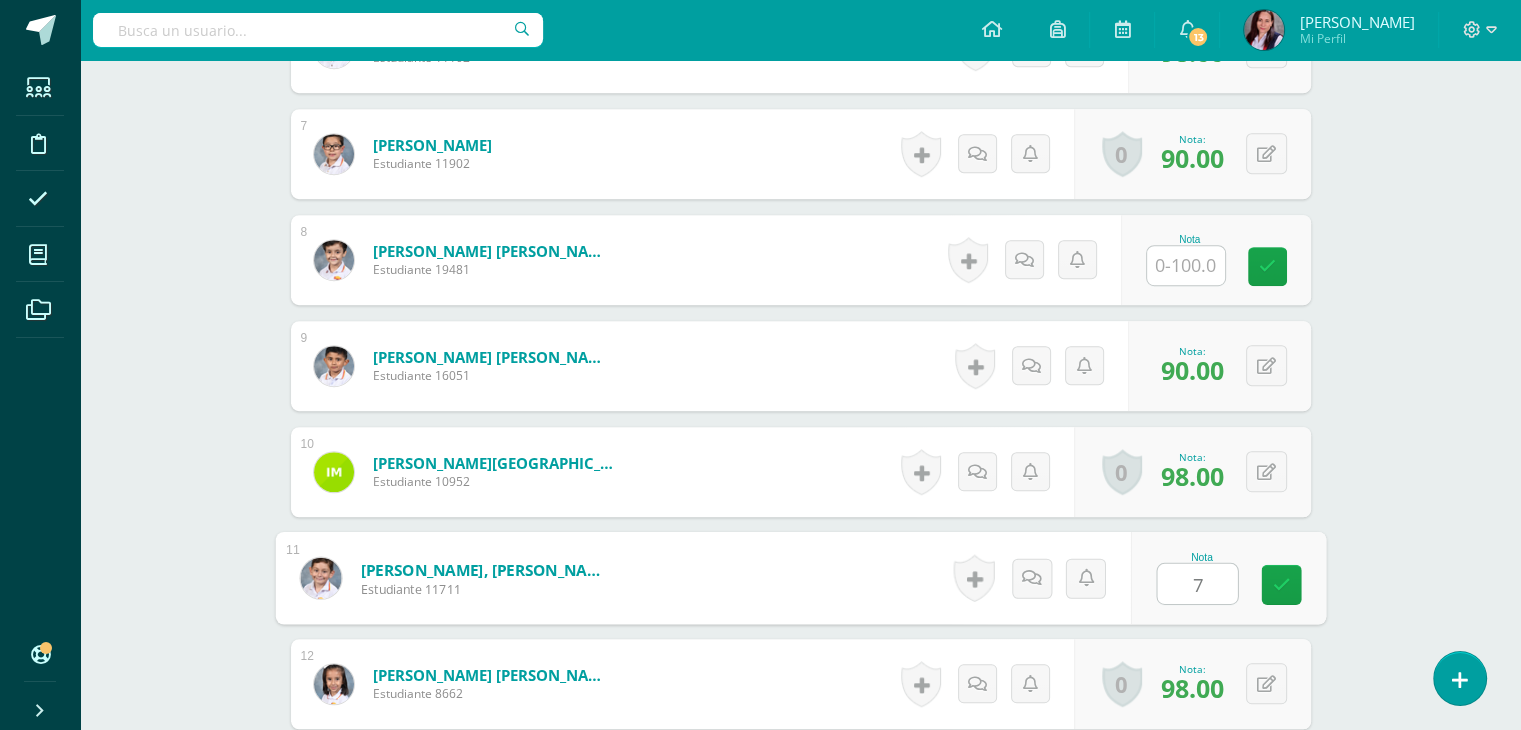 type on "70" 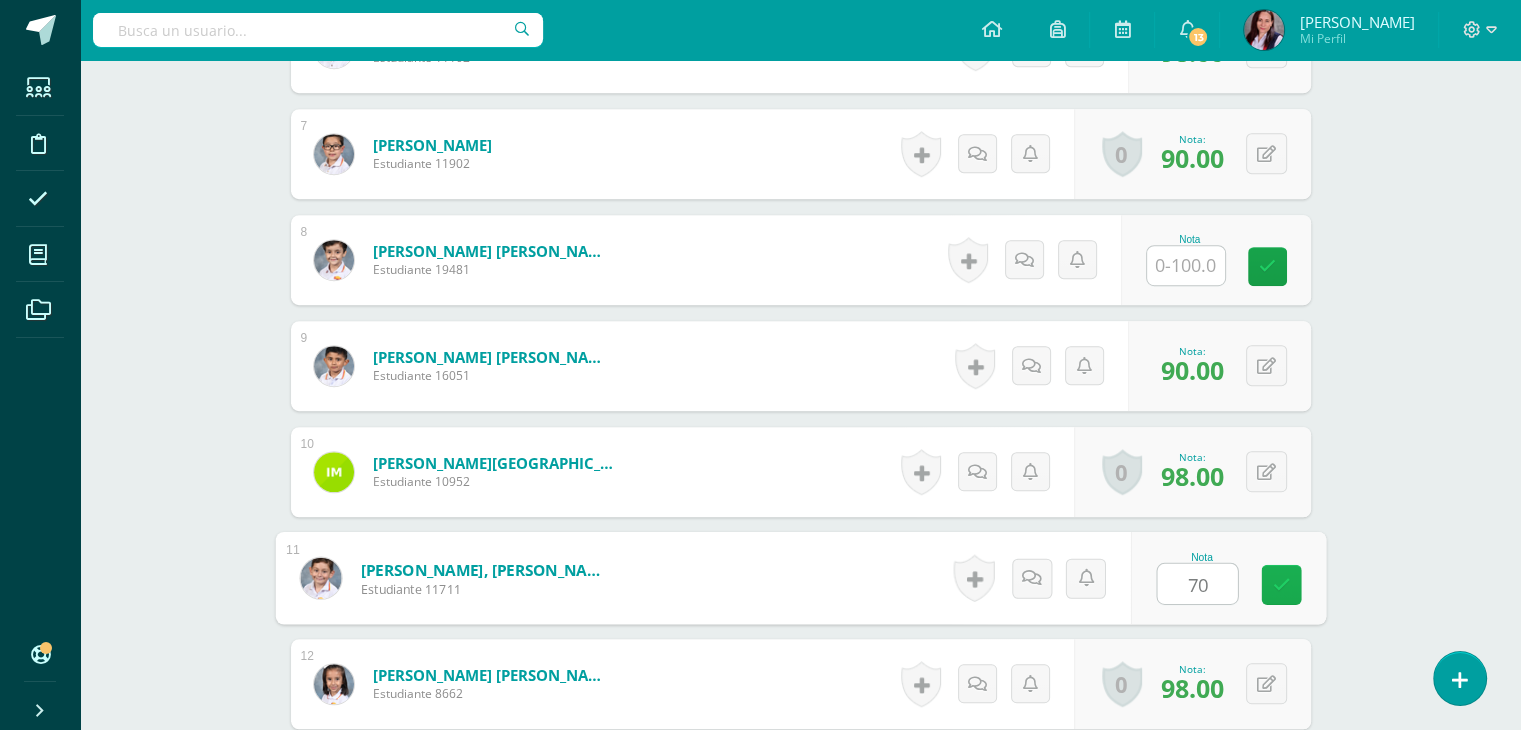 click at bounding box center (1281, 584) 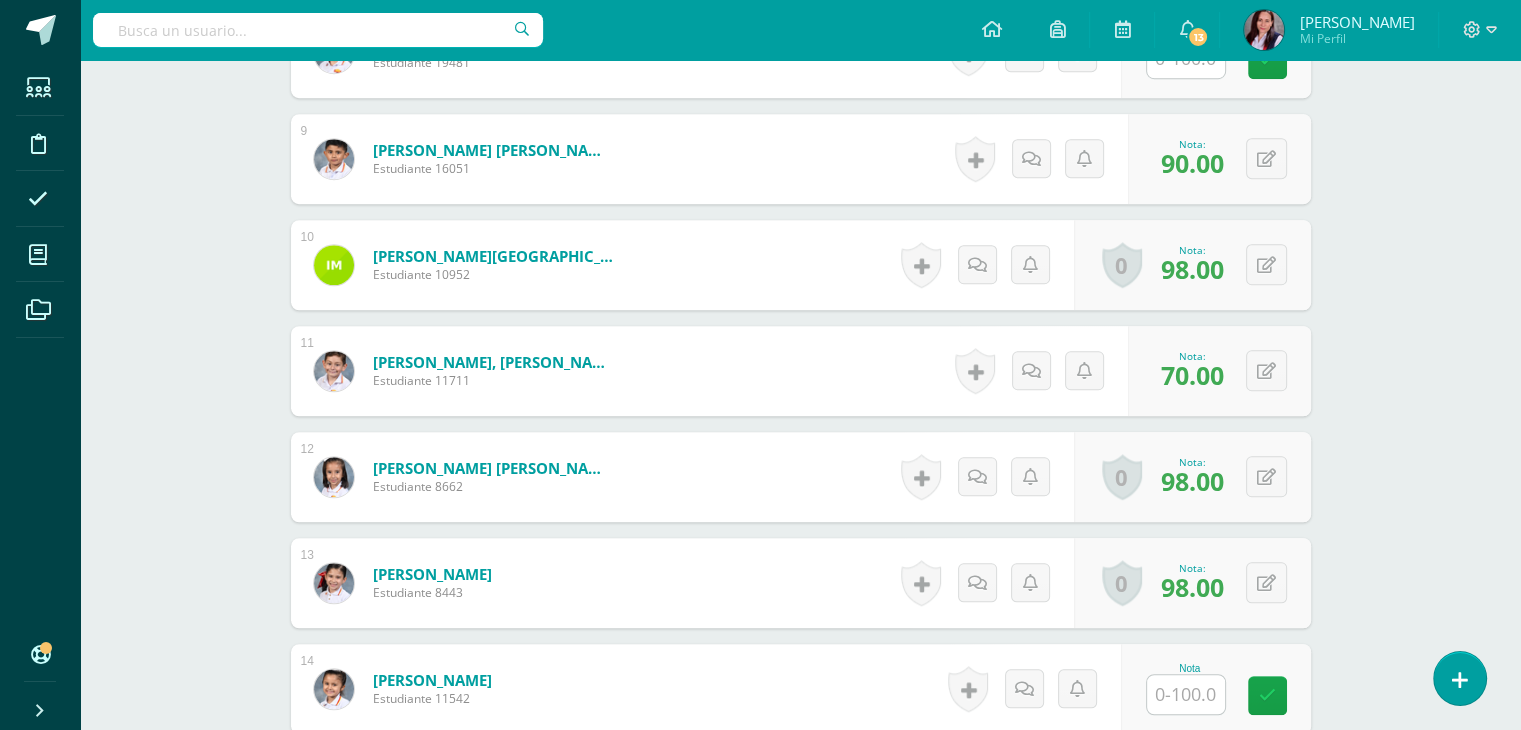 scroll, scrollTop: 1488, scrollLeft: 0, axis: vertical 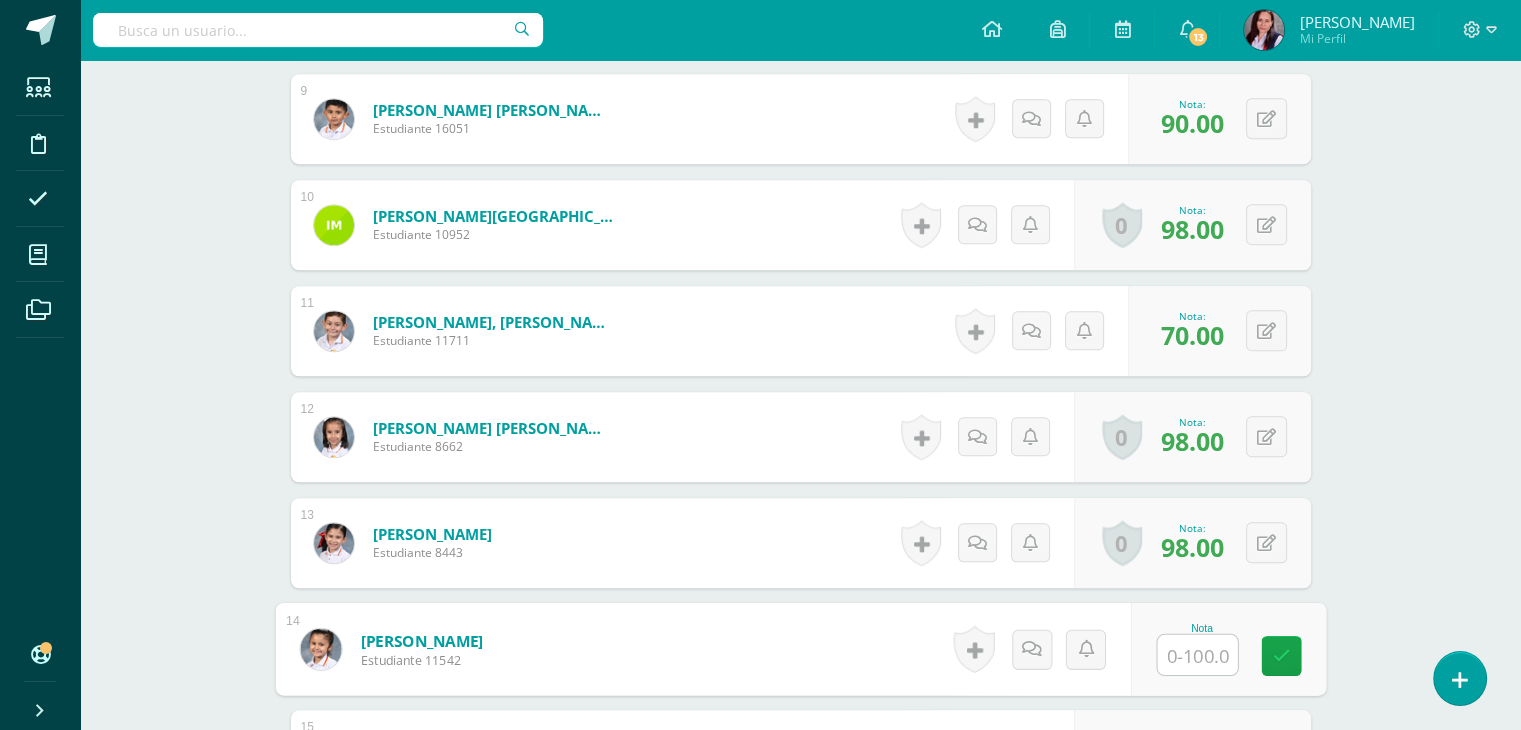 click at bounding box center [1197, 655] 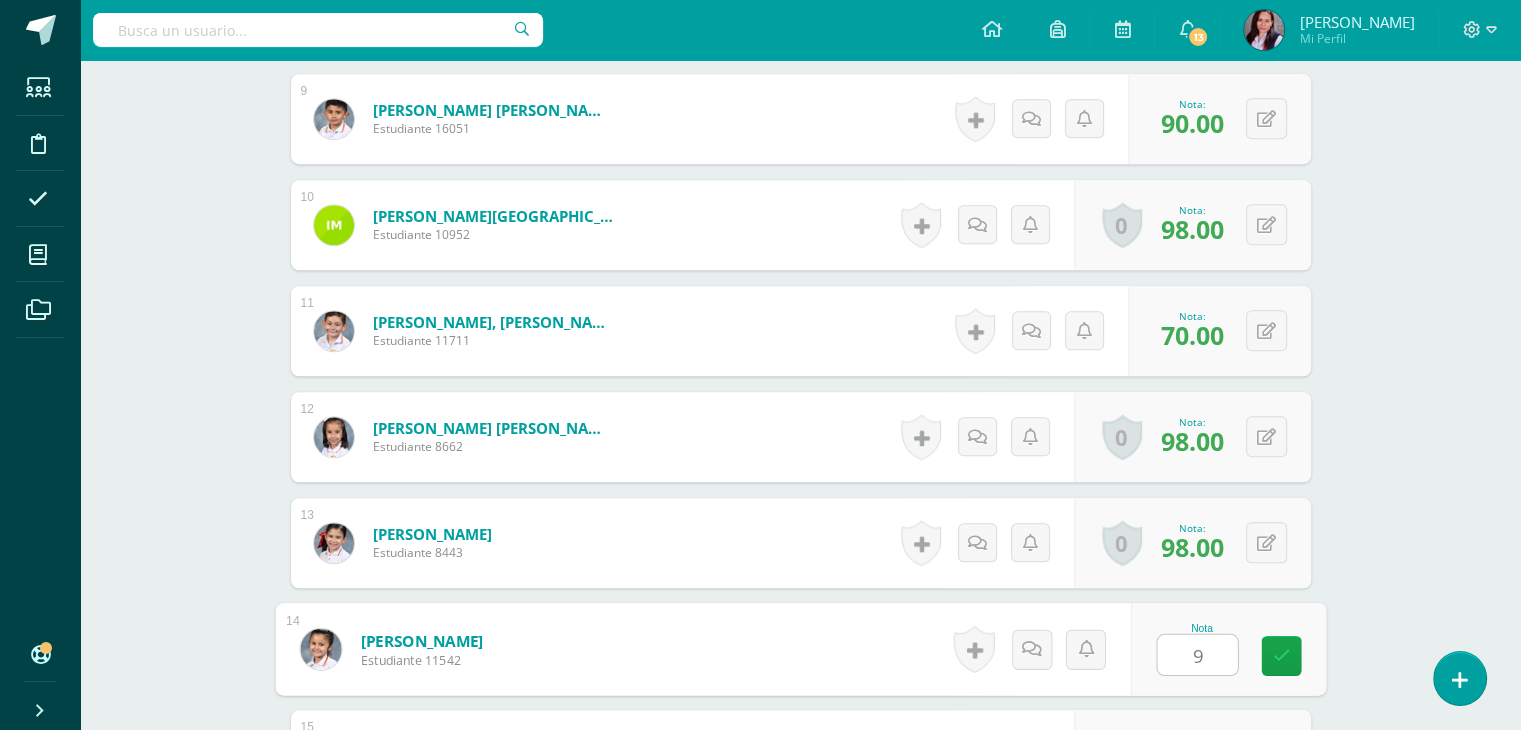 type on "90" 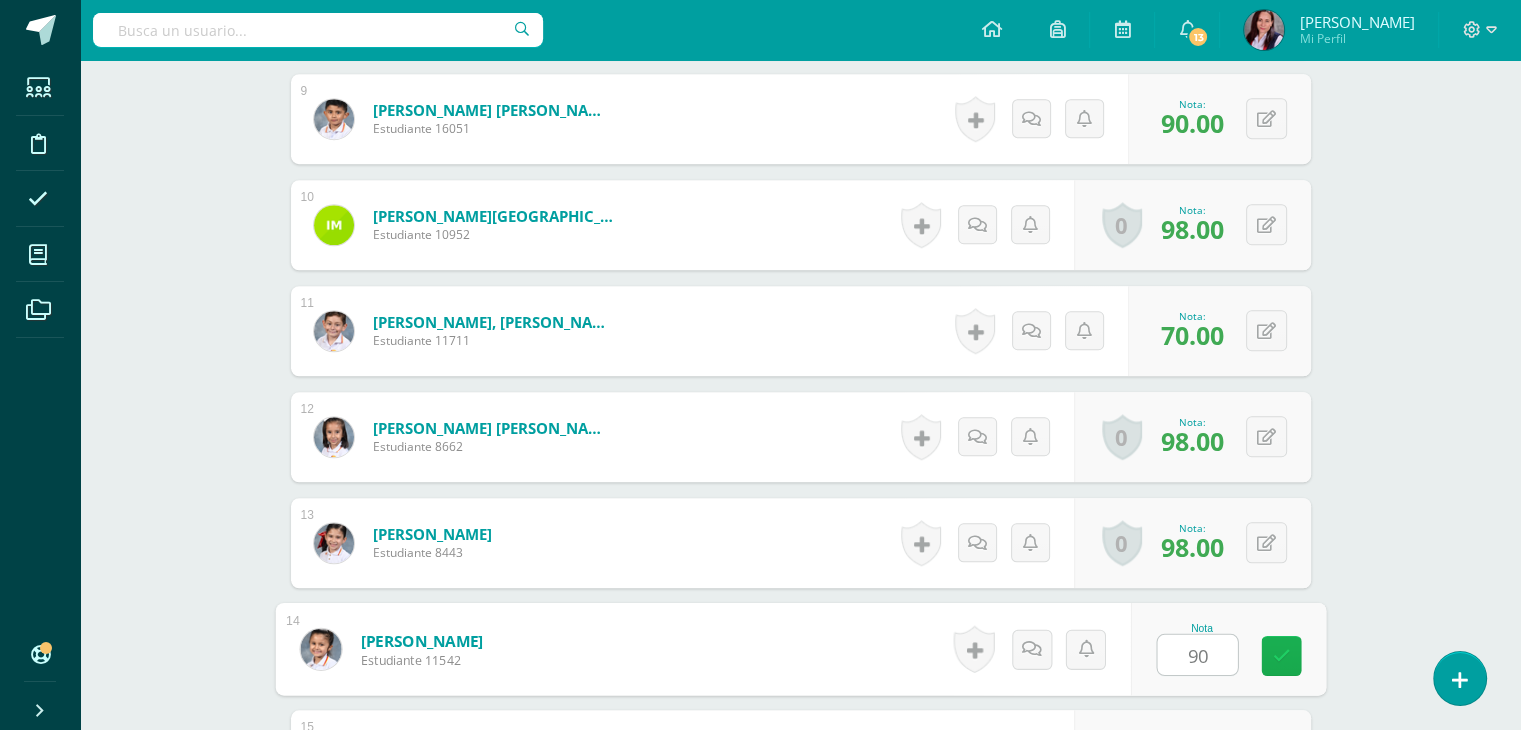 click at bounding box center [1281, 656] 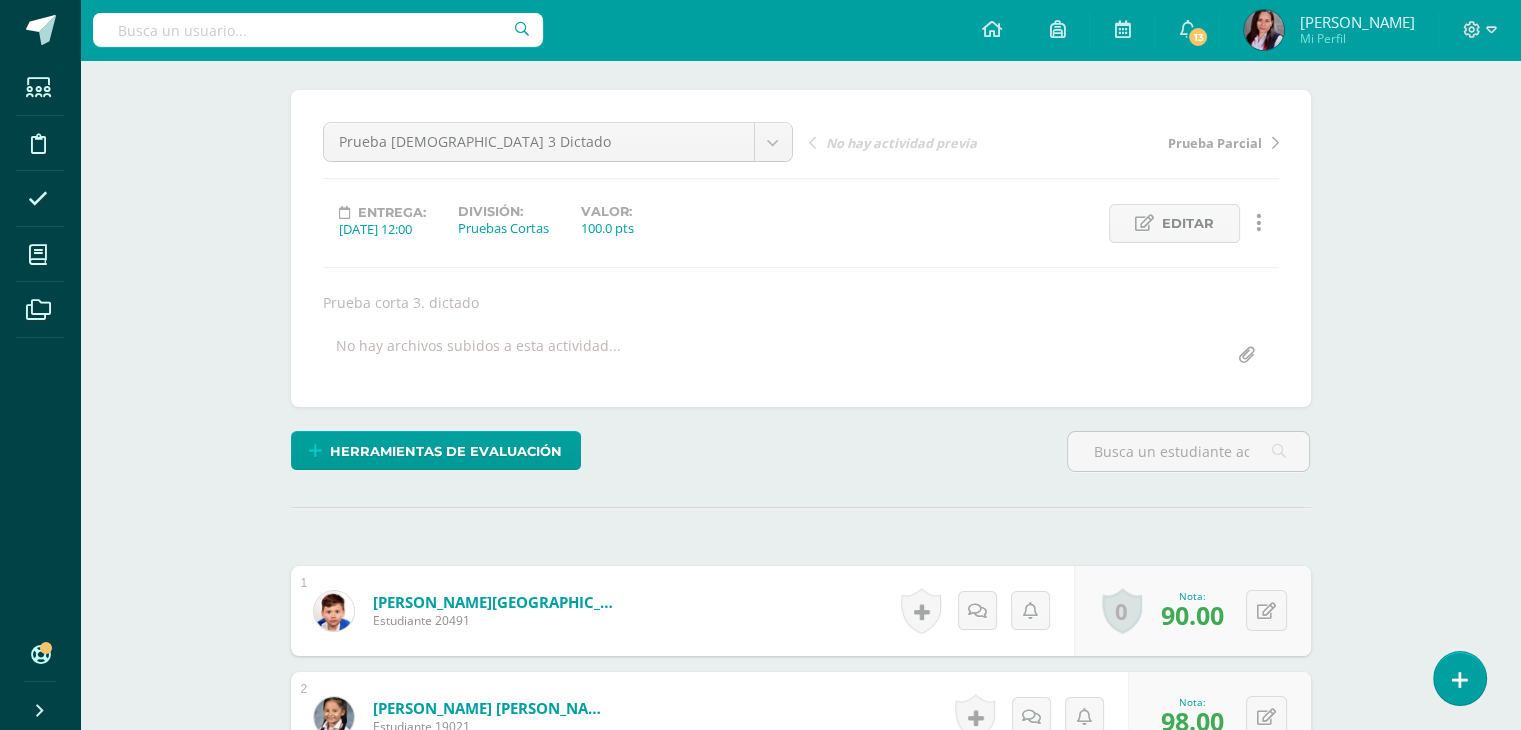 scroll, scrollTop: 0, scrollLeft: 0, axis: both 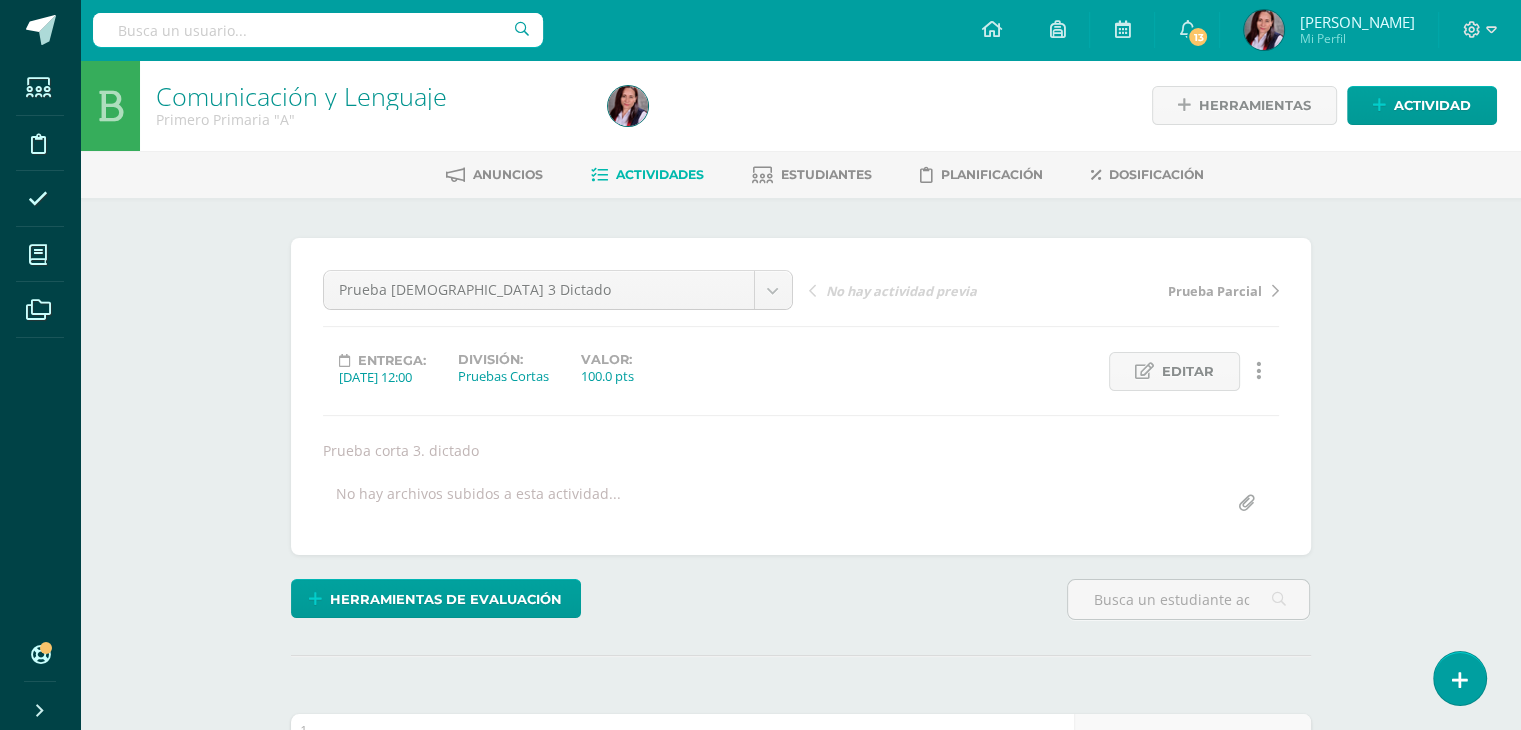 click on "Actividades" at bounding box center [660, 174] 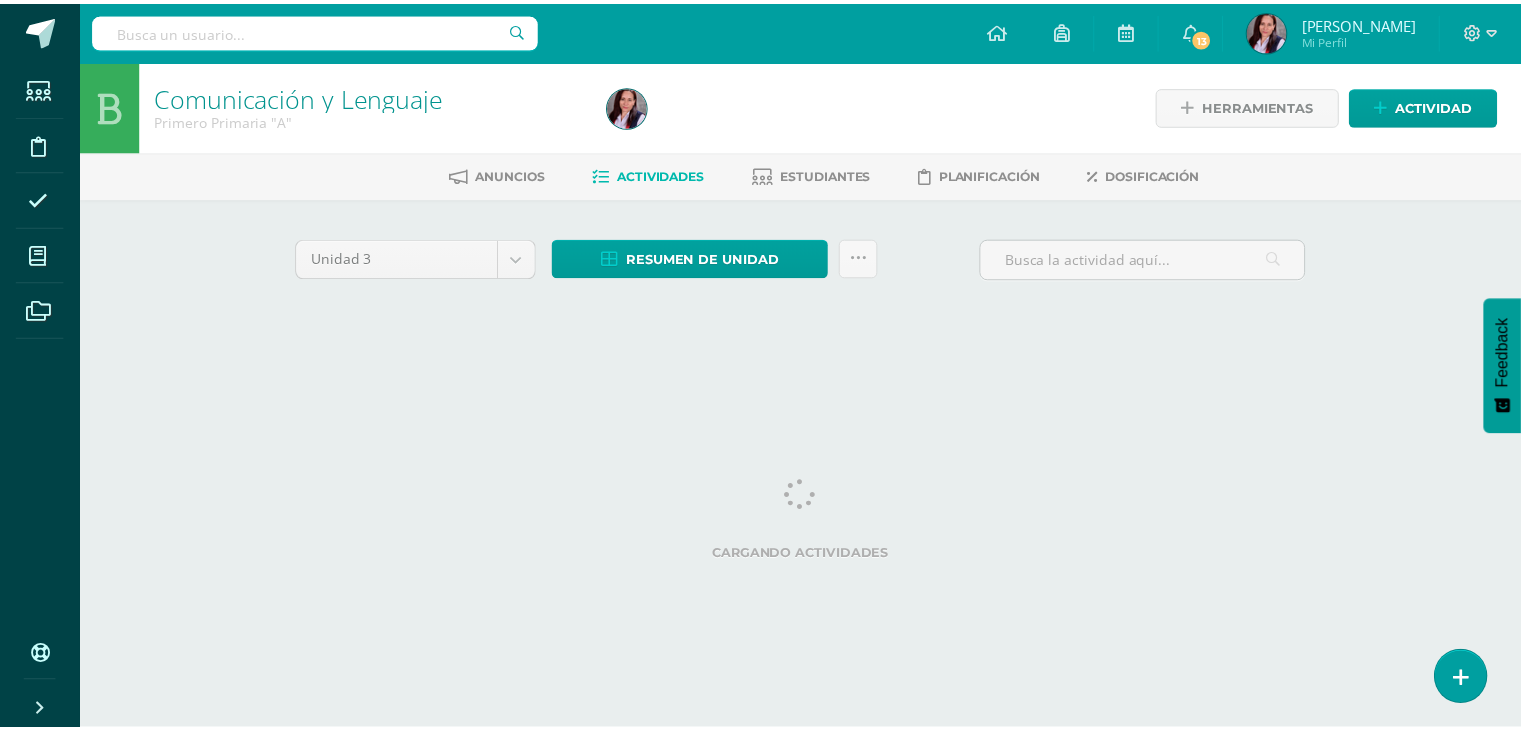 scroll, scrollTop: 0, scrollLeft: 0, axis: both 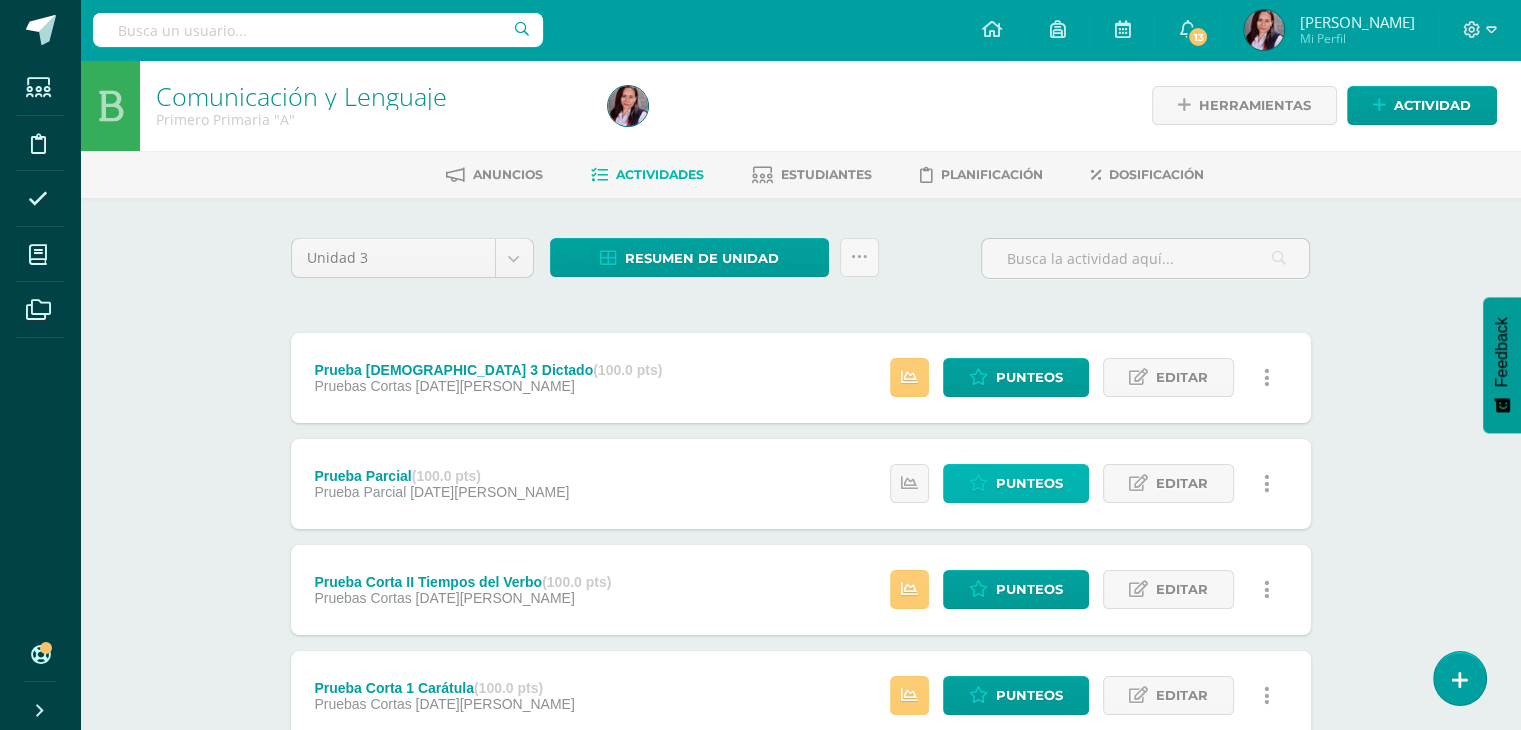 click on "Punteos" at bounding box center [1029, 483] 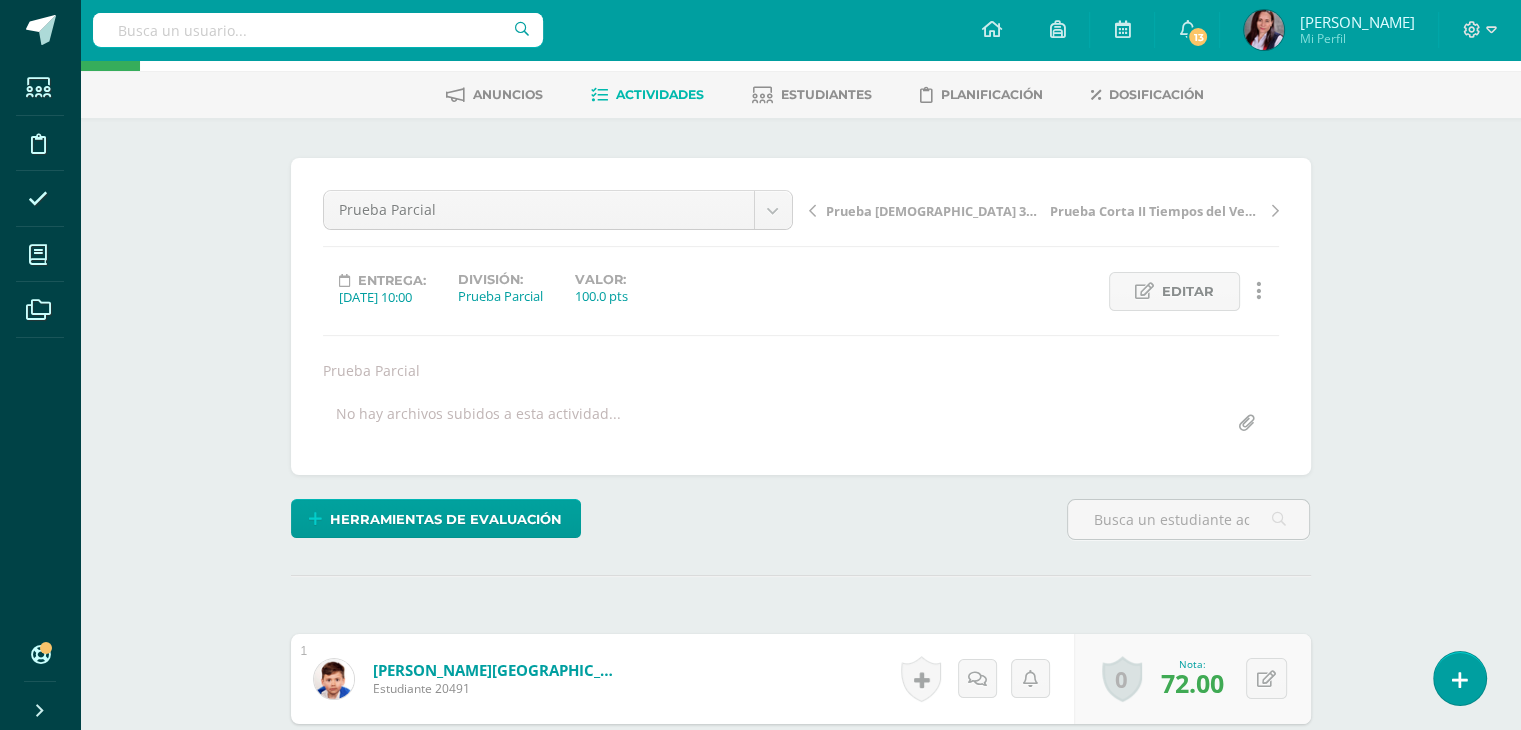 scroll, scrollTop: 0, scrollLeft: 0, axis: both 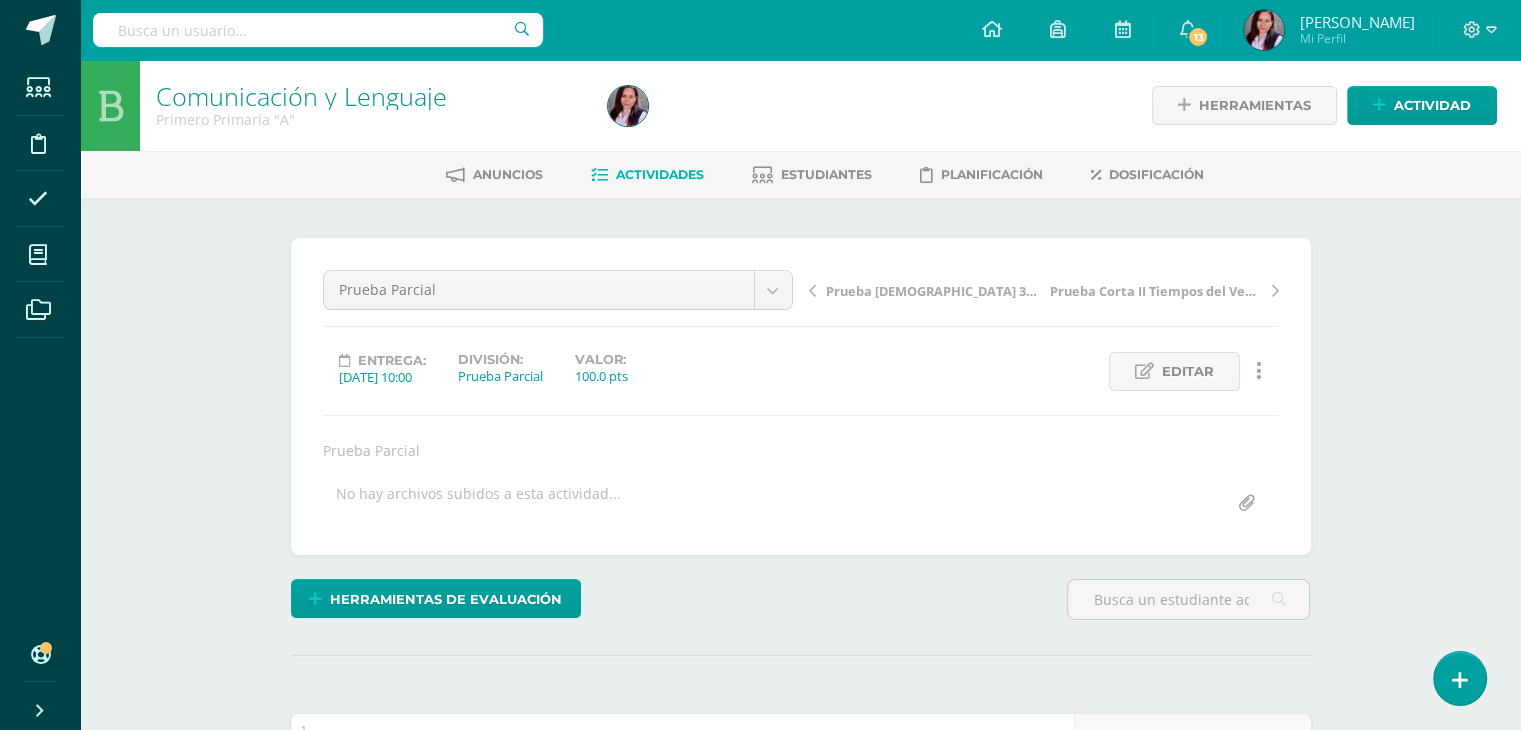 click on "Actividades" at bounding box center (660, 174) 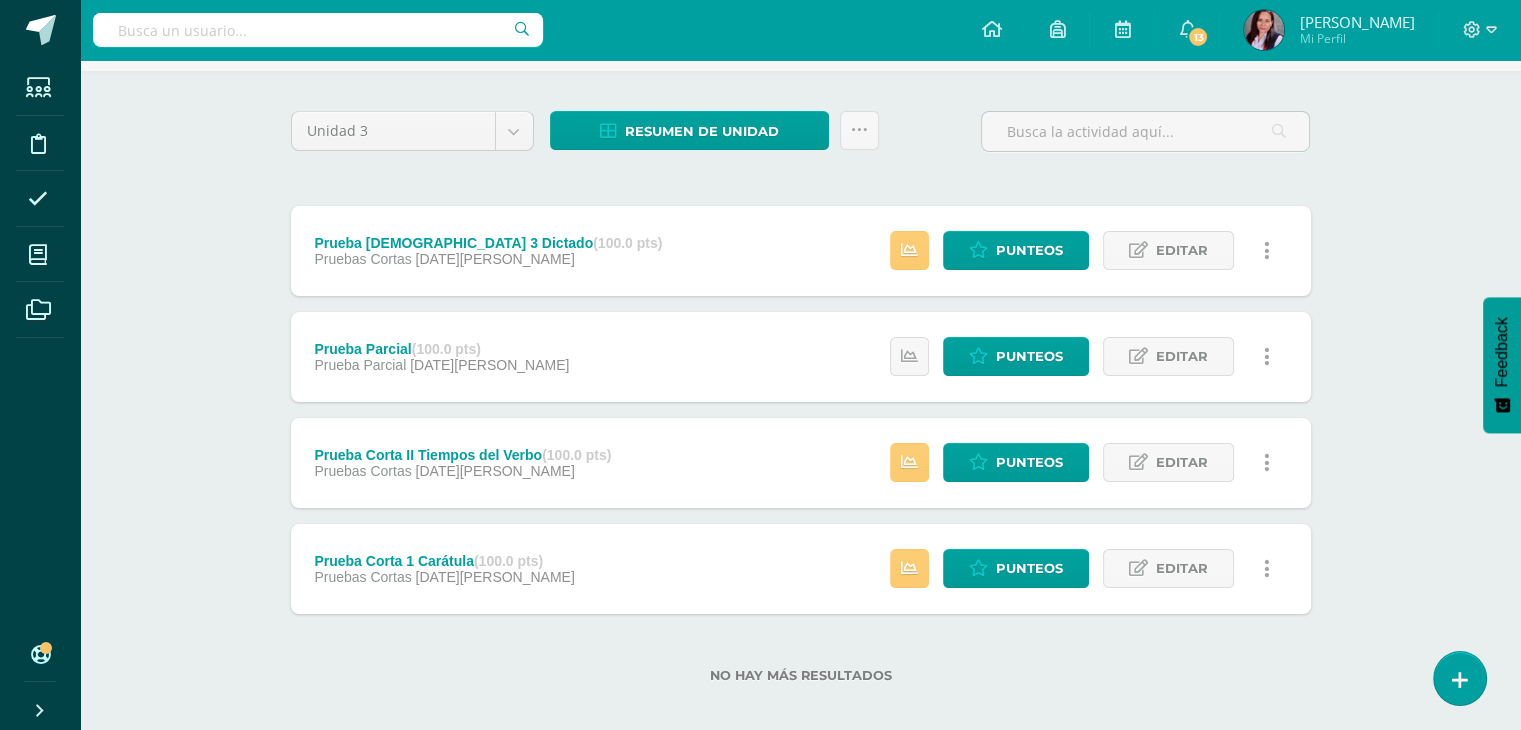 scroll, scrollTop: 128, scrollLeft: 0, axis: vertical 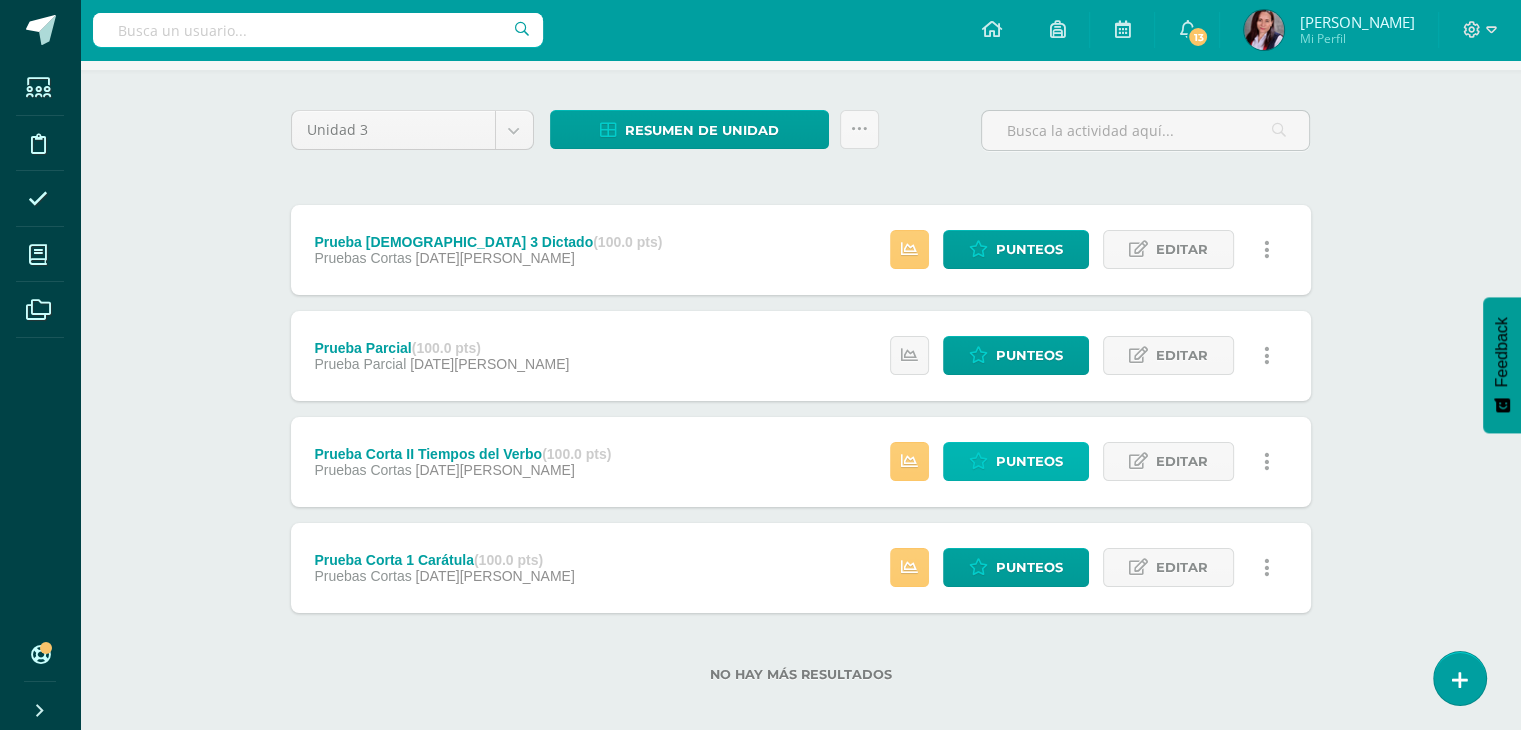 click on "Punteos" at bounding box center (1029, 461) 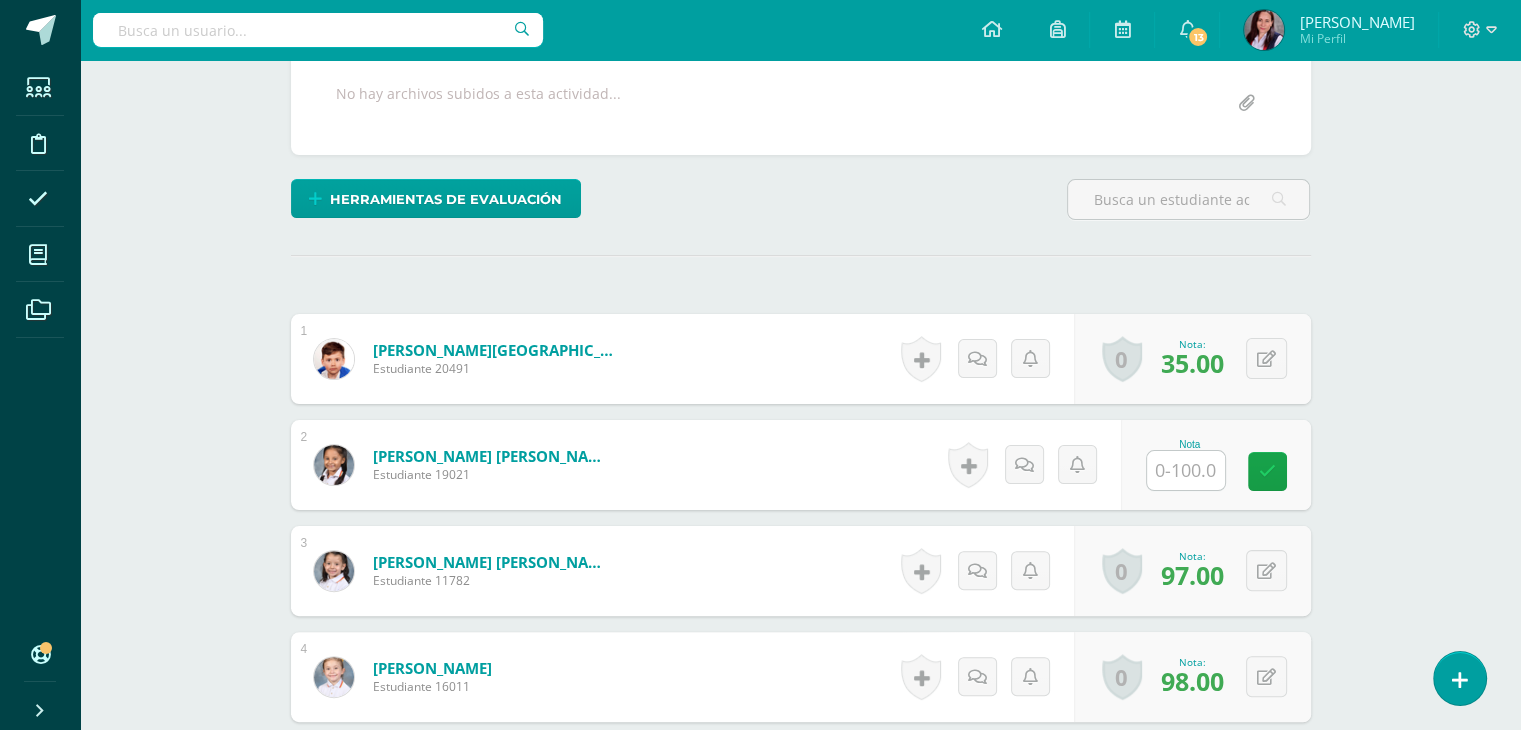 scroll, scrollTop: 404, scrollLeft: 0, axis: vertical 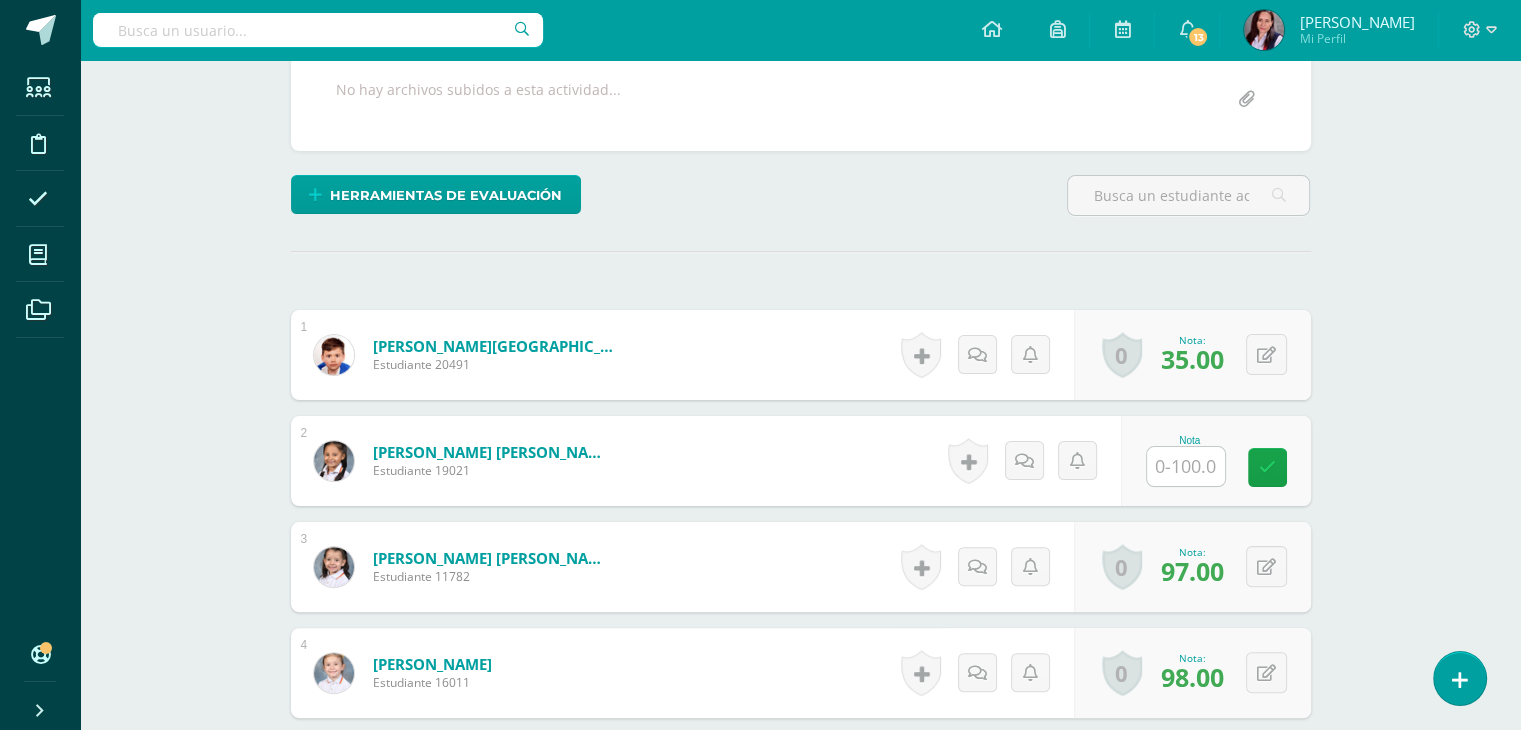 click at bounding box center (1186, 466) 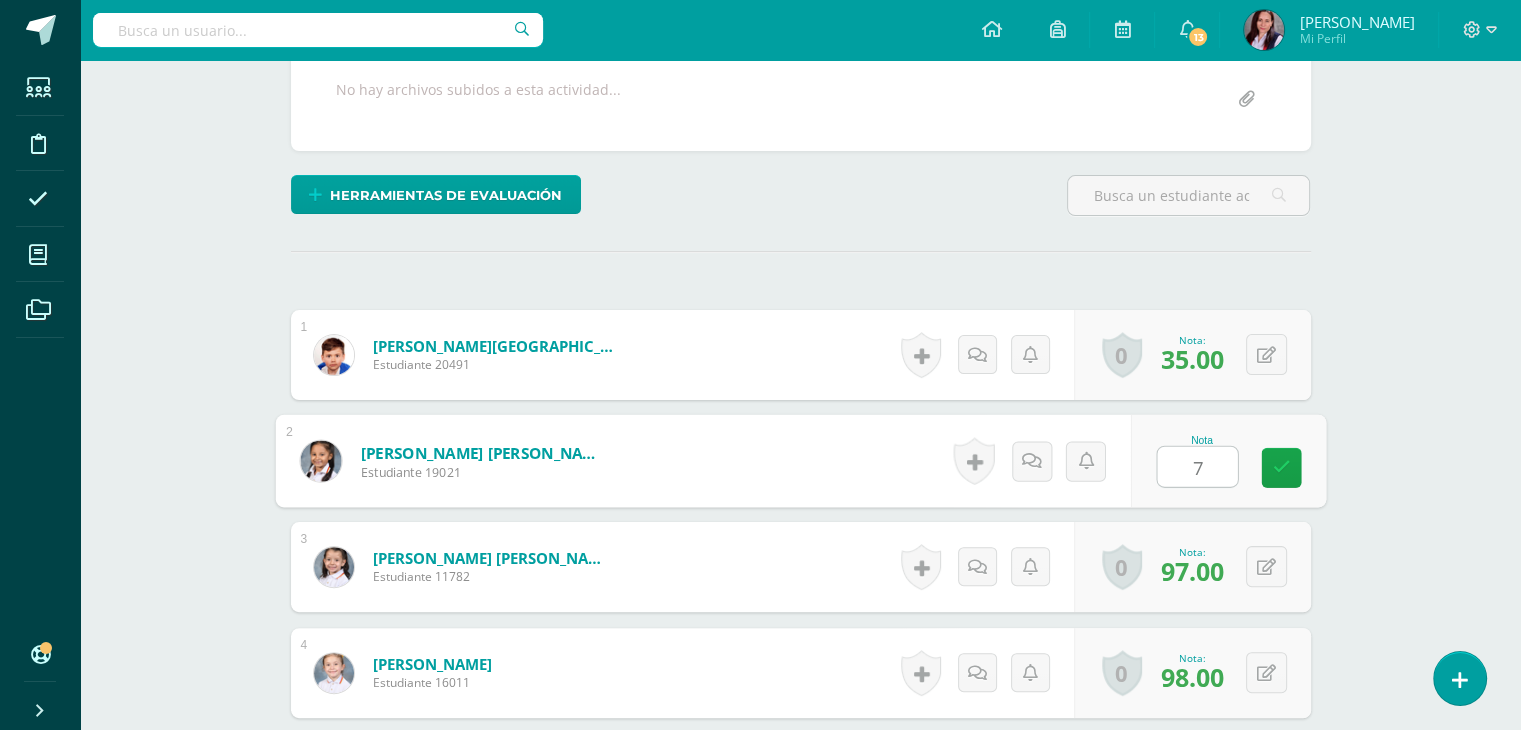 type on "75" 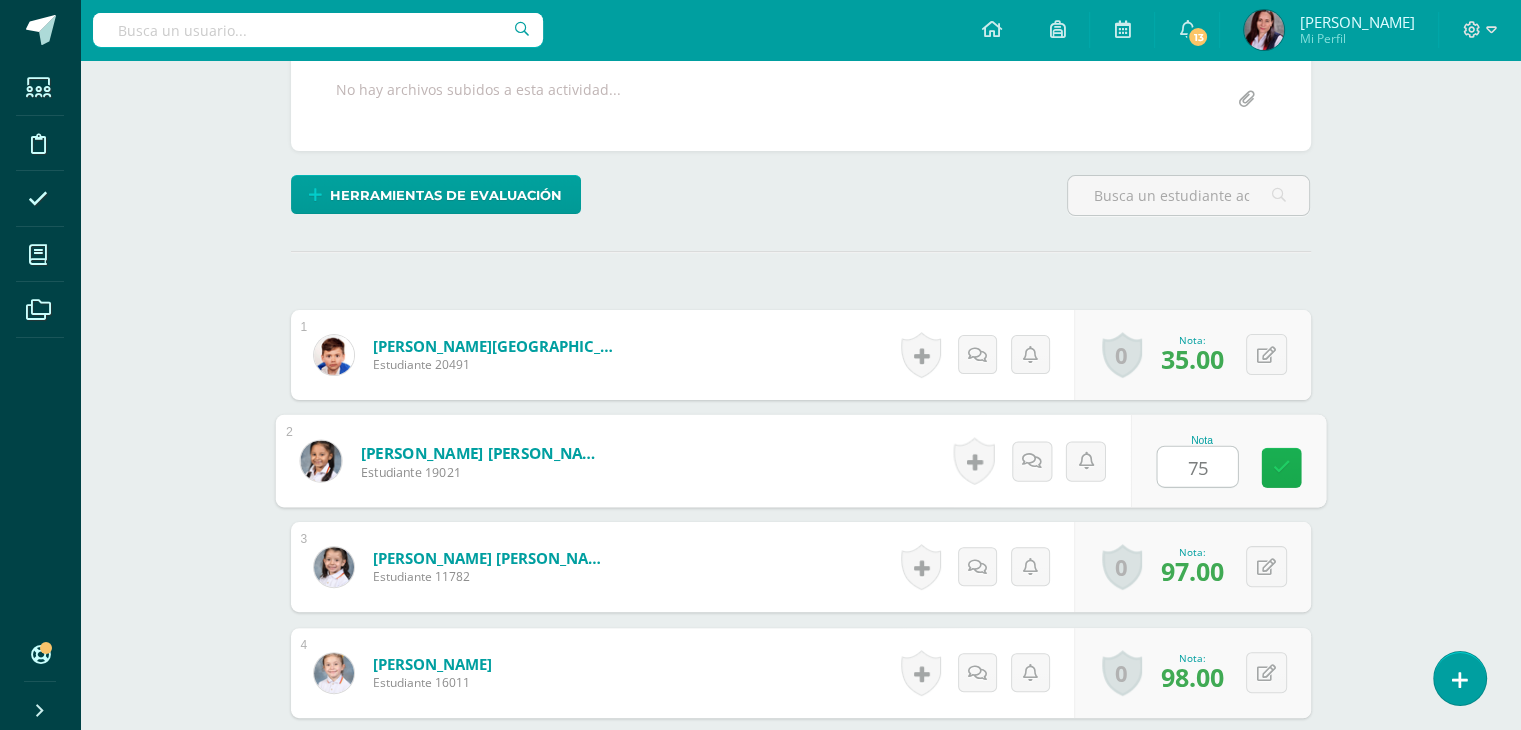 click at bounding box center [1281, 467] 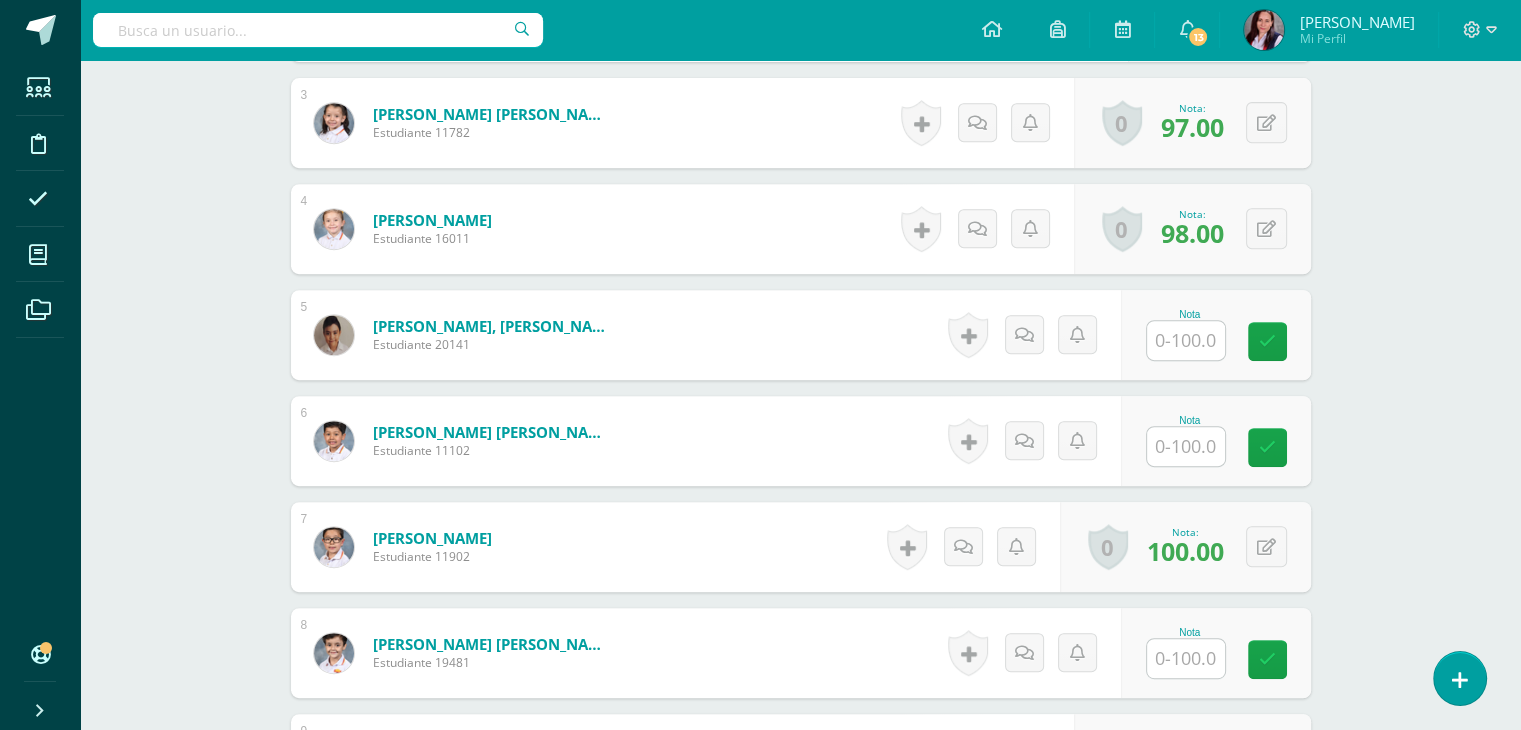 scroll, scrollTop: 848, scrollLeft: 0, axis: vertical 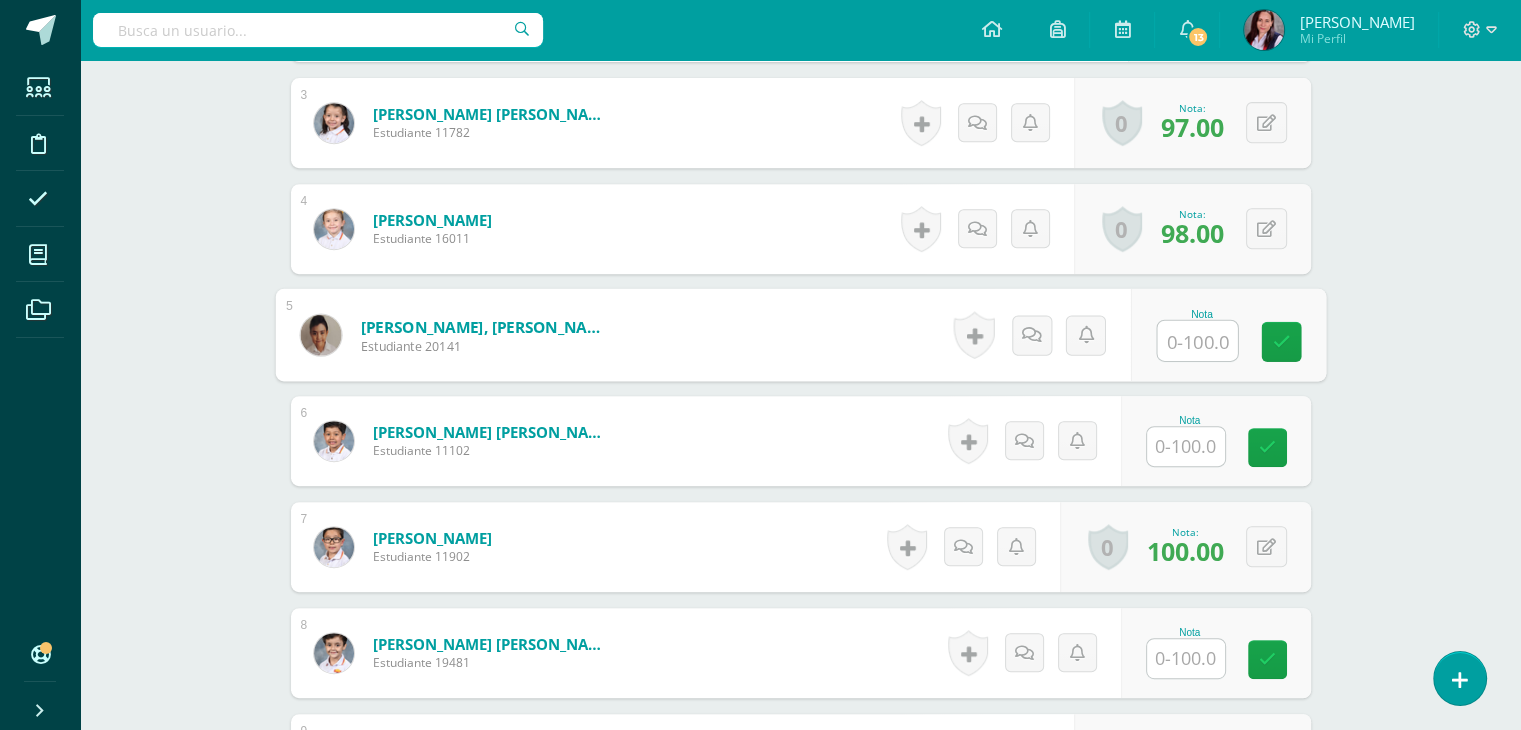 click at bounding box center [1197, 341] 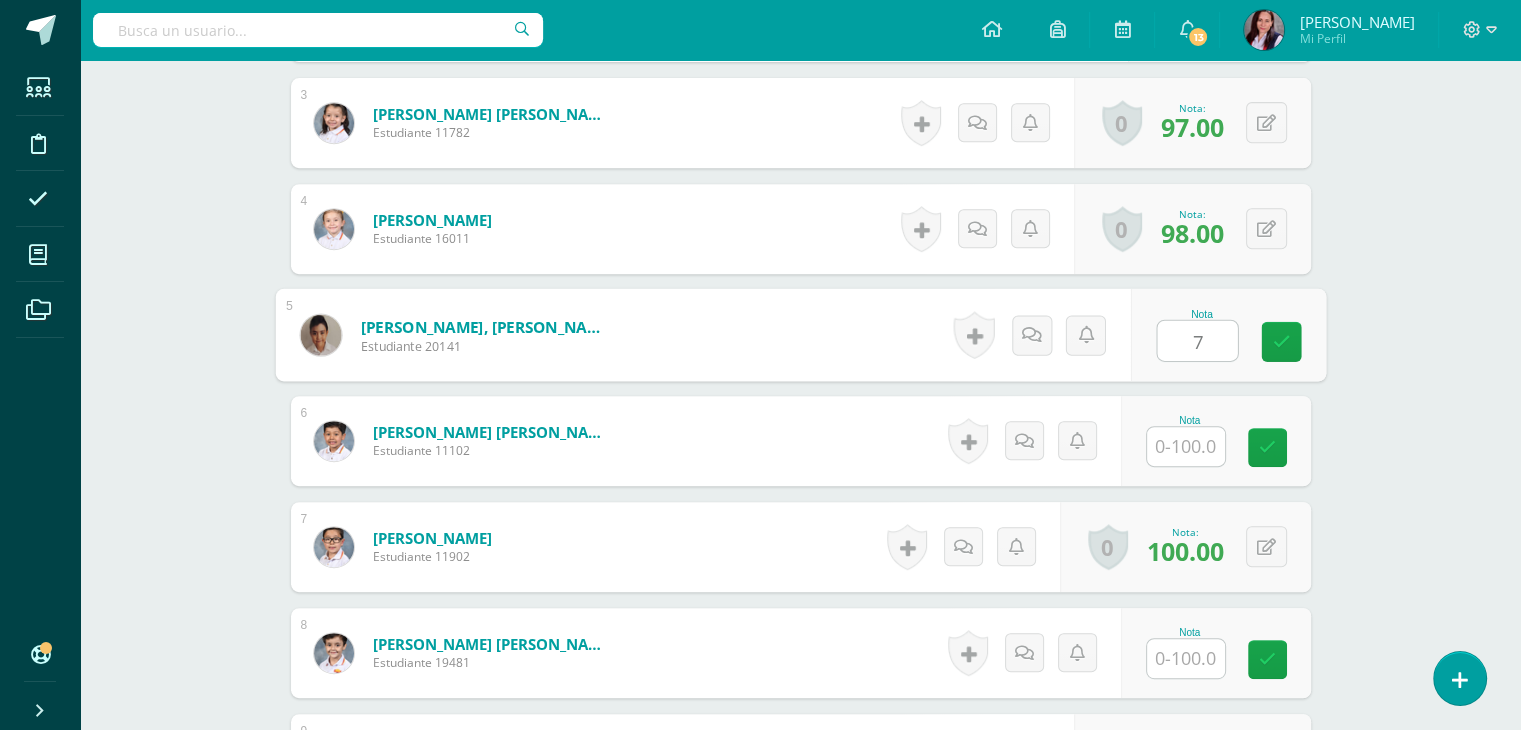 type on "75" 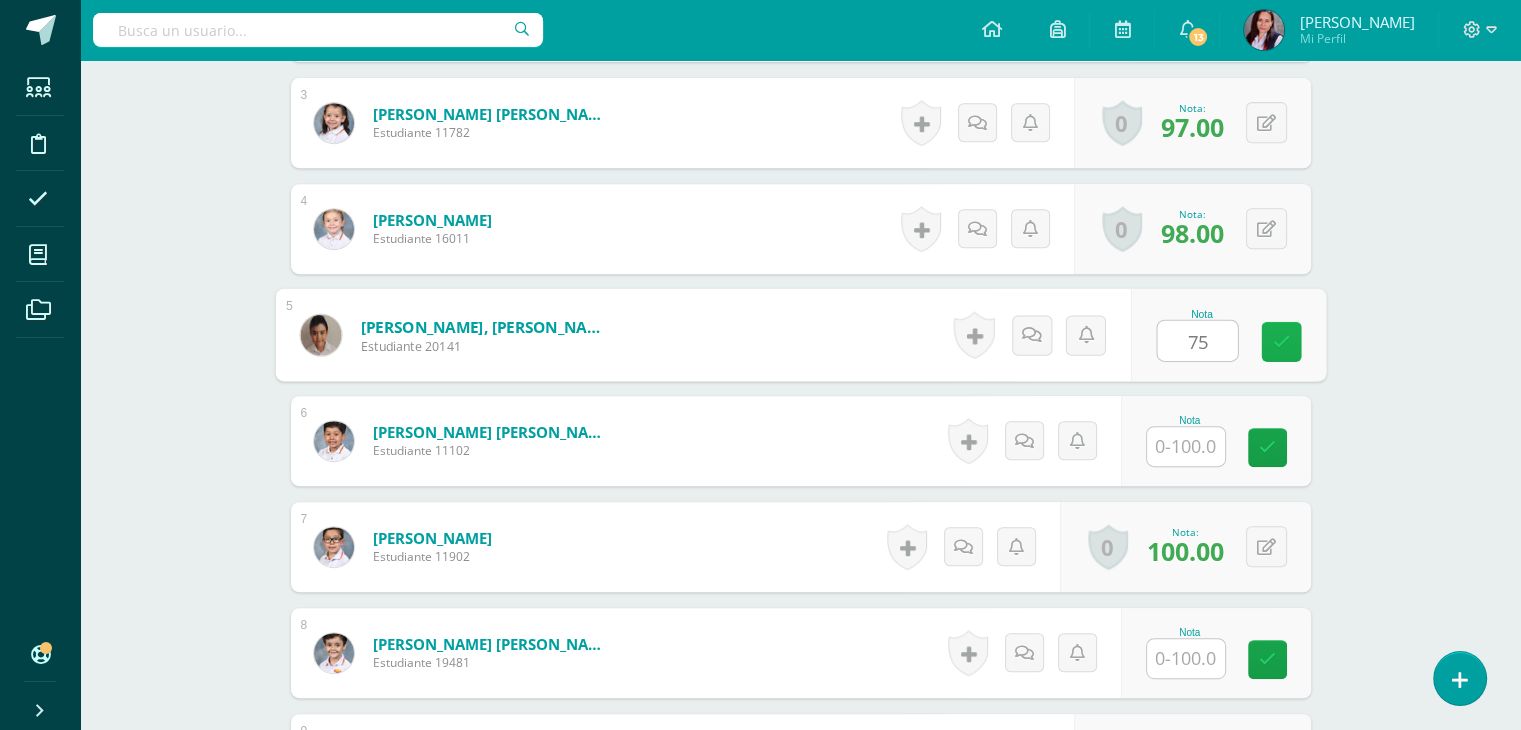 click at bounding box center (1281, 342) 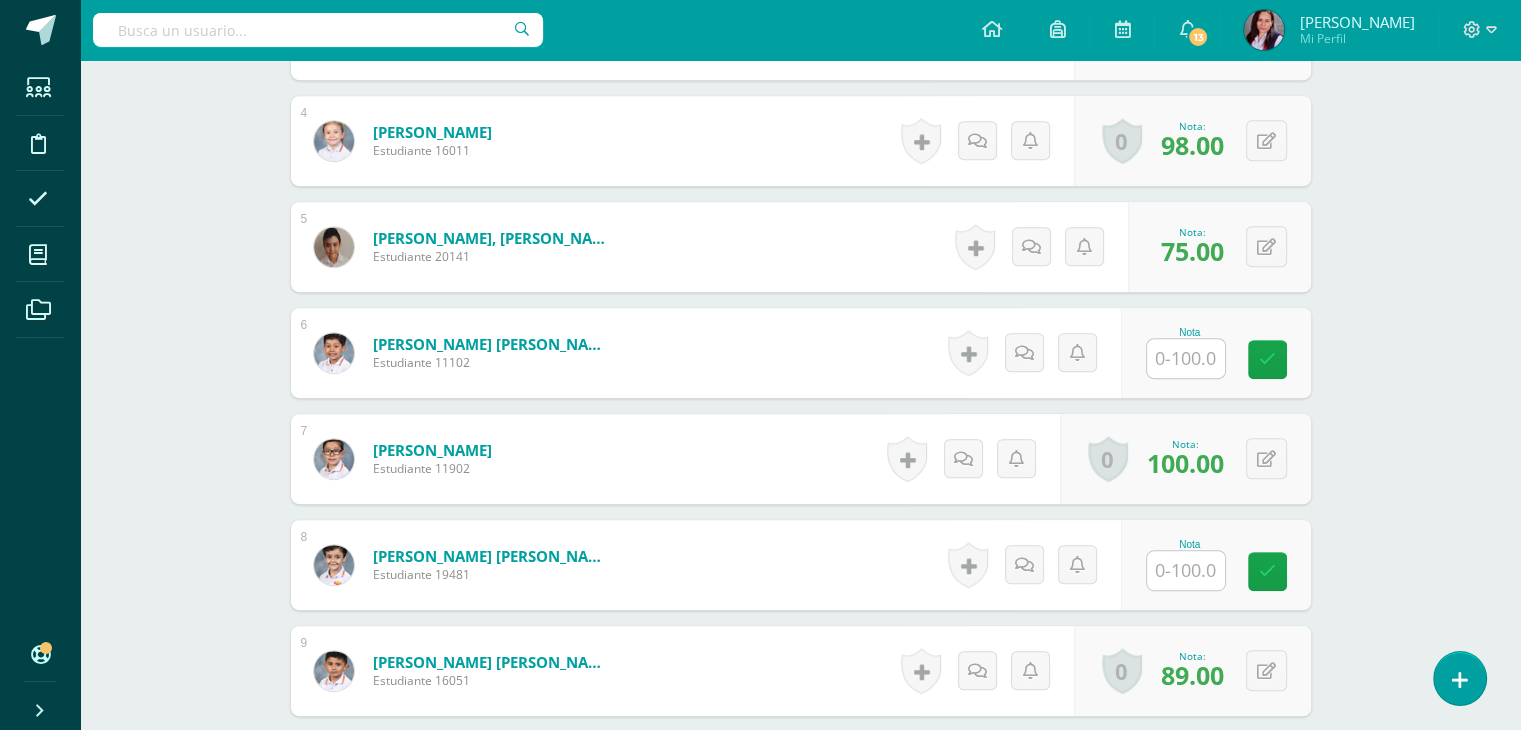 scroll, scrollTop: 949, scrollLeft: 0, axis: vertical 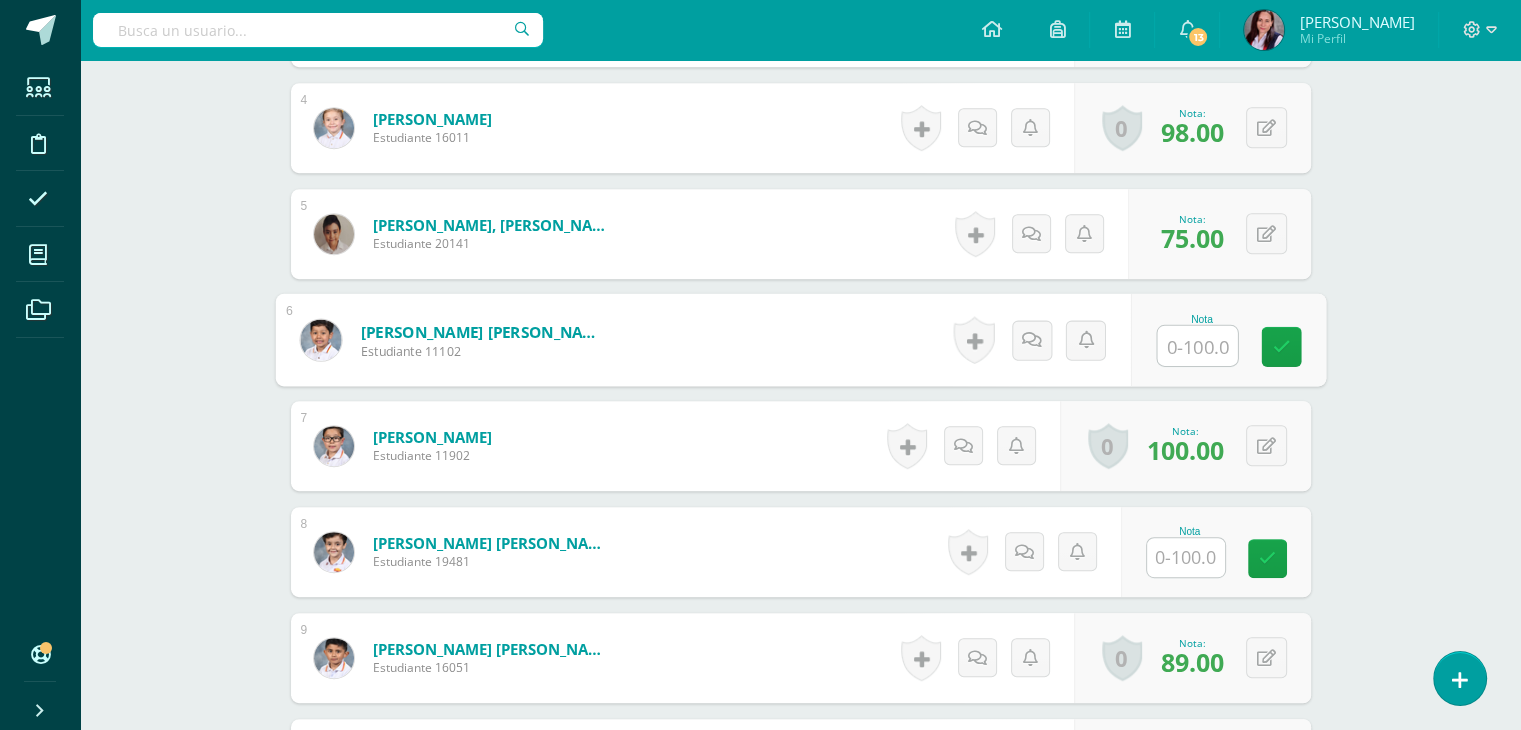 click at bounding box center [1197, 346] 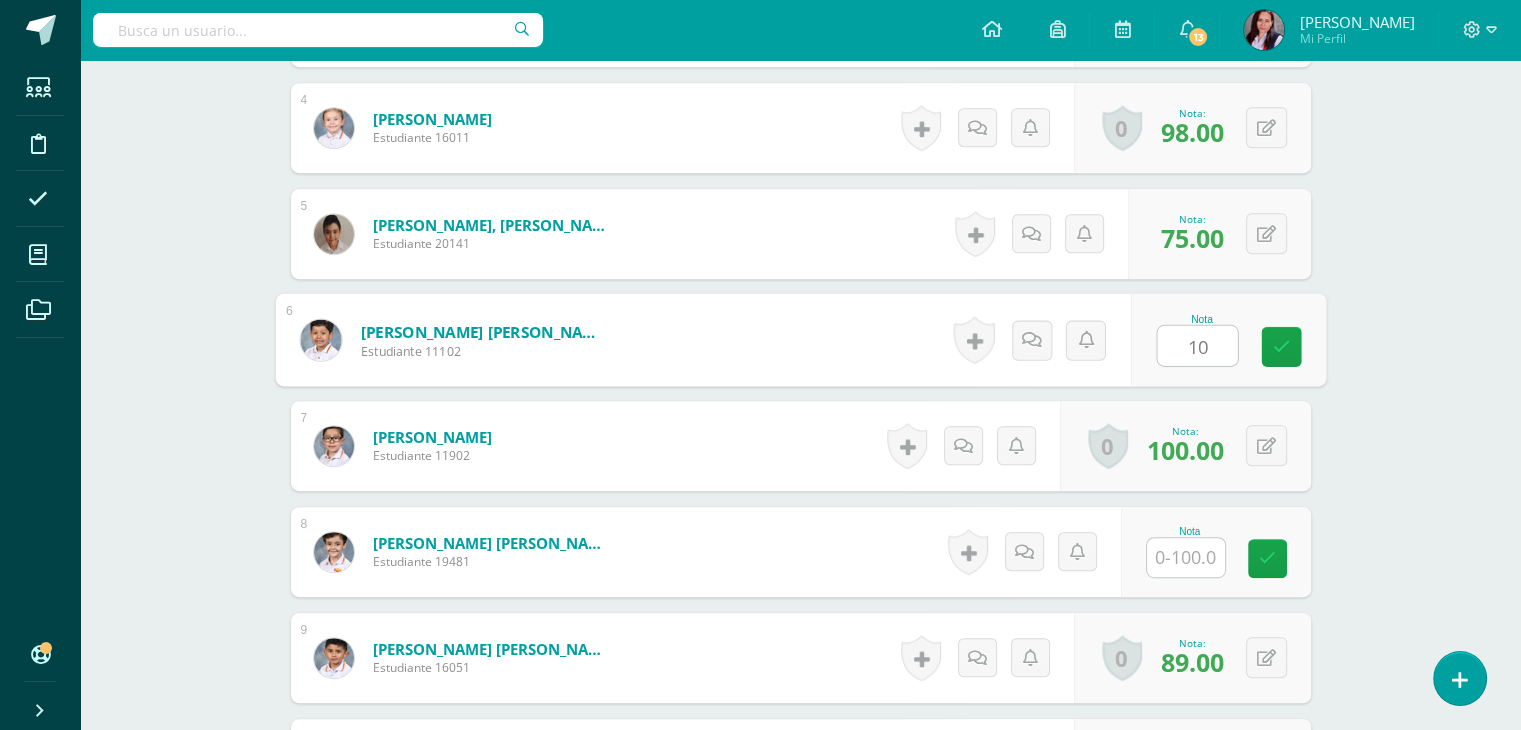type on "100" 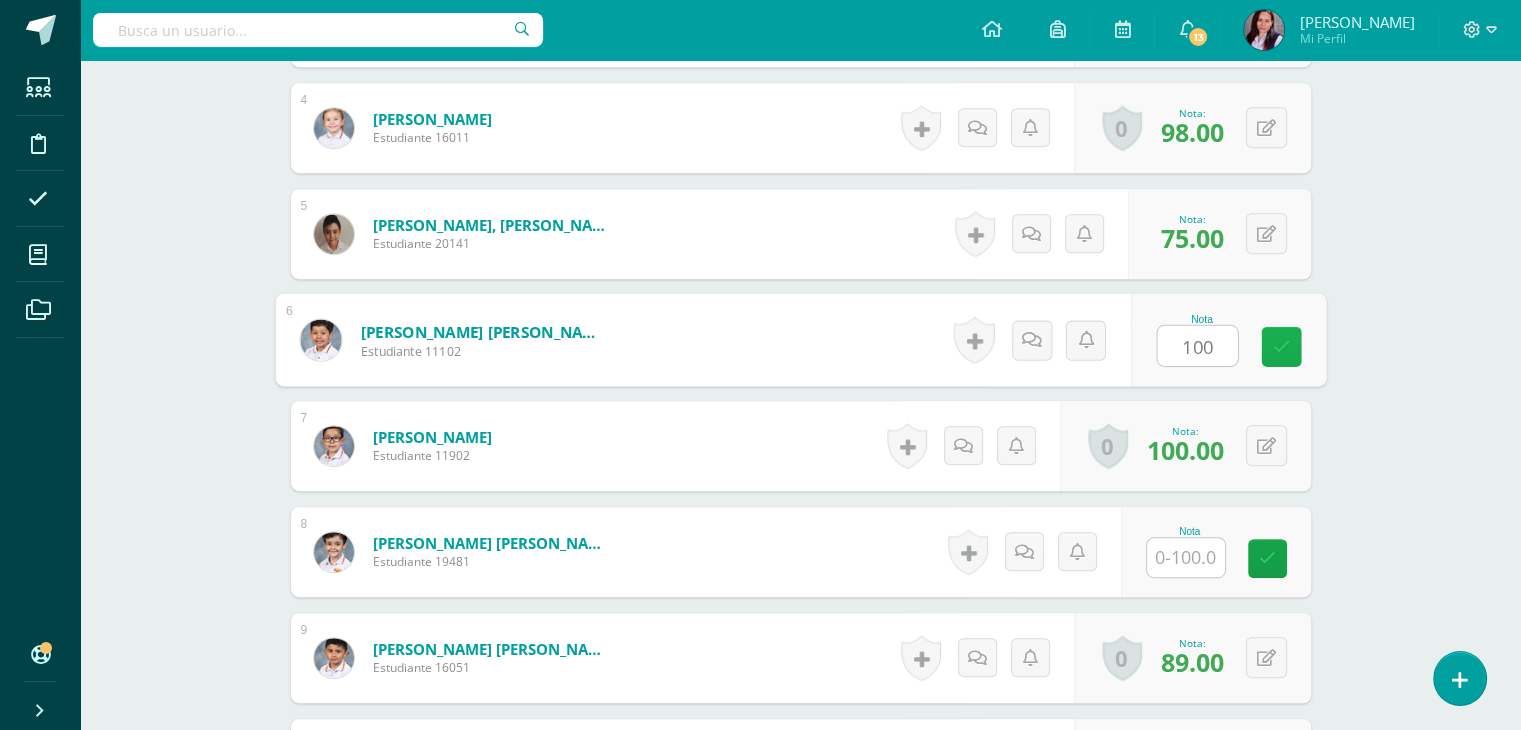 click at bounding box center (1281, 346) 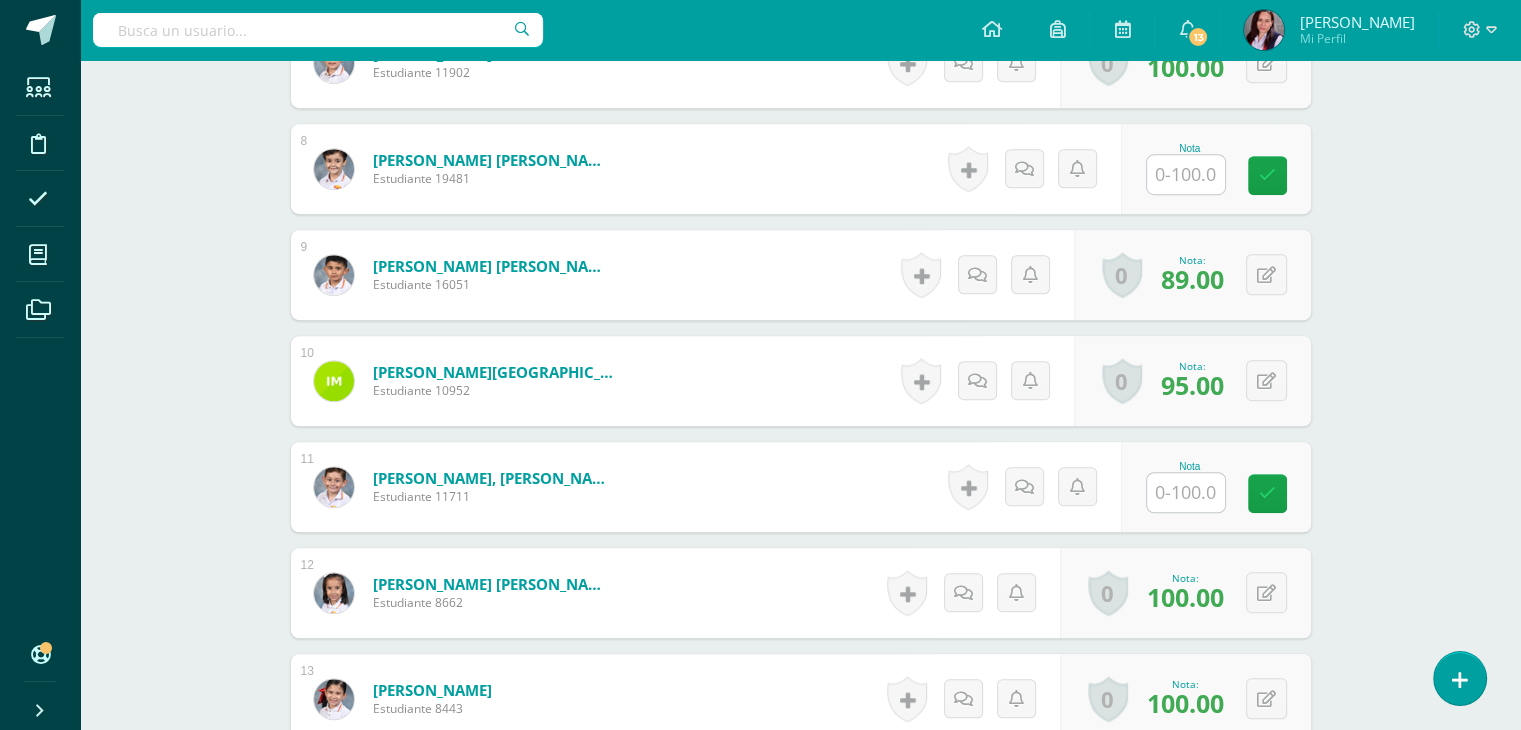 scroll, scrollTop: 1333, scrollLeft: 0, axis: vertical 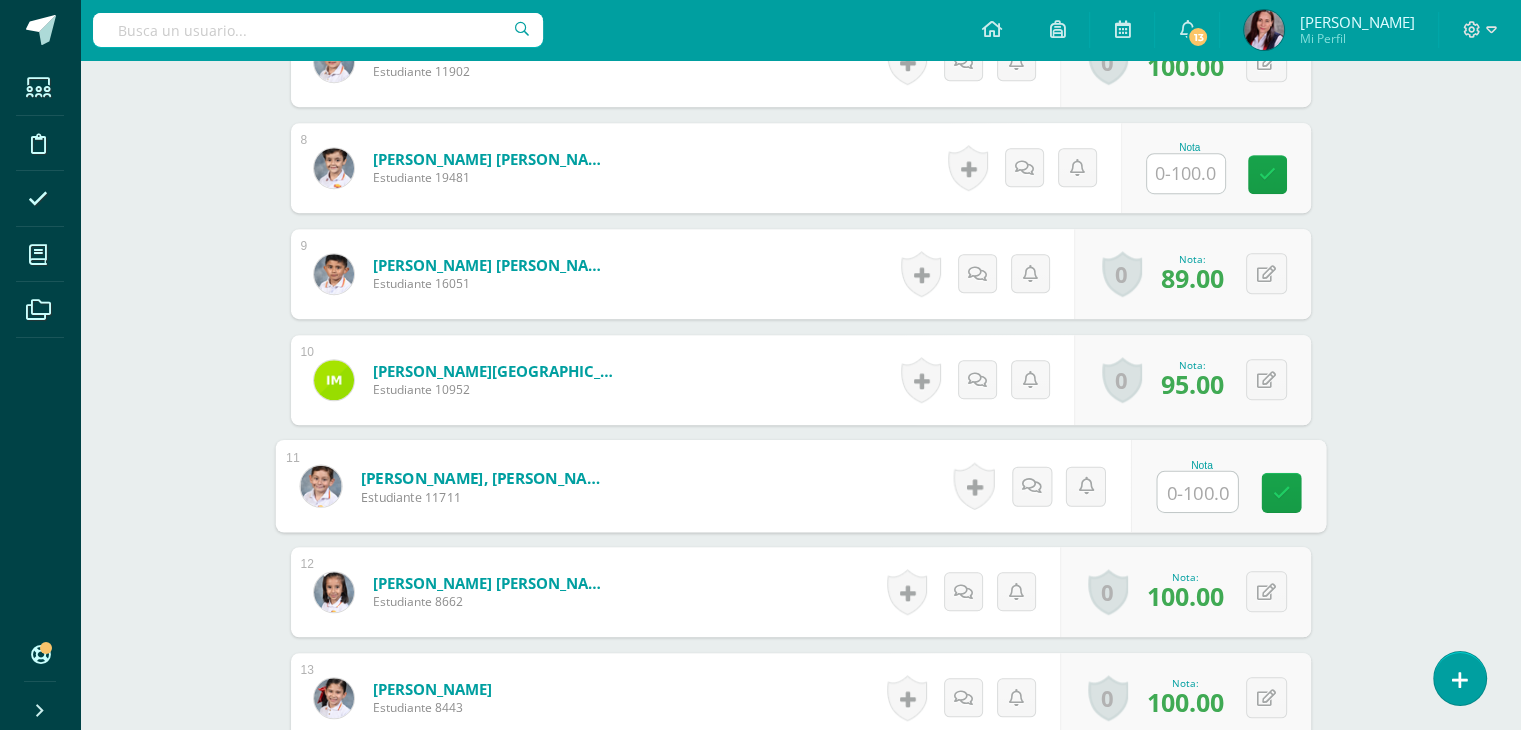 click at bounding box center (1197, 492) 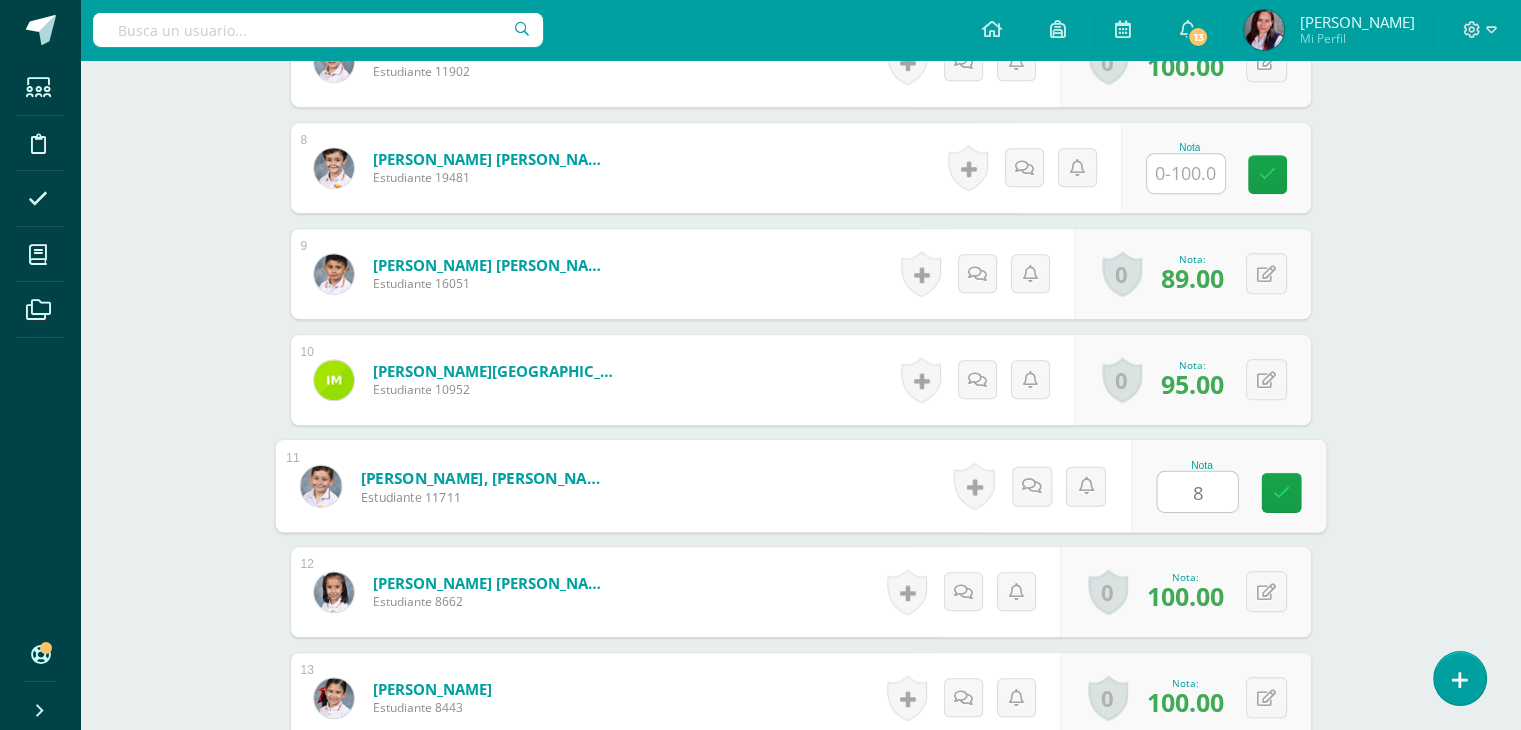 type on "85" 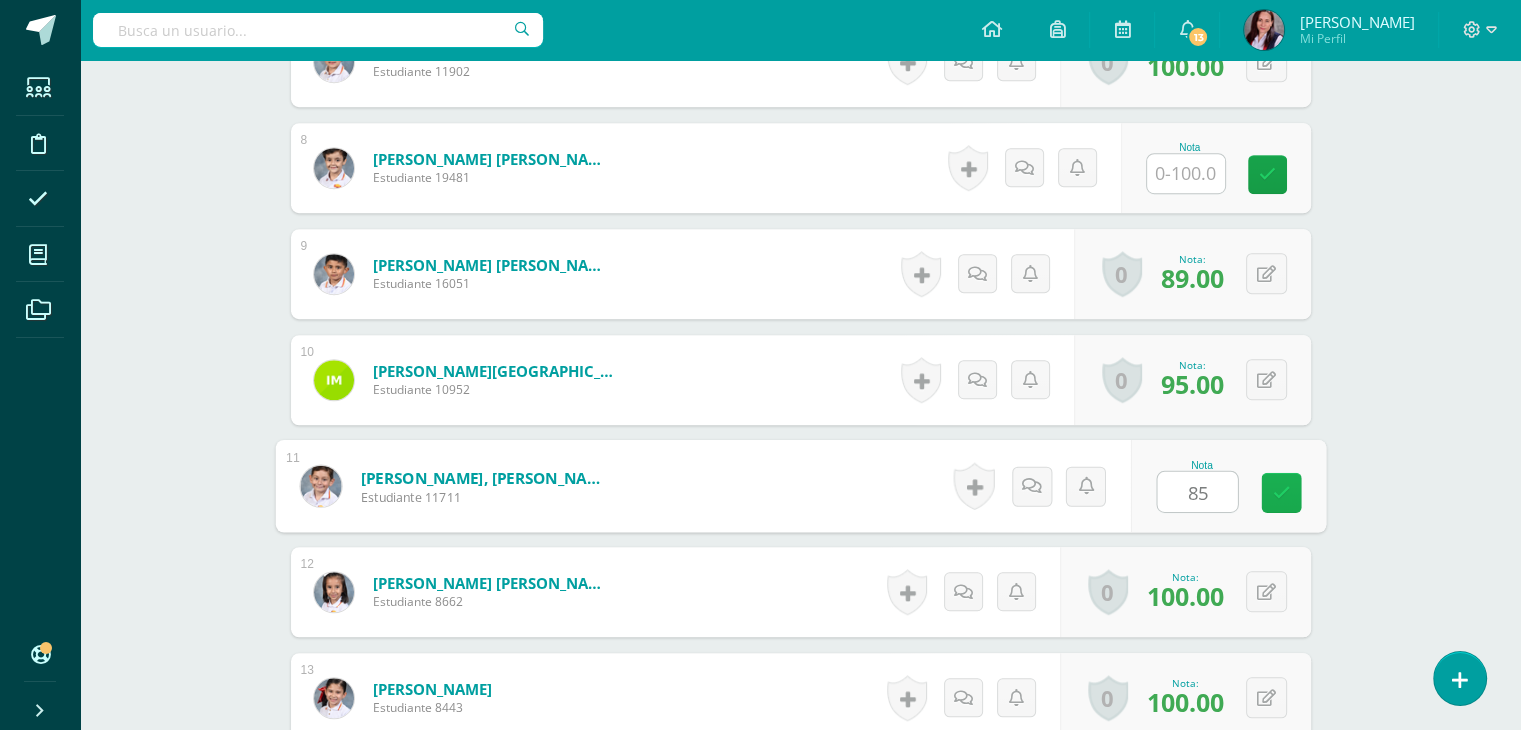 click at bounding box center (1281, 492) 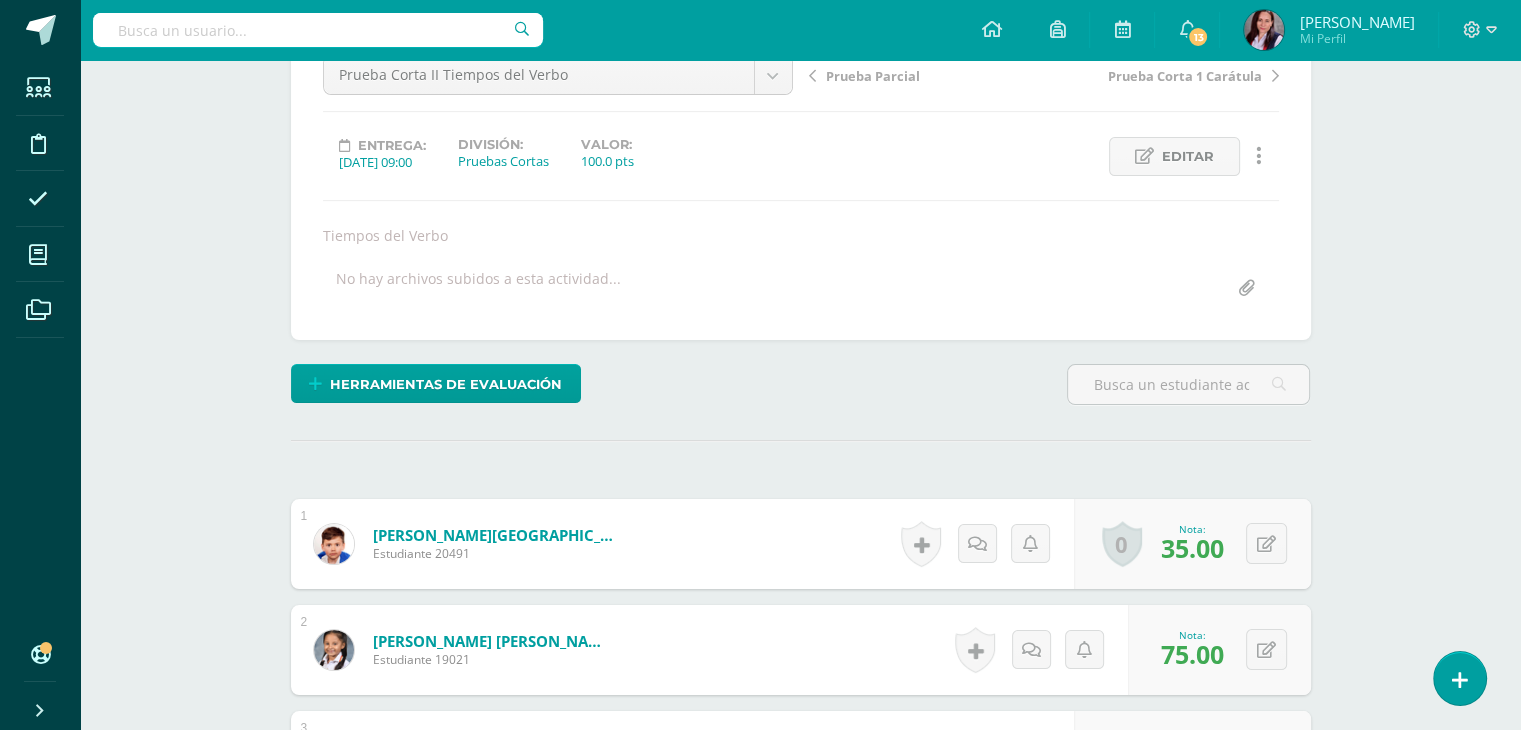 scroll, scrollTop: 0, scrollLeft: 0, axis: both 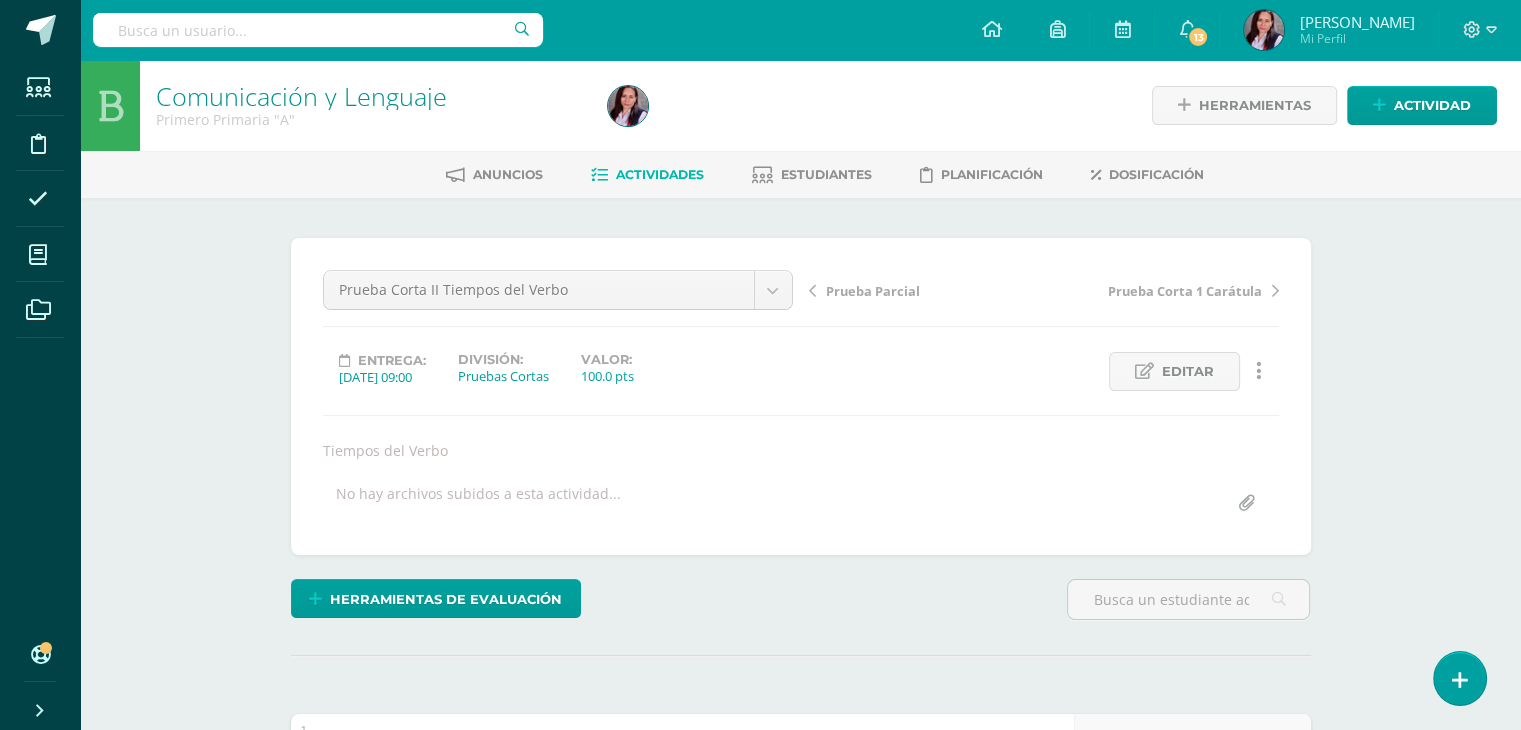 click on "Actividades" at bounding box center (660, 174) 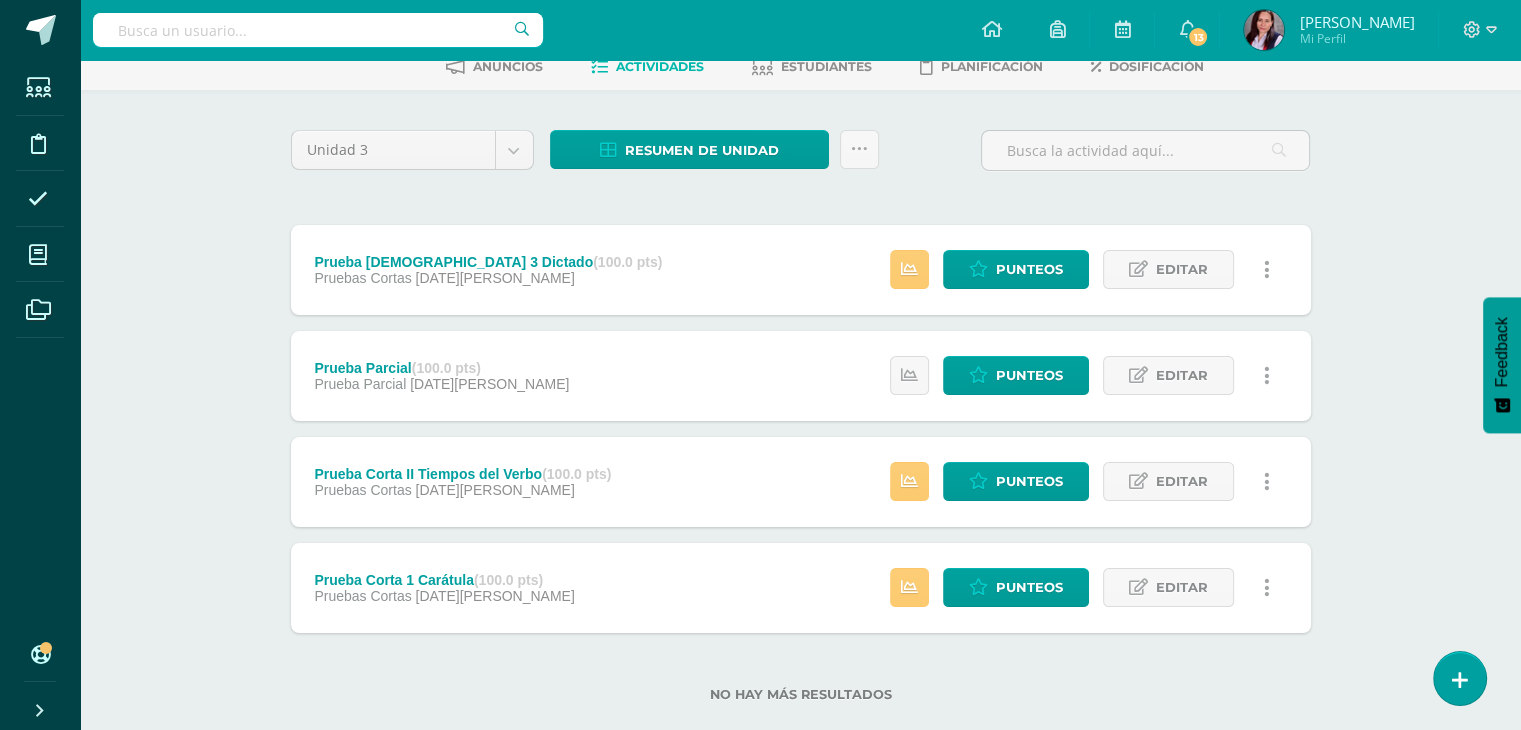 scroll, scrollTop: 144, scrollLeft: 0, axis: vertical 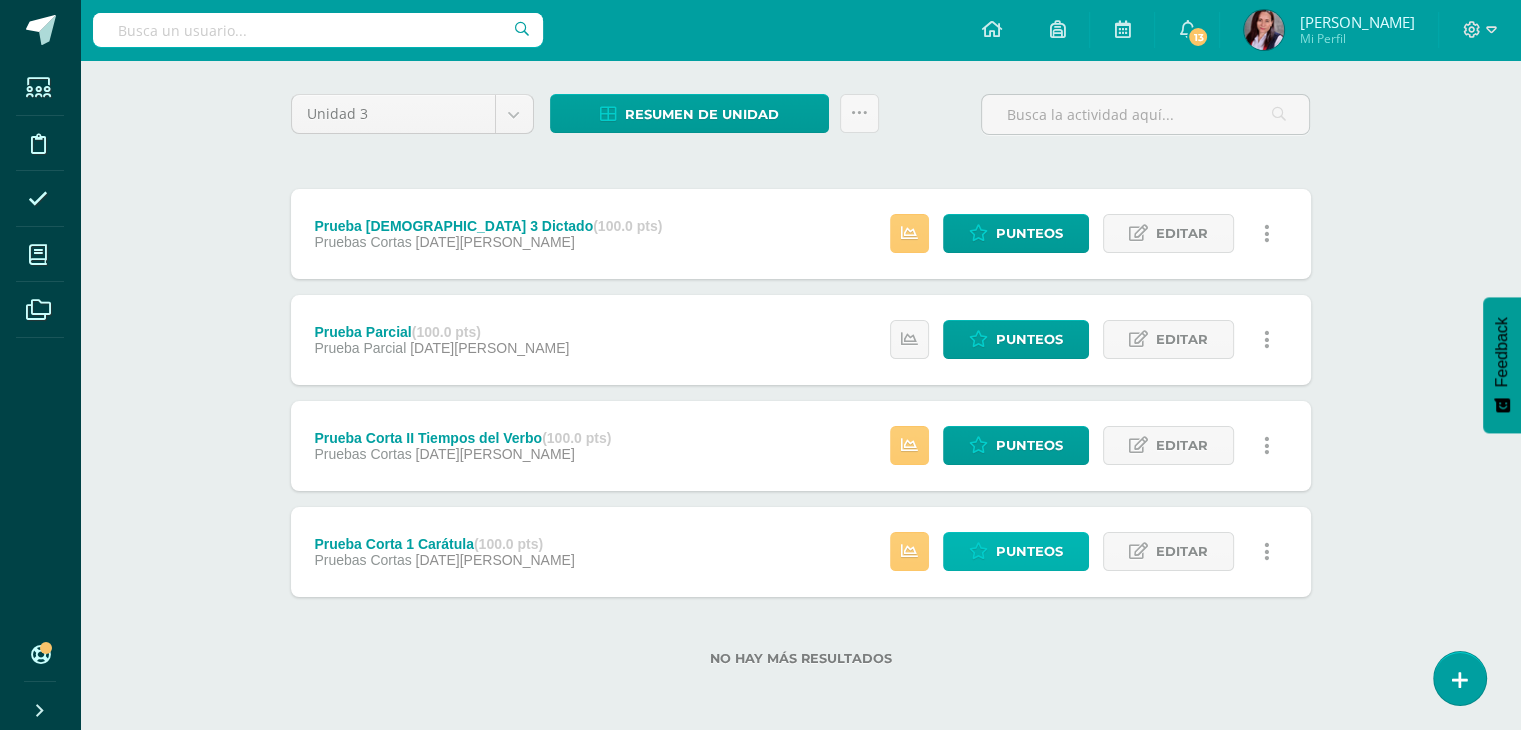 click on "Punteos" at bounding box center (1029, 551) 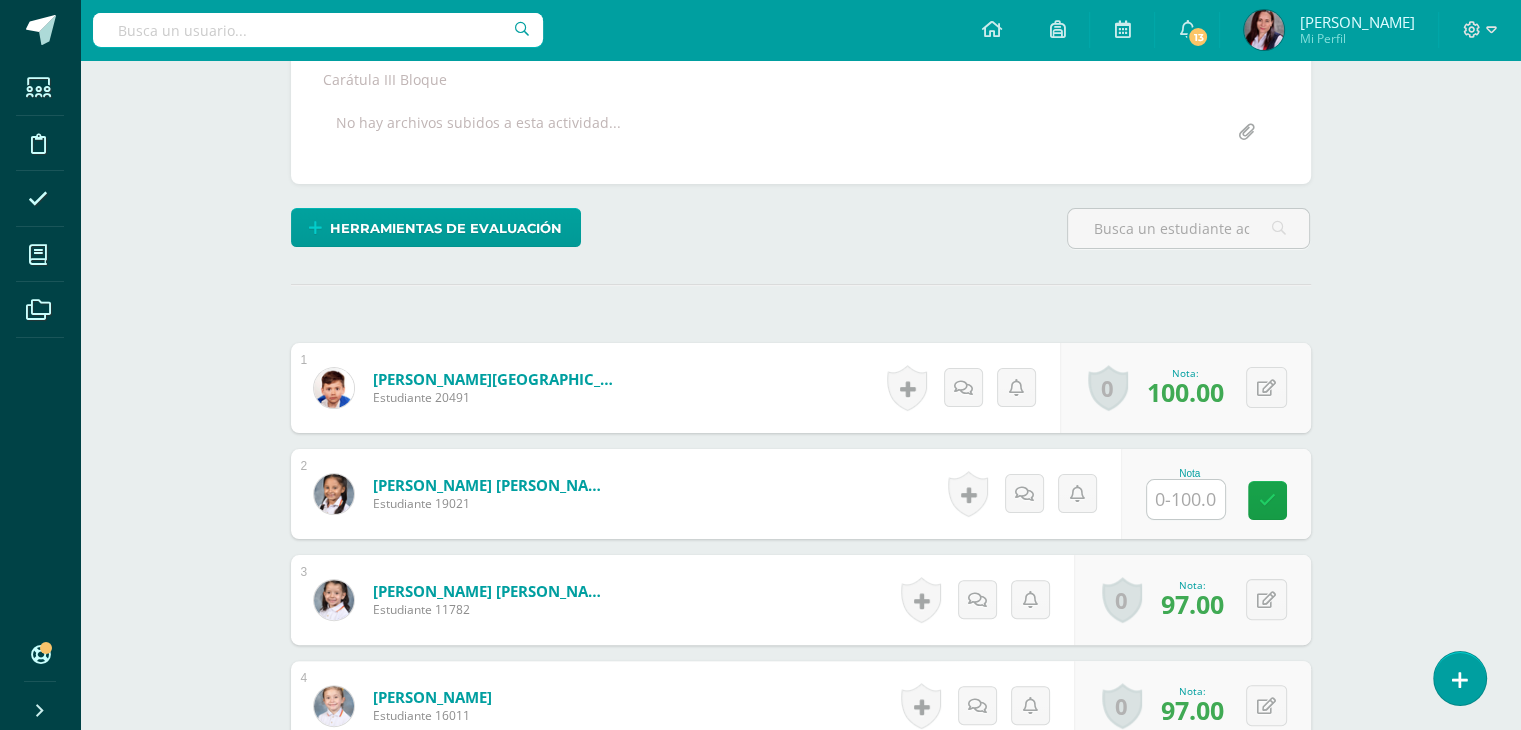 scroll, scrollTop: 373, scrollLeft: 0, axis: vertical 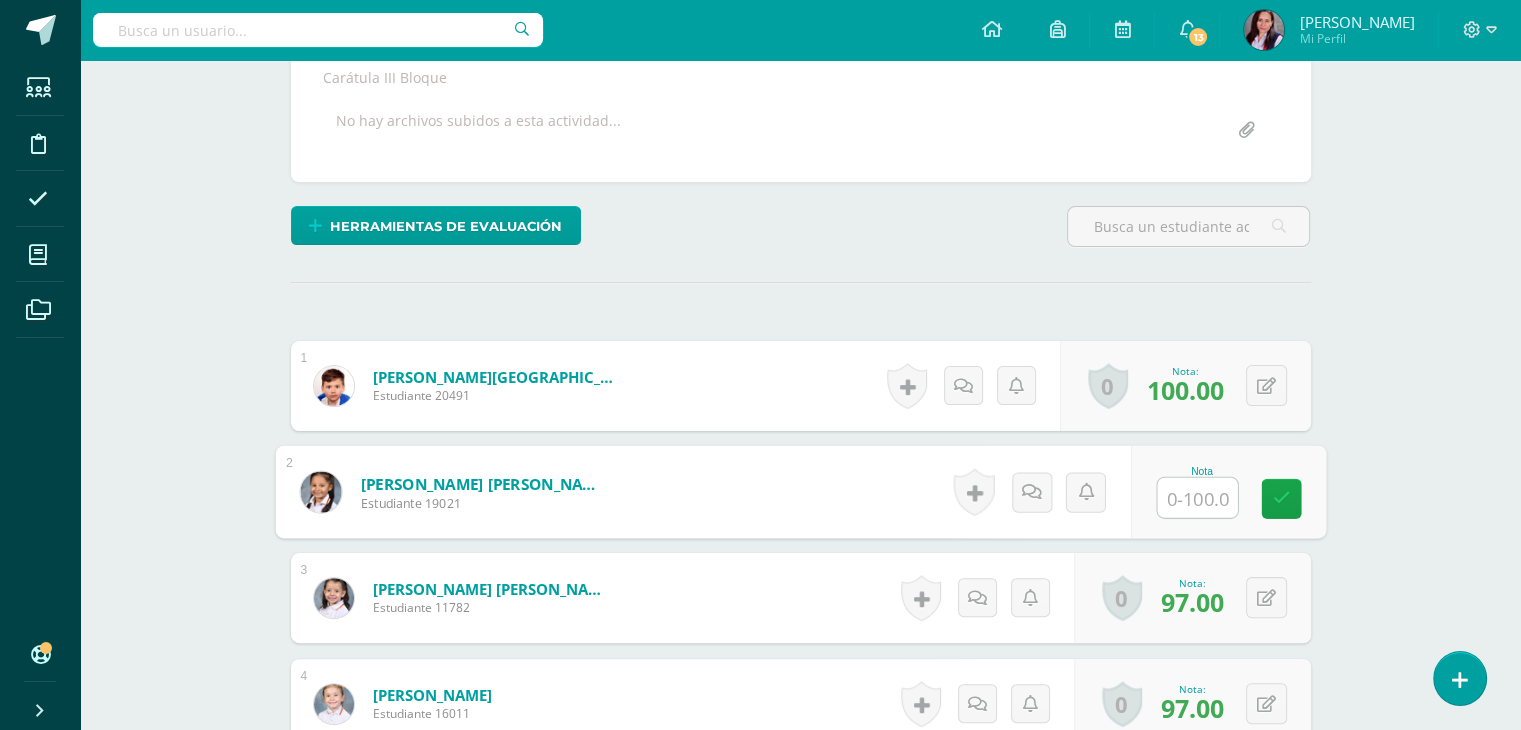 click at bounding box center (1197, 498) 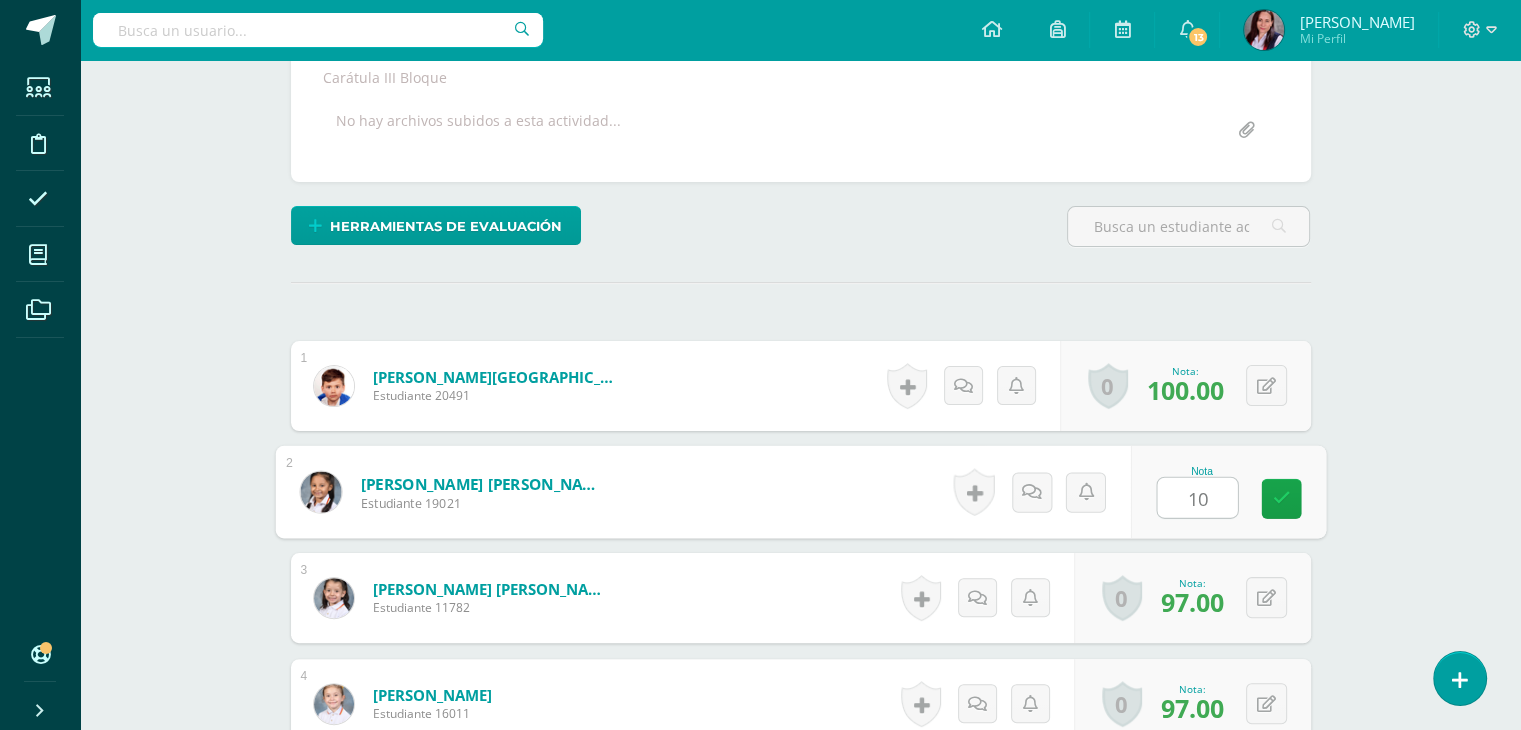 type on "100" 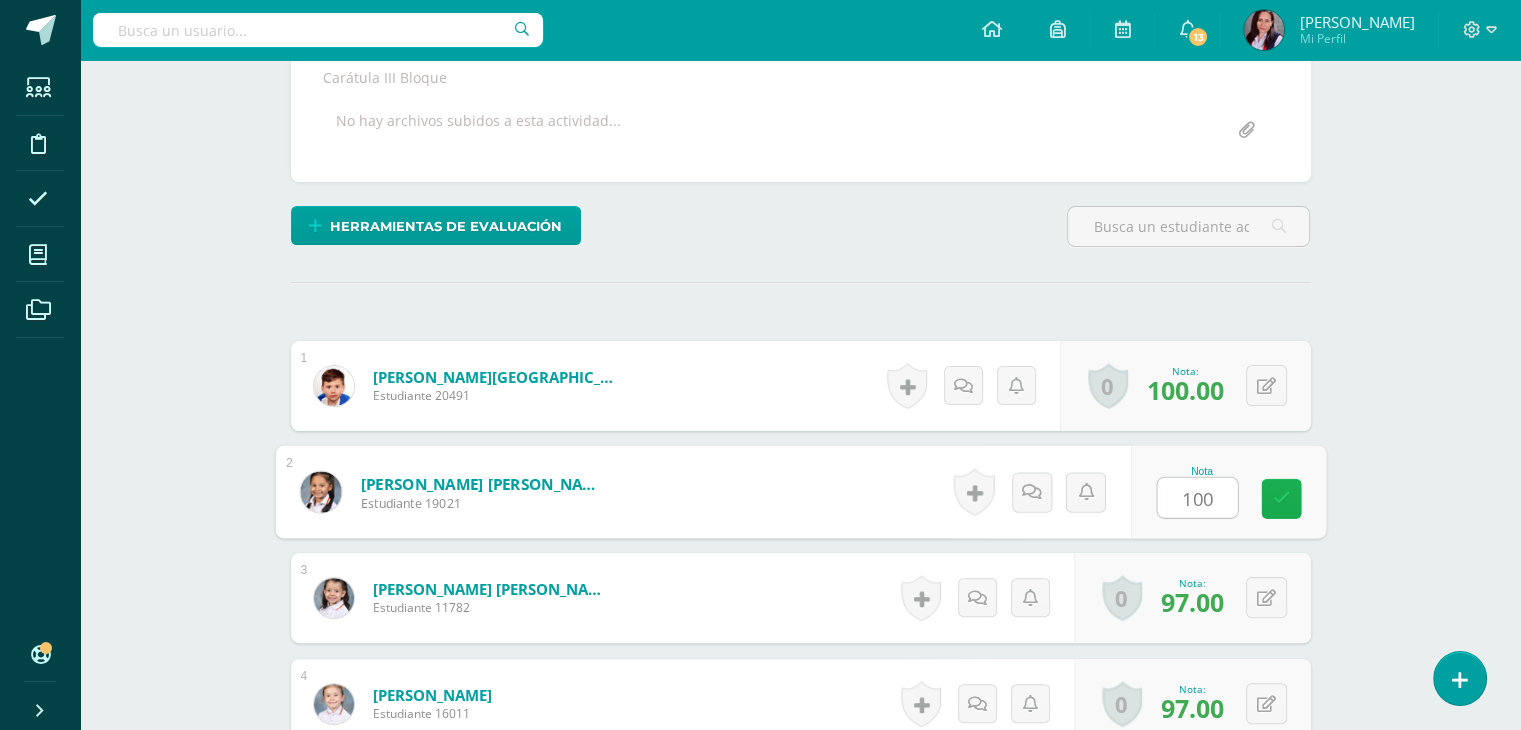 click at bounding box center (1281, 498) 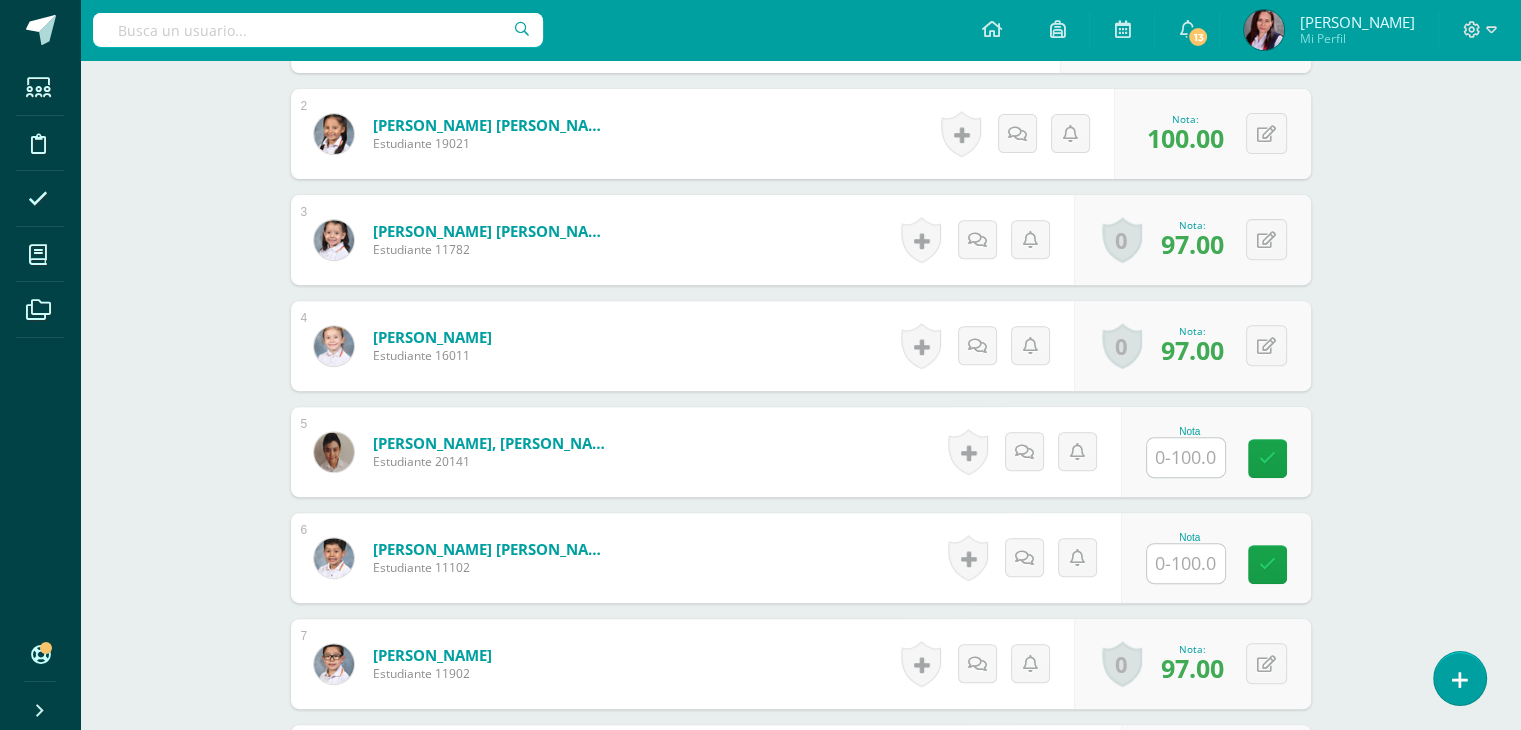 scroll, scrollTop: 739, scrollLeft: 0, axis: vertical 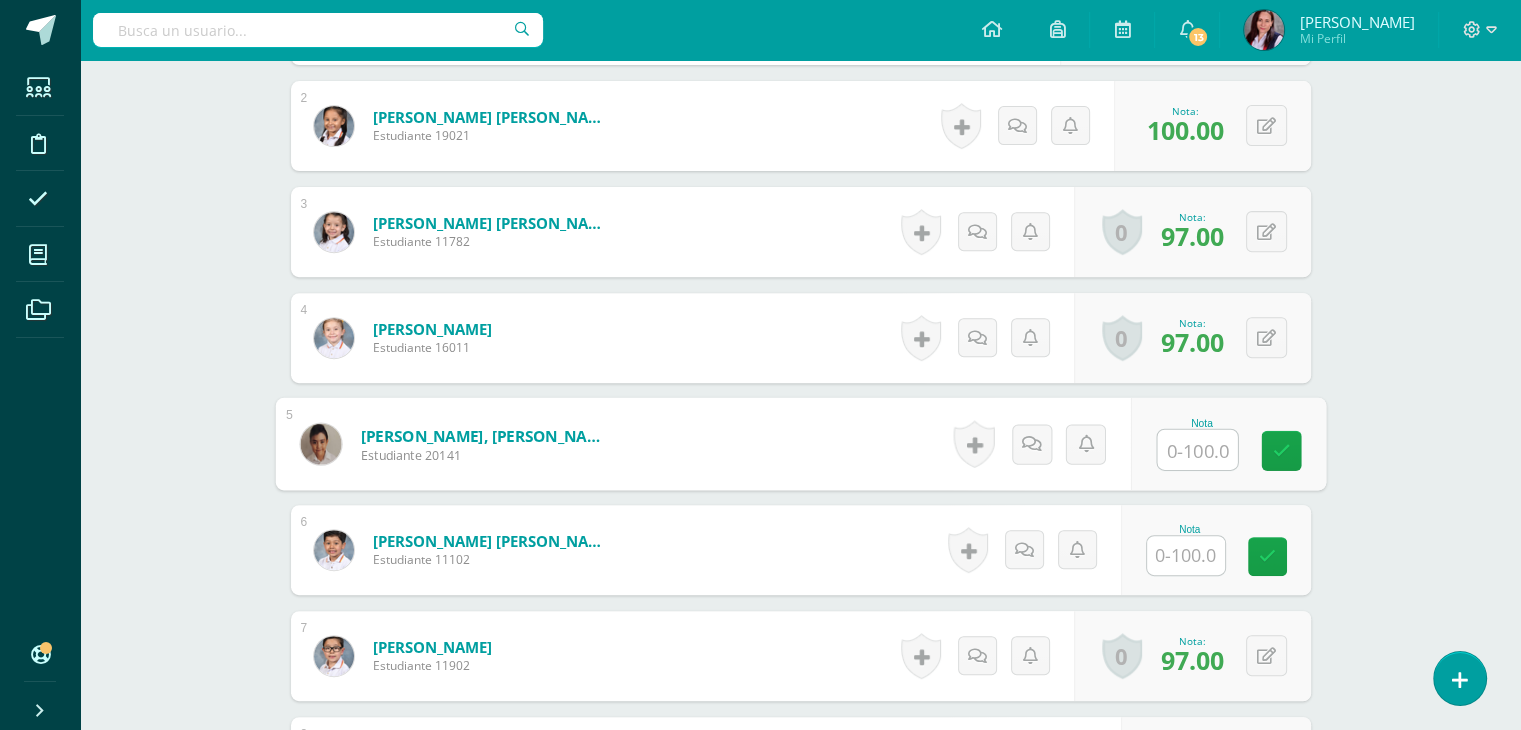 click at bounding box center [1197, 450] 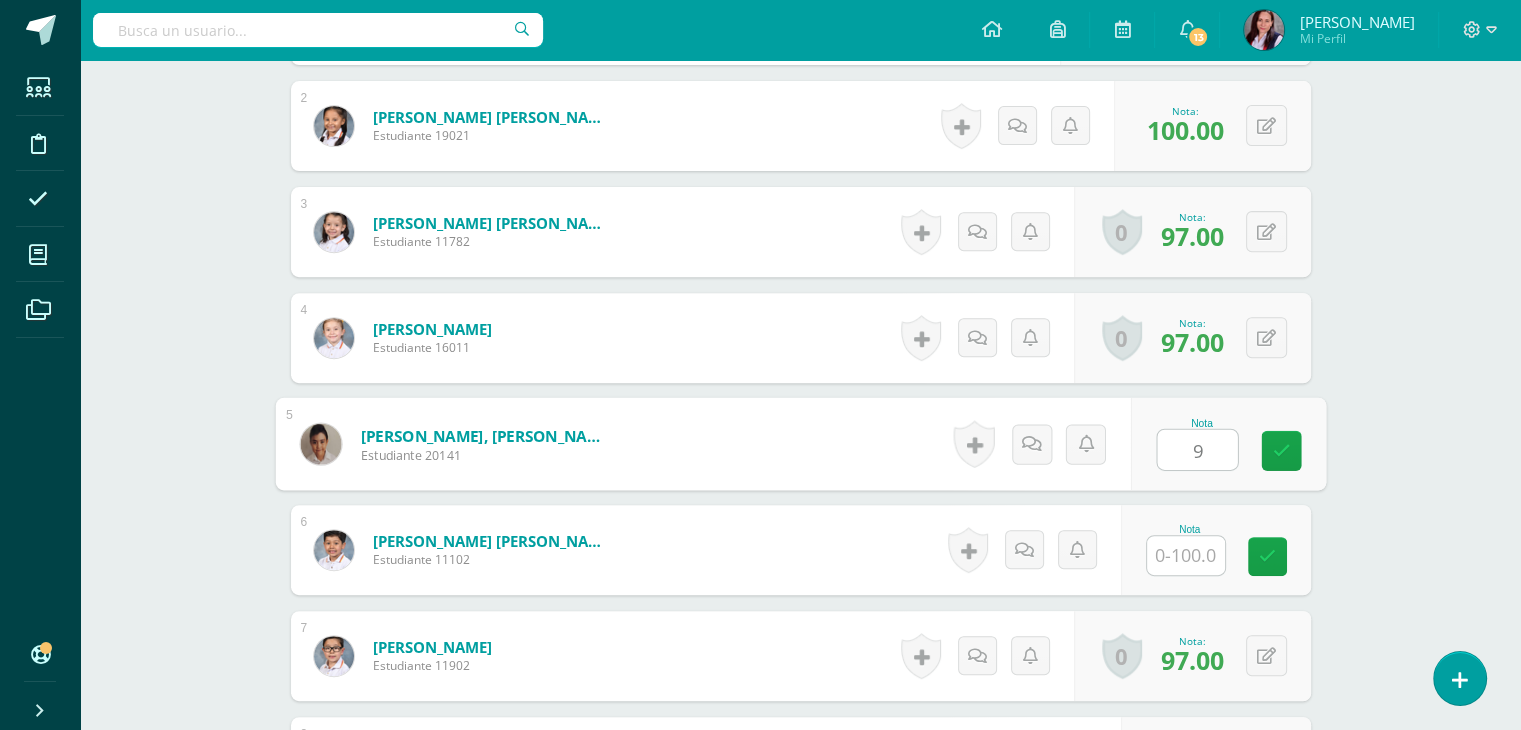 type on "95" 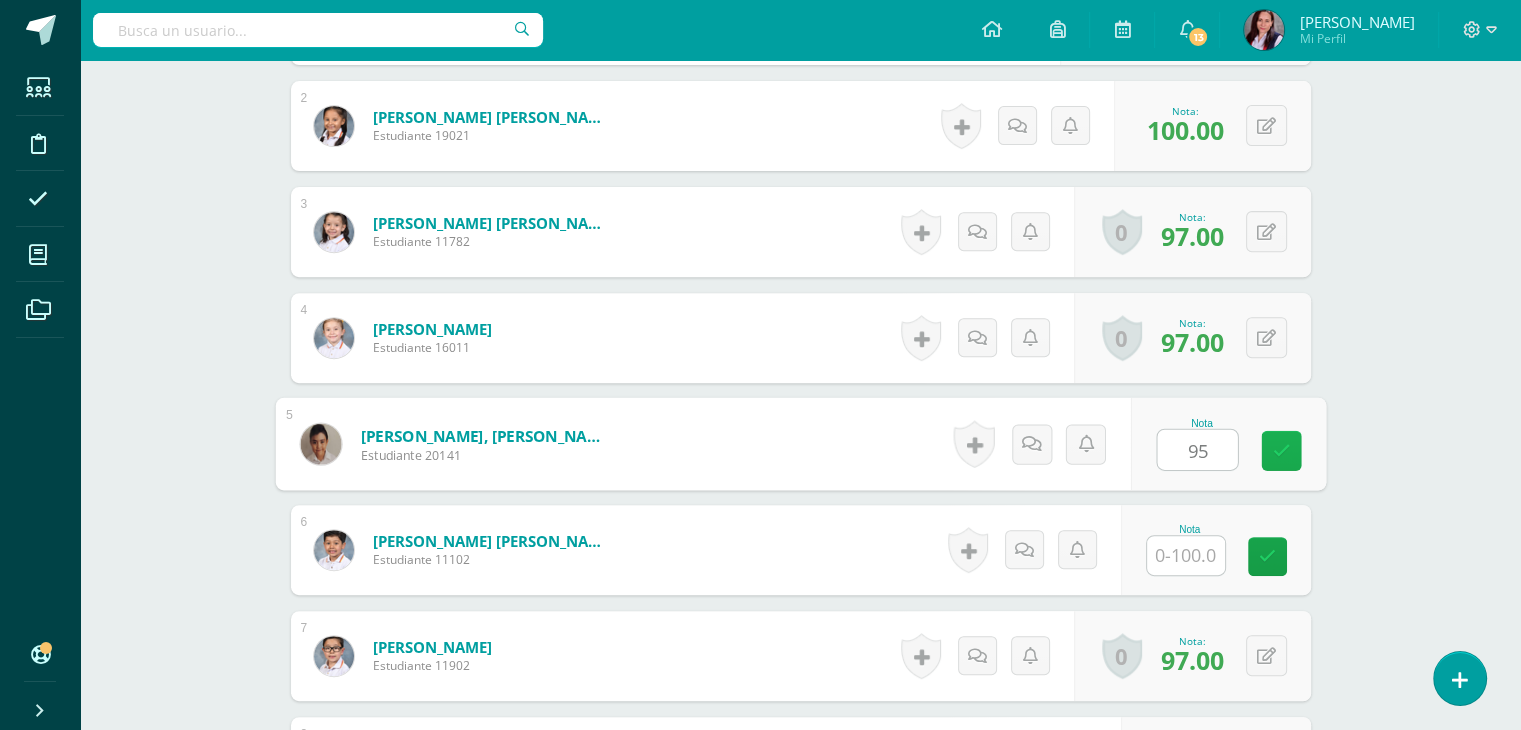 click at bounding box center [1281, 451] 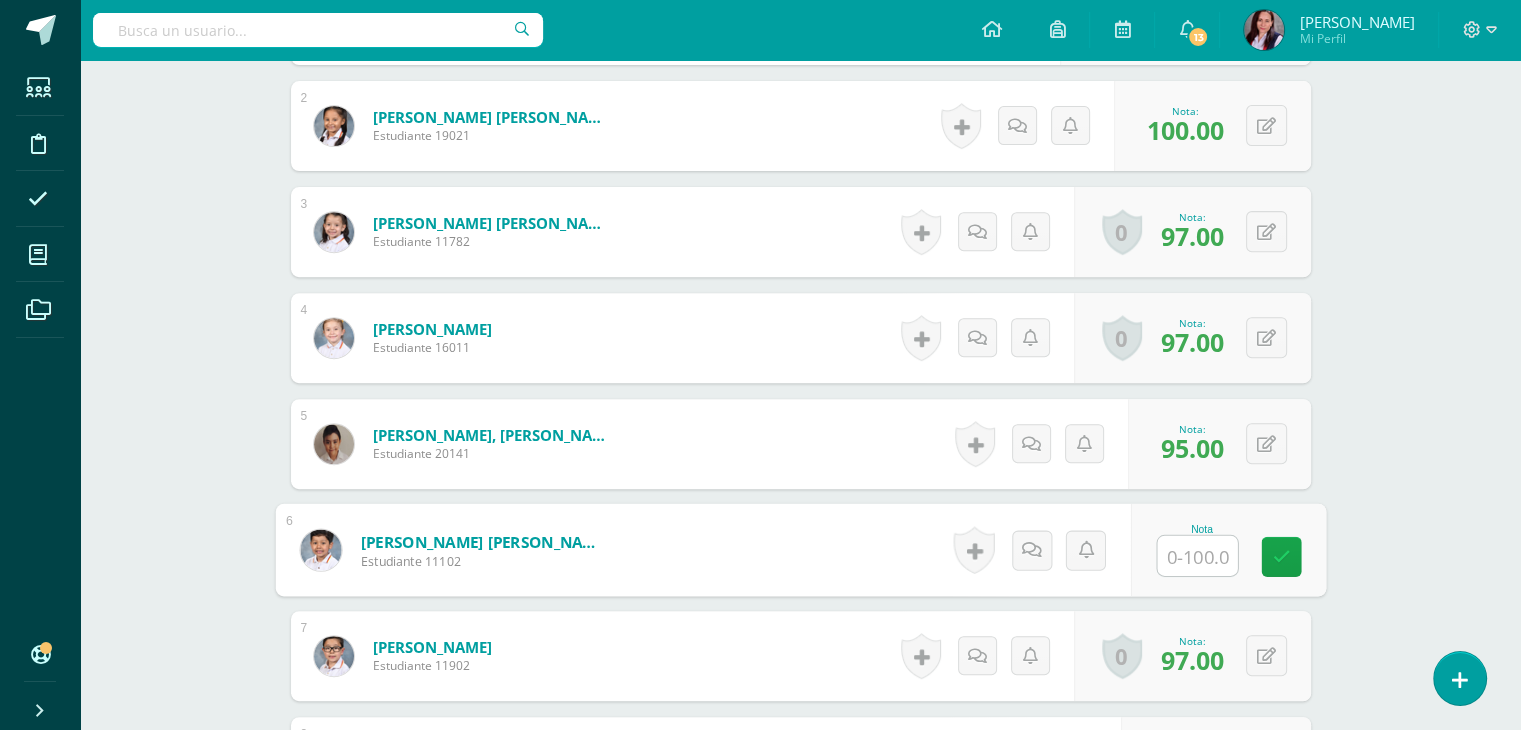 click at bounding box center (1197, 556) 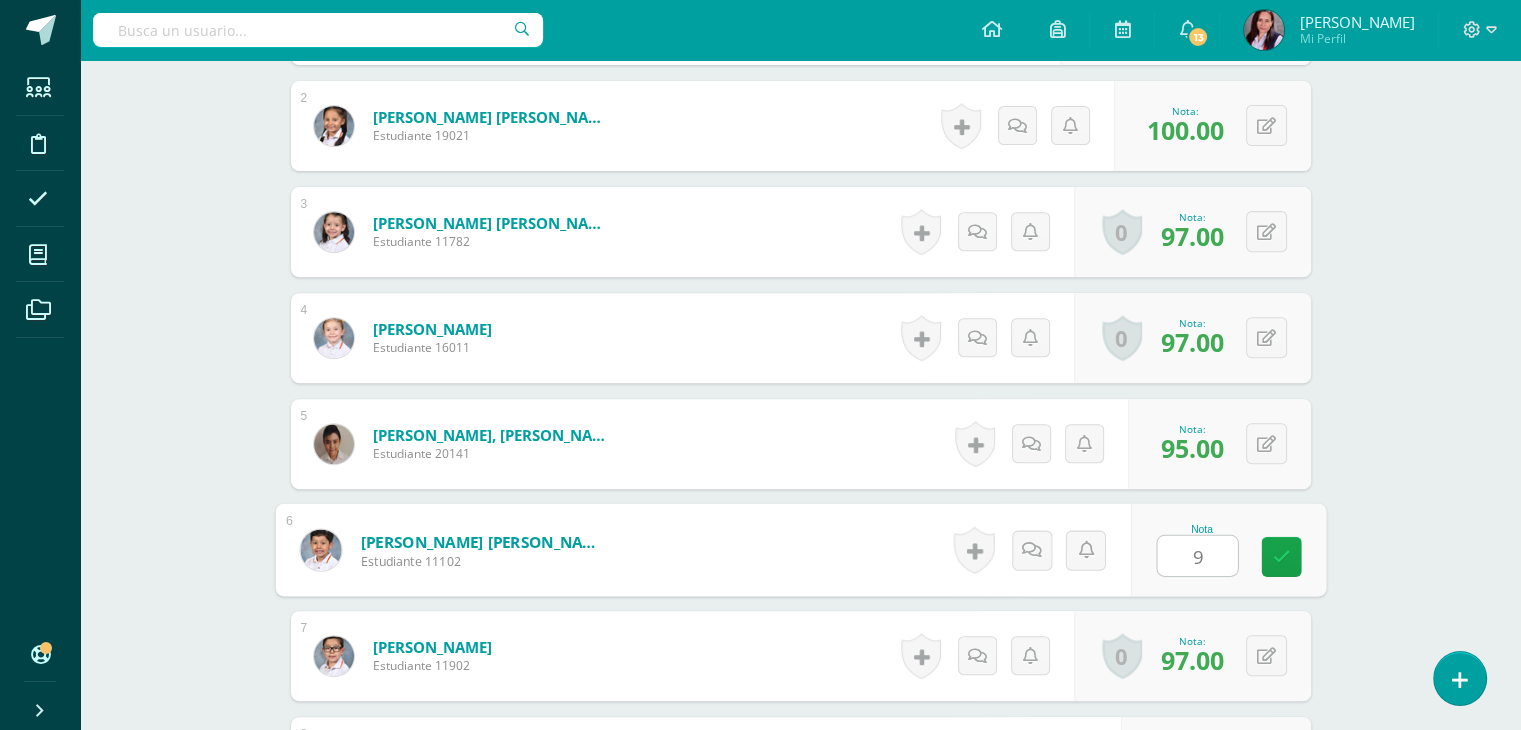 type on "98" 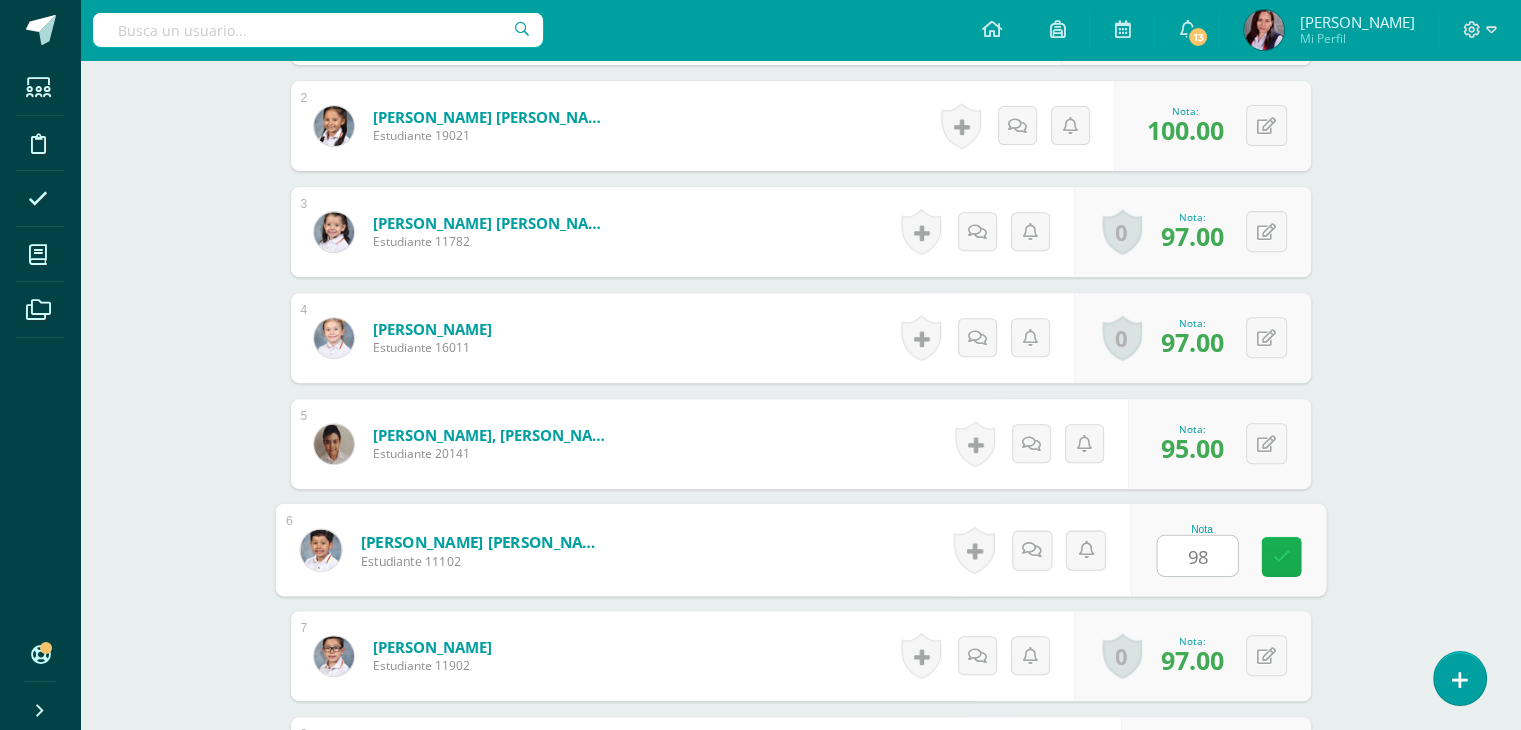 click at bounding box center [1281, 556] 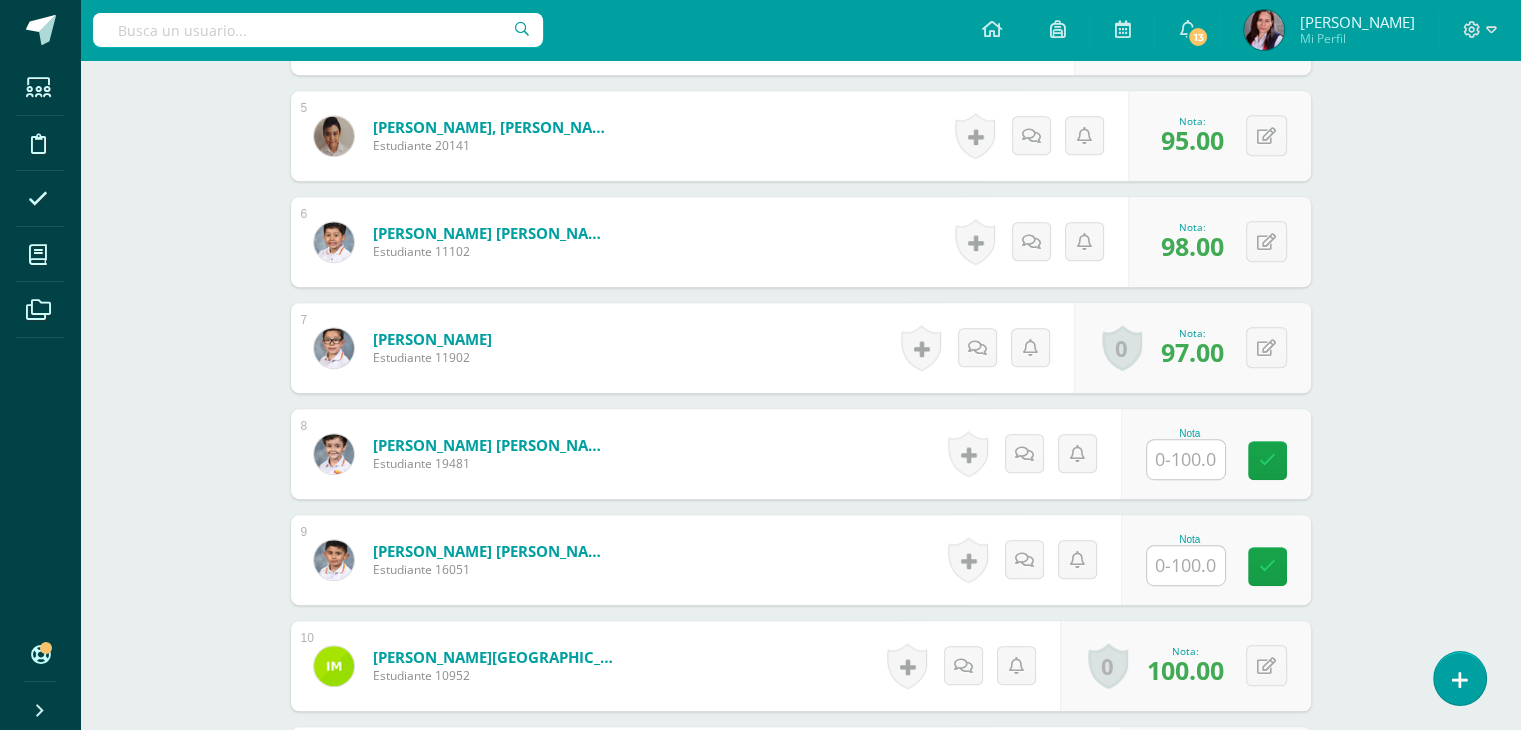 scroll, scrollTop: 1174, scrollLeft: 0, axis: vertical 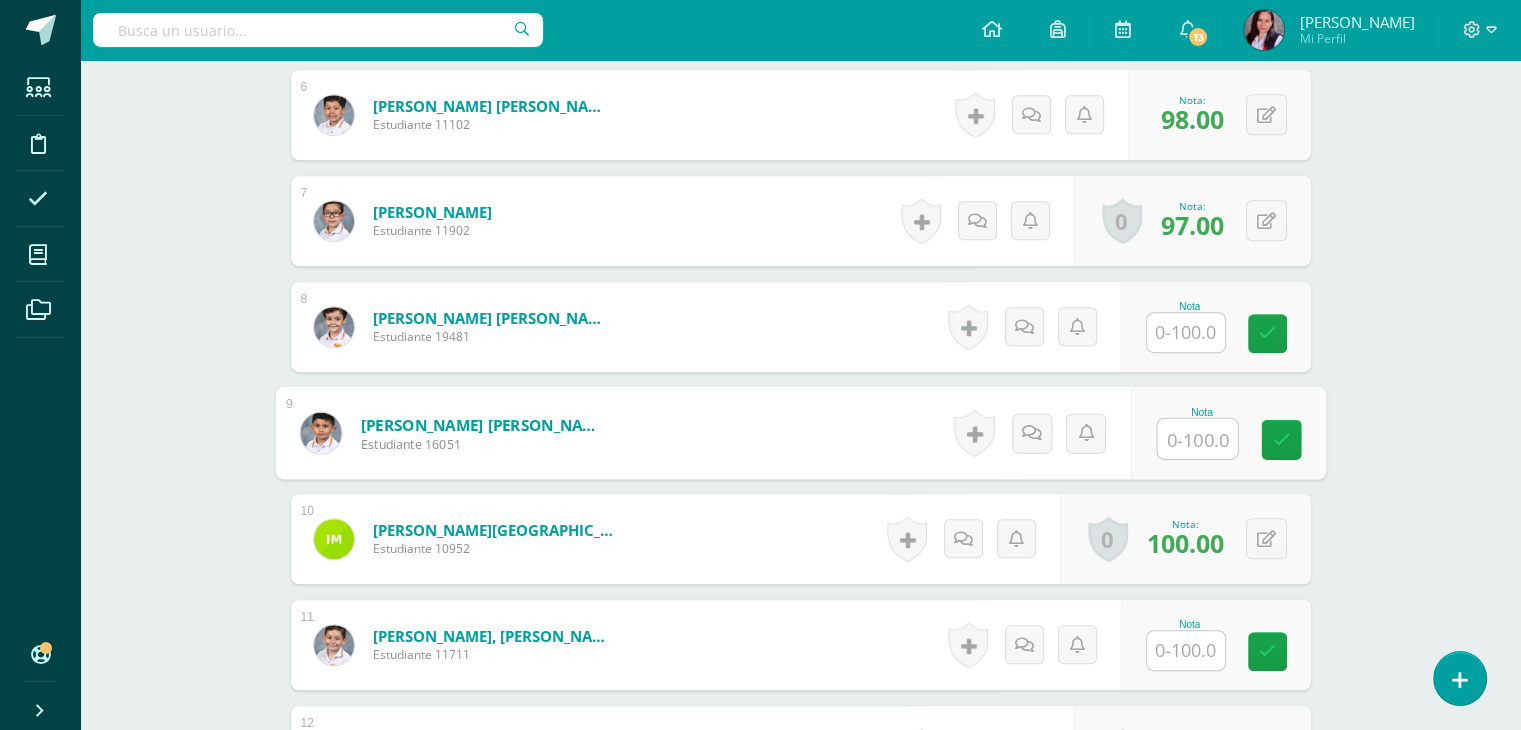 click at bounding box center (1197, 439) 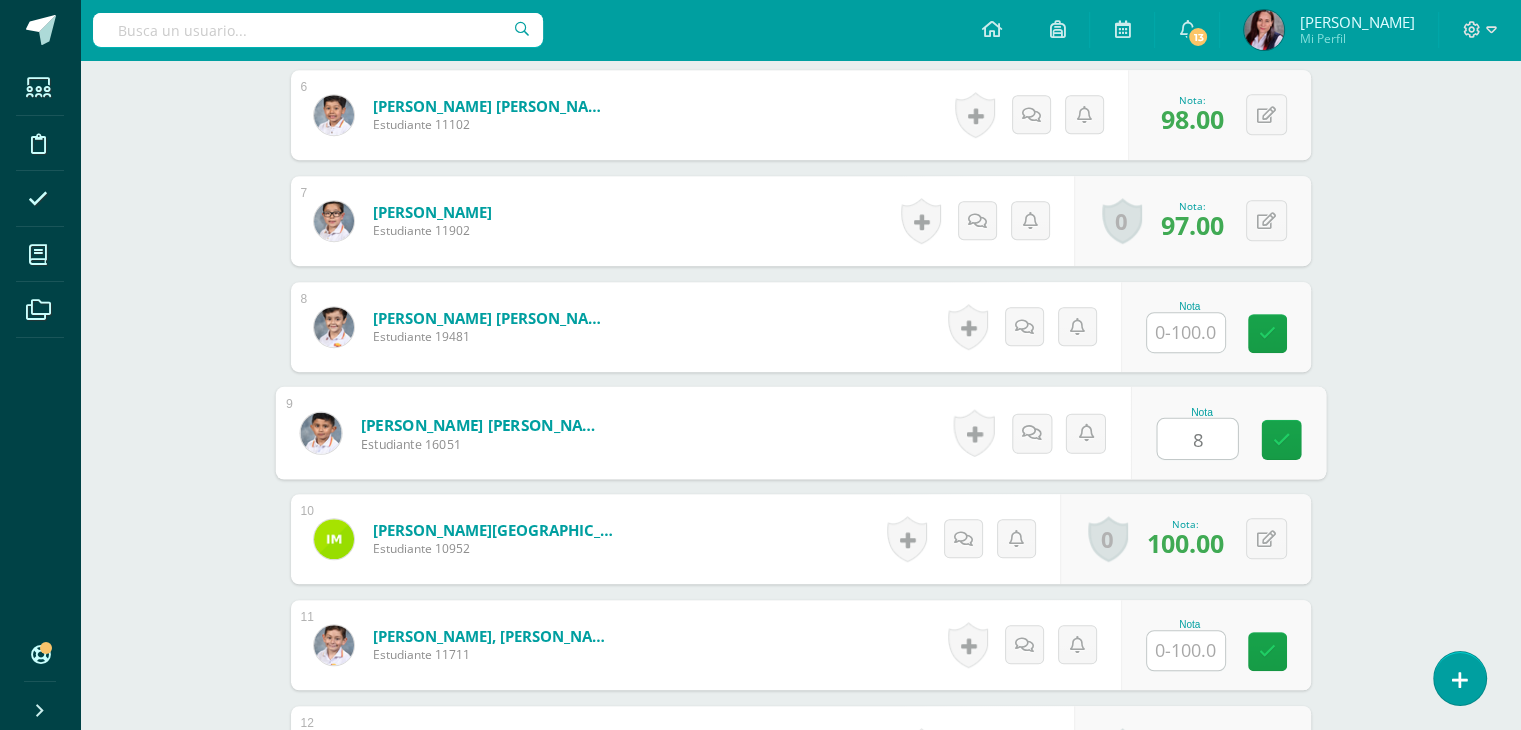 type on "80" 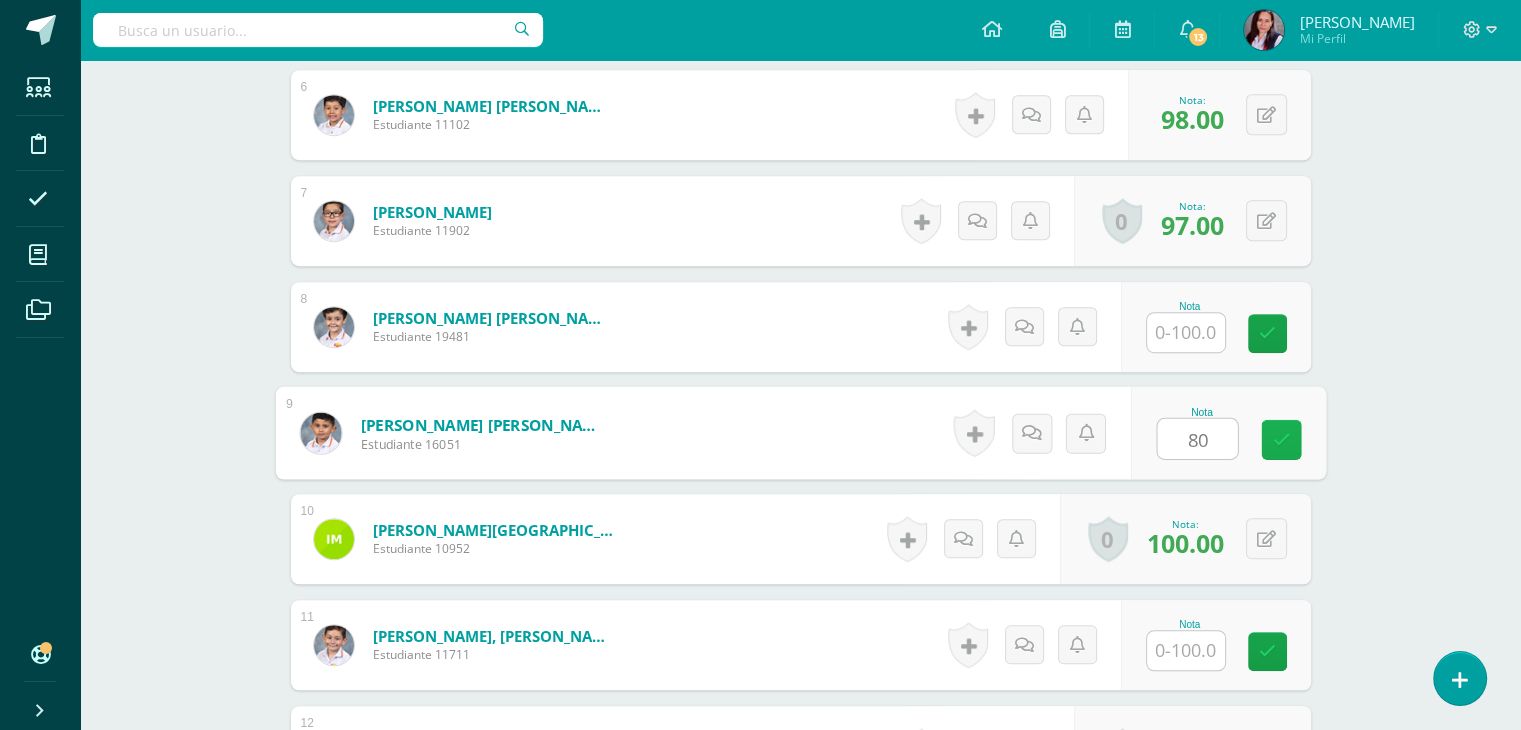 click at bounding box center (1281, 439) 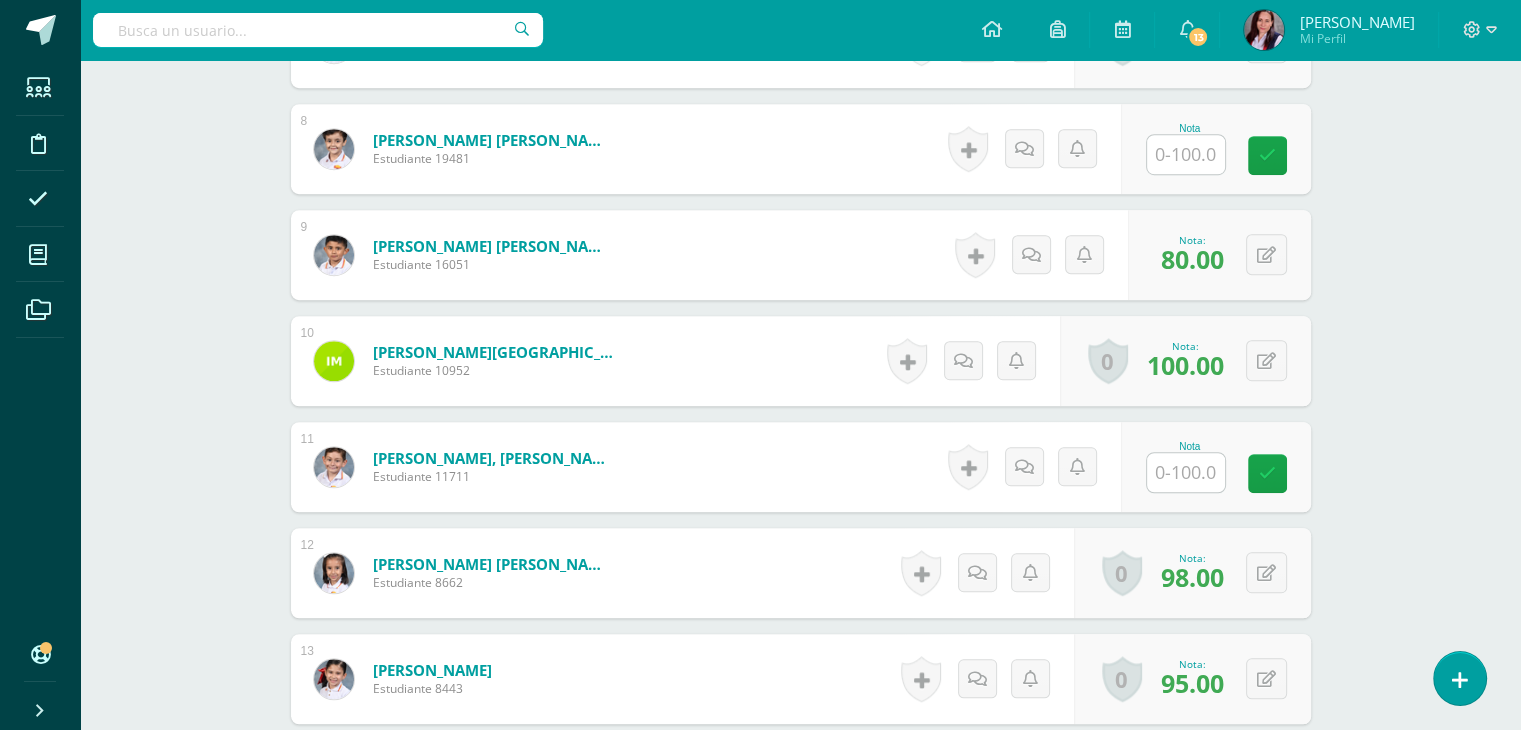 scroll, scrollTop: 1356, scrollLeft: 0, axis: vertical 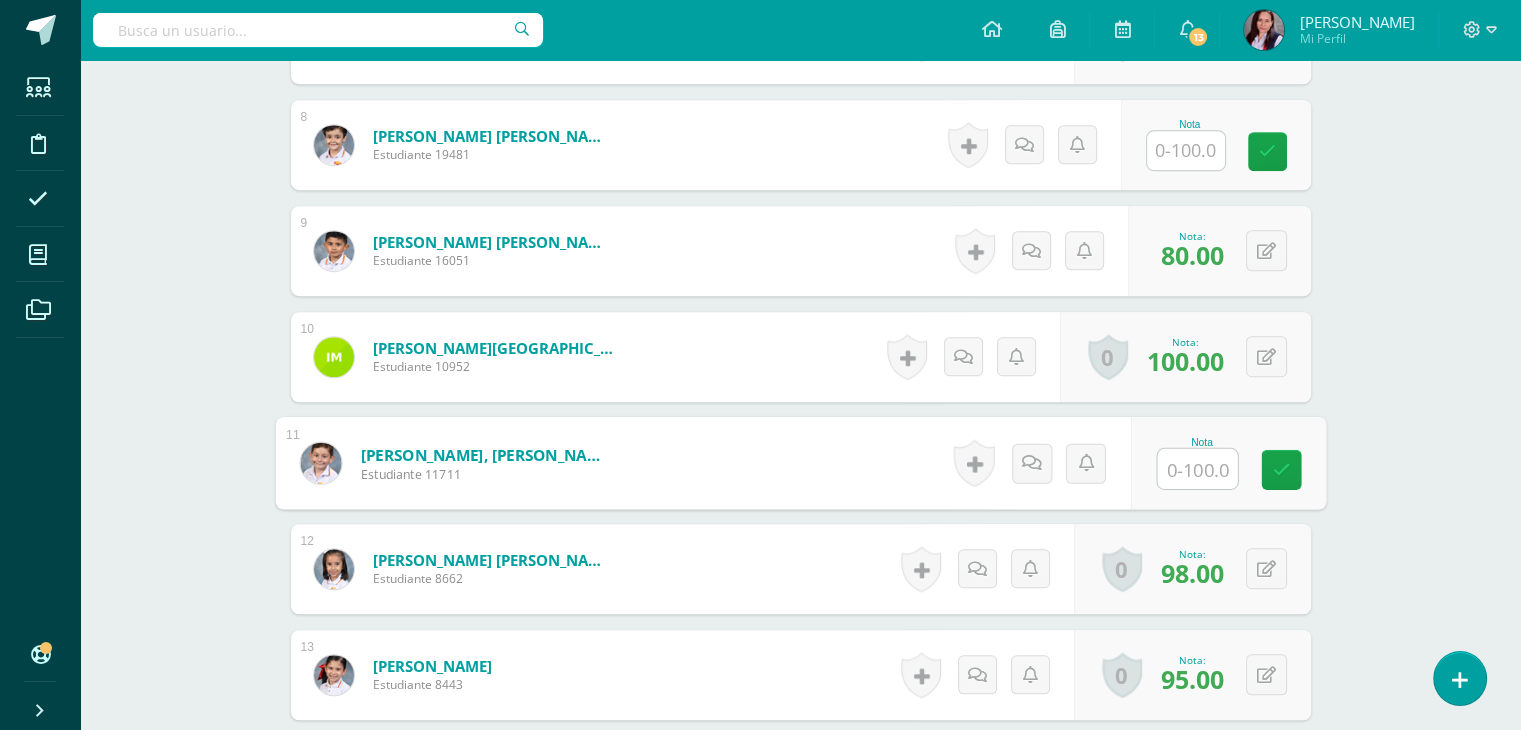 click at bounding box center [1197, 469] 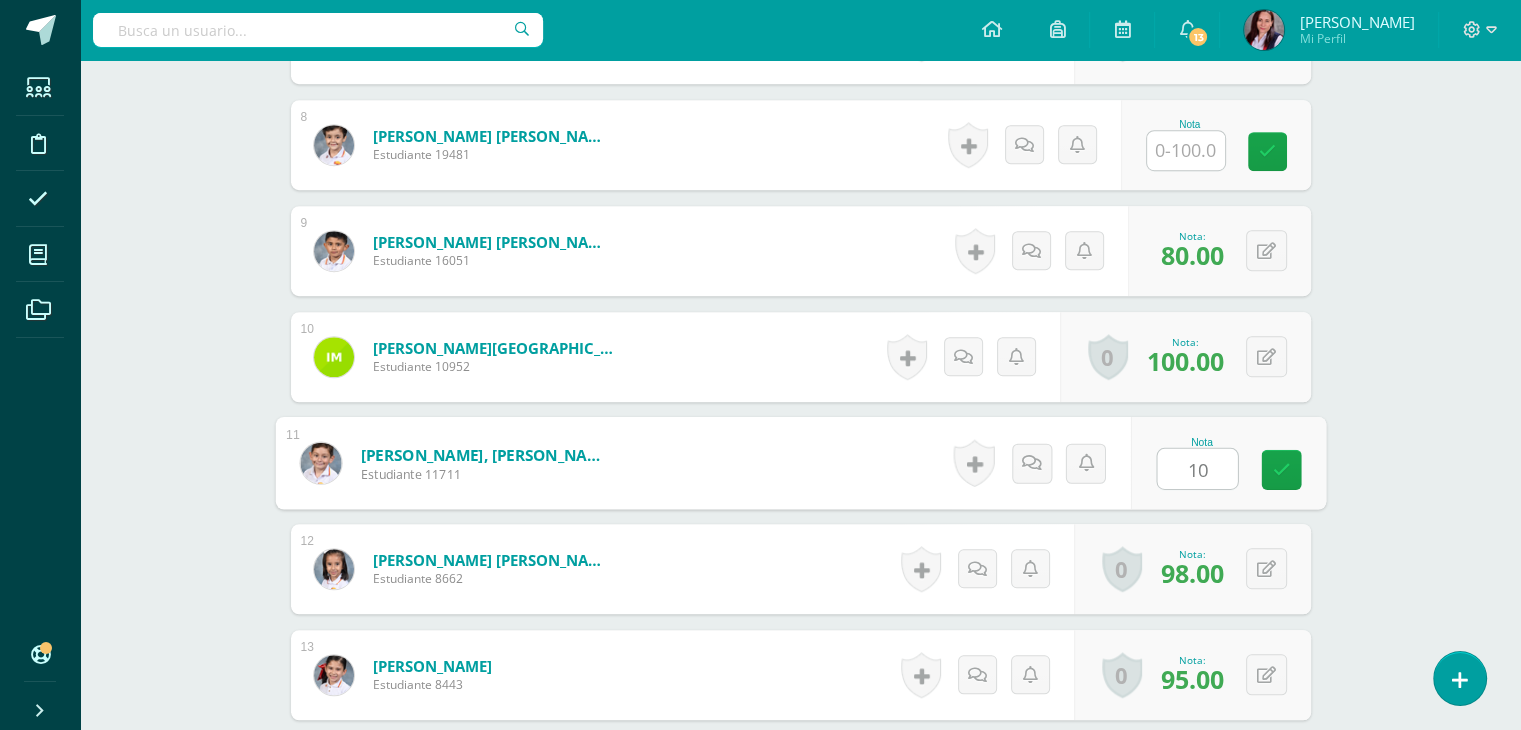 type on "100" 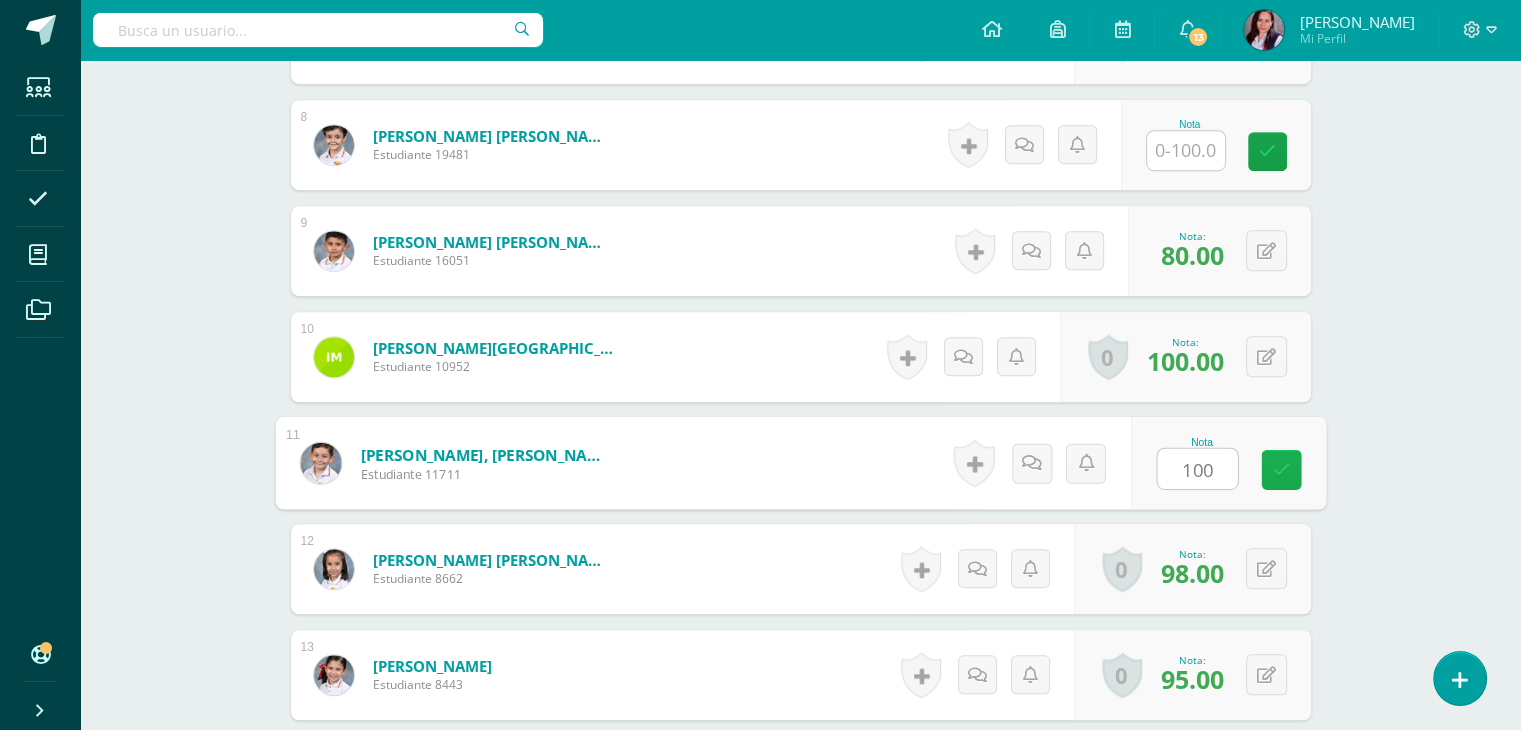 click at bounding box center [1281, 469] 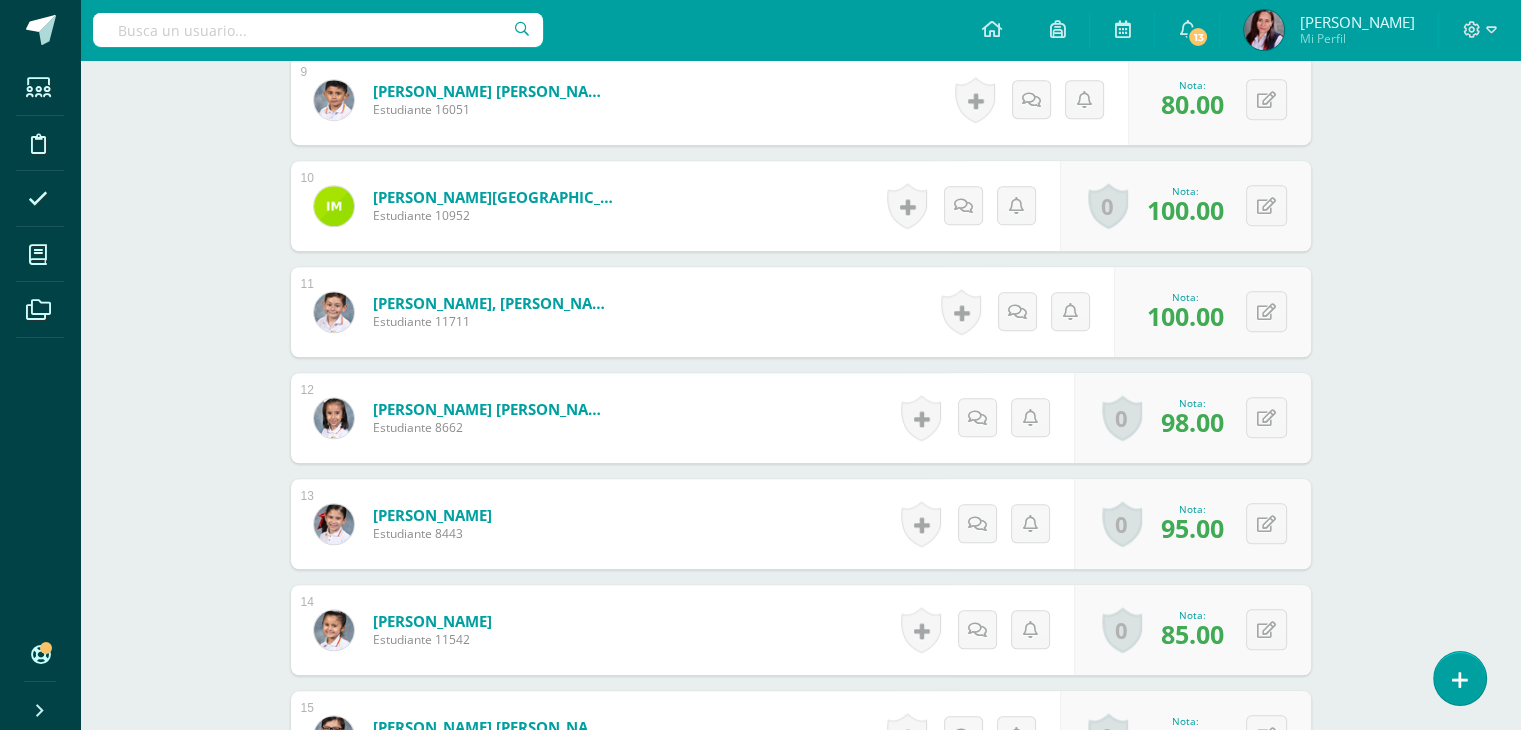 scroll, scrollTop: 1505, scrollLeft: 0, axis: vertical 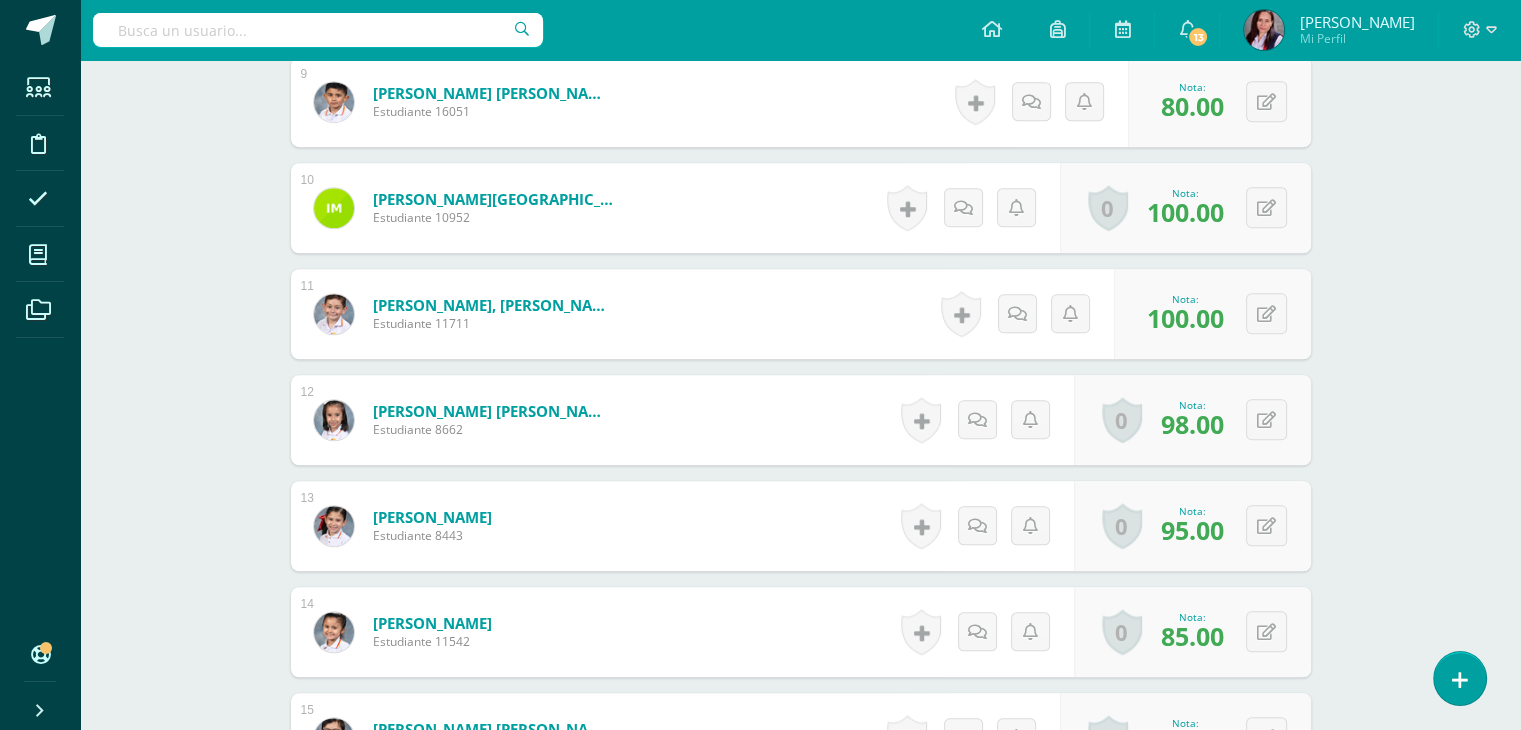 click on "100.00" at bounding box center (1185, 318) 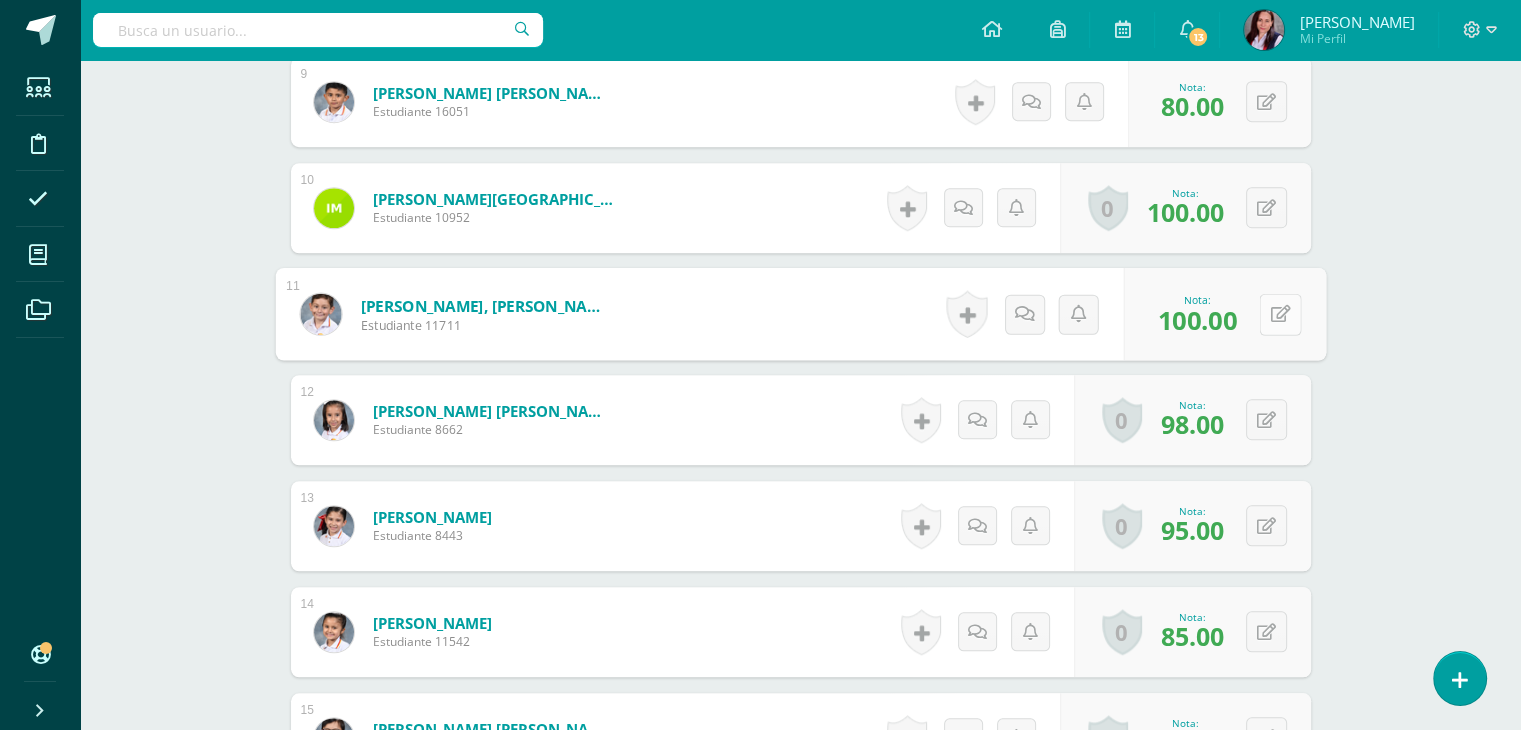click at bounding box center [1280, 314] 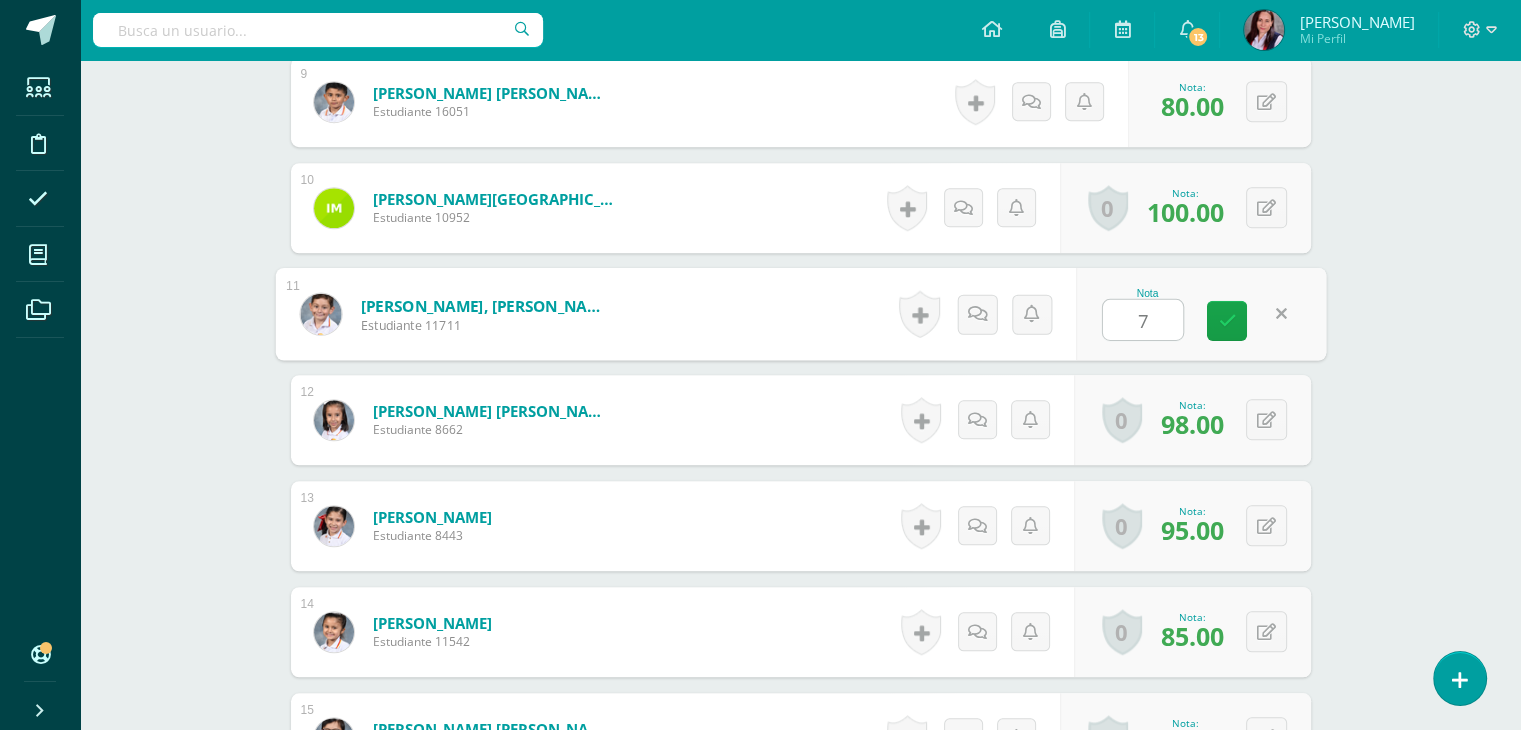 type on "70" 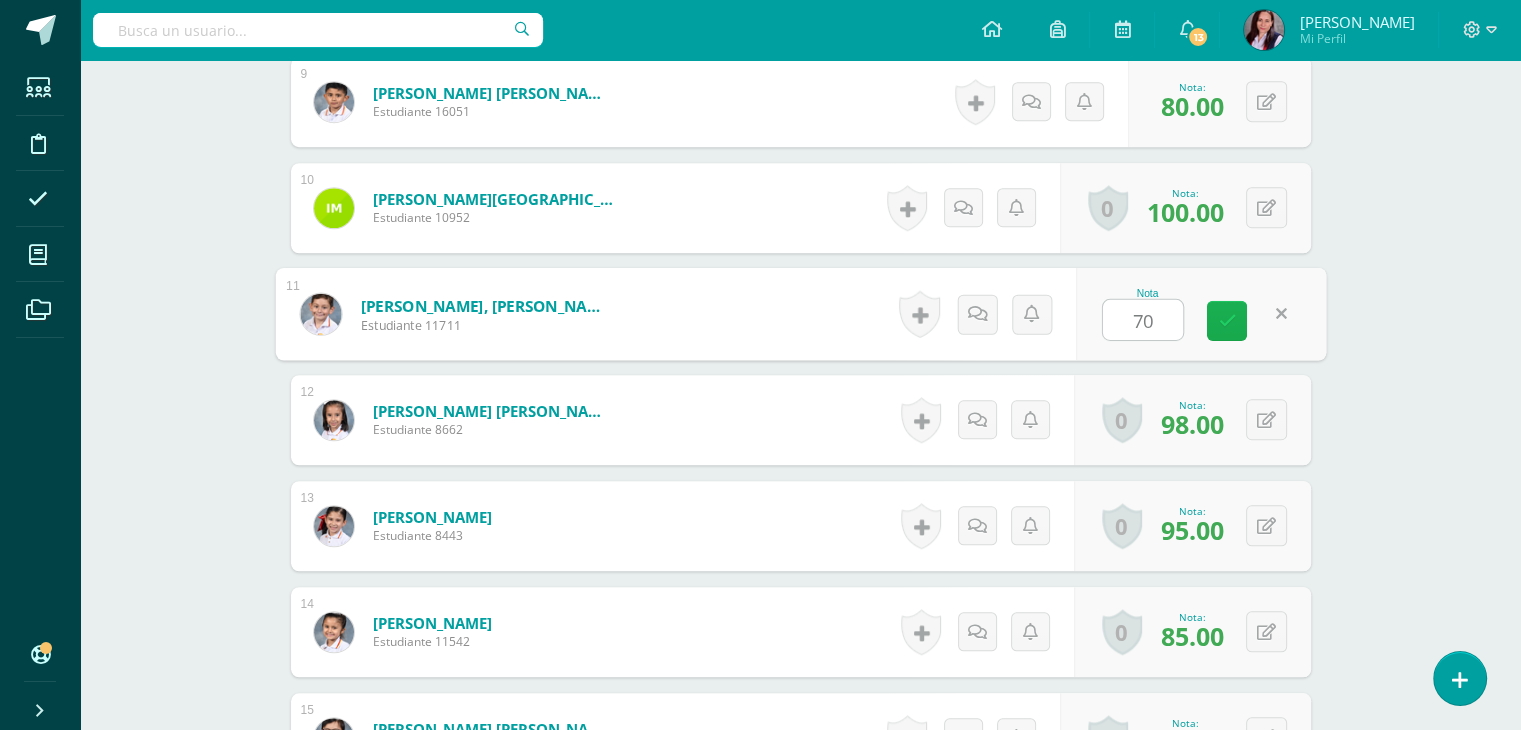 click at bounding box center [1227, 320] 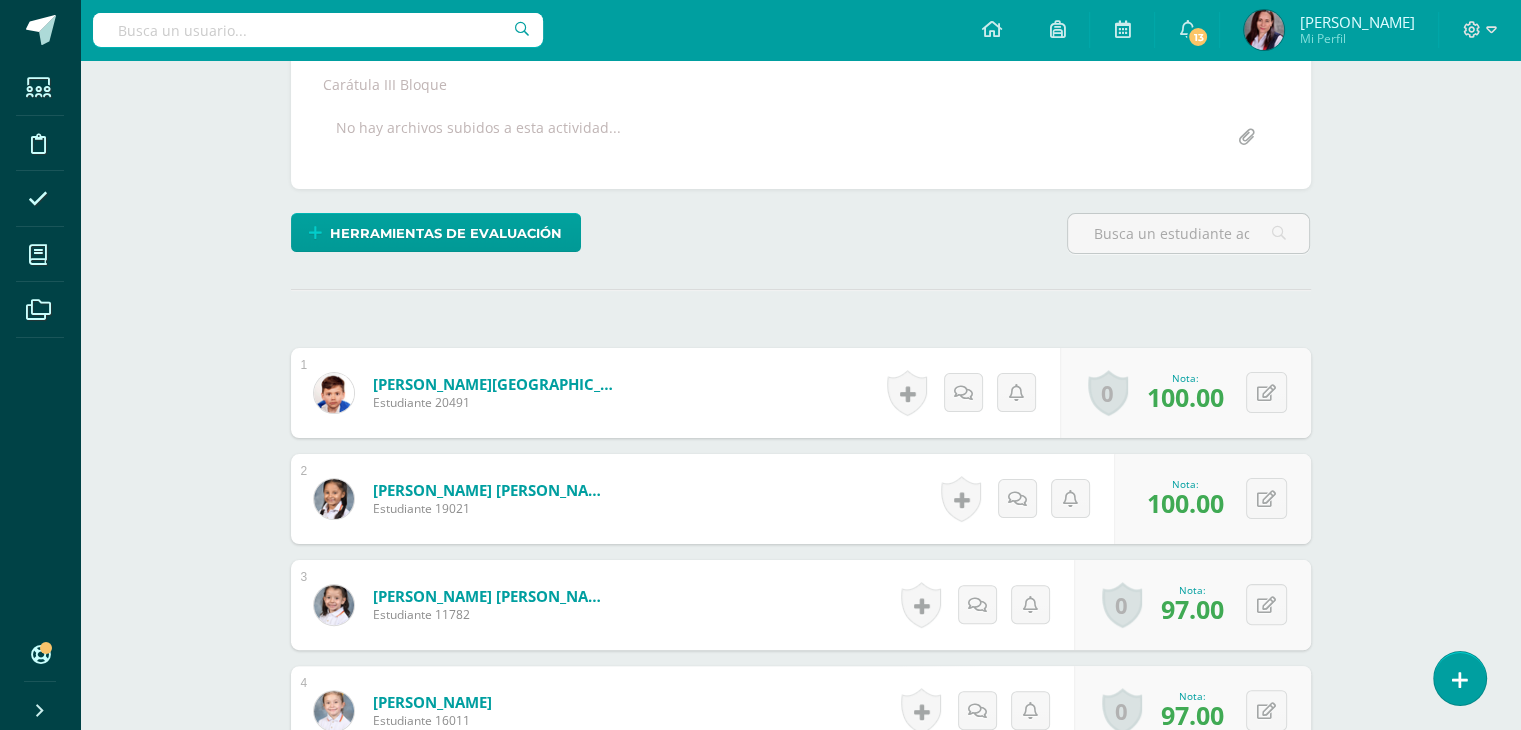 scroll, scrollTop: 0, scrollLeft: 0, axis: both 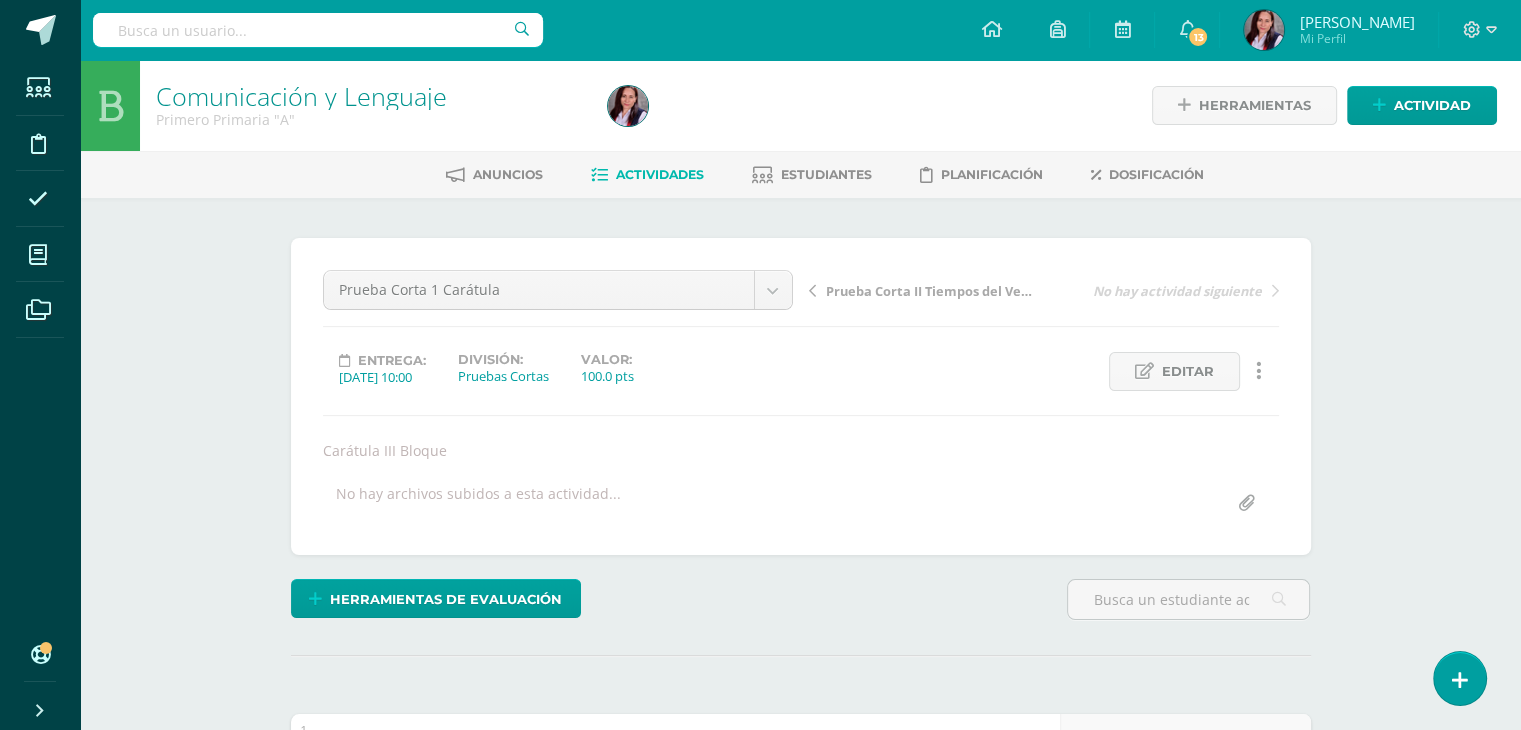 click on "Actividades" at bounding box center [647, 175] 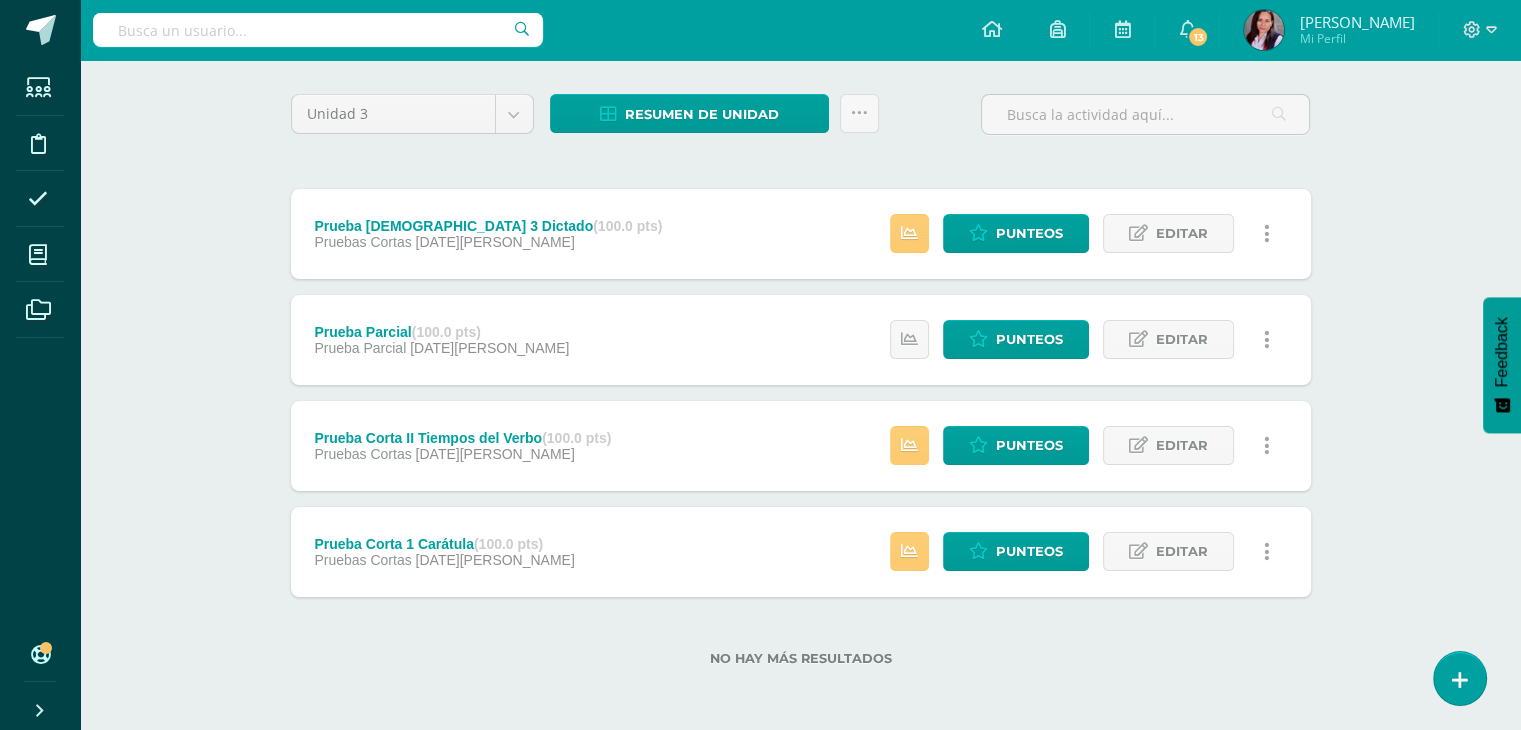 scroll, scrollTop: 0, scrollLeft: 0, axis: both 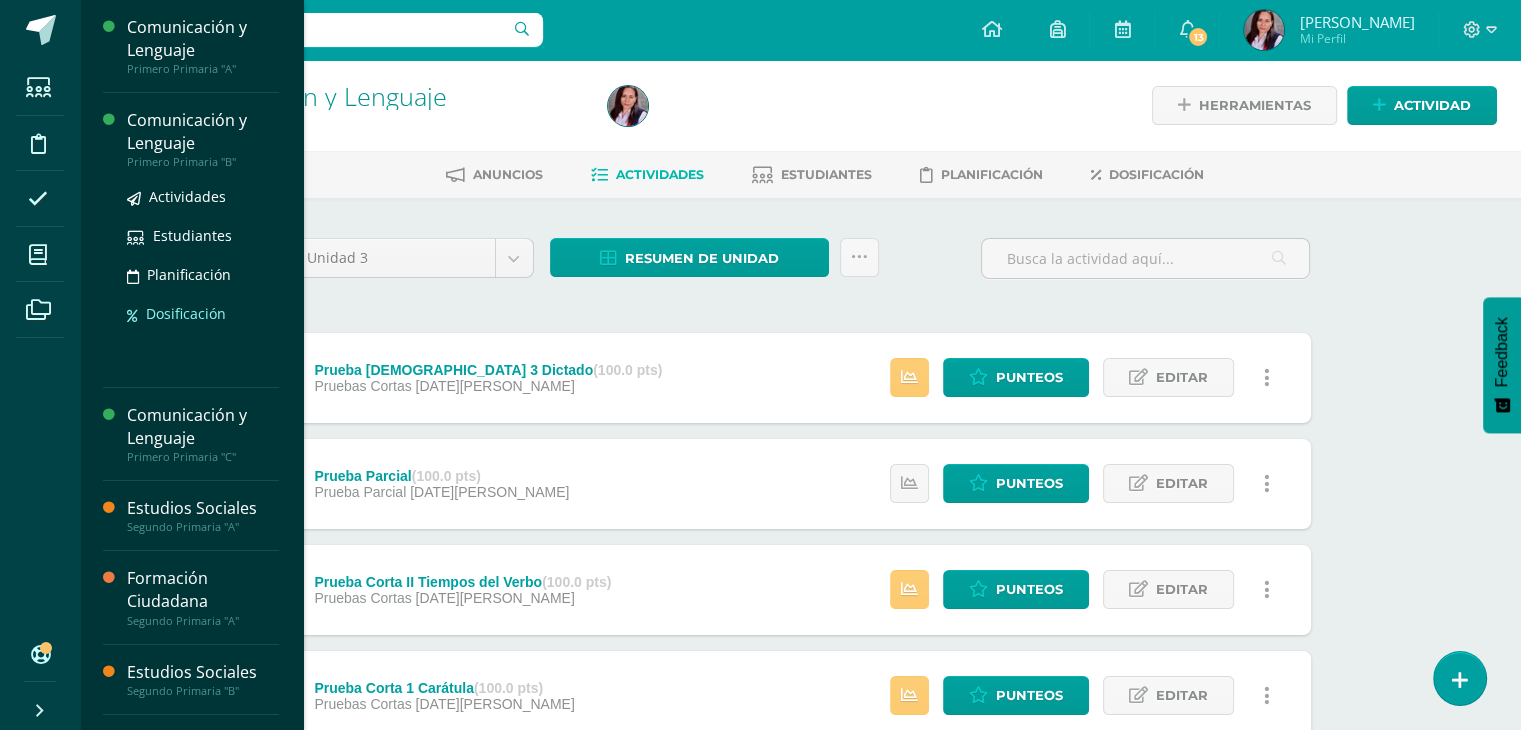 click on "Dosificación" at bounding box center [186, 313] 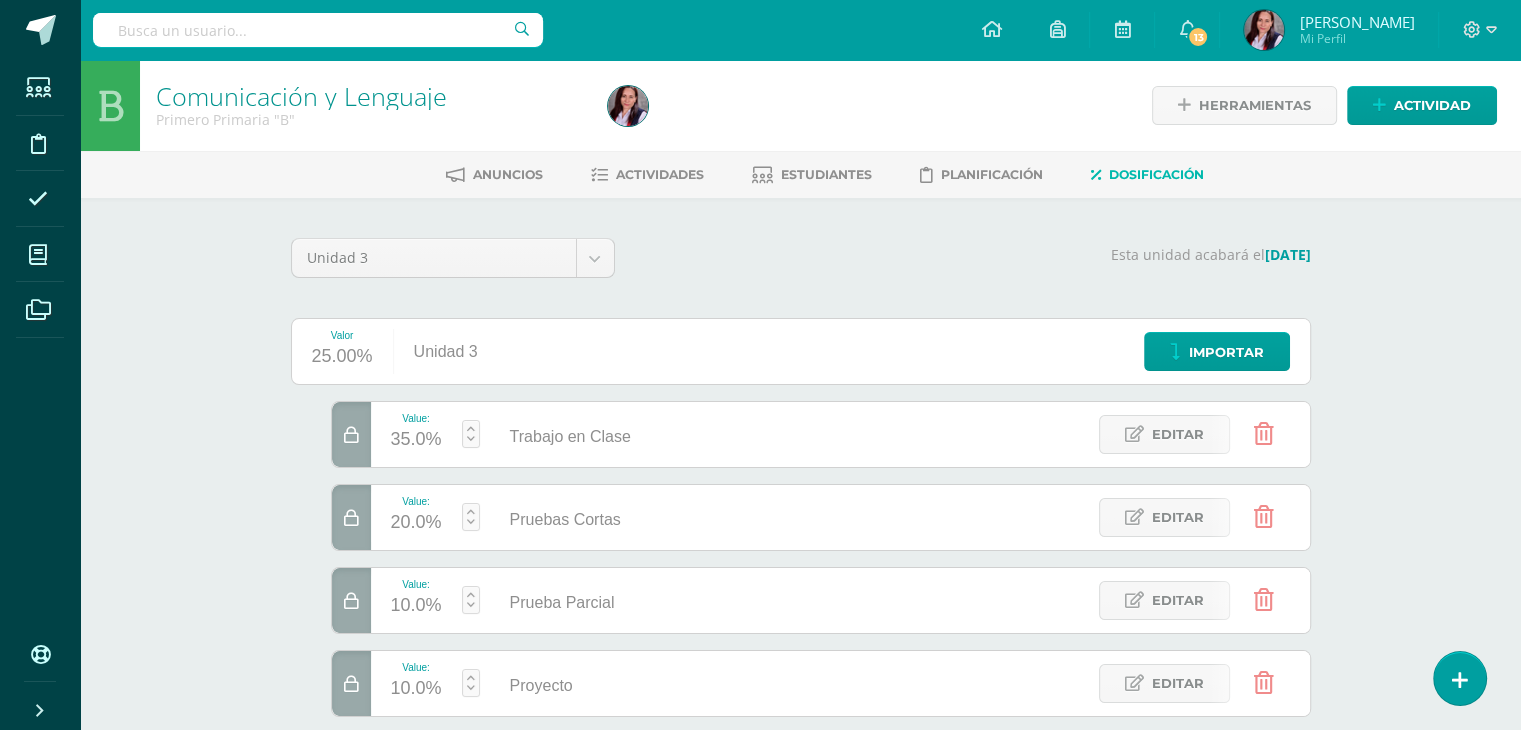 scroll, scrollTop: 0, scrollLeft: 0, axis: both 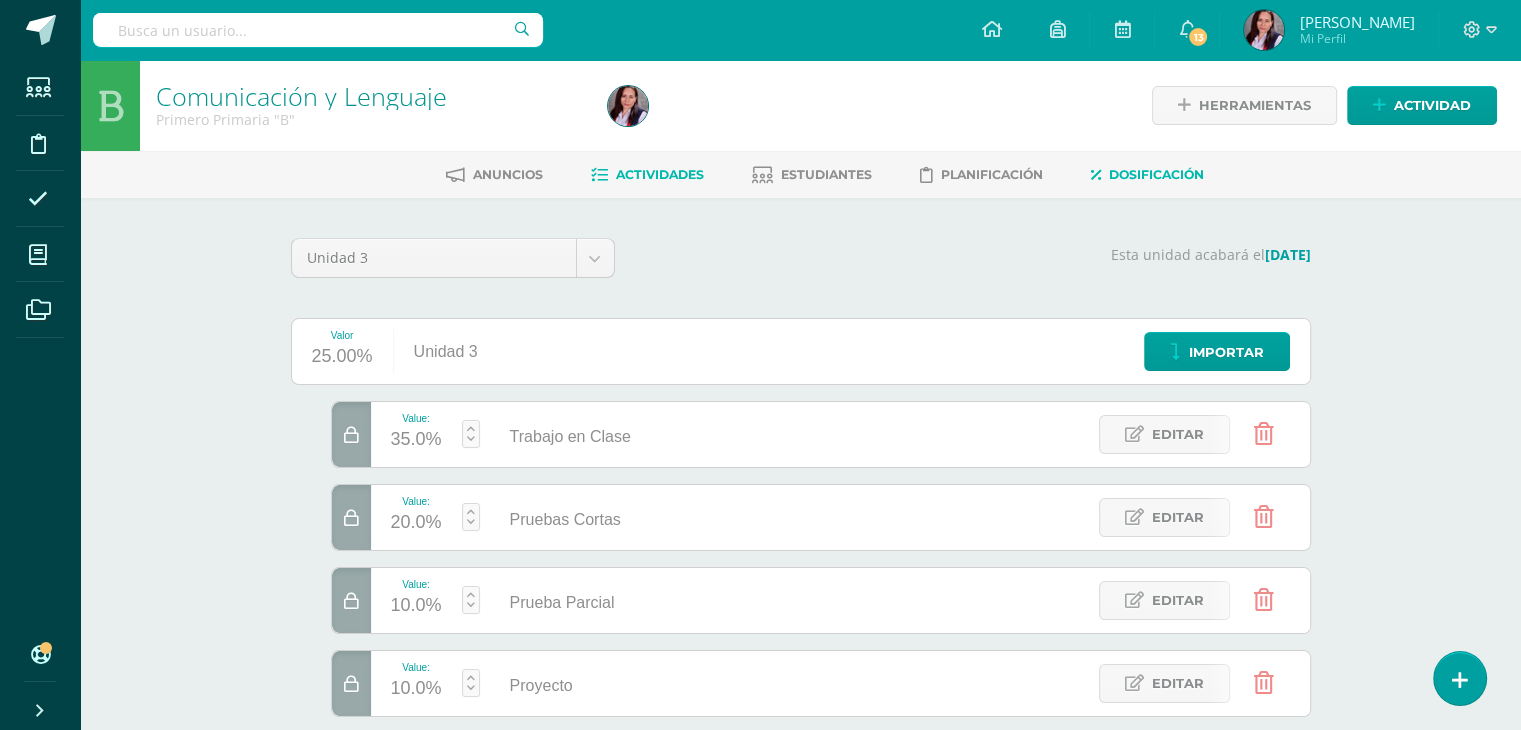 click on "Actividades" at bounding box center (660, 174) 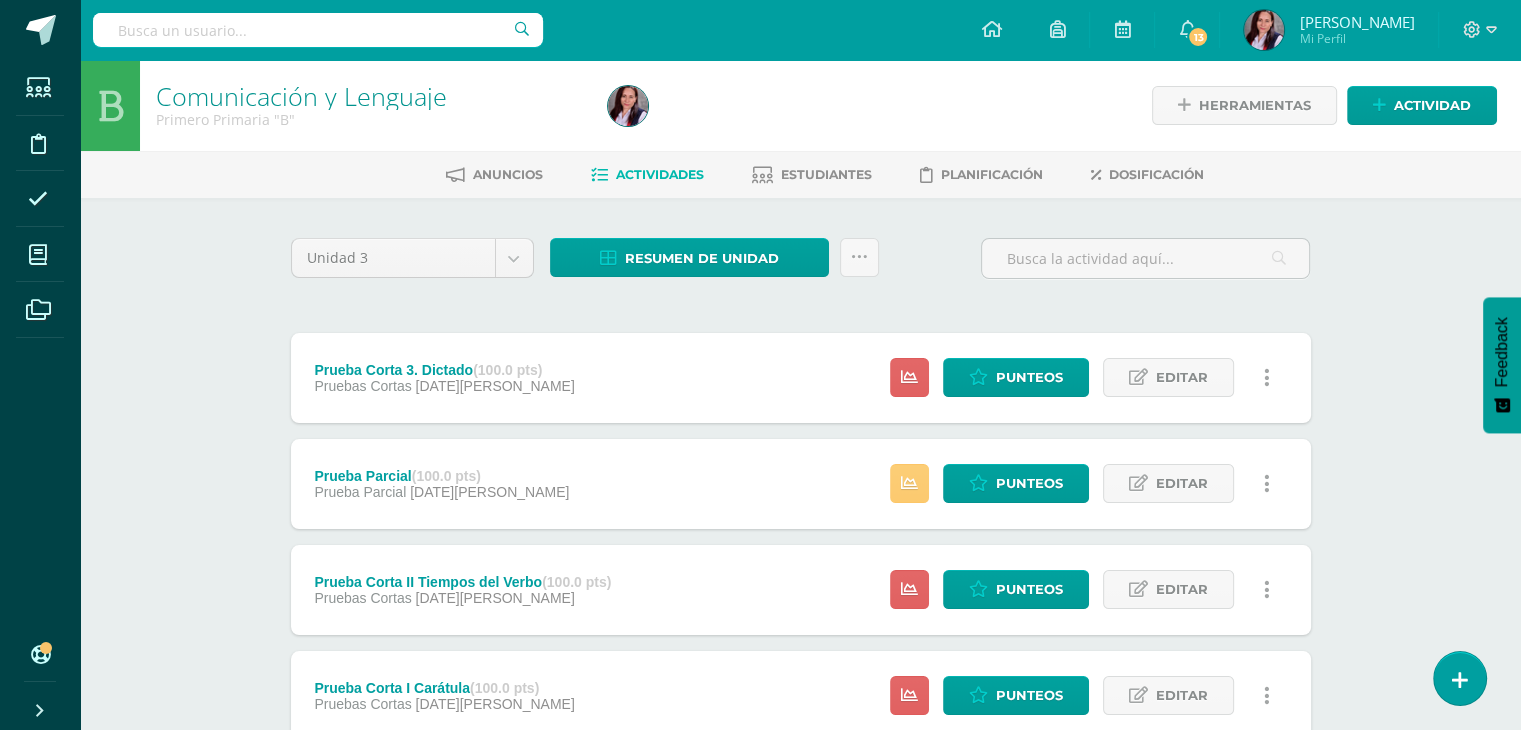 scroll, scrollTop: 0, scrollLeft: 0, axis: both 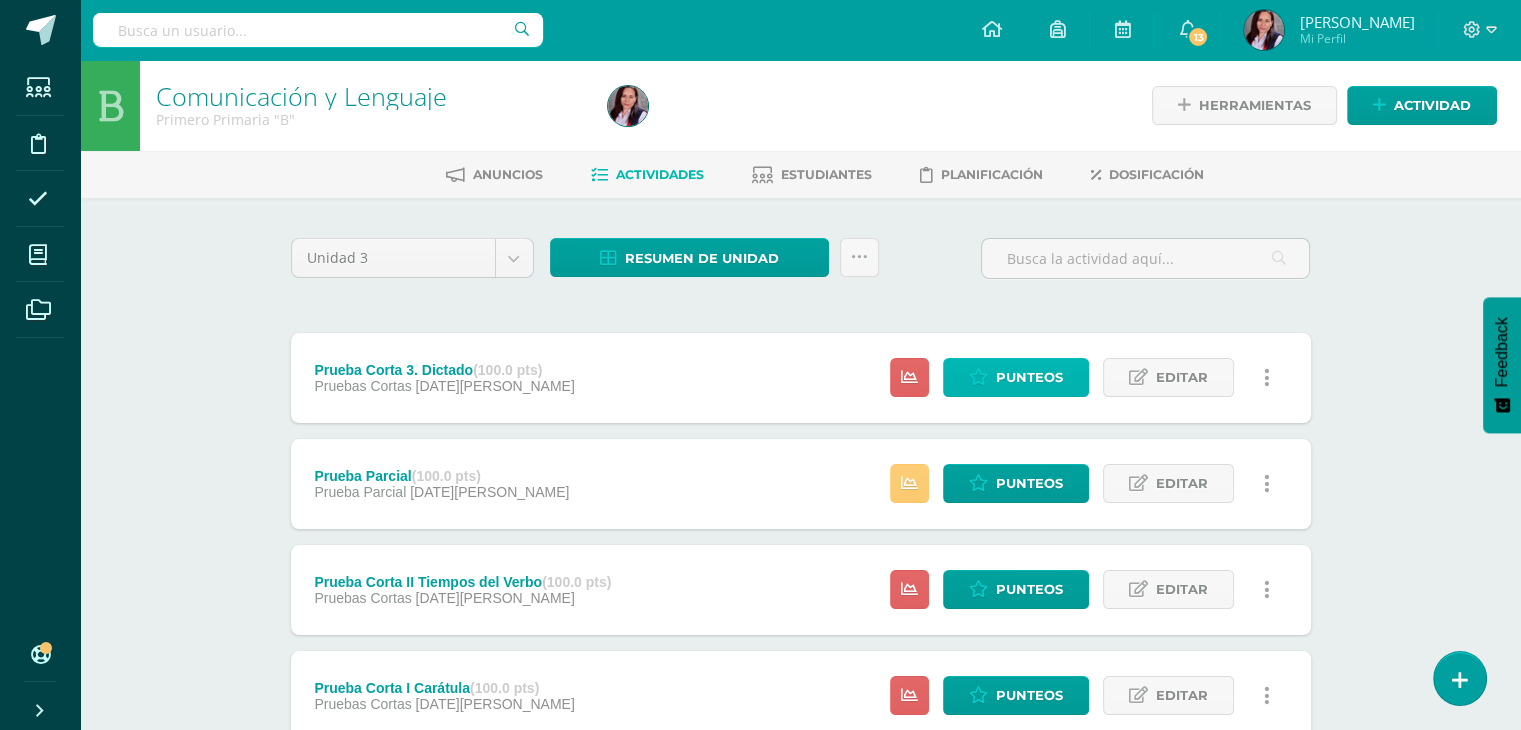 click on "Punteos" at bounding box center (1029, 377) 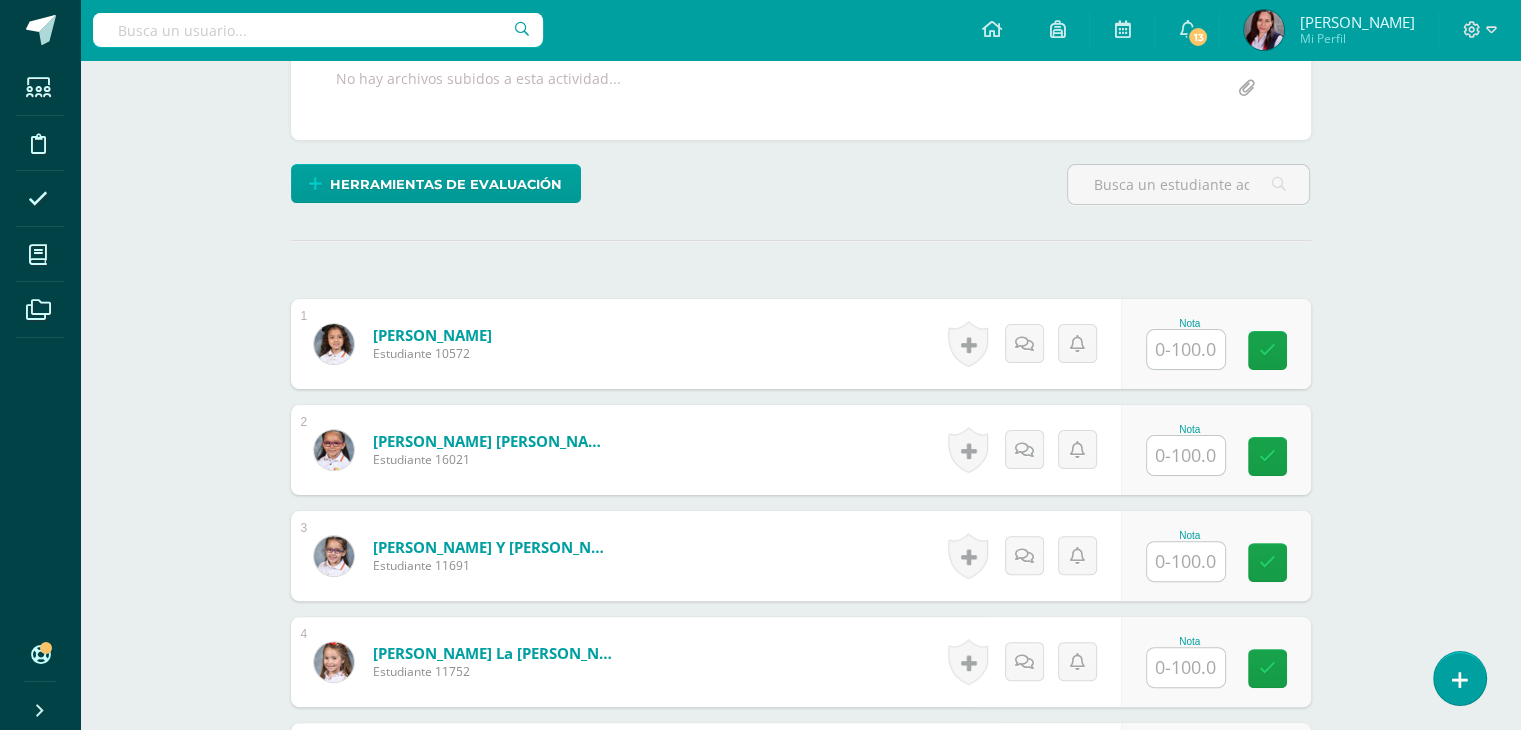 scroll, scrollTop: 416, scrollLeft: 0, axis: vertical 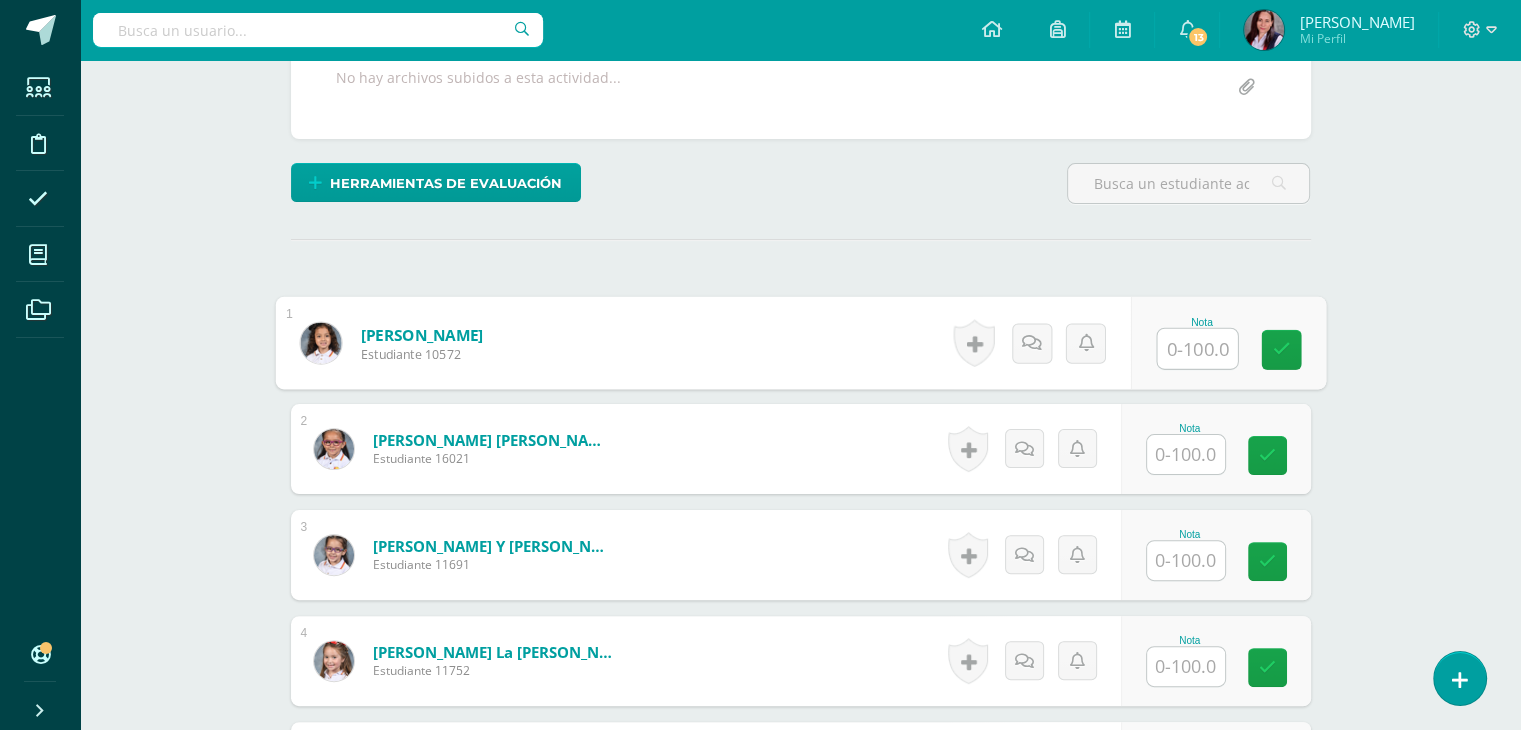 click at bounding box center [1197, 349] 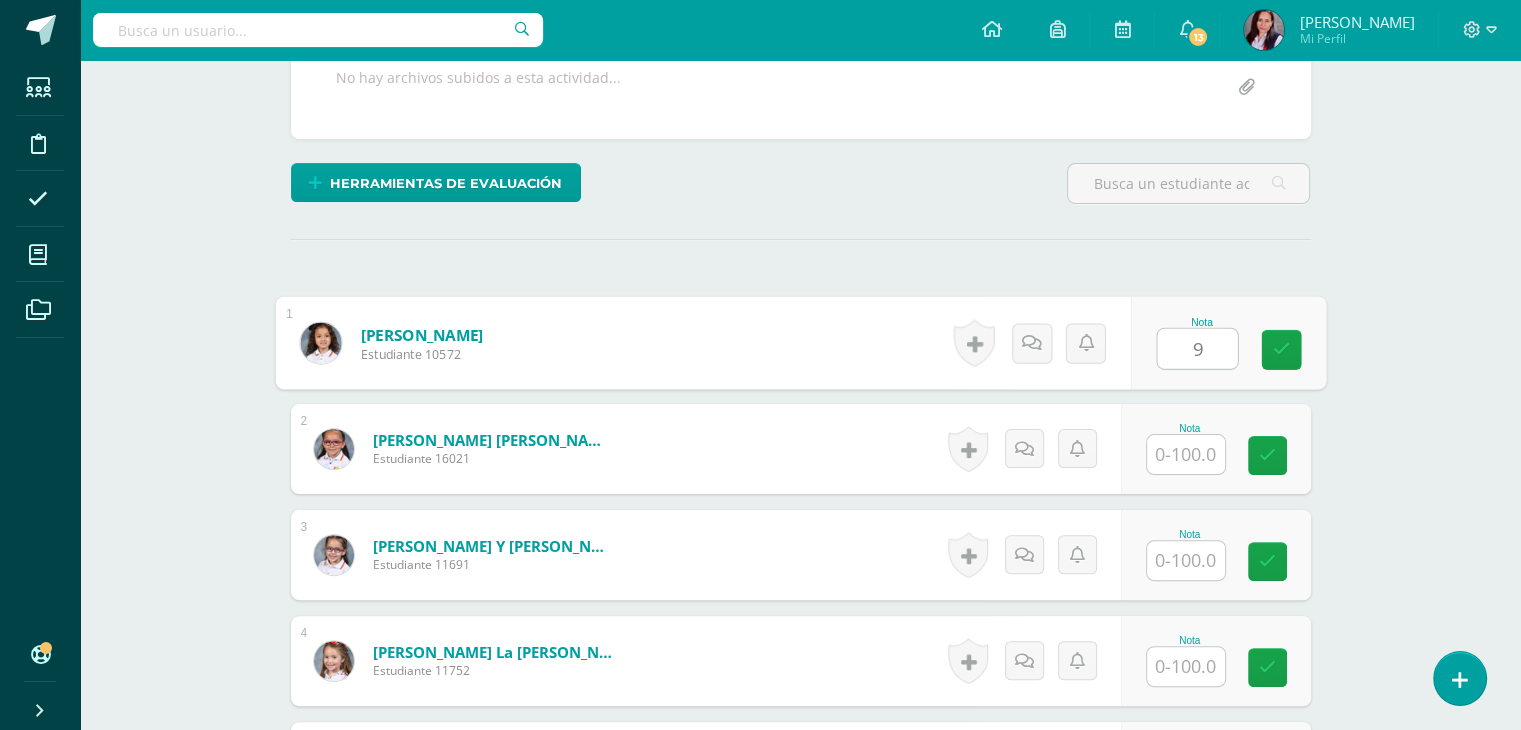 type on "97" 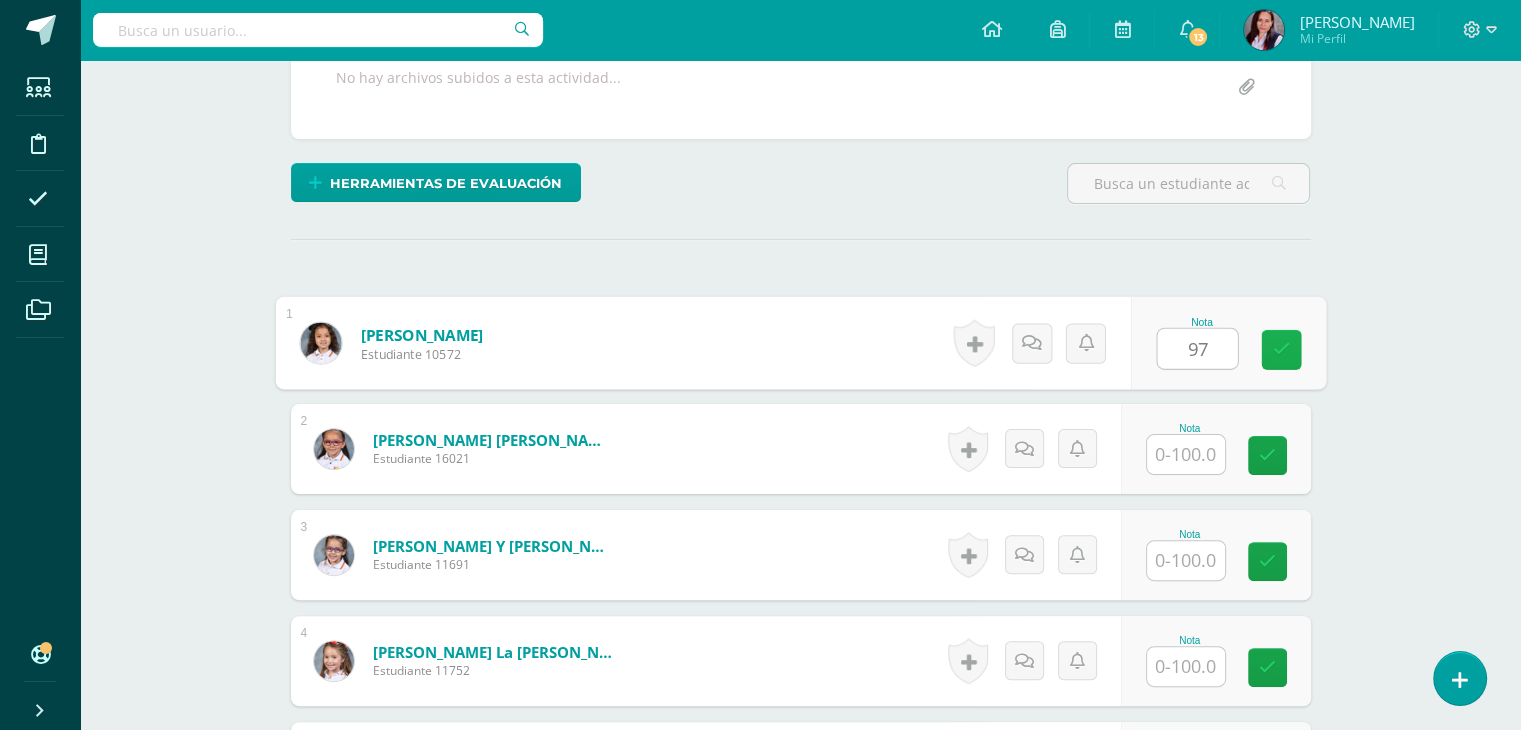 click at bounding box center [1281, 350] 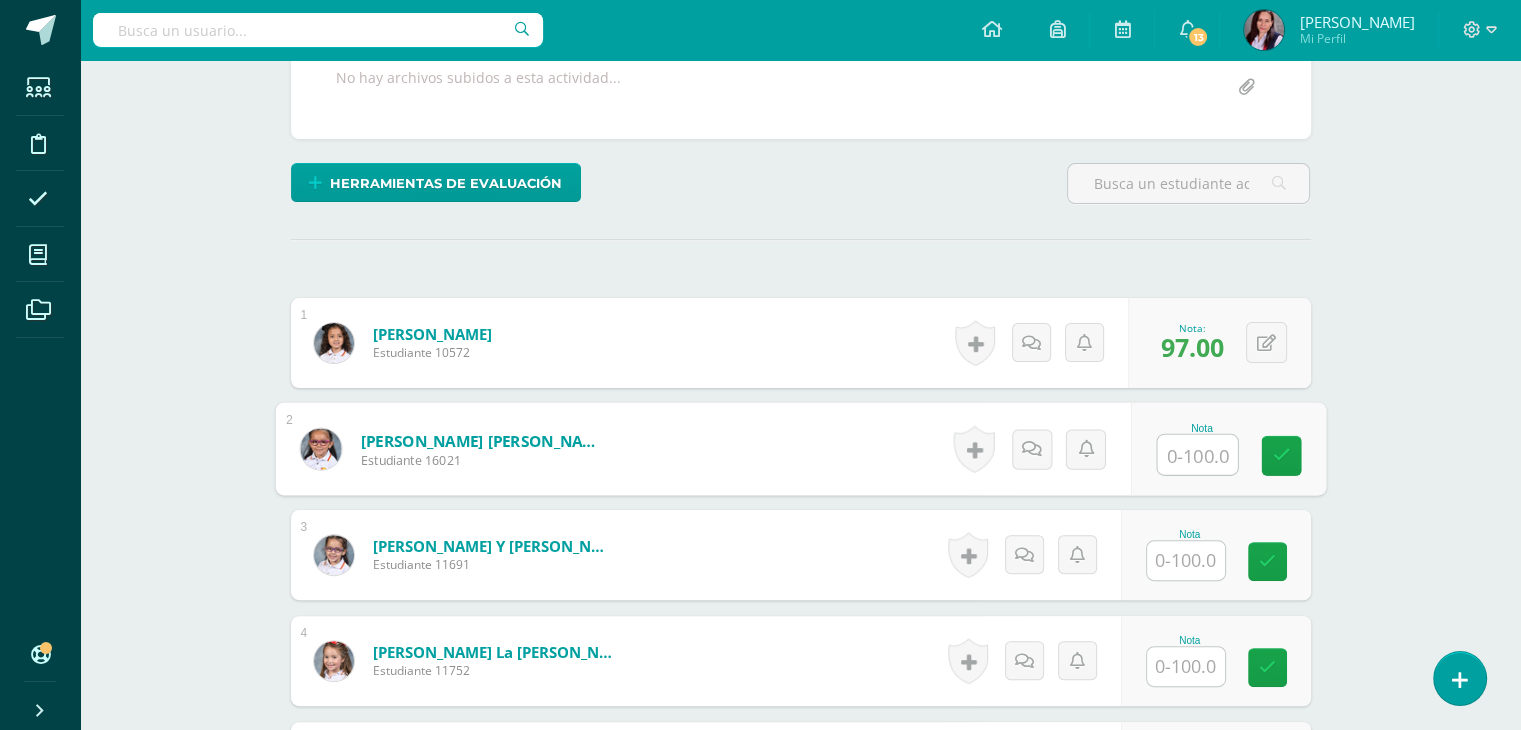 click at bounding box center (1197, 455) 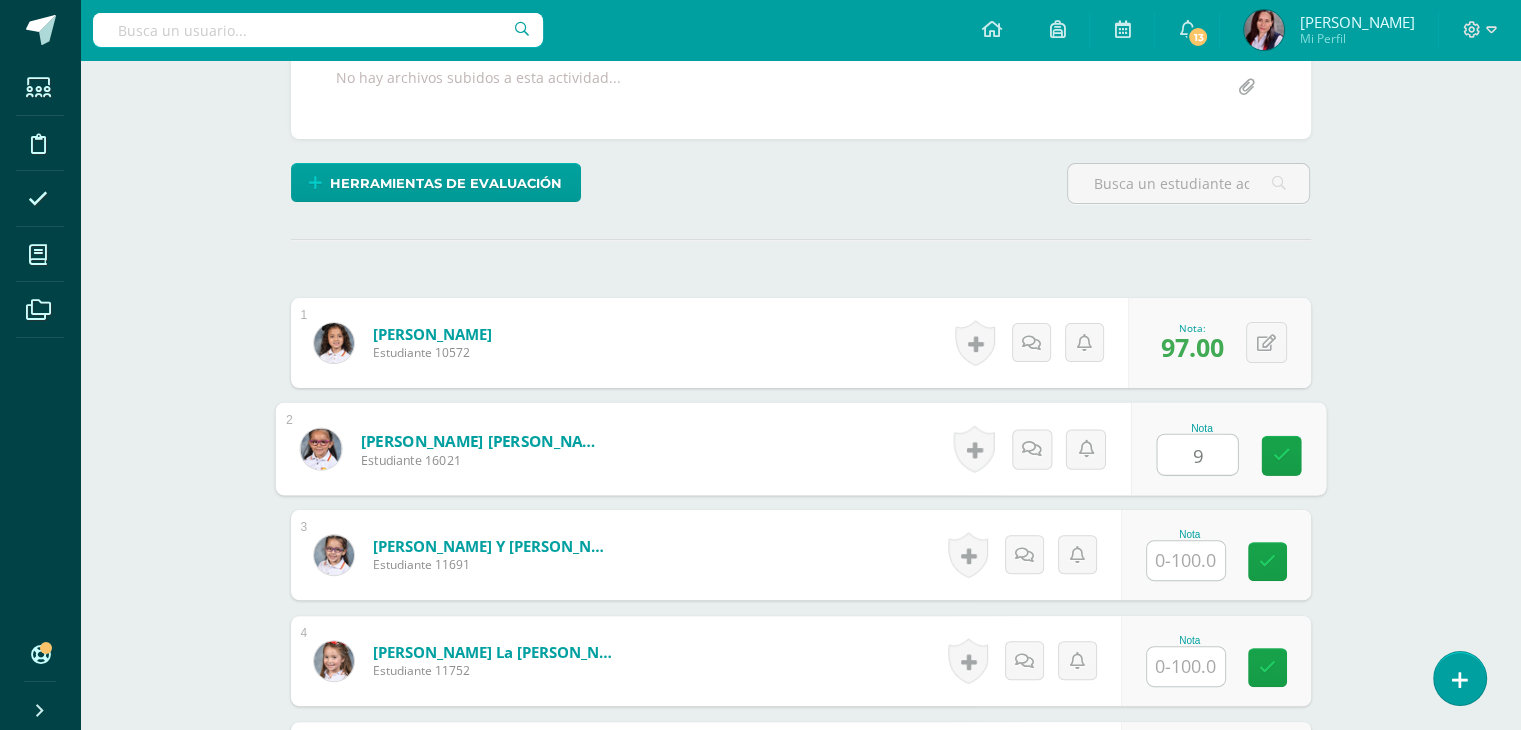 type on "98" 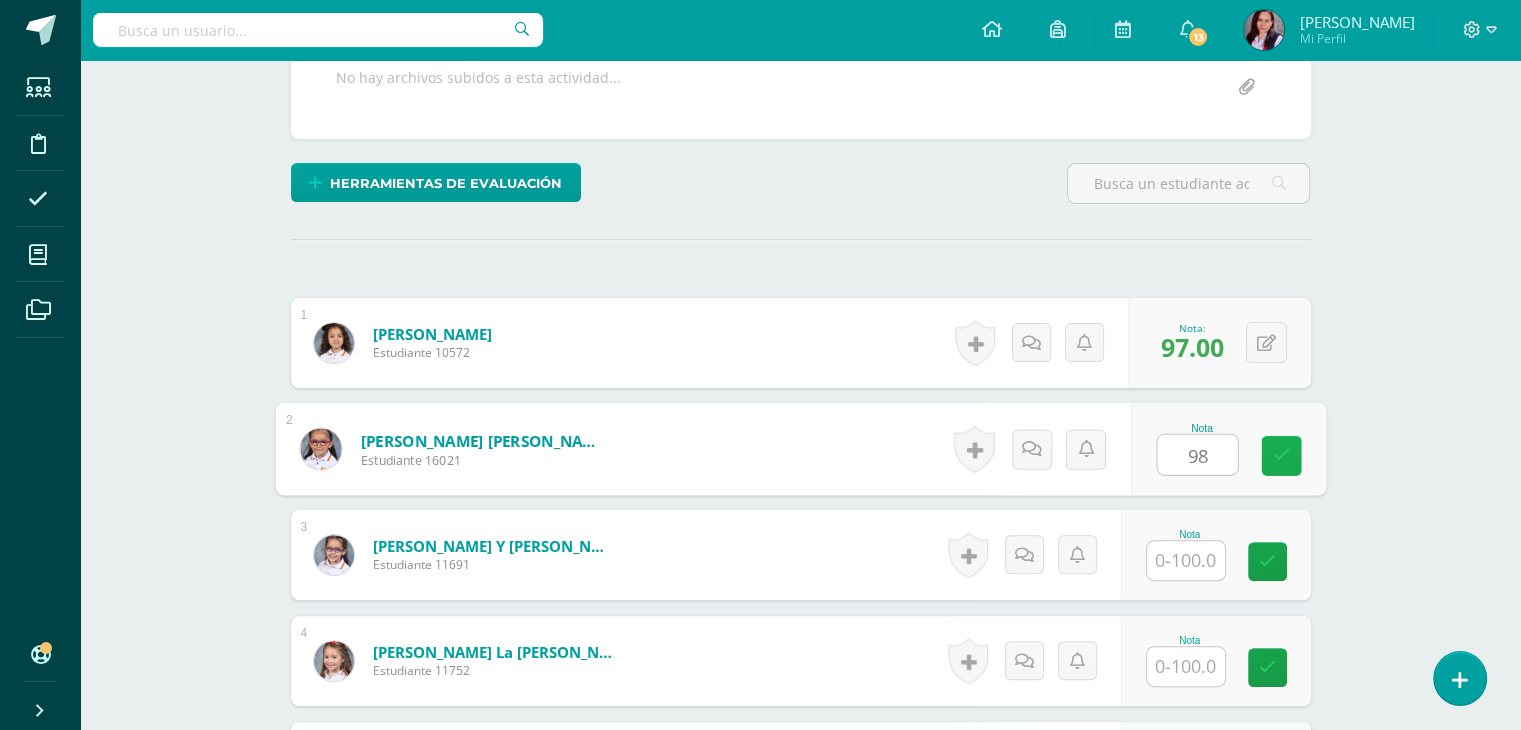 click at bounding box center (1281, 455) 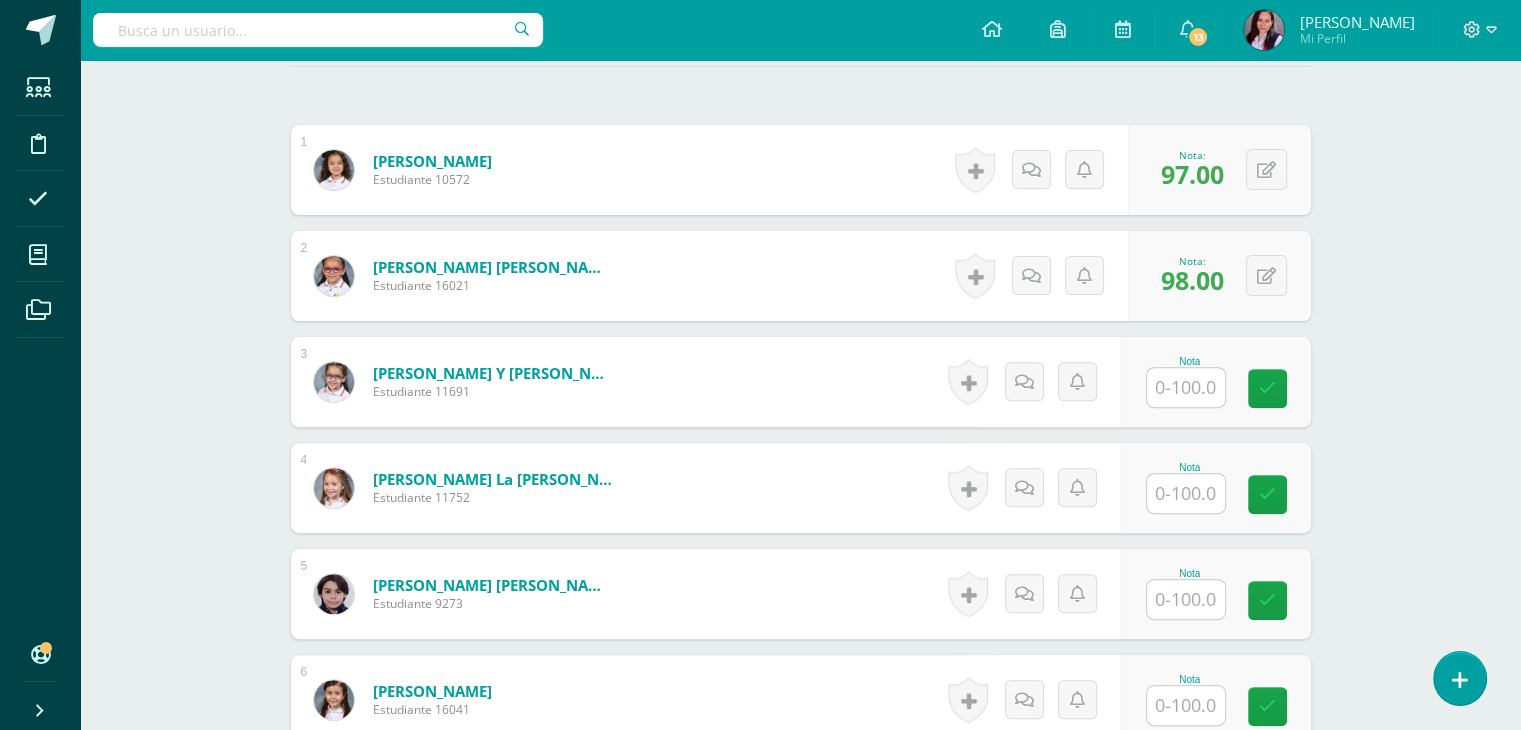 scroll, scrollTop: 600, scrollLeft: 0, axis: vertical 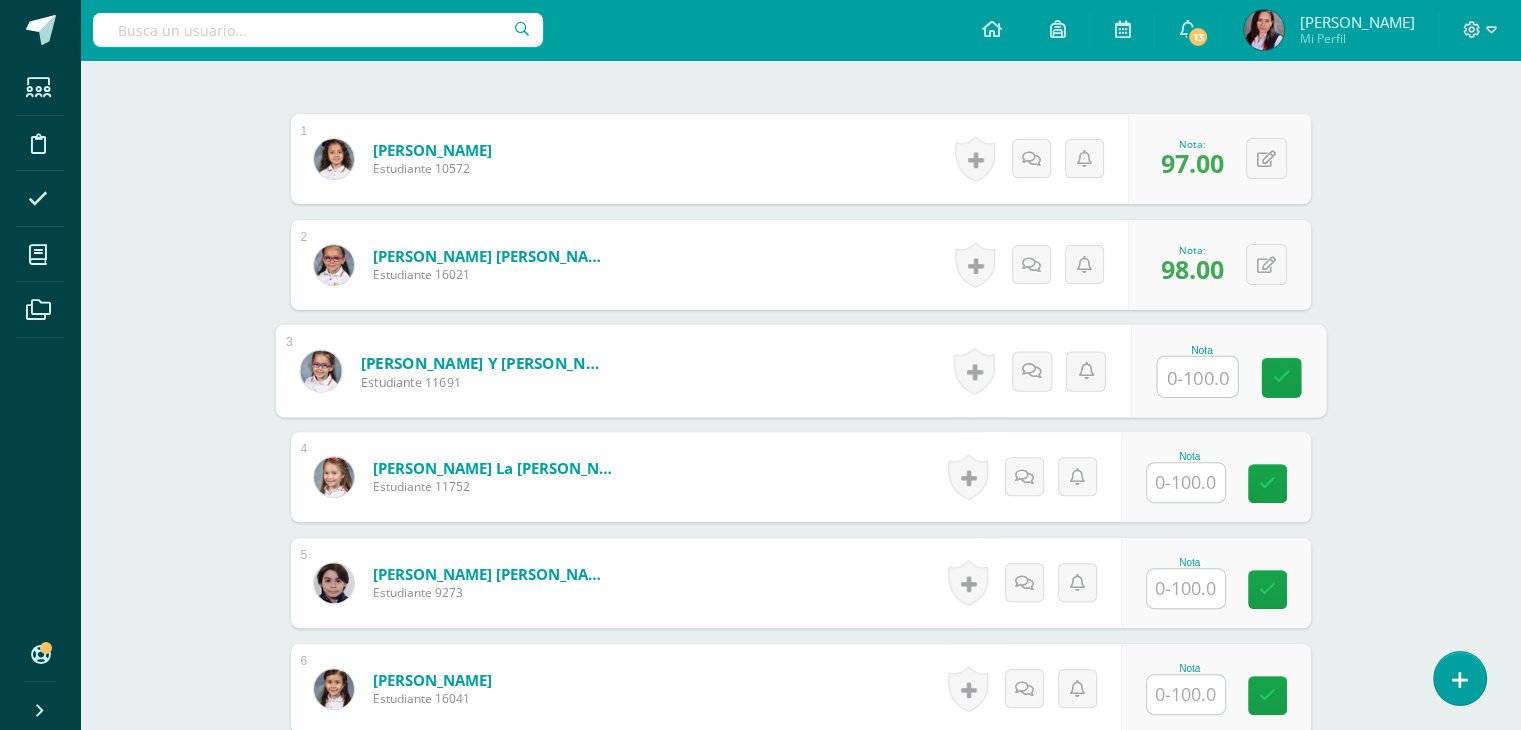 click at bounding box center [1197, 377] 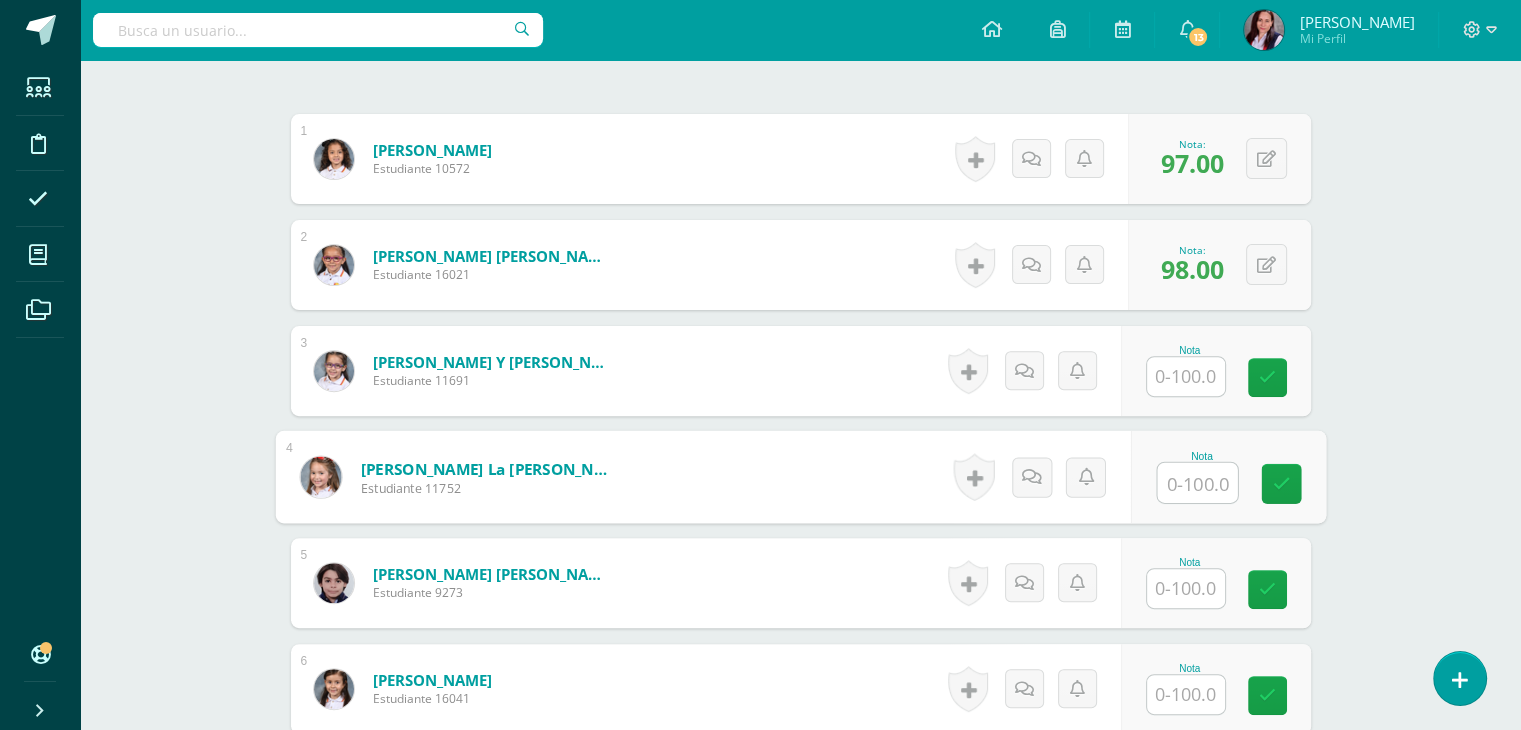 click at bounding box center [1197, 483] 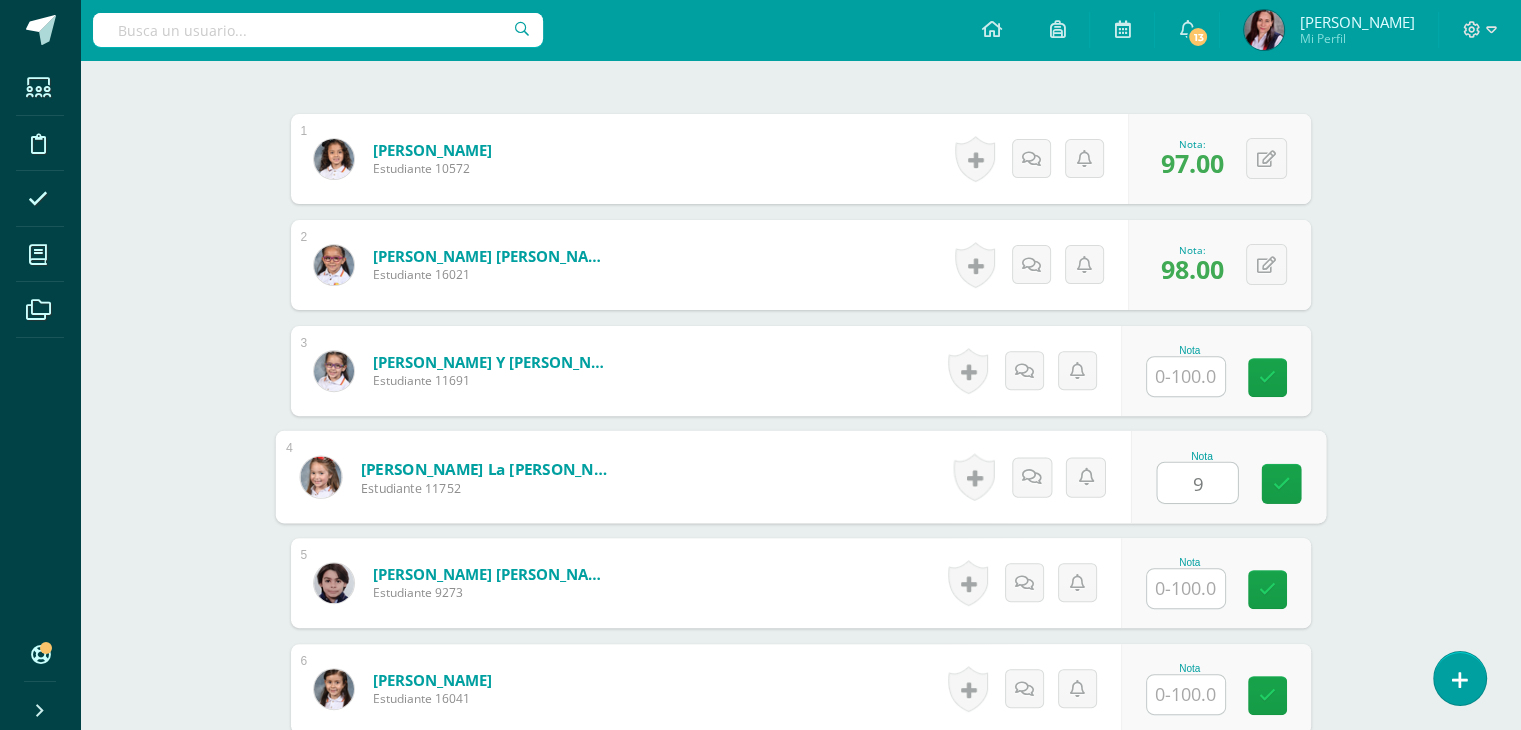 type on "98" 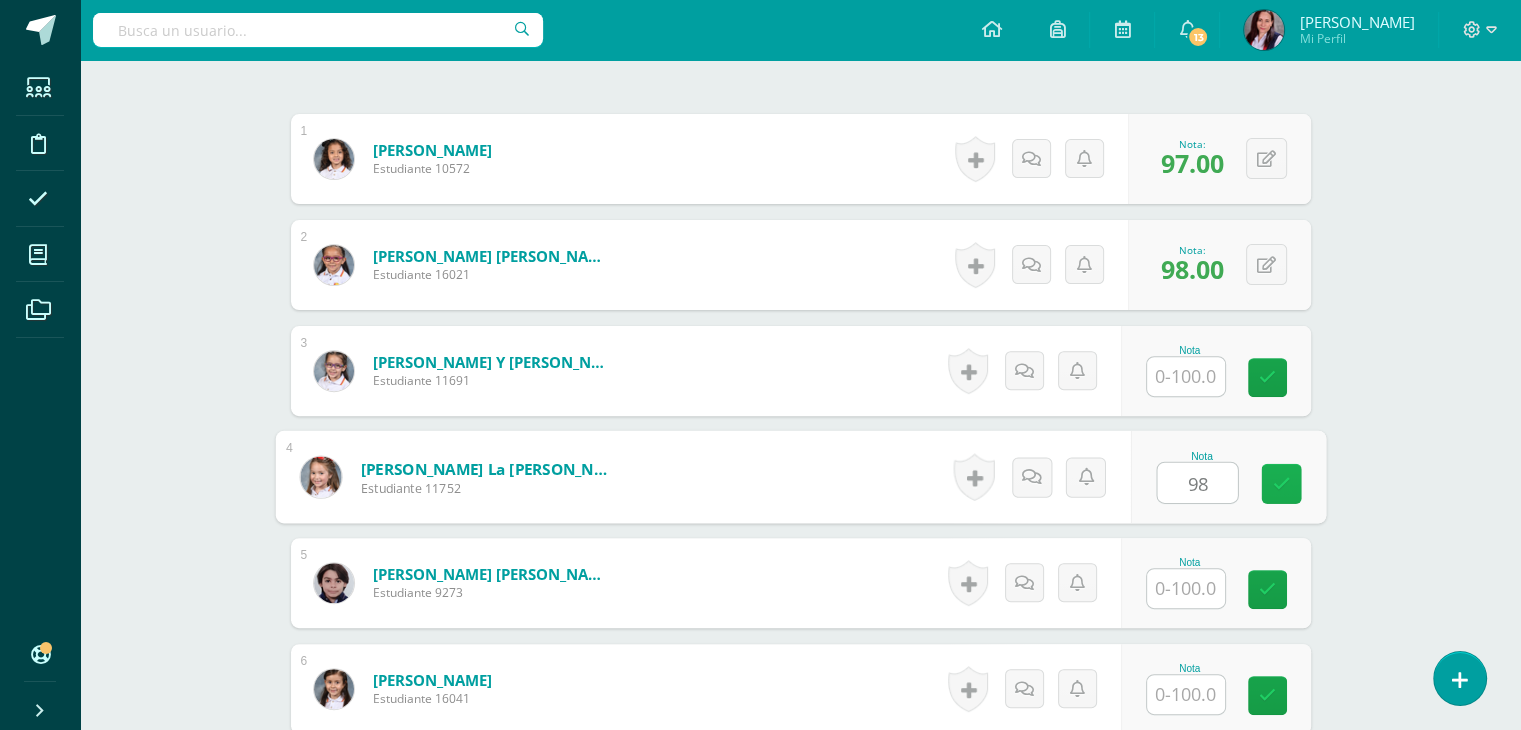 click at bounding box center (1281, 483) 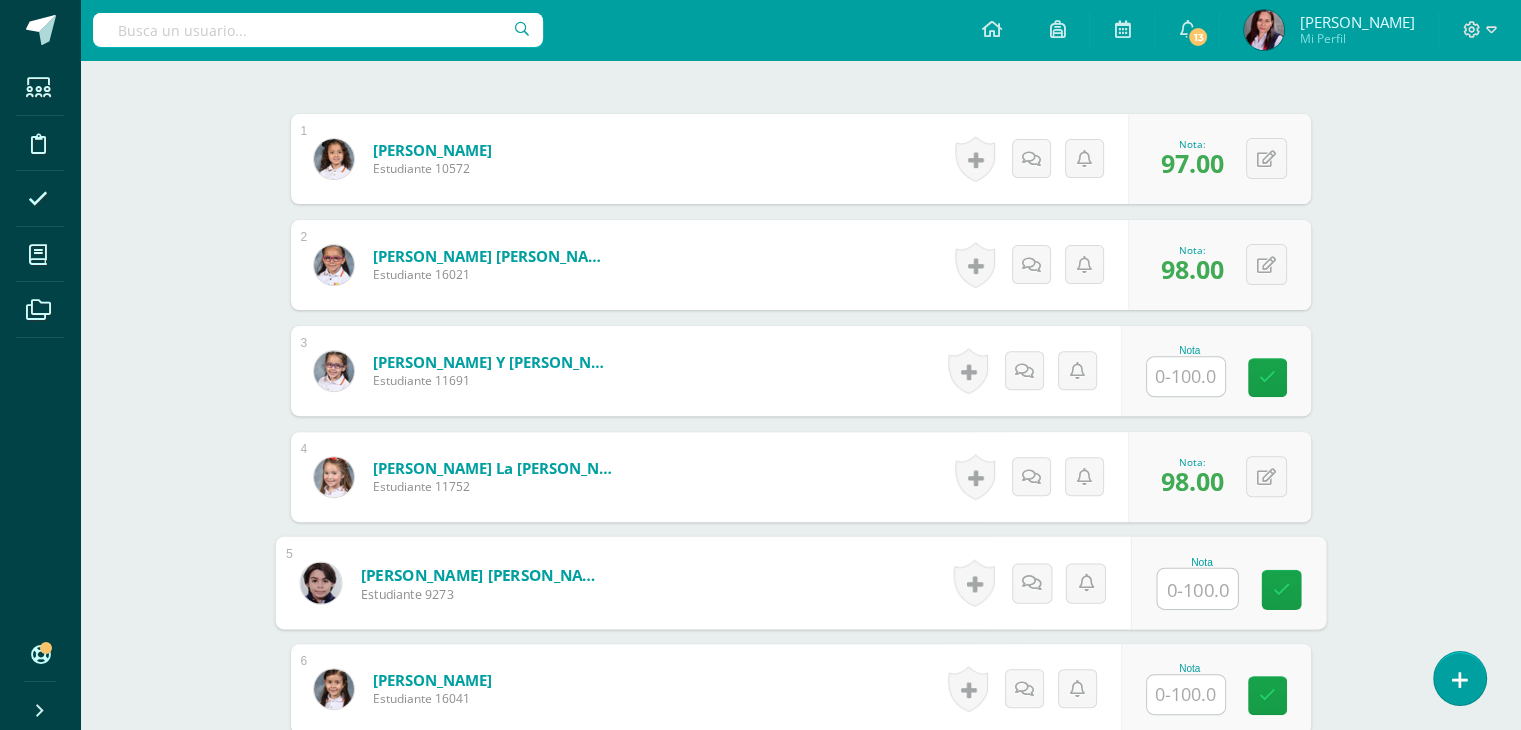 click at bounding box center (1197, 589) 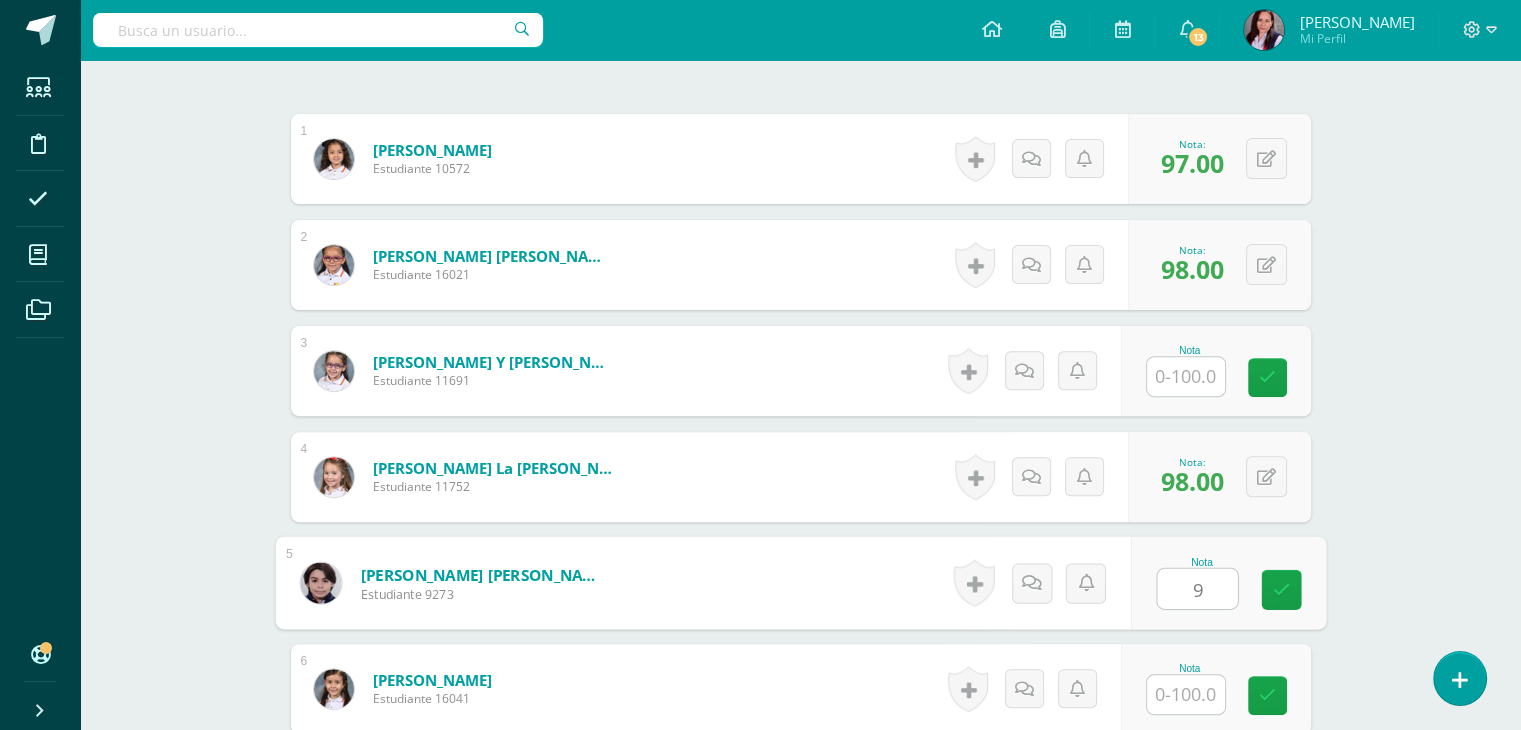 type on "90" 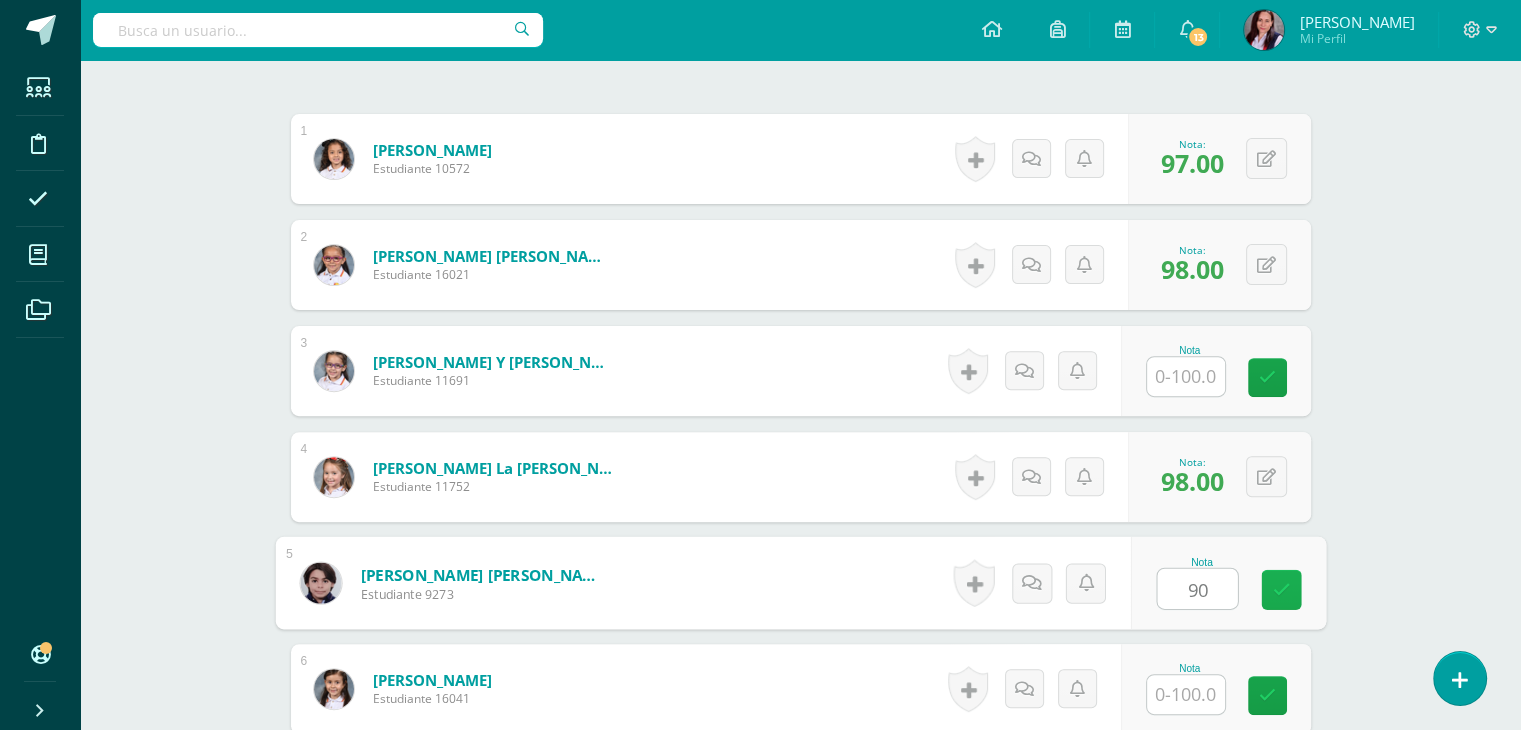 click at bounding box center [1281, 589] 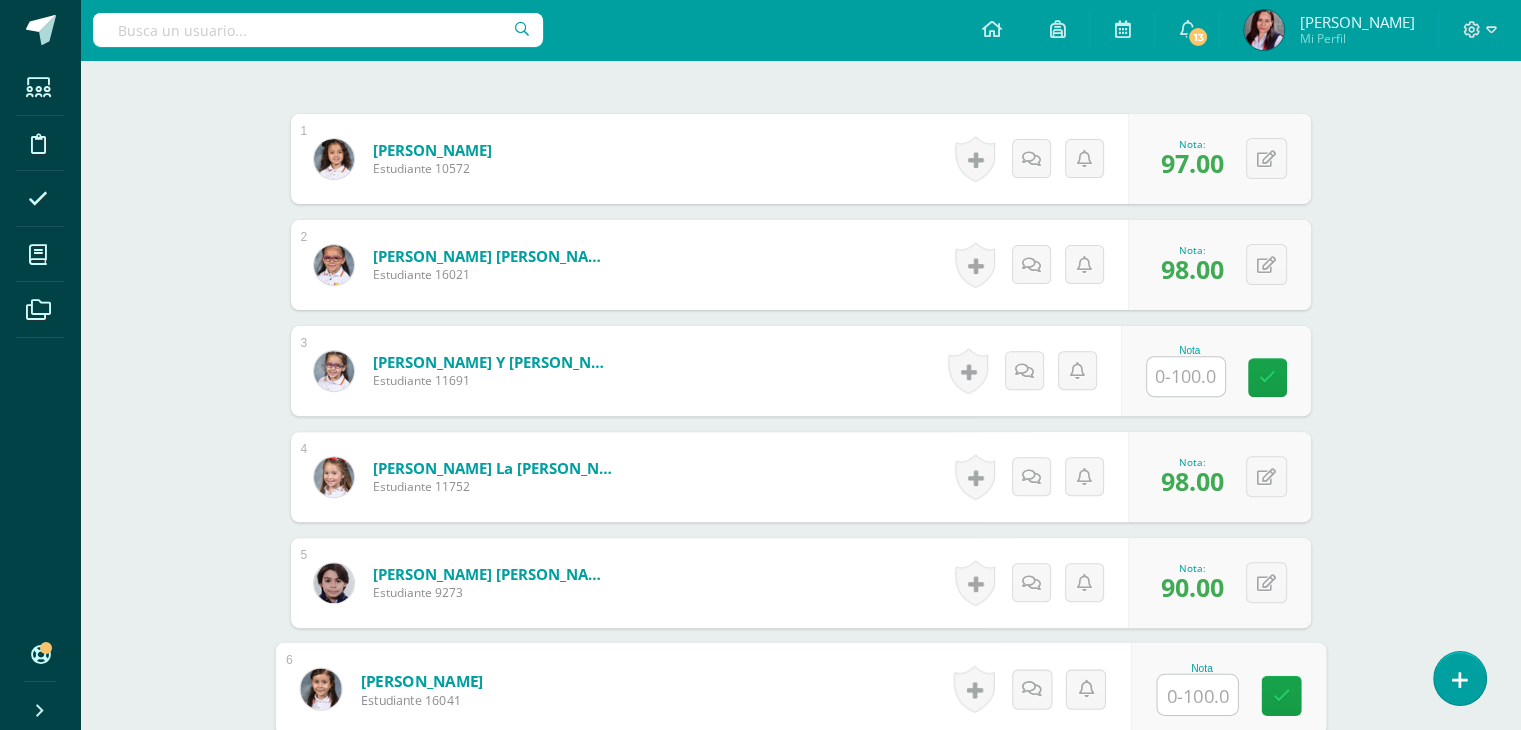 click at bounding box center (1197, 695) 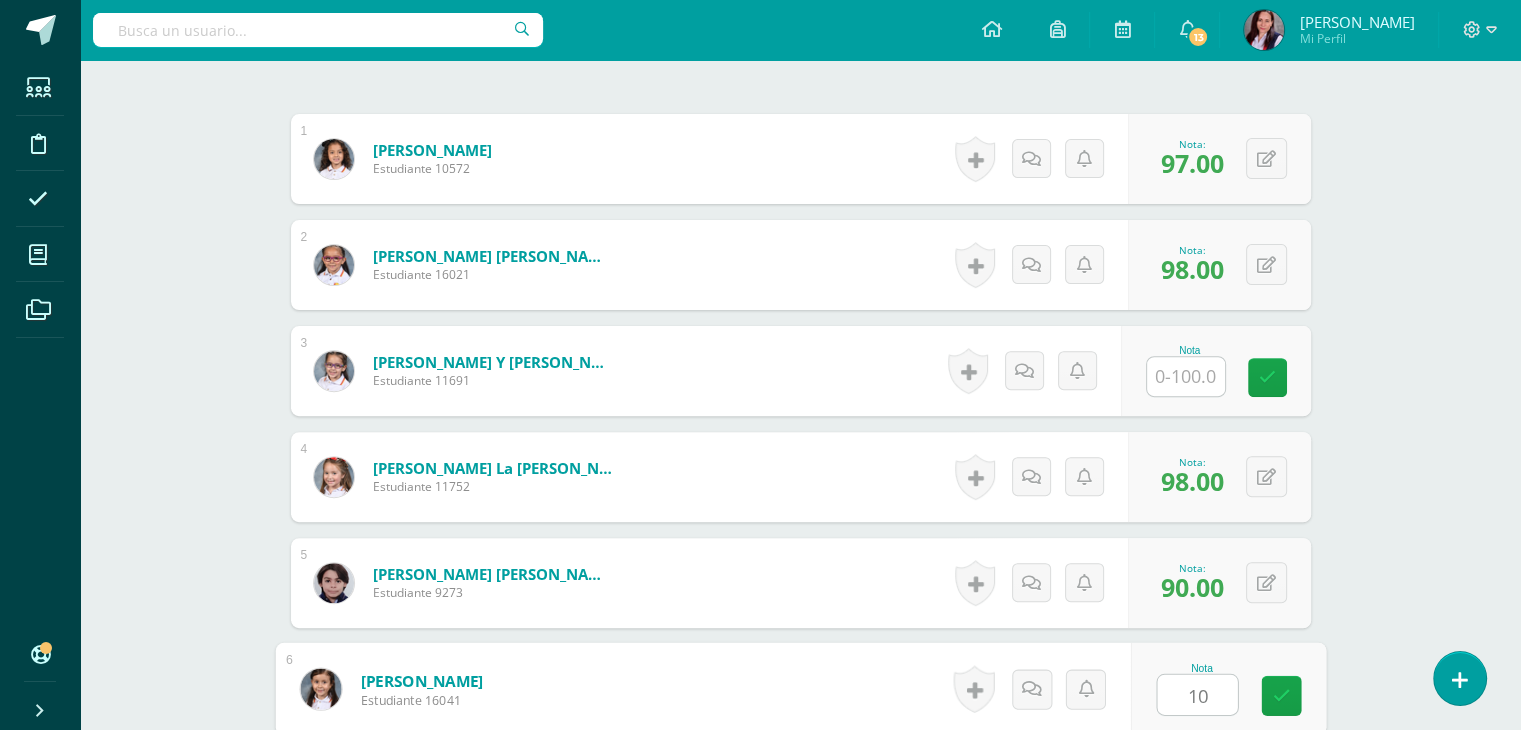 type on "100" 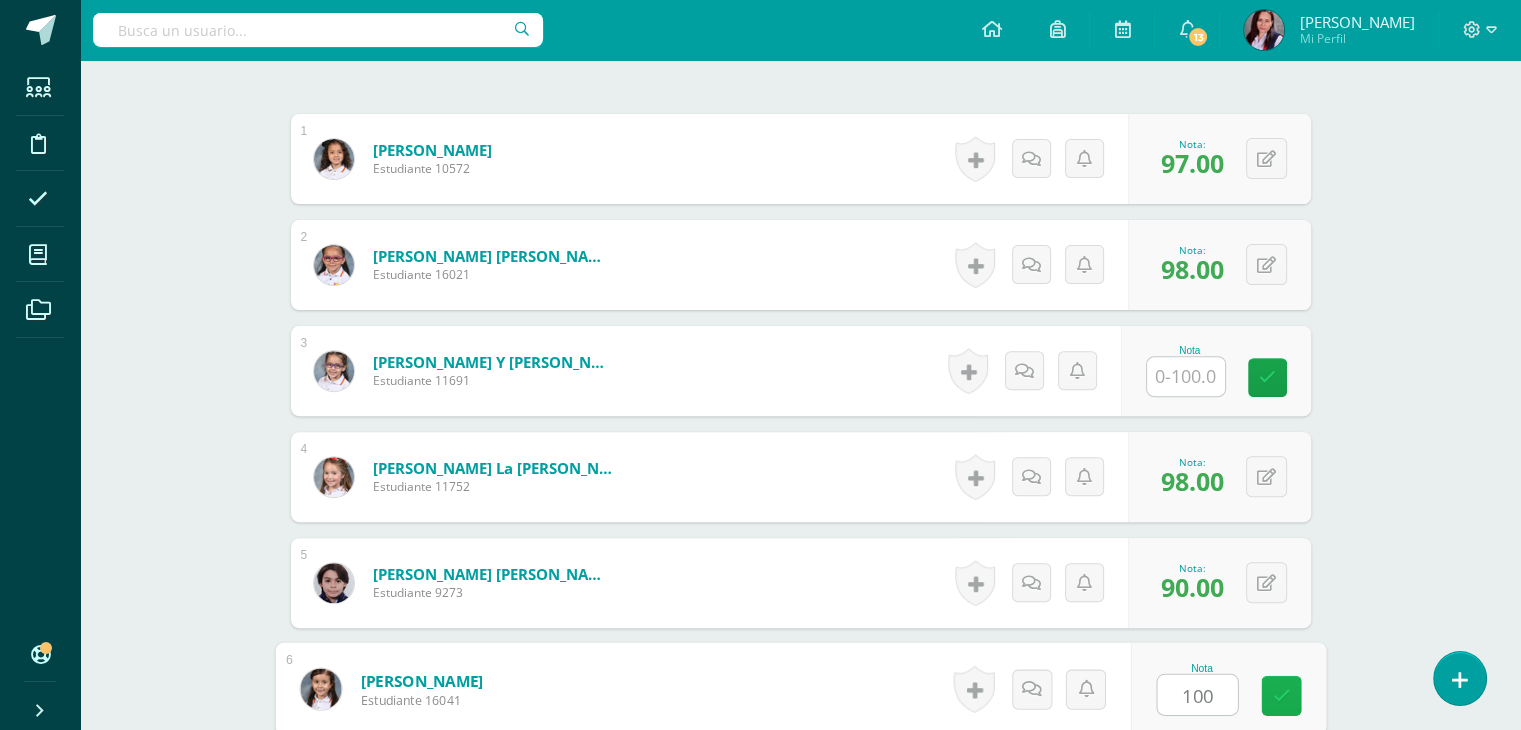 click at bounding box center [1281, 696] 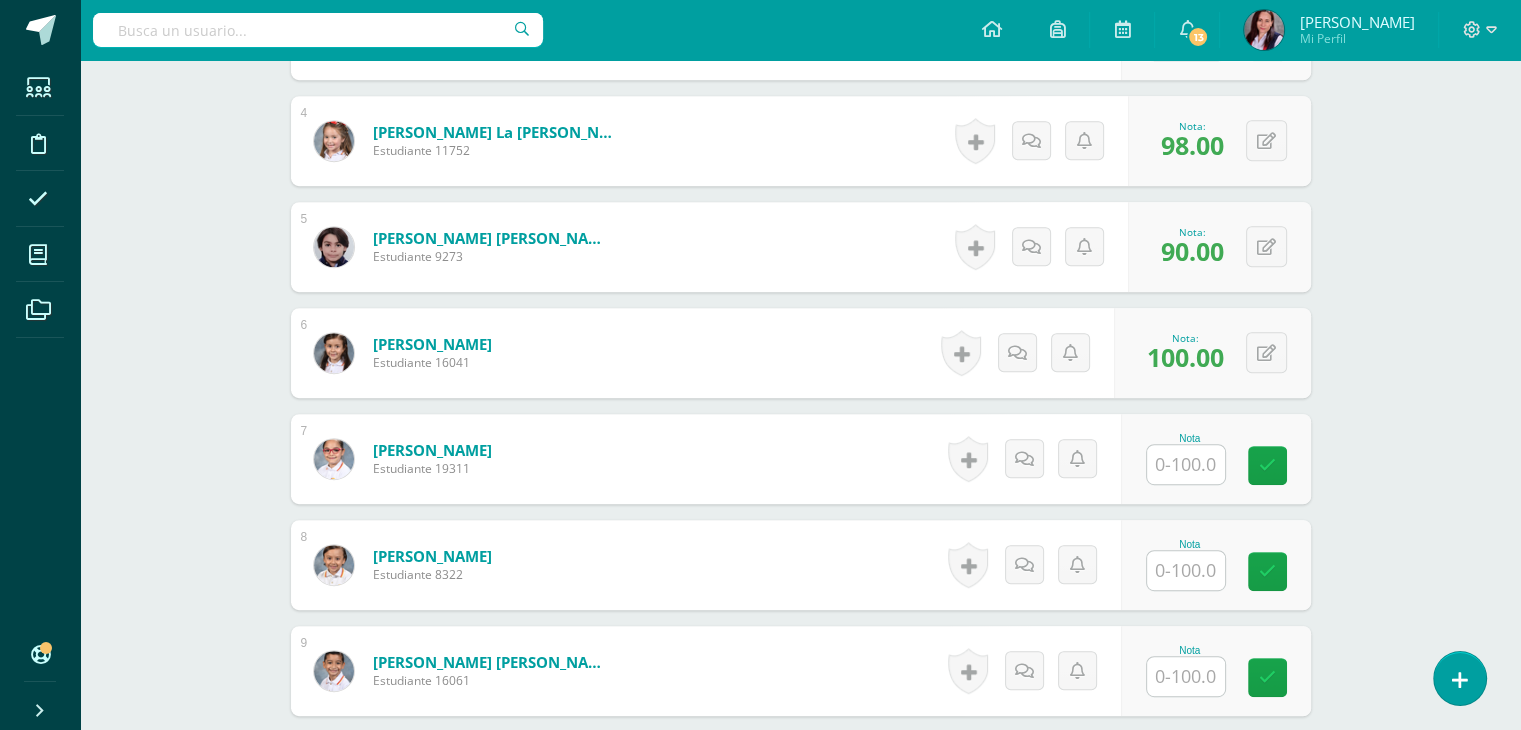 scroll, scrollTop: 941, scrollLeft: 0, axis: vertical 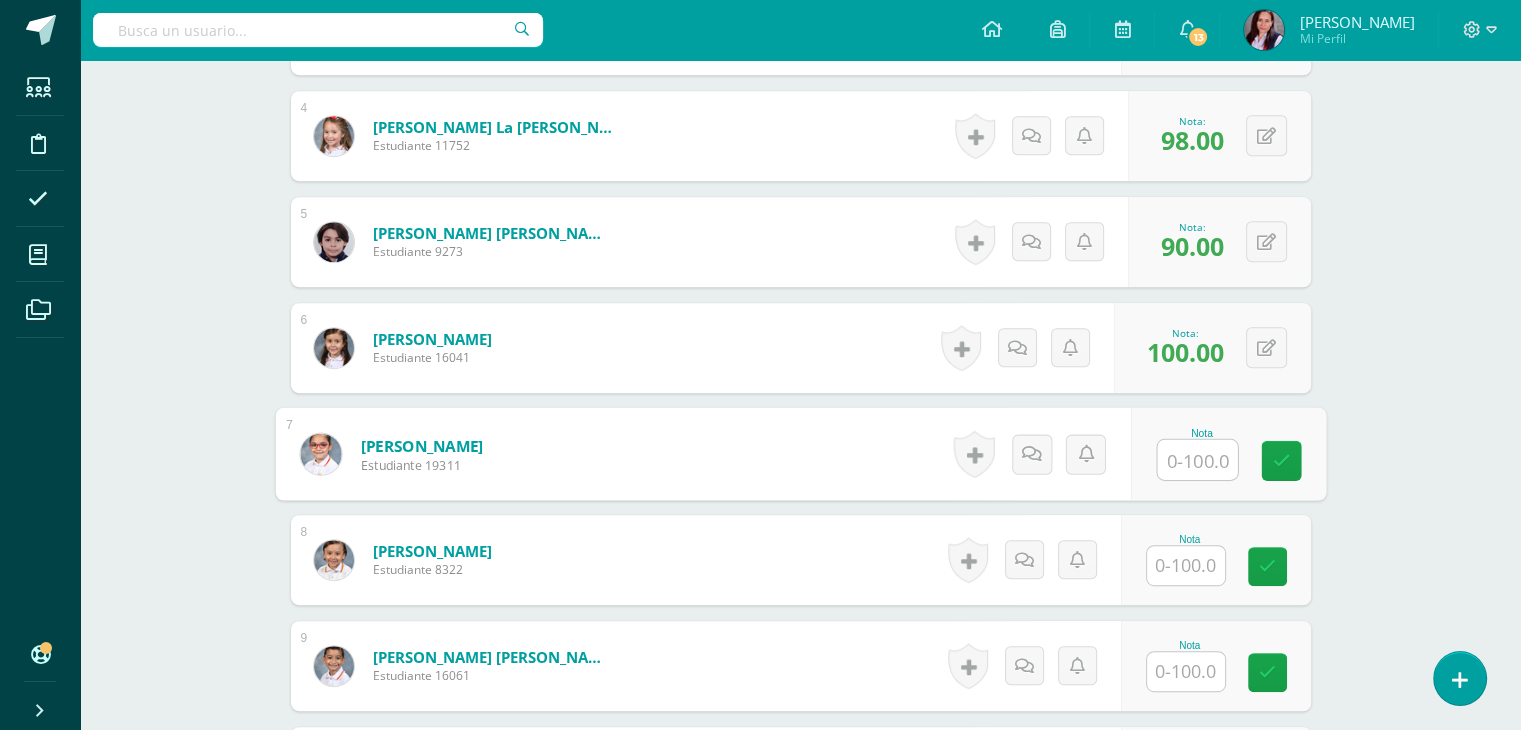 click at bounding box center (1197, 460) 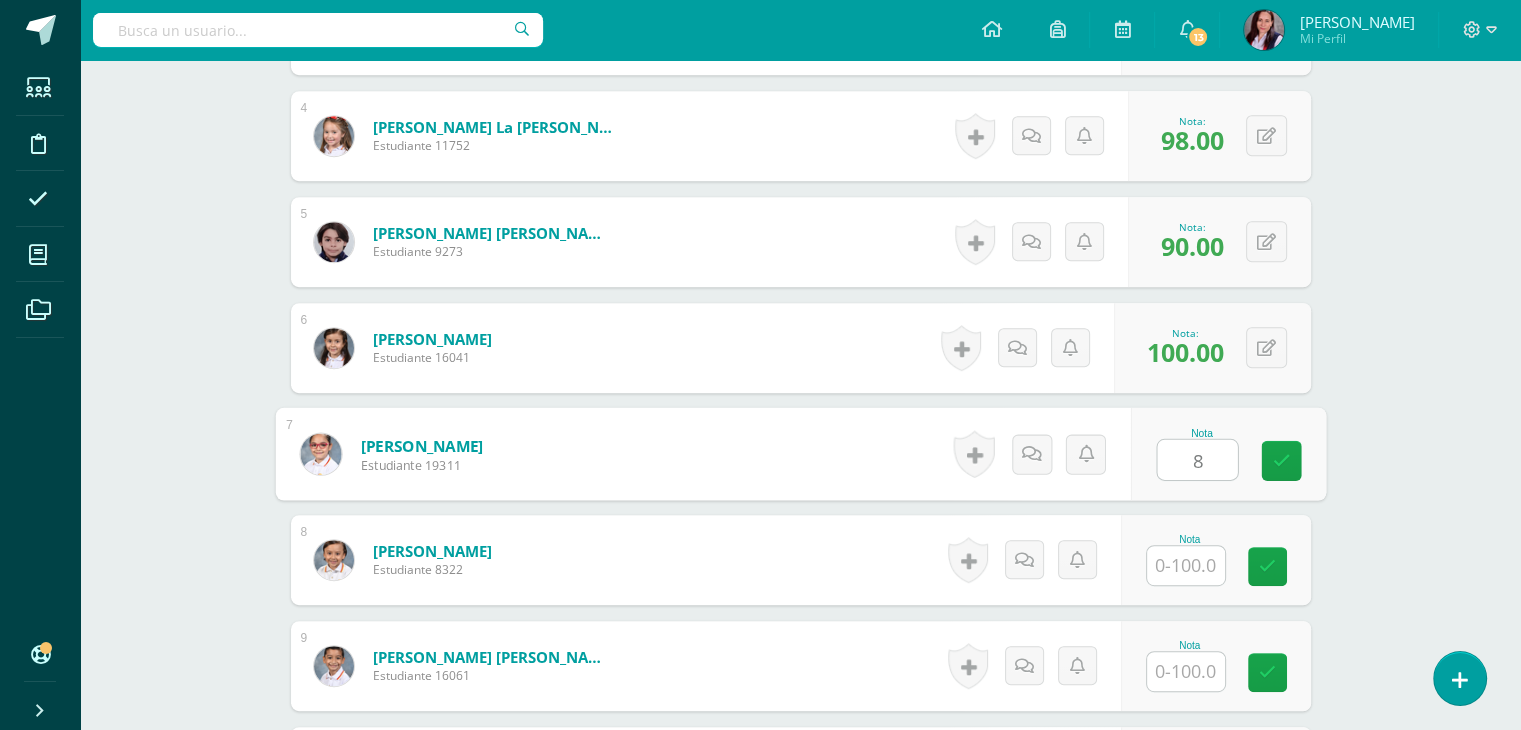 type on "85" 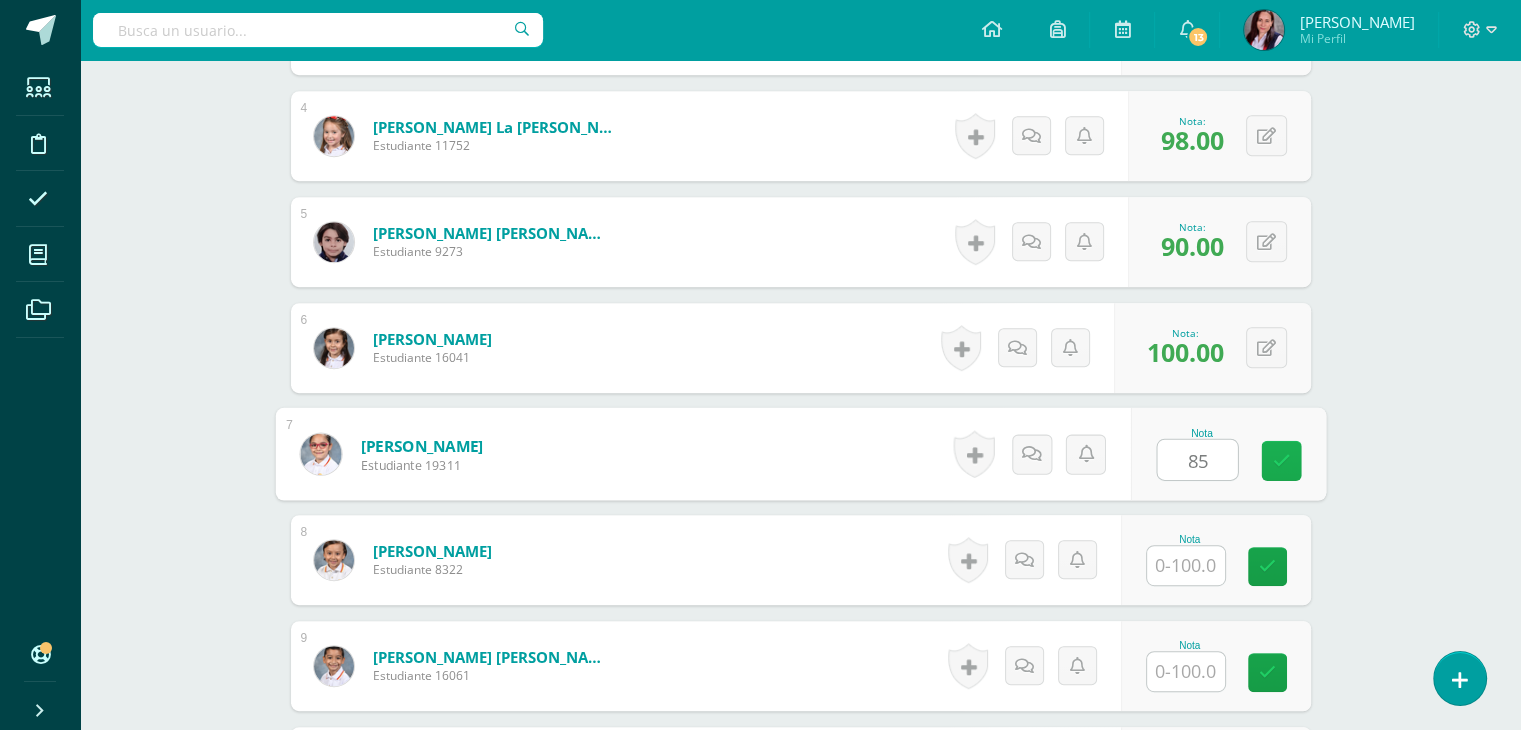 click at bounding box center (1281, 461) 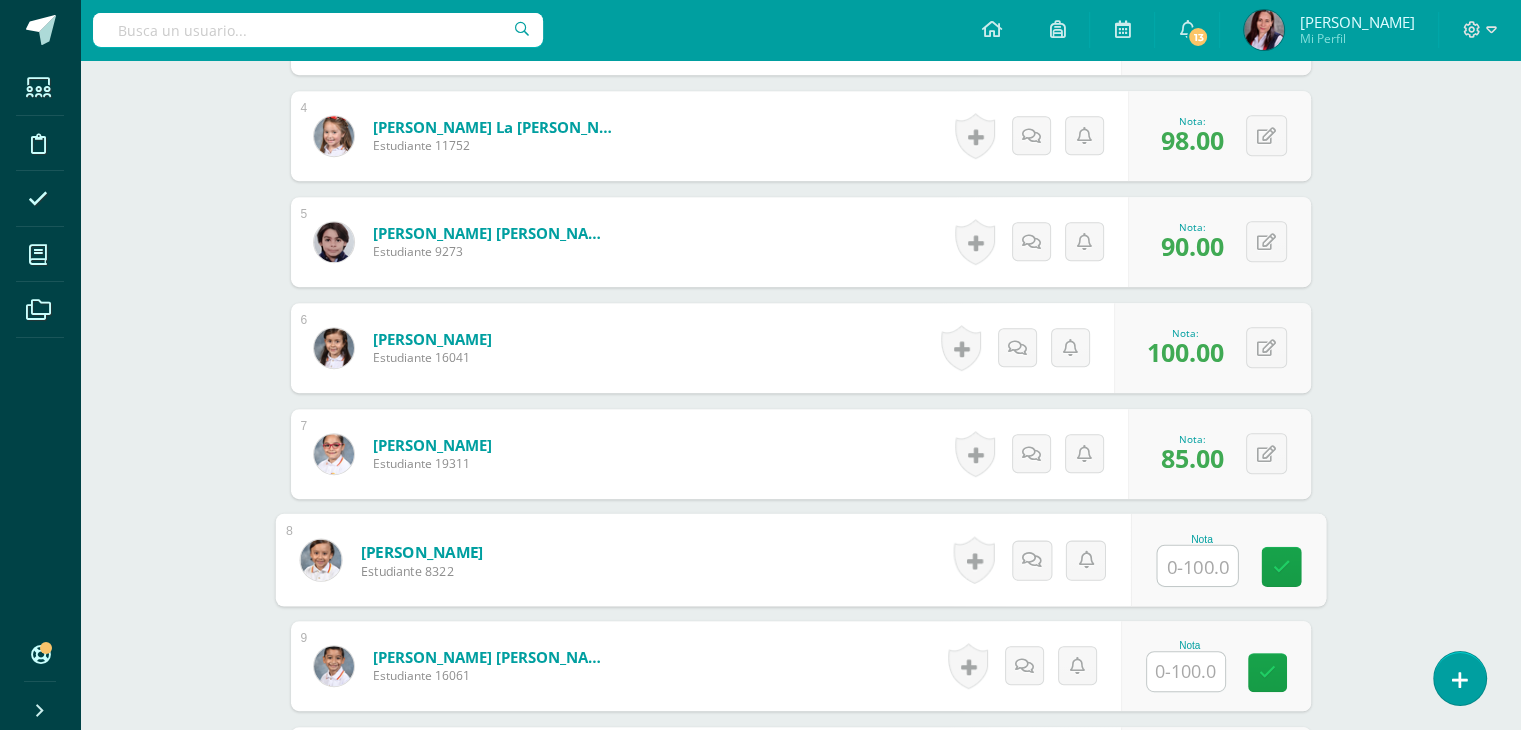 click at bounding box center (1197, 566) 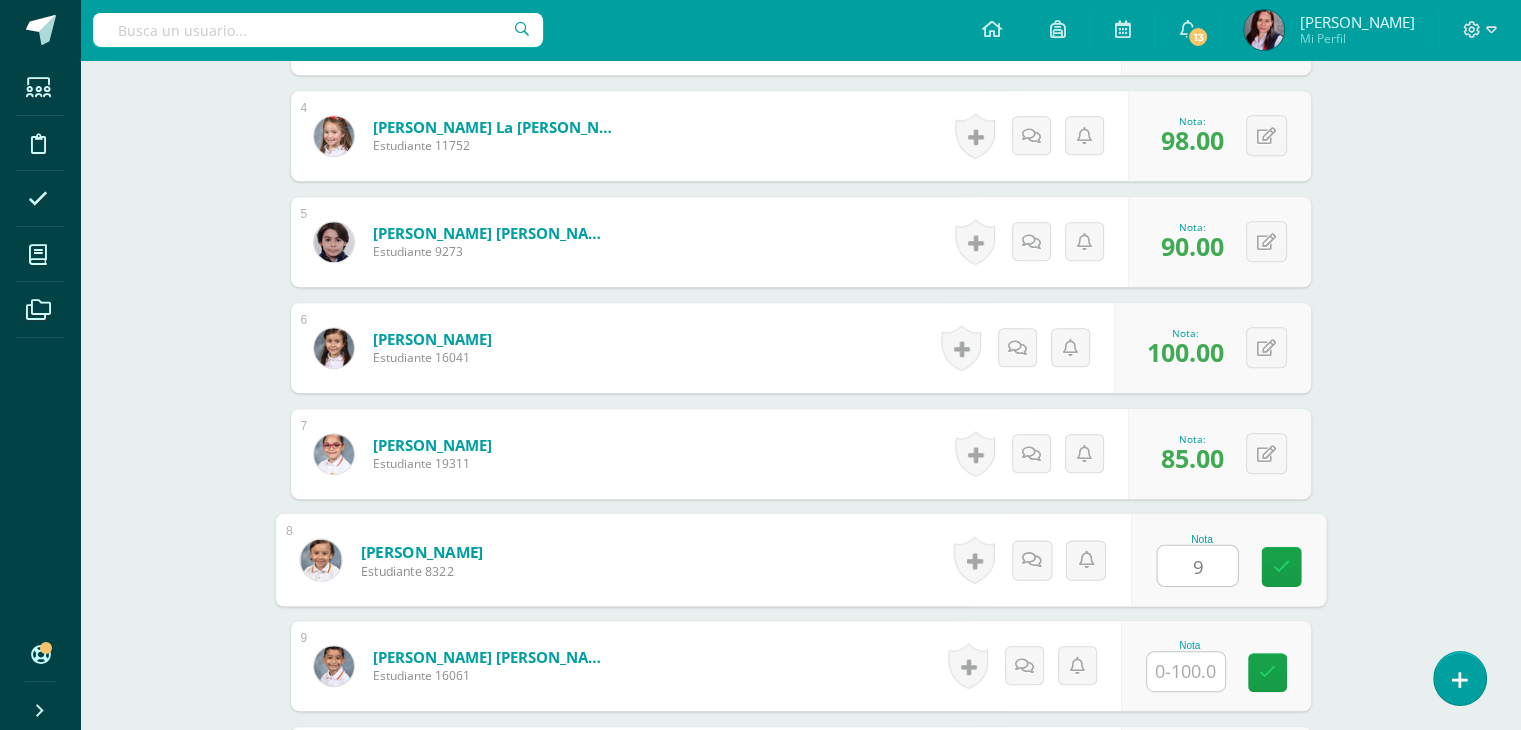 type on "97" 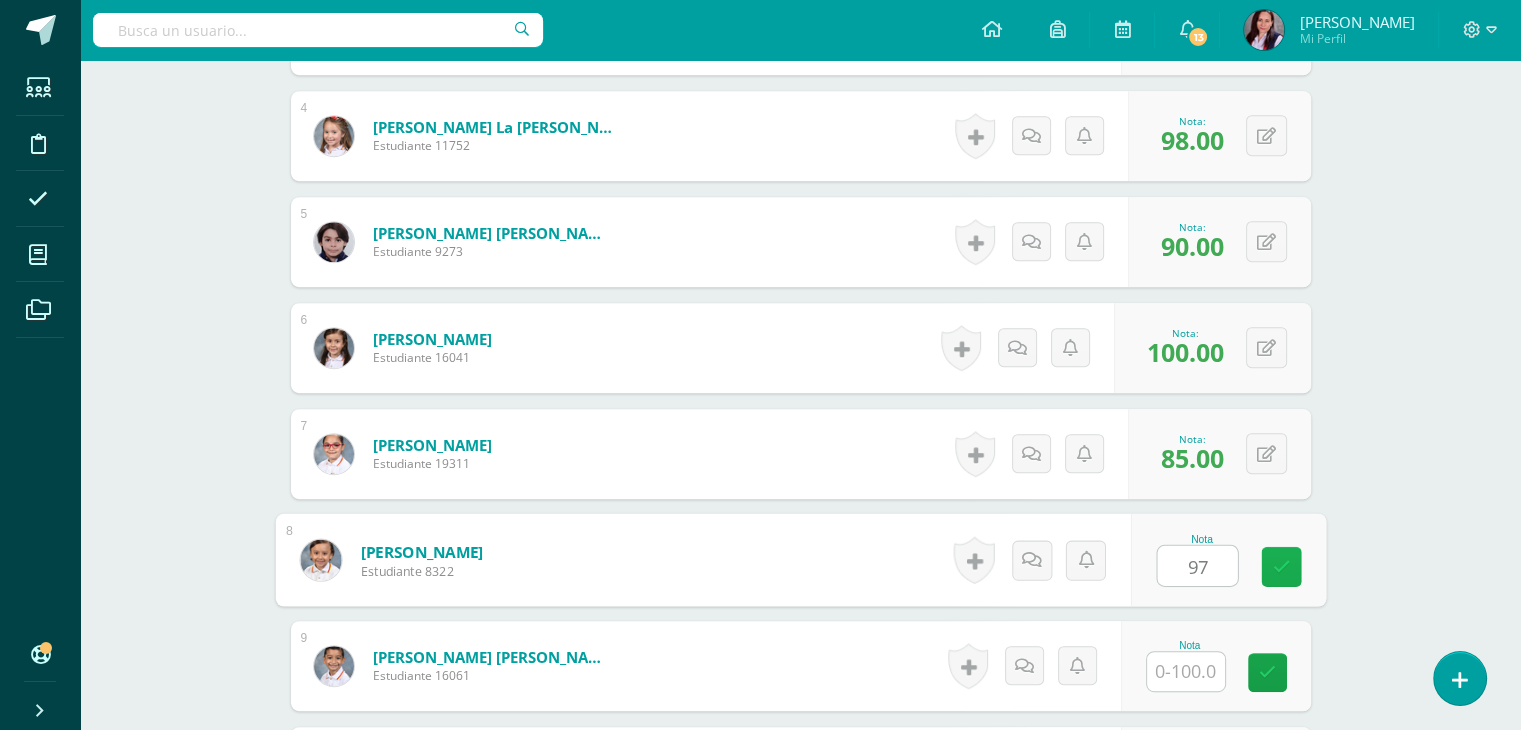 click at bounding box center [1281, 566] 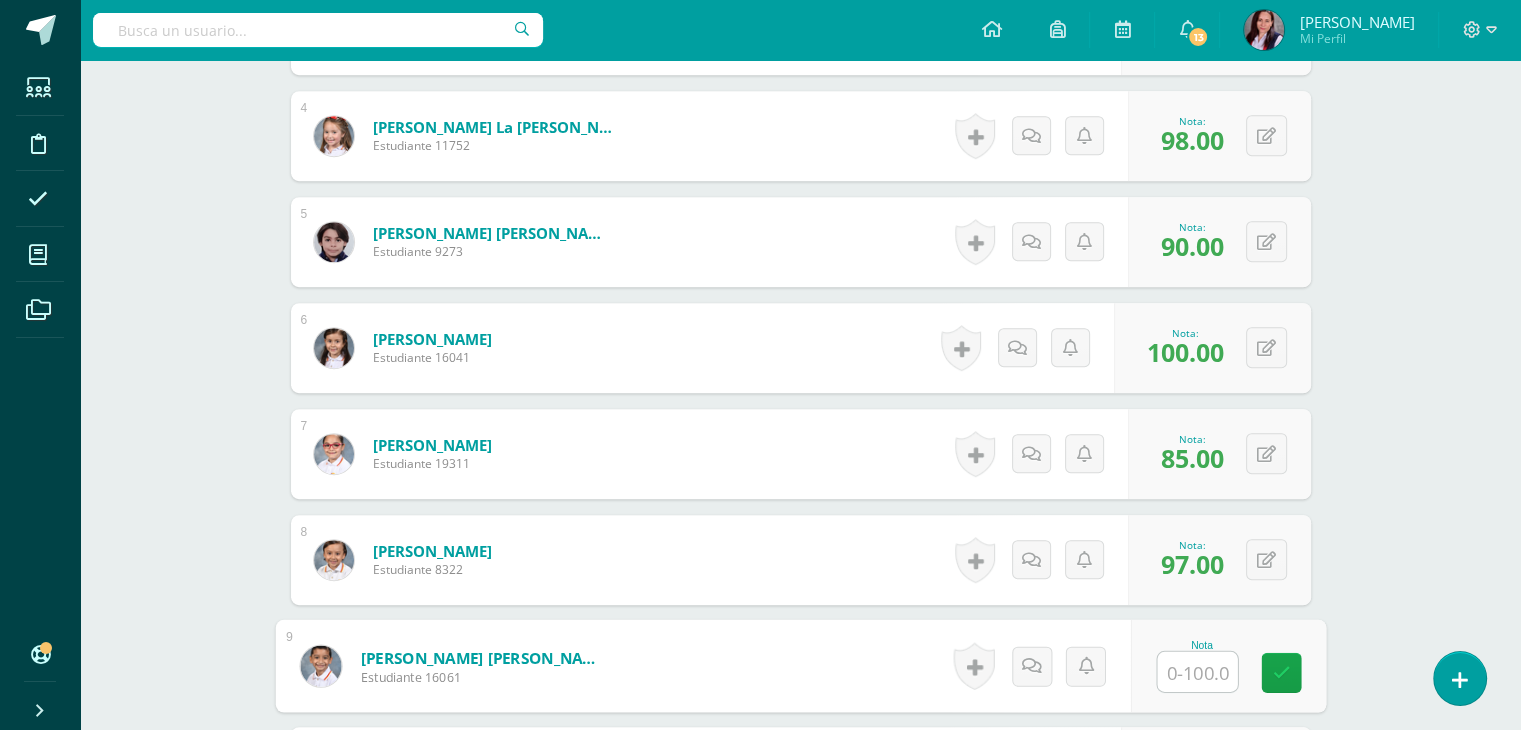 click at bounding box center (1197, 672) 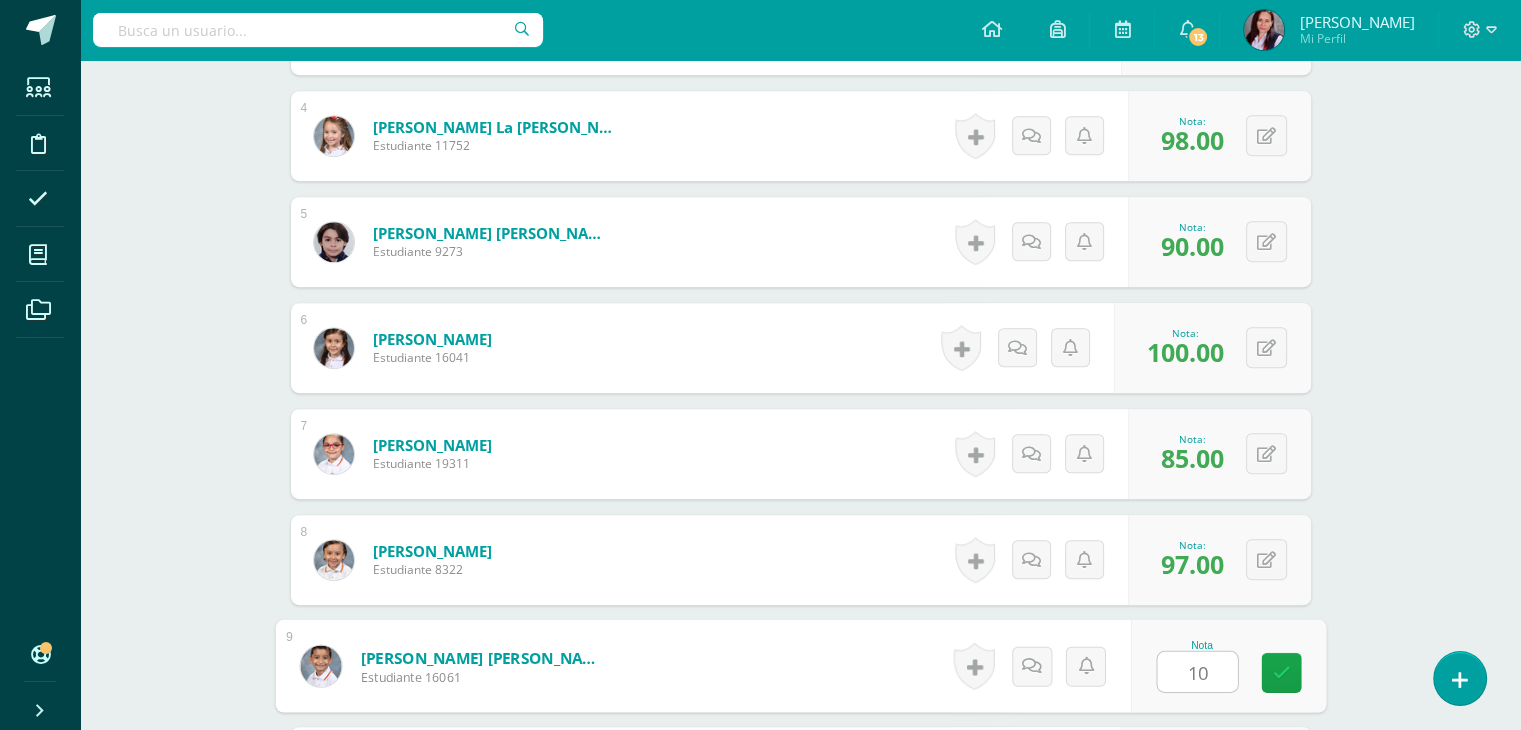 type on "100" 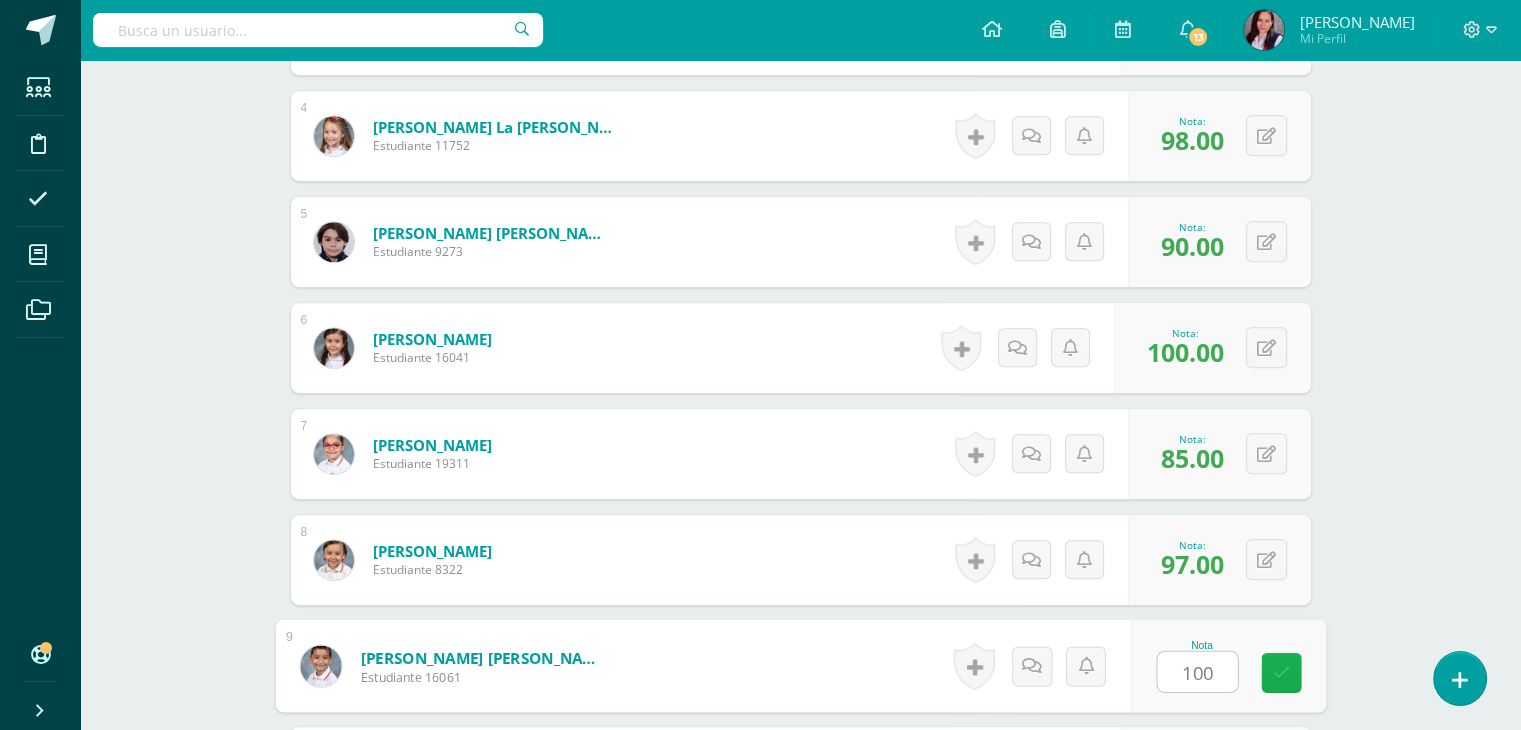 click at bounding box center (1281, 672) 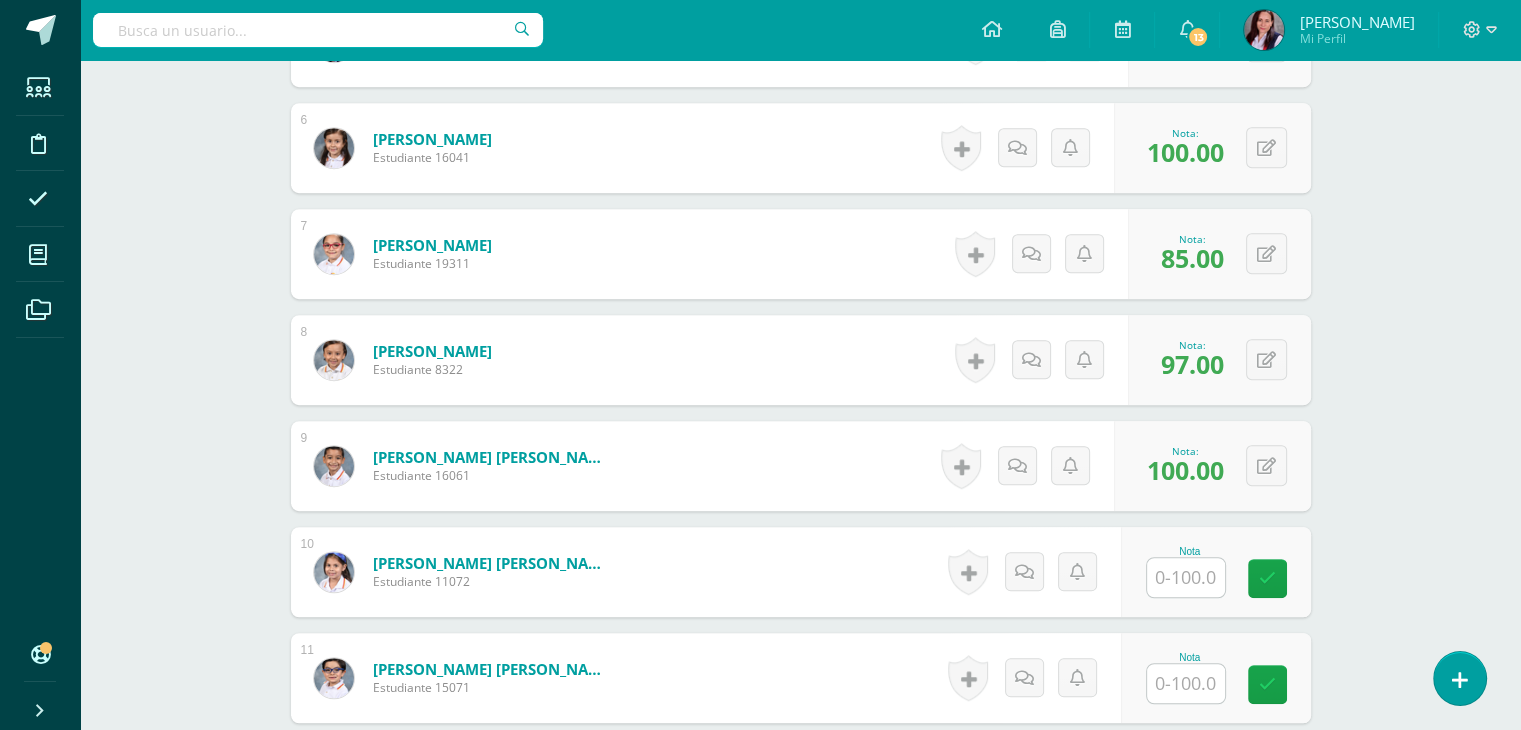 scroll, scrollTop: 1144, scrollLeft: 0, axis: vertical 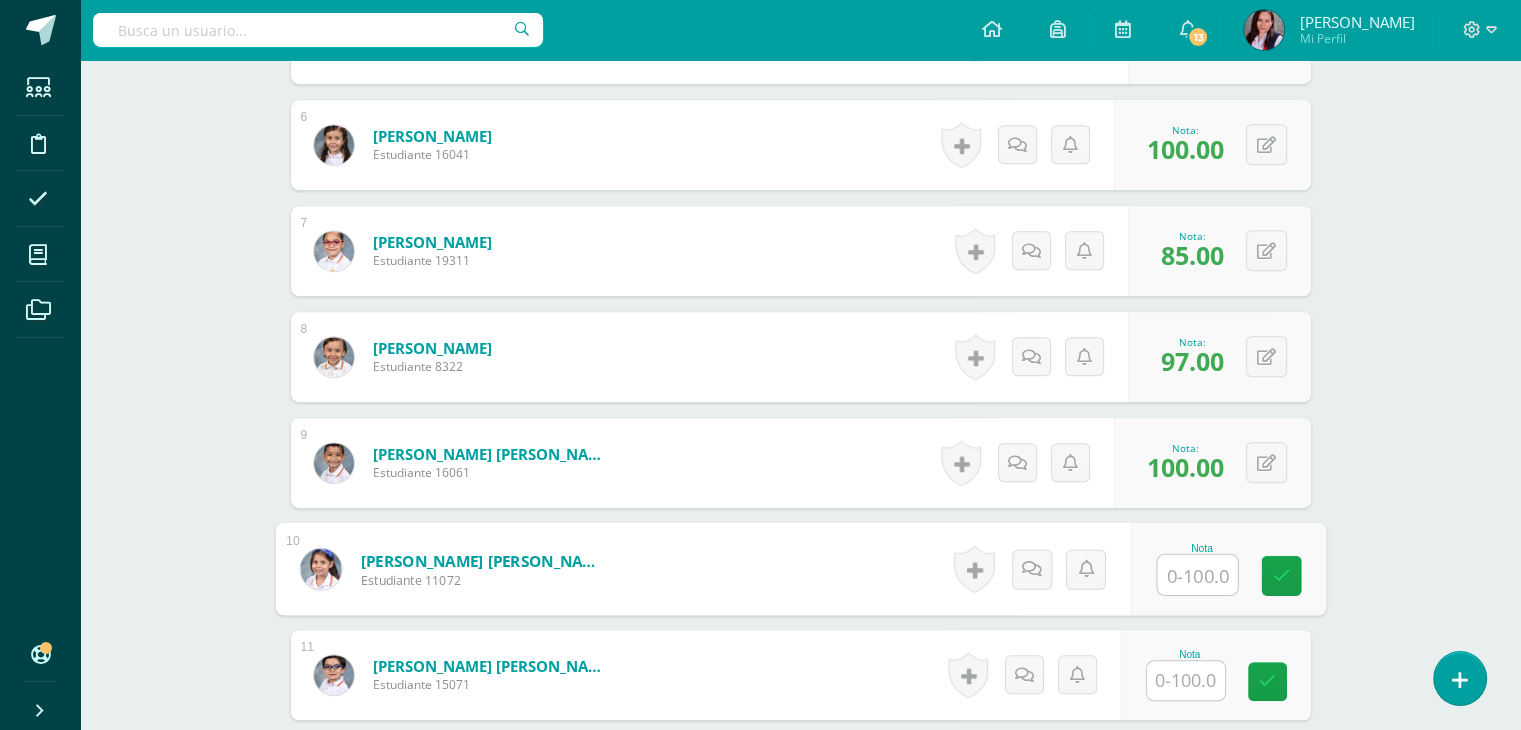 click at bounding box center (1197, 575) 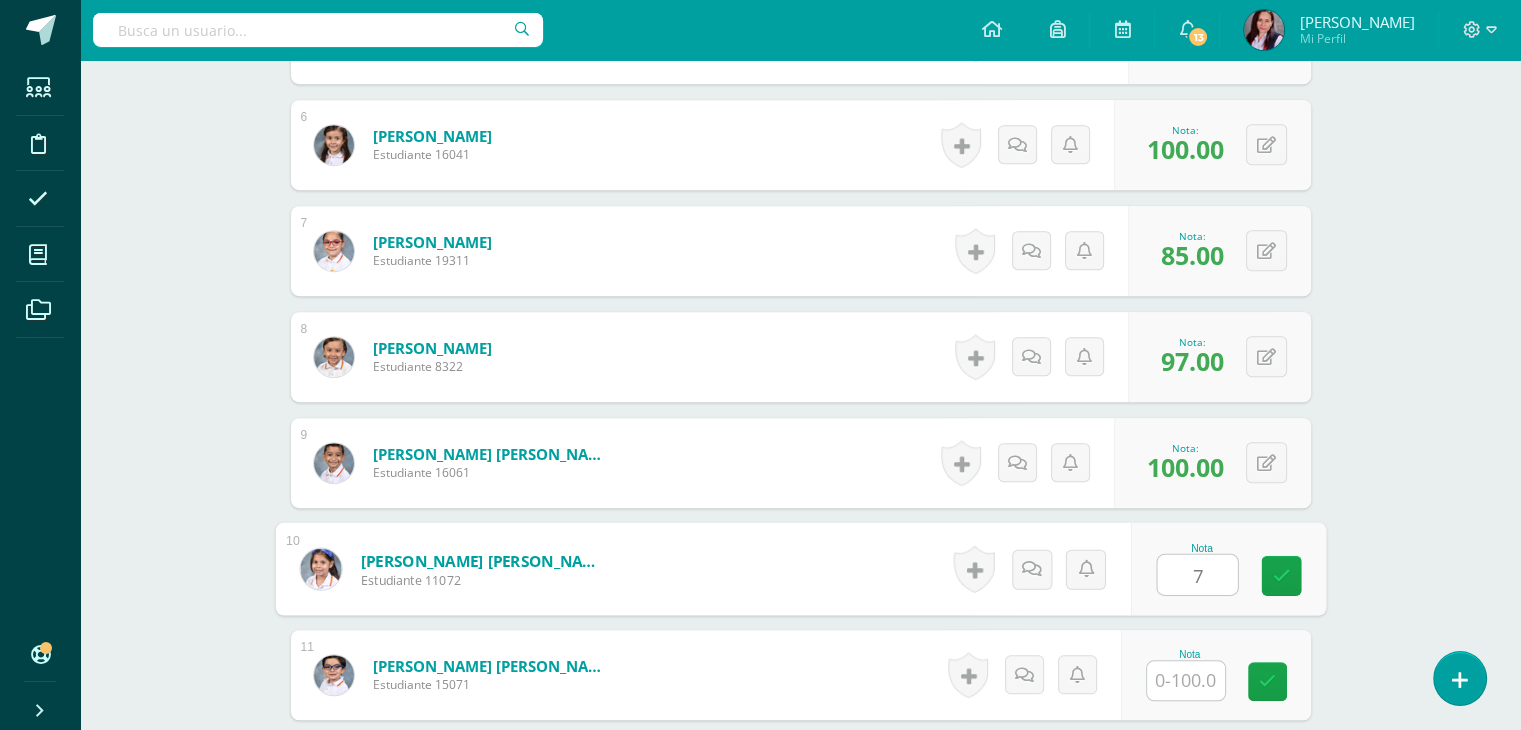 type on "70" 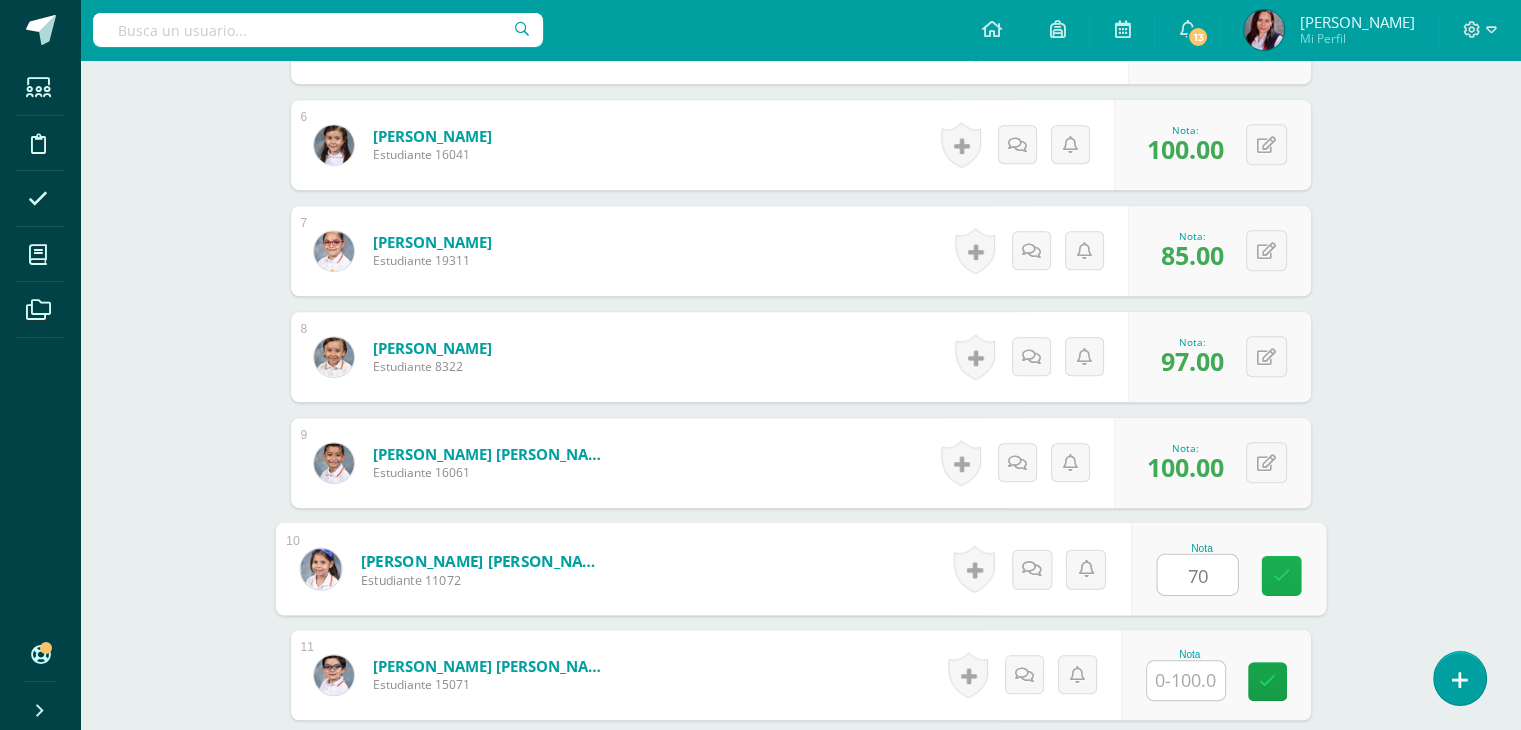click at bounding box center (1281, 575) 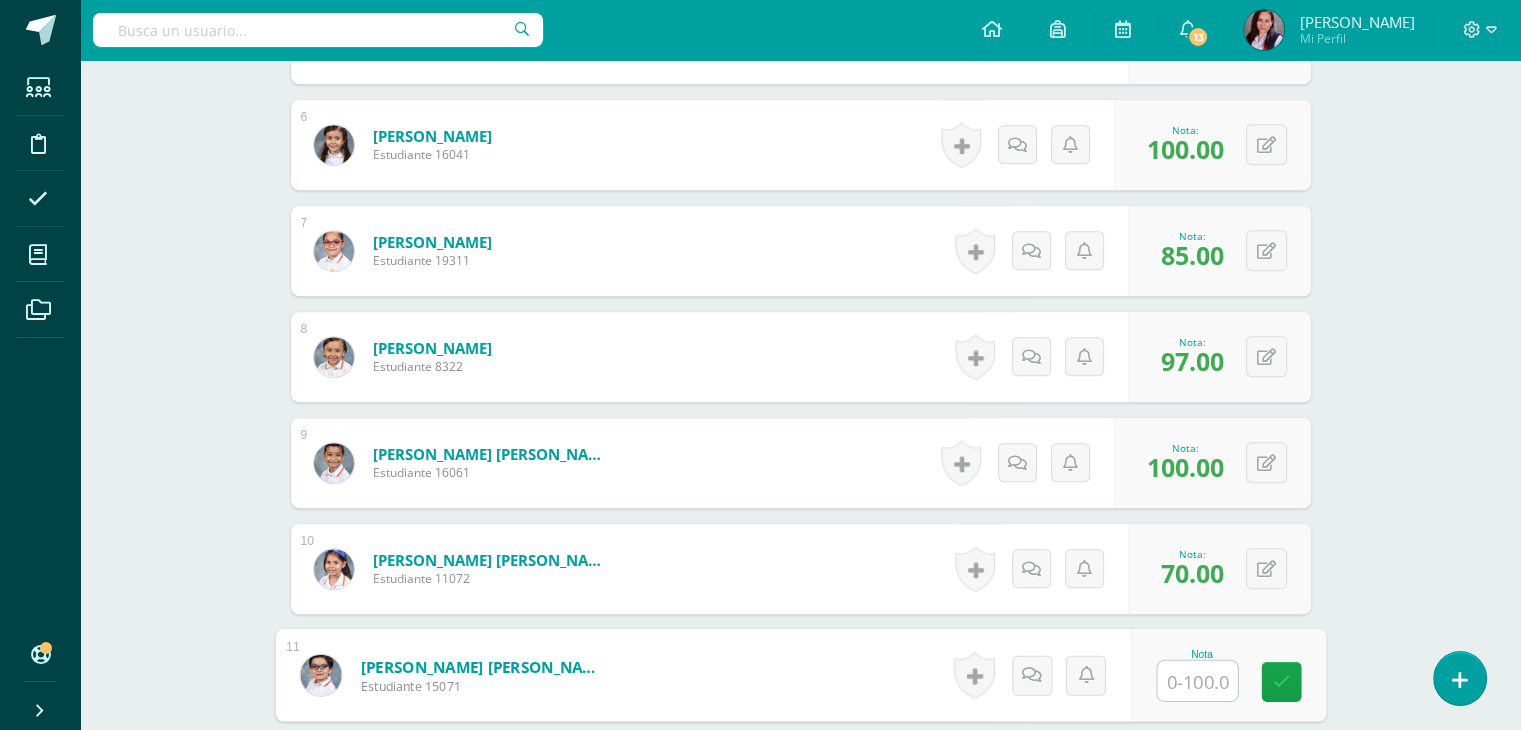 click at bounding box center [1197, 681] 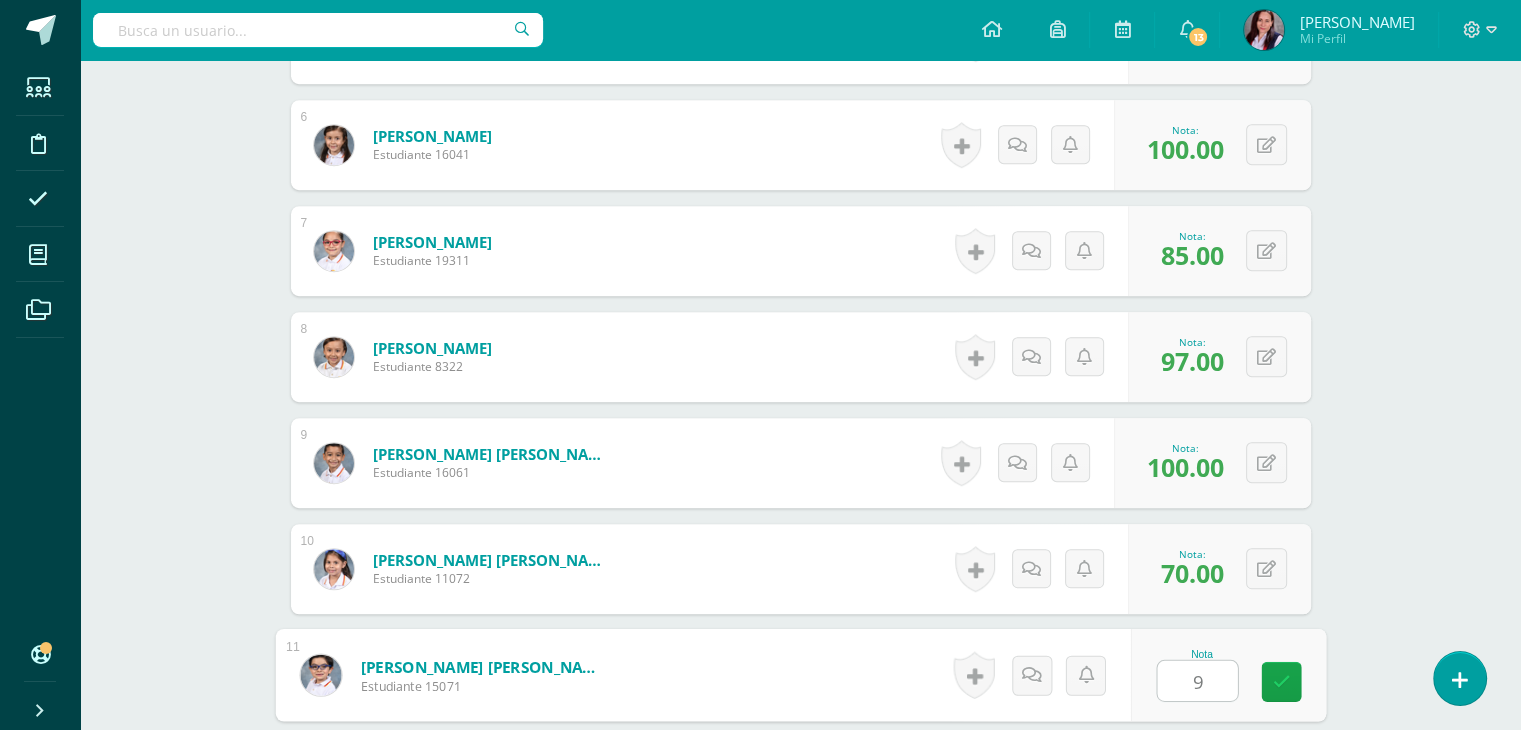 type on "98" 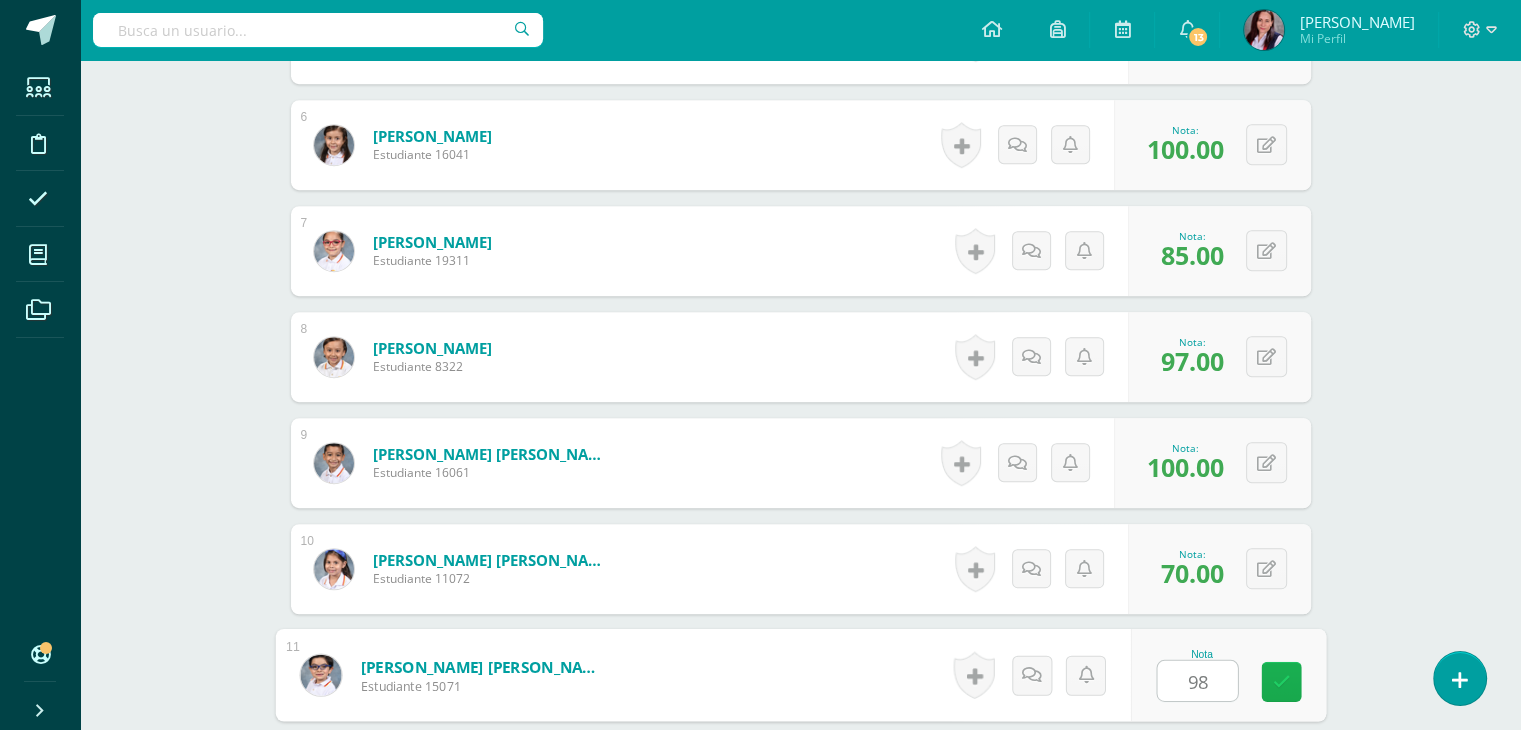 click at bounding box center (1281, 681) 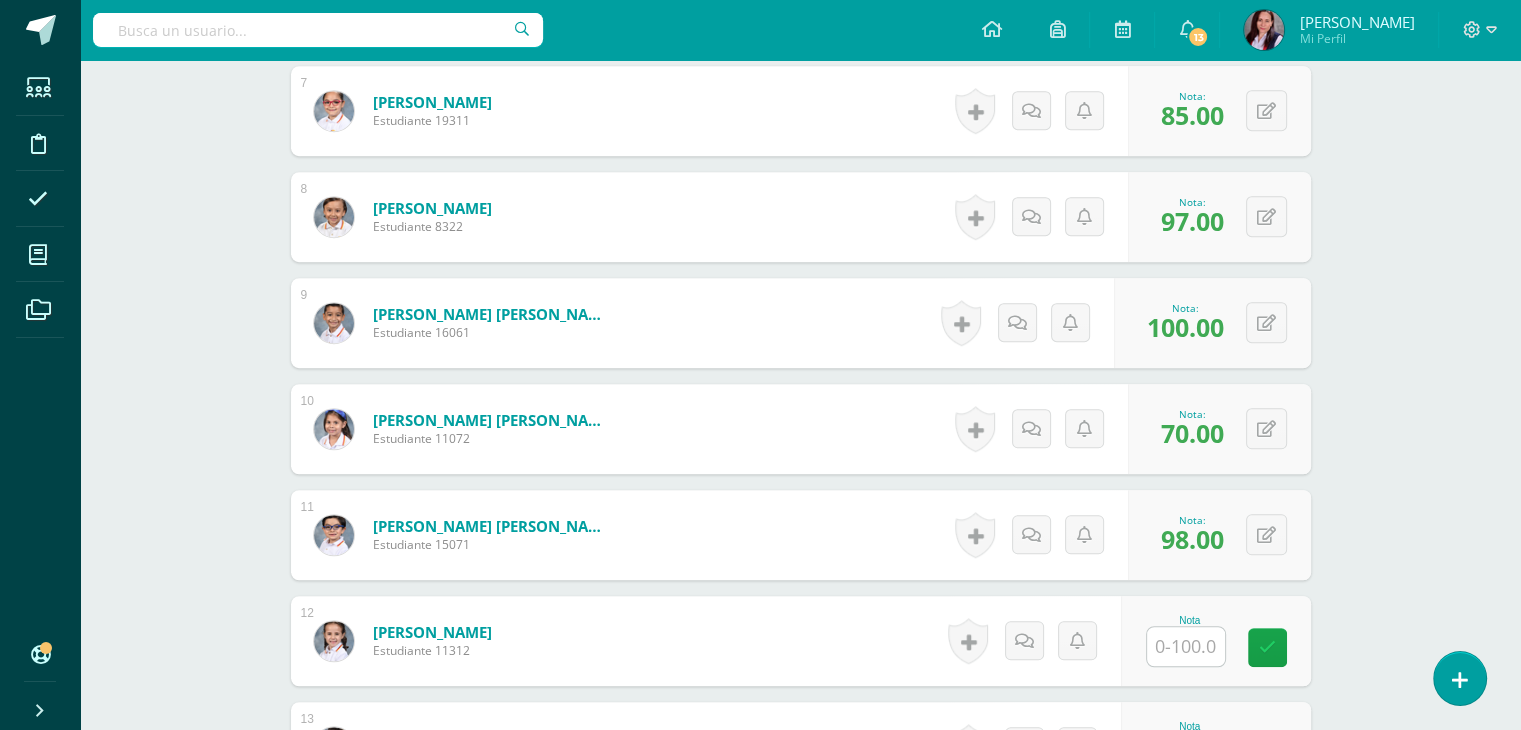 scroll, scrollTop: 1288, scrollLeft: 0, axis: vertical 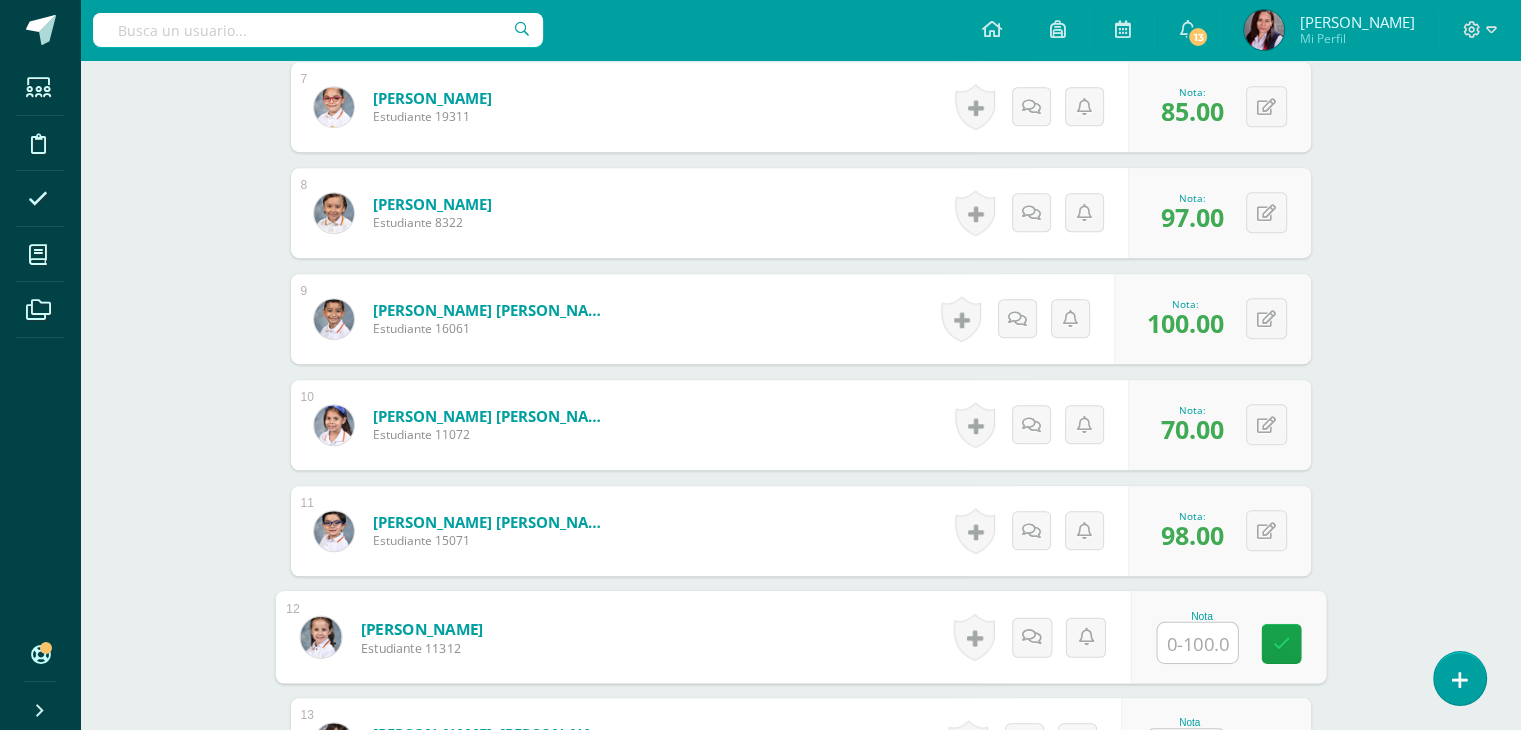 click at bounding box center [1197, 643] 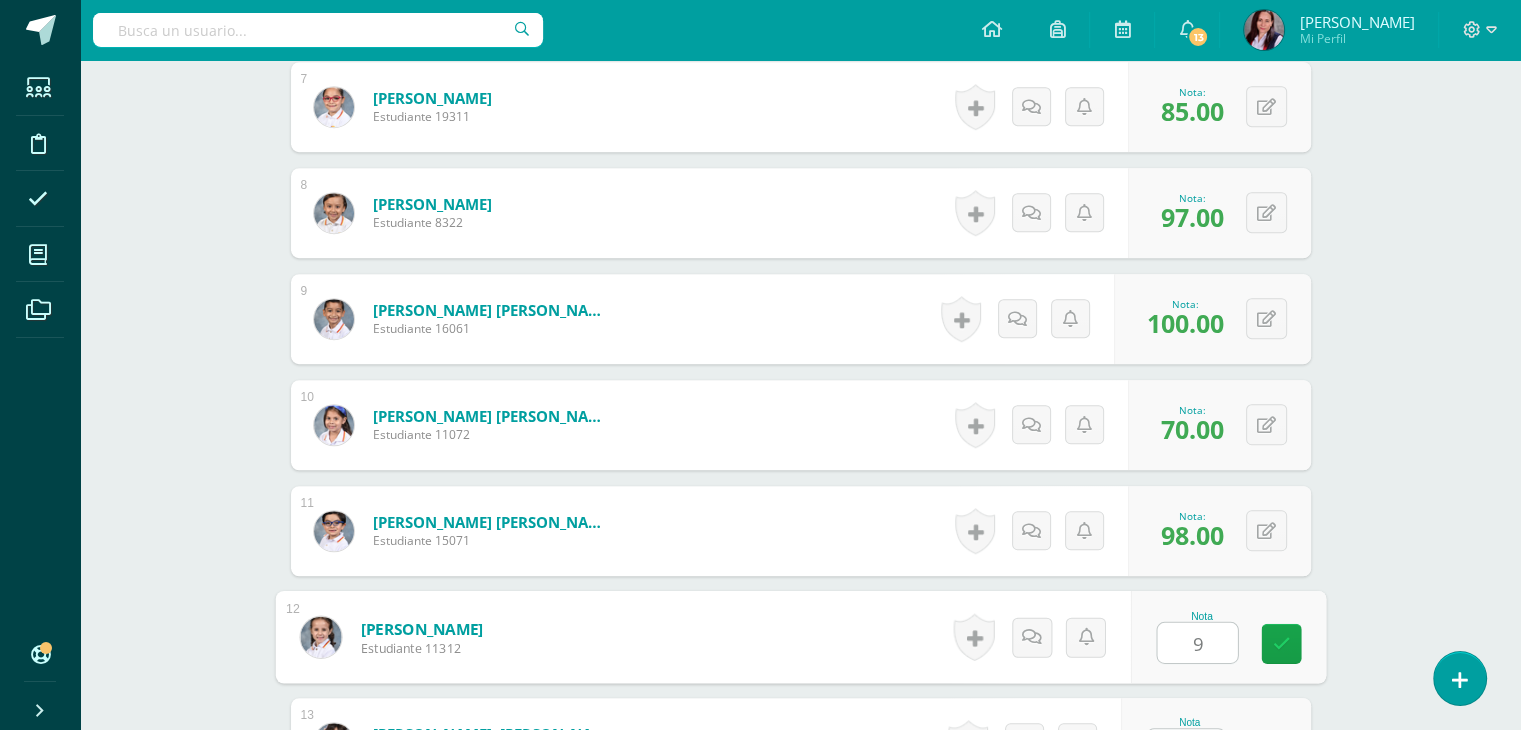 type on "98" 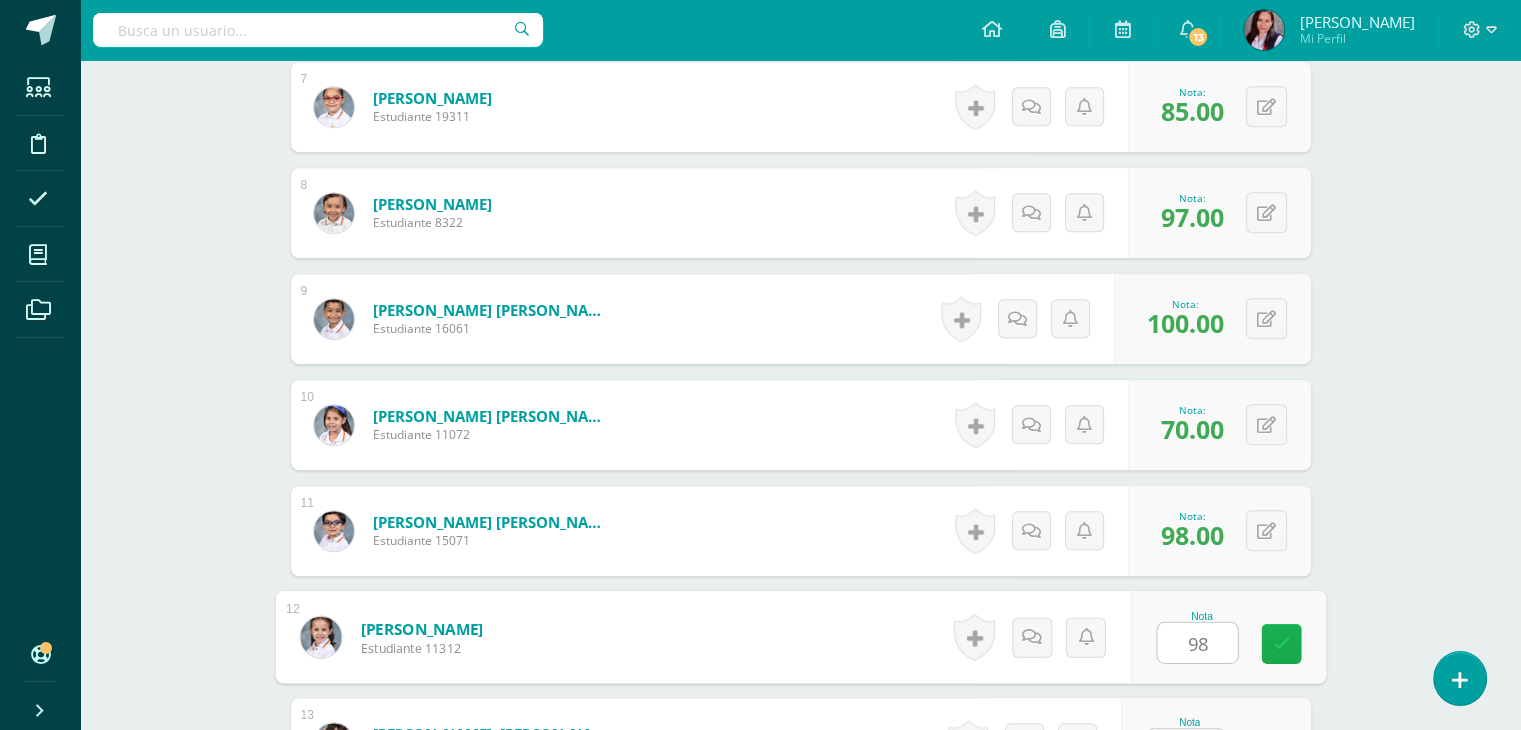 click at bounding box center [1281, 643] 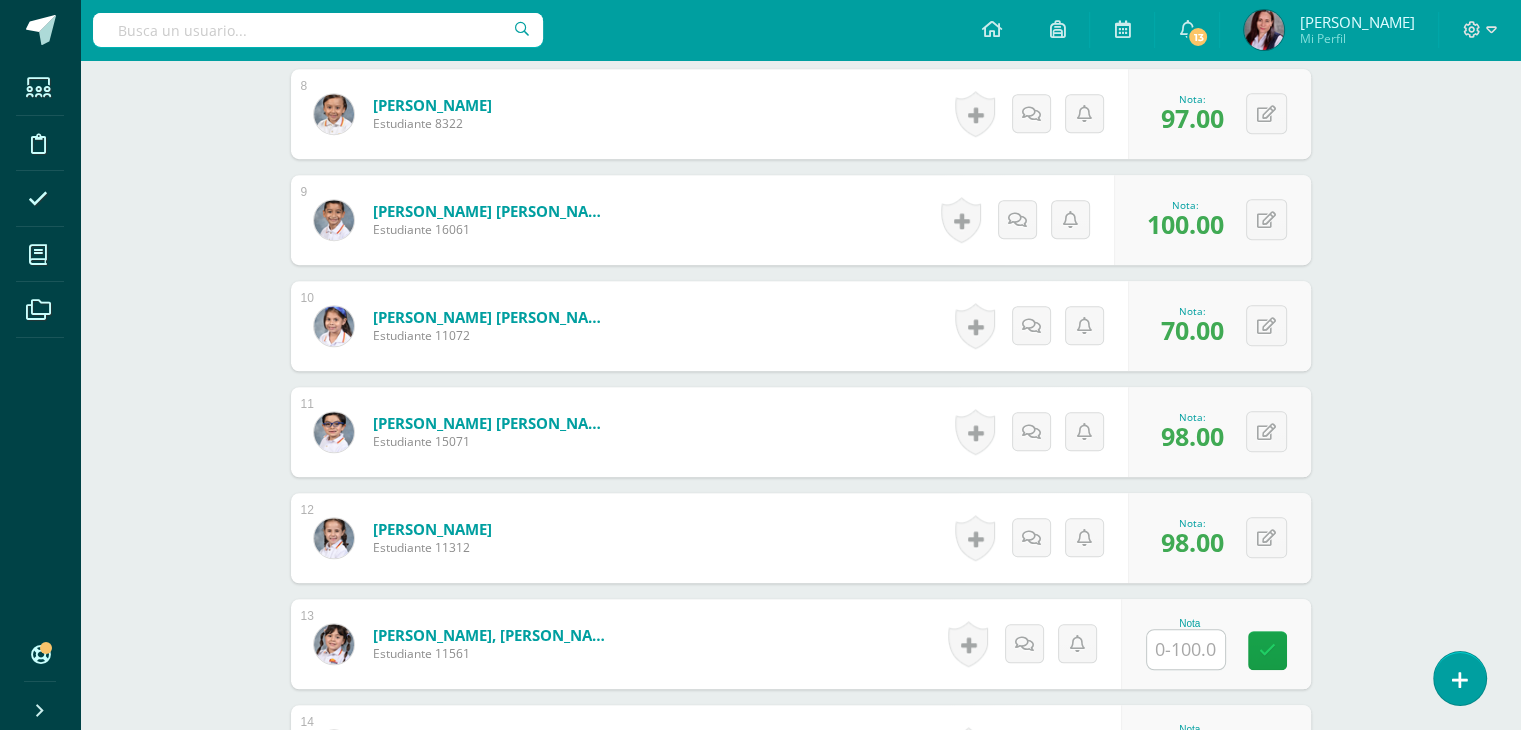 scroll, scrollTop: 1388, scrollLeft: 0, axis: vertical 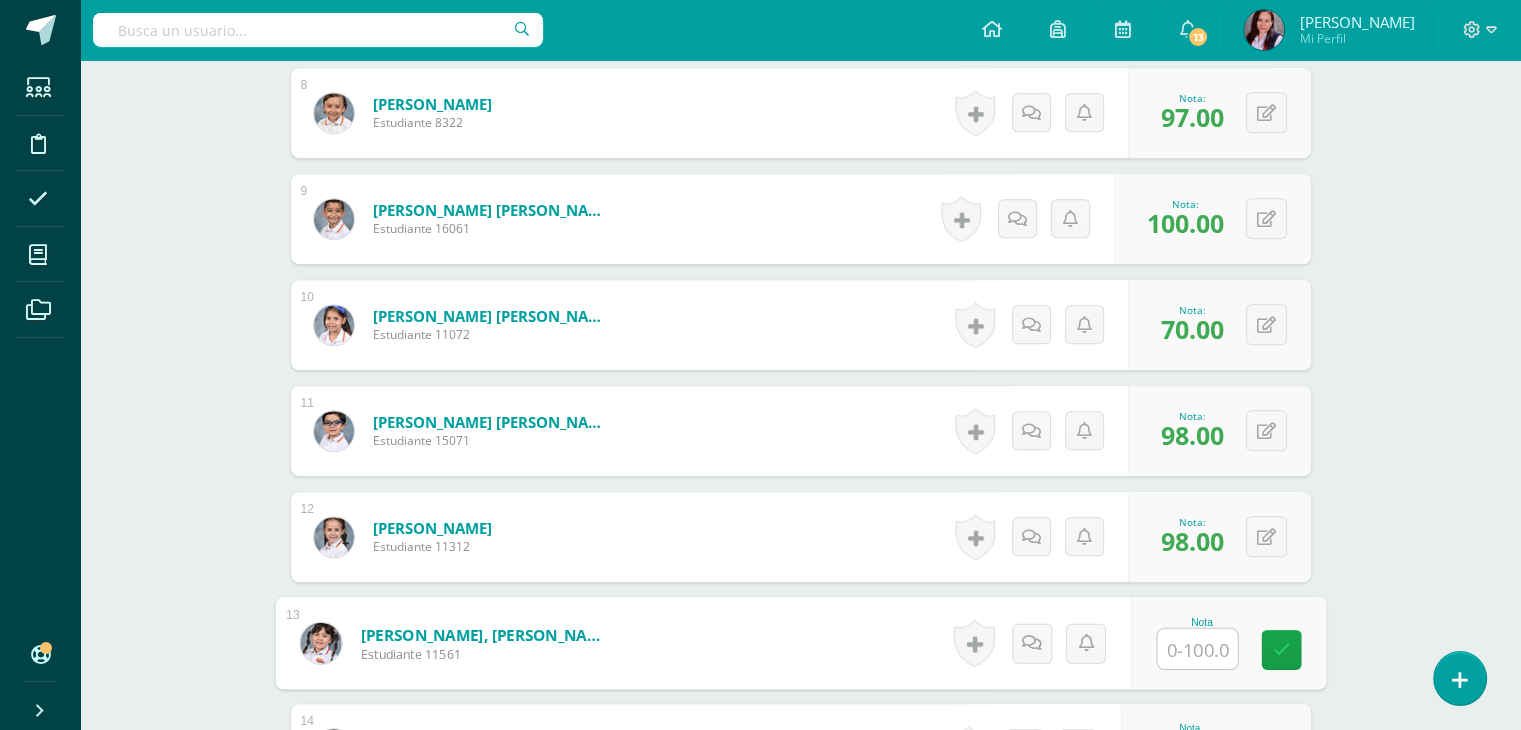 click at bounding box center (1197, 649) 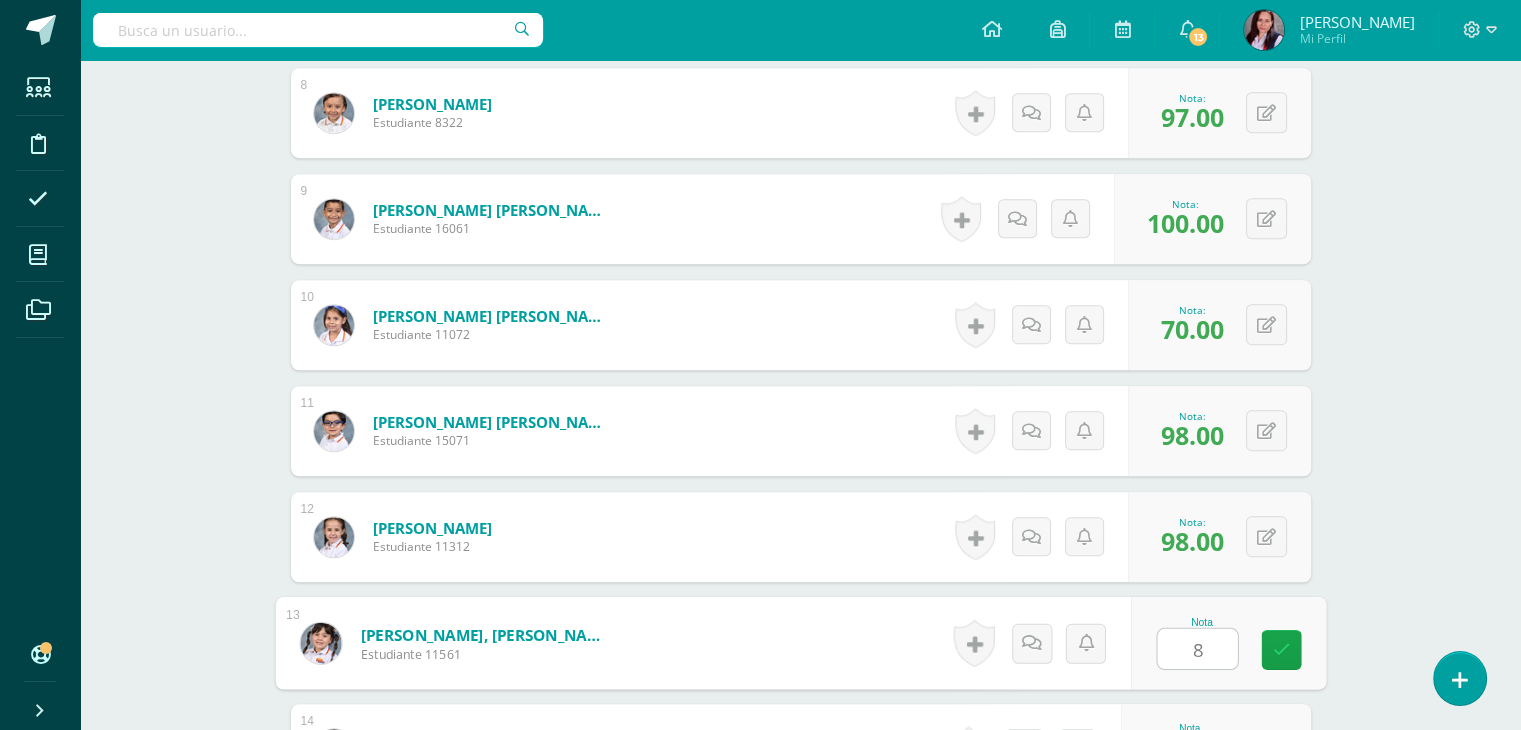 type on "88" 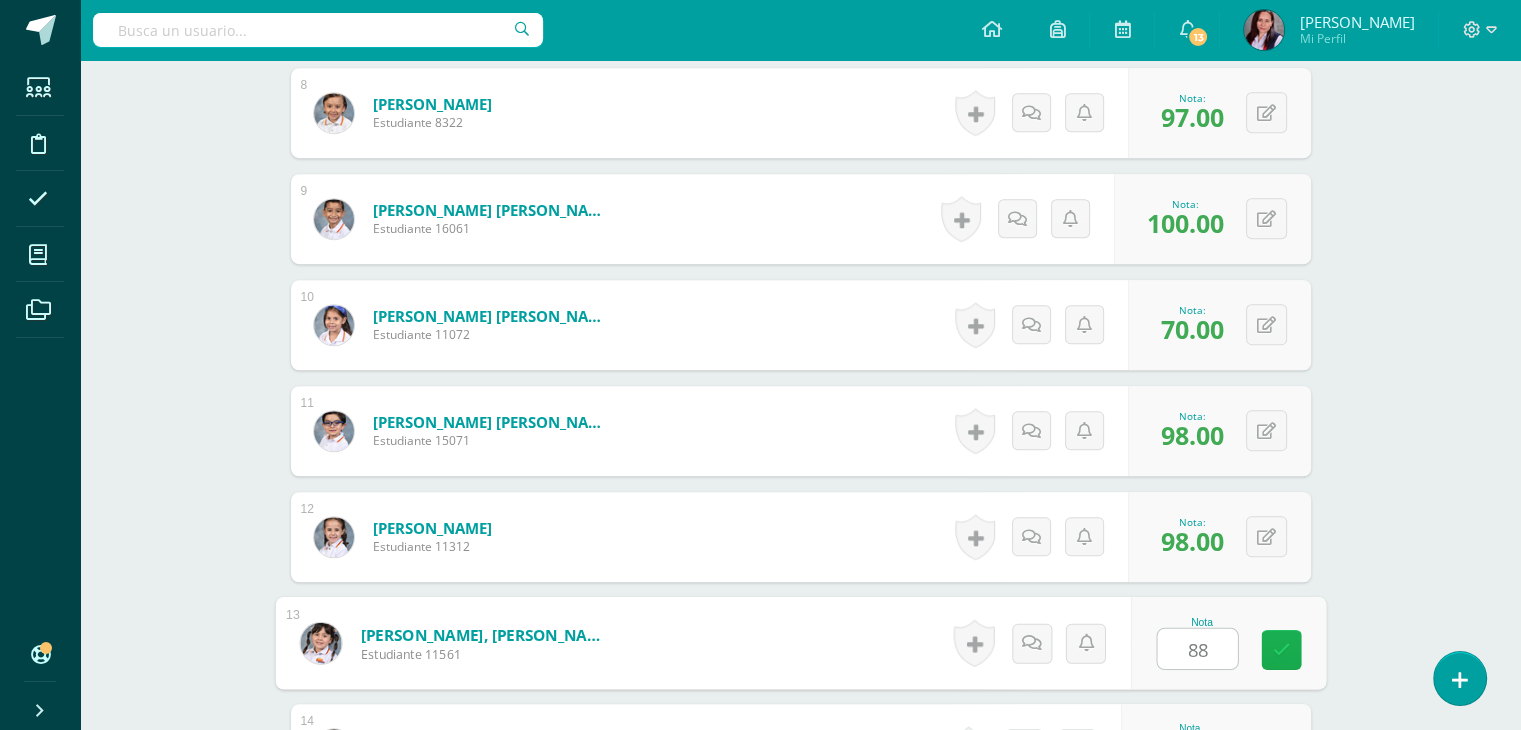 click at bounding box center (1281, 649) 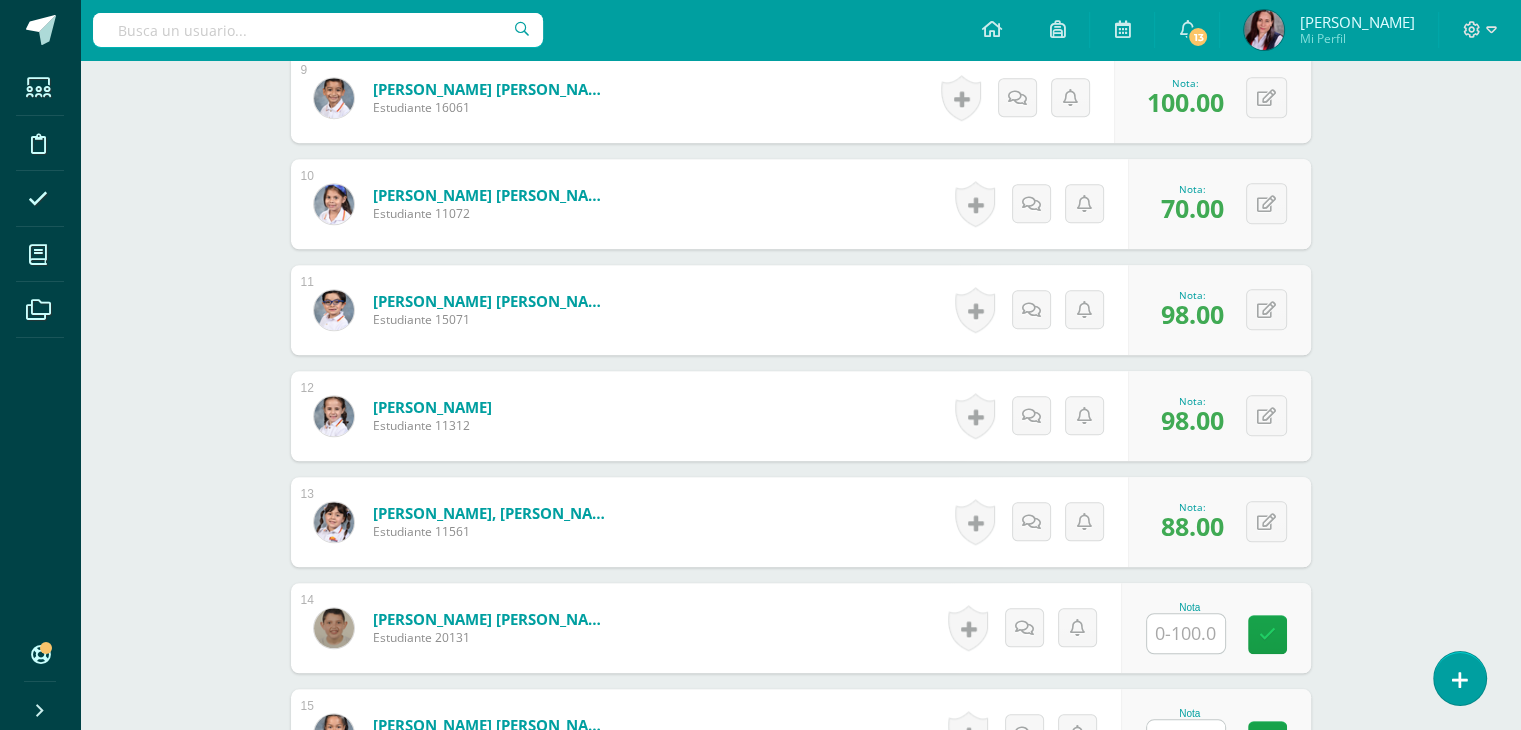 scroll, scrollTop: 1552, scrollLeft: 0, axis: vertical 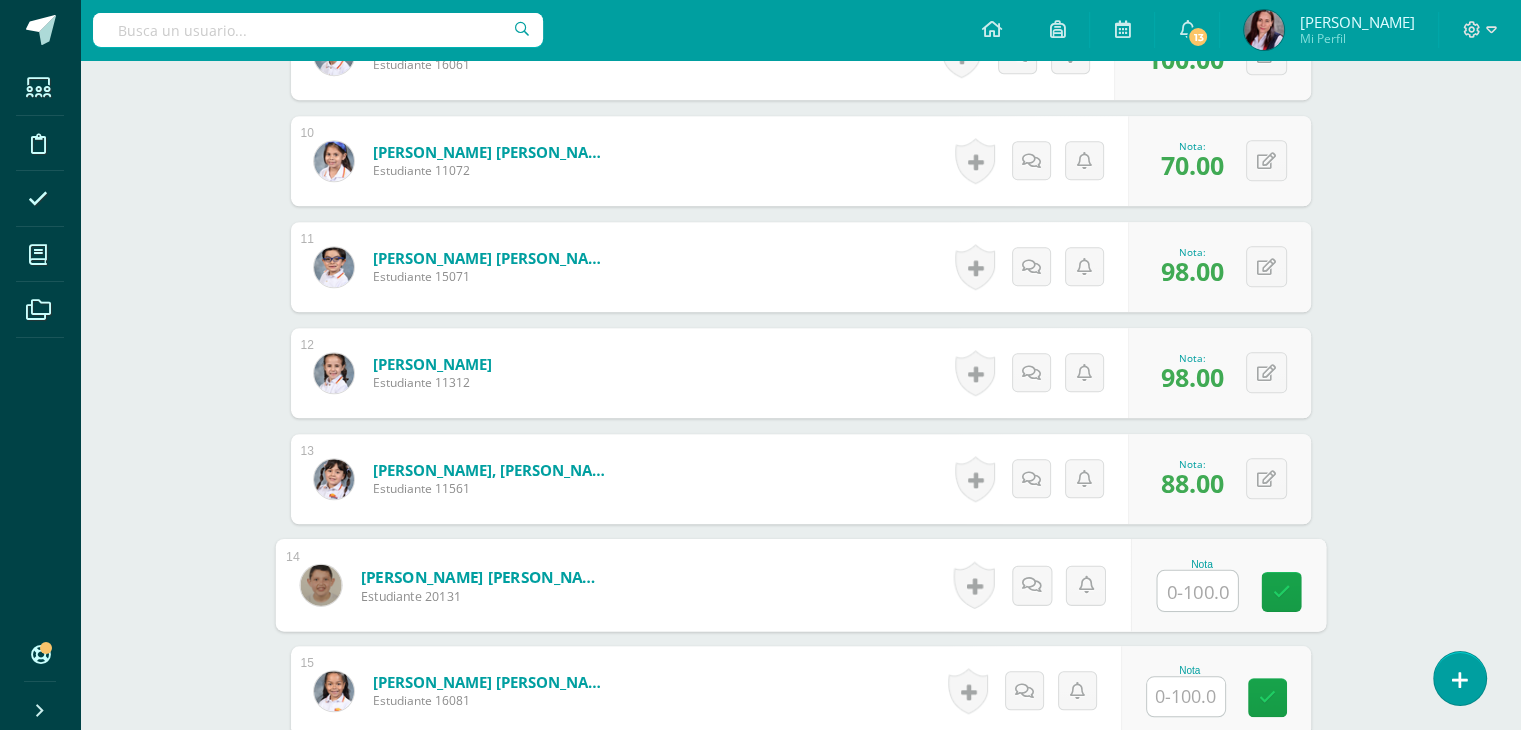 click at bounding box center (1197, 591) 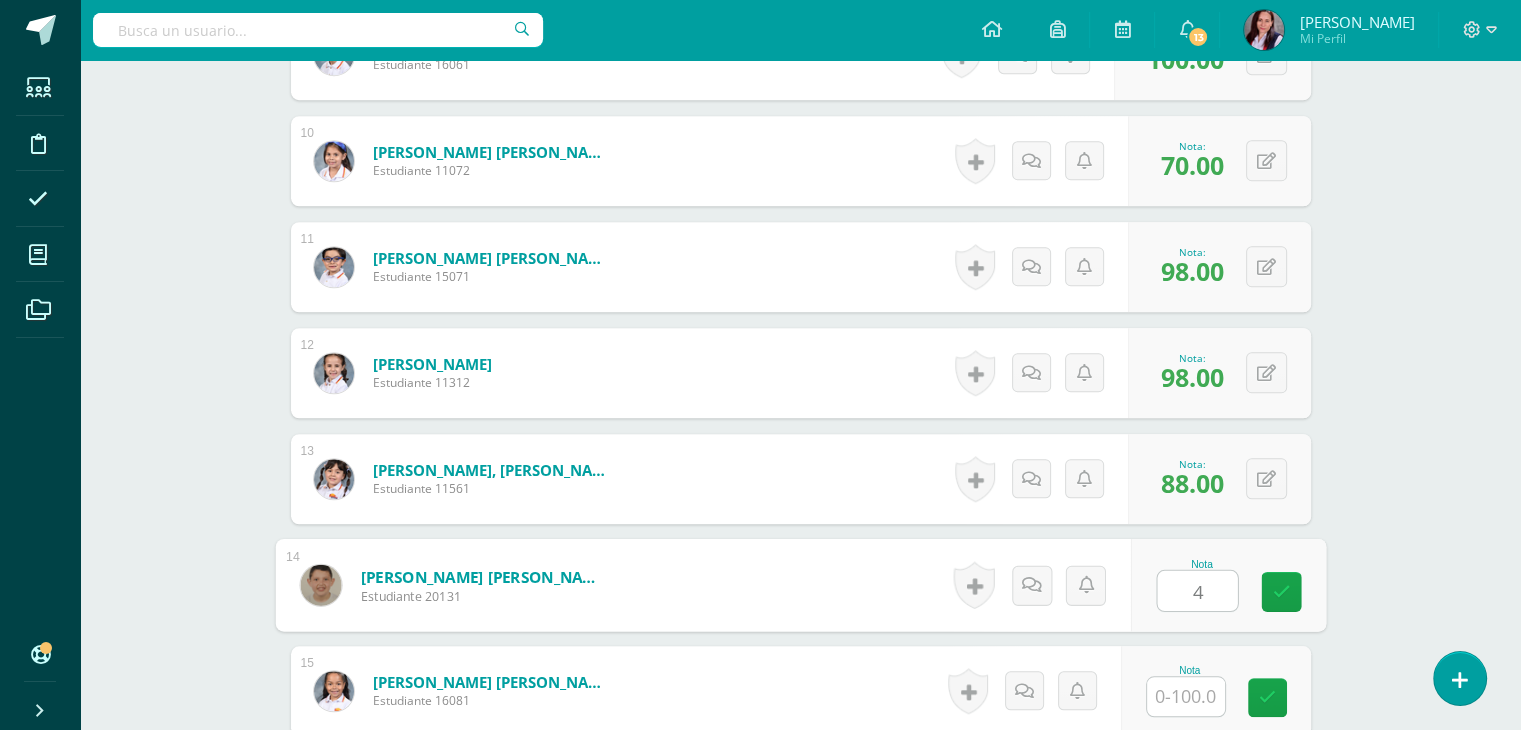 type on "45" 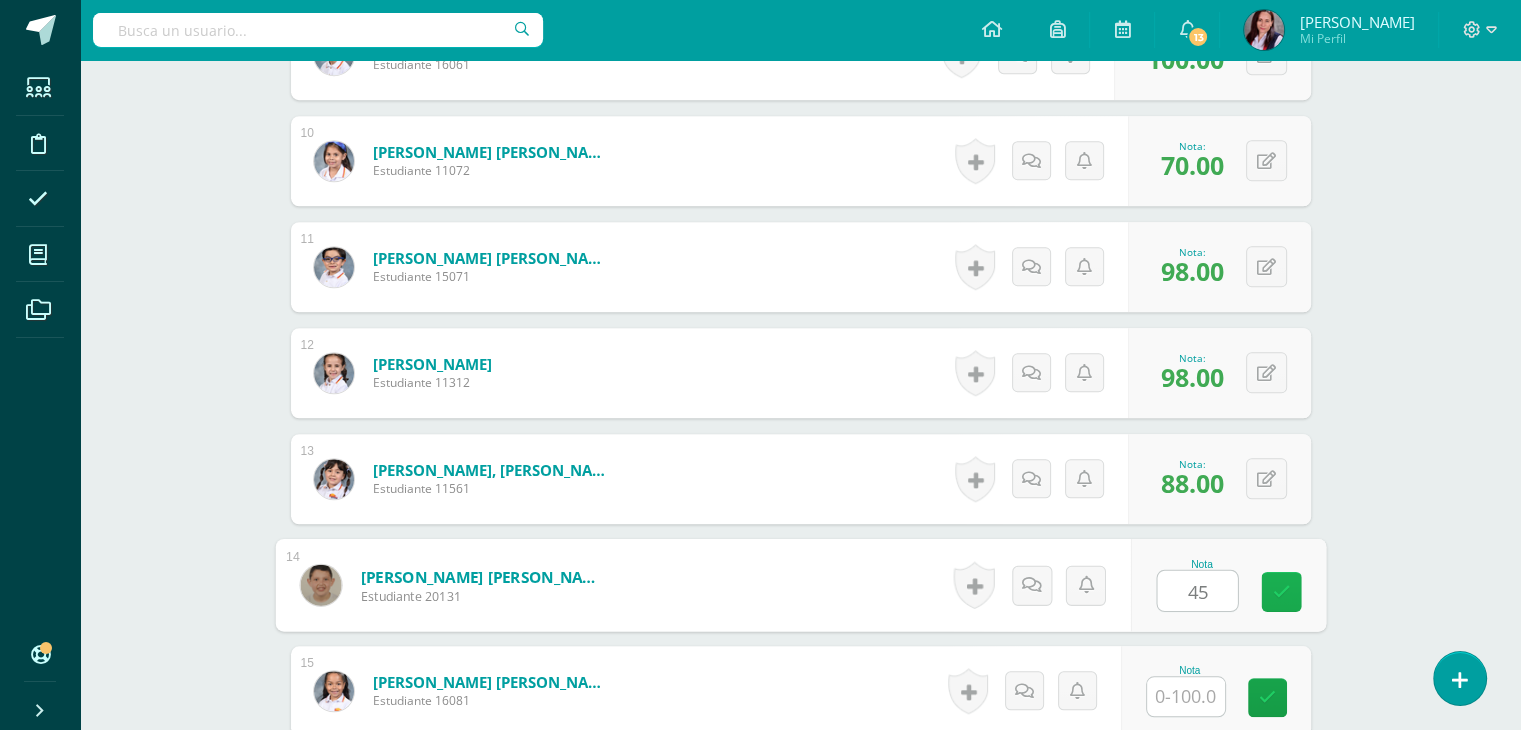 click at bounding box center (1281, 591) 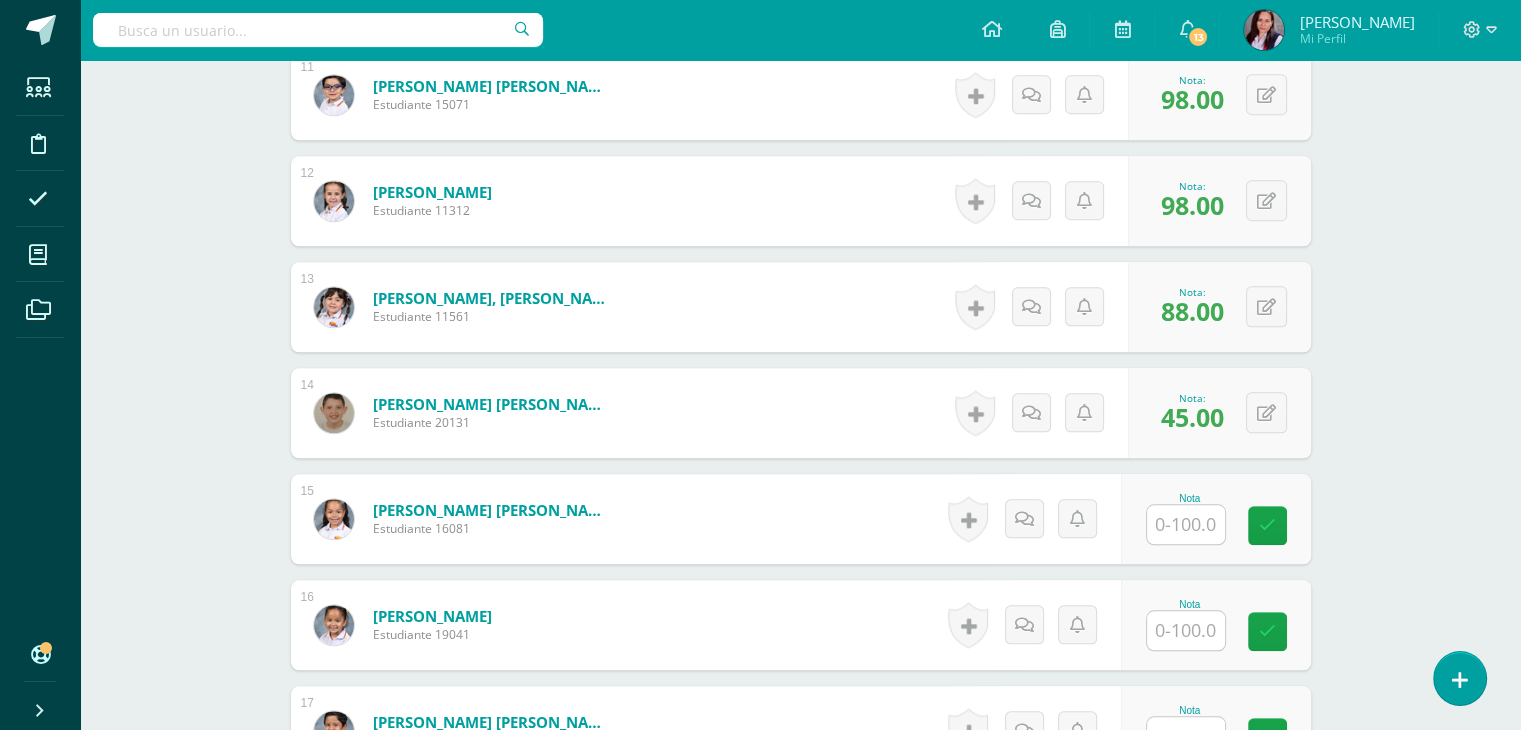 scroll, scrollTop: 1728, scrollLeft: 0, axis: vertical 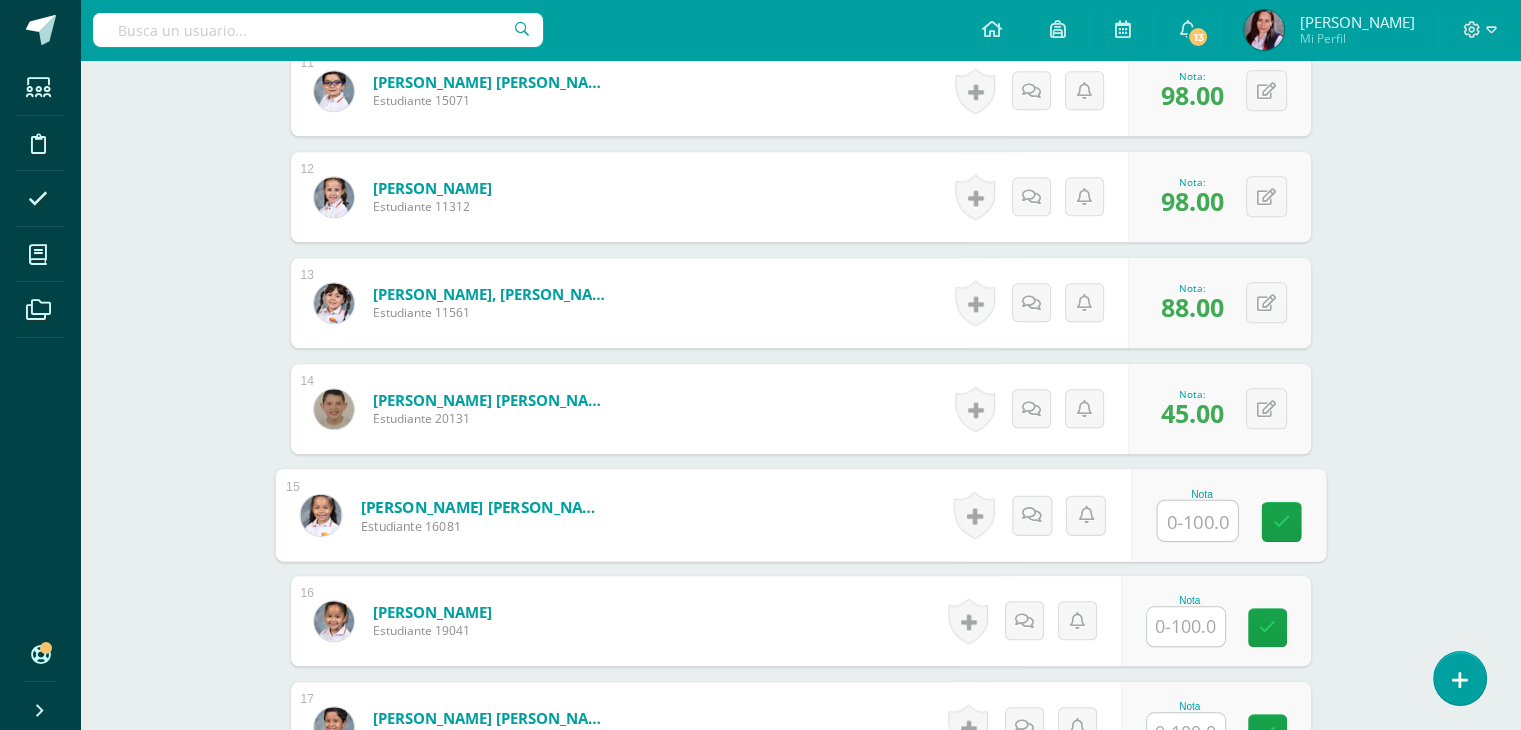 click at bounding box center [1197, 521] 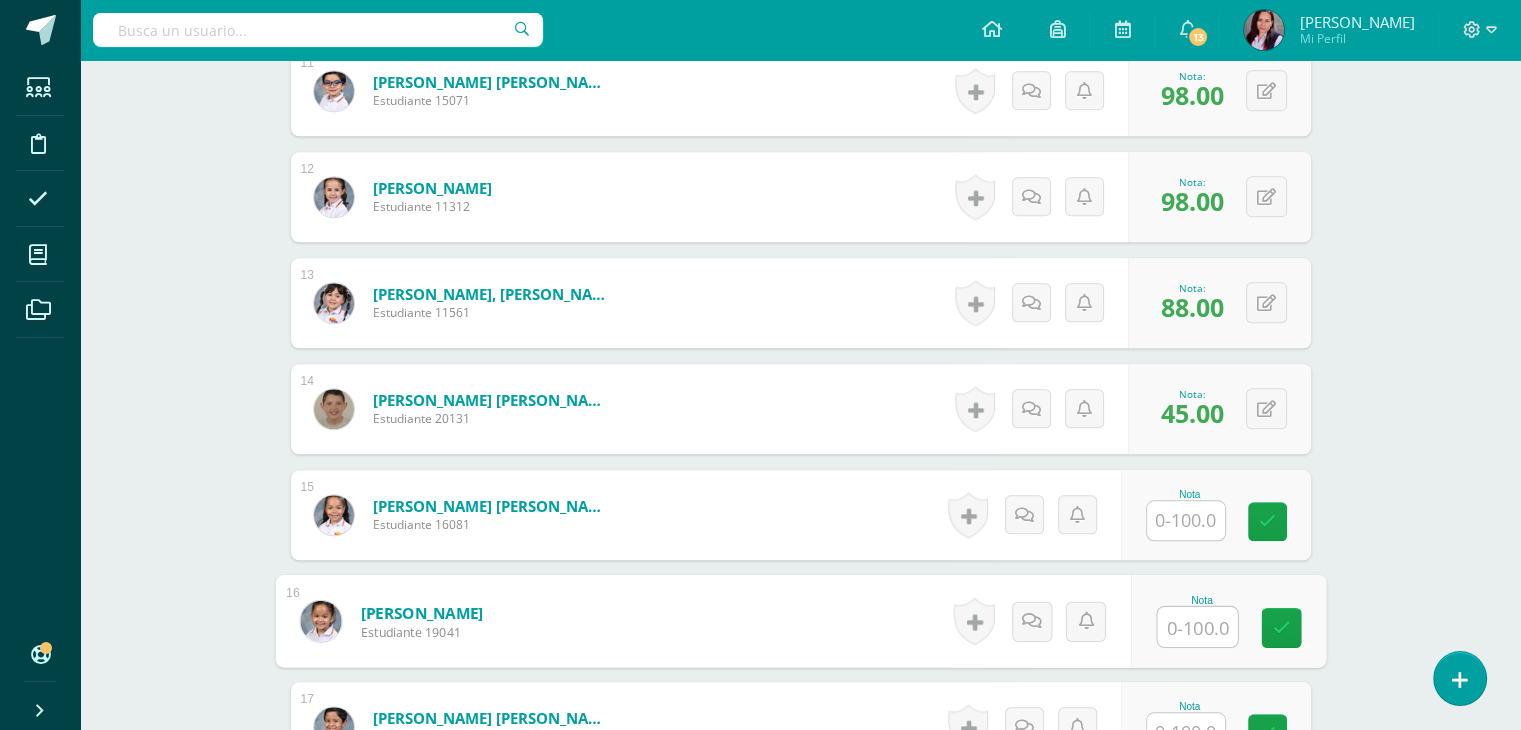 click at bounding box center (1197, 627) 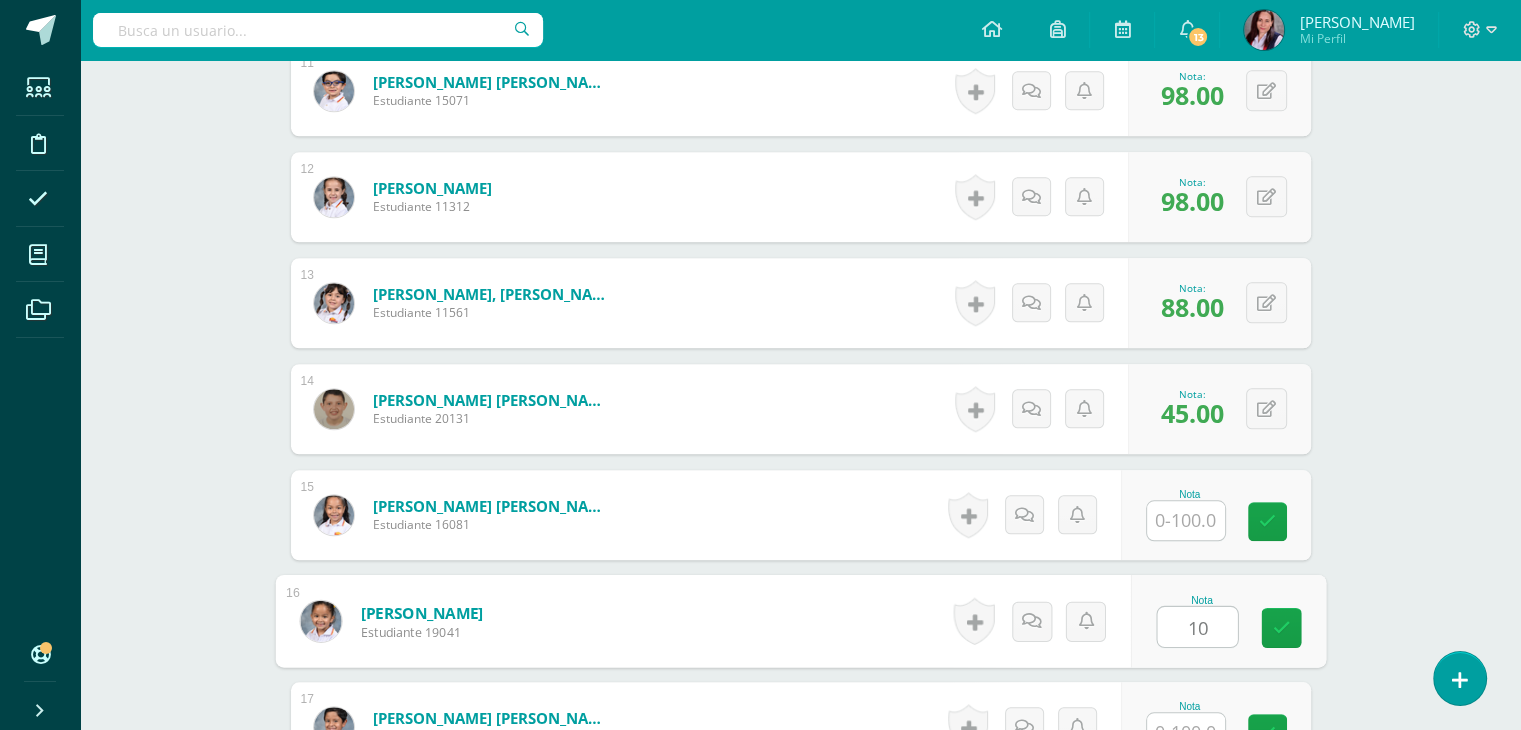 type on "100" 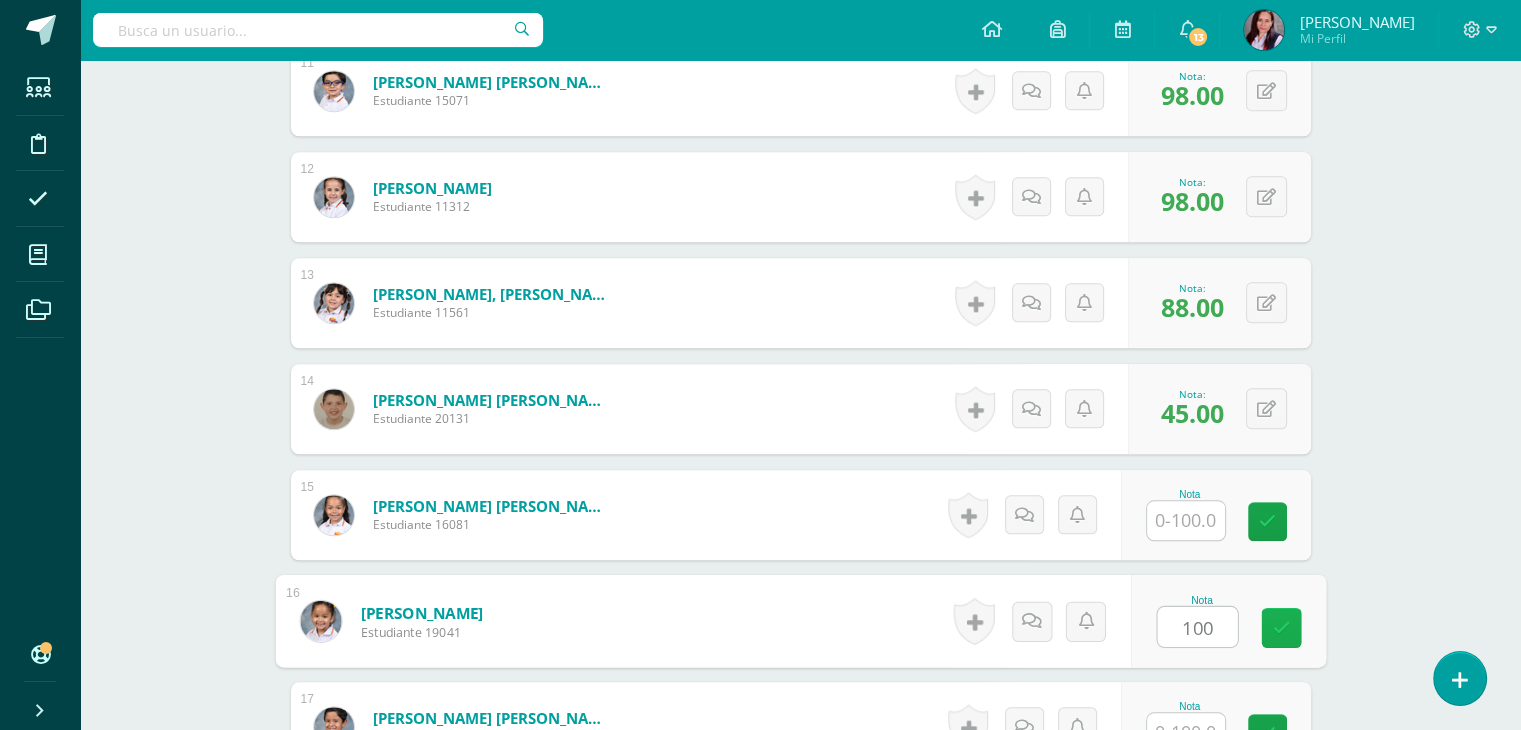 click at bounding box center (1281, 628) 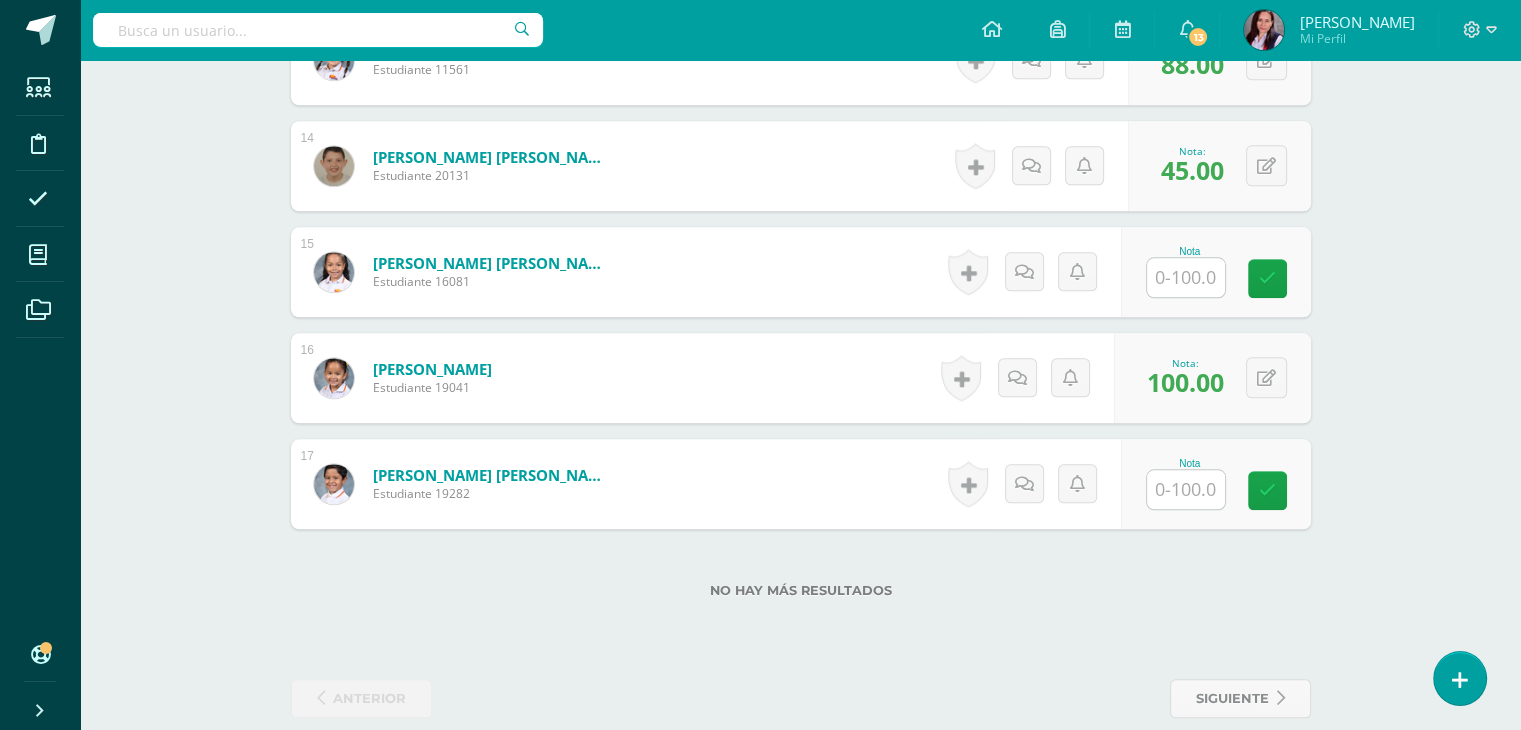 scroll, scrollTop: 1976, scrollLeft: 0, axis: vertical 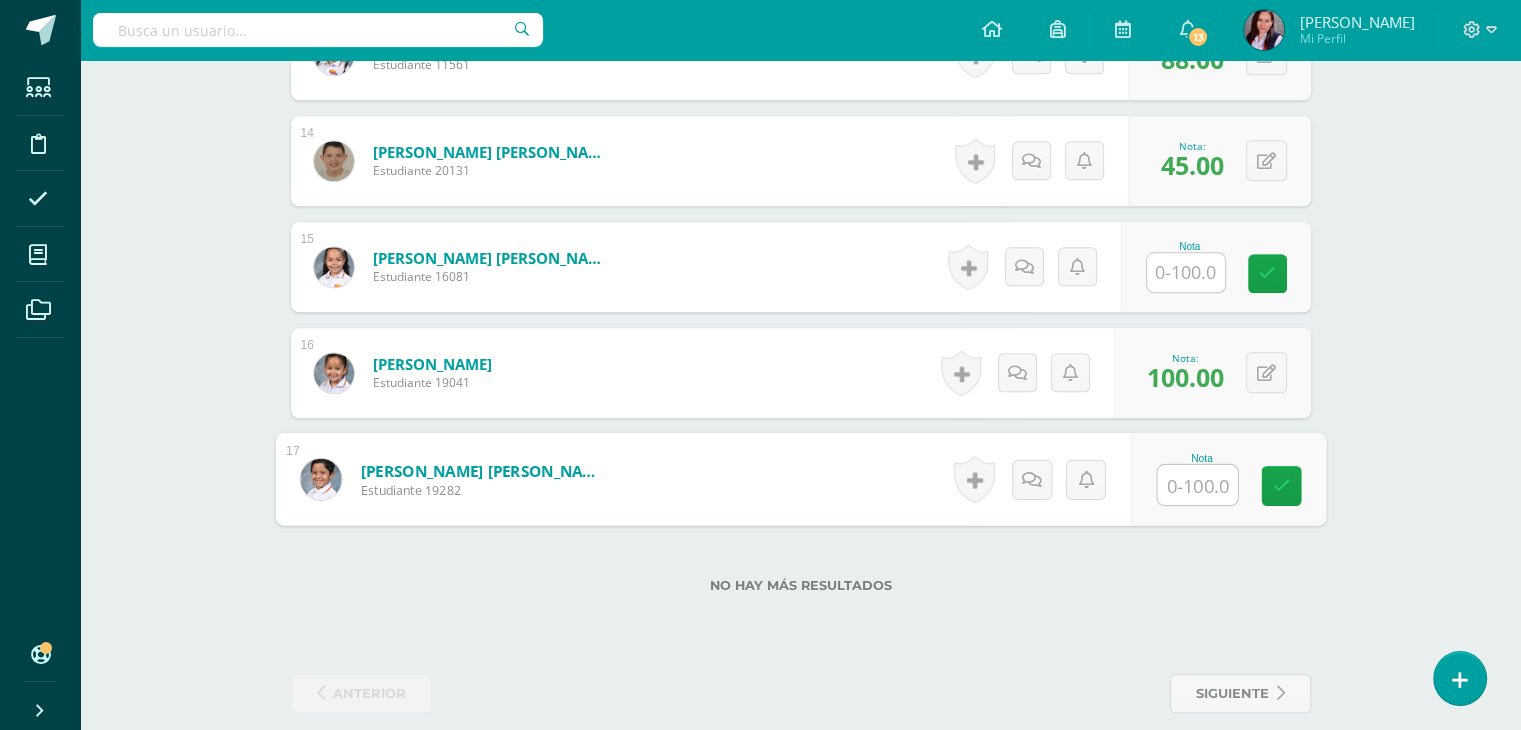click at bounding box center [1197, 485] 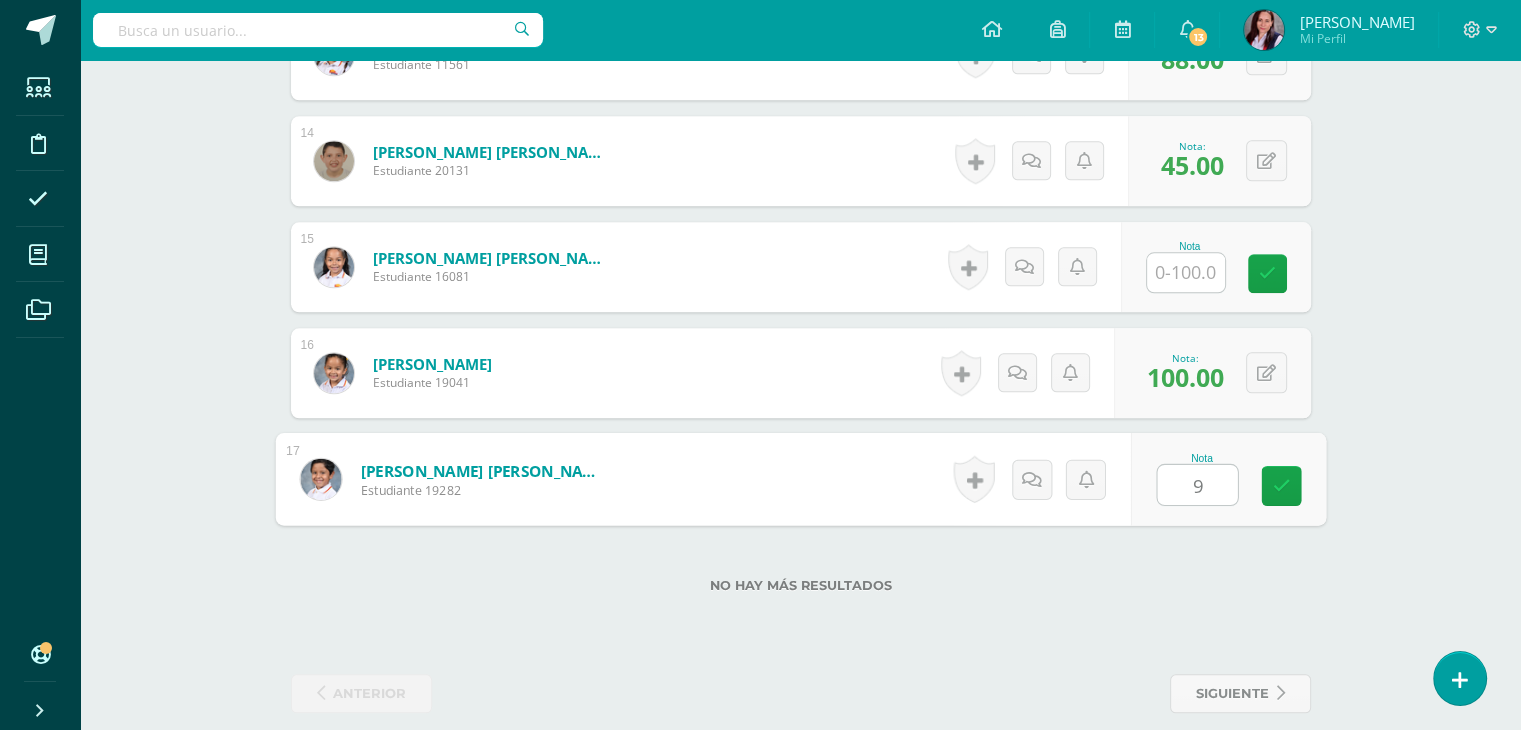 type on "96" 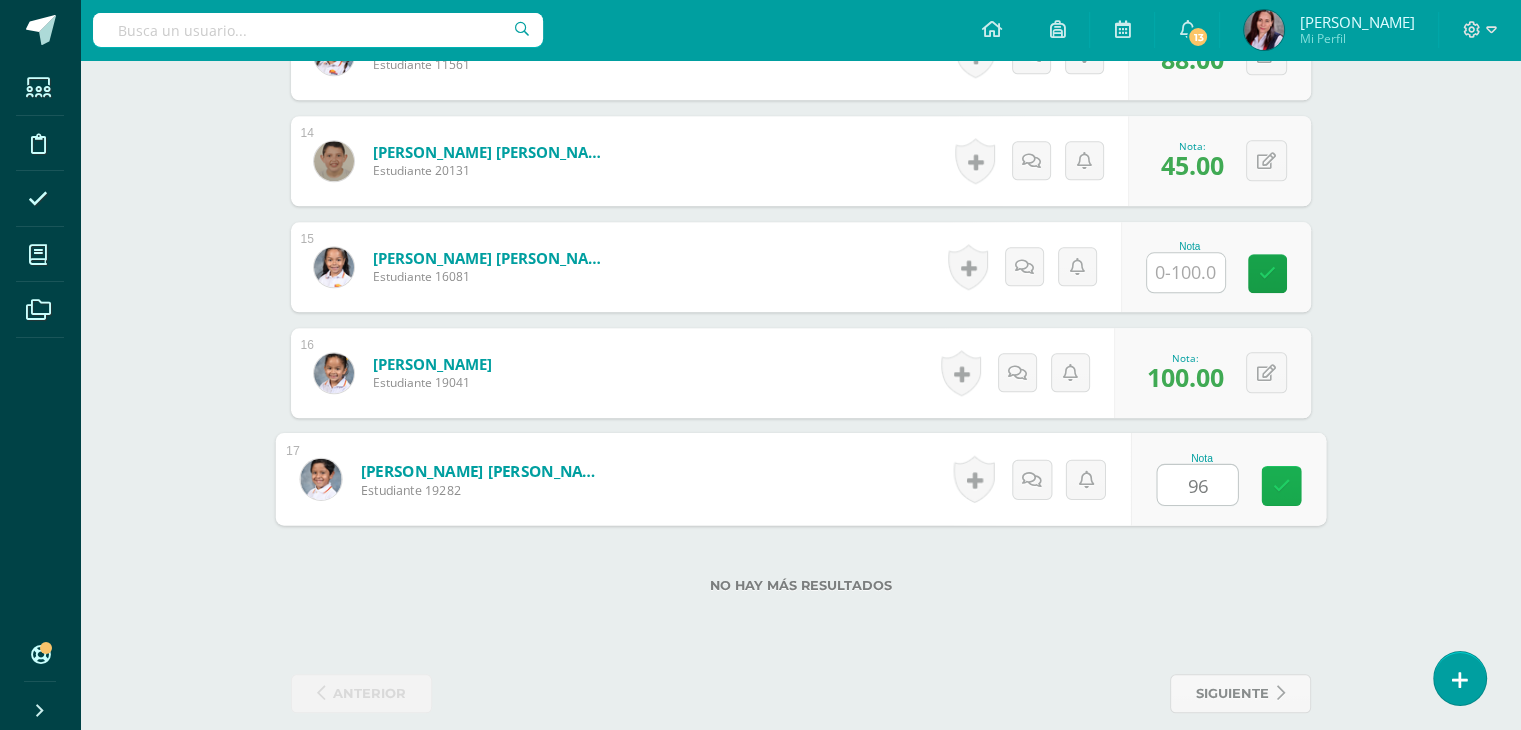 click at bounding box center (1281, 485) 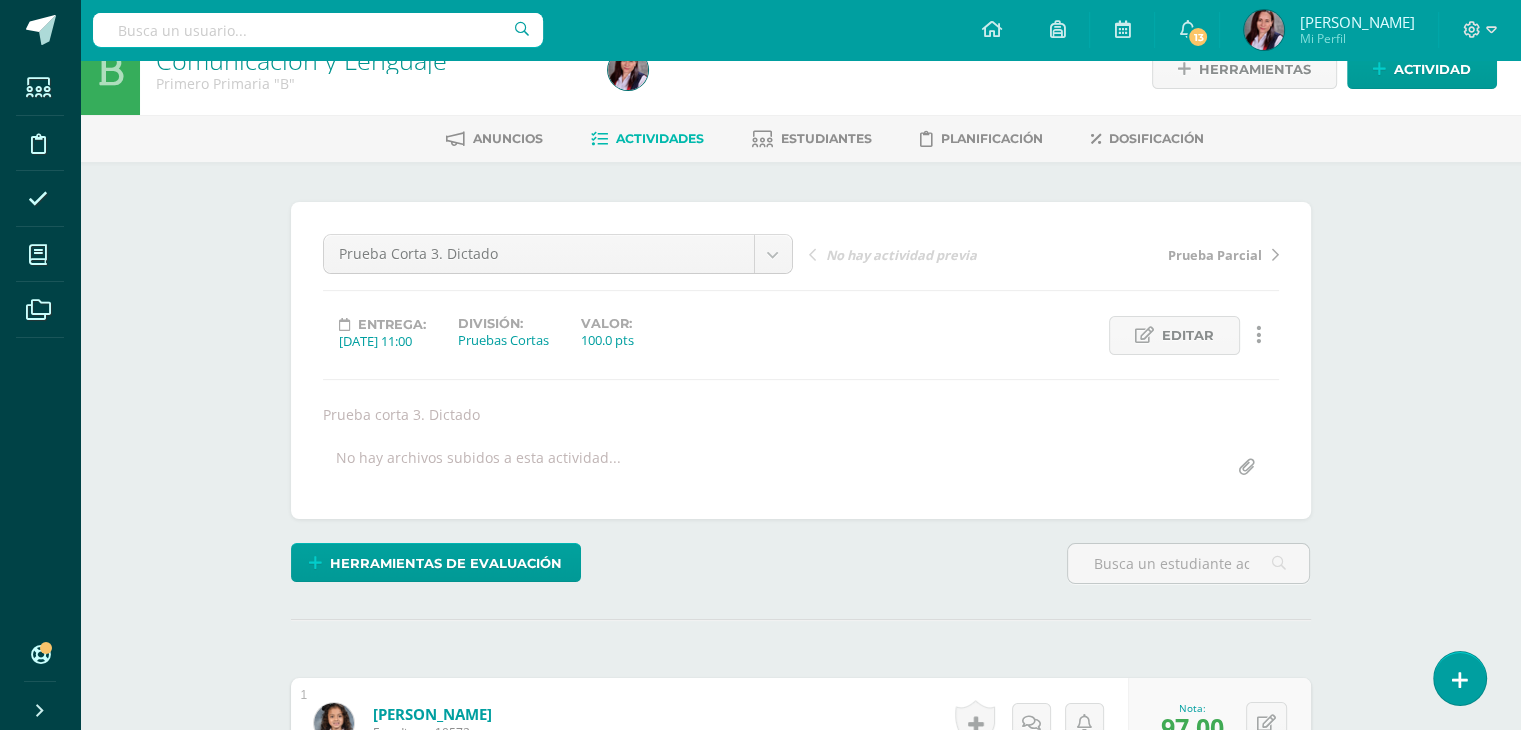scroll, scrollTop: 0, scrollLeft: 0, axis: both 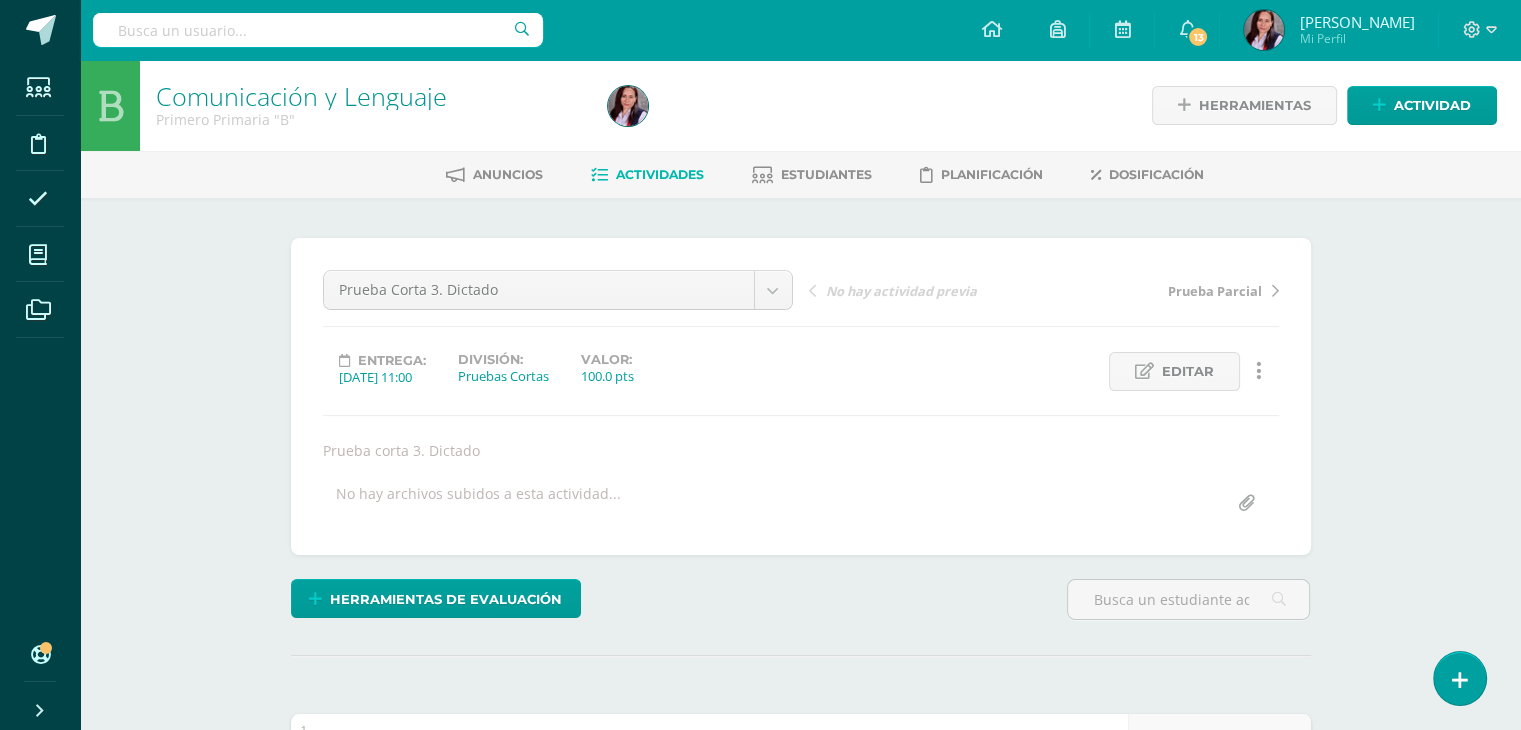 click on "Actividades" at bounding box center [660, 174] 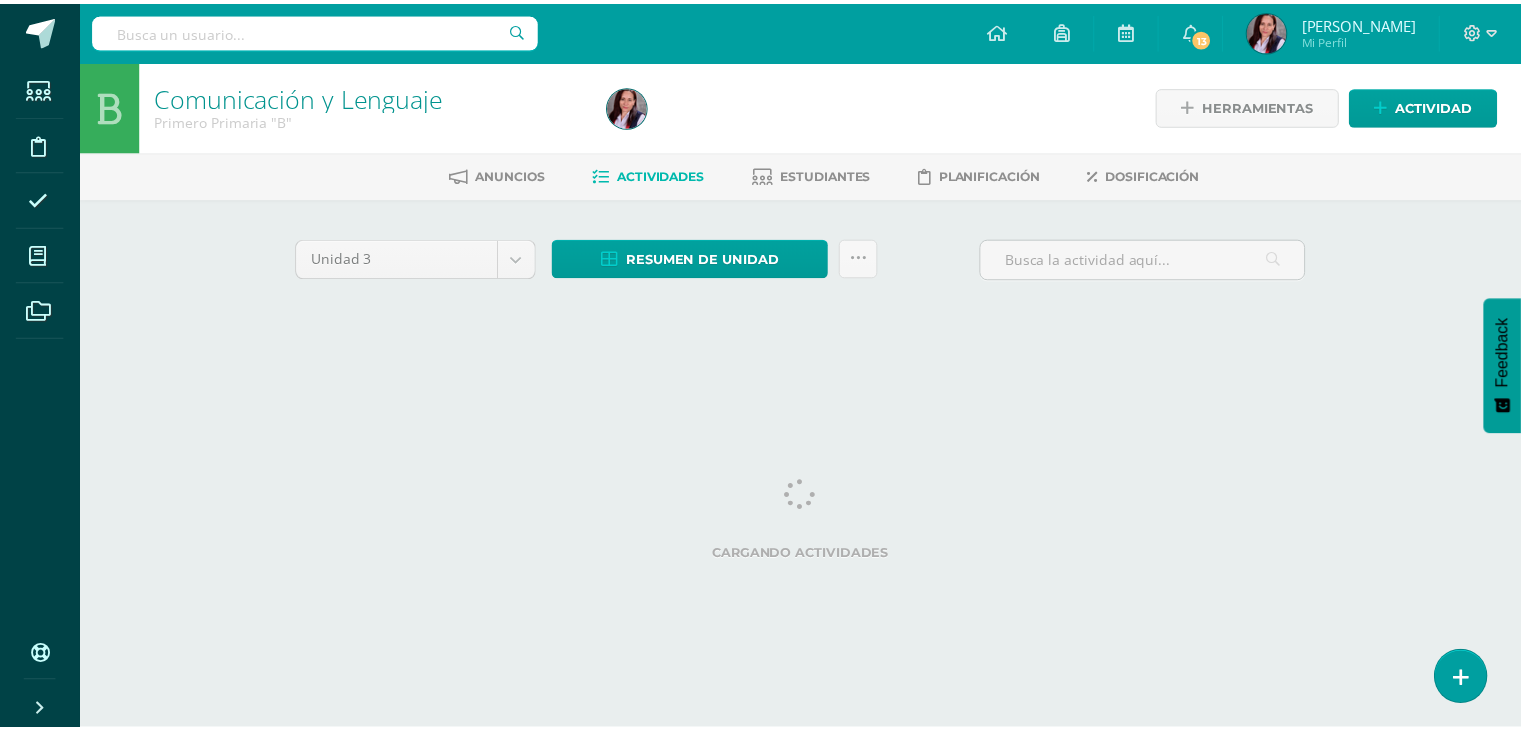 scroll, scrollTop: 0, scrollLeft: 0, axis: both 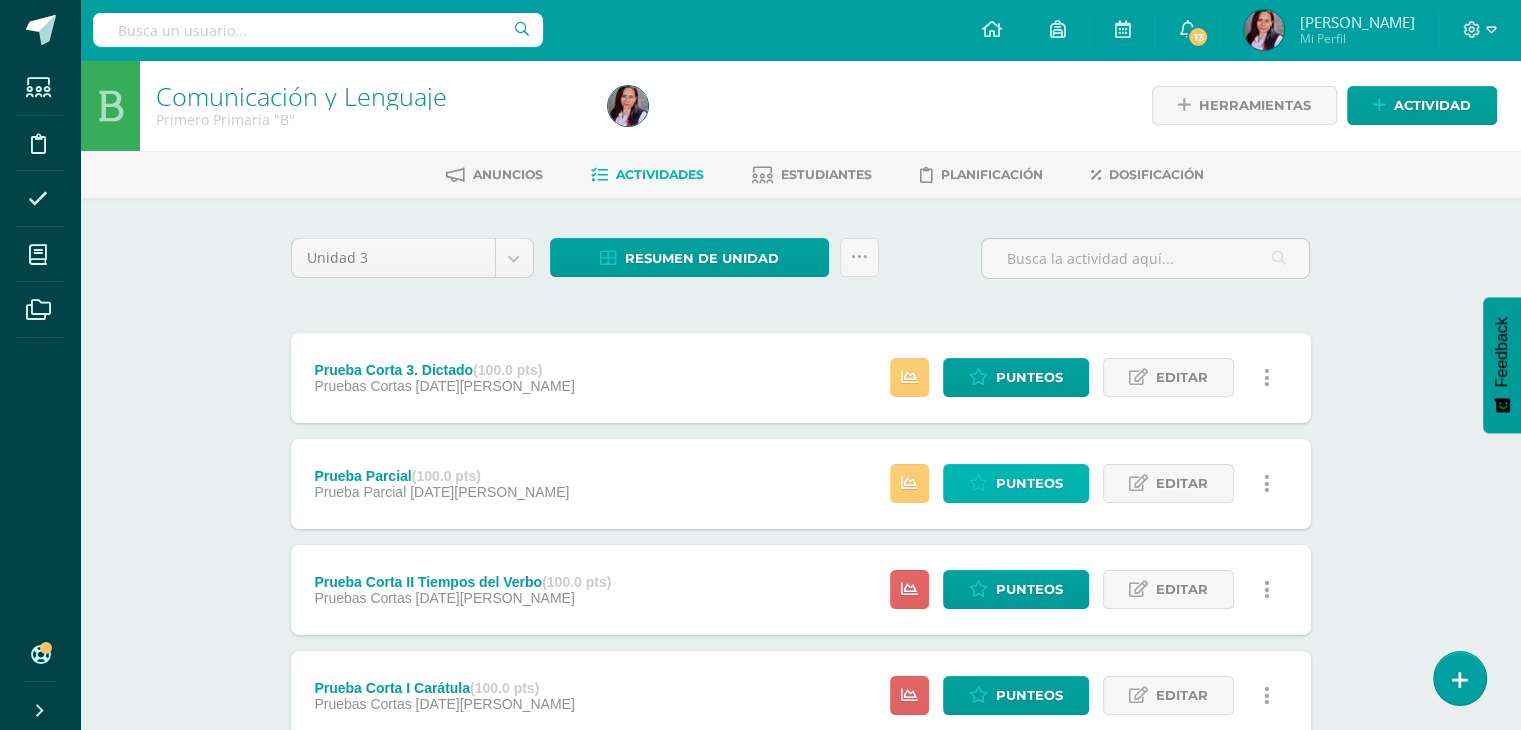 click on "Punteos" at bounding box center [1029, 483] 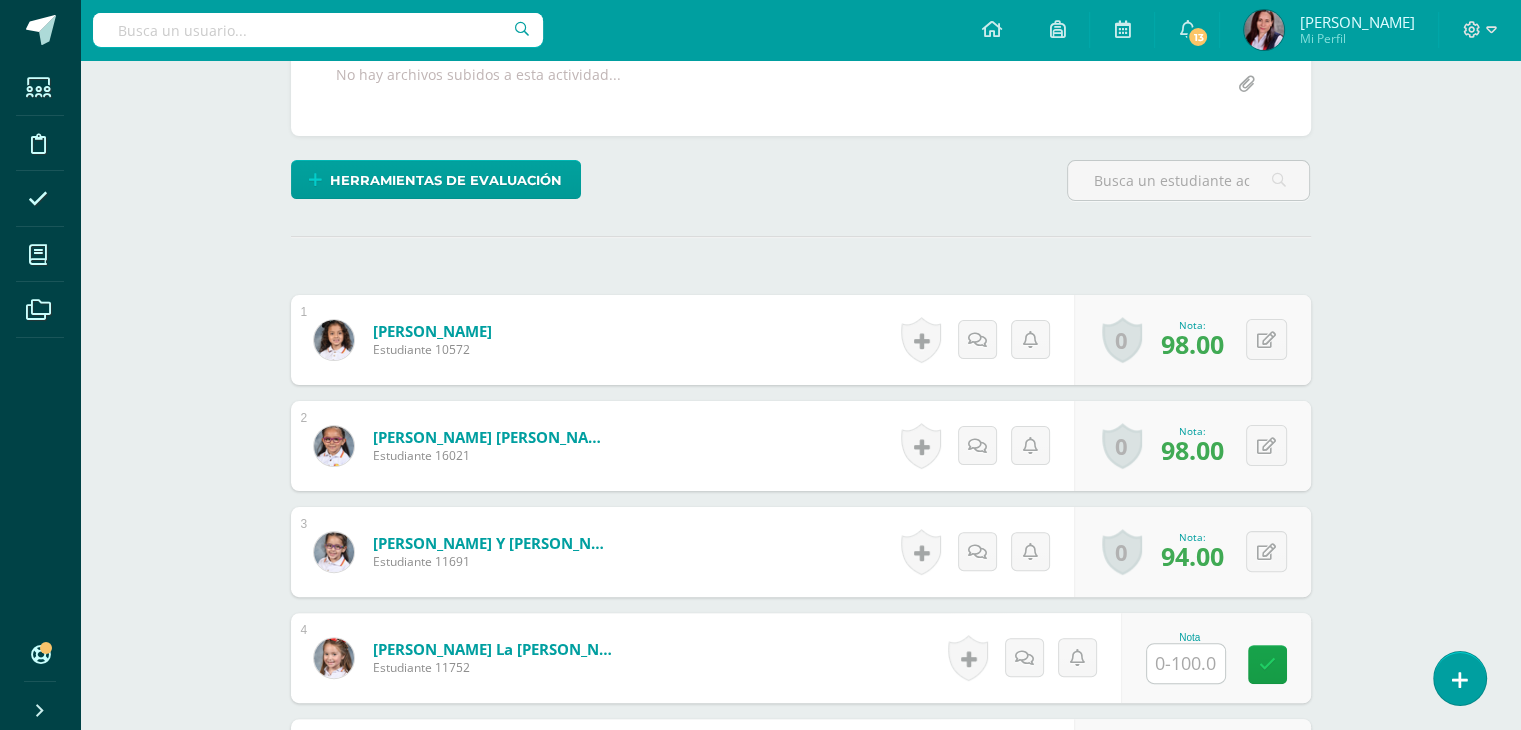 scroll, scrollTop: 0, scrollLeft: 0, axis: both 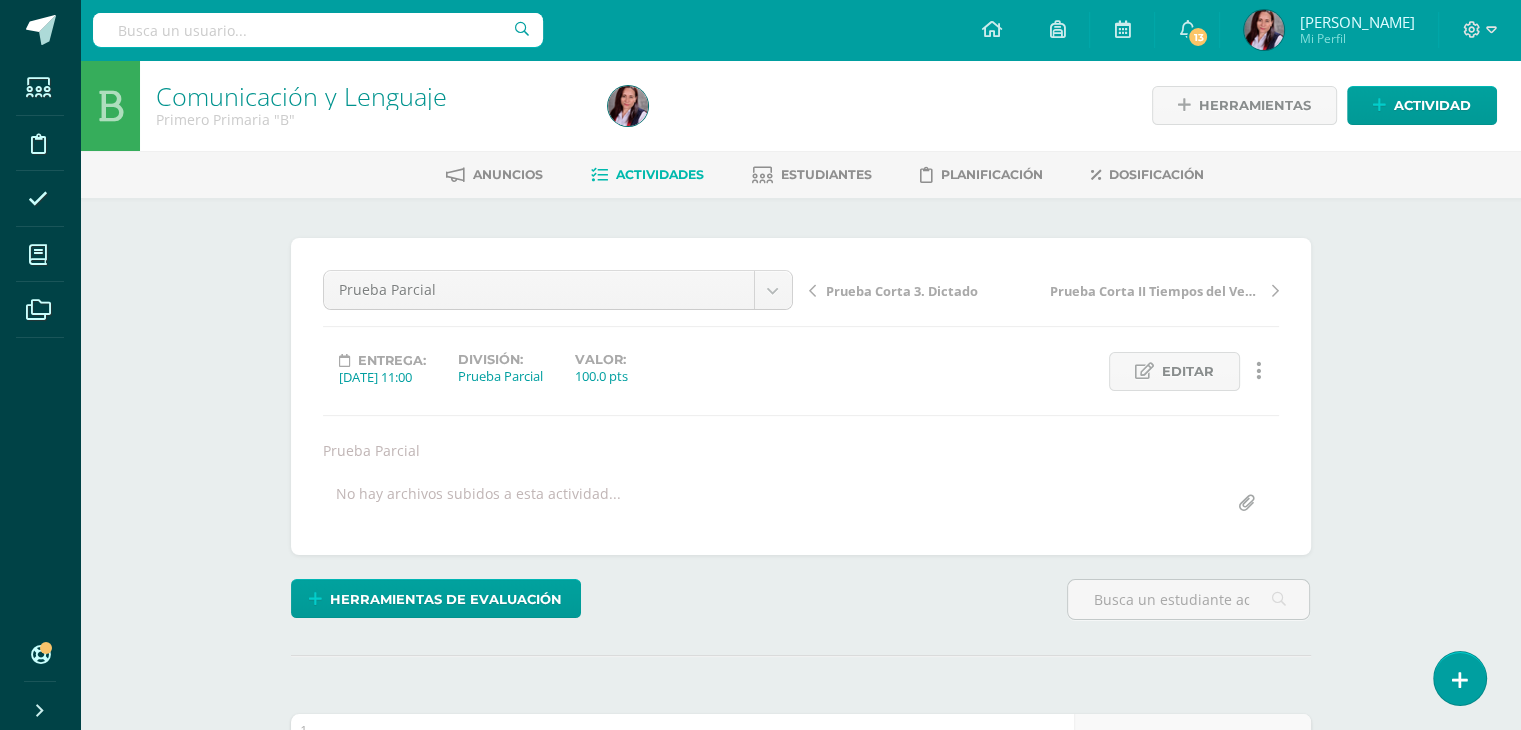 click on "Actividades" at bounding box center [660, 174] 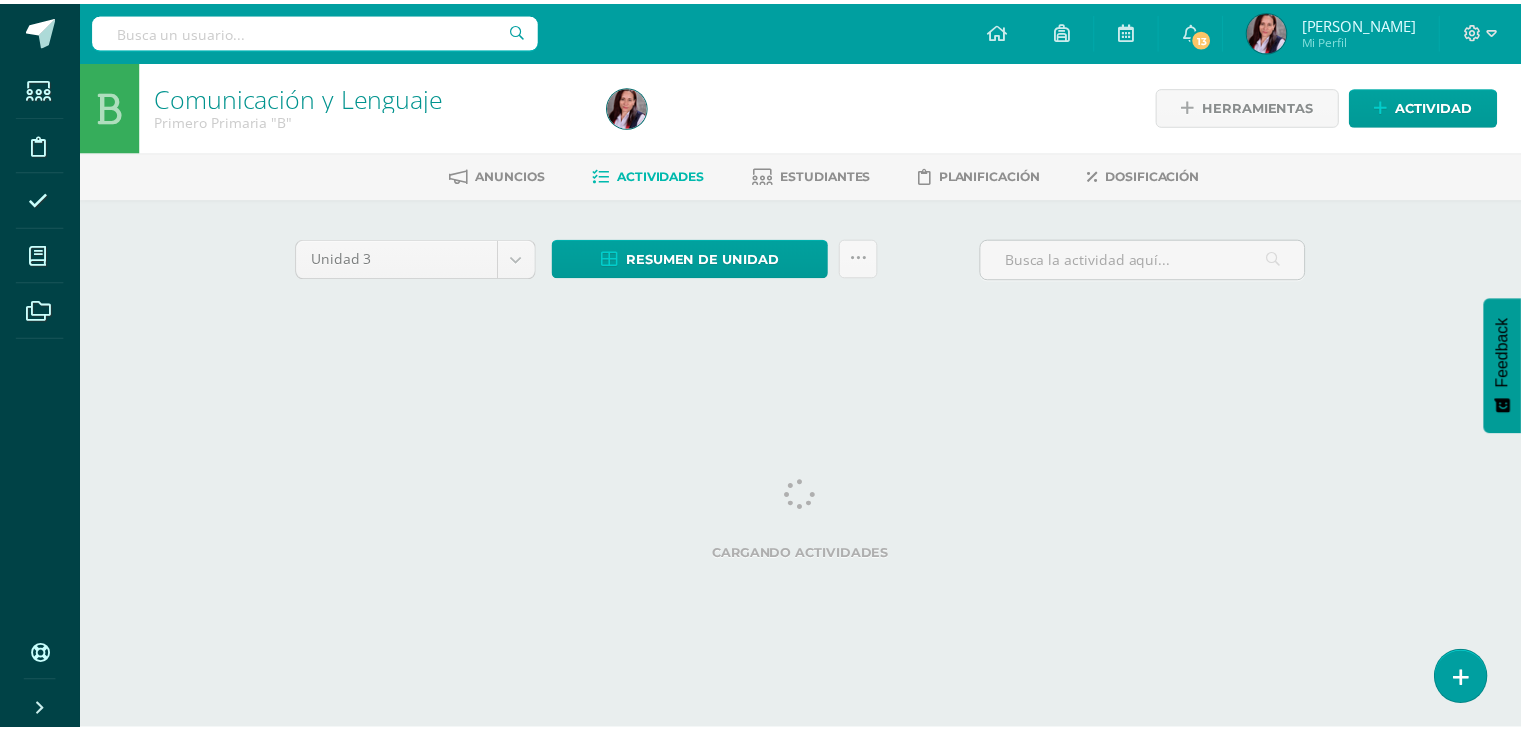 scroll, scrollTop: 0, scrollLeft: 0, axis: both 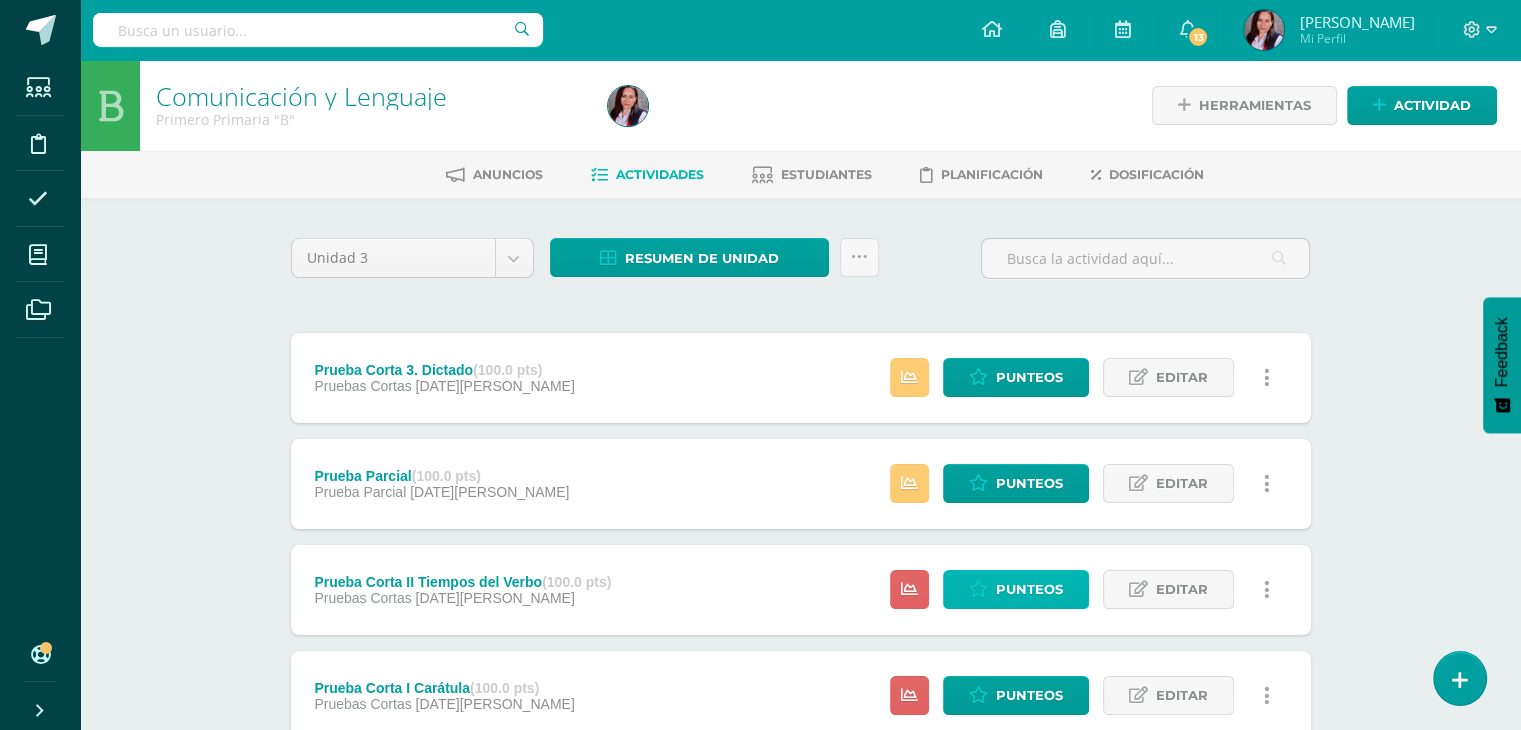 click on "Punteos" at bounding box center [1029, 589] 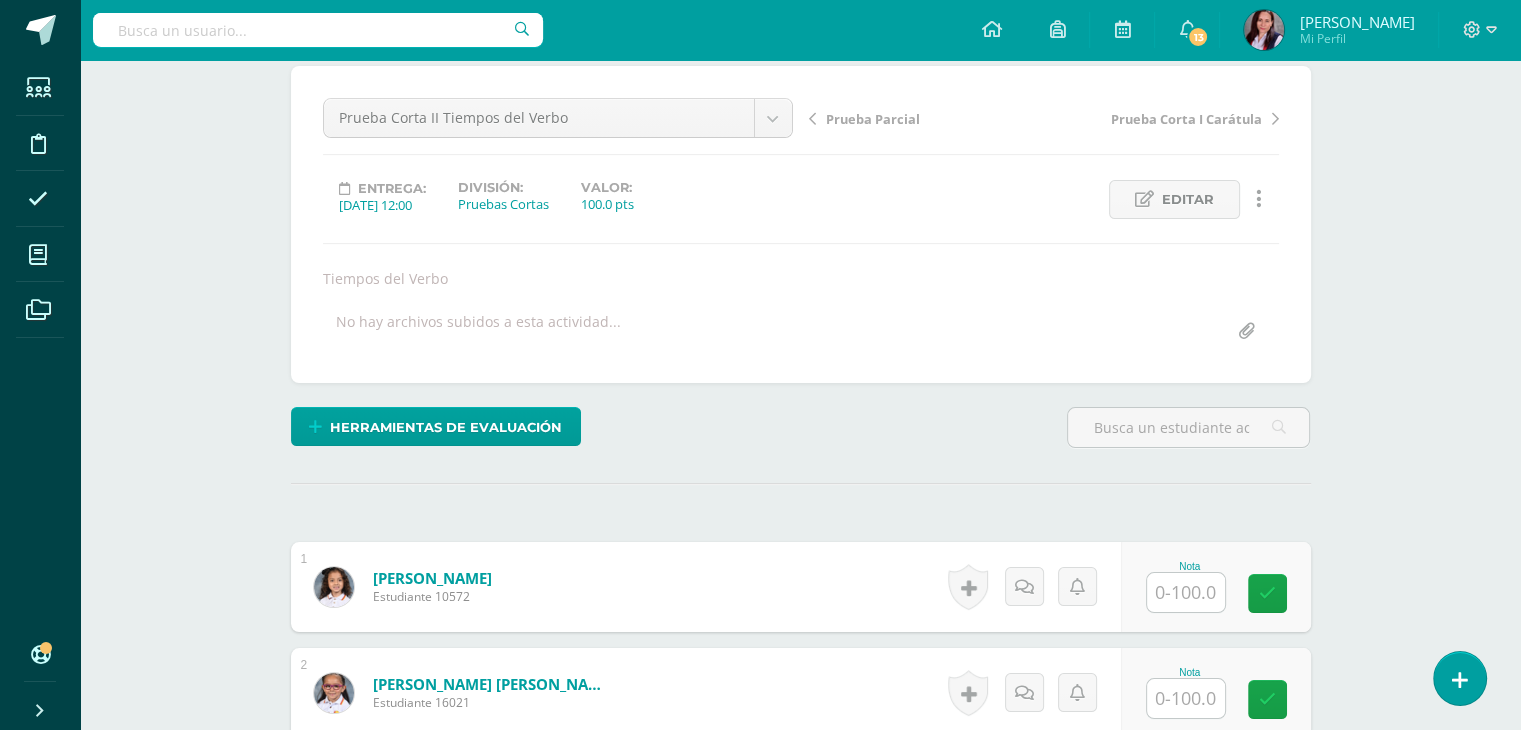 scroll, scrollTop: 172, scrollLeft: 0, axis: vertical 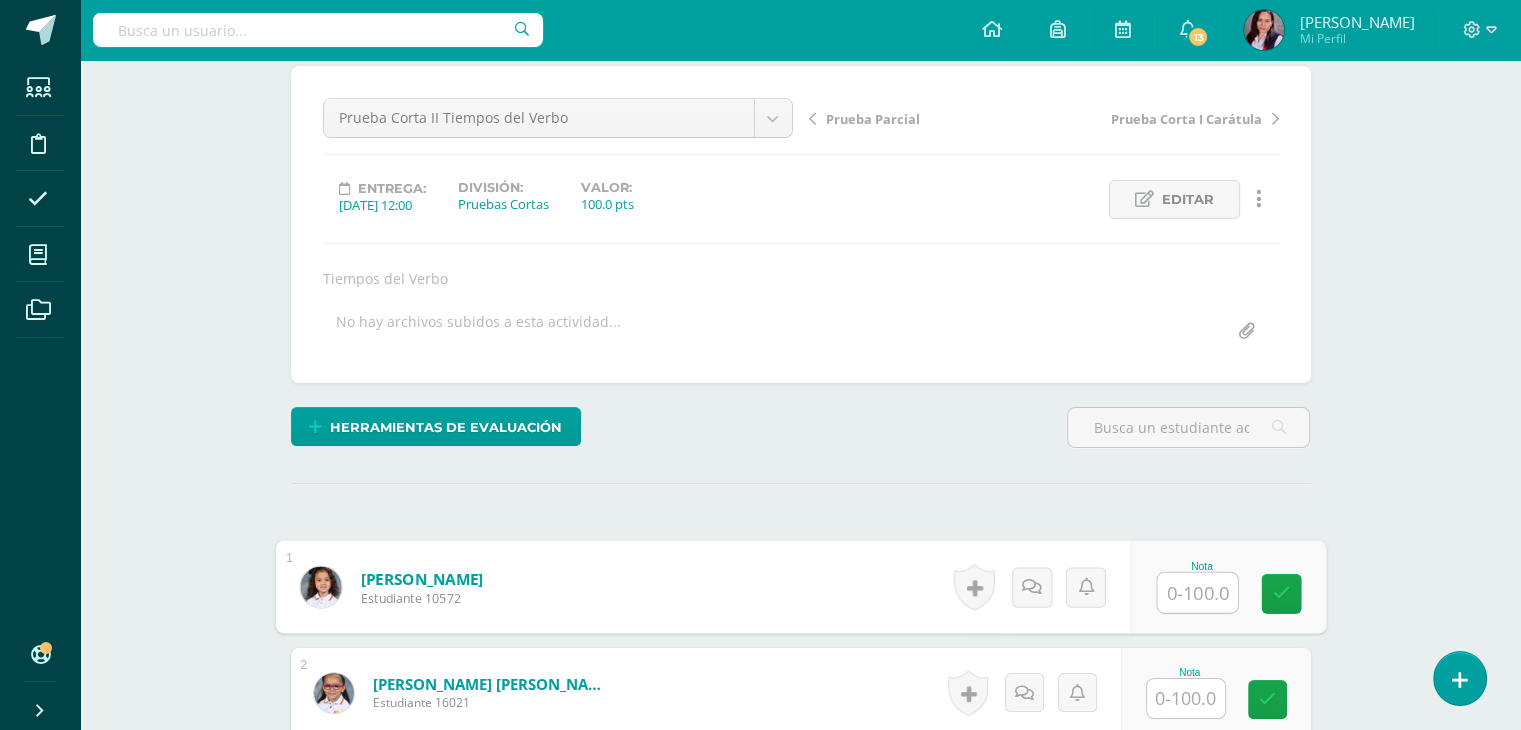 click at bounding box center [1197, 593] 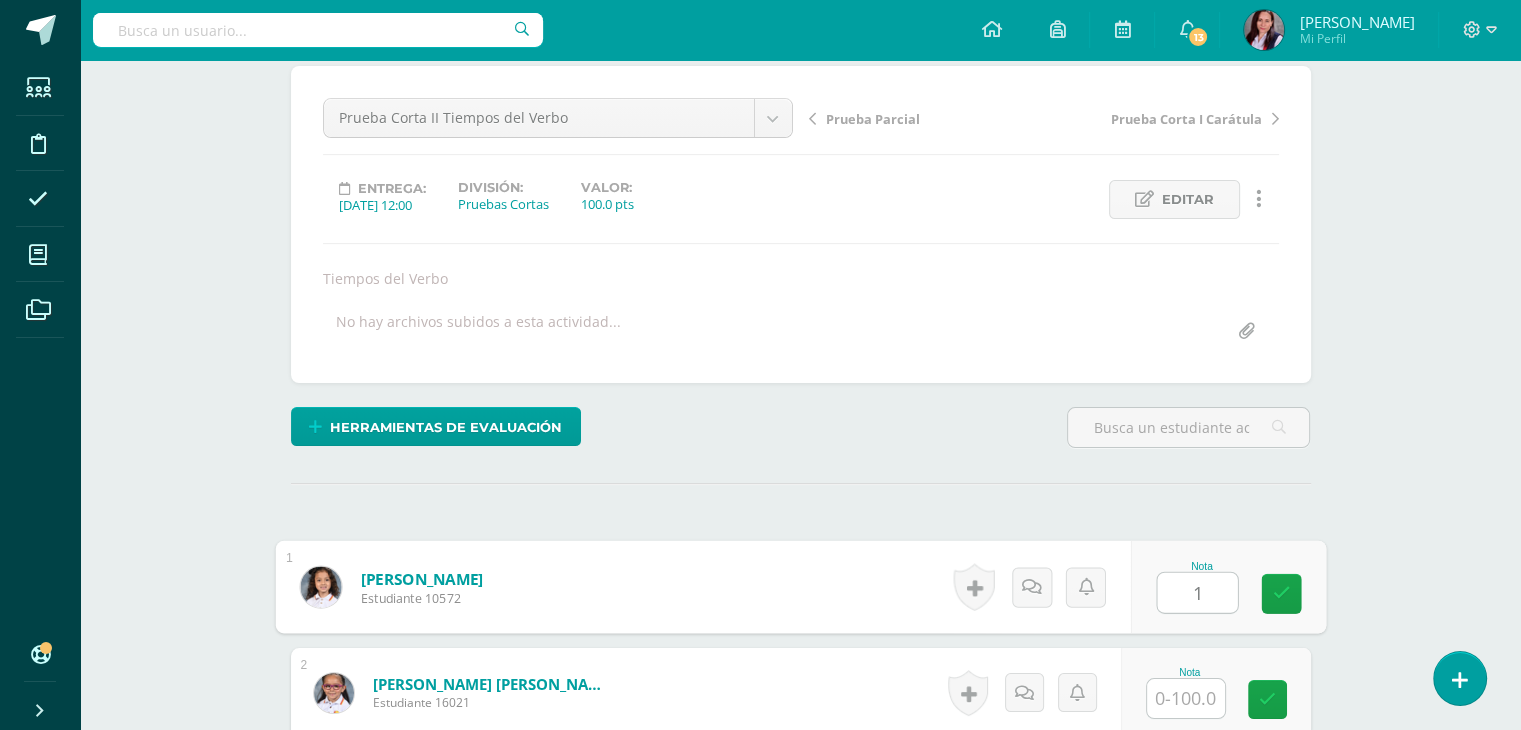 scroll, scrollTop: 173, scrollLeft: 0, axis: vertical 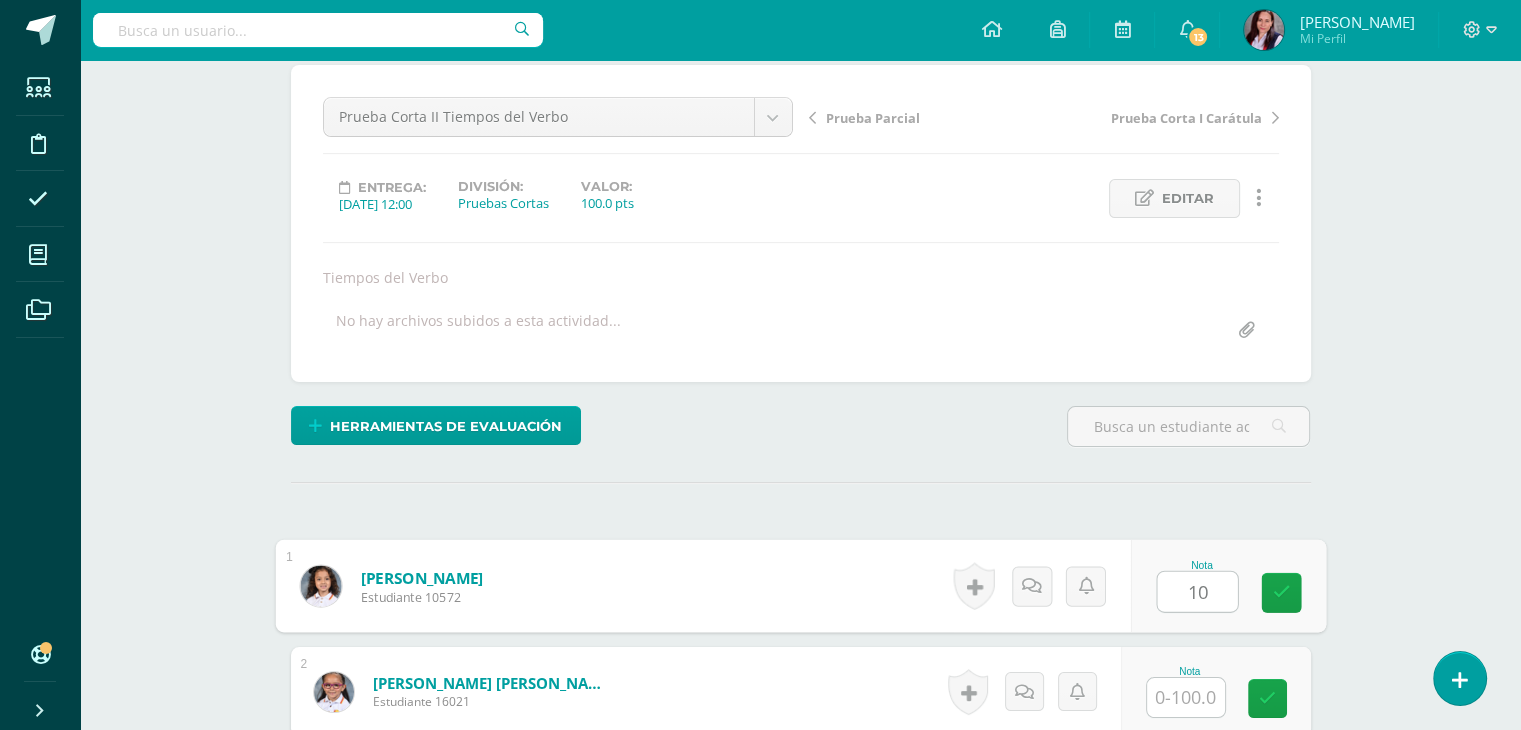 type on "100" 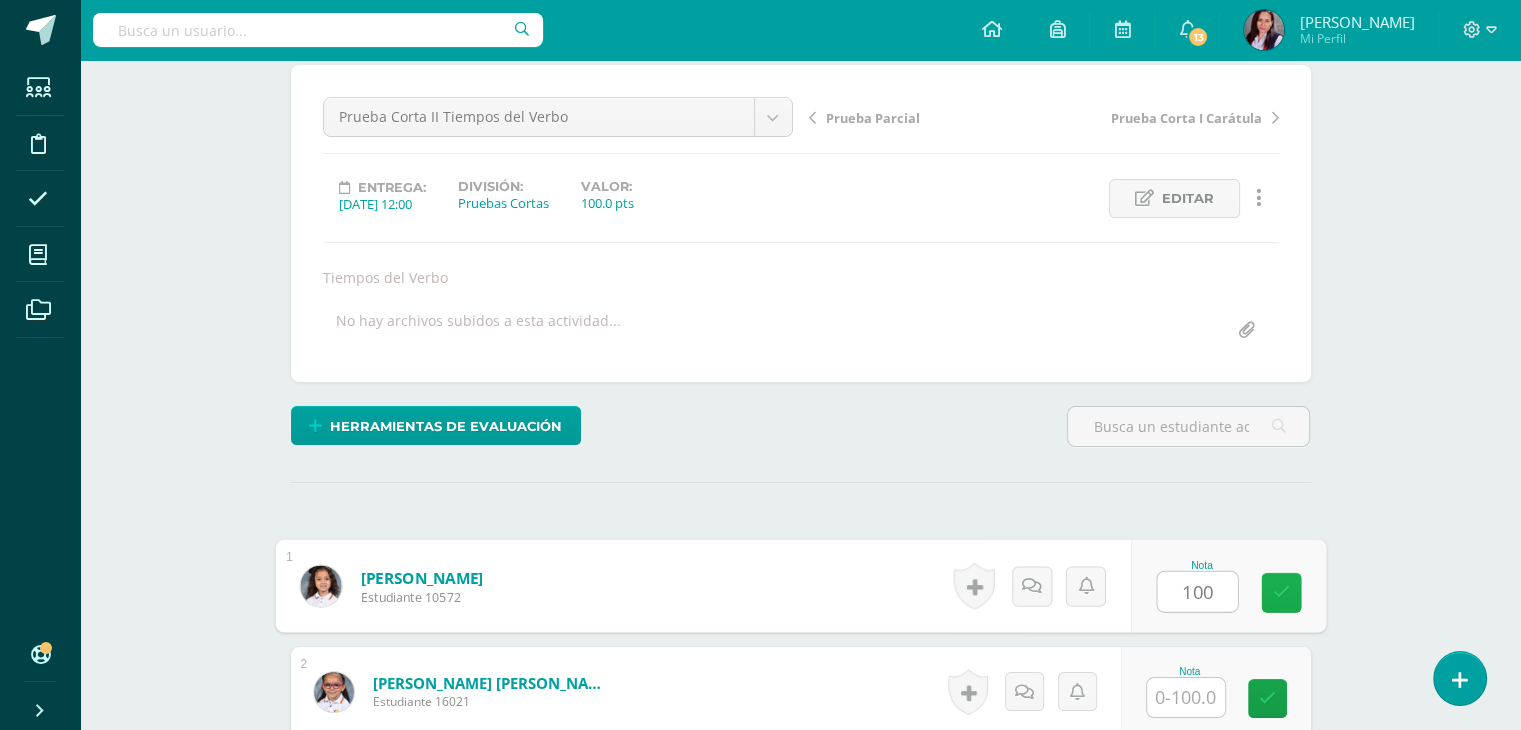 click at bounding box center (1281, 593) 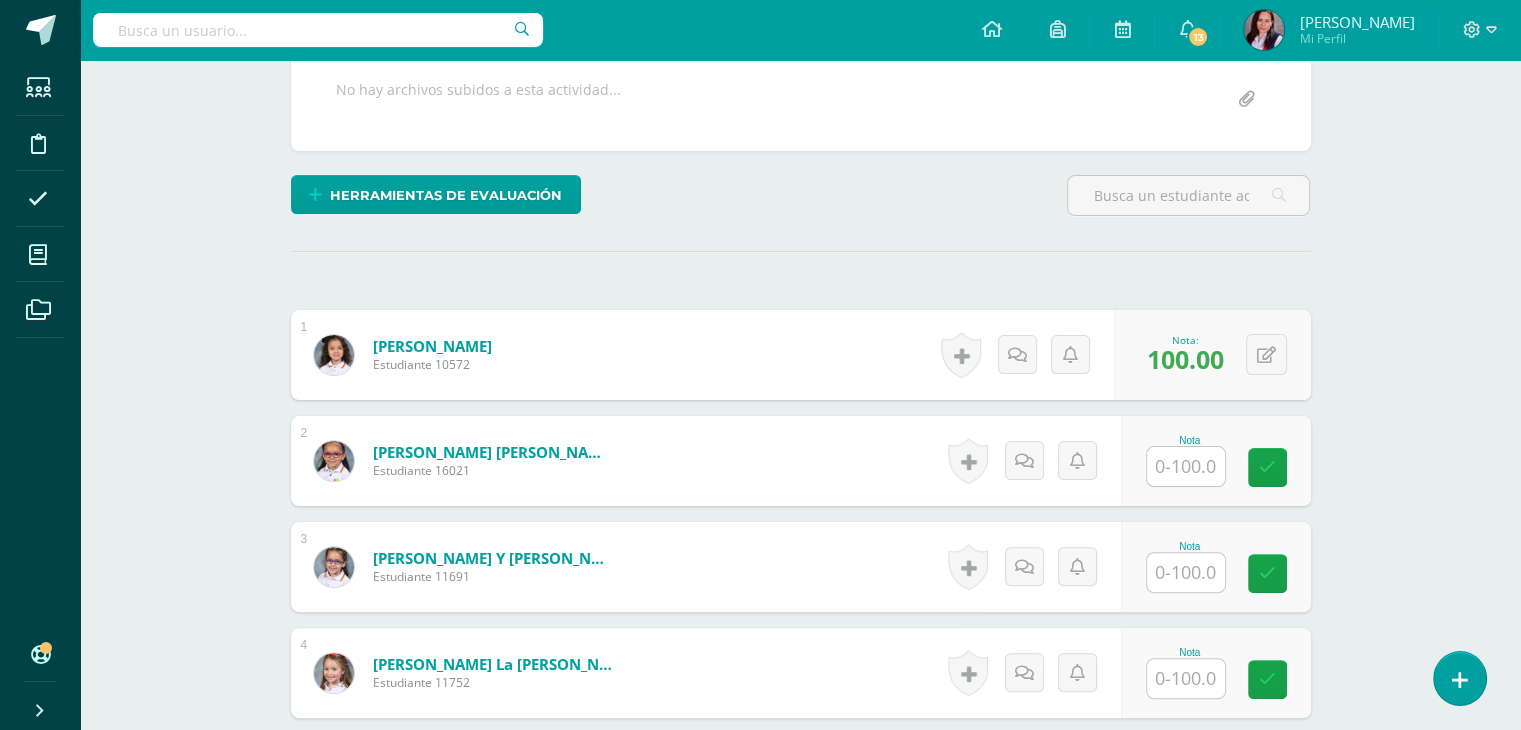 scroll, scrollTop: 413, scrollLeft: 0, axis: vertical 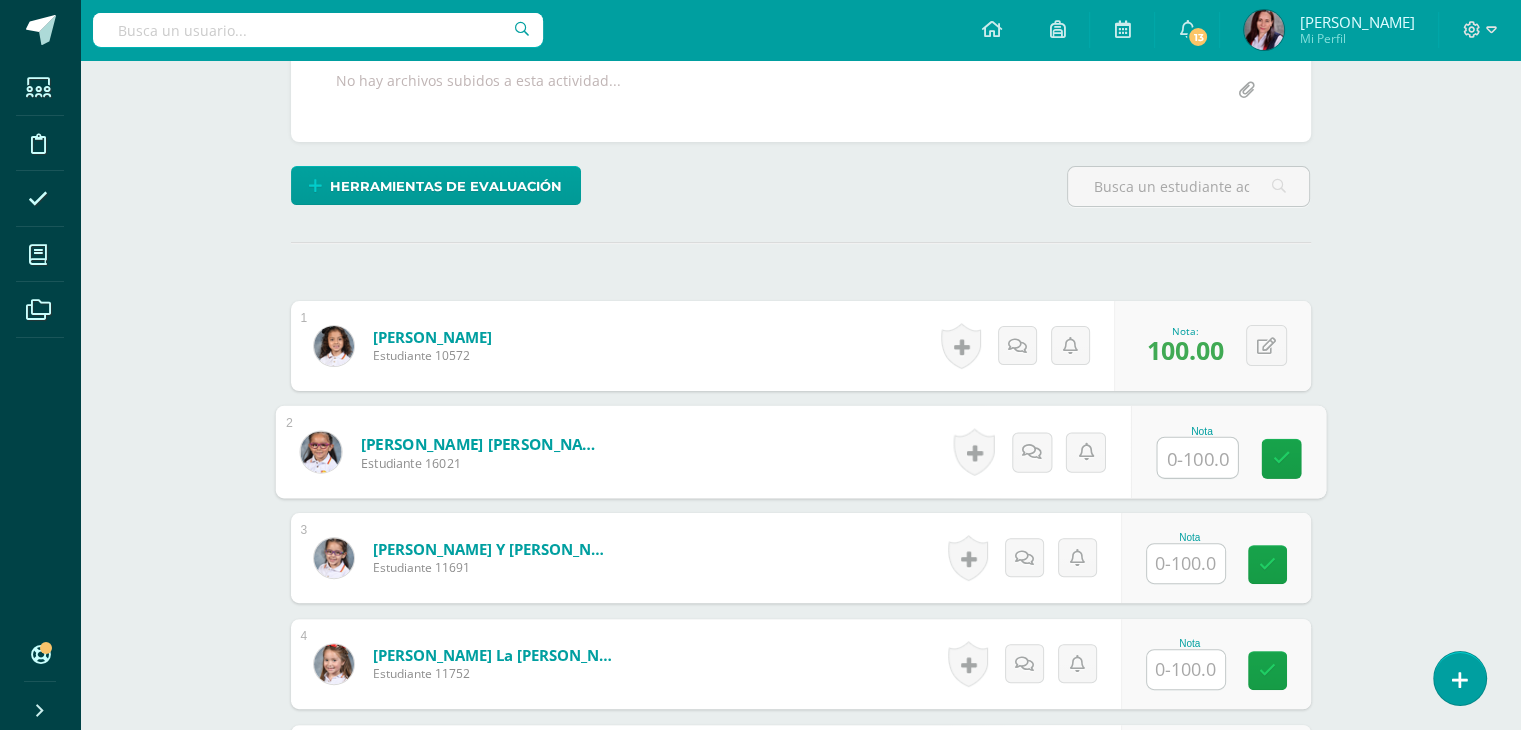 click at bounding box center [1197, 458] 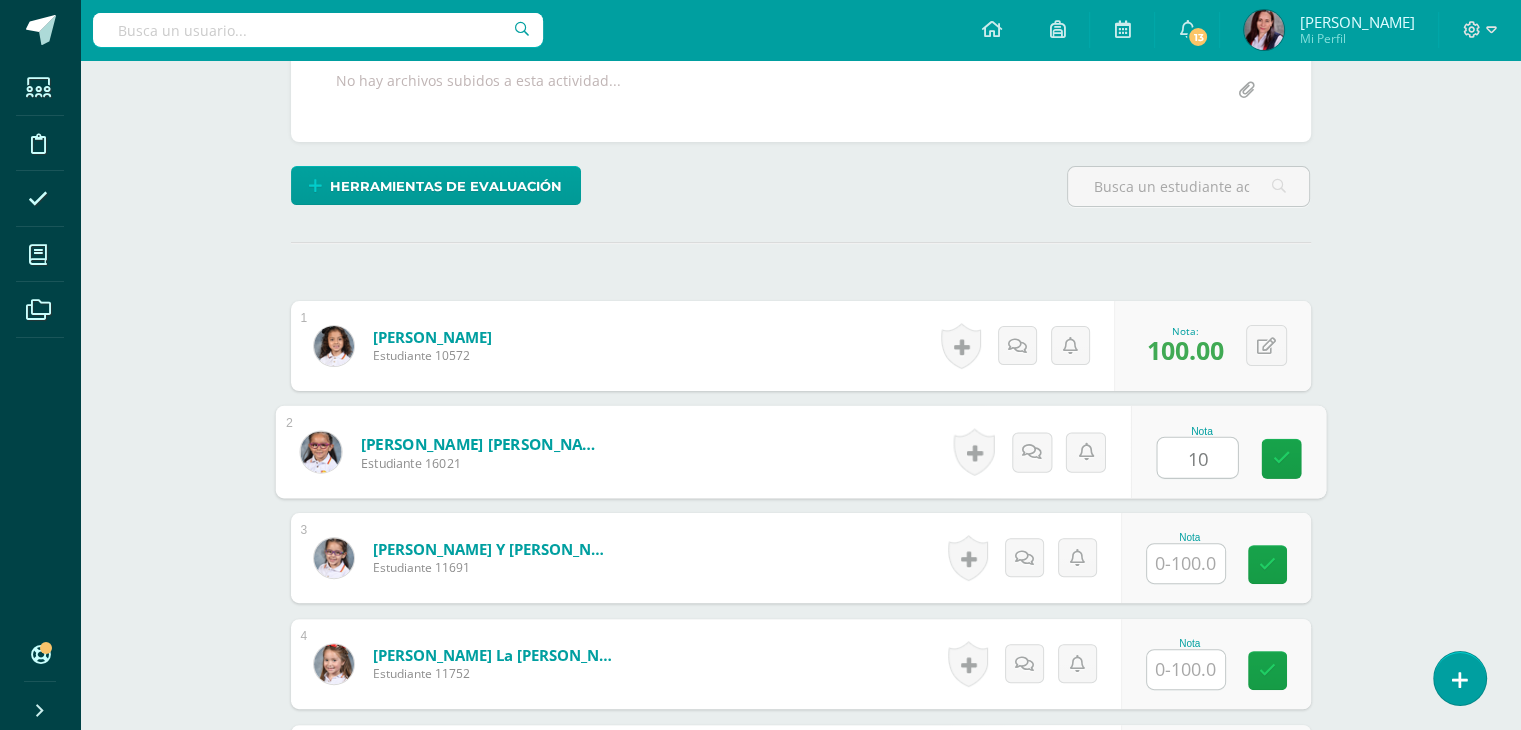type on "100" 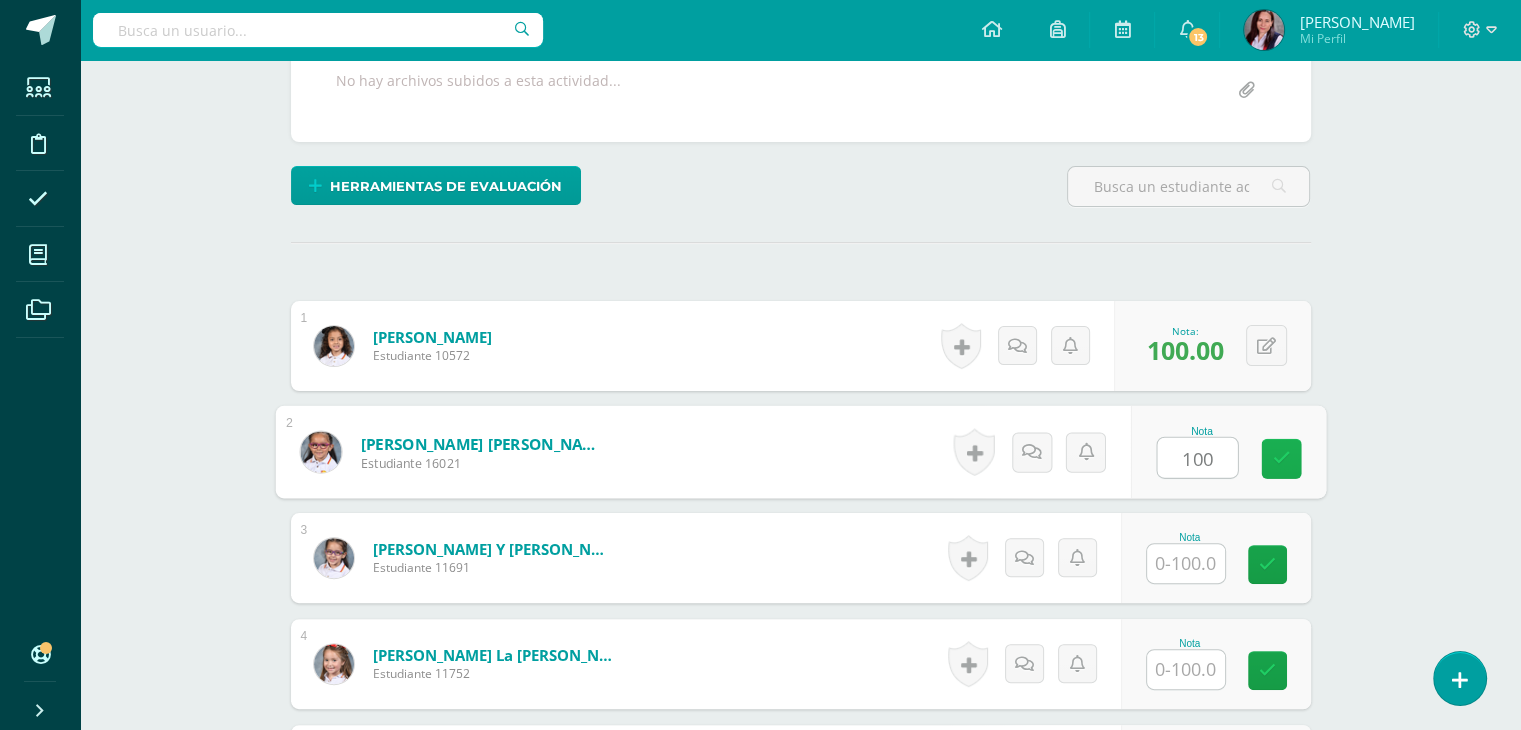 click at bounding box center (1281, 458) 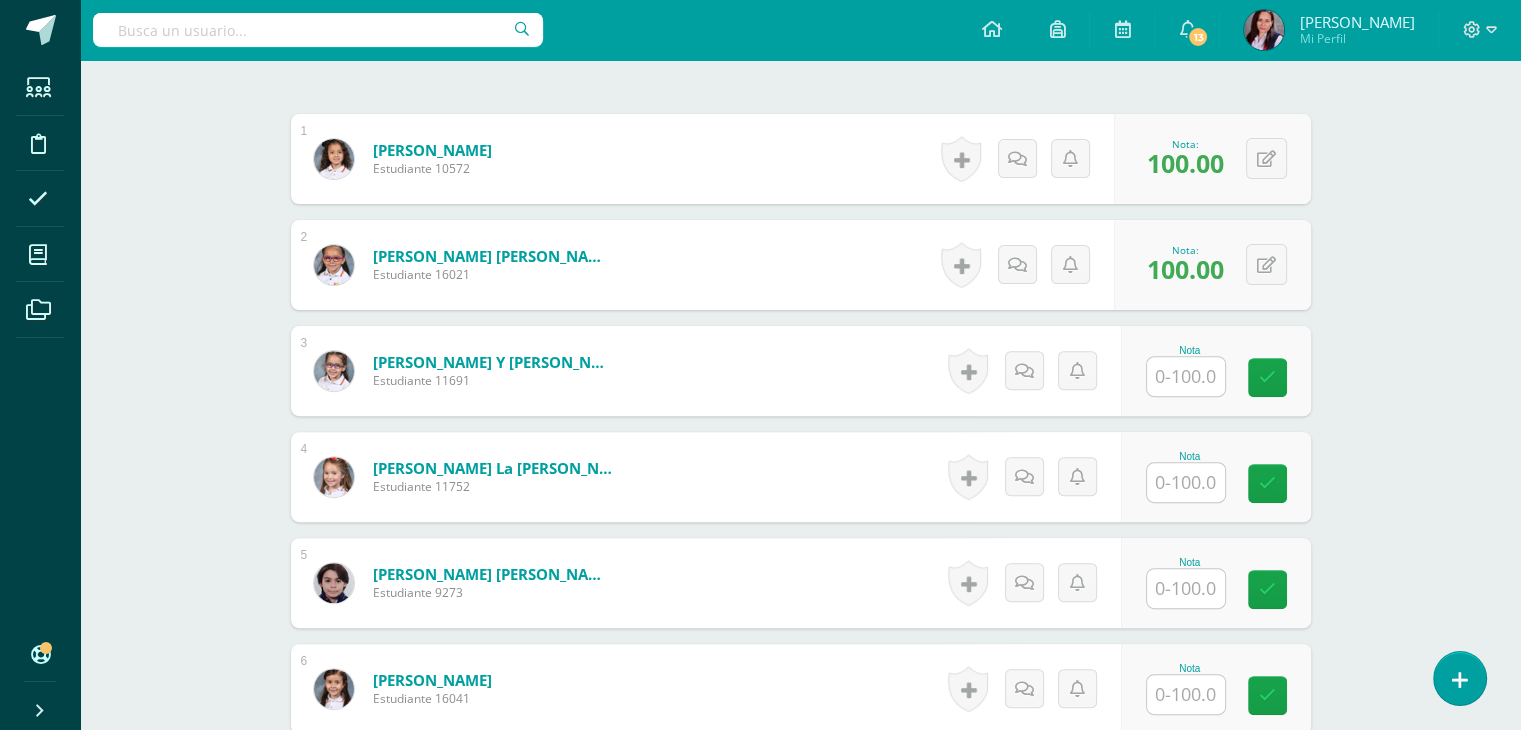 scroll, scrollTop: 601, scrollLeft: 0, axis: vertical 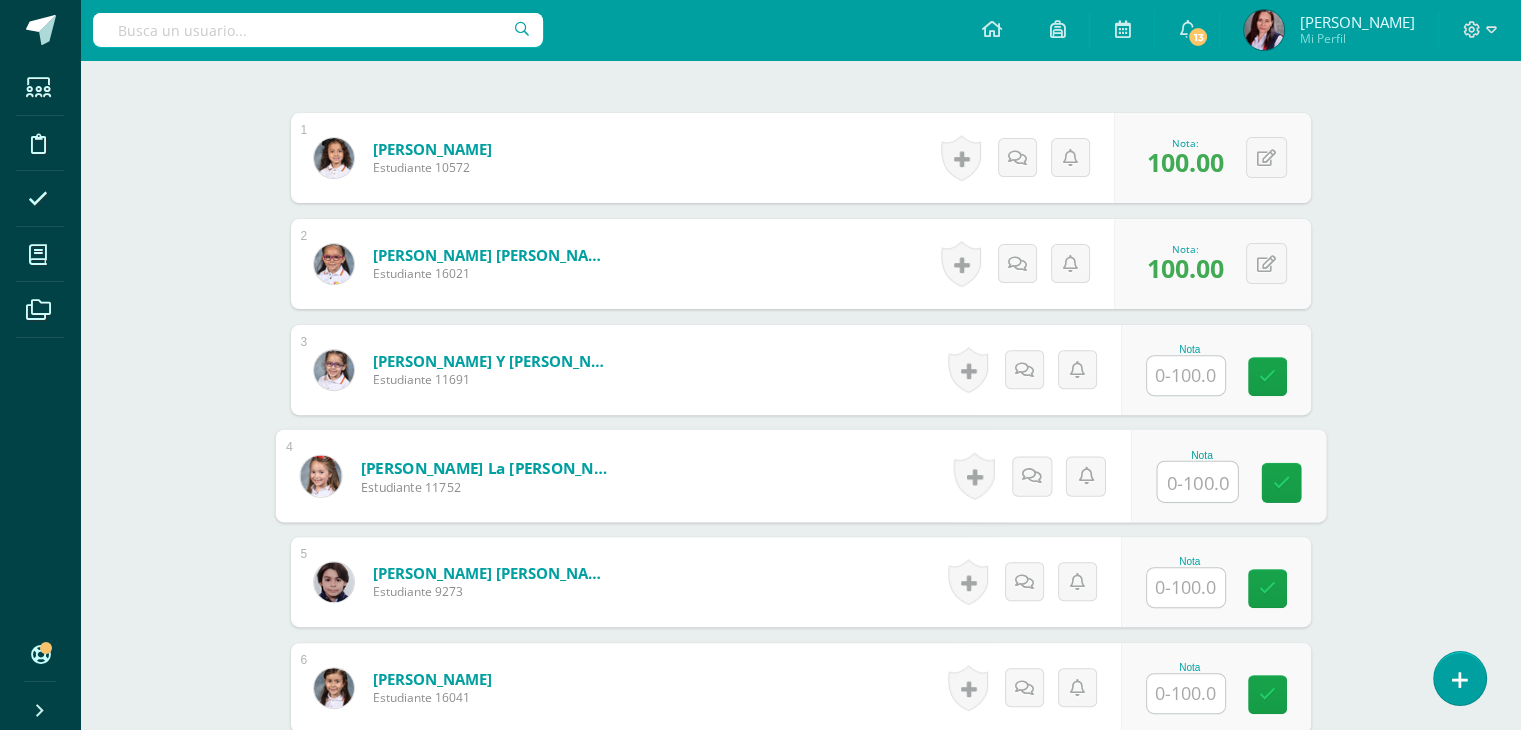 click at bounding box center [1197, 482] 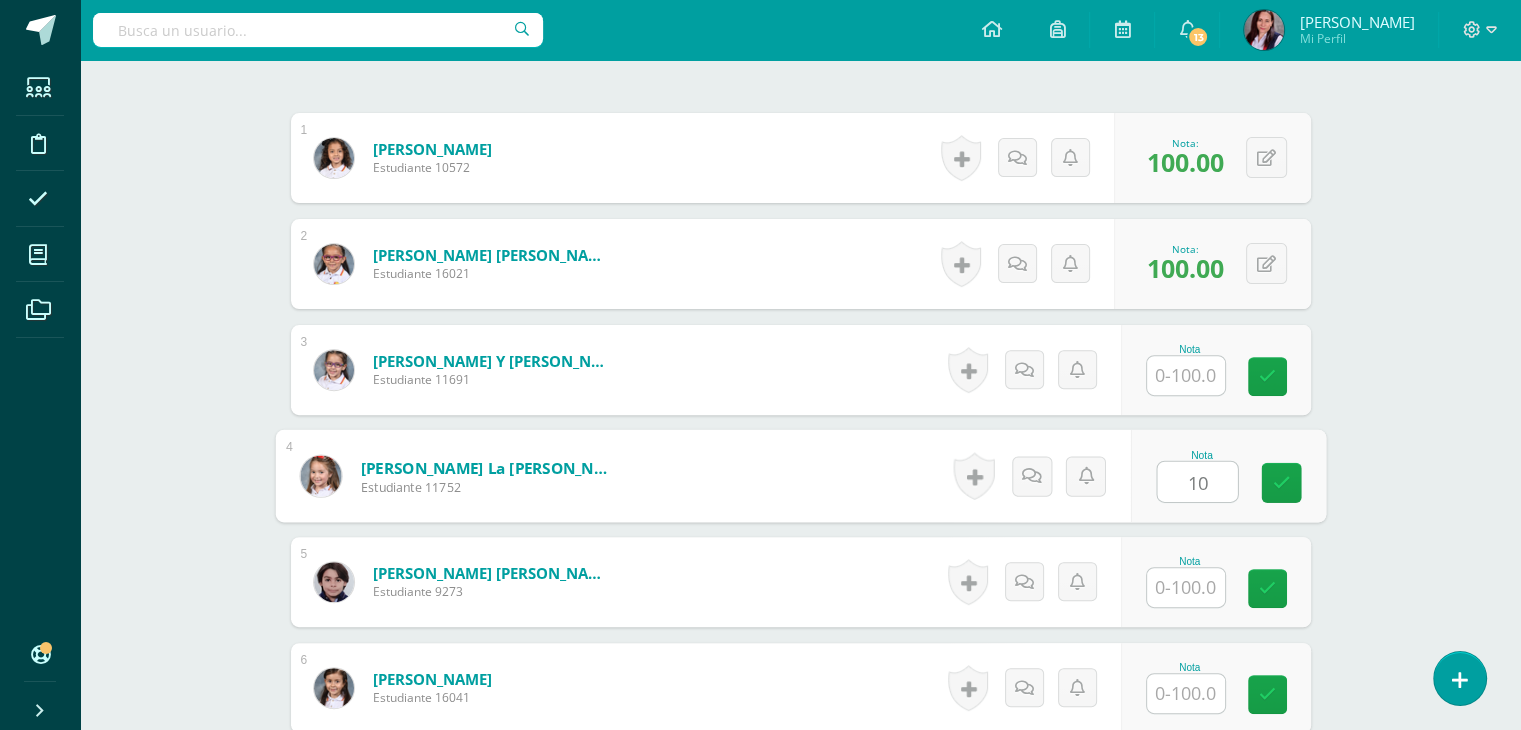 type on "100" 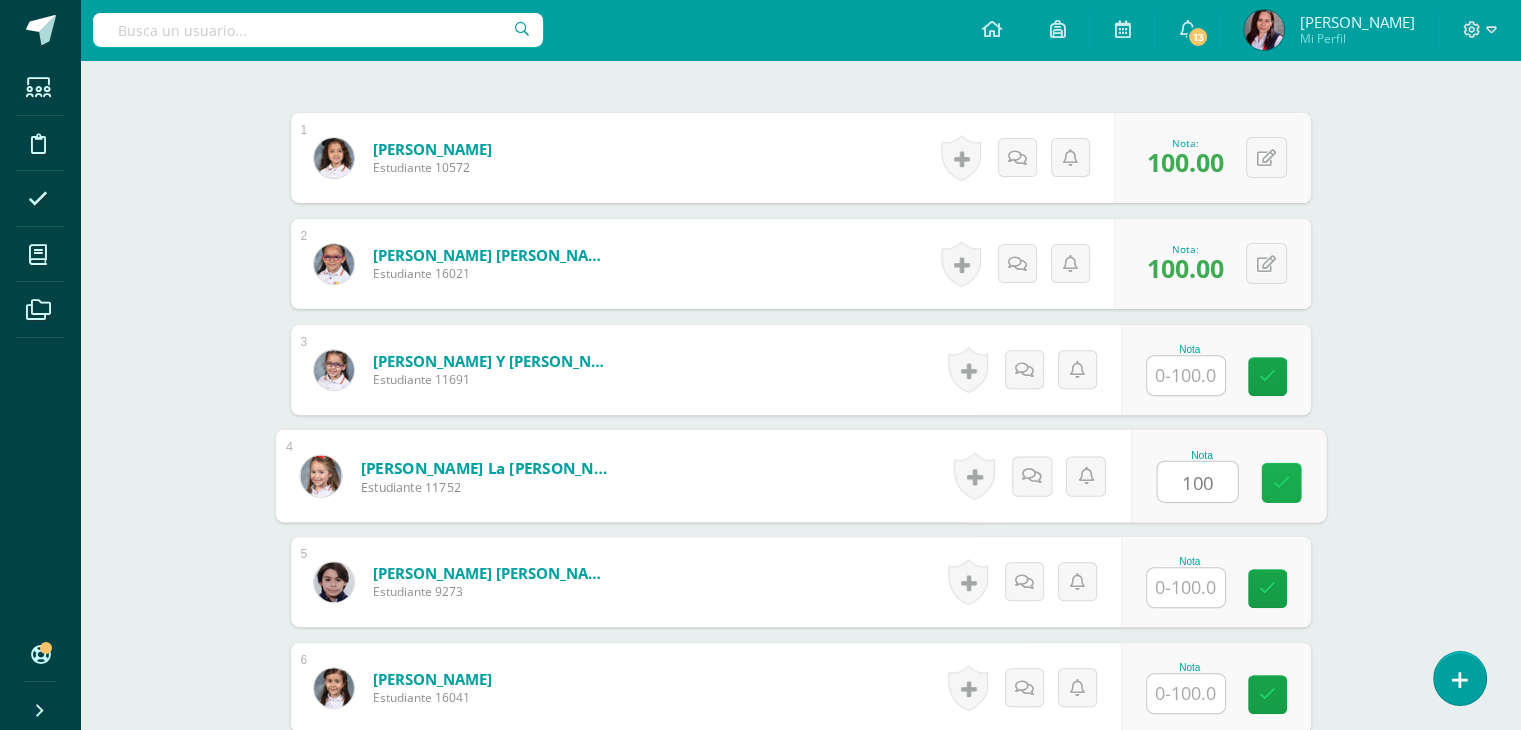 click at bounding box center [1281, 483] 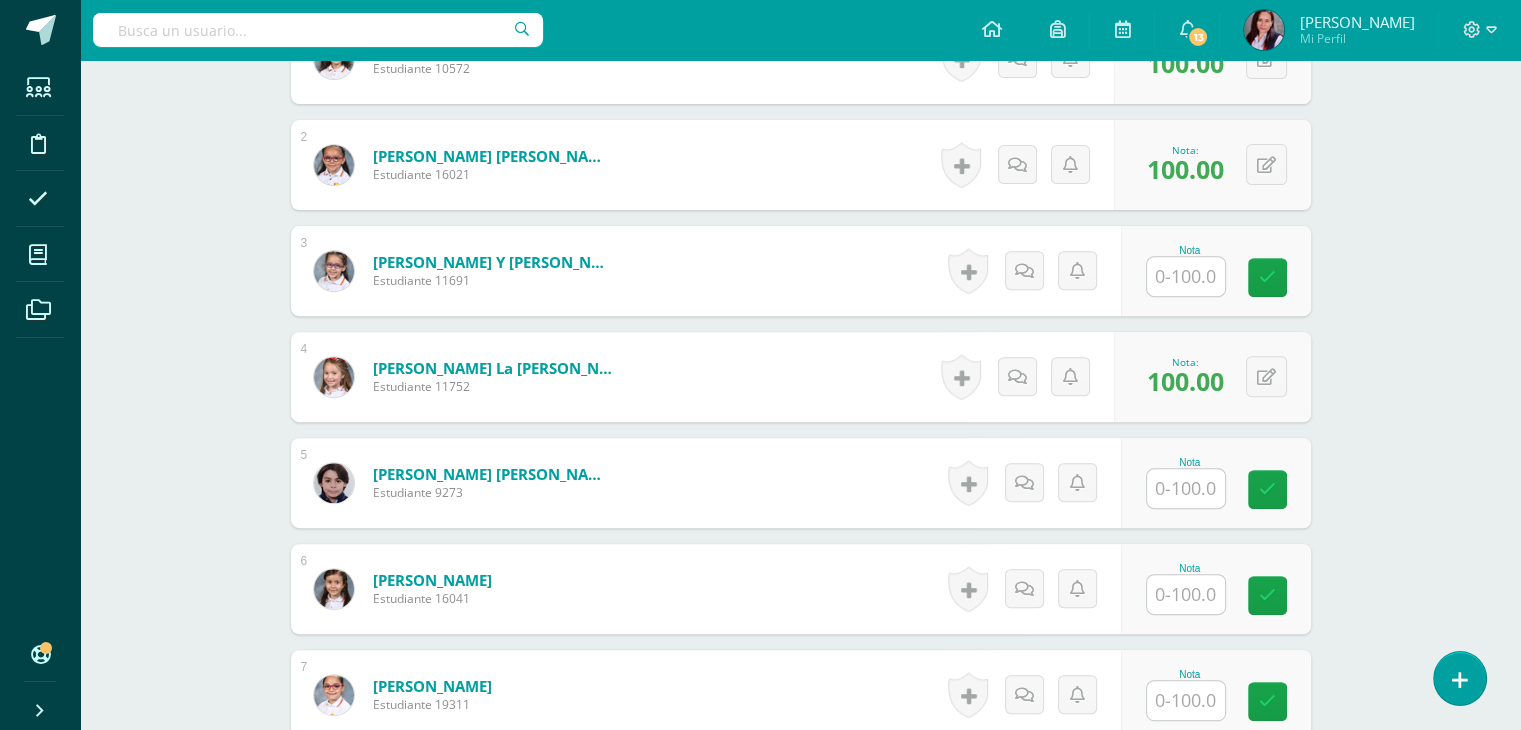 scroll, scrollTop: 748, scrollLeft: 0, axis: vertical 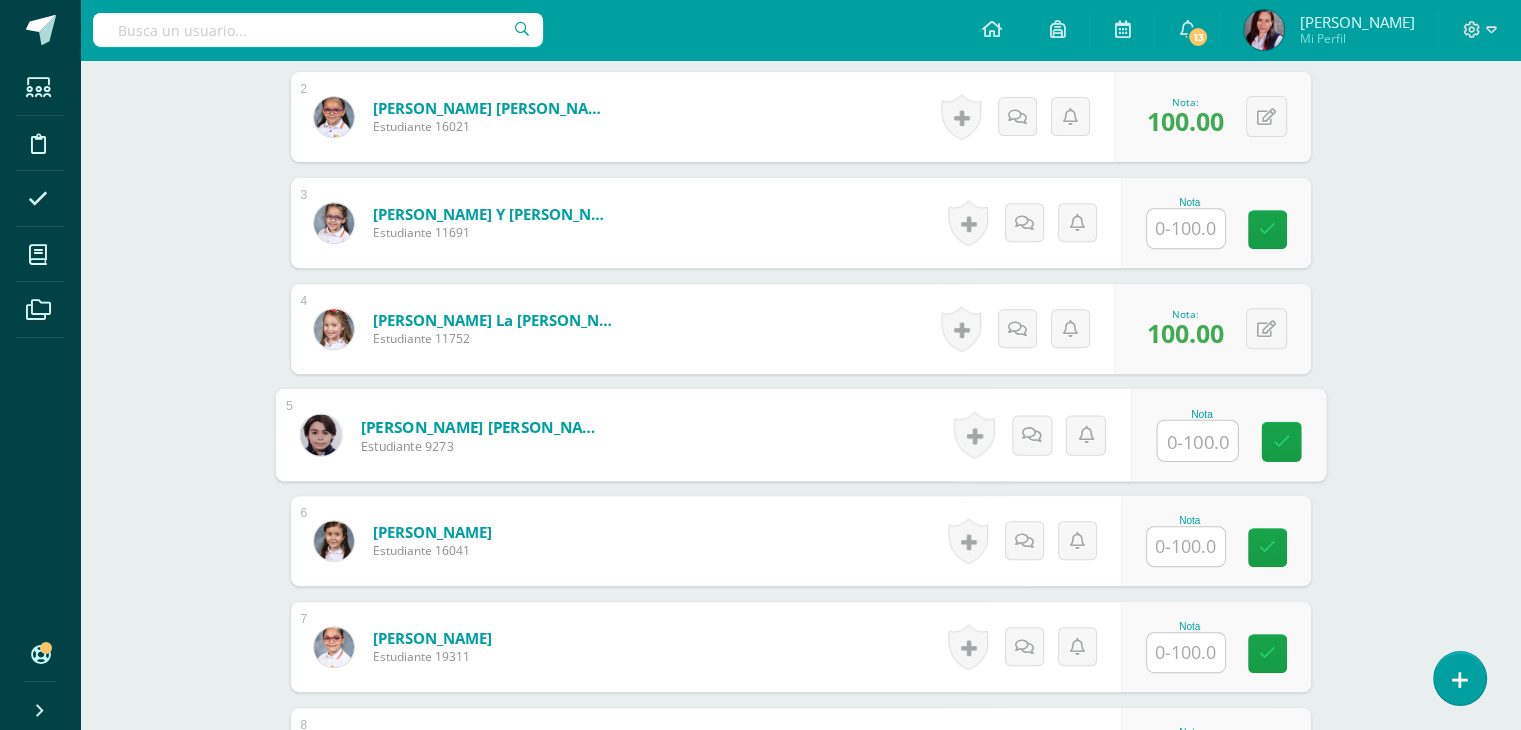 click at bounding box center (1197, 441) 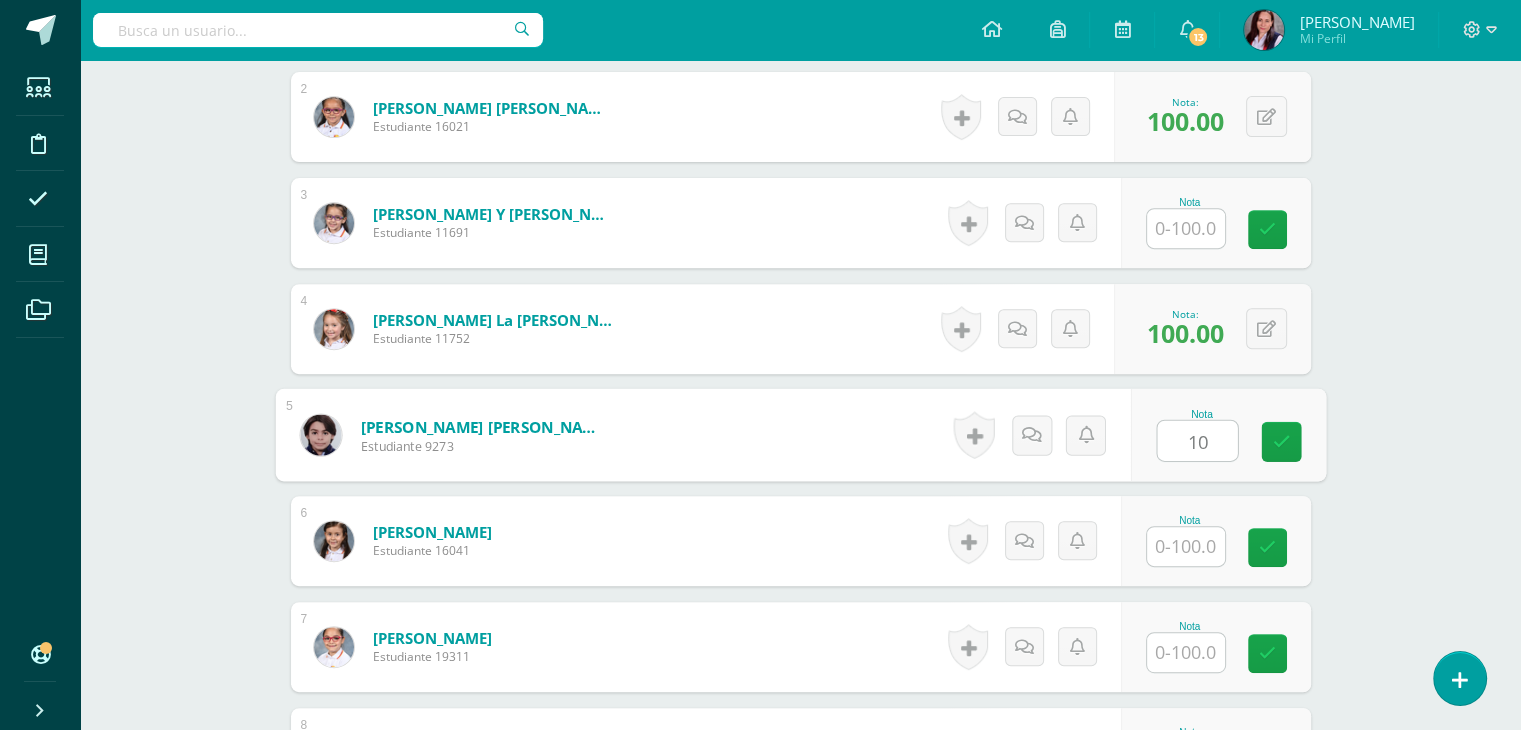 type on "100" 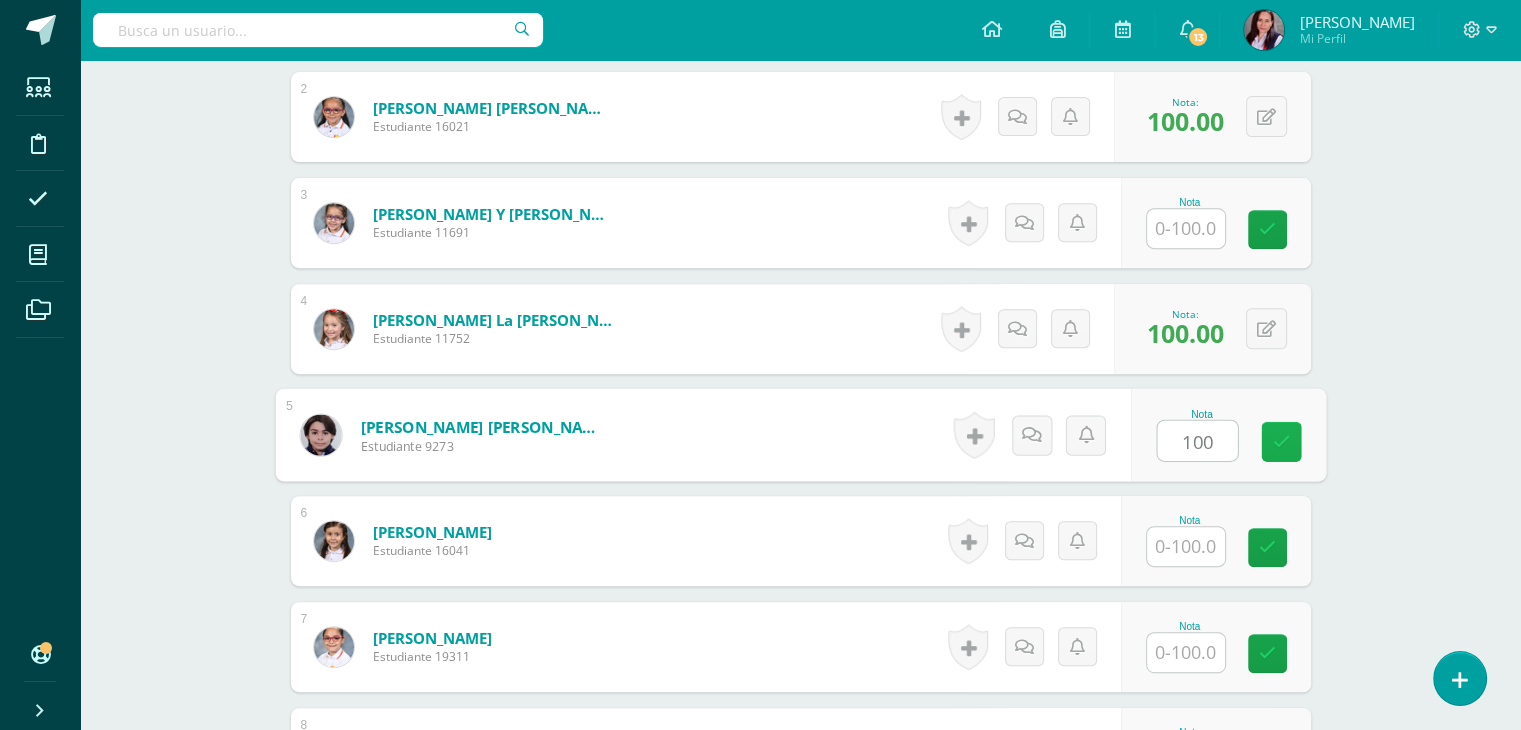 click at bounding box center [1281, 442] 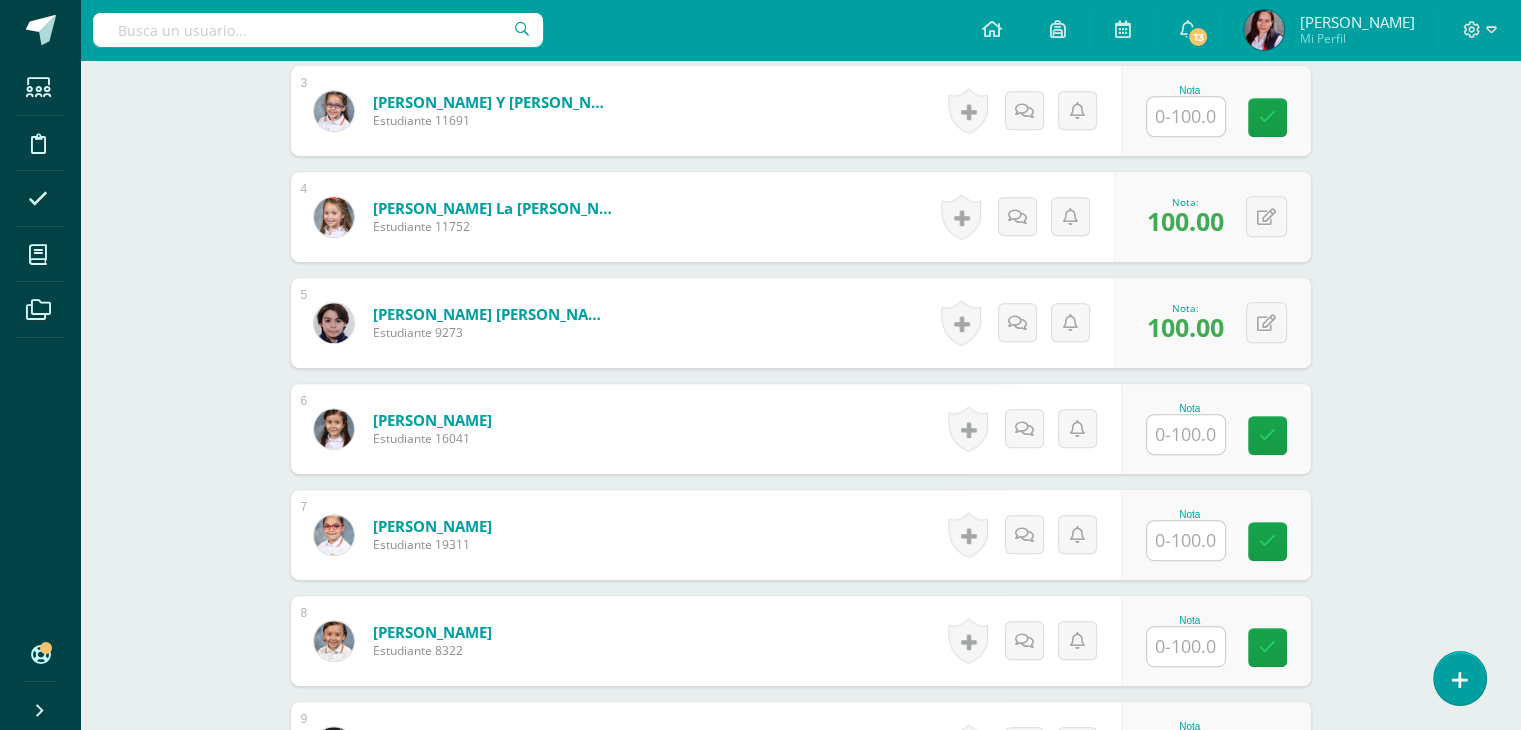 scroll, scrollTop: 863, scrollLeft: 0, axis: vertical 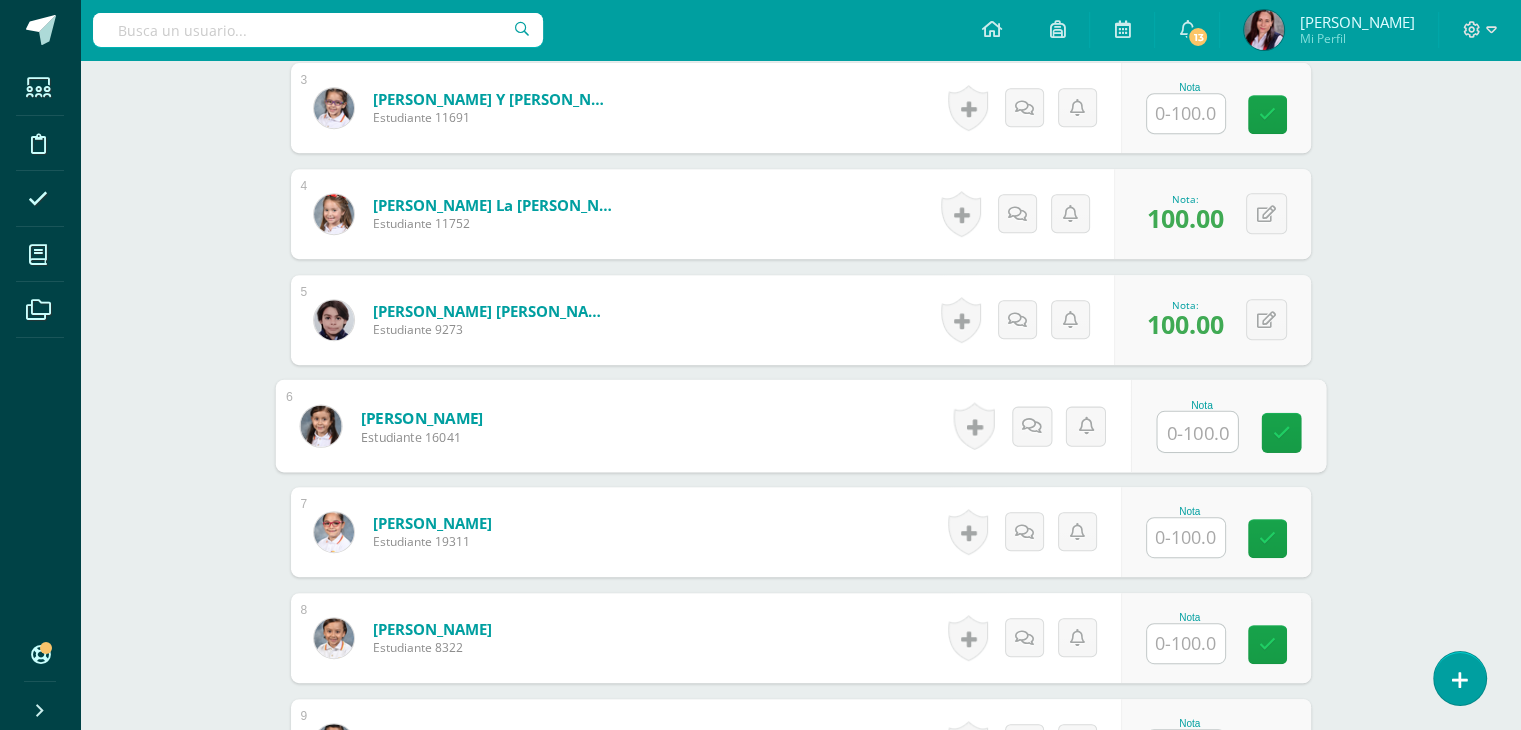 click at bounding box center (1197, 432) 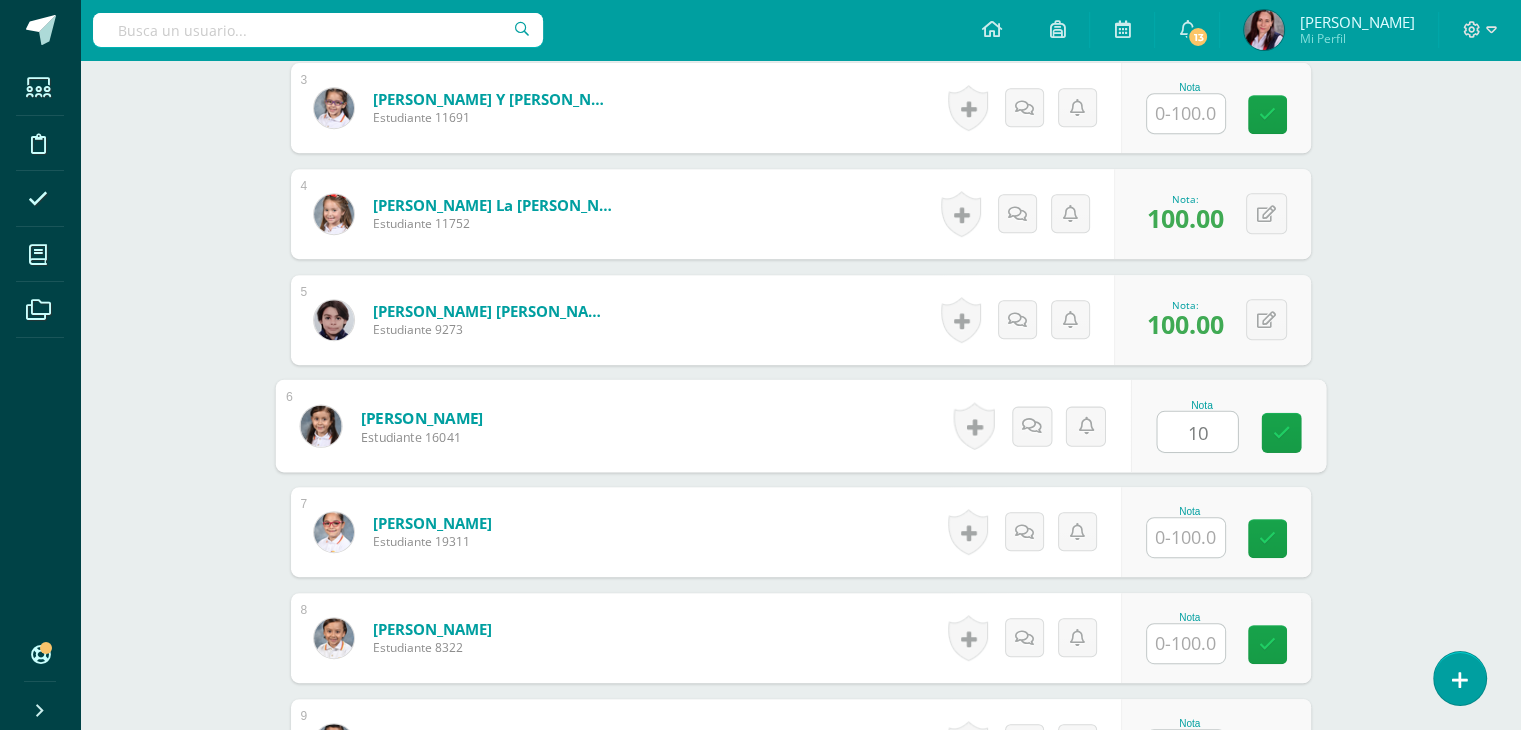 type on "100" 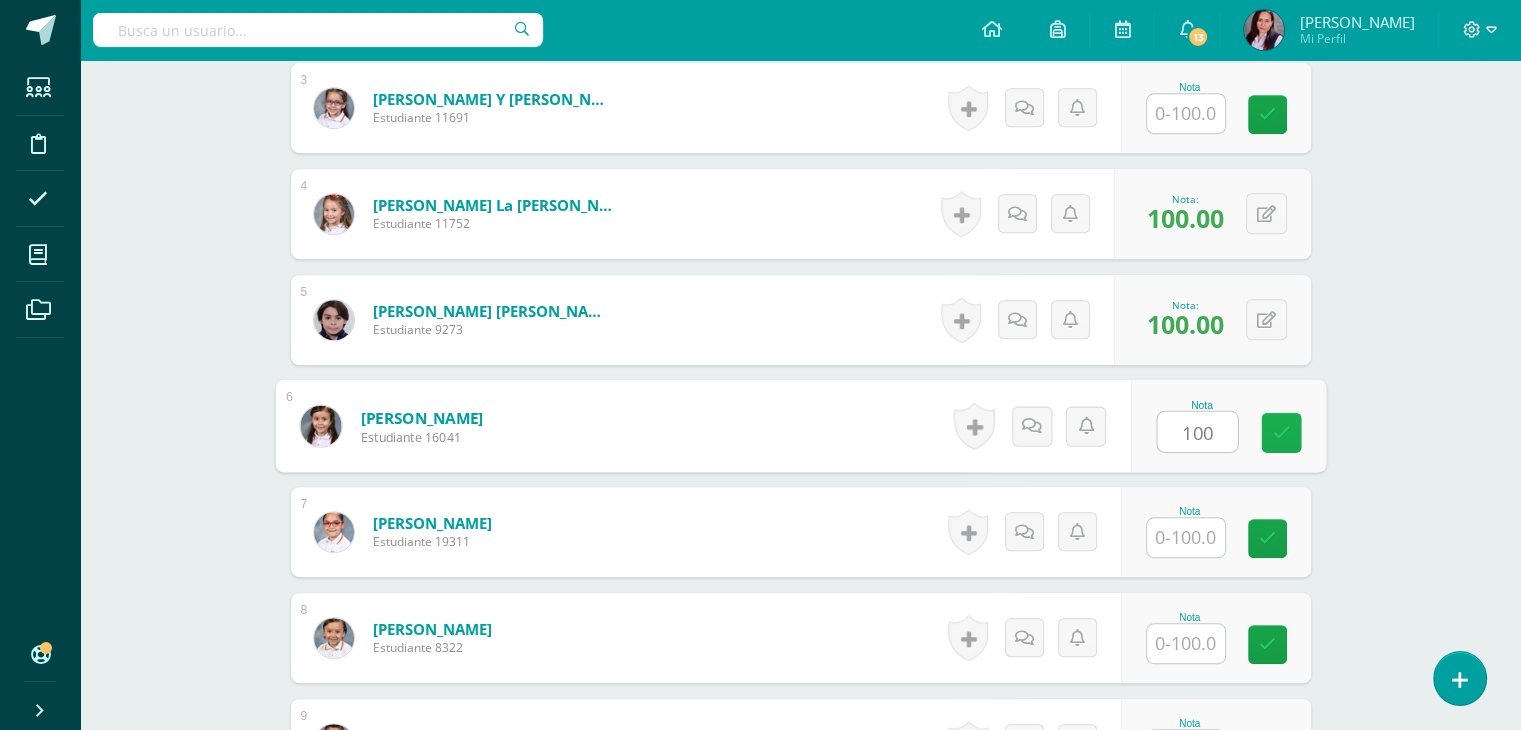 click at bounding box center [1281, 432] 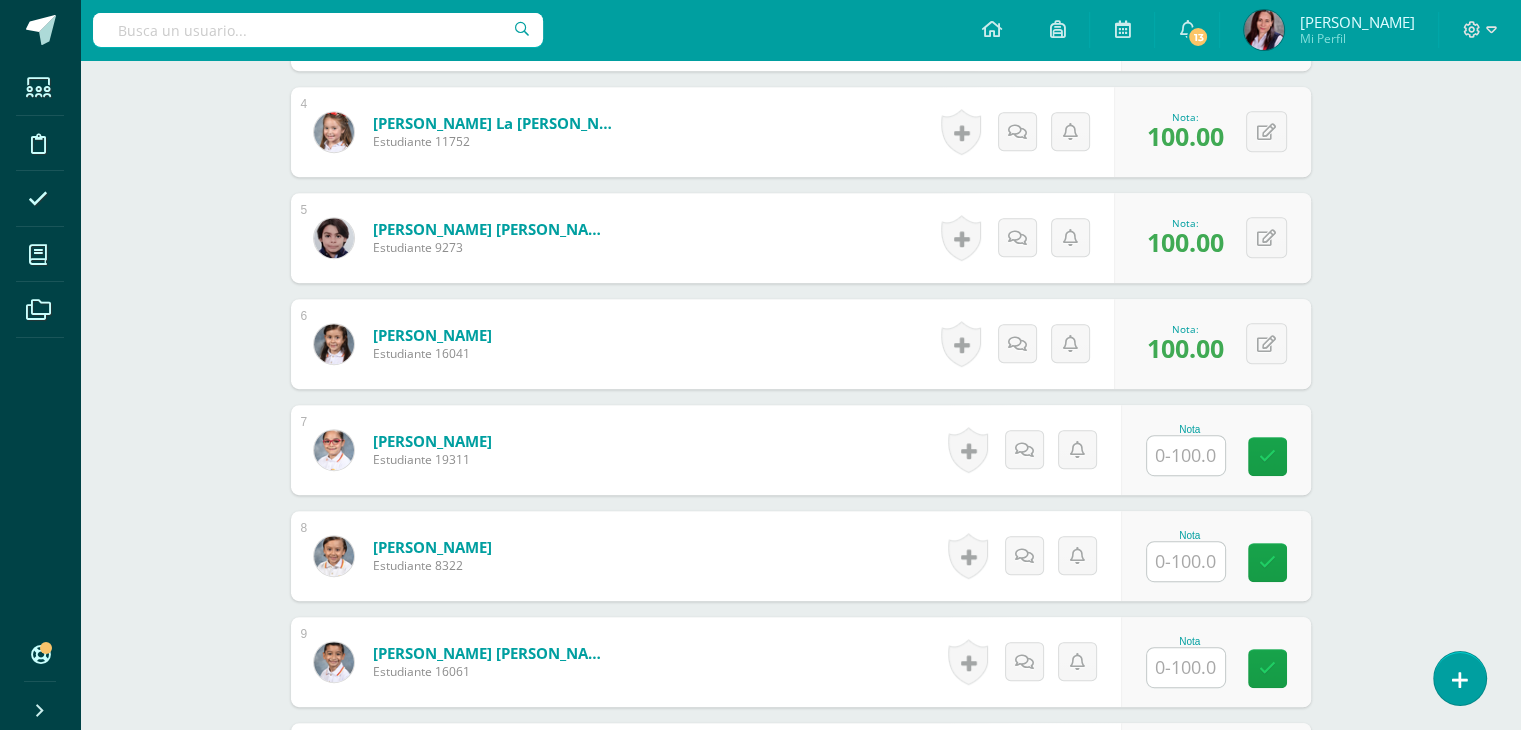 scroll, scrollTop: 947, scrollLeft: 0, axis: vertical 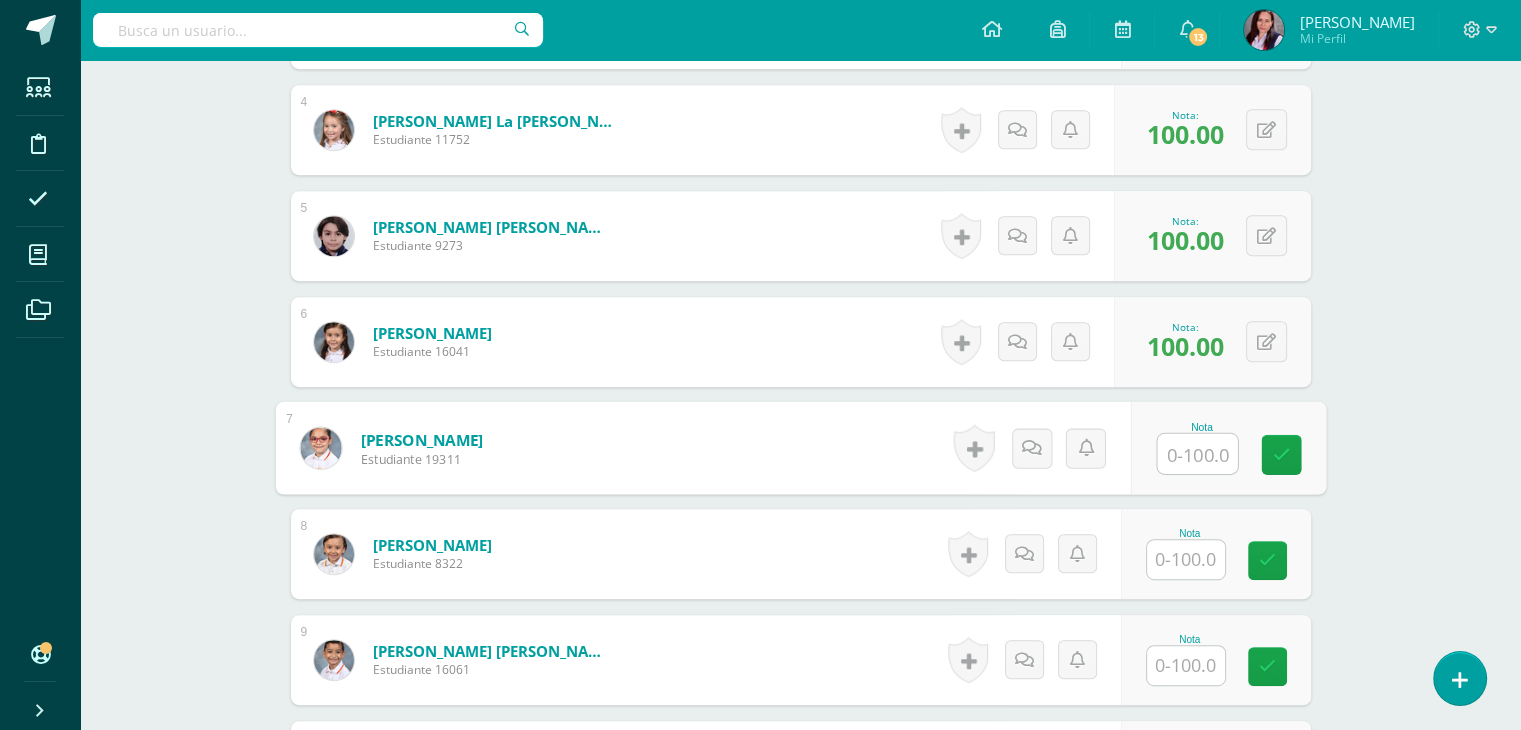 click at bounding box center [1197, 454] 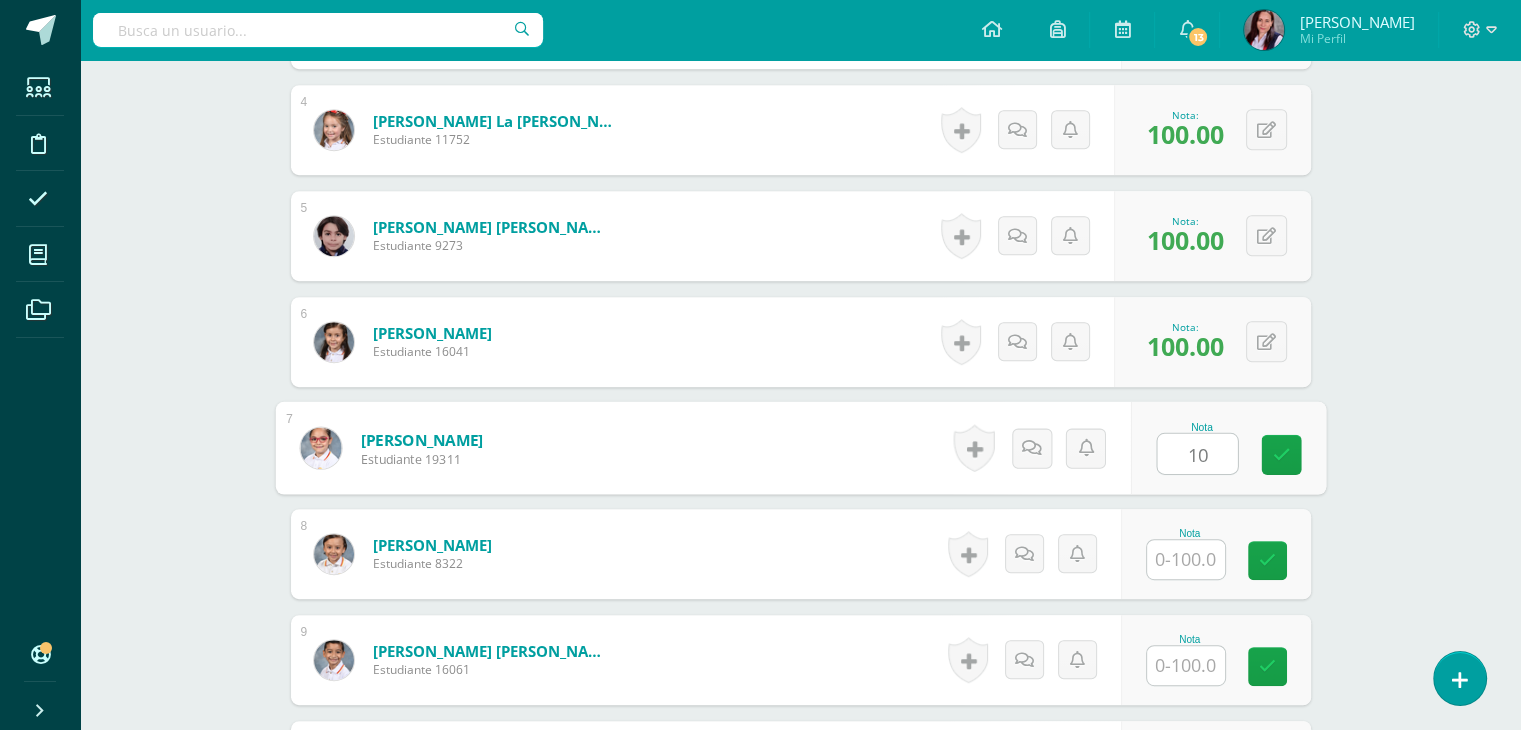 type on "100" 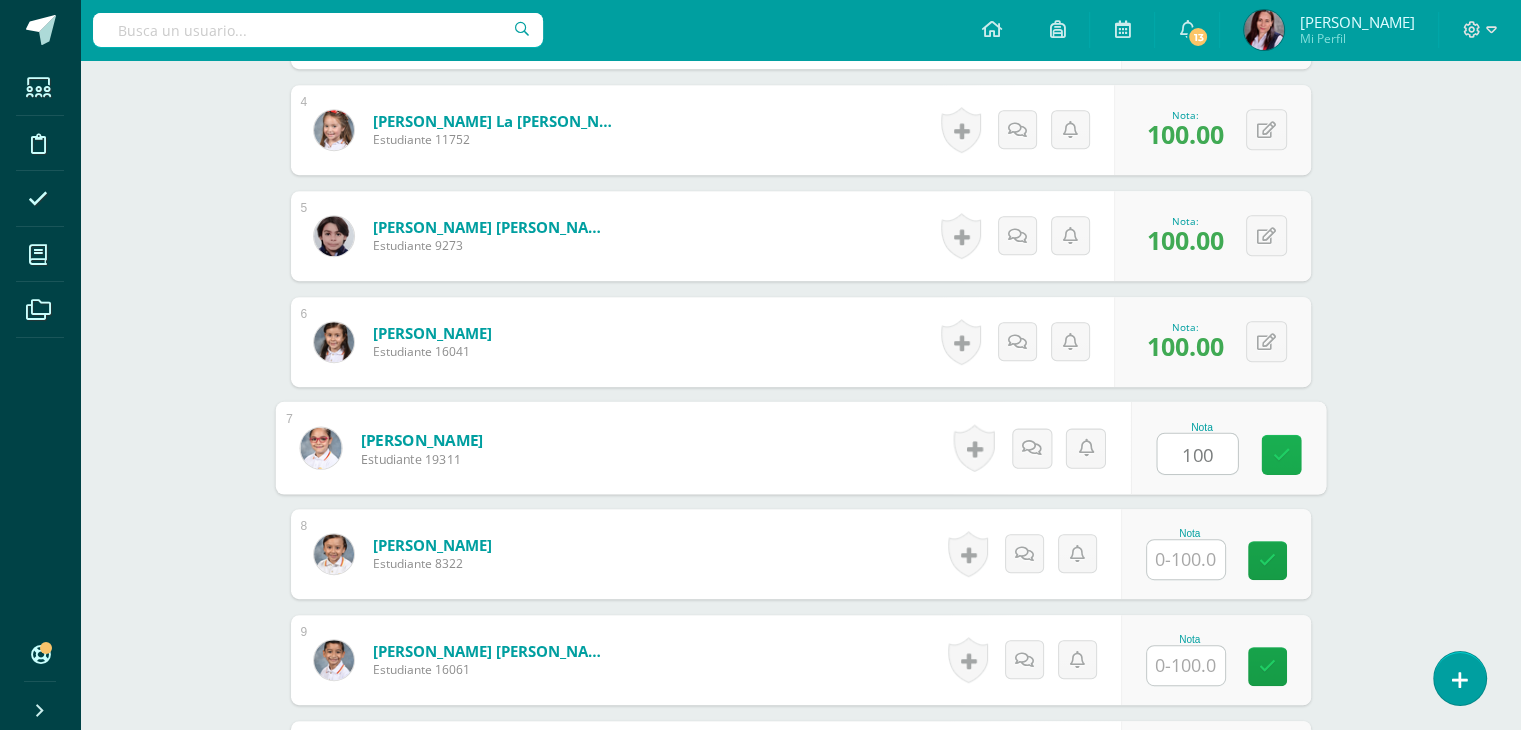 click at bounding box center [1281, 455] 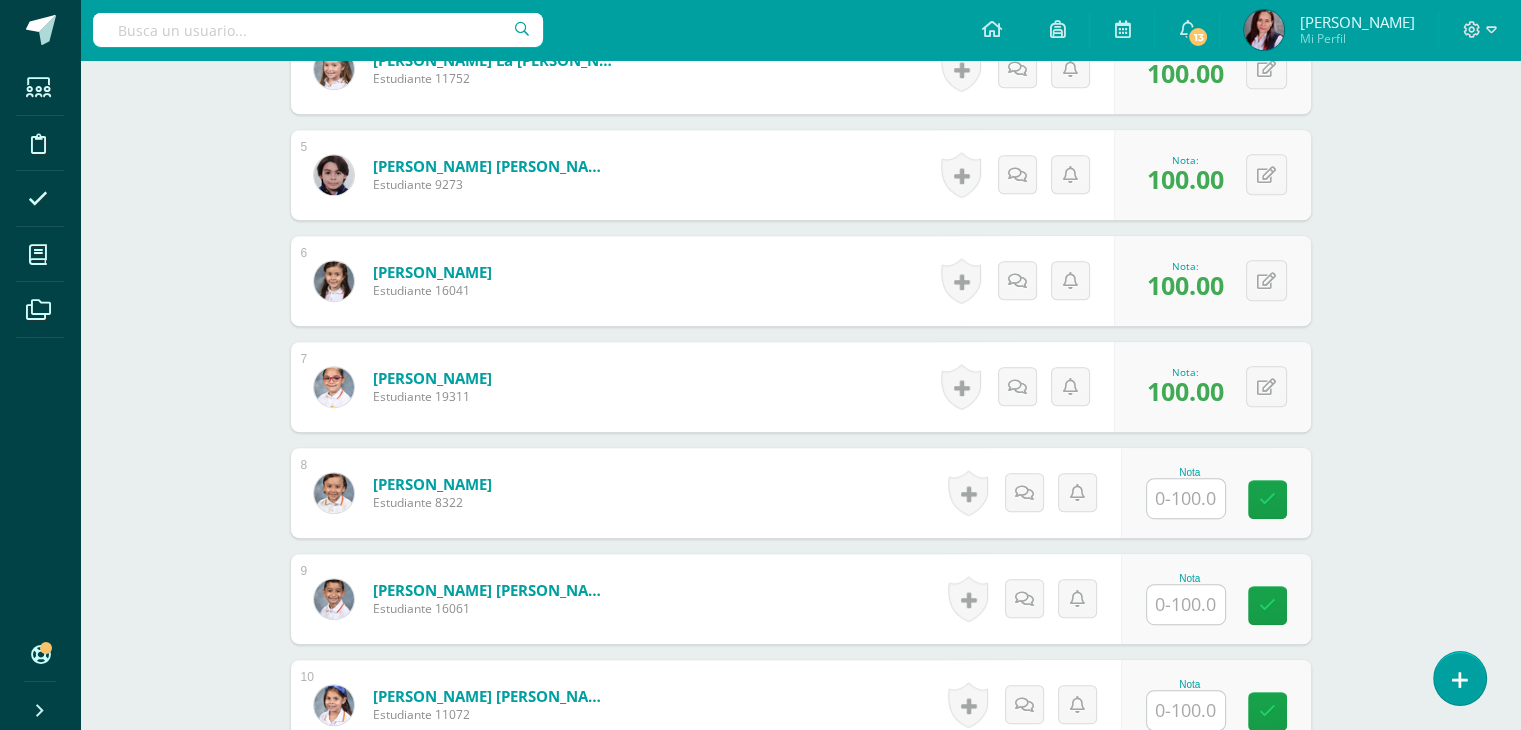 scroll, scrollTop: 1028, scrollLeft: 0, axis: vertical 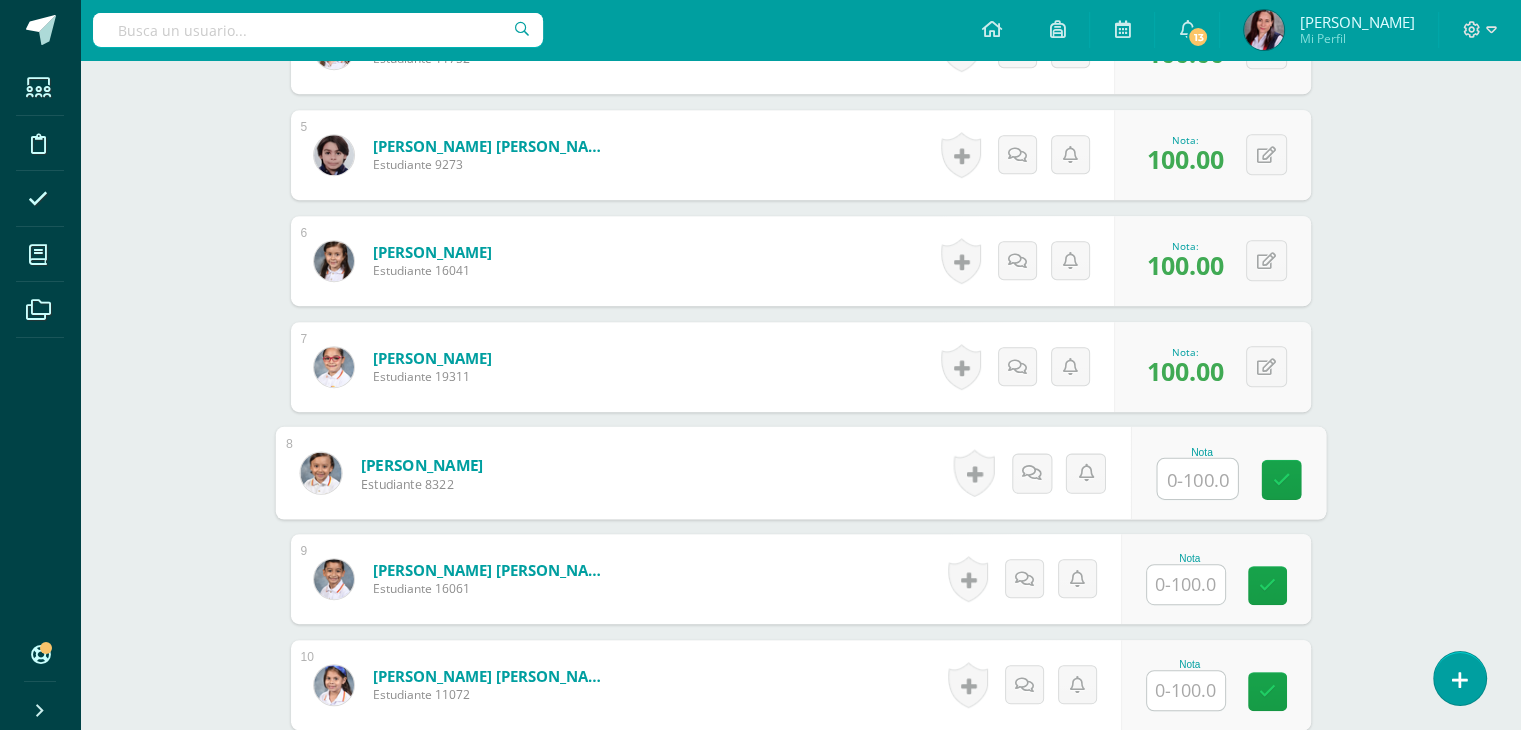 click at bounding box center [1197, 479] 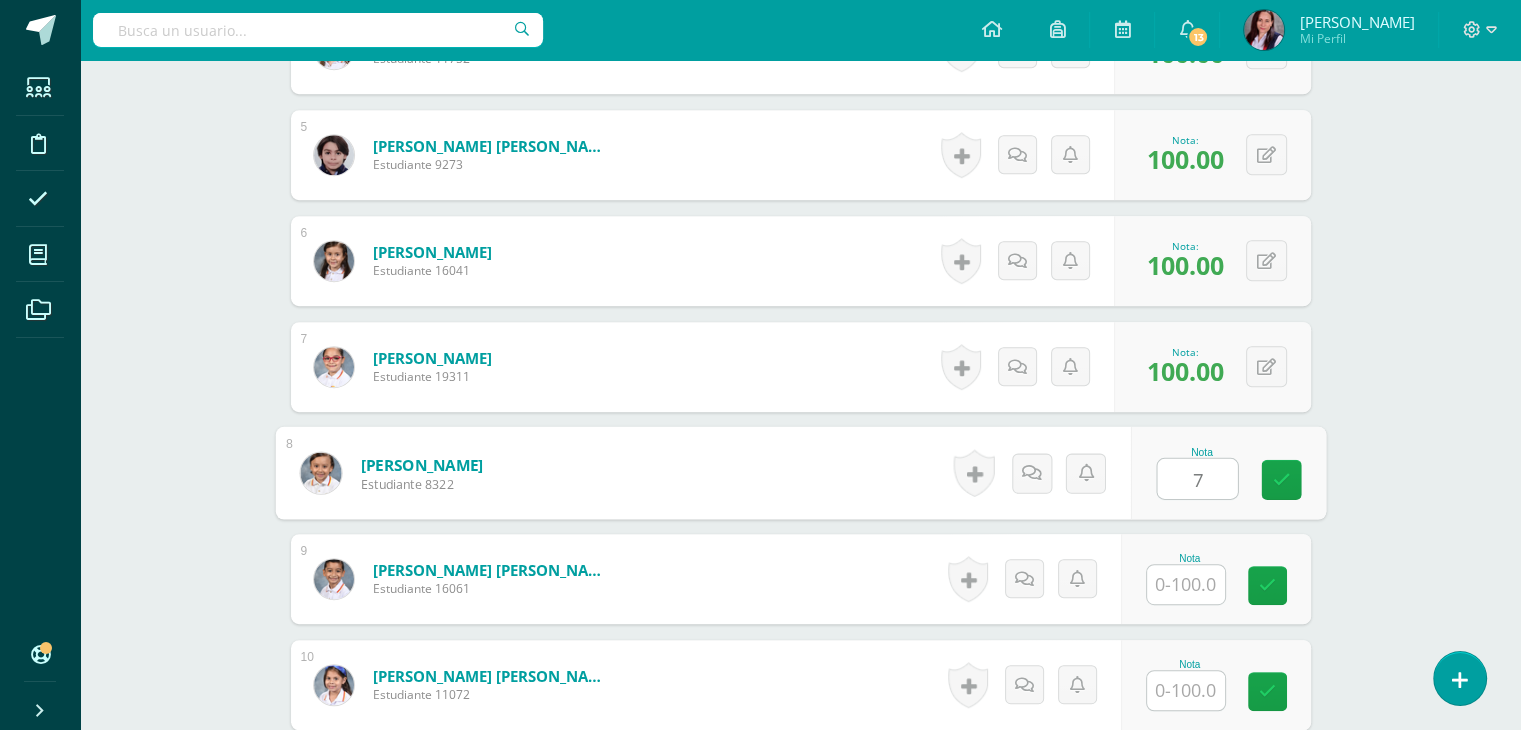 type on "70" 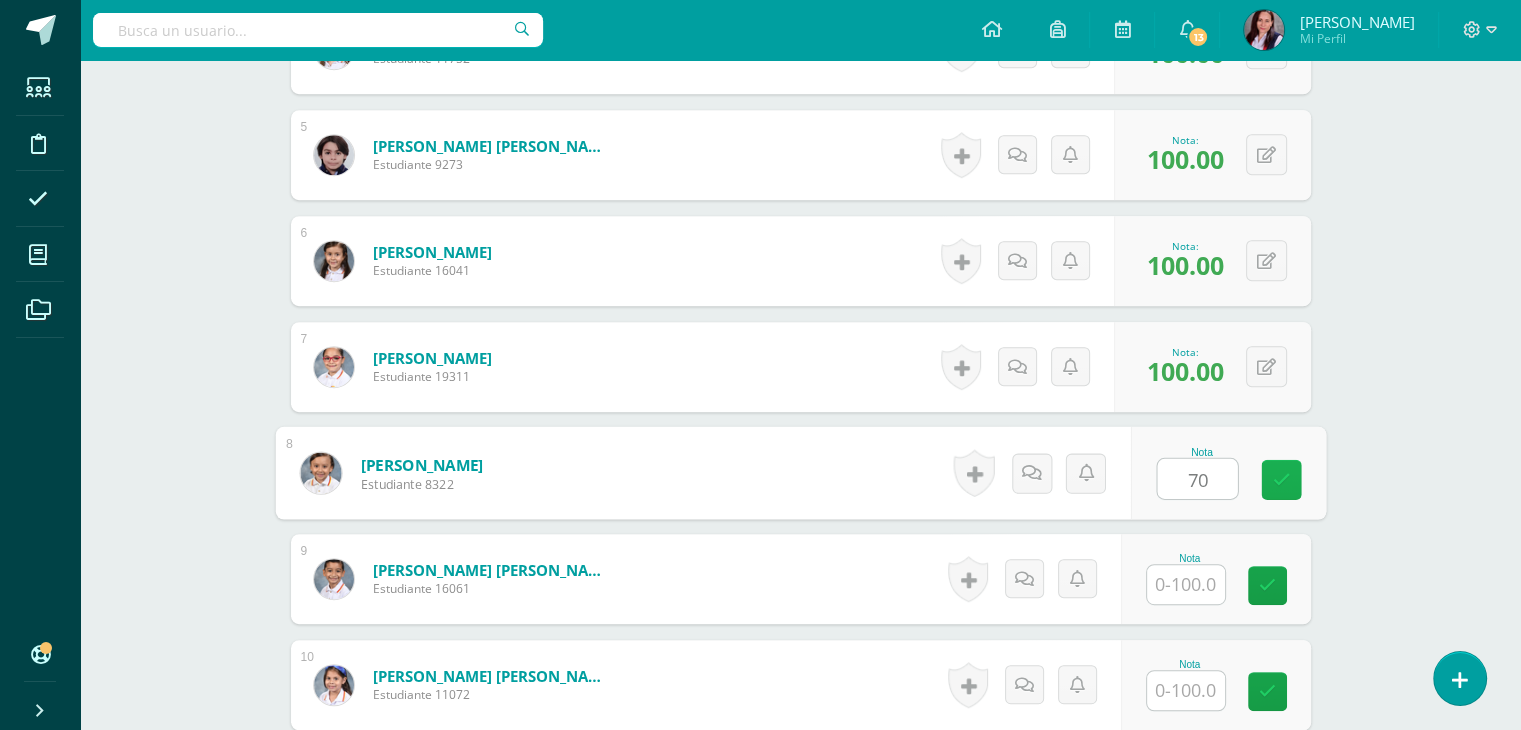 click at bounding box center [1281, 479] 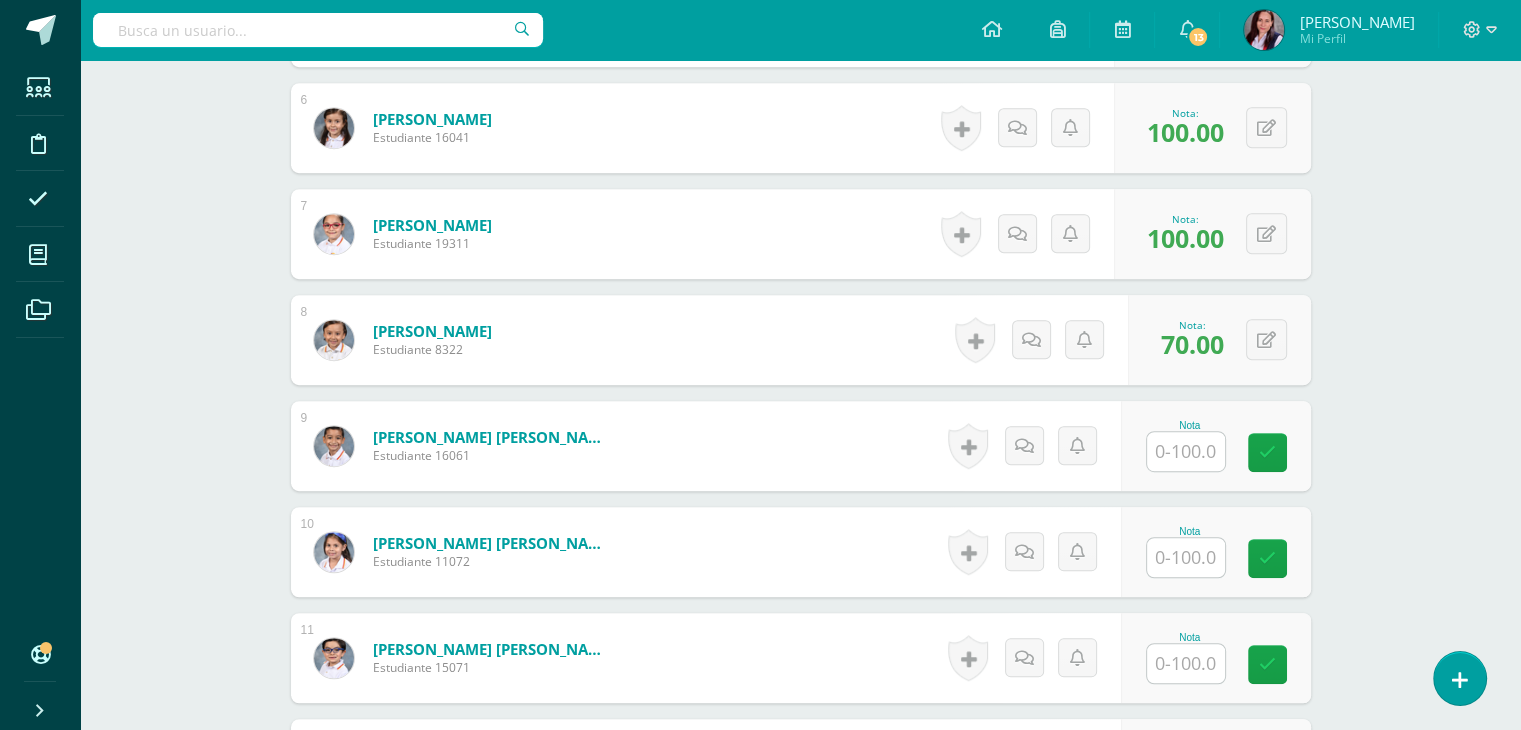 scroll, scrollTop: 1163, scrollLeft: 0, axis: vertical 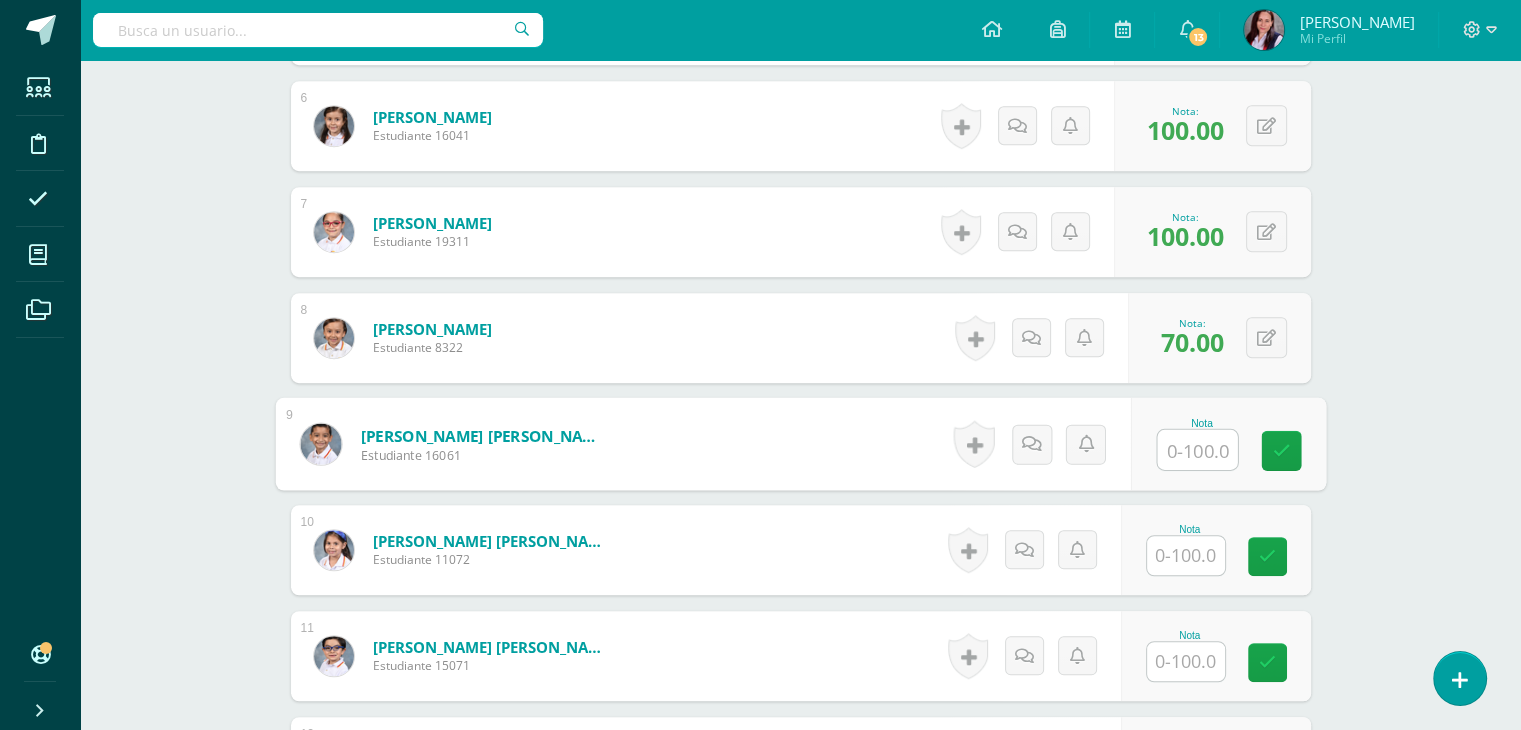 click at bounding box center (1197, 450) 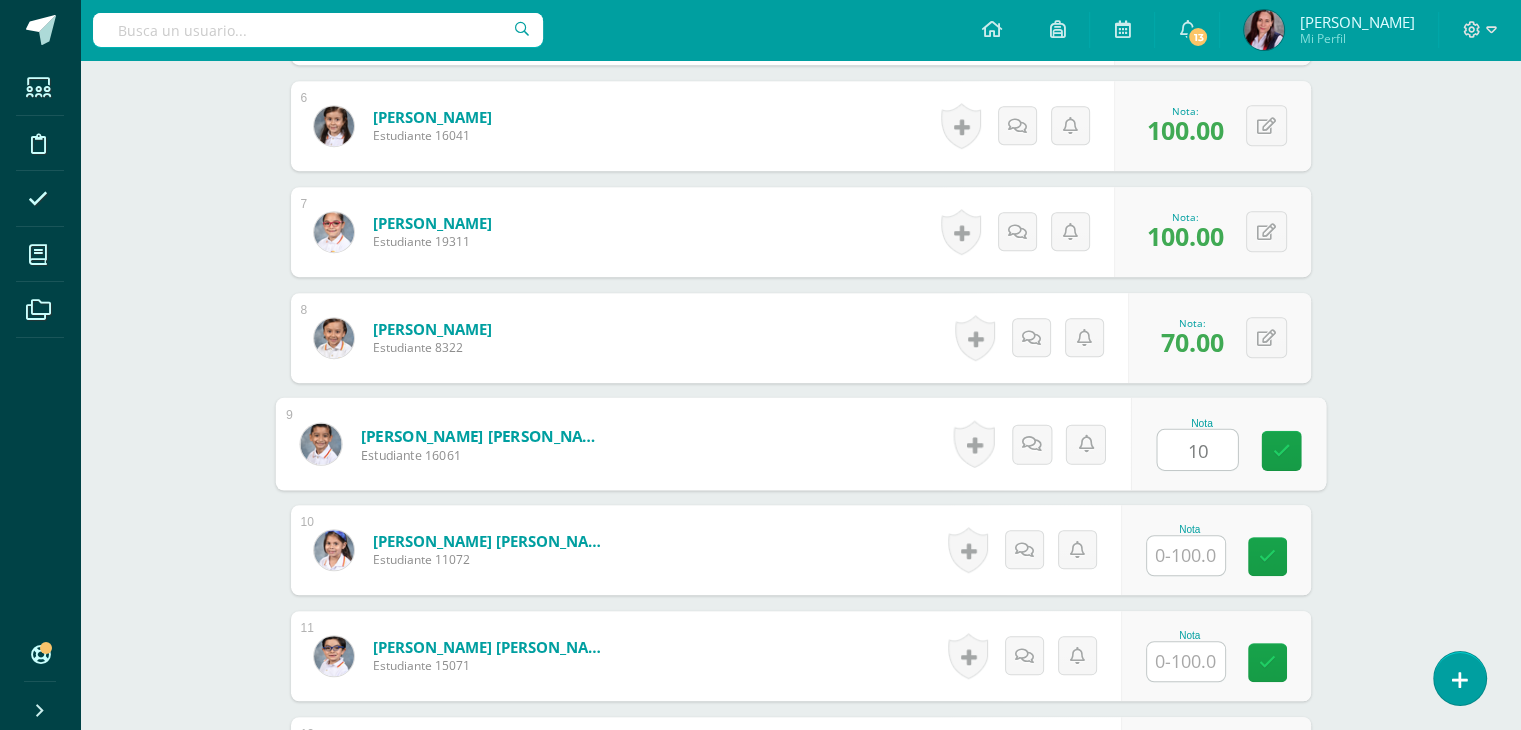 type on "100" 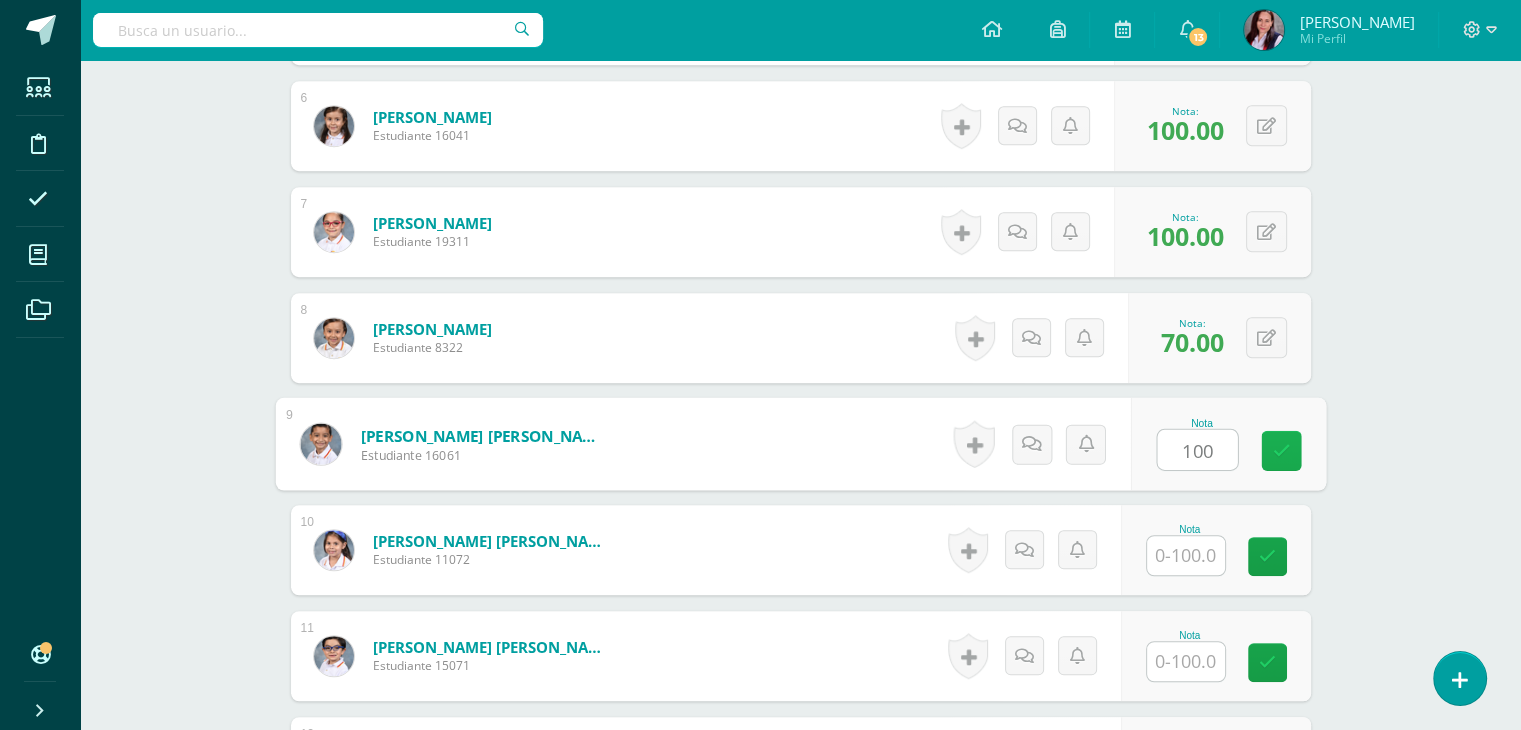 click at bounding box center (1281, 451) 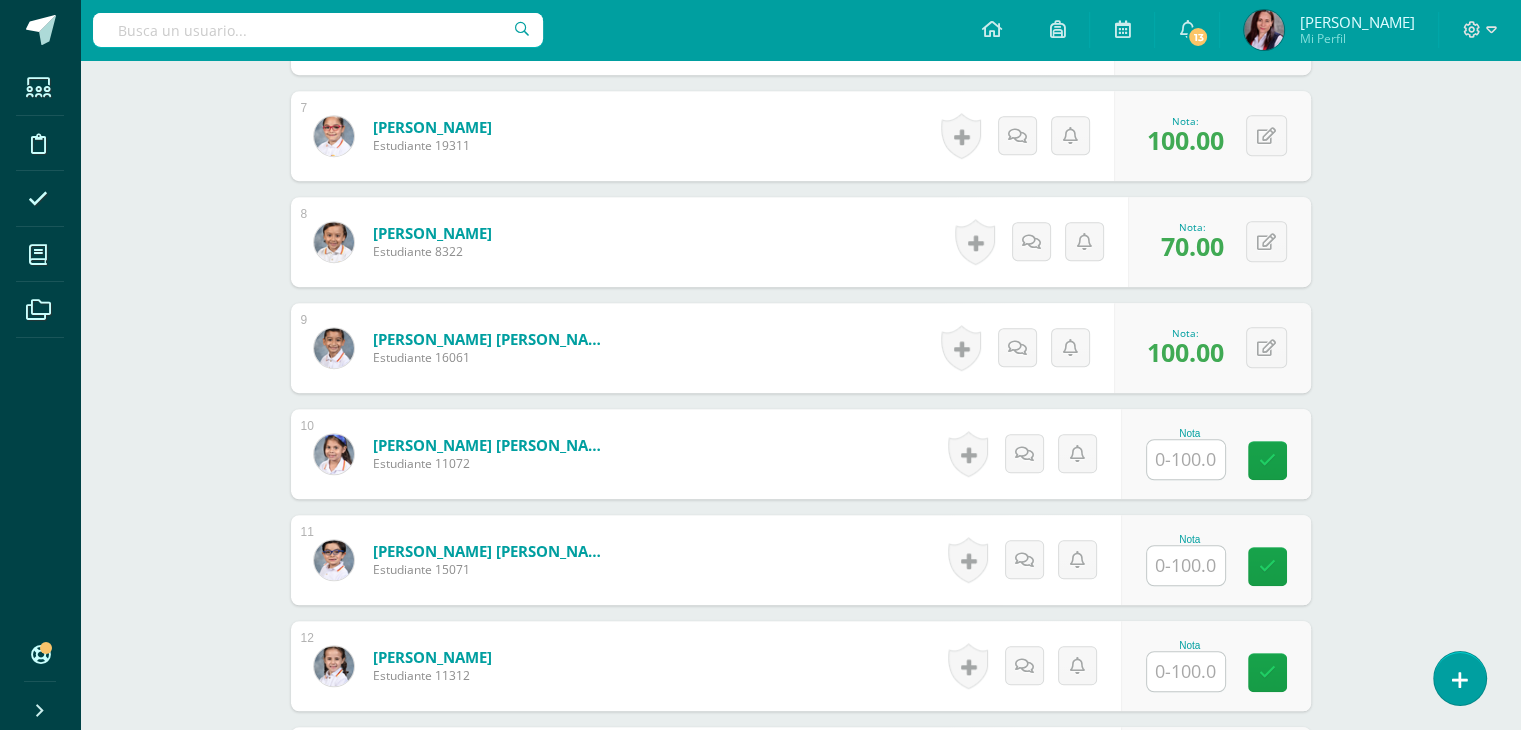 scroll, scrollTop: 1260, scrollLeft: 0, axis: vertical 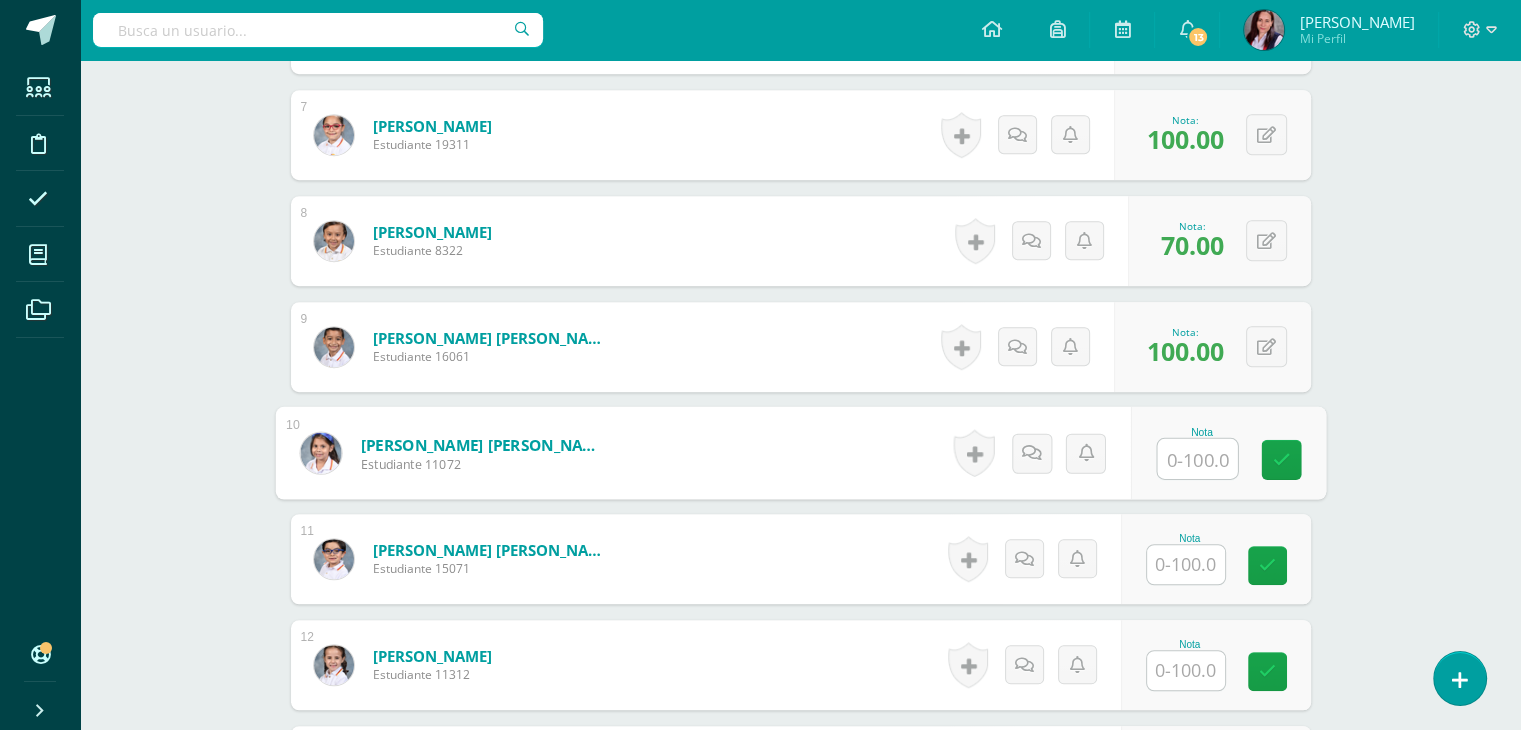 click at bounding box center [1197, 459] 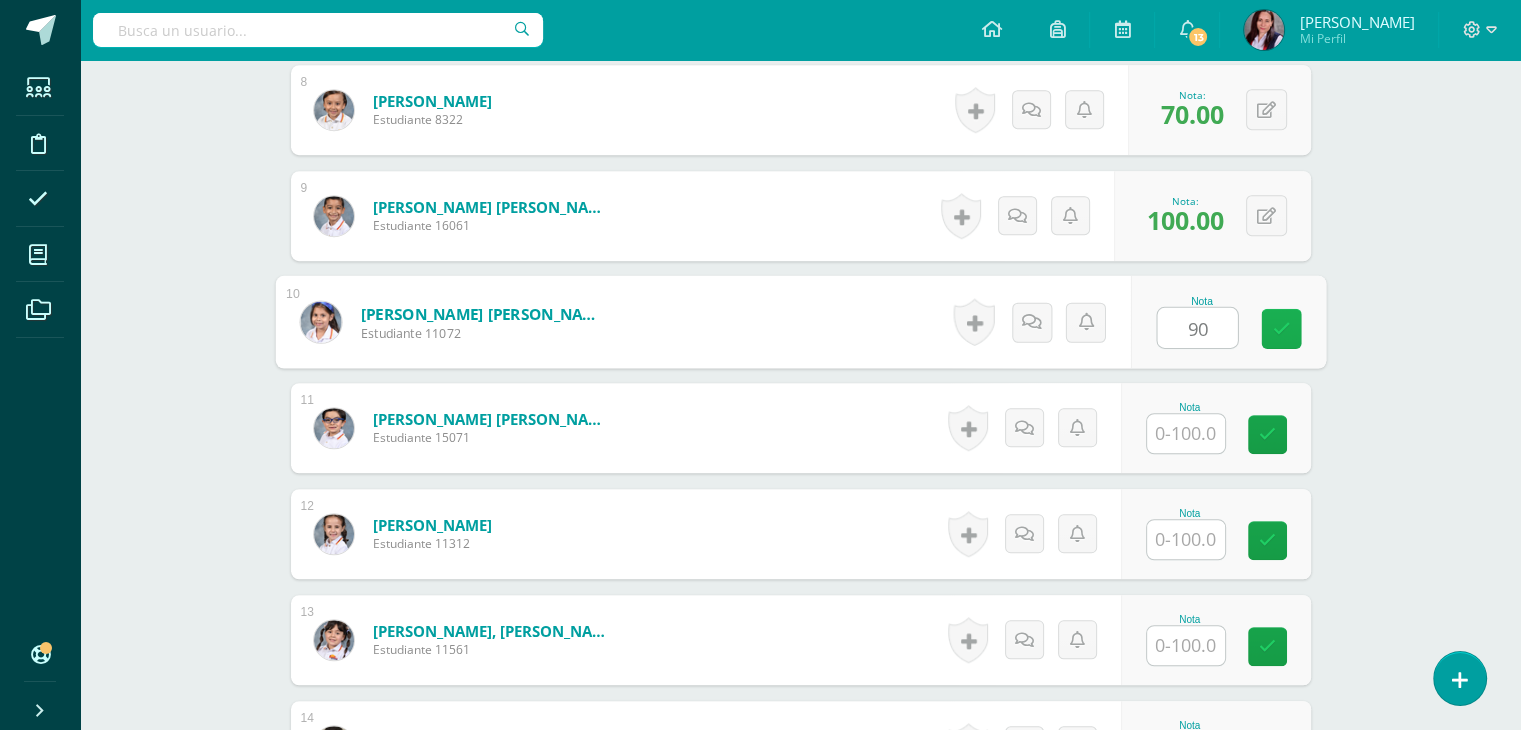 scroll, scrollTop: 1392, scrollLeft: 0, axis: vertical 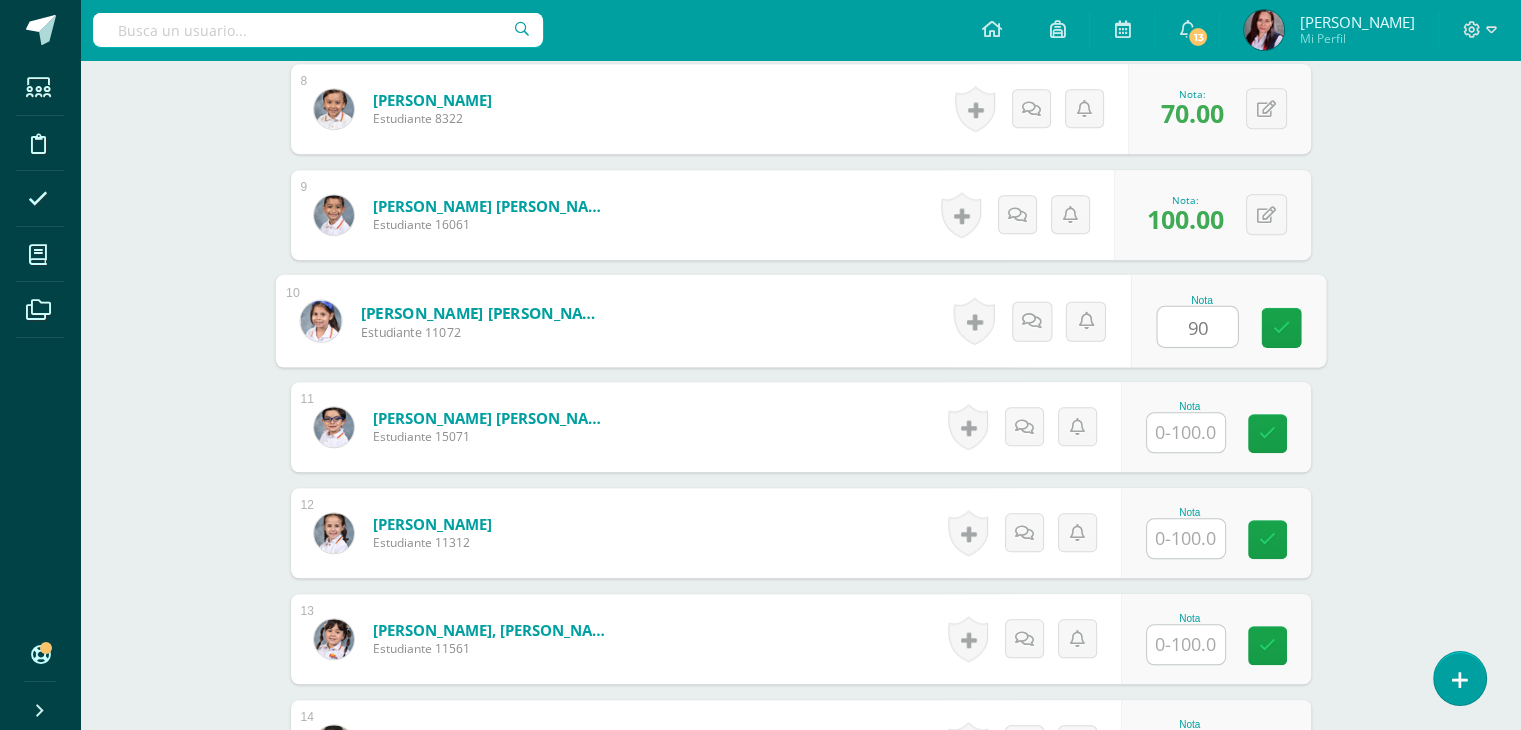 type on "90" 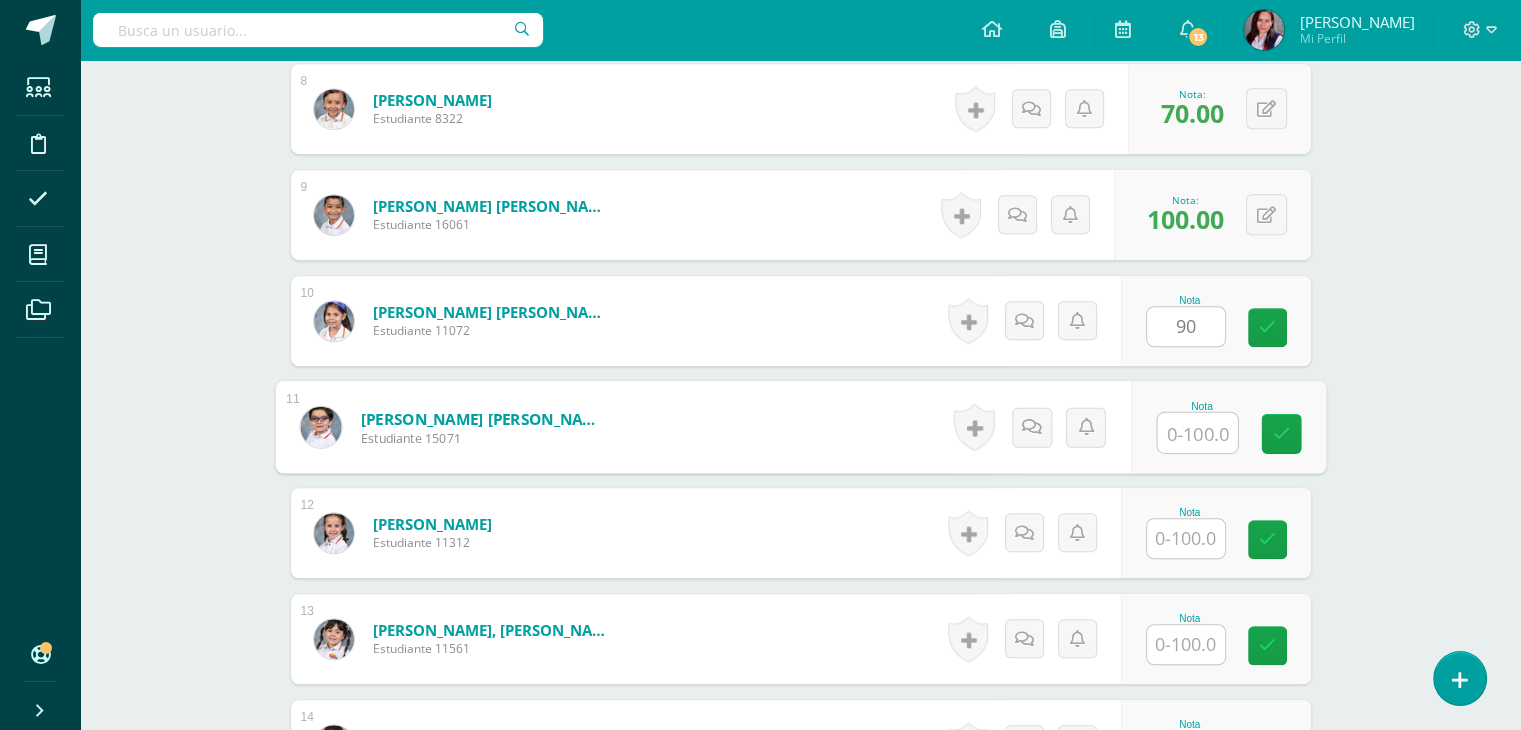 click at bounding box center (1197, 433) 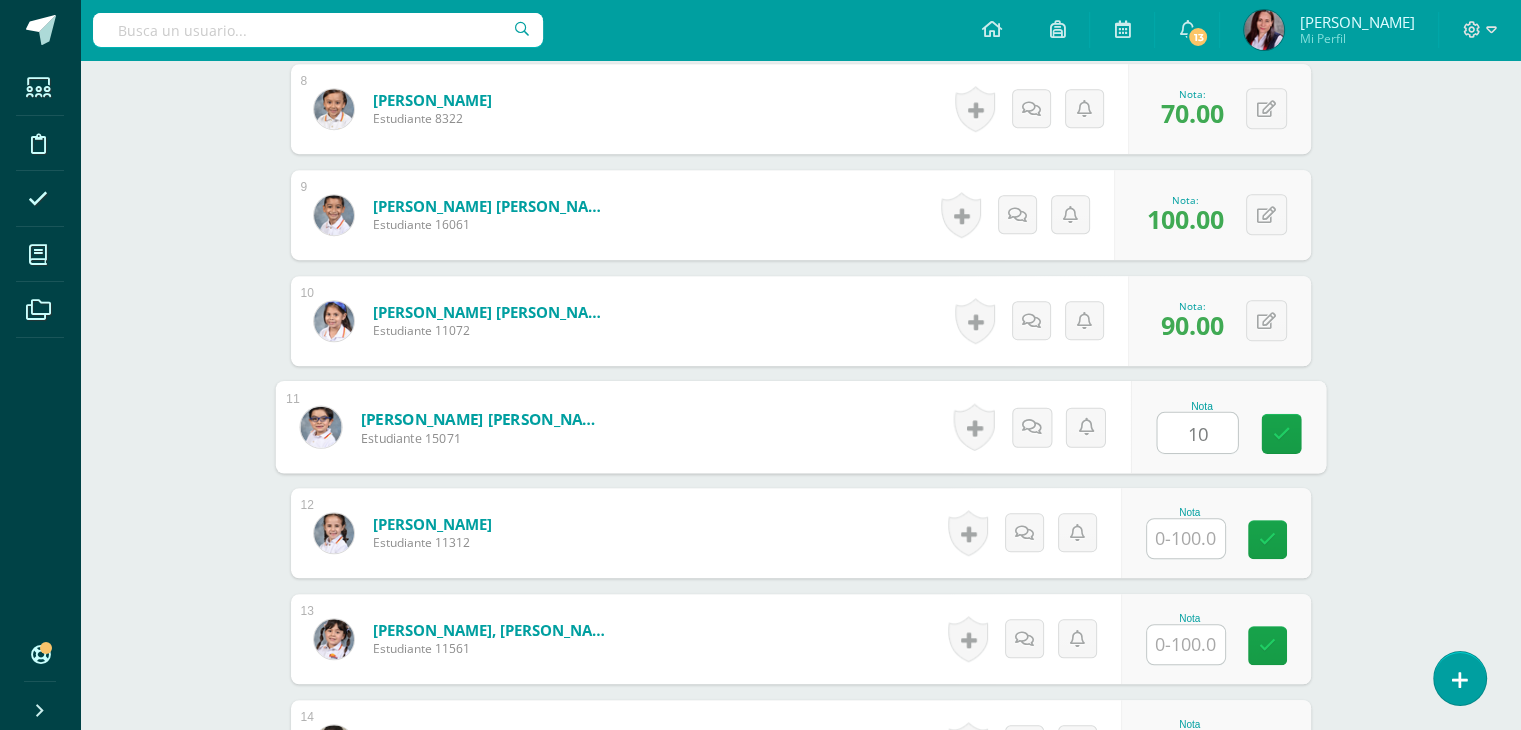 type on "100" 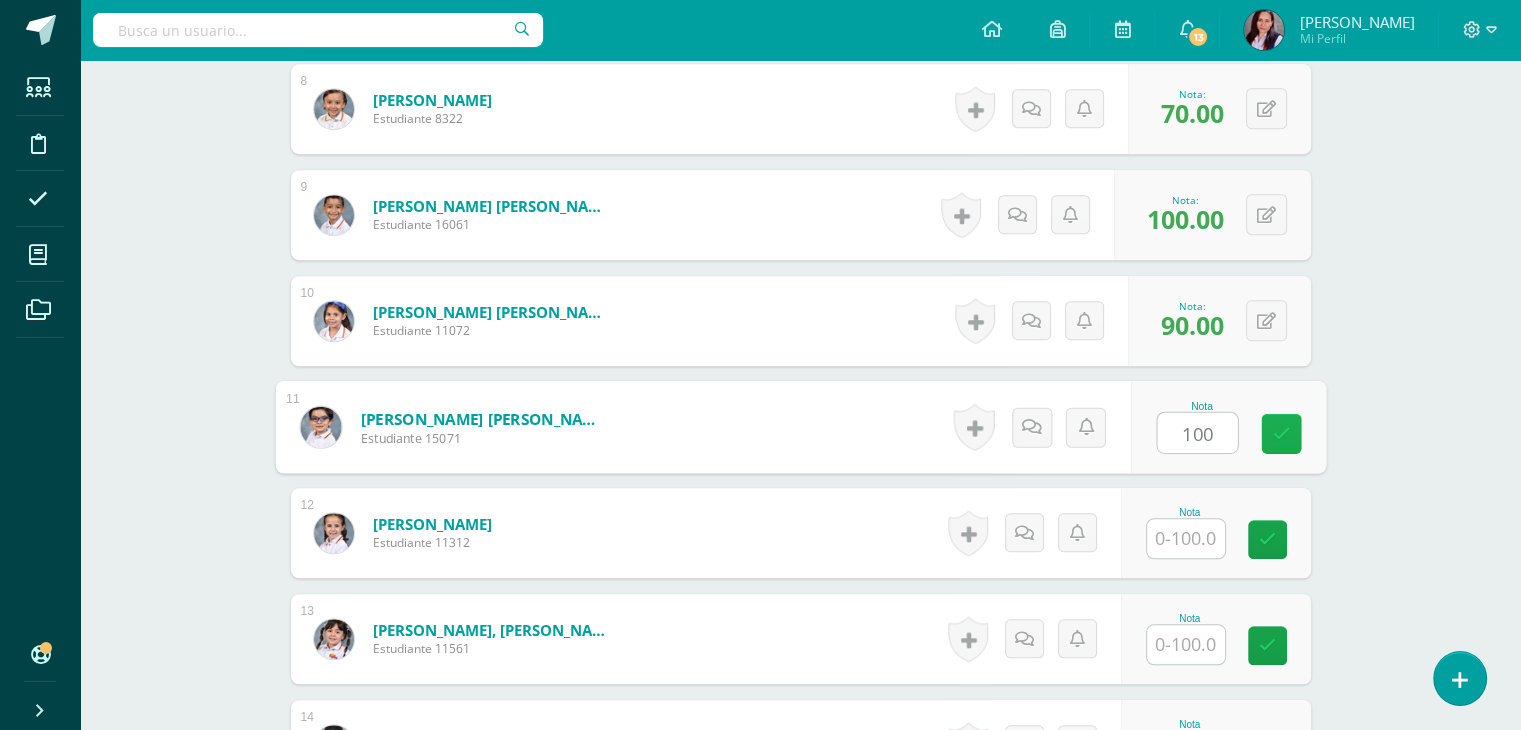 click at bounding box center [1281, 433] 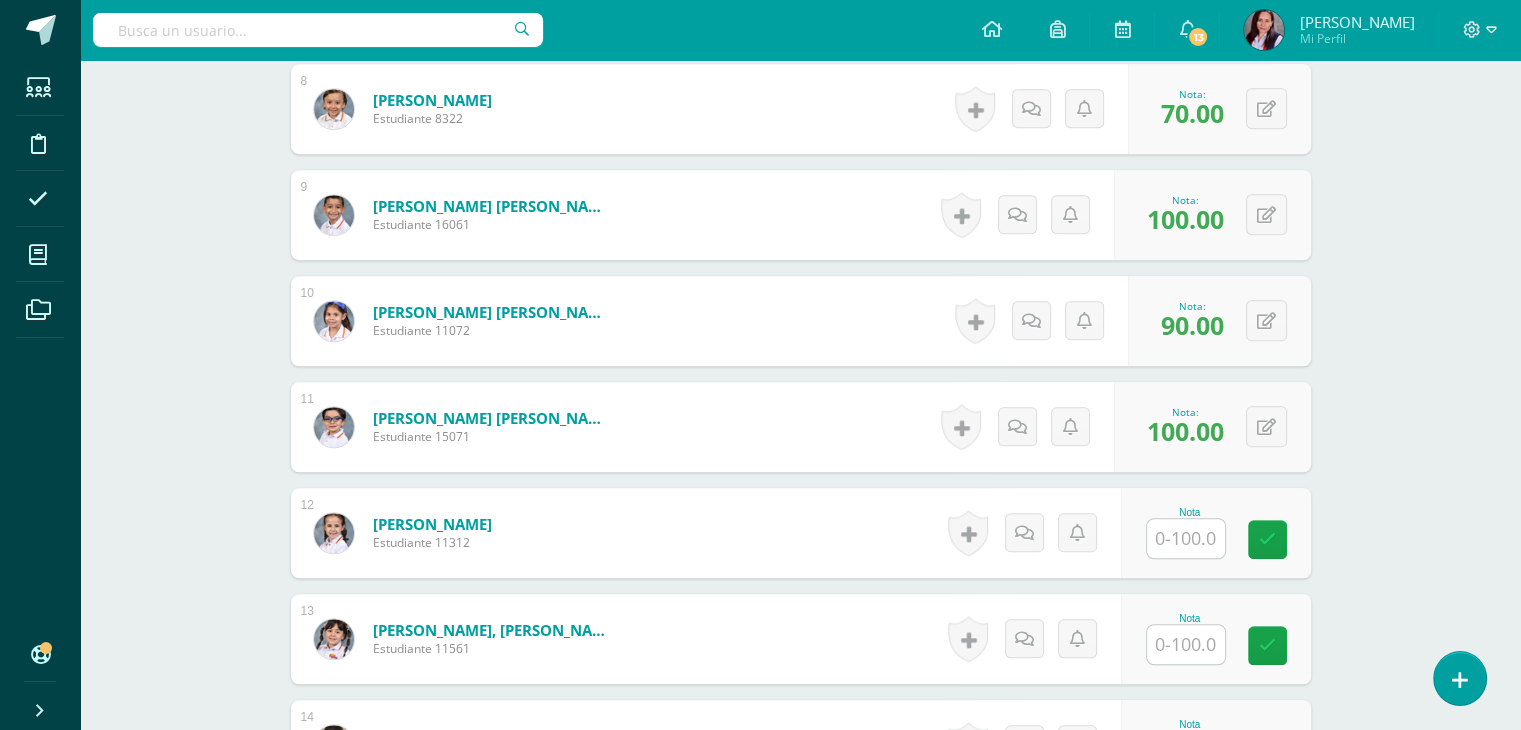 click at bounding box center [1186, 538] 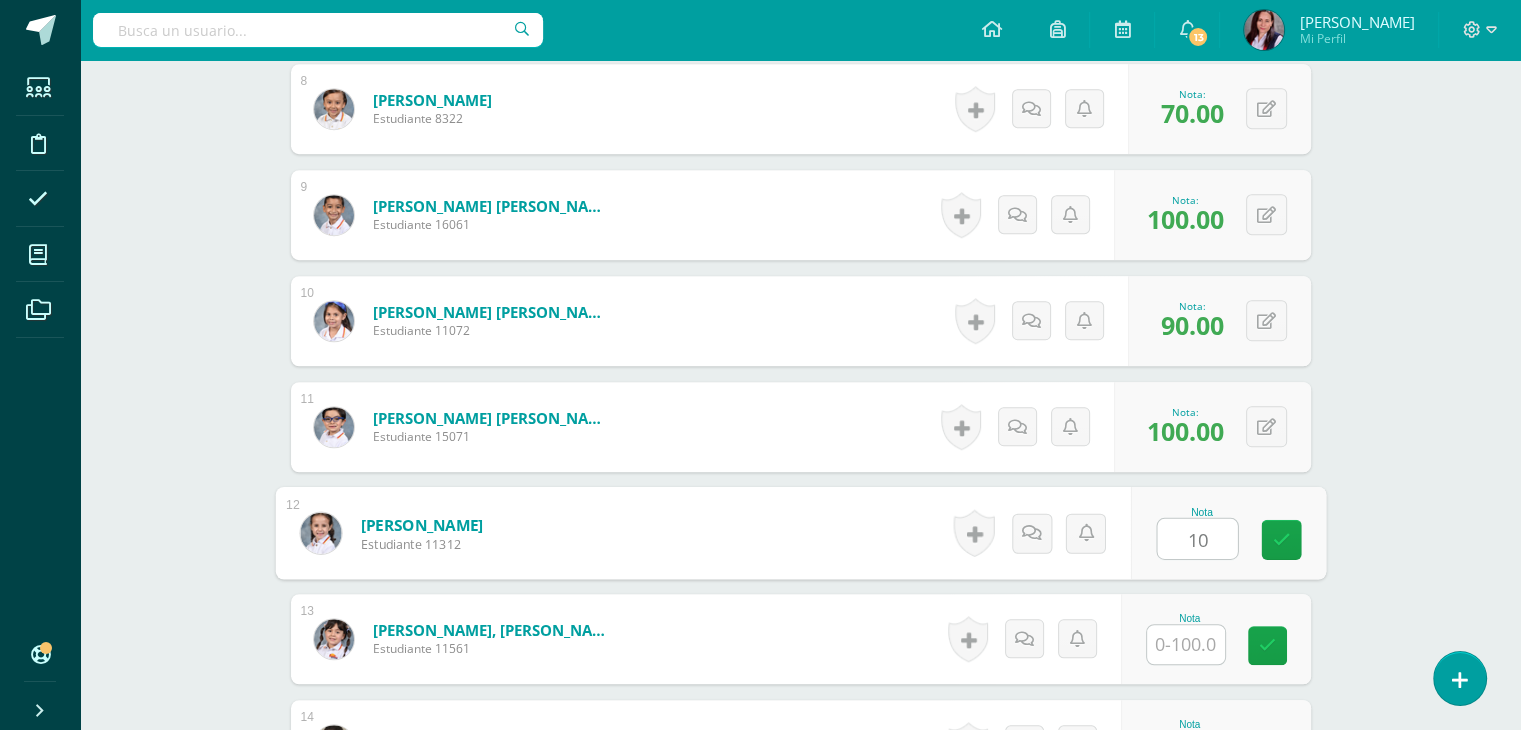 type on "100" 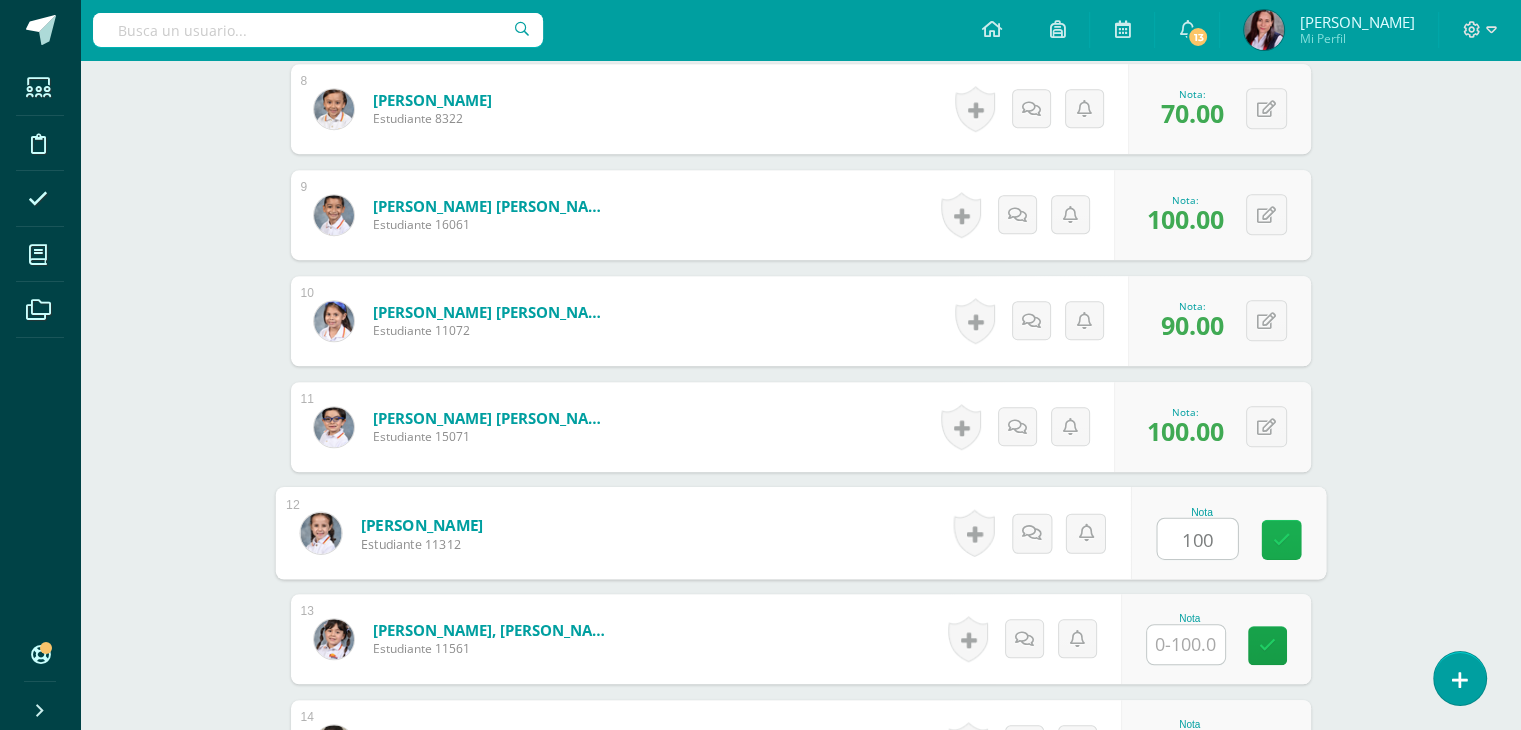 click at bounding box center (1281, 539) 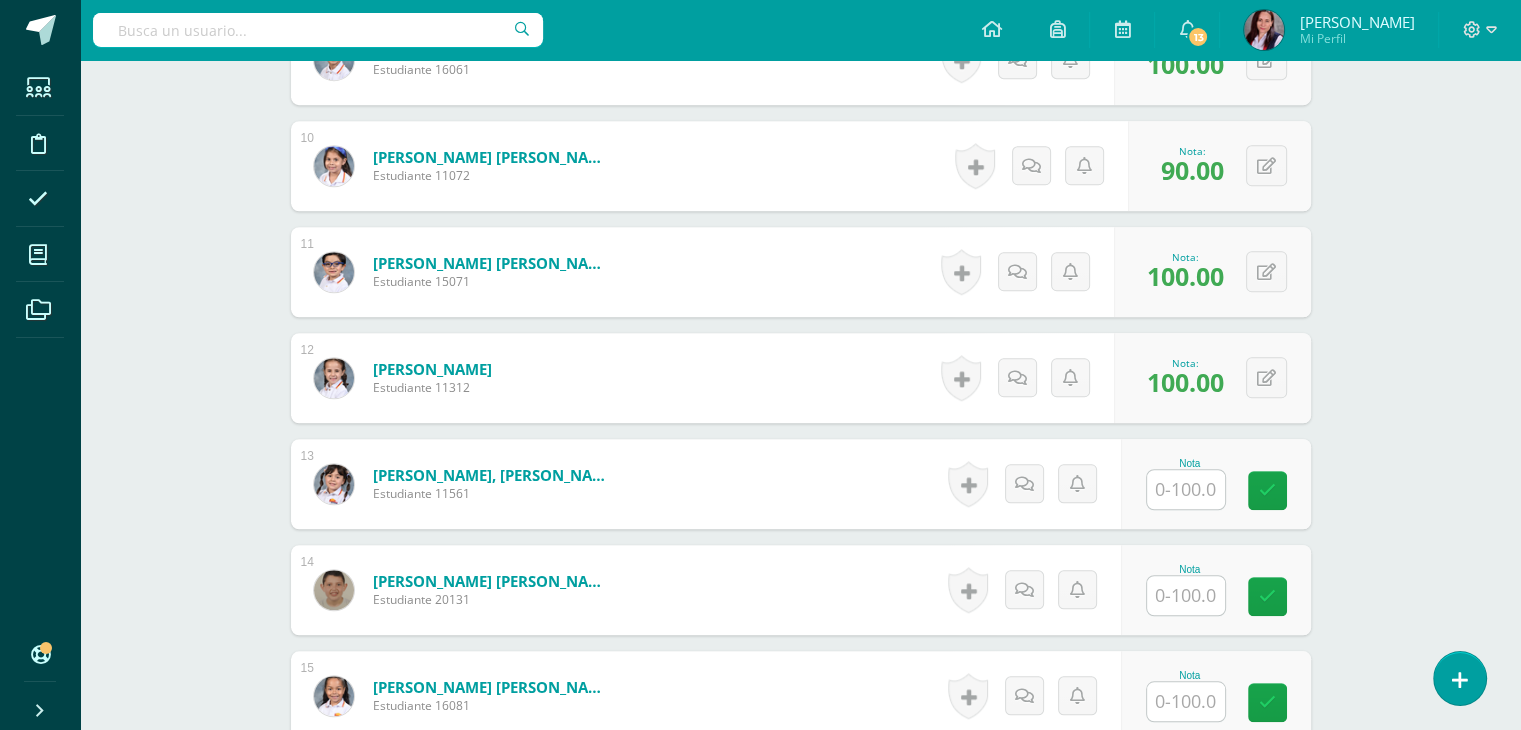 scroll, scrollTop: 1548, scrollLeft: 0, axis: vertical 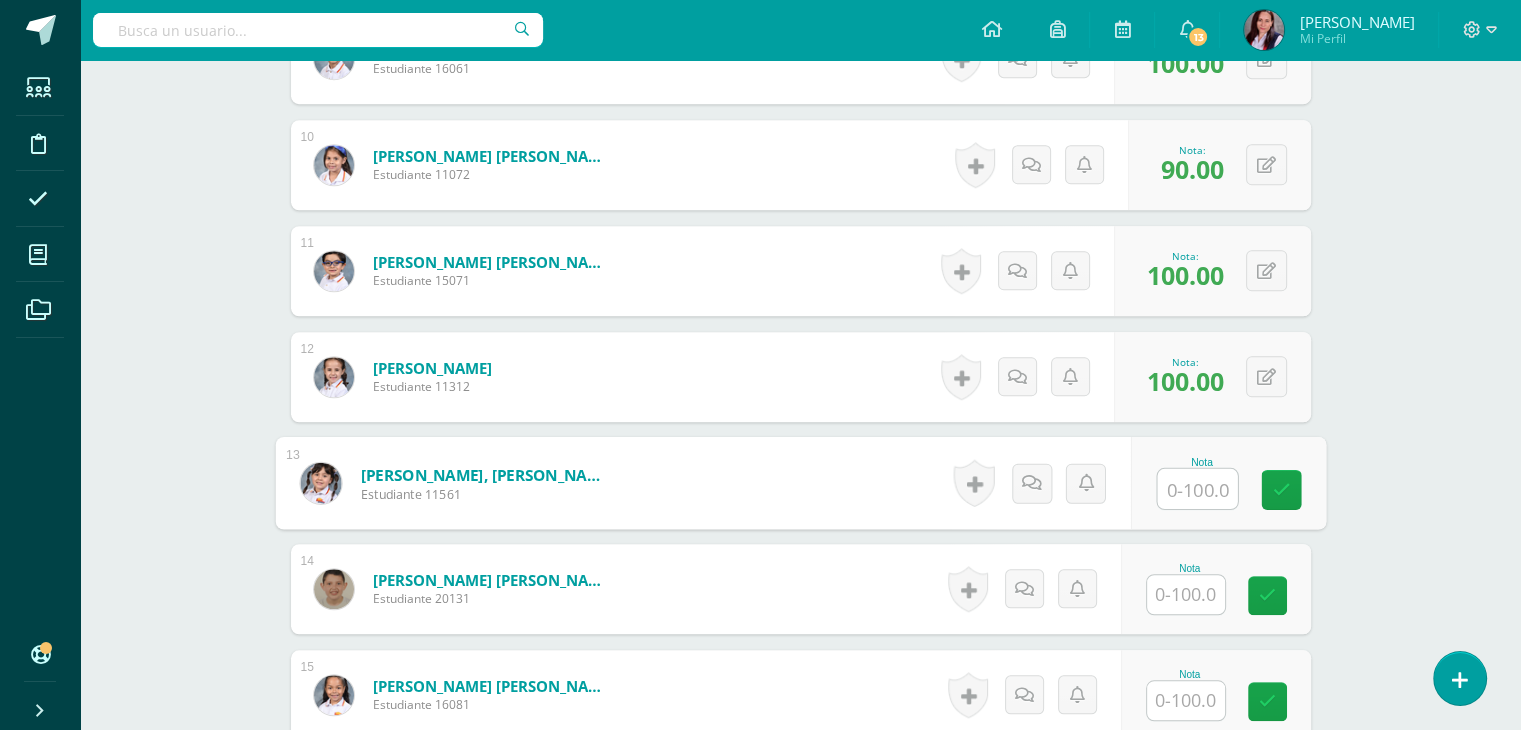 click at bounding box center [1197, 489] 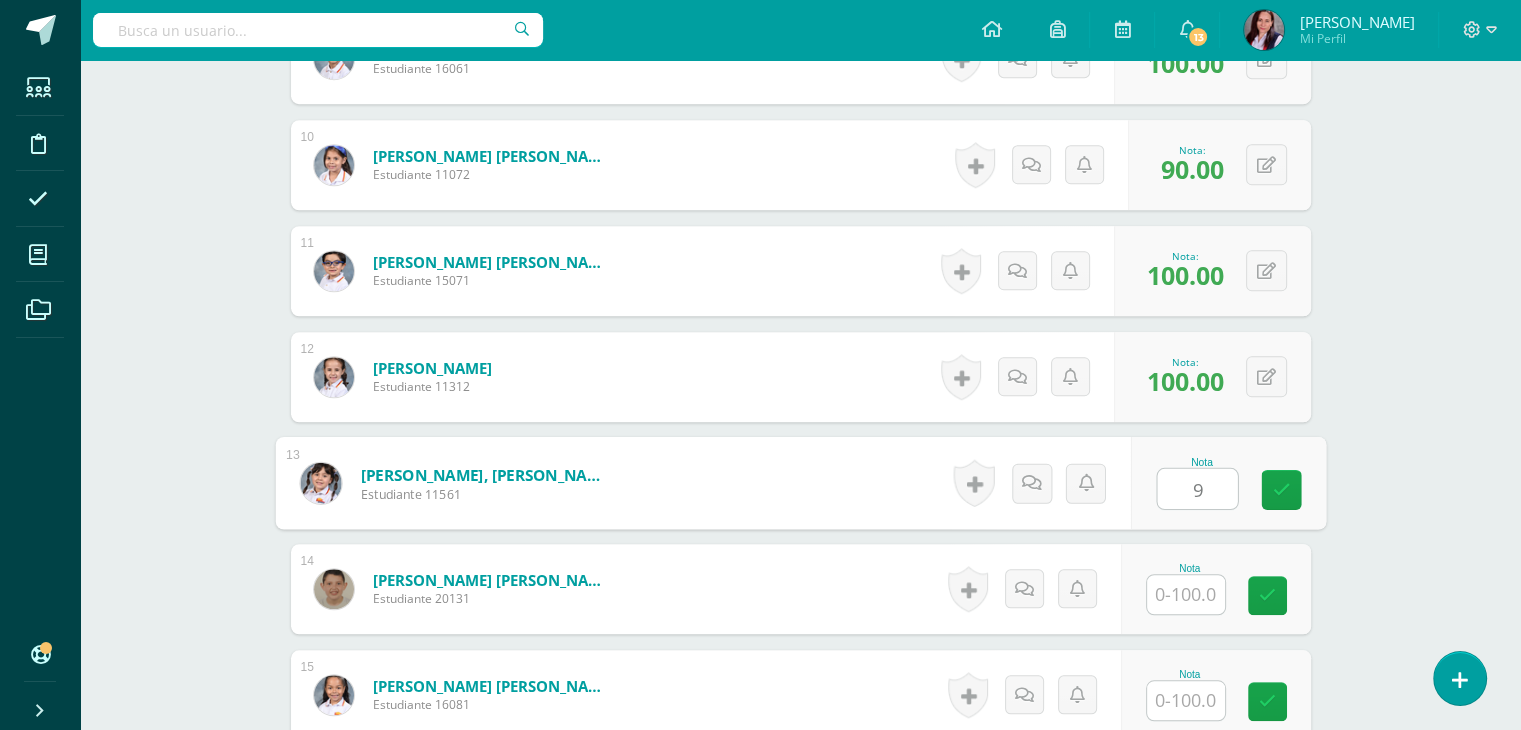 type on "98" 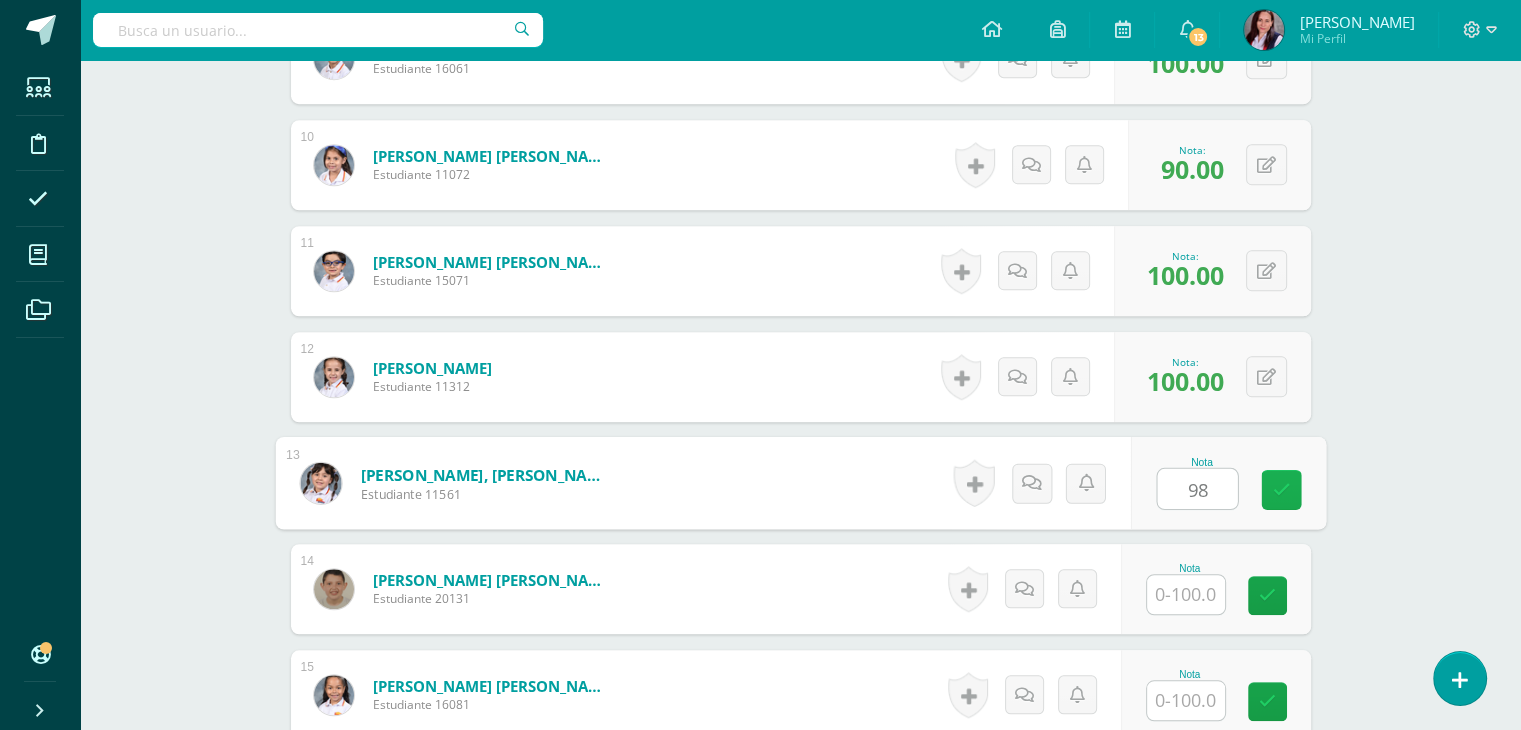 click at bounding box center (1281, 489) 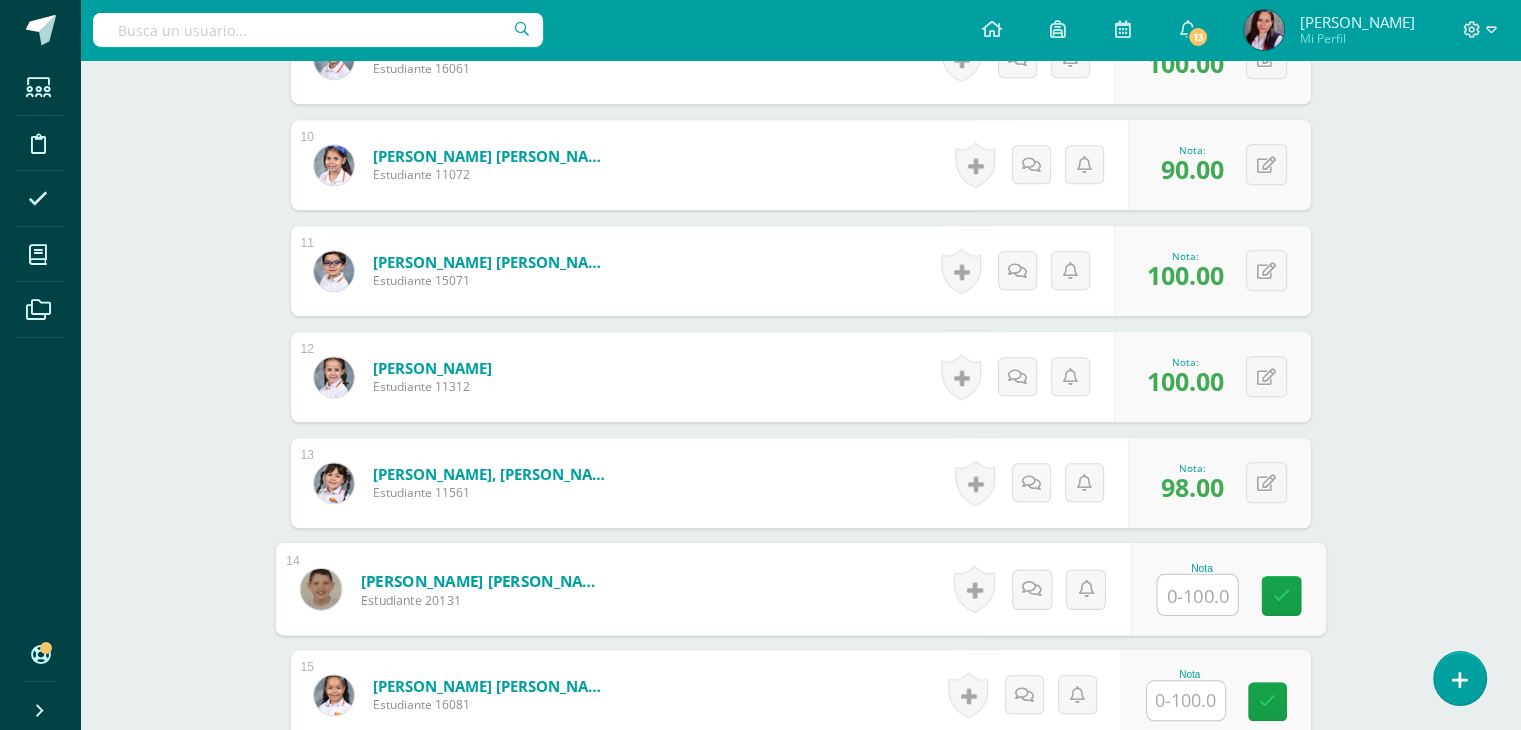 click at bounding box center (1197, 595) 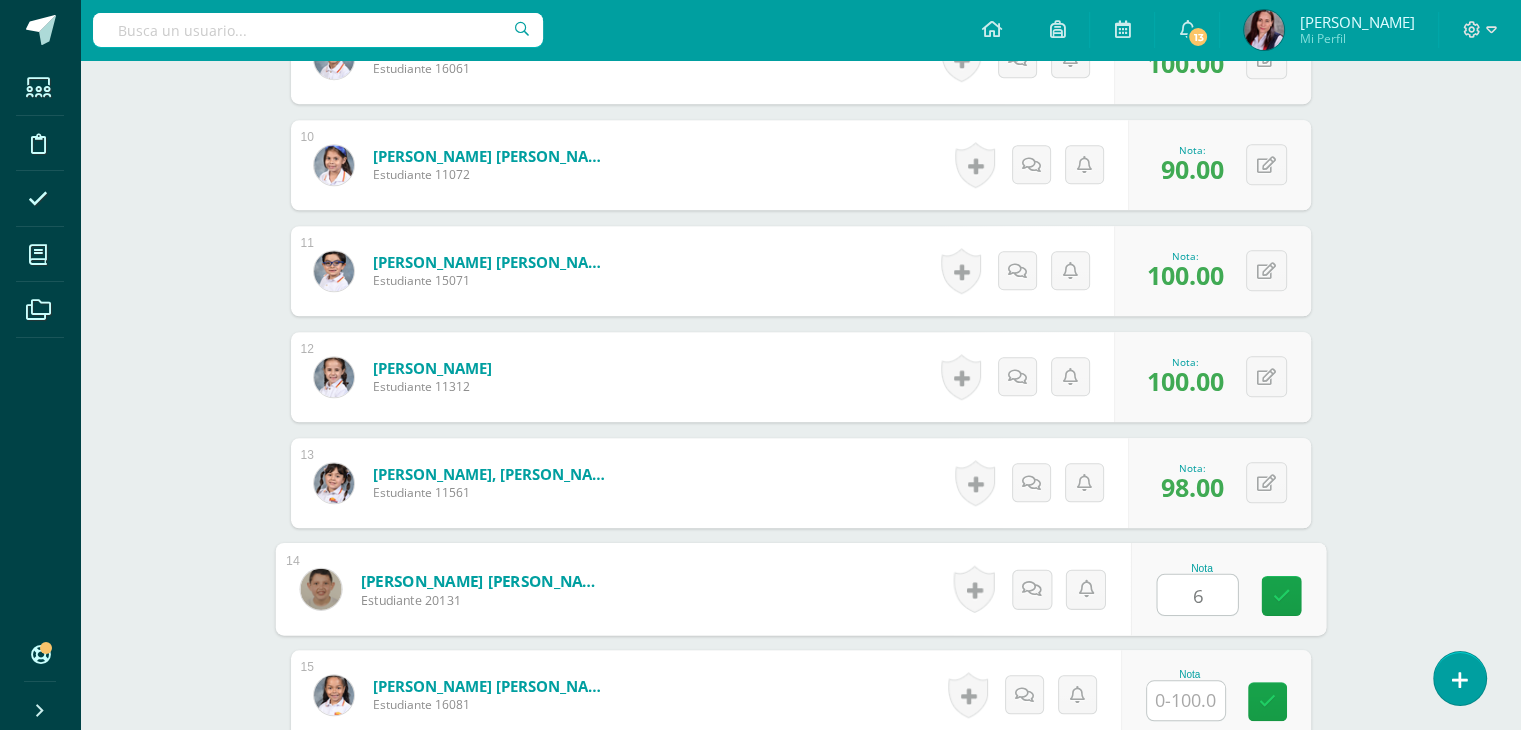 type on "60" 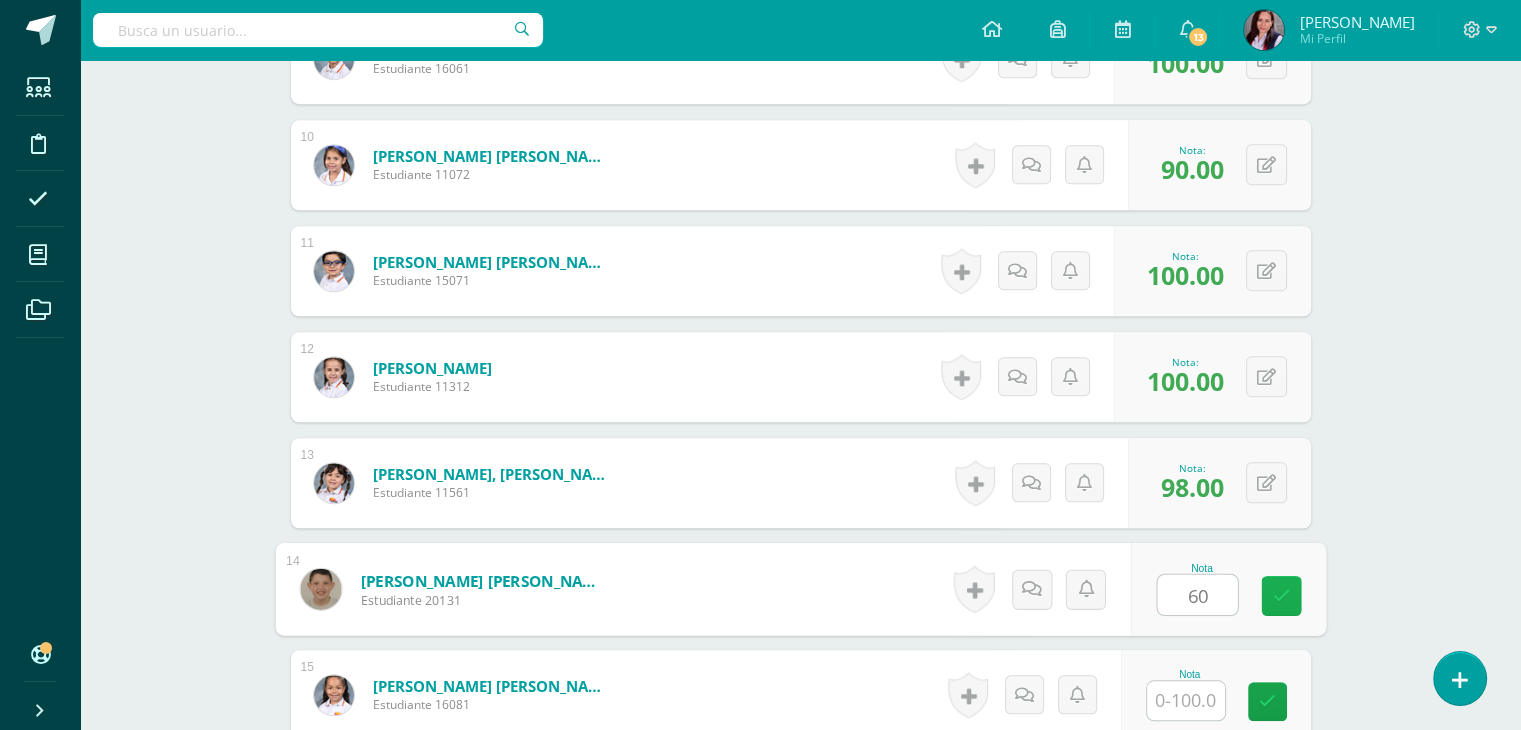 click at bounding box center (1281, 596) 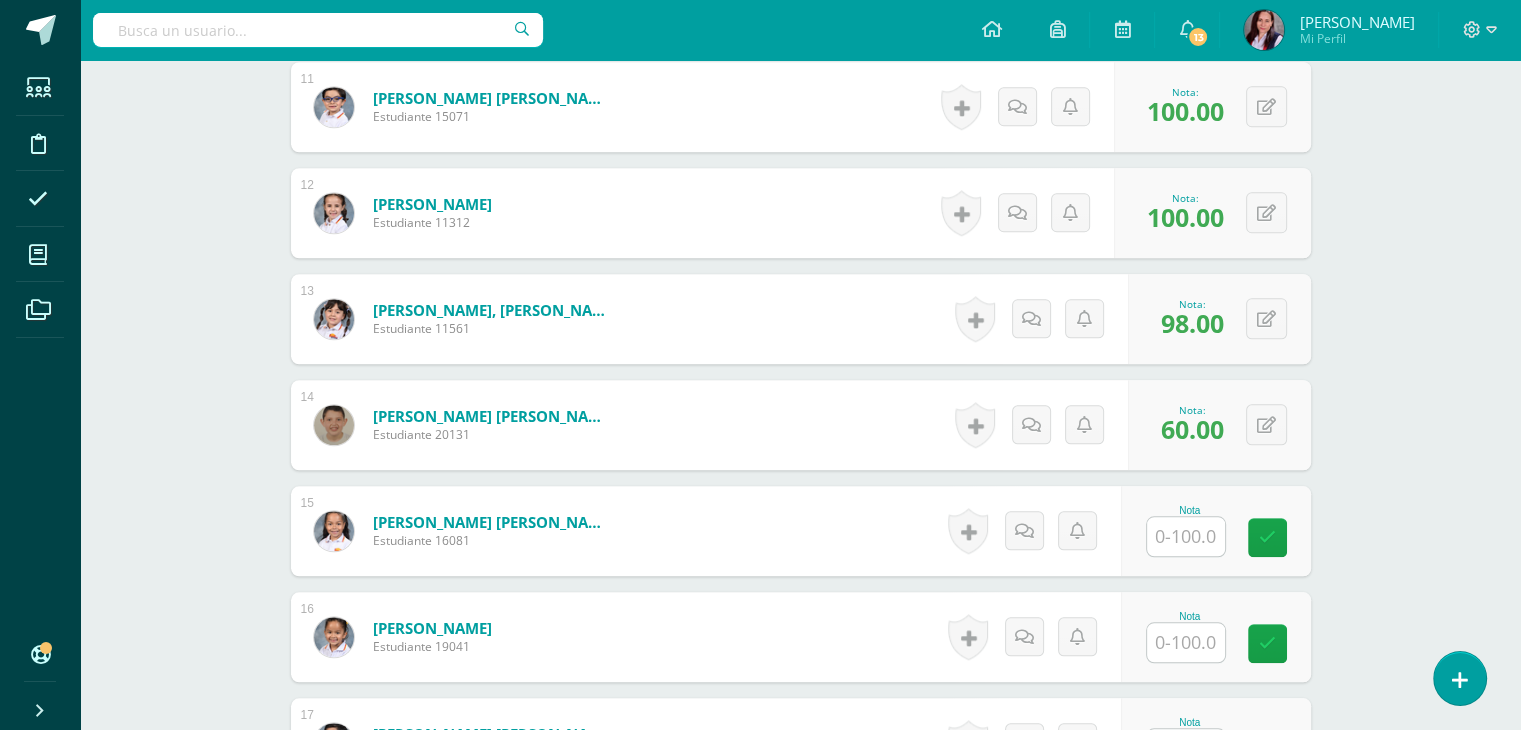 scroll, scrollTop: 1712, scrollLeft: 0, axis: vertical 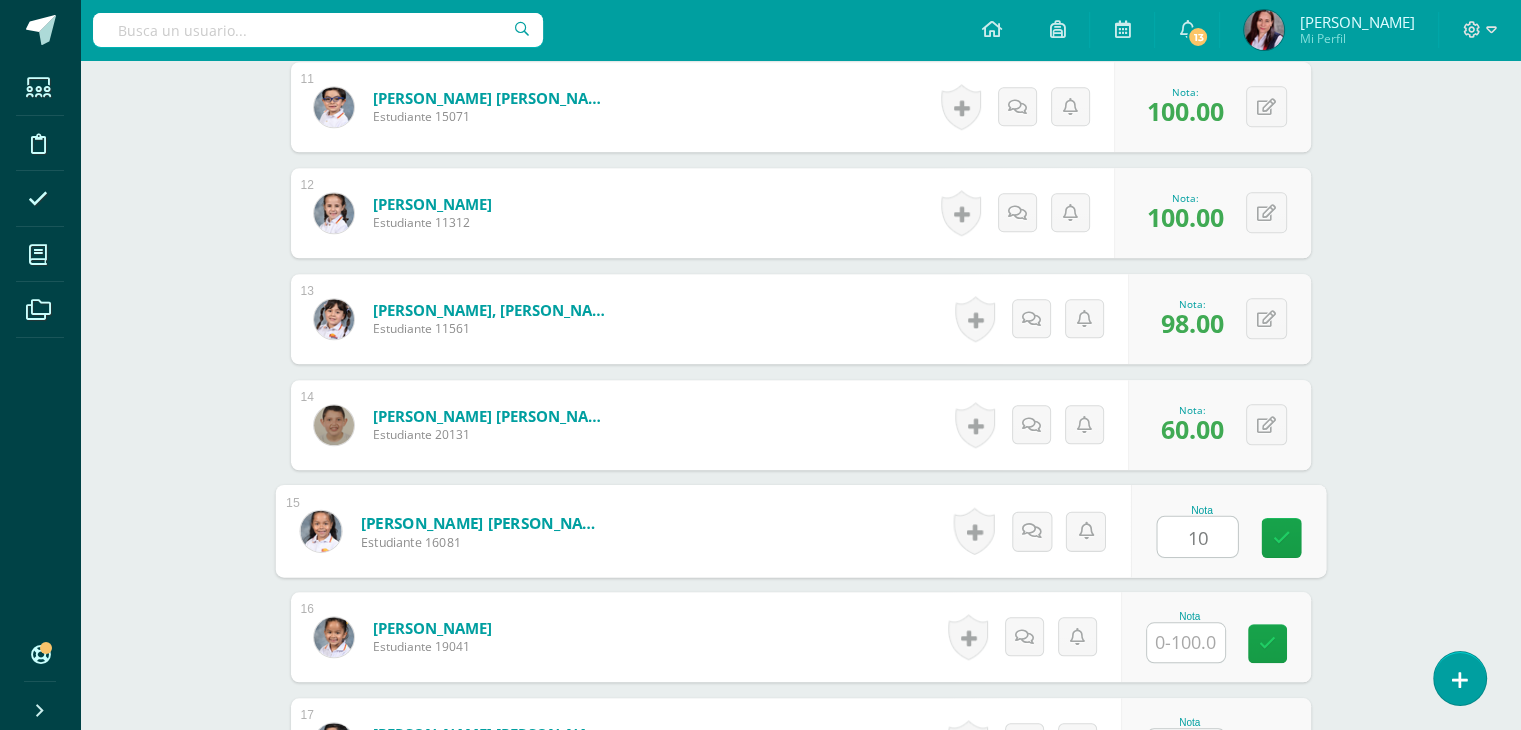 type on "100" 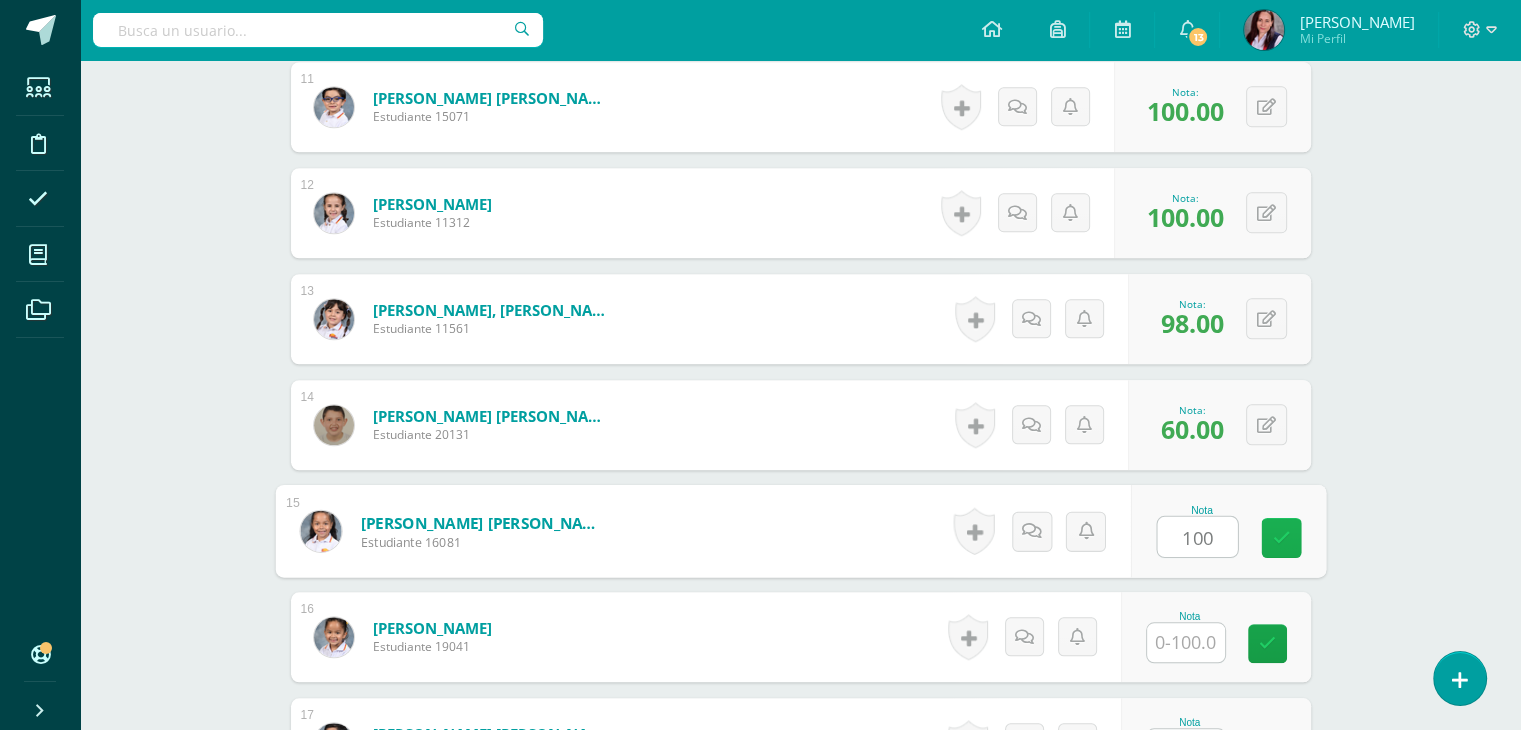 click at bounding box center (1281, 537) 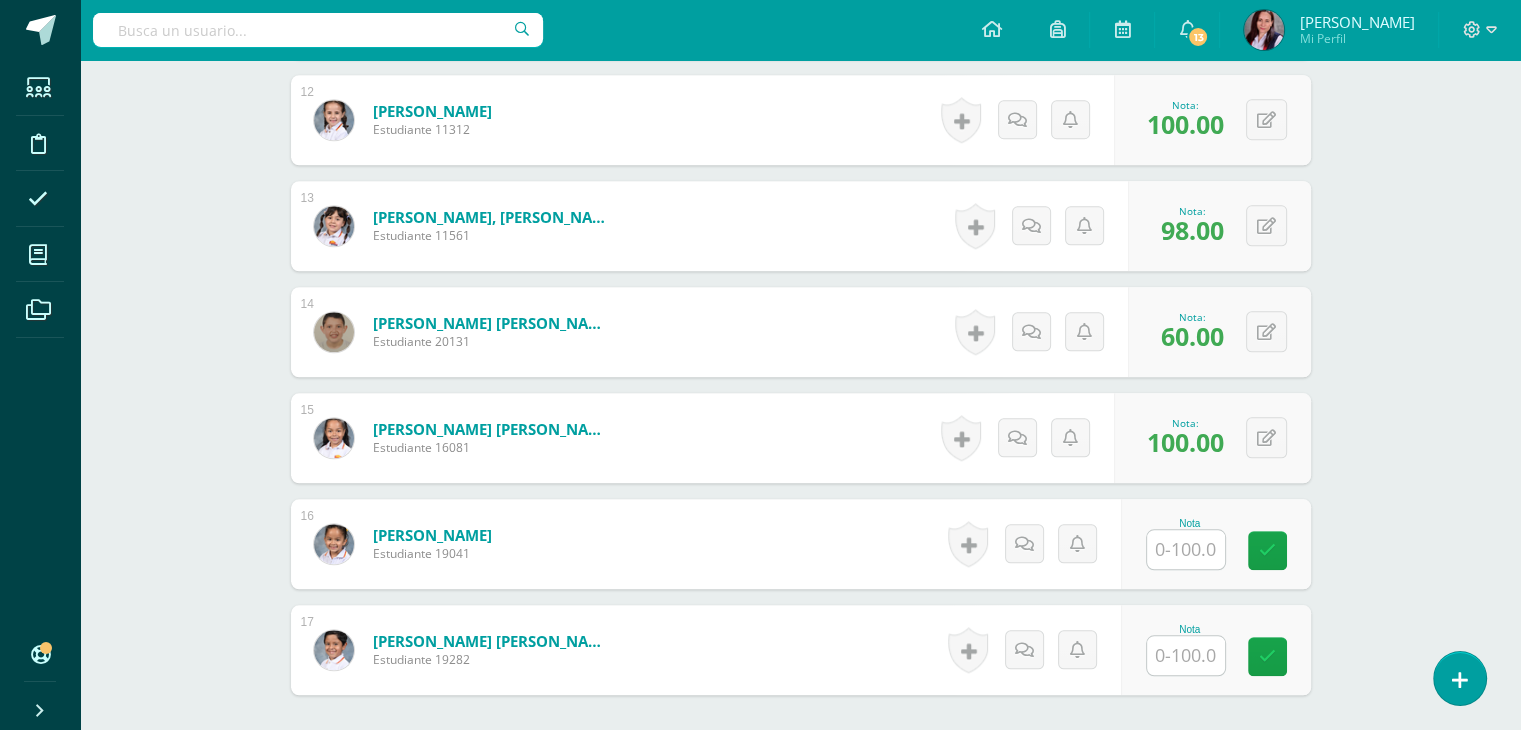 scroll, scrollTop: 1808, scrollLeft: 0, axis: vertical 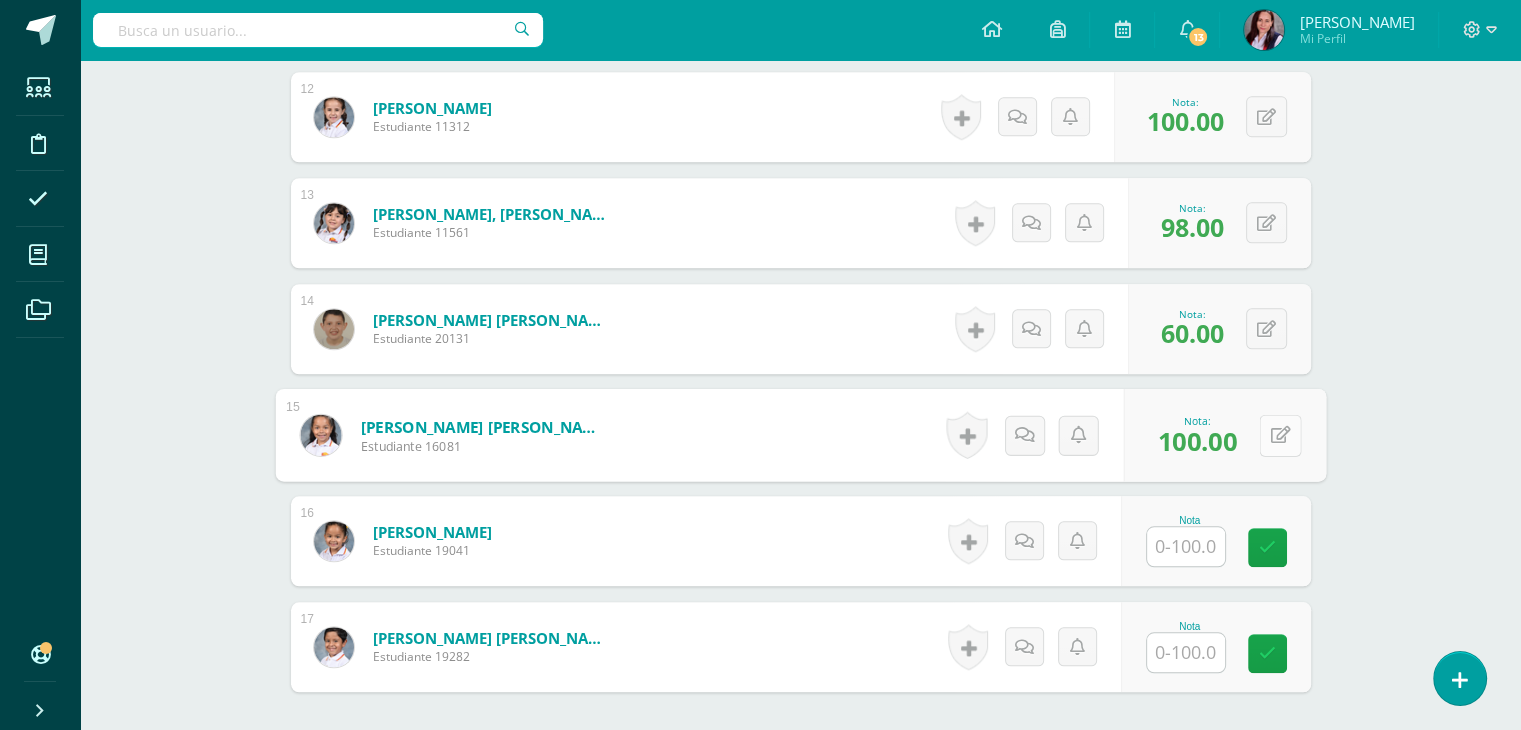 click on "0
Logros
Logros obtenidos
Aún no hay logros agregados
Nota:
100.00" at bounding box center (1224, 435) 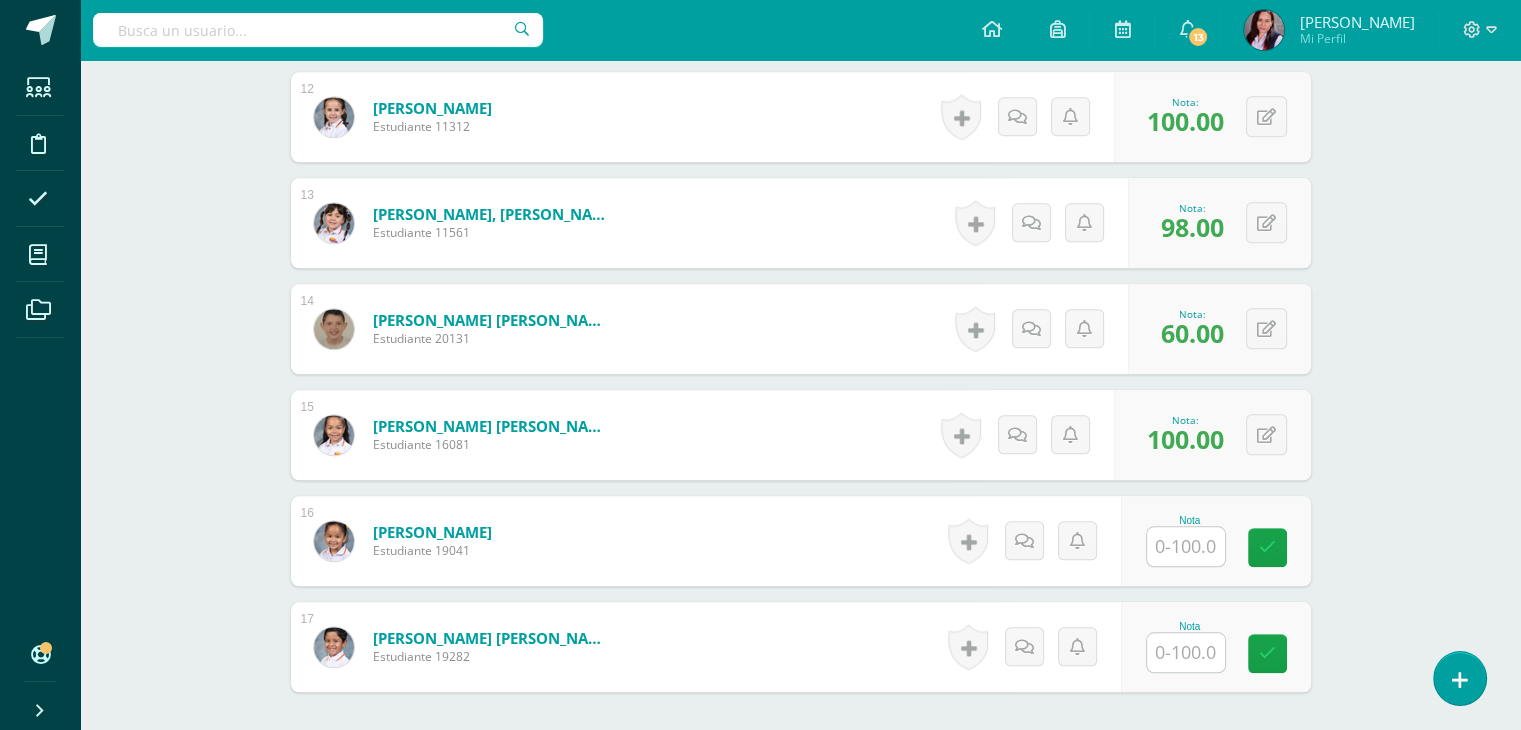 click on "100.00" at bounding box center [1185, 439] 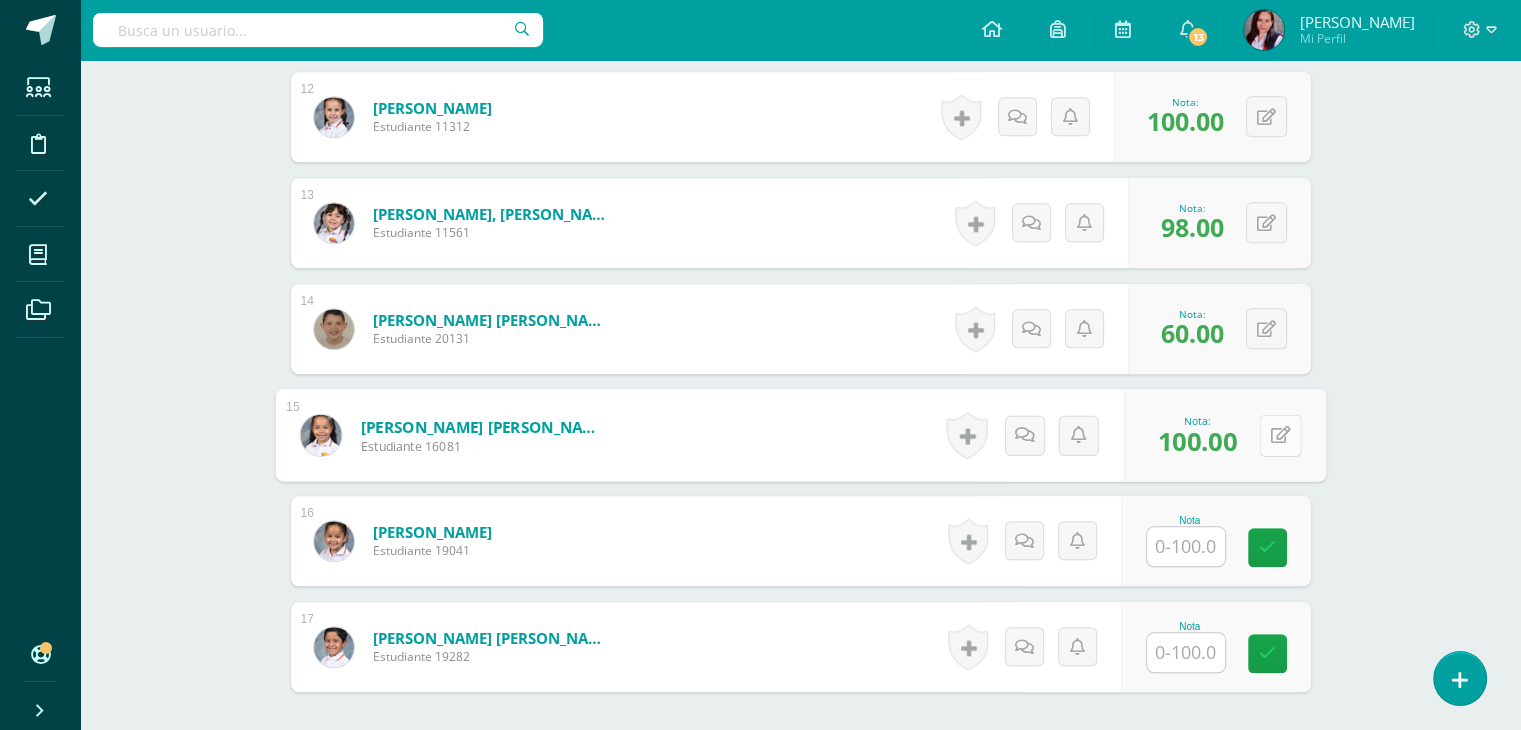 click at bounding box center [1280, 434] 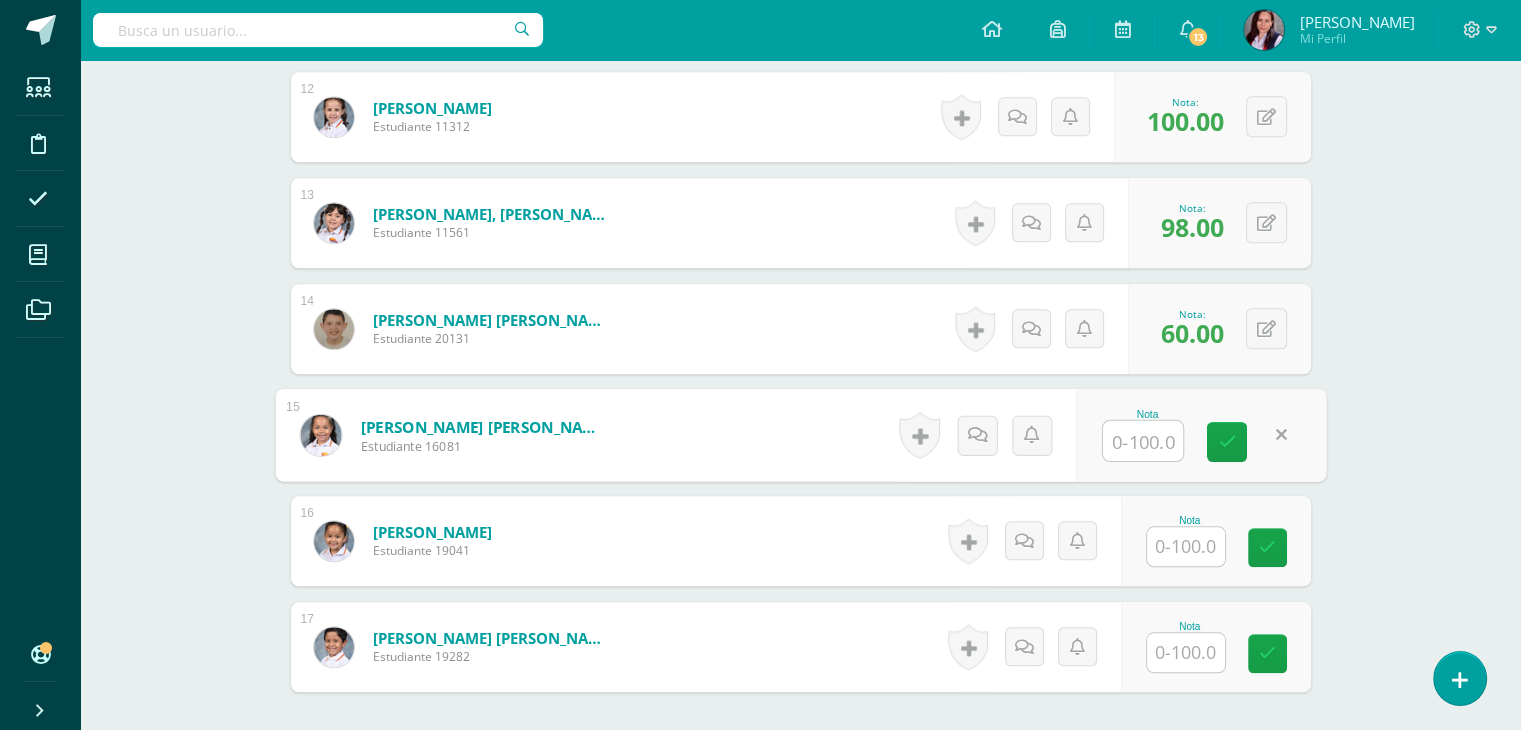 type 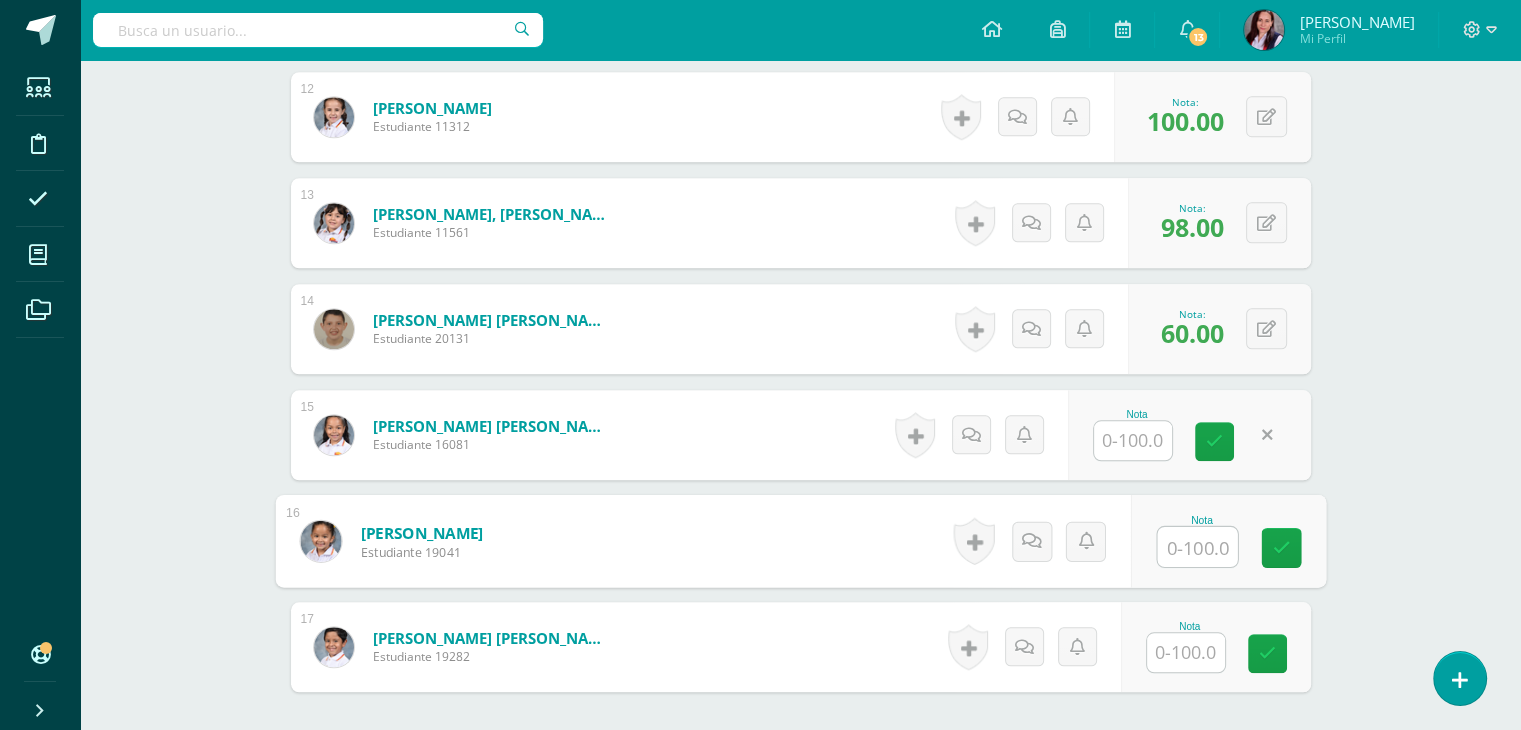 click at bounding box center (1197, 547) 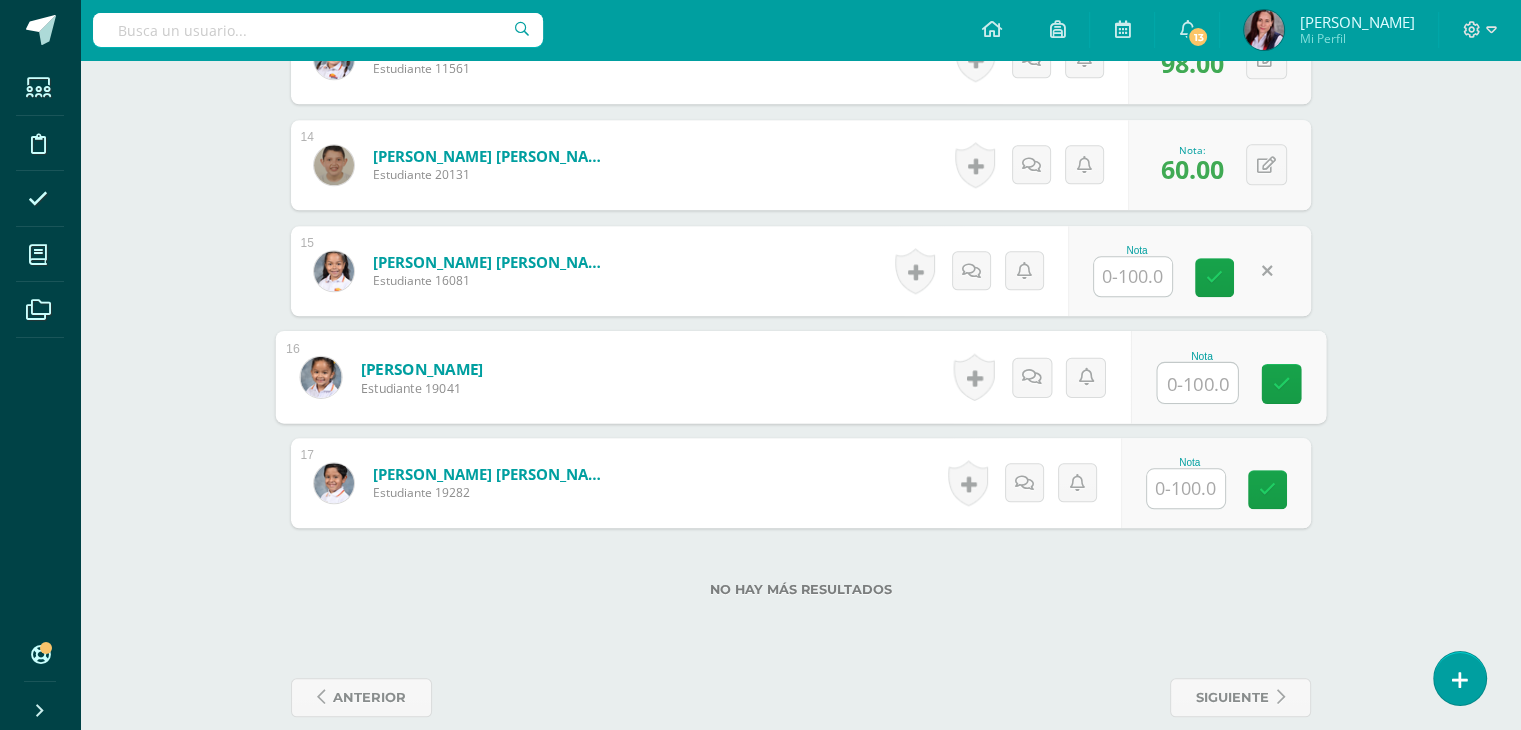 scroll, scrollTop: 1999, scrollLeft: 0, axis: vertical 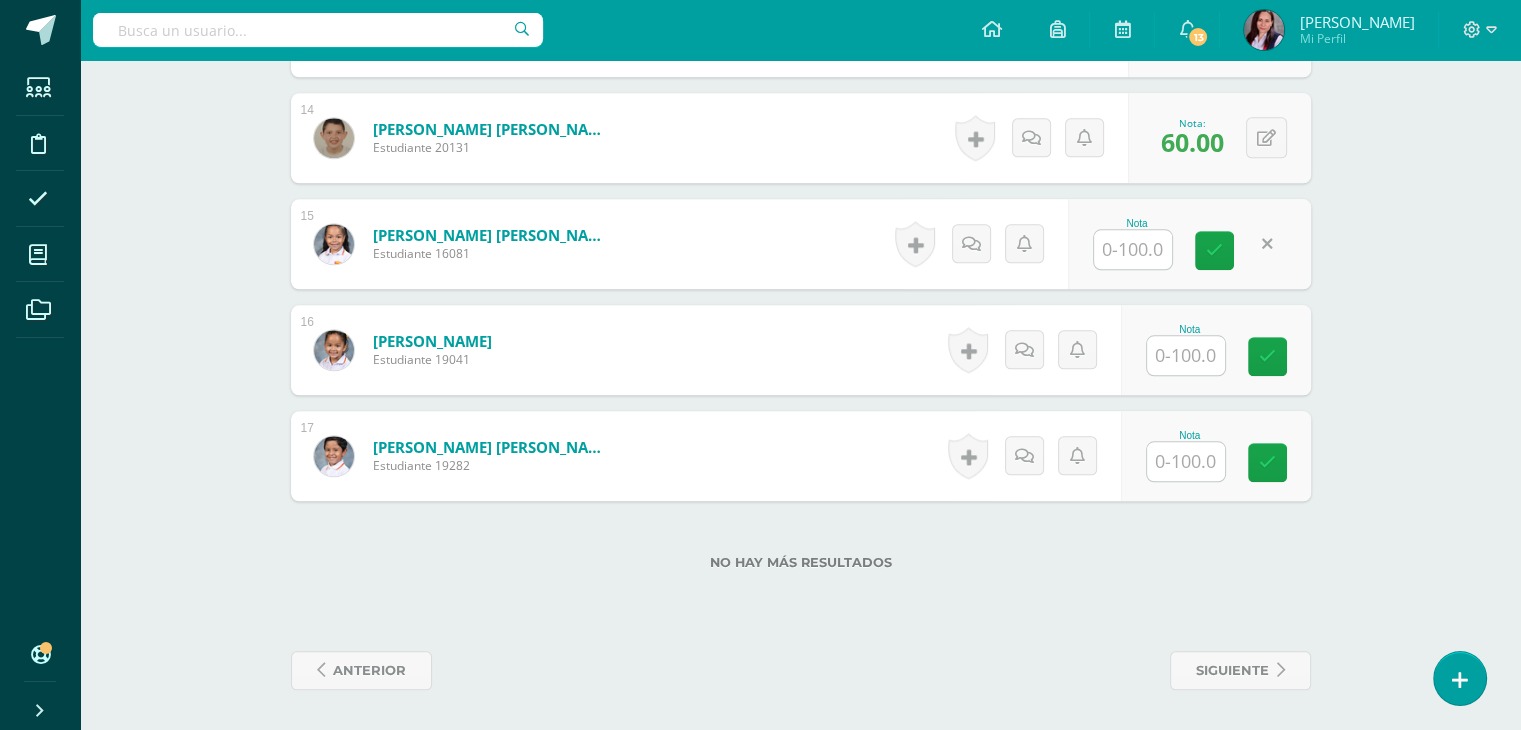 click at bounding box center (1267, 244) 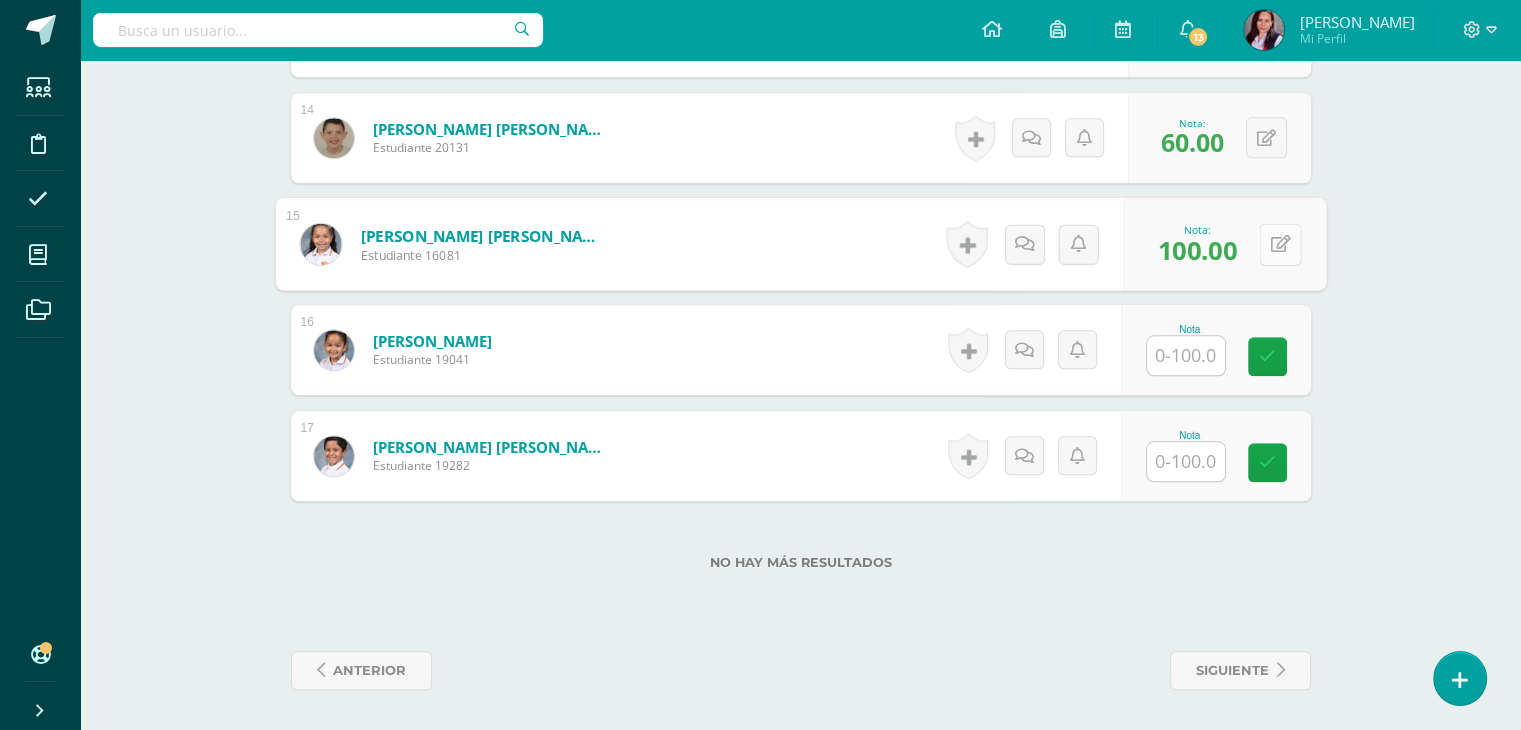 click at bounding box center [1280, 244] 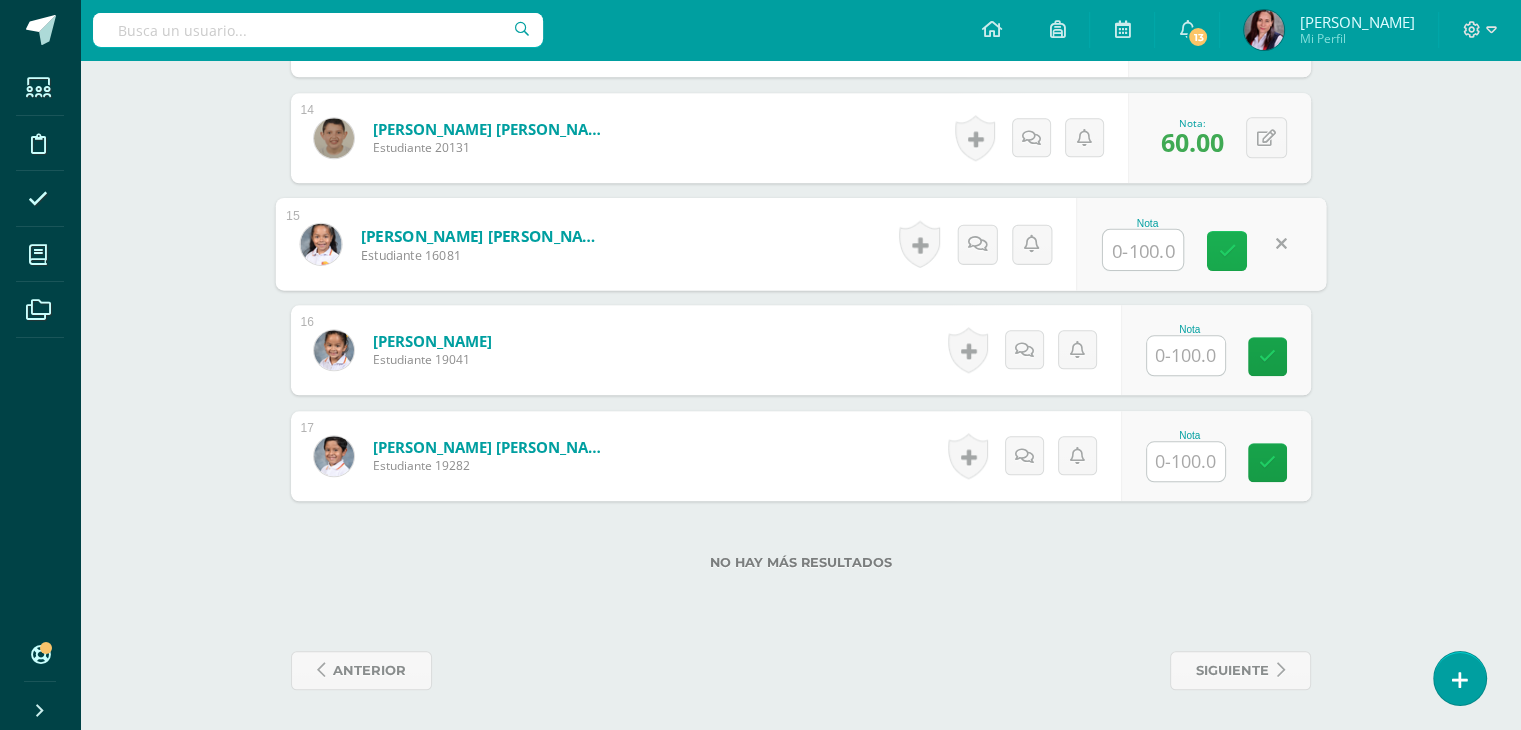 click at bounding box center (1227, 250) 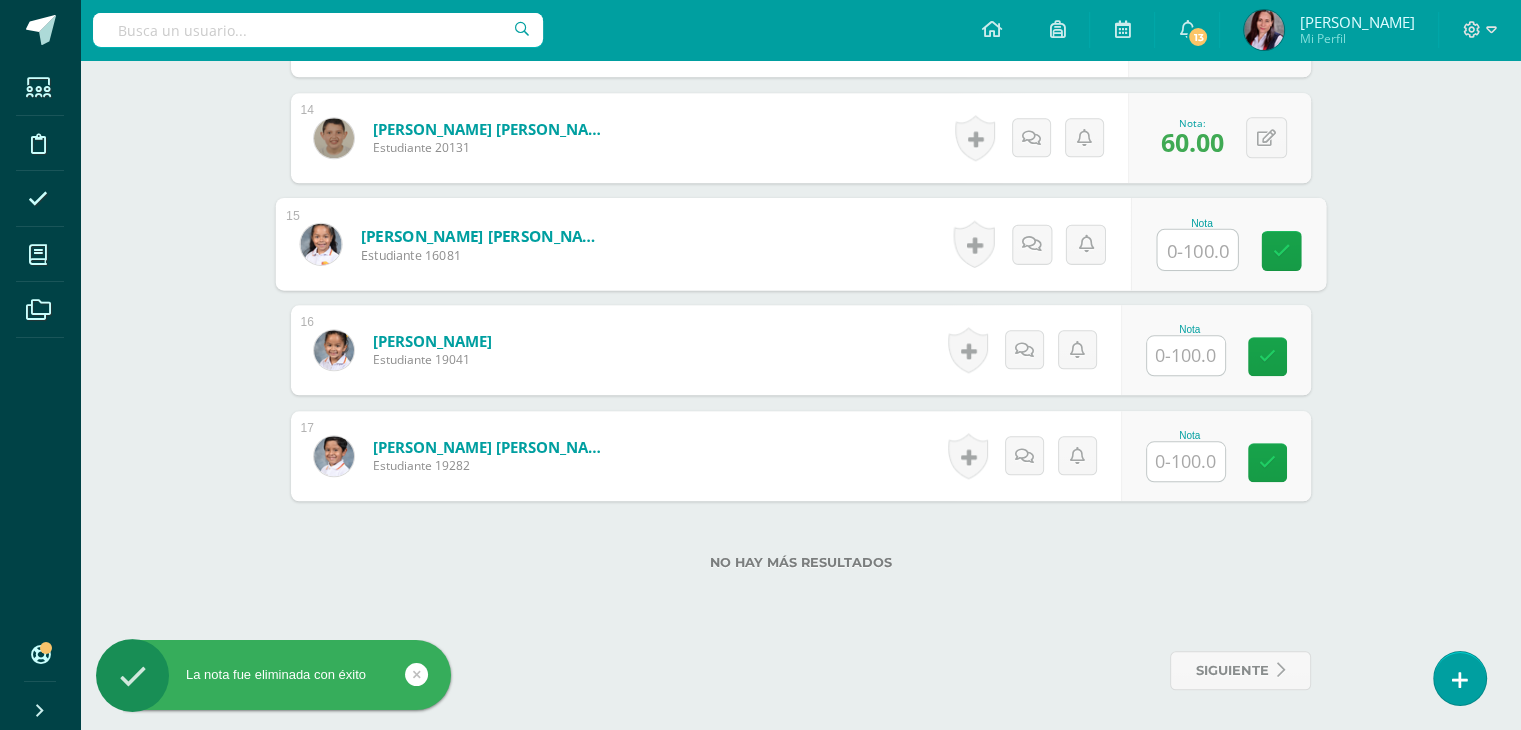 click at bounding box center [1197, 250] 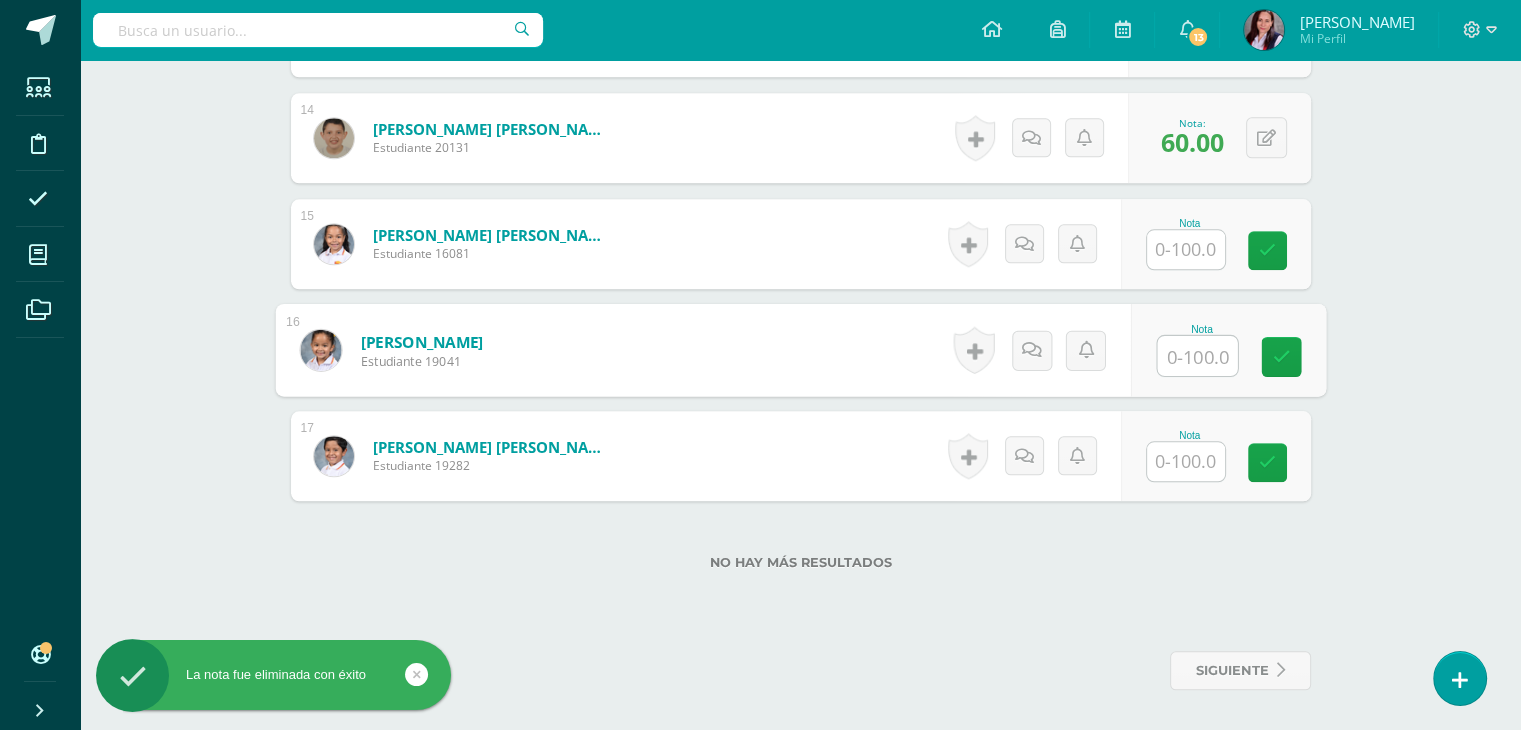 click at bounding box center [1197, 356] 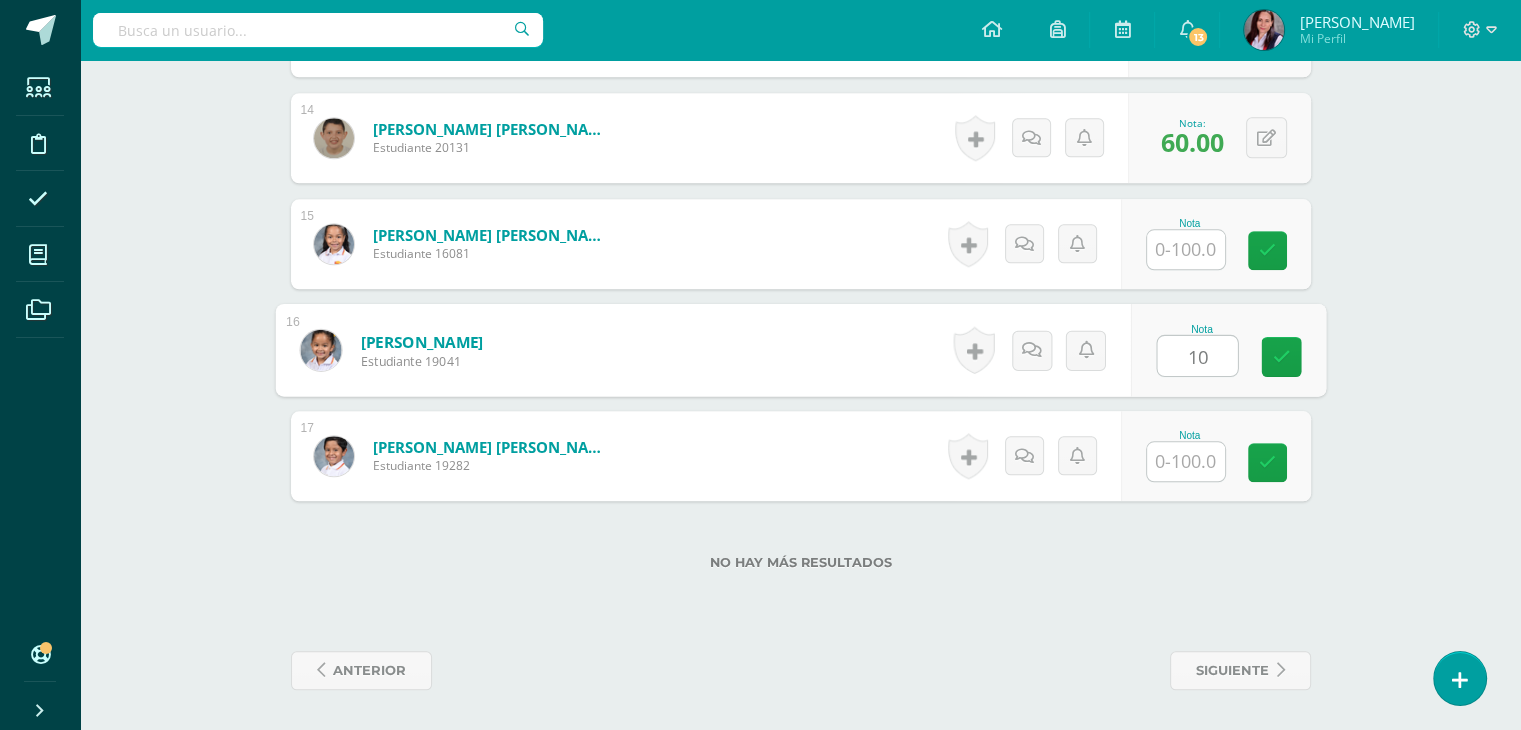 type on "100" 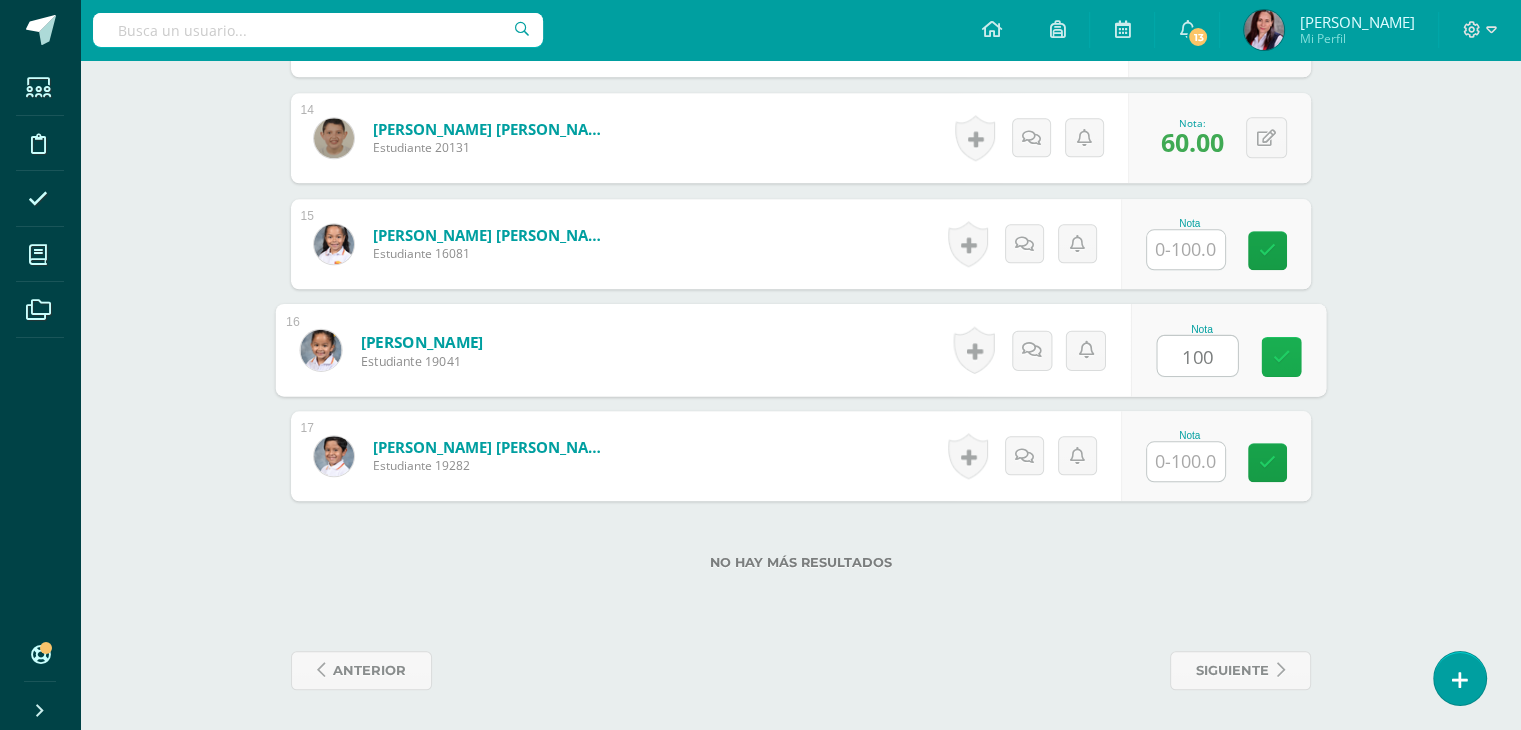 click at bounding box center (1281, 356) 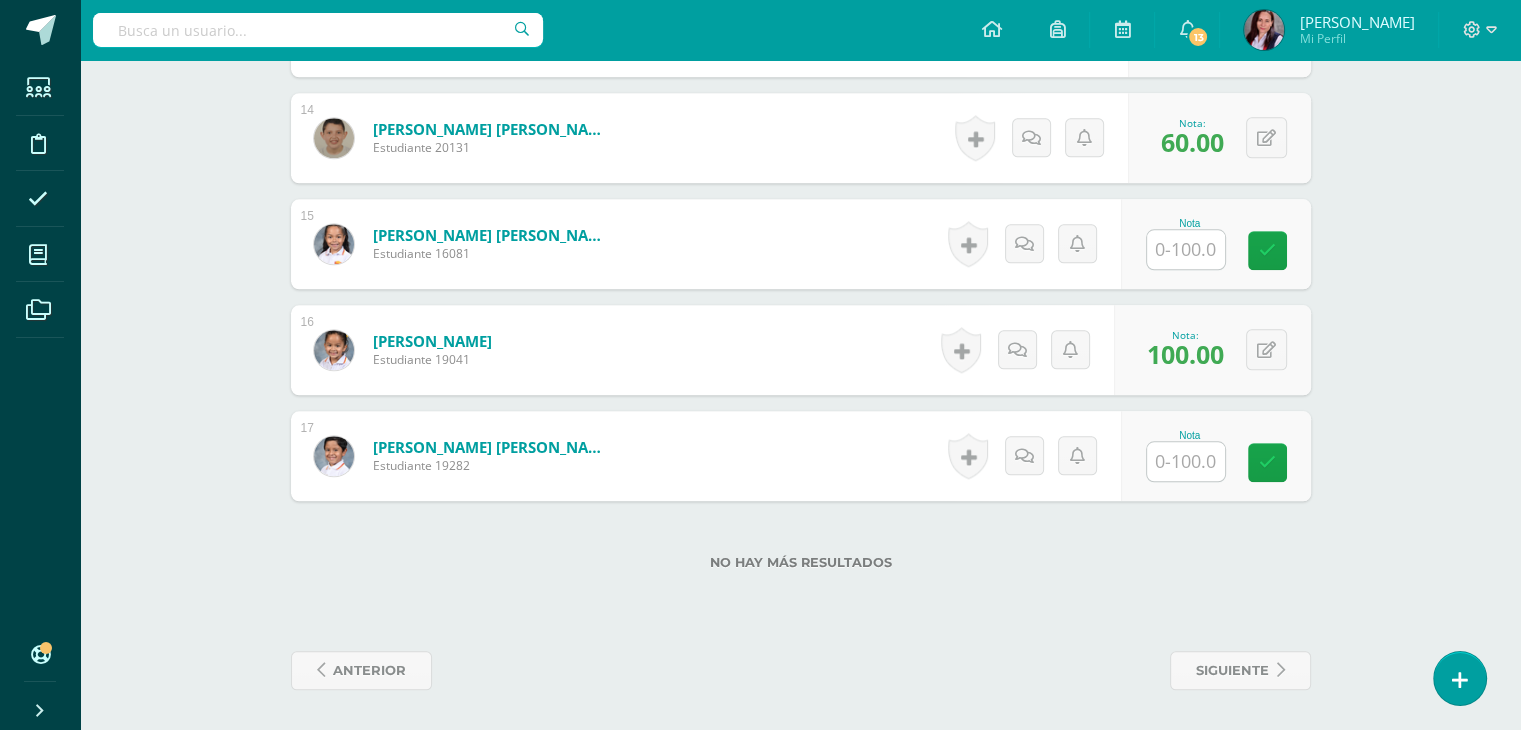 click at bounding box center (1186, 461) 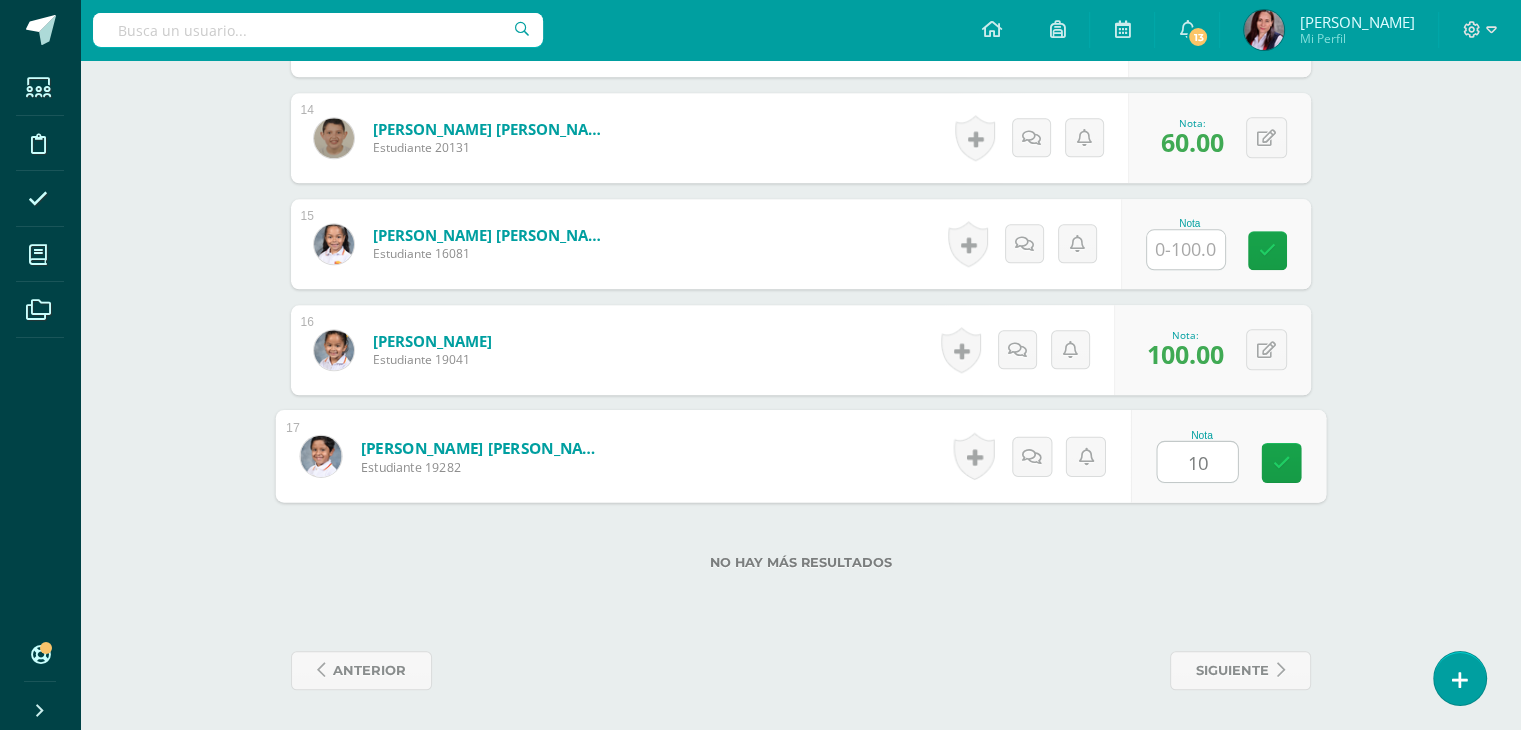 type on "100" 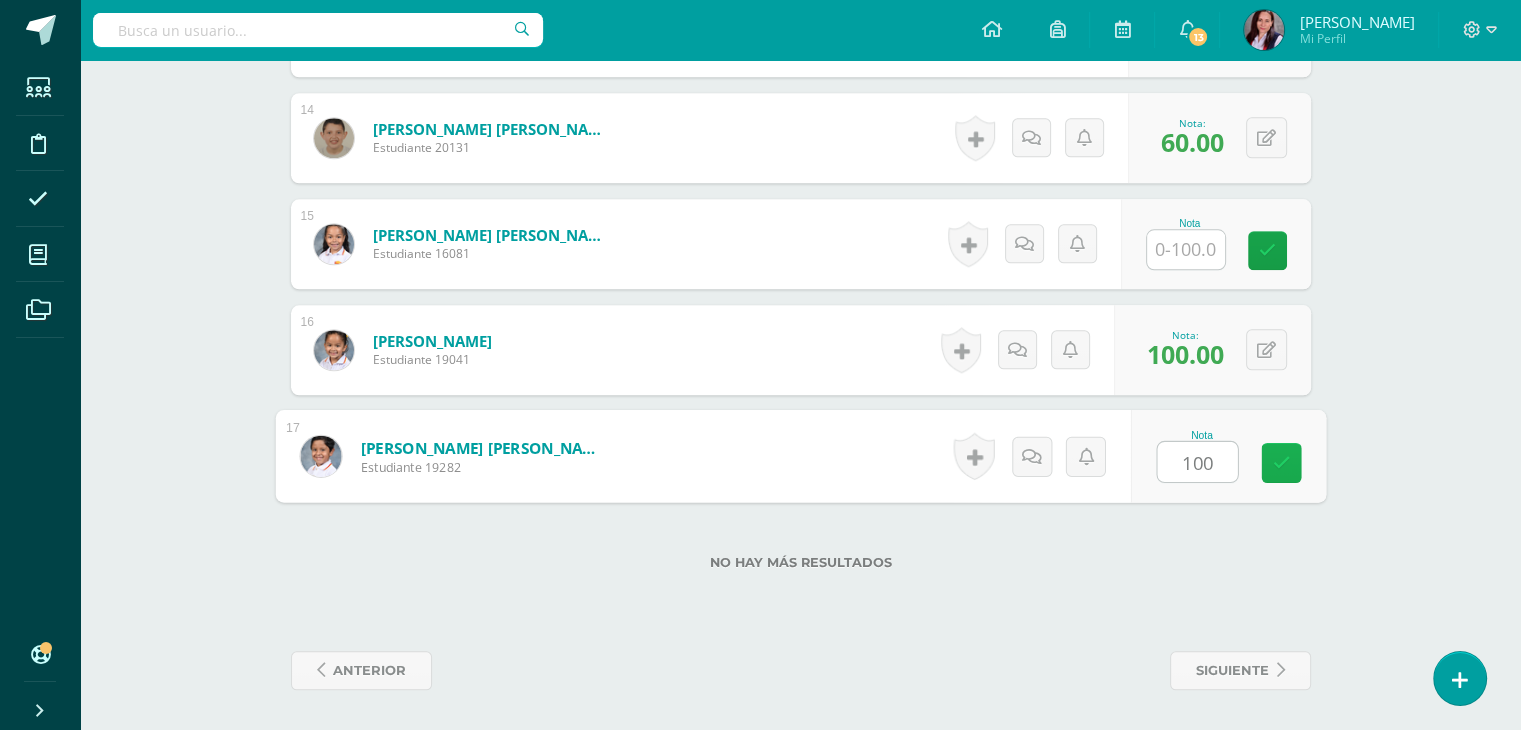 click at bounding box center (1281, 462) 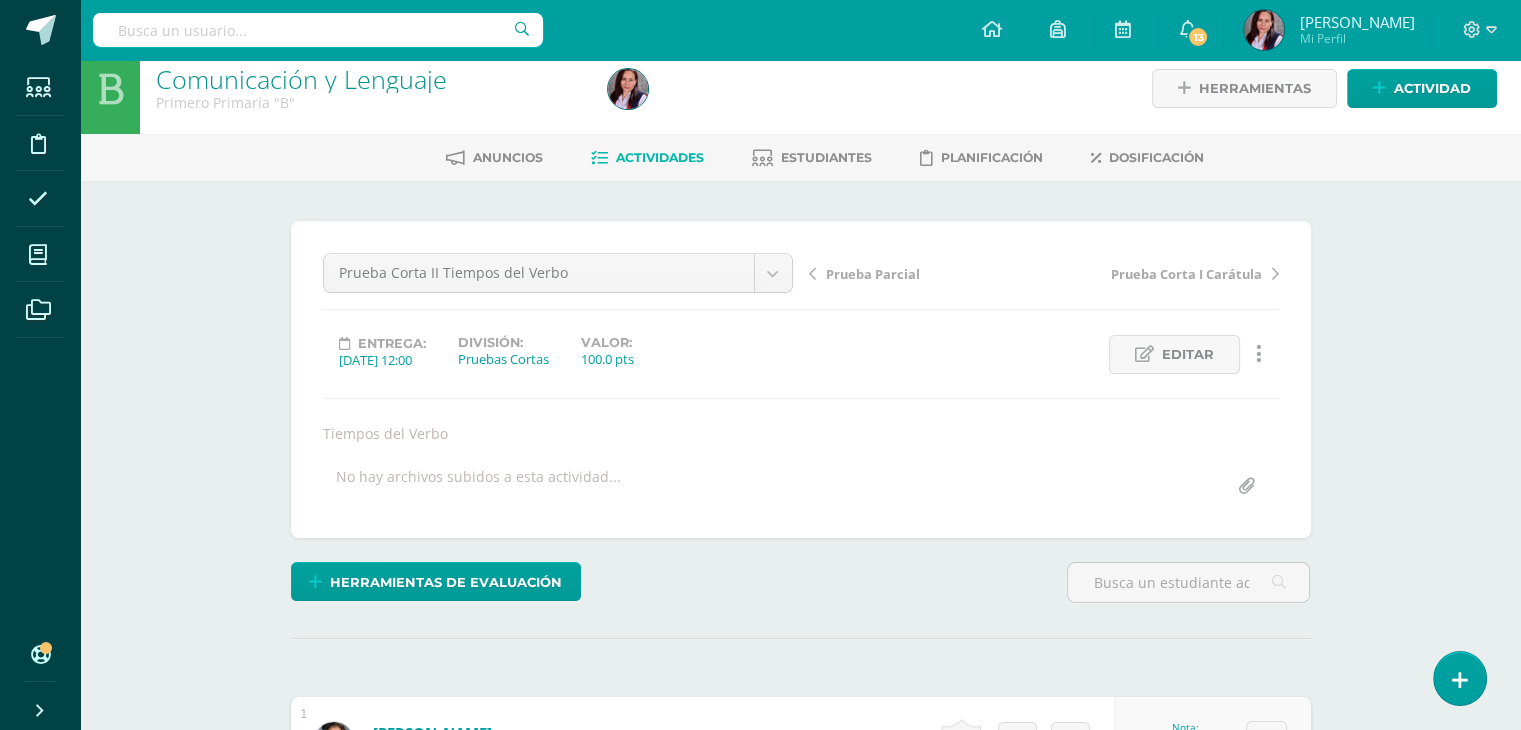 scroll, scrollTop: 0, scrollLeft: 0, axis: both 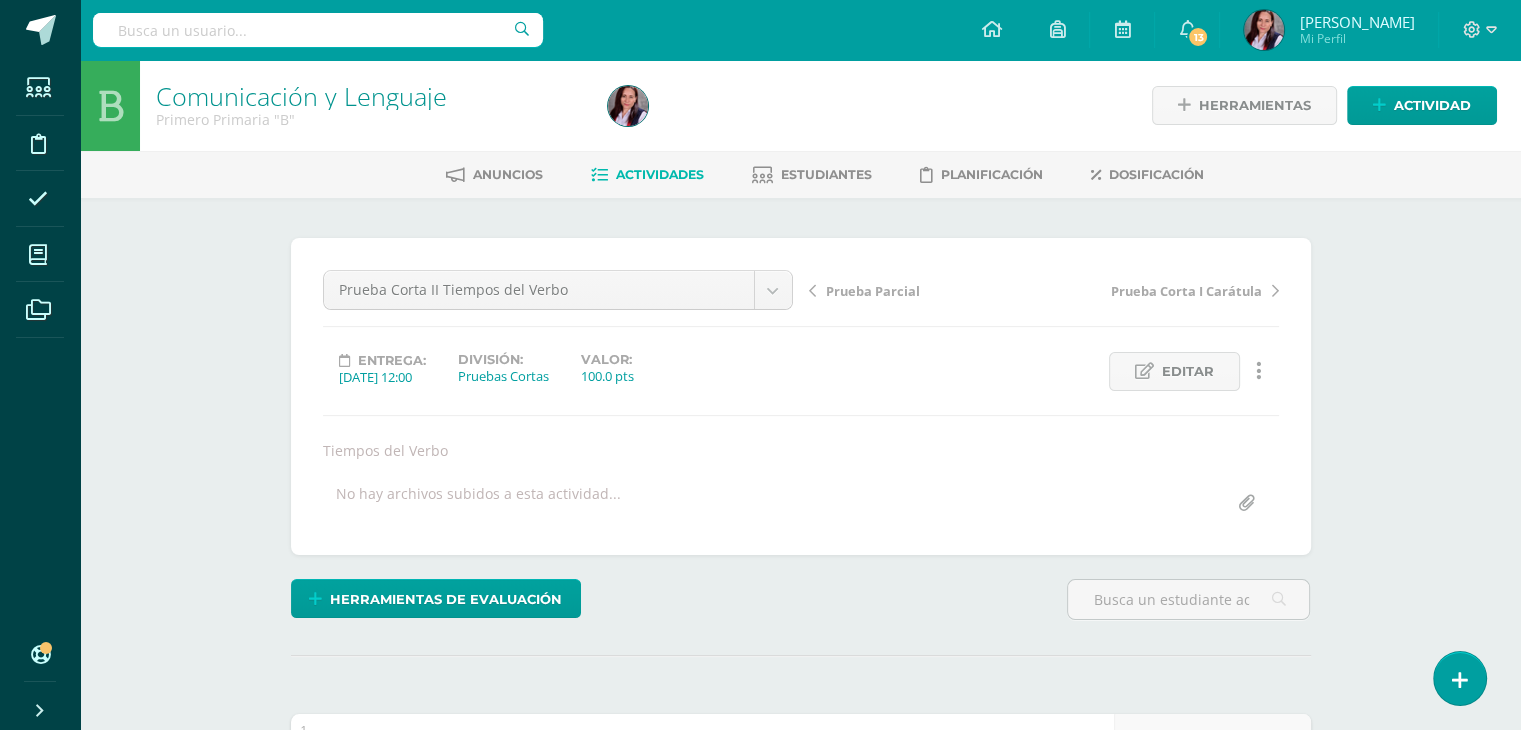 click on "Actividades" at bounding box center [660, 174] 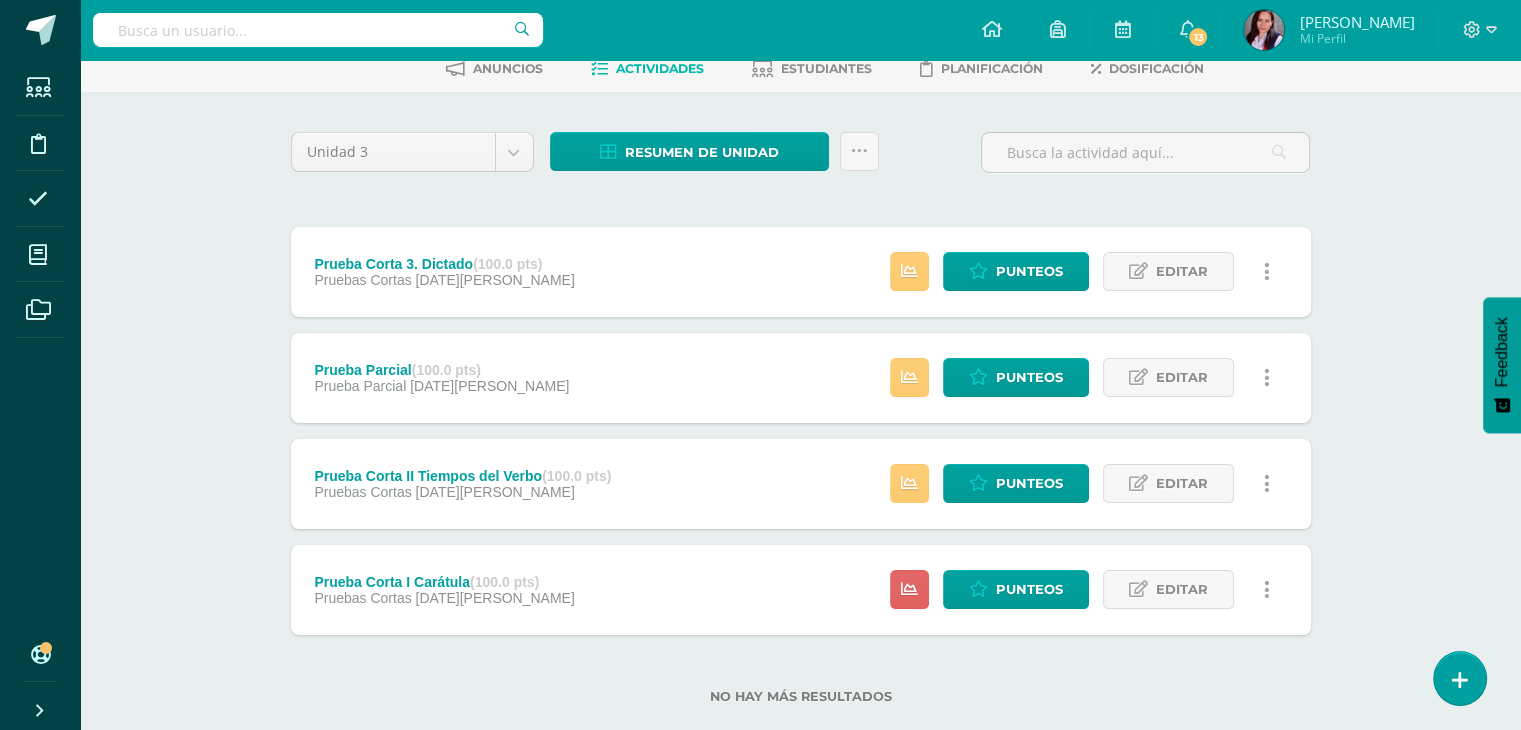 scroll, scrollTop: 144, scrollLeft: 0, axis: vertical 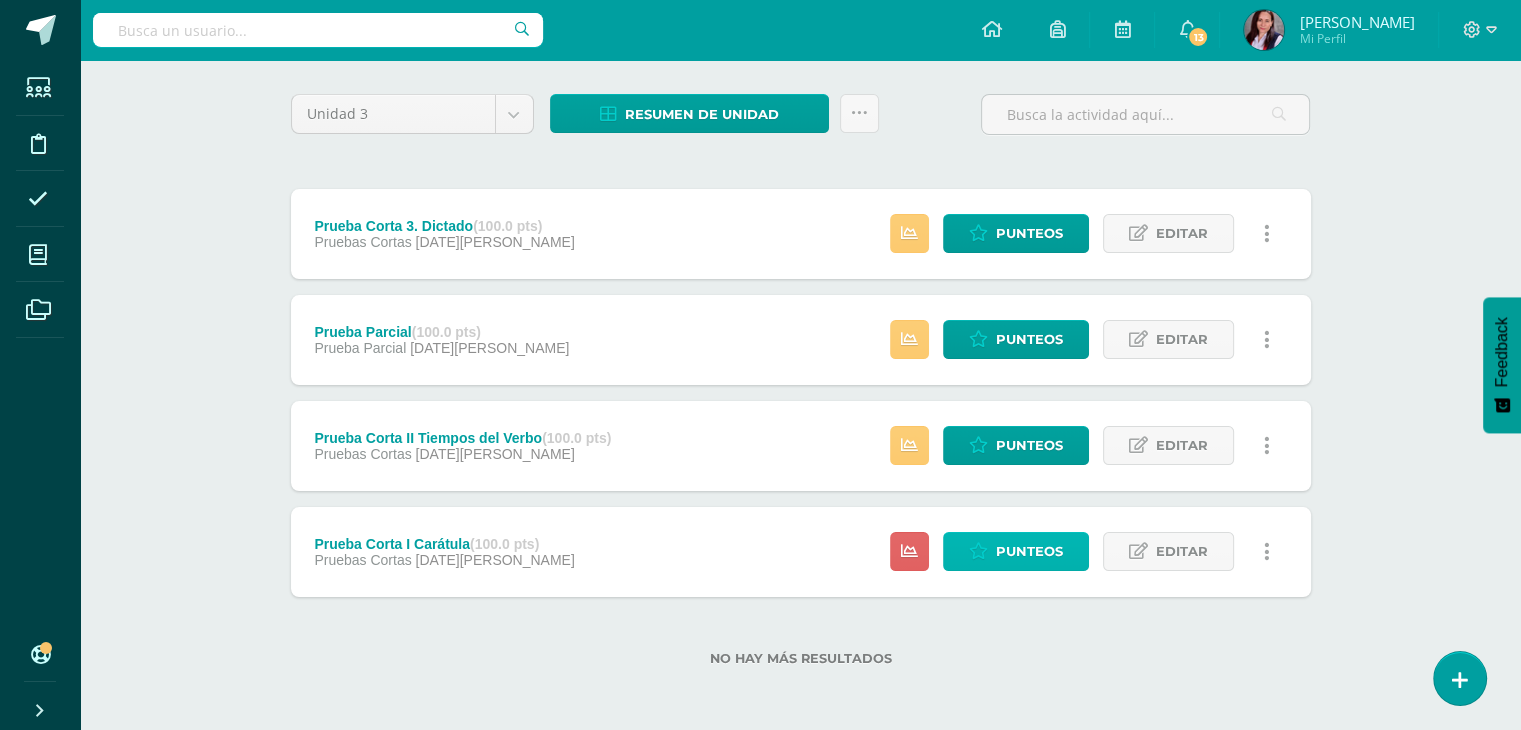 click on "Punteos" at bounding box center [1029, 551] 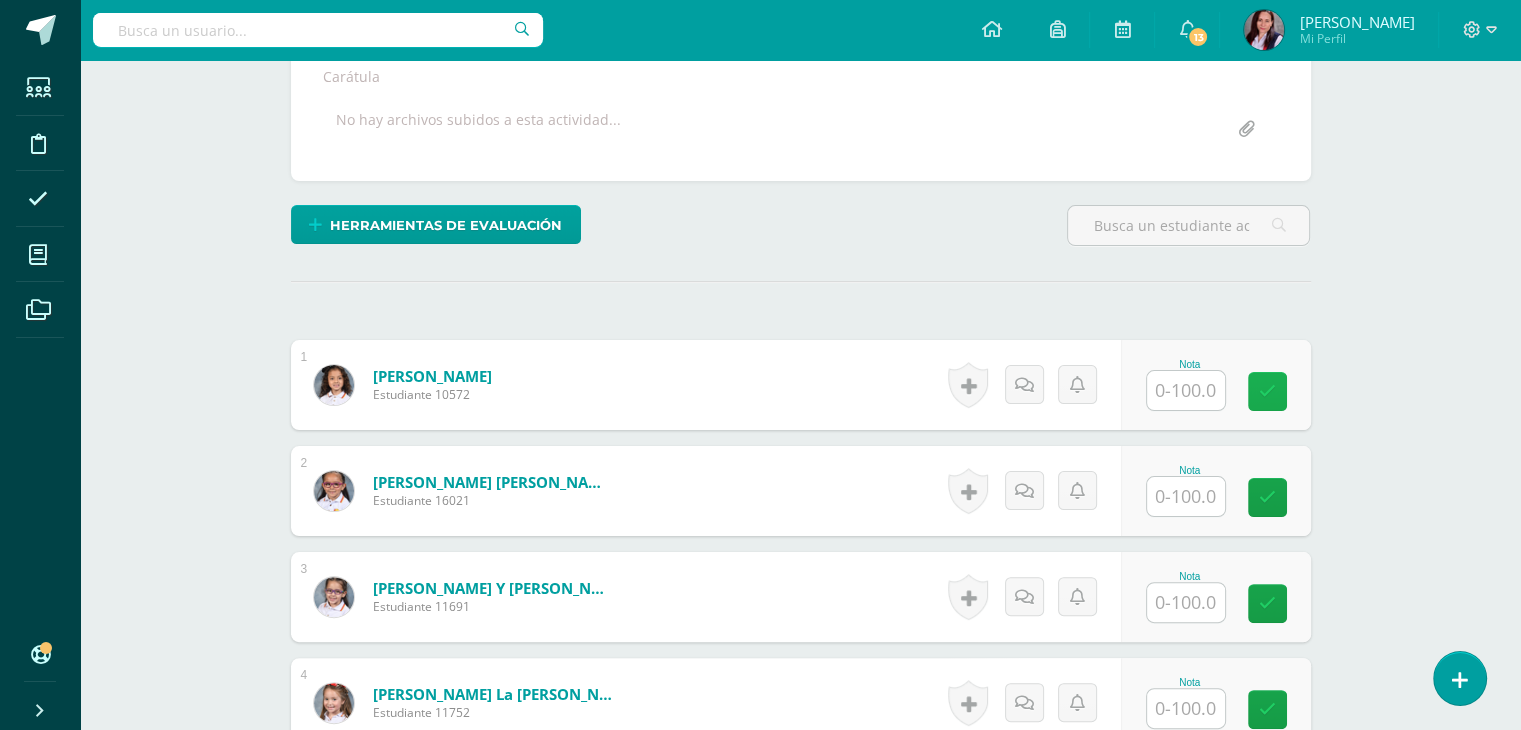 scroll, scrollTop: 375, scrollLeft: 0, axis: vertical 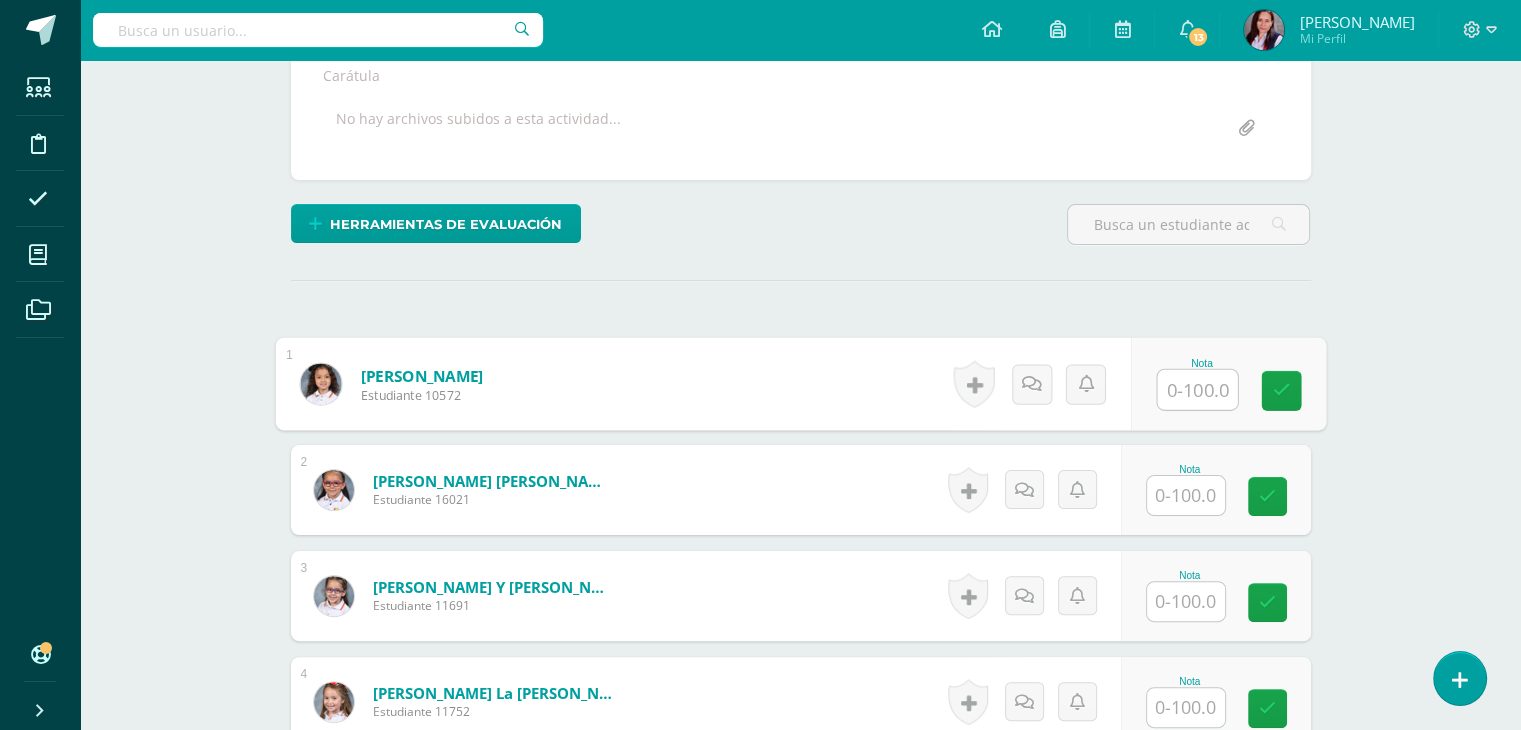 click at bounding box center [1197, 390] 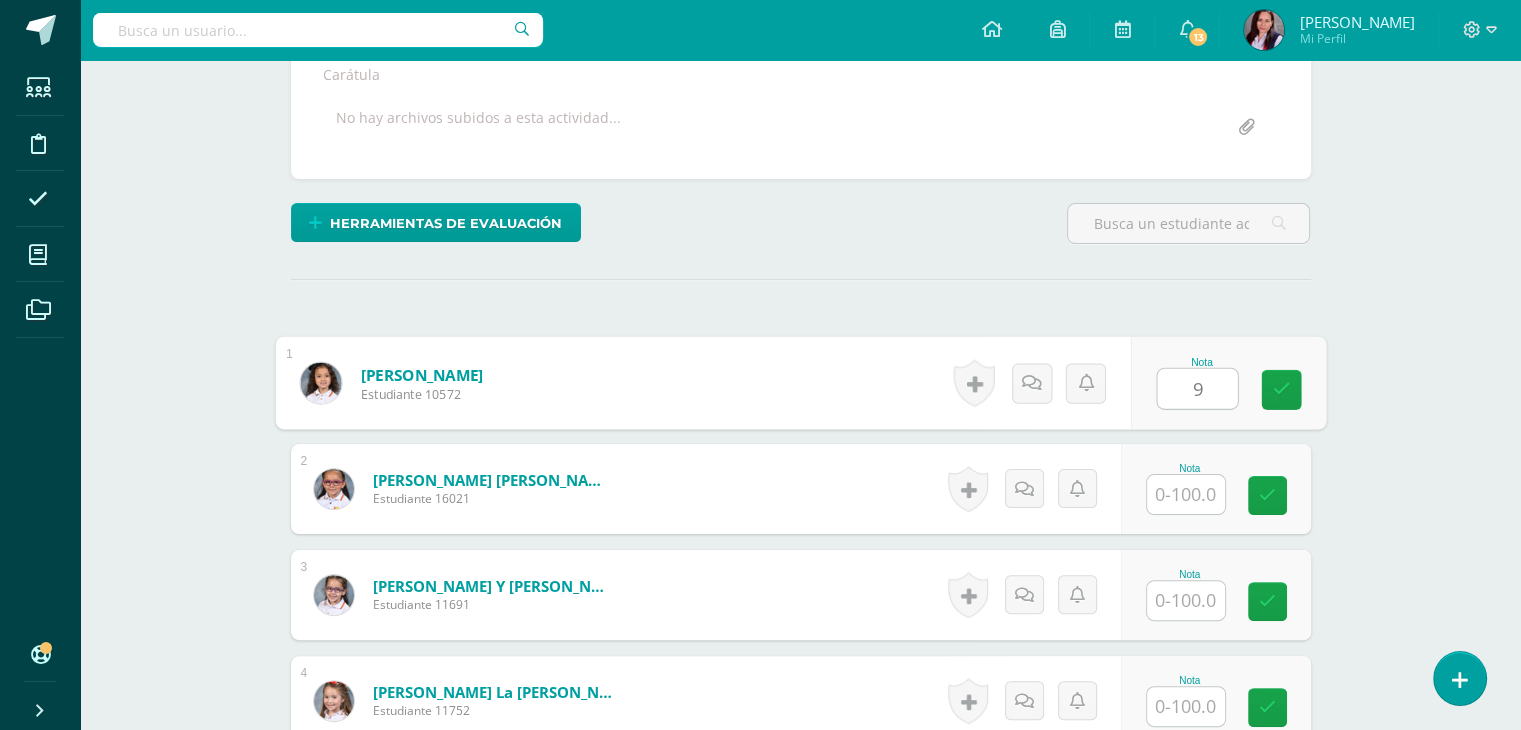 type on "98" 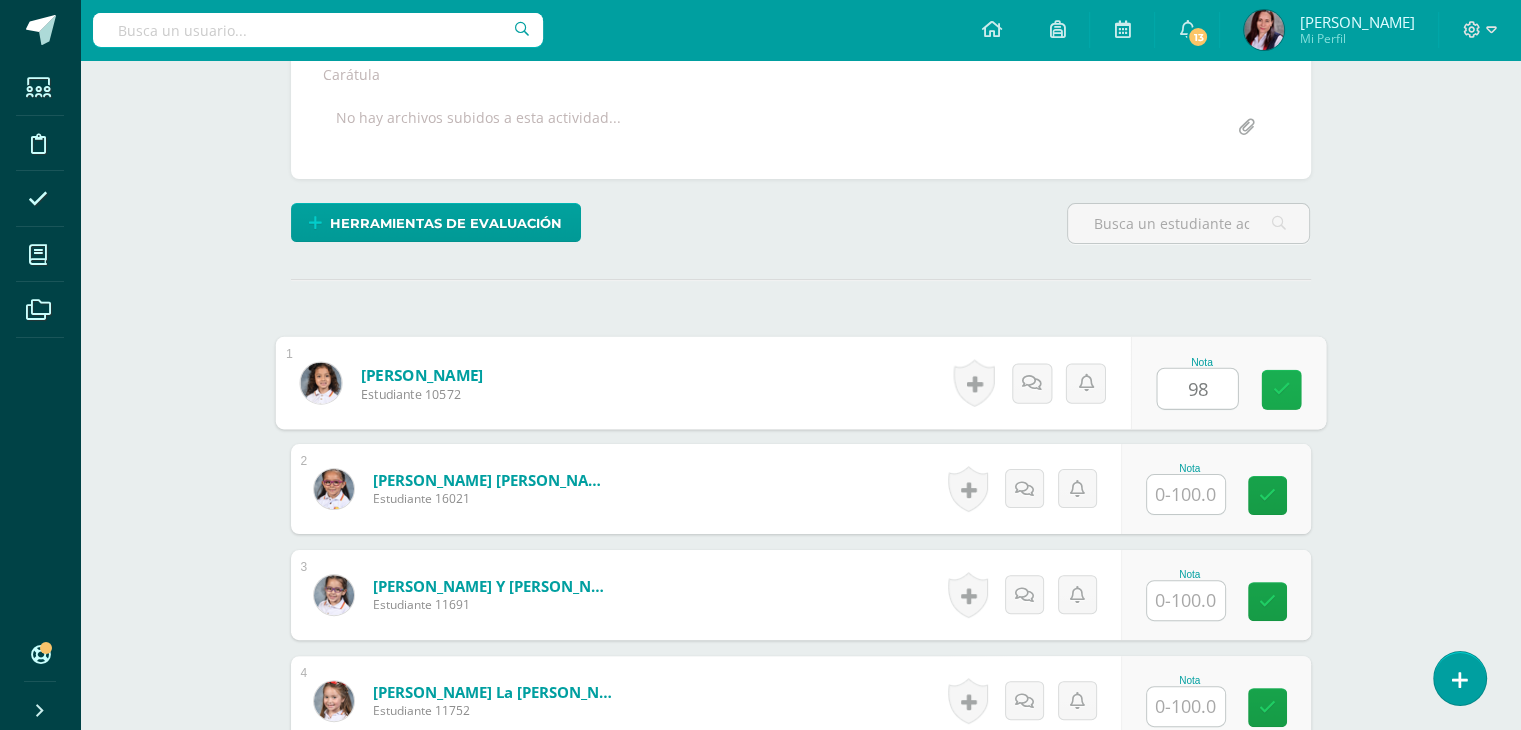 click at bounding box center [1281, 390] 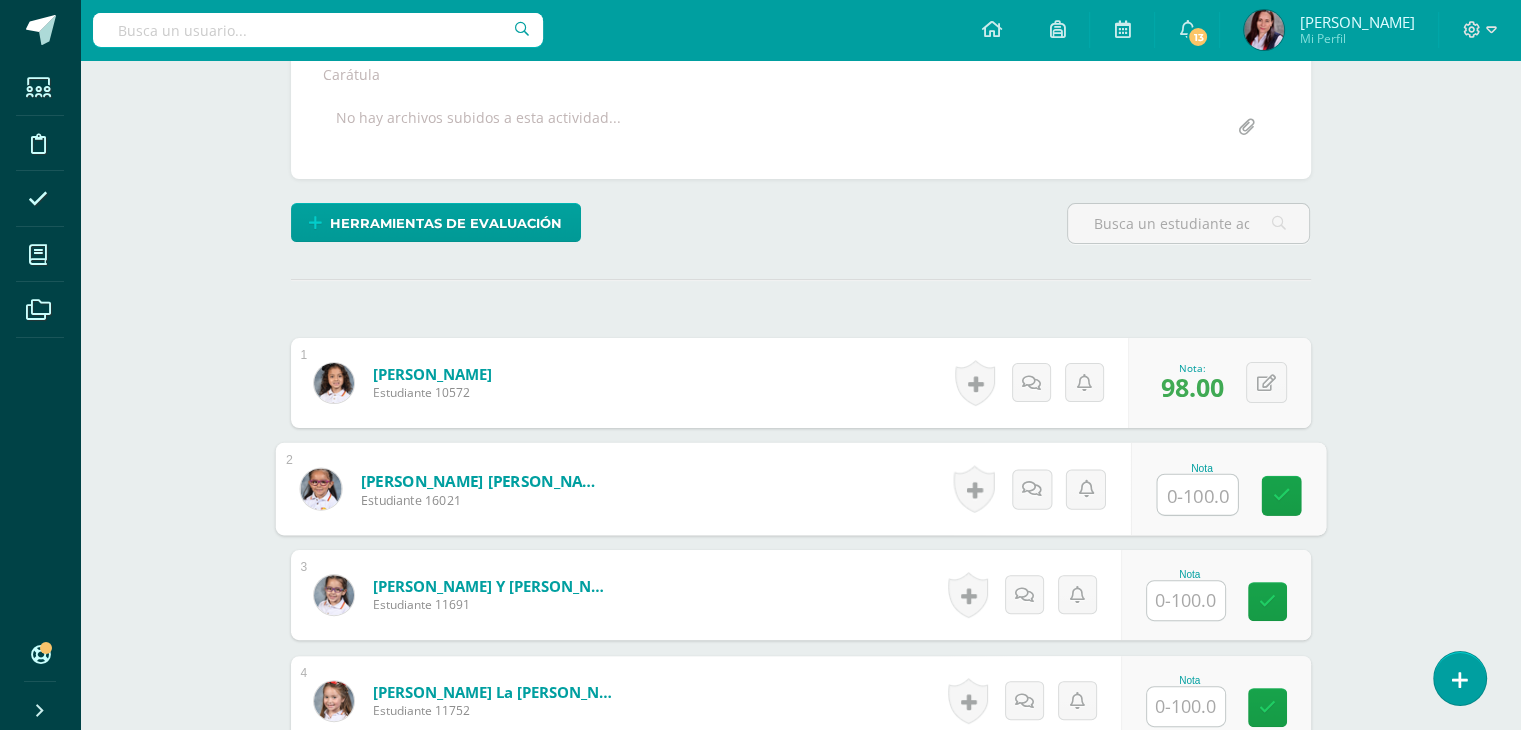 click at bounding box center (1197, 495) 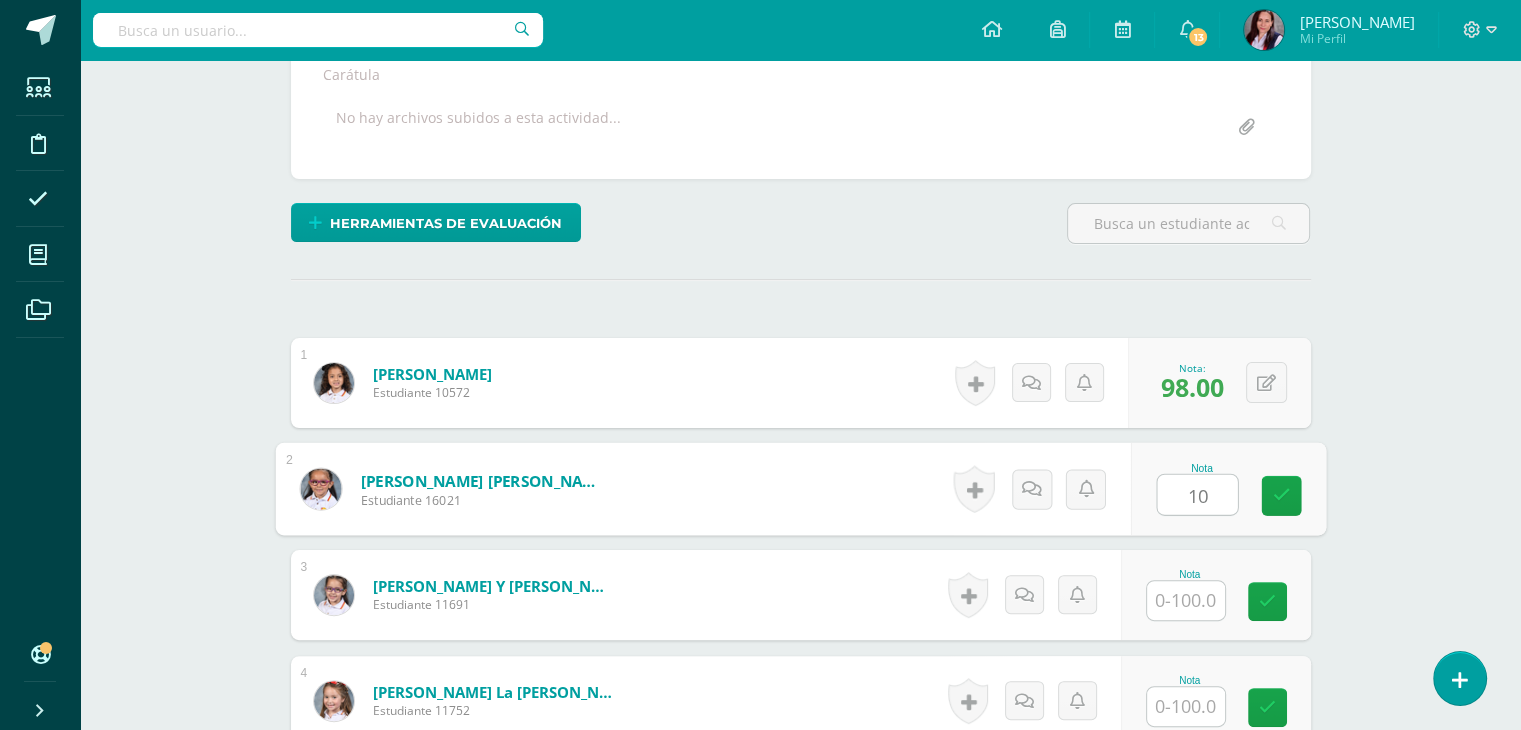 type on "100" 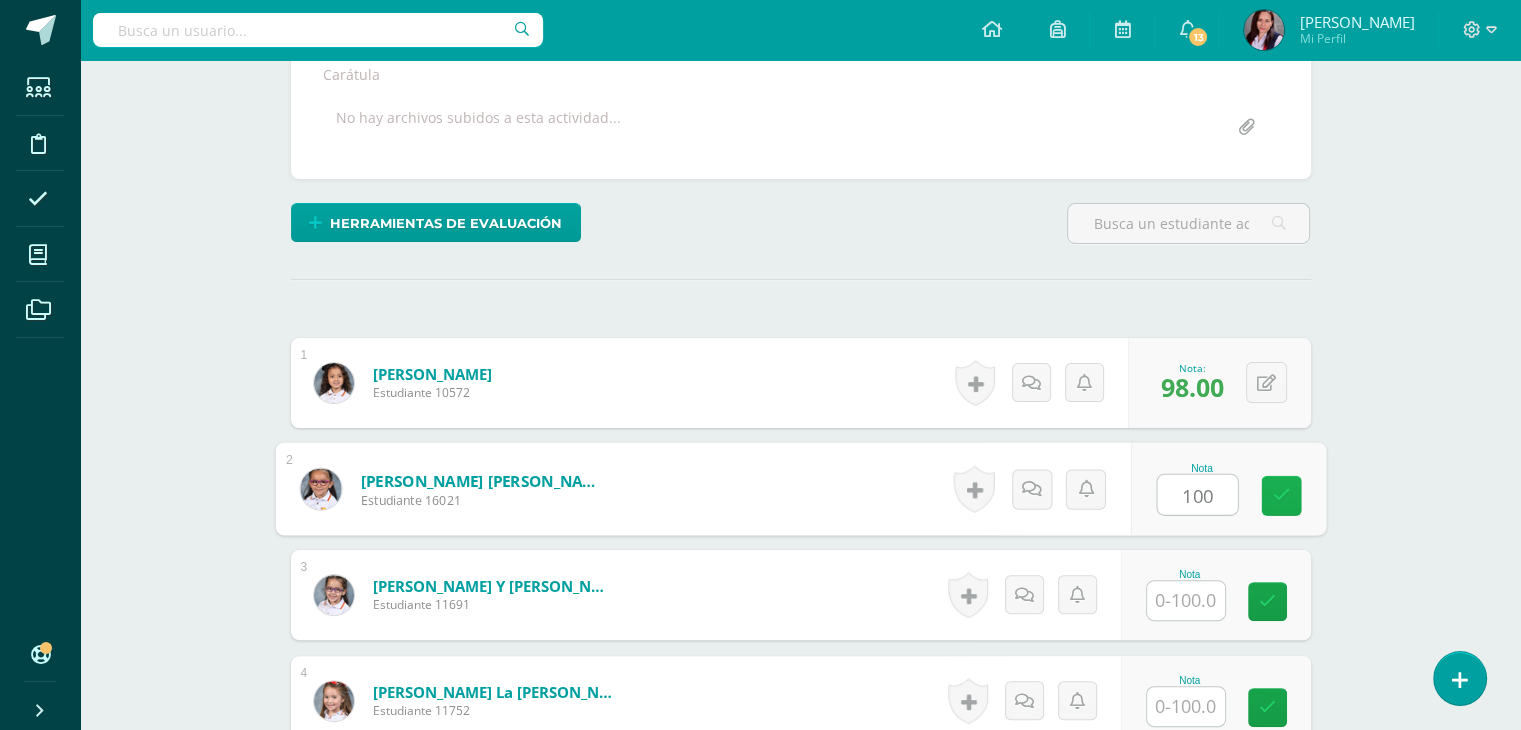 click at bounding box center (1281, 495) 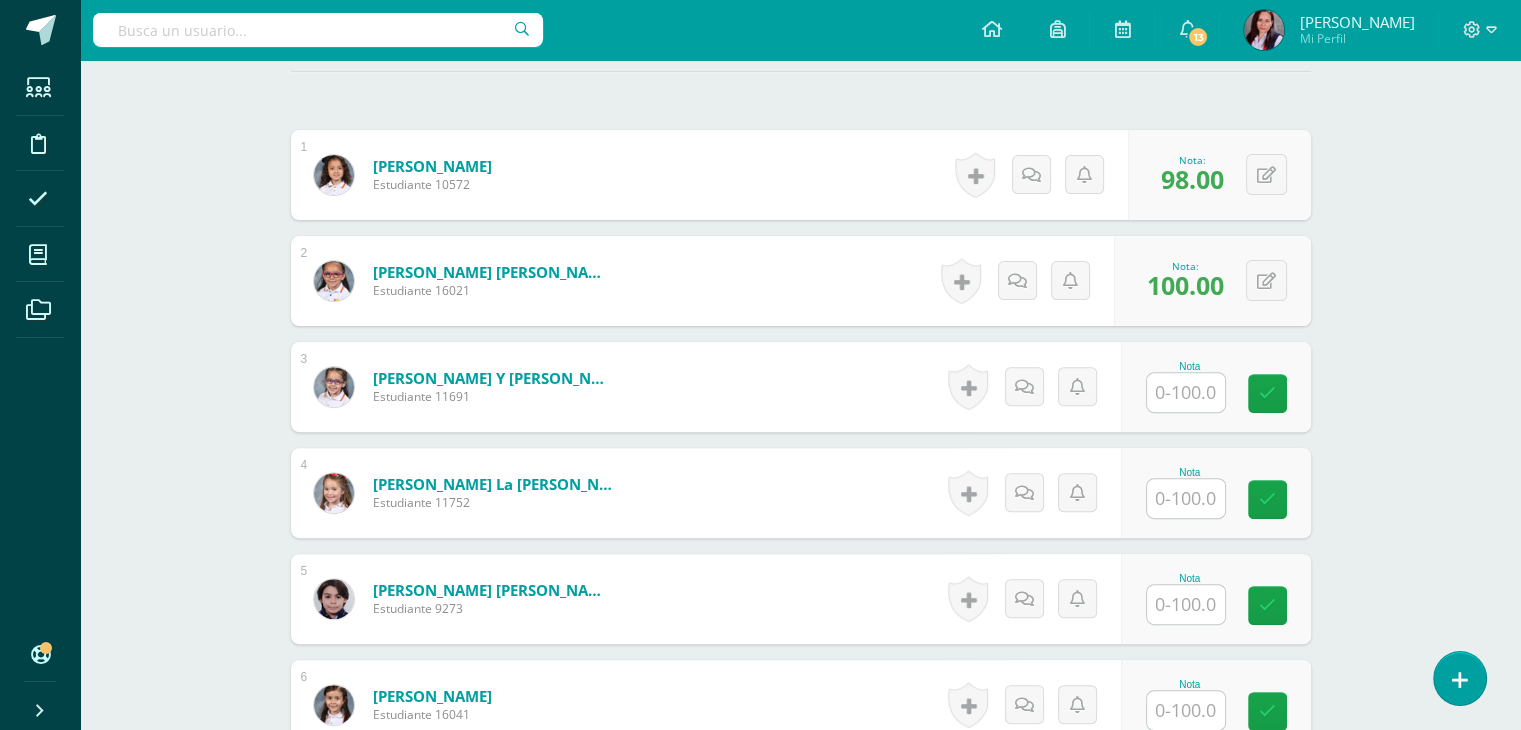 scroll, scrollTop: 589, scrollLeft: 0, axis: vertical 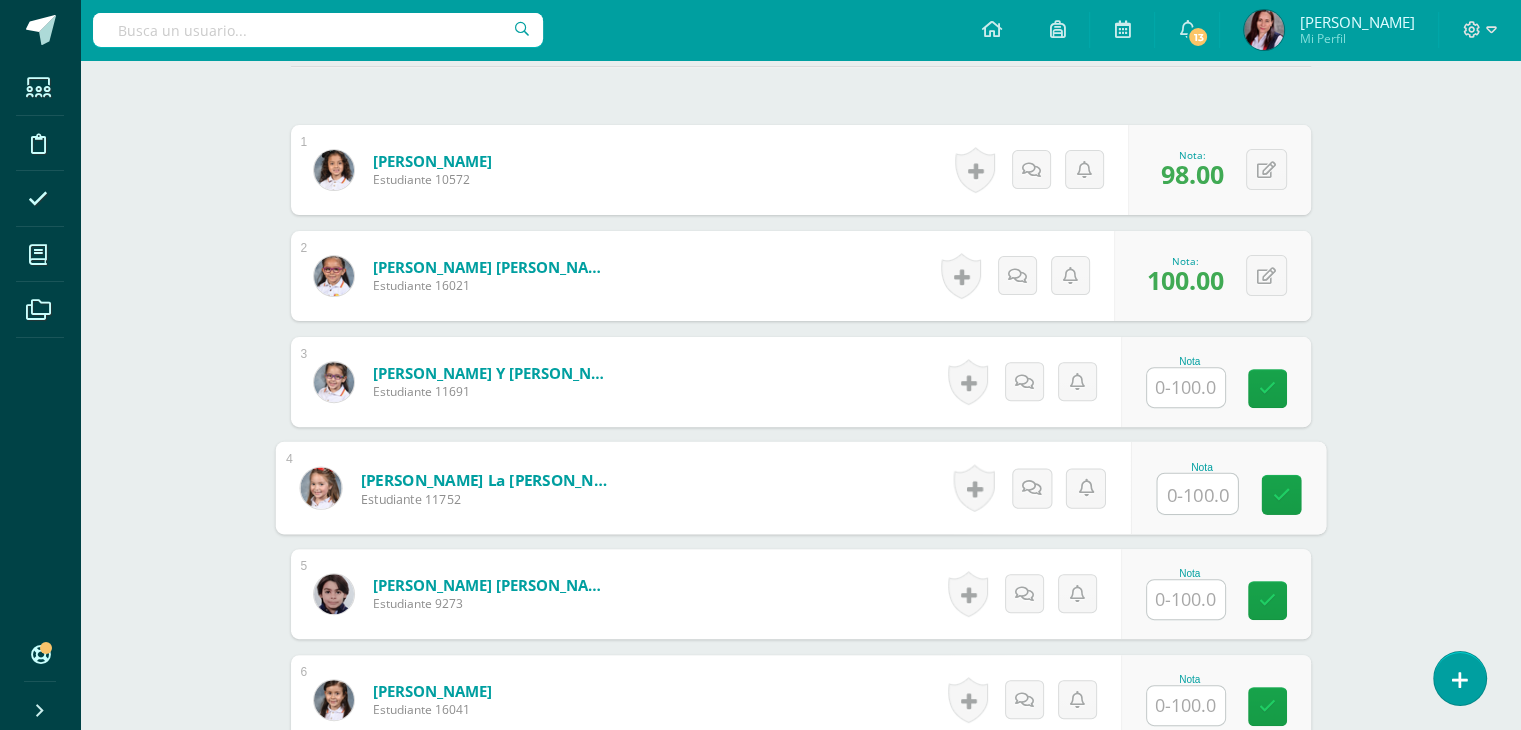 click at bounding box center (1197, 494) 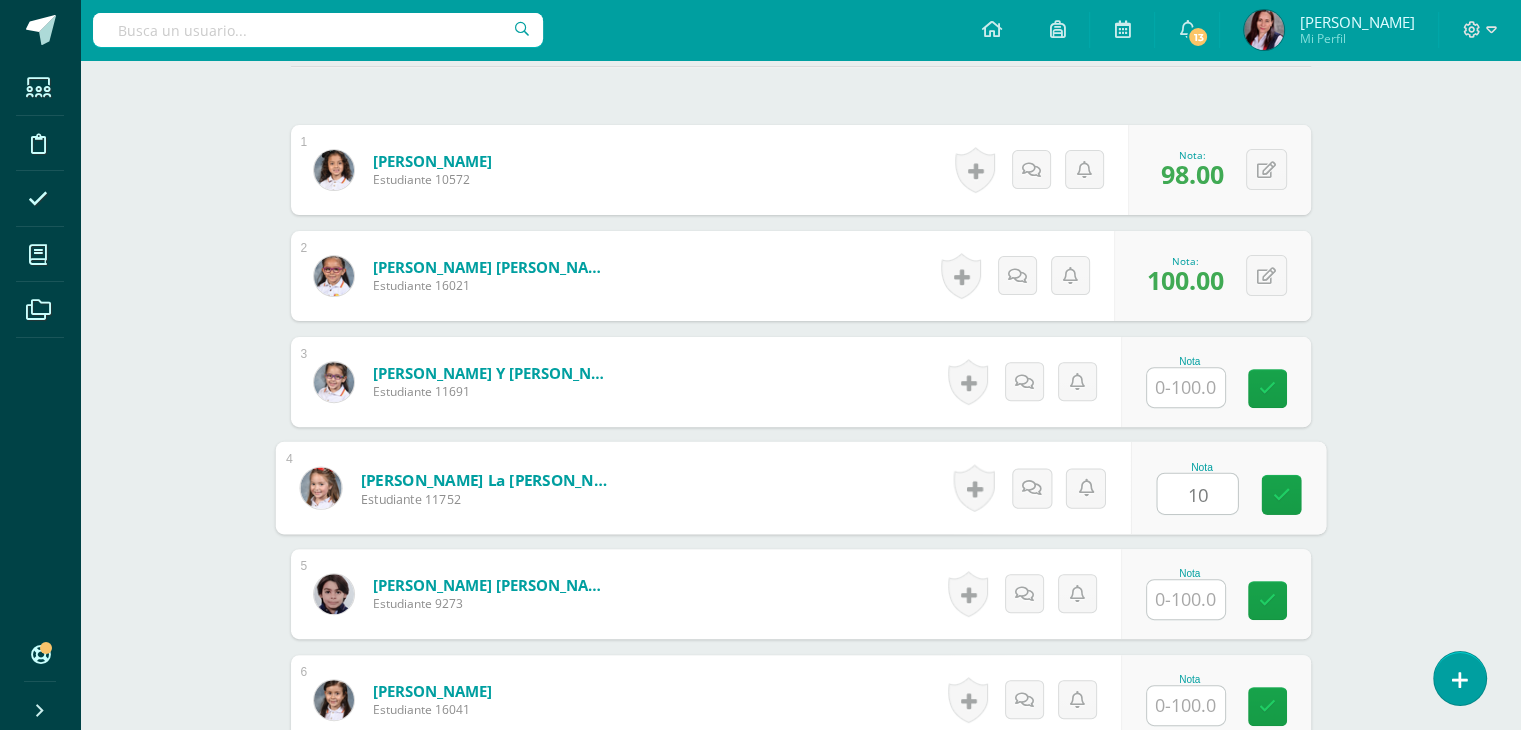 type on "100" 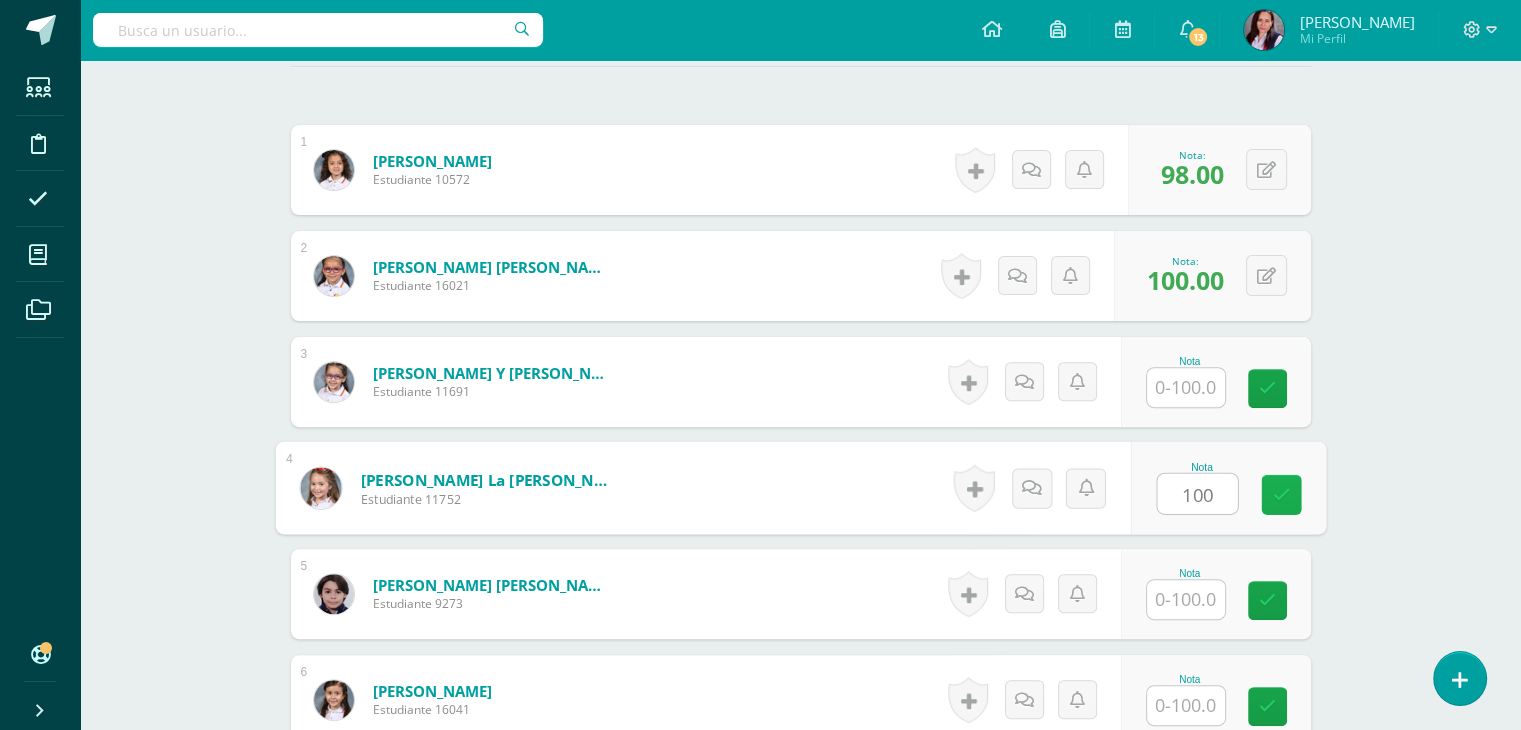 click at bounding box center (1281, 495) 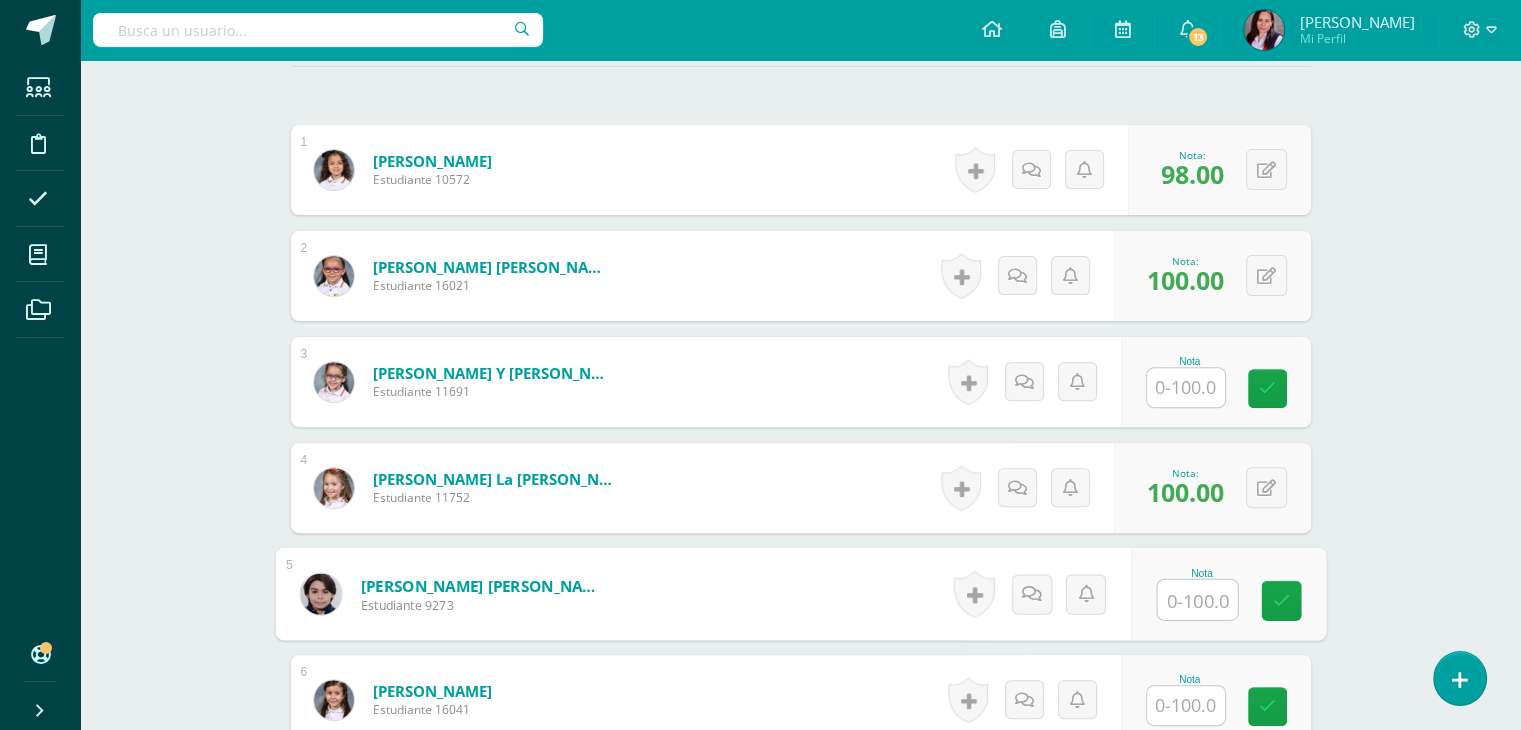 click at bounding box center (1197, 600) 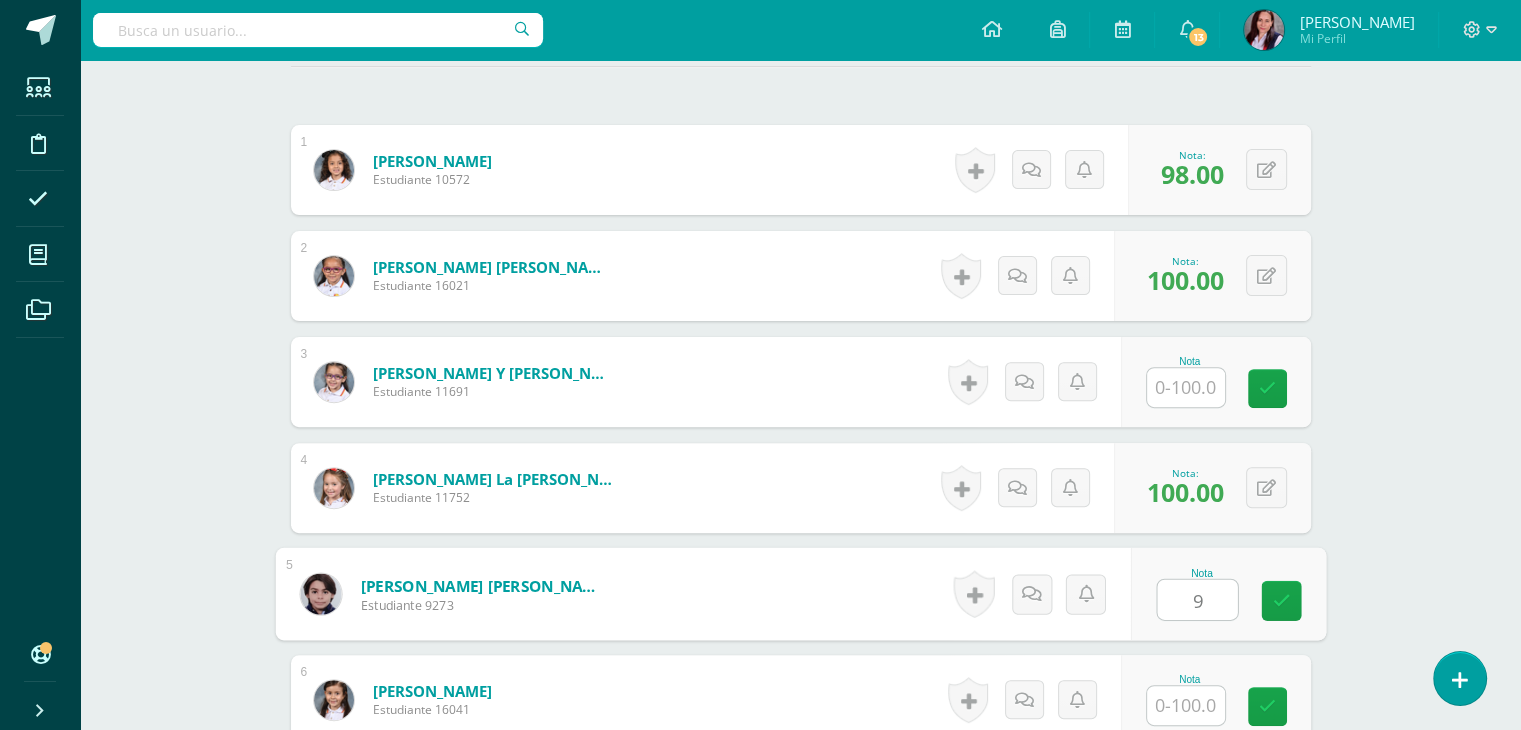 type on "98" 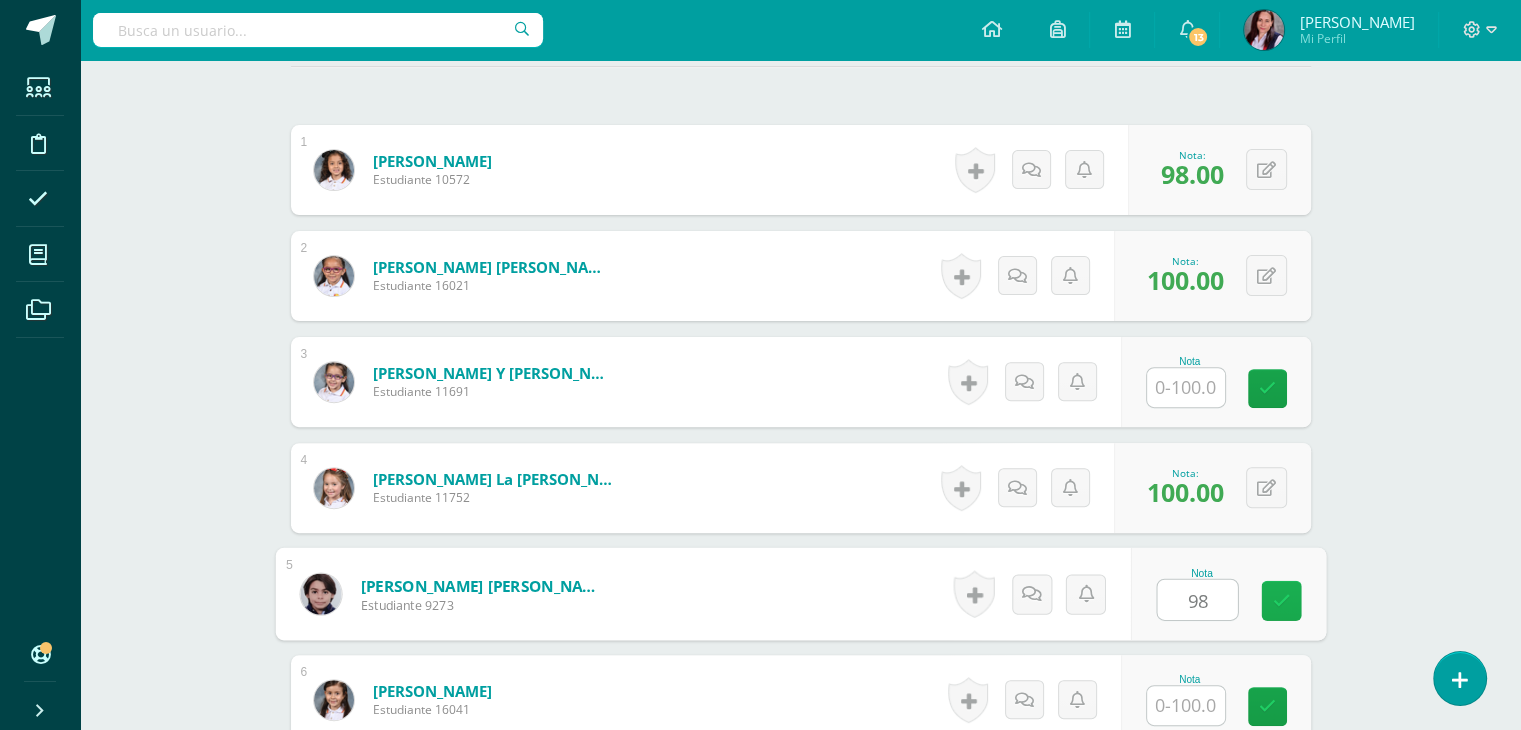 click at bounding box center (1281, 600) 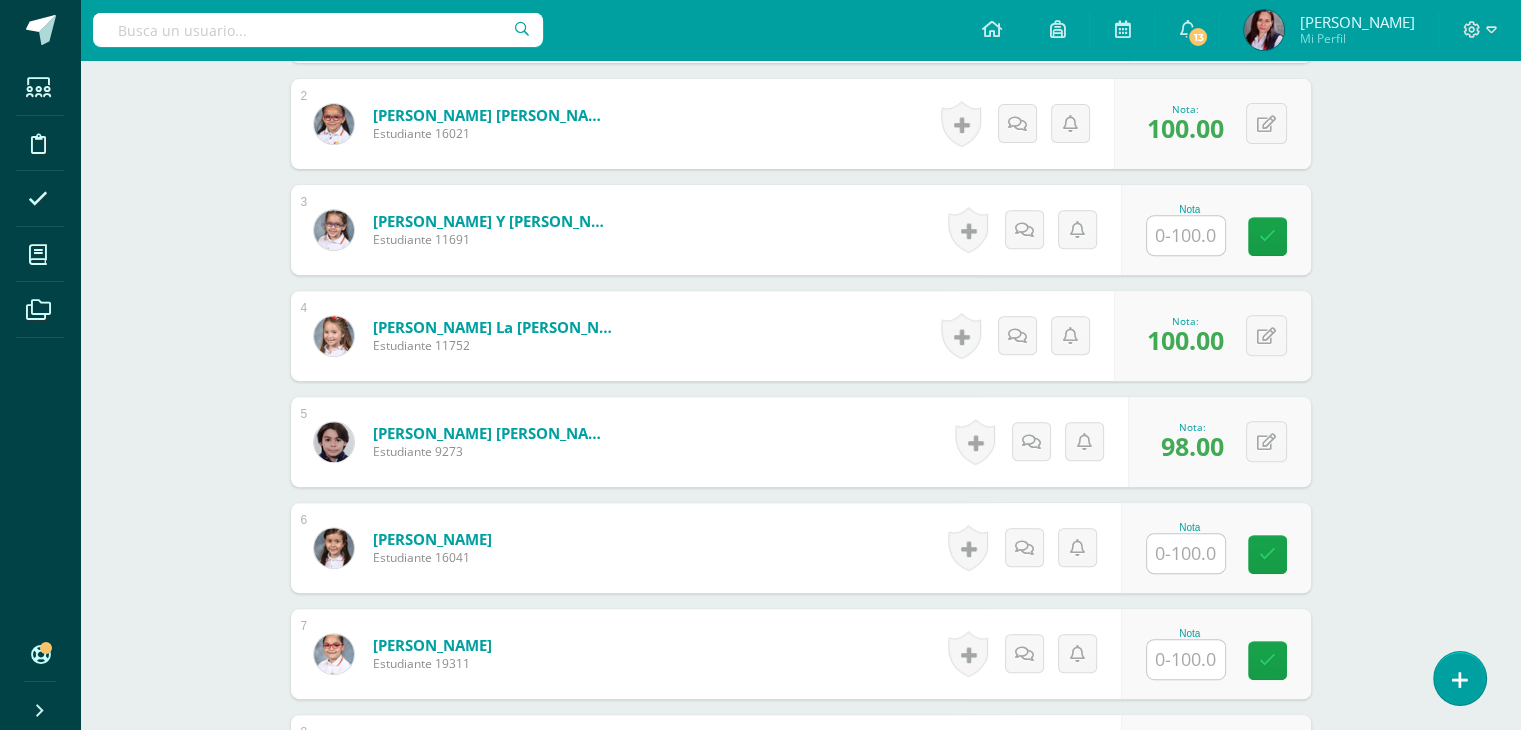 scroll, scrollTop: 745, scrollLeft: 0, axis: vertical 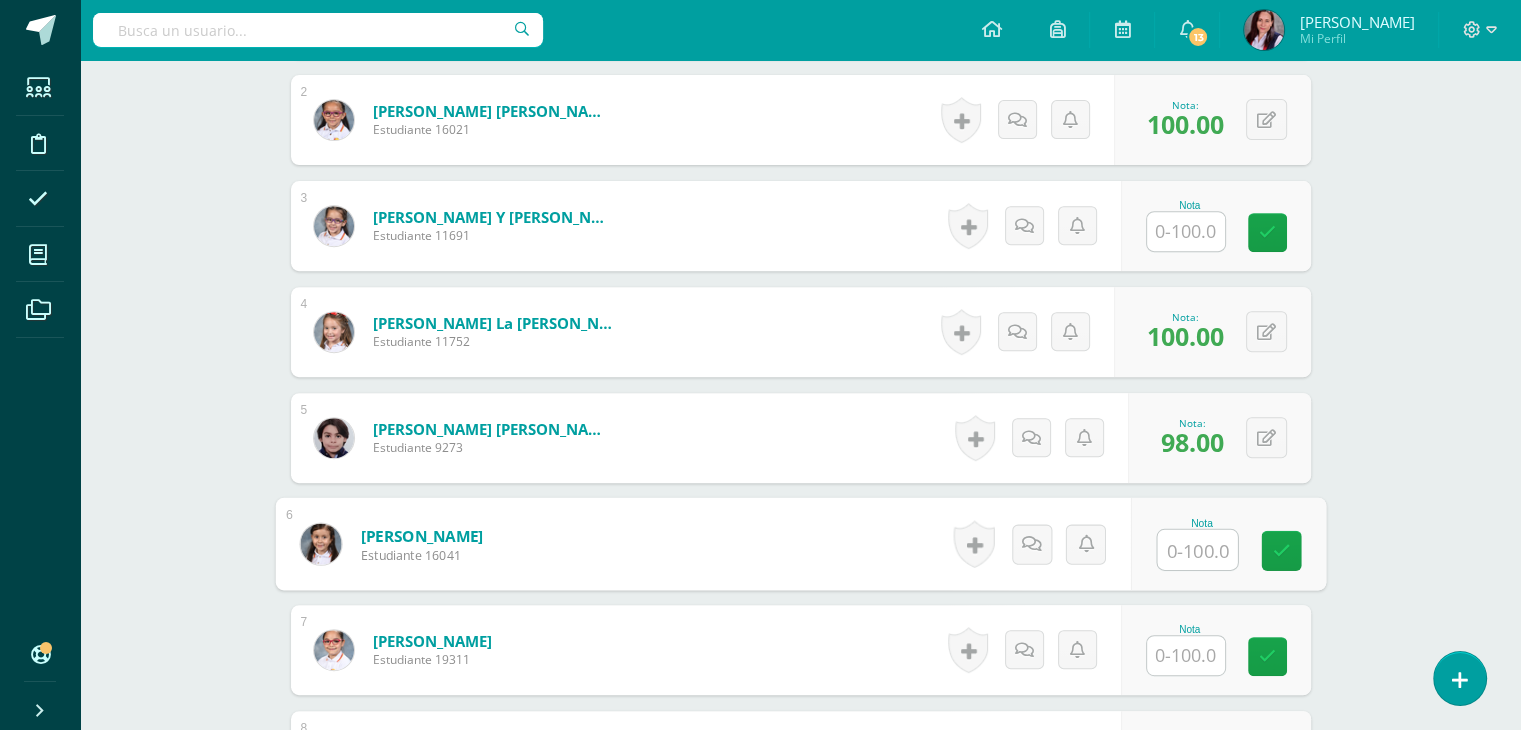click at bounding box center (1197, 550) 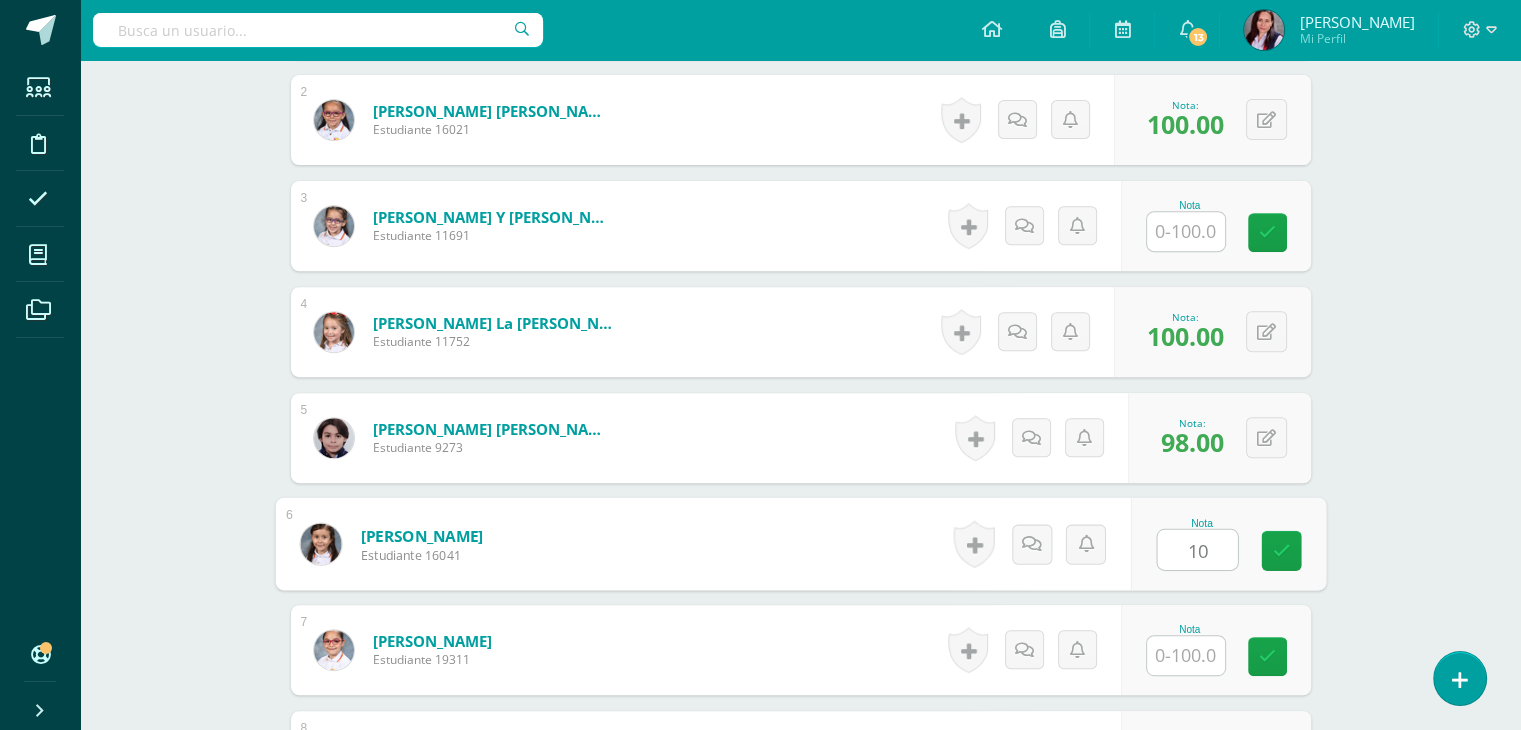 type on "100" 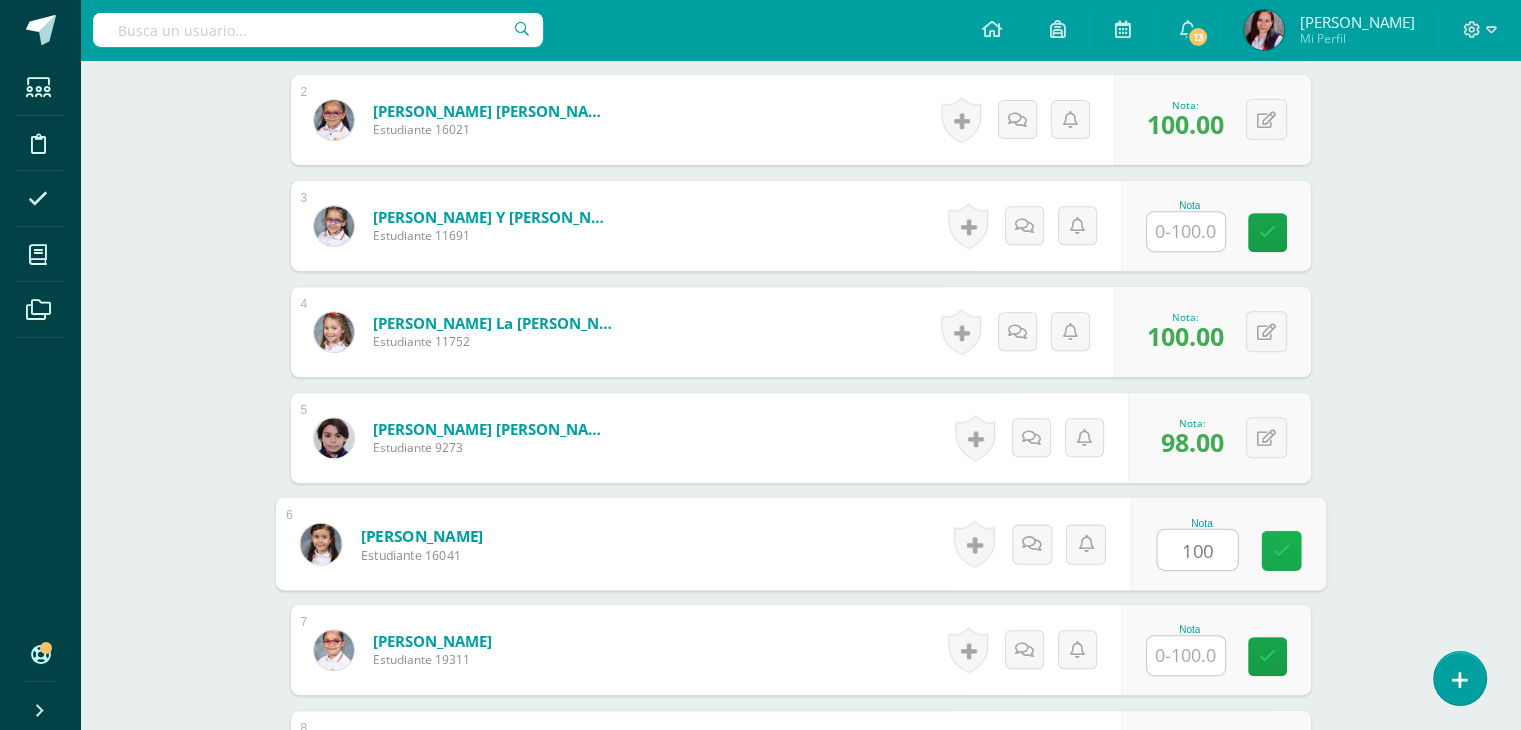 click at bounding box center [1281, 551] 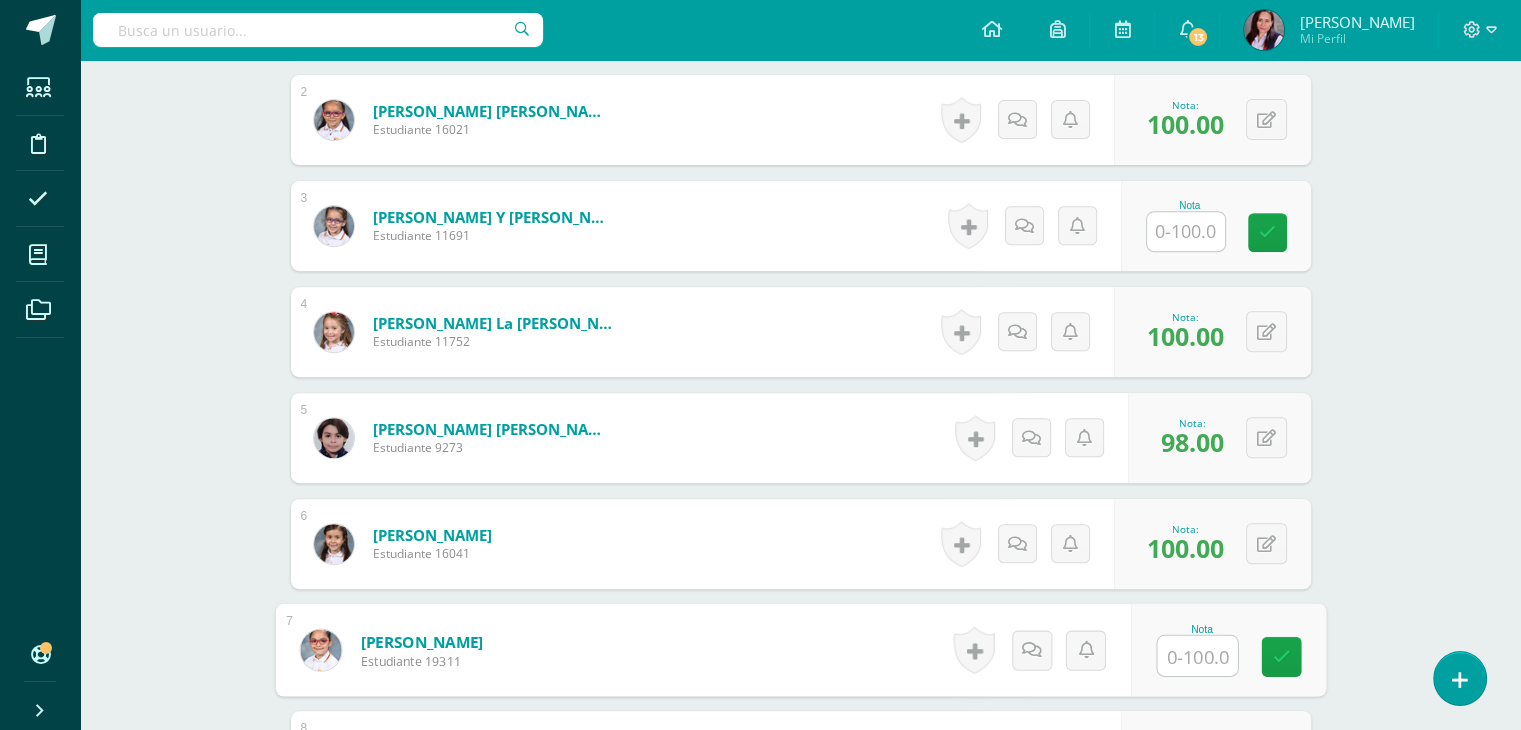 click at bounding box center (1197, 656) 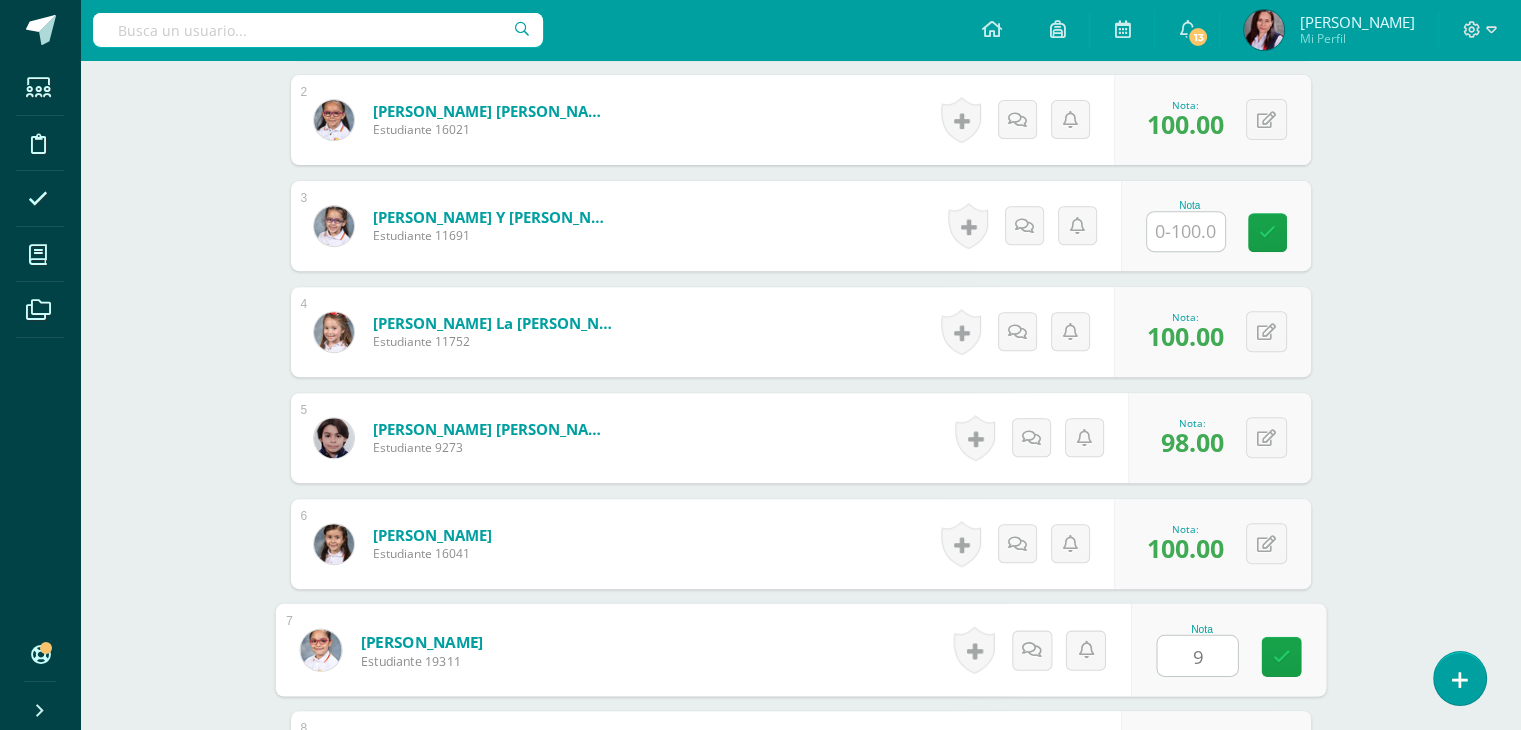 type on "90" 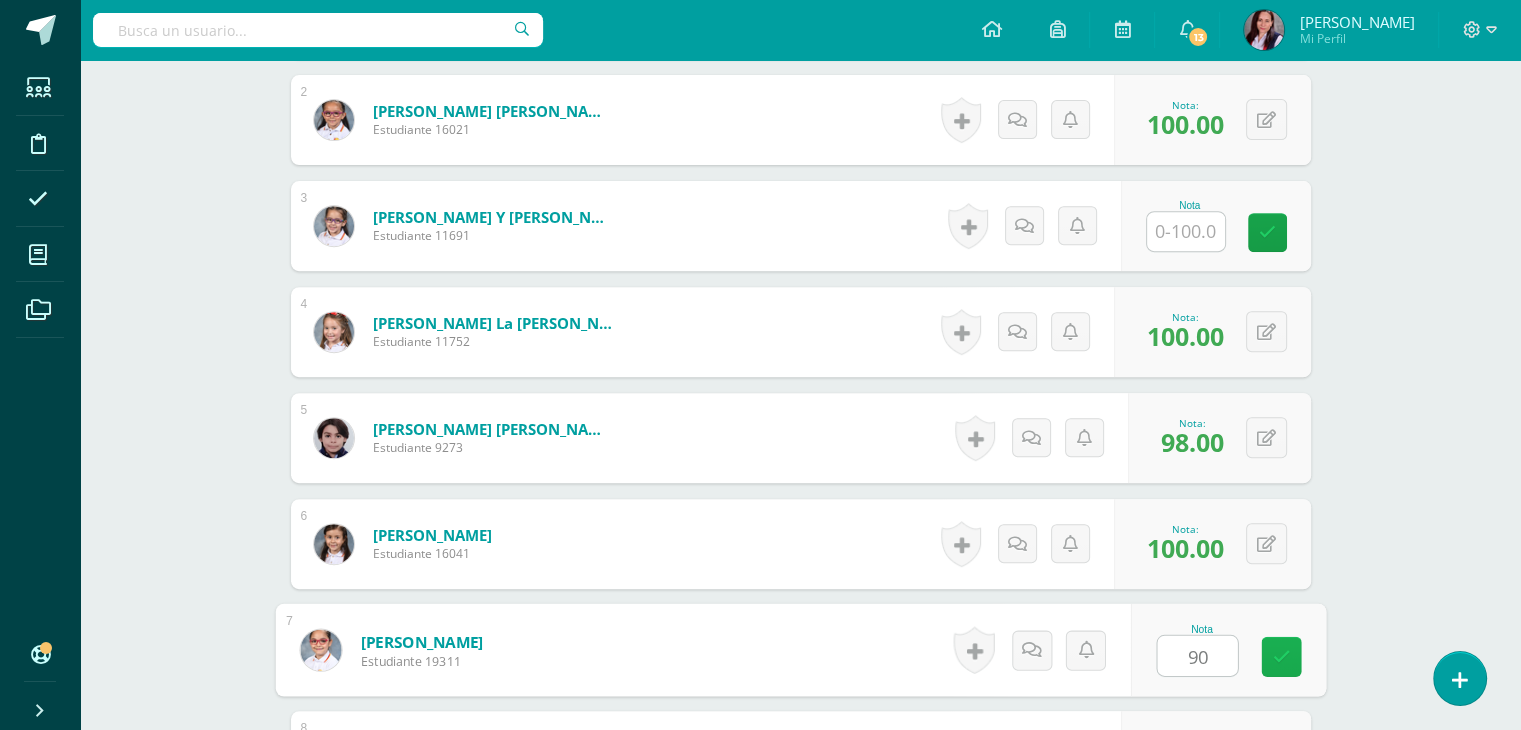click at bounding box center [1281, 657] 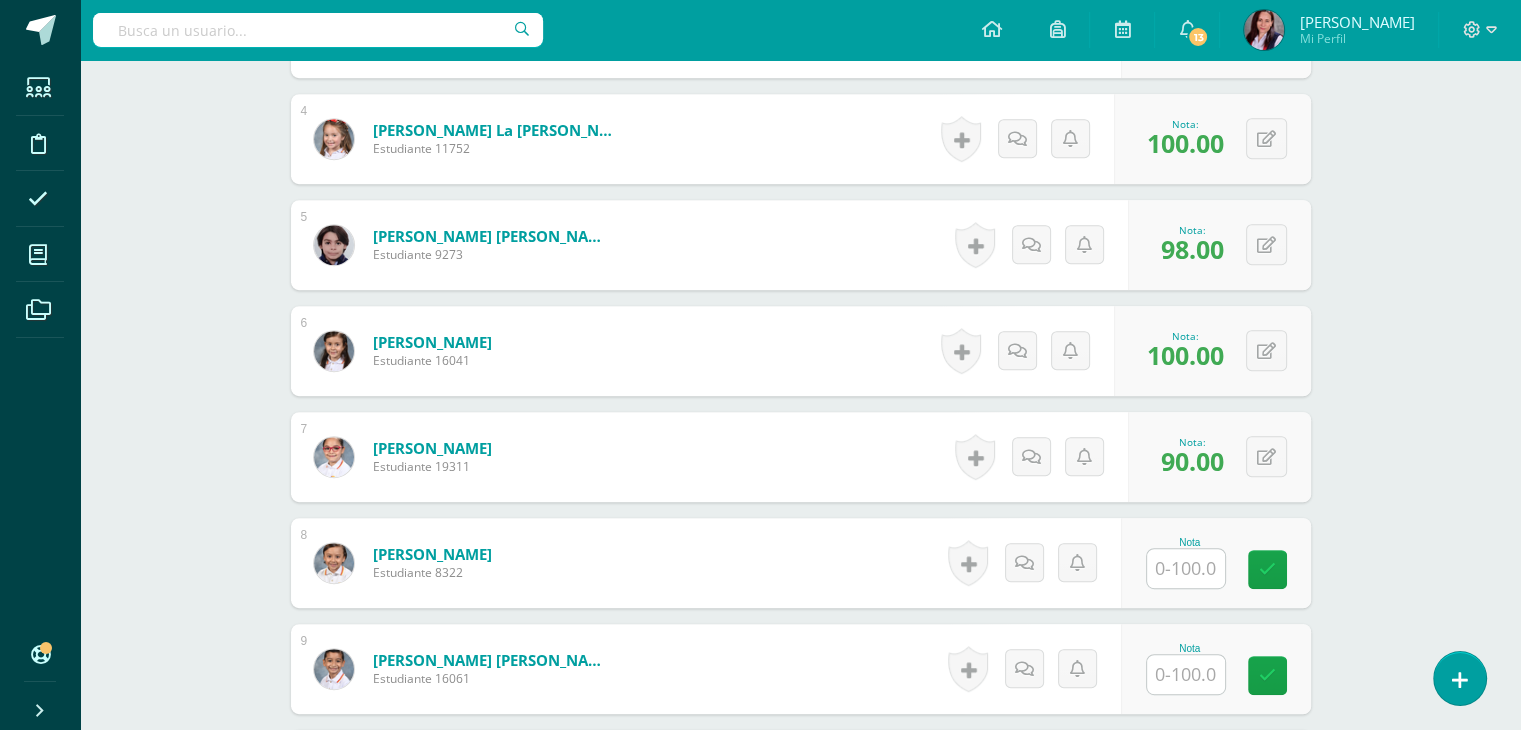 scroll, scrollTop: 941, scrollLeft: 0, axis: vertical 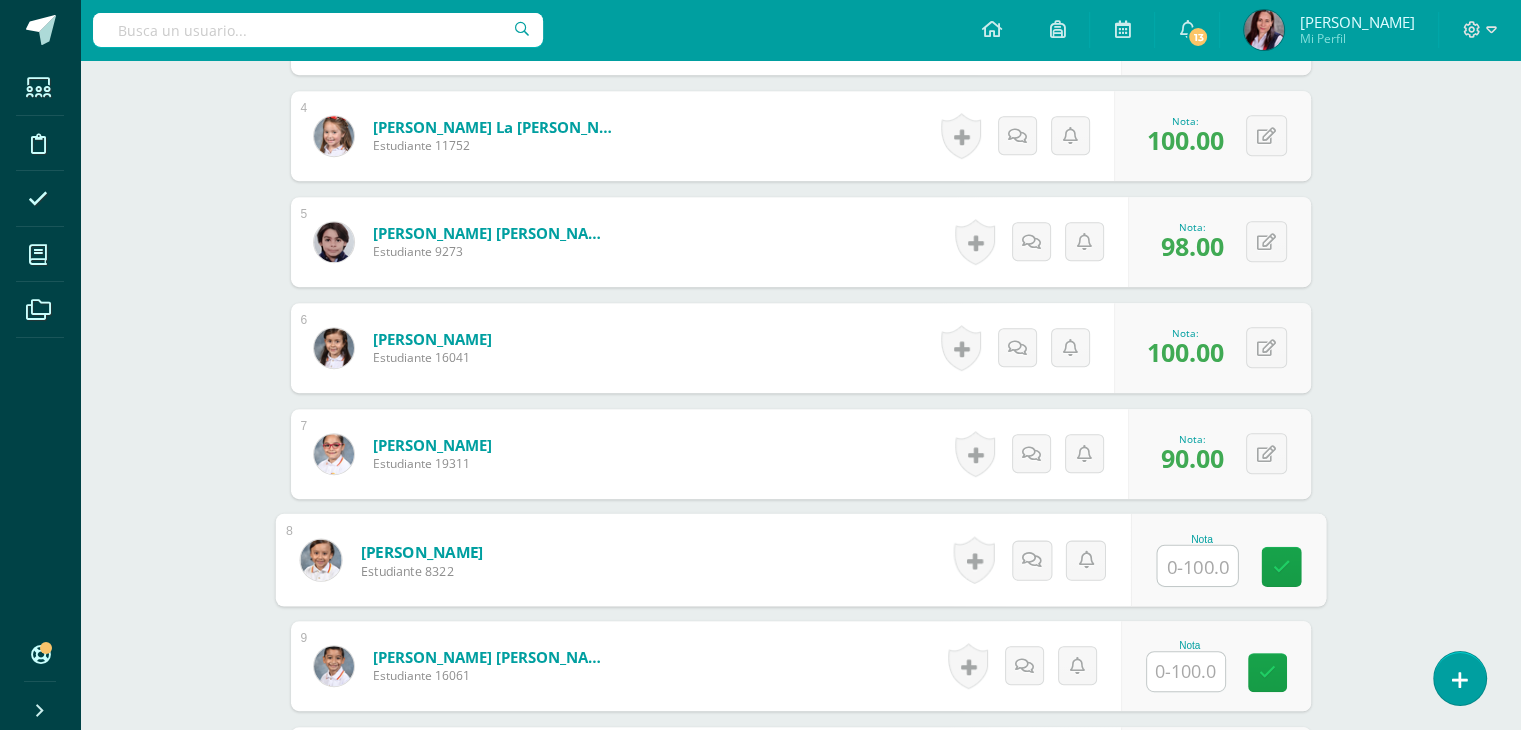 click at bounding box center (1197, 566) 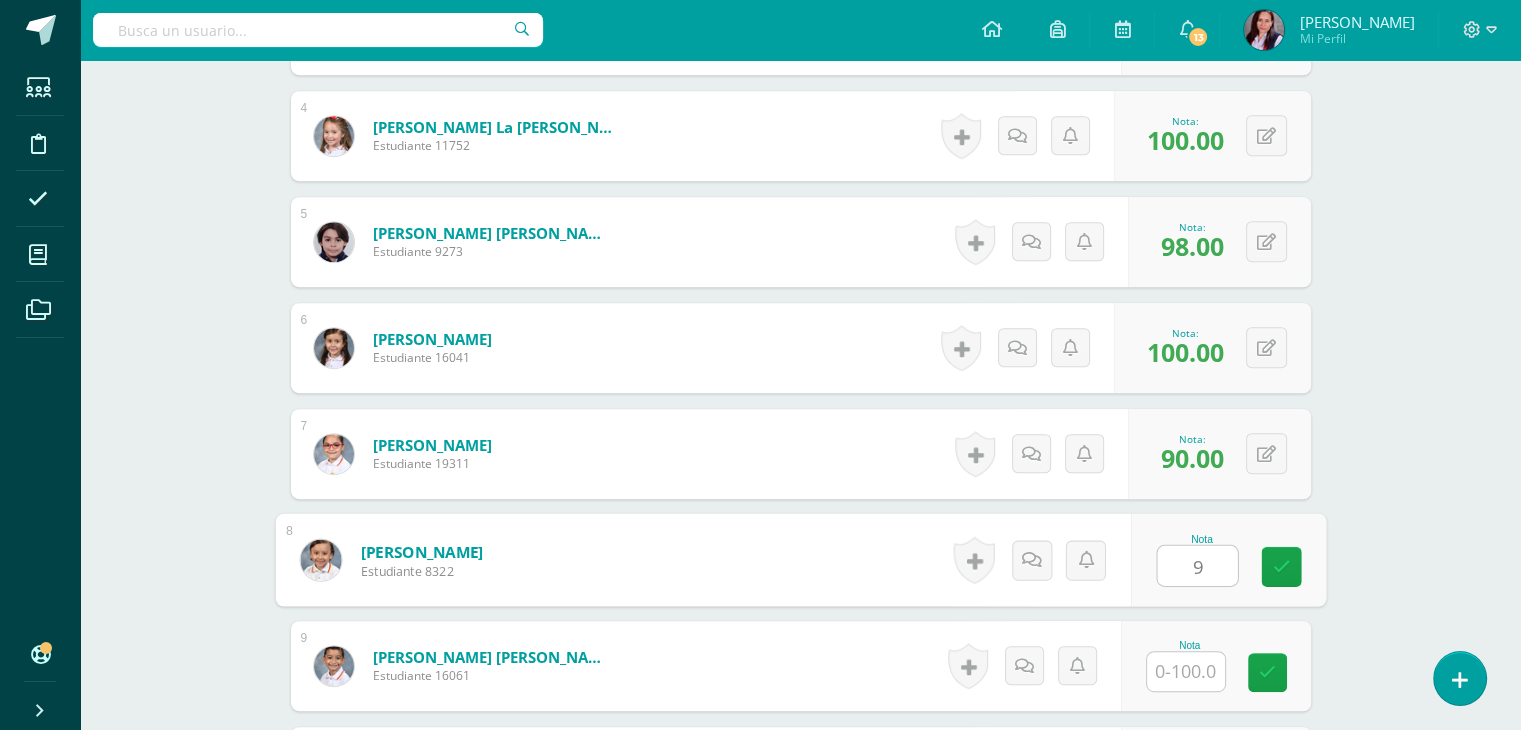 type on "96" 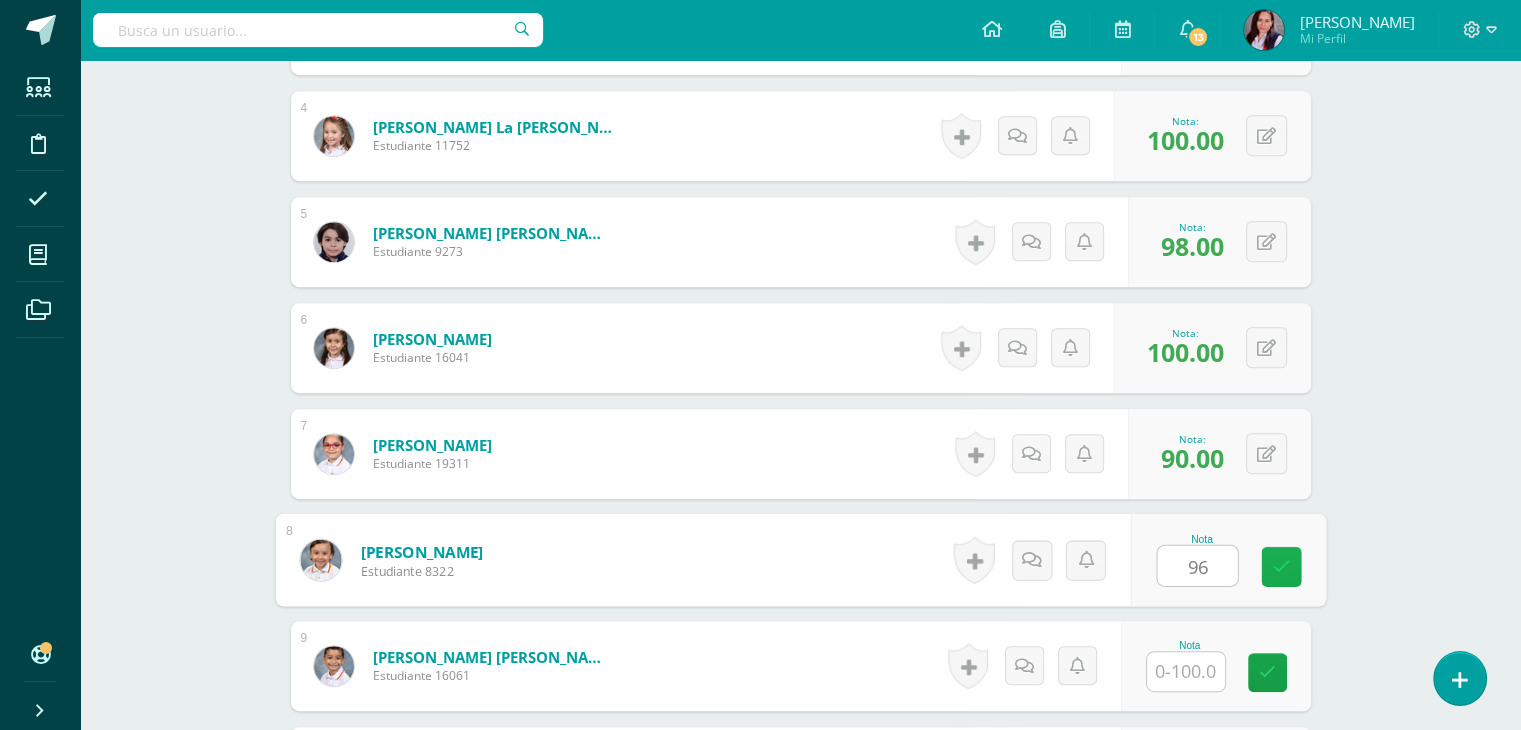 click at bounding box center (1281, 567) 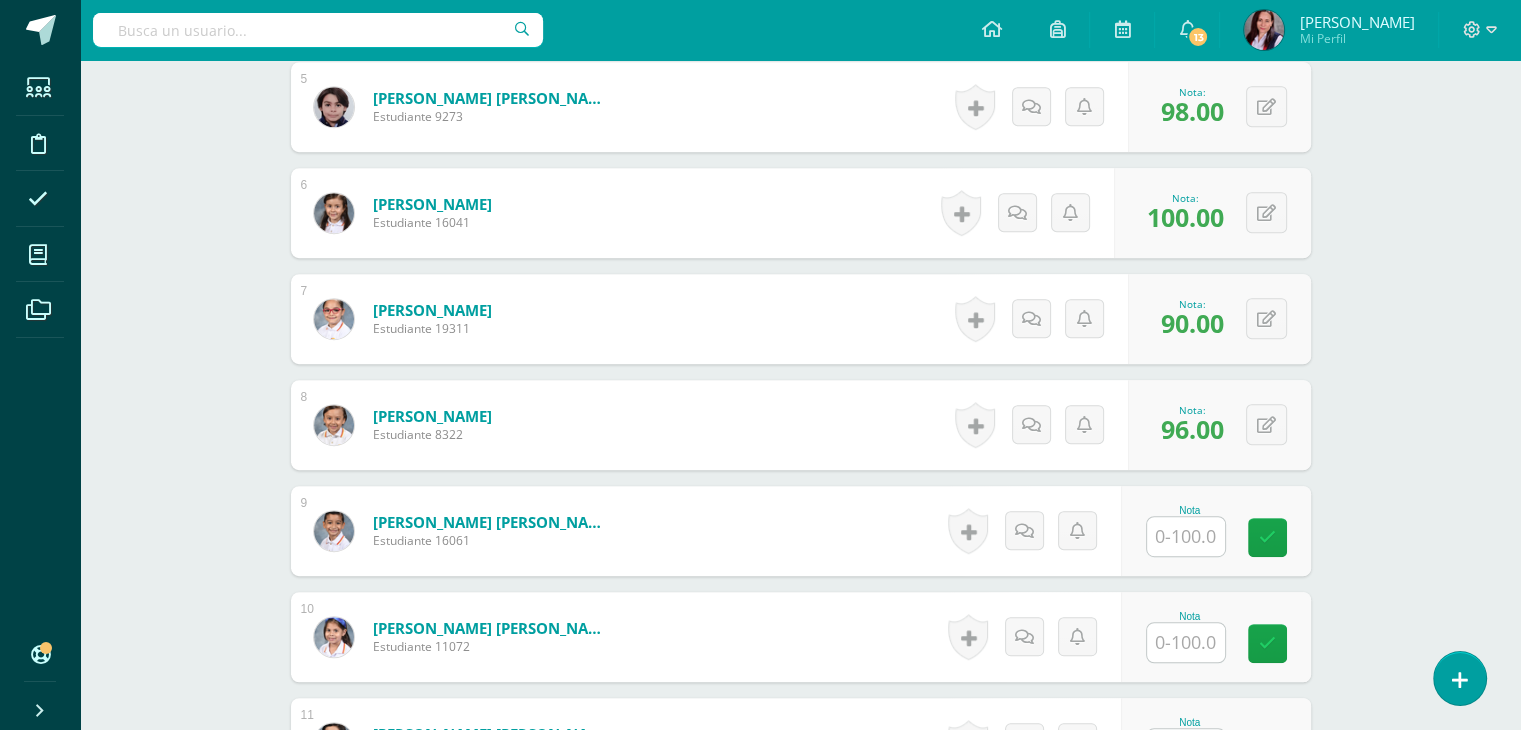 scroll, scrollTop: 1077, scrollLeft: 0, axis: vertical 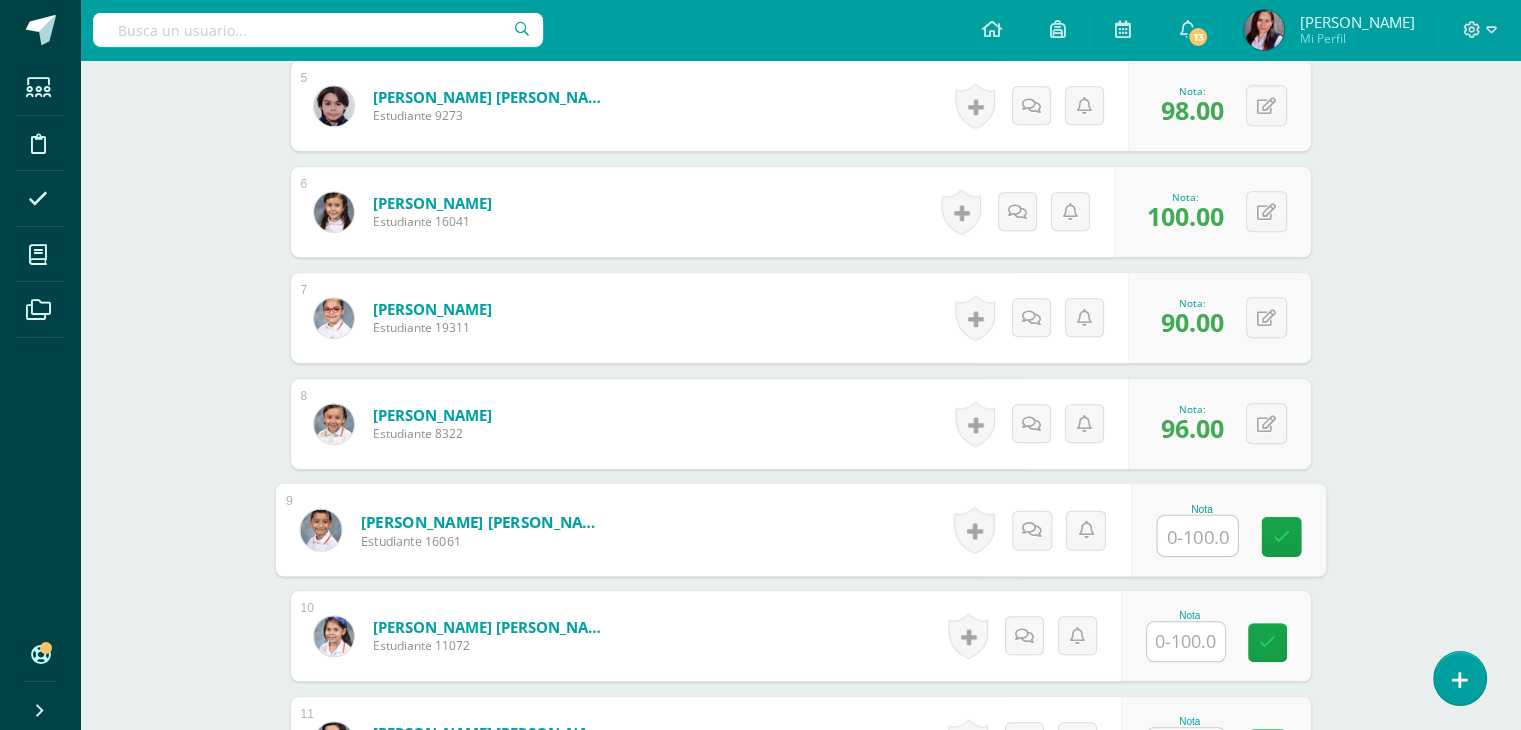 click at bounding box center [1197, 536] 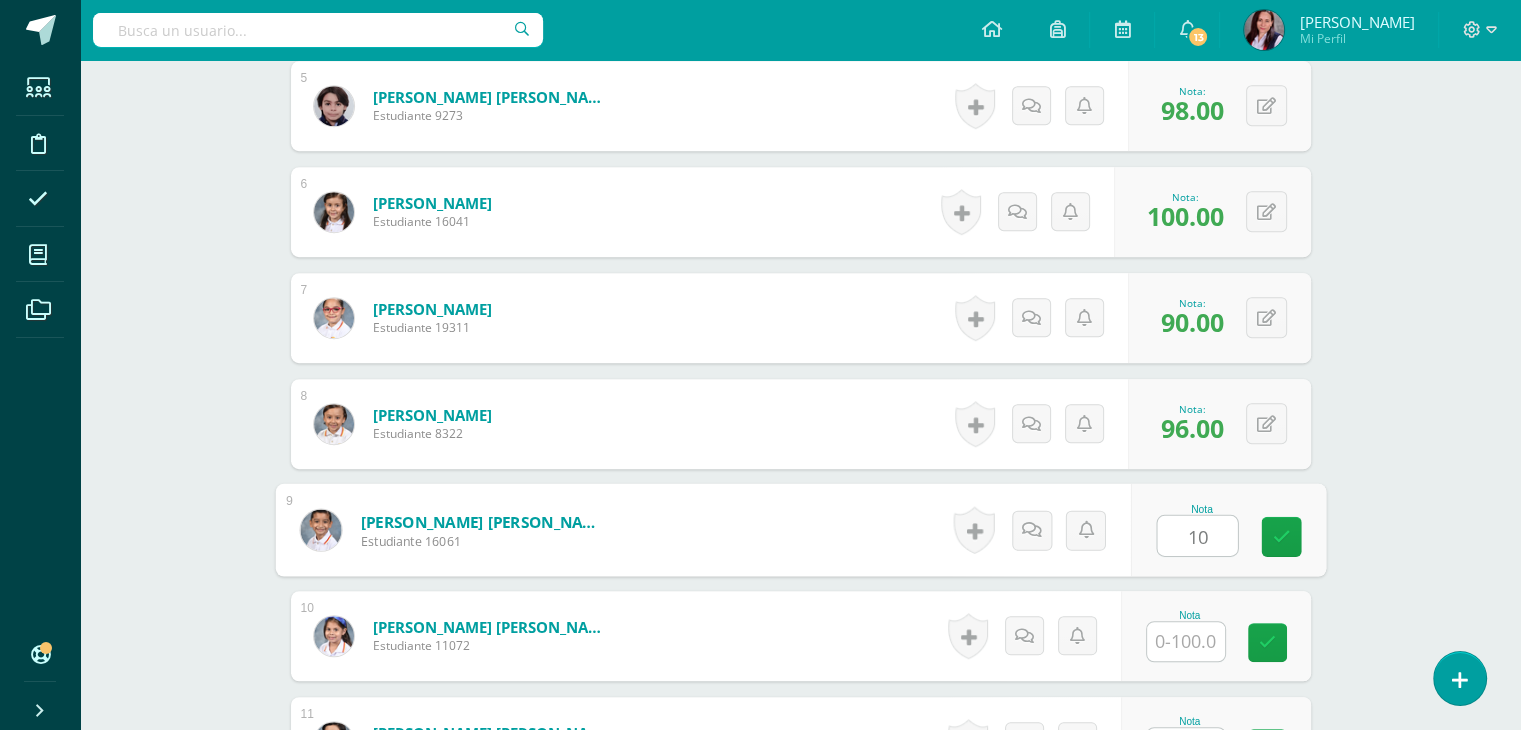 type on "100" 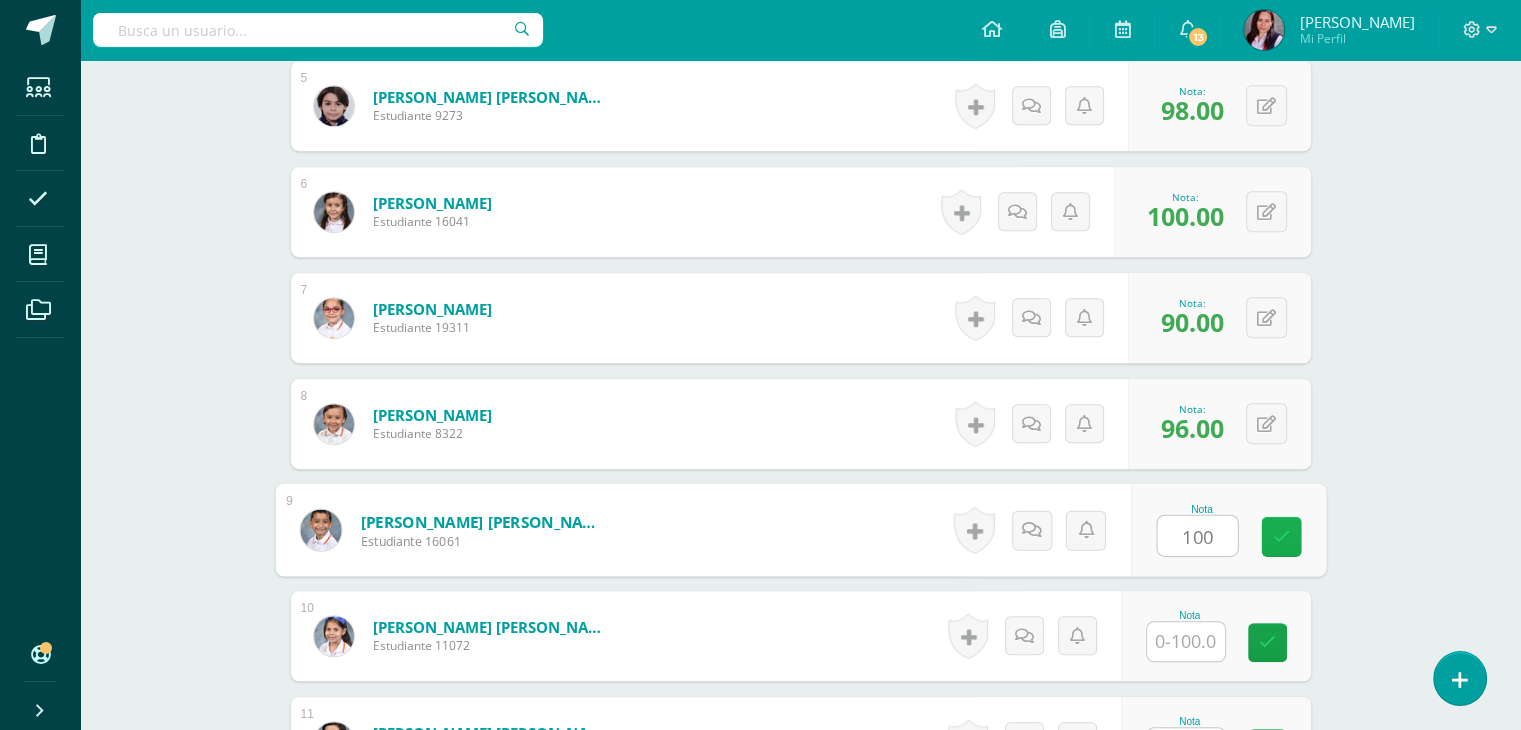 click at bounding box center [1281, 536] 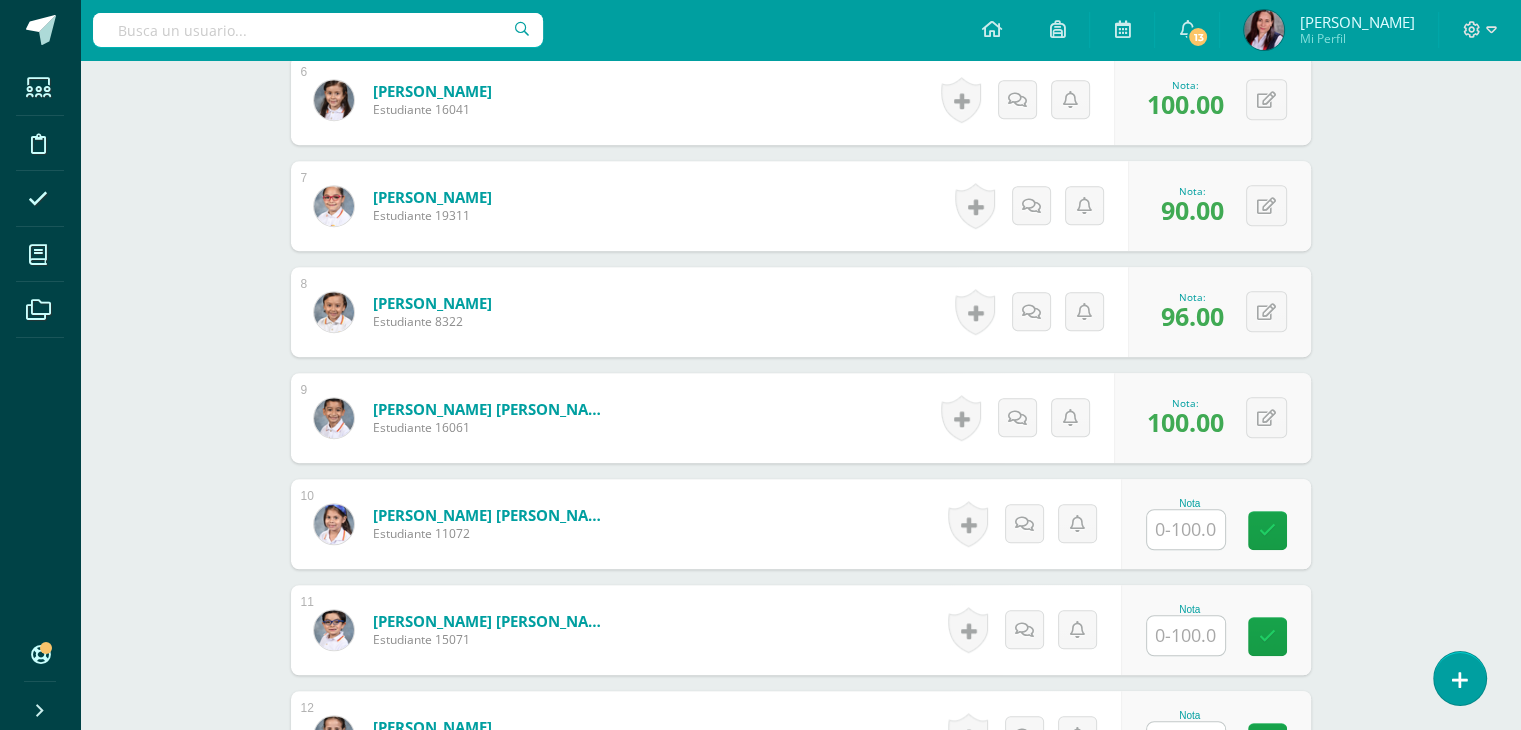 scroll, scrollTop: 1245, scrollLeft: 0, axis: vertical 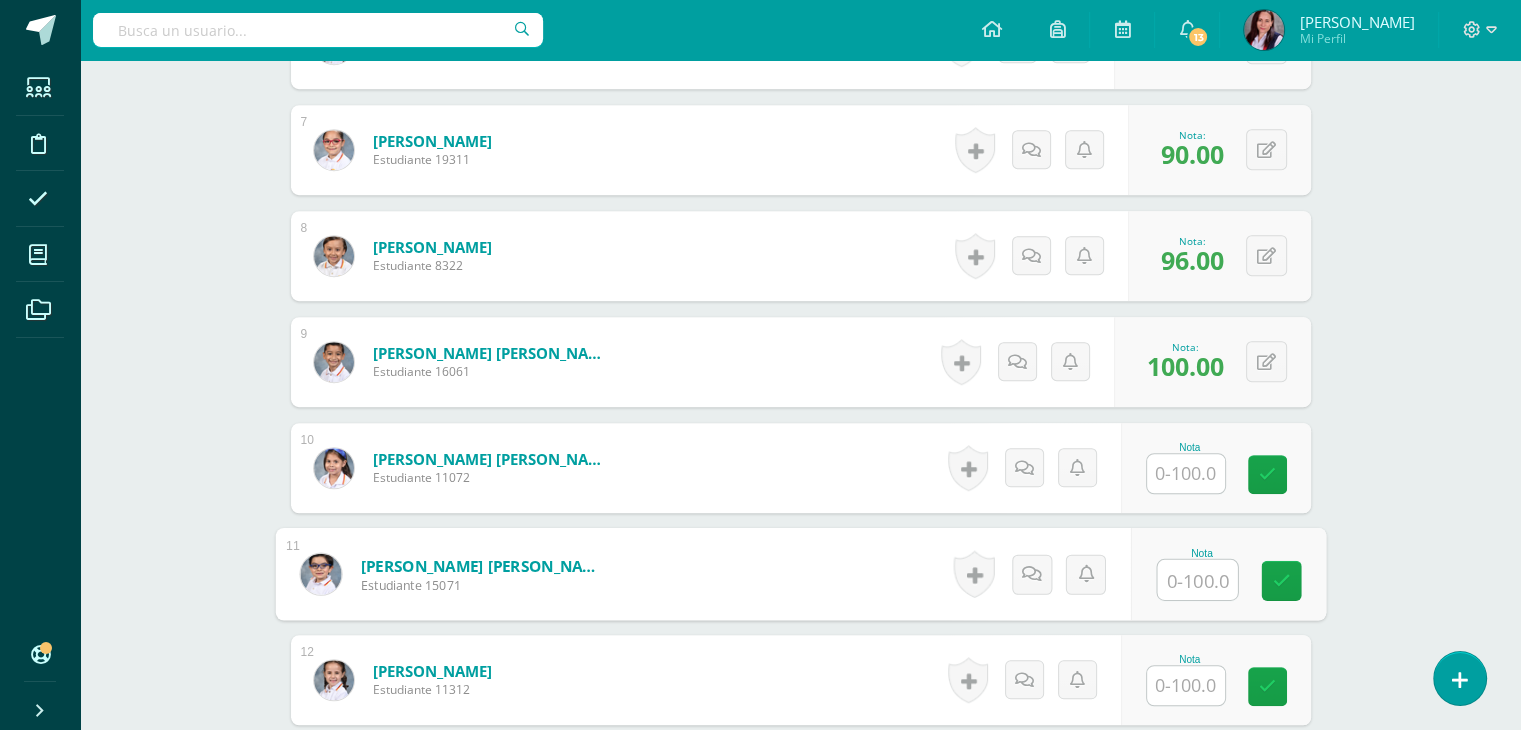 click at bounding box center (1197, 580) 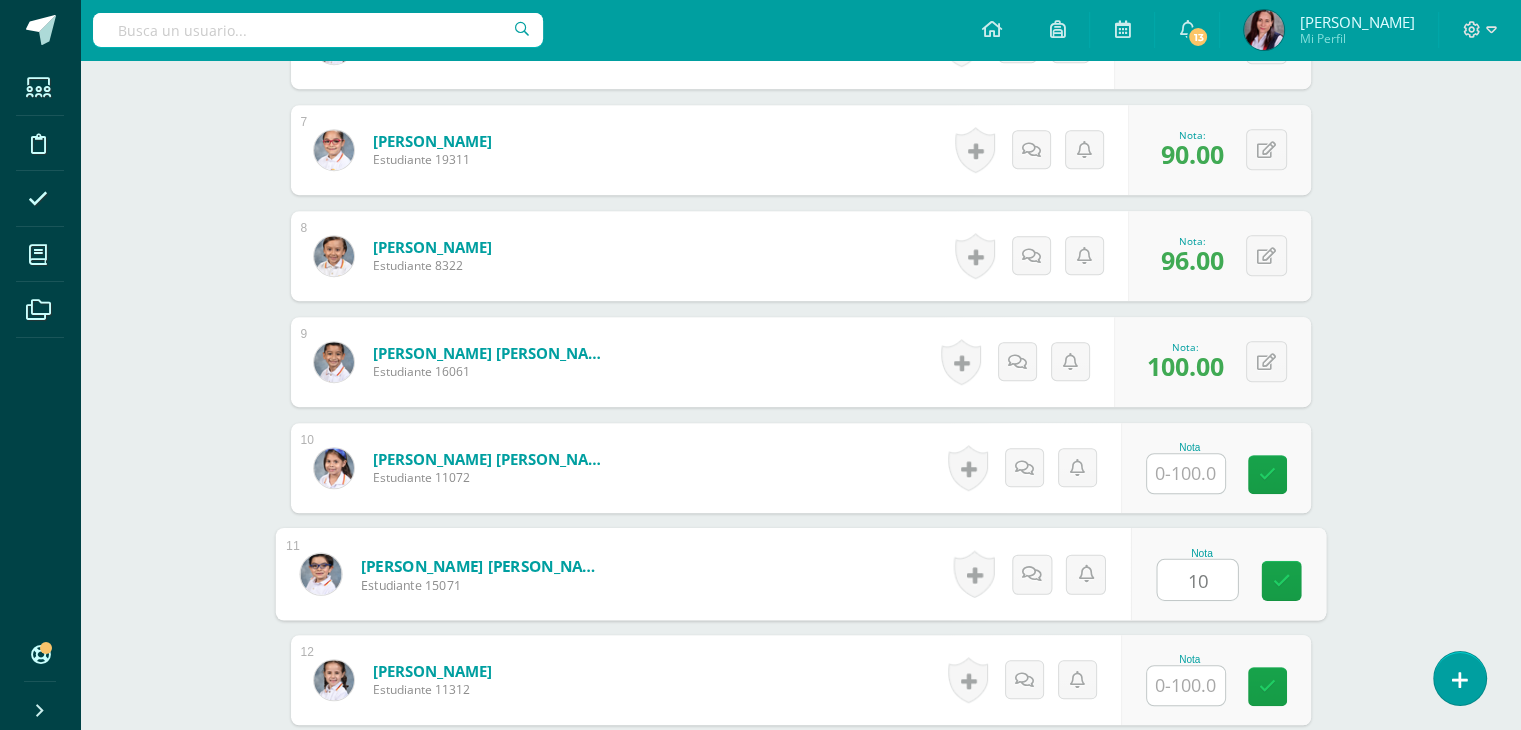 type on "100" 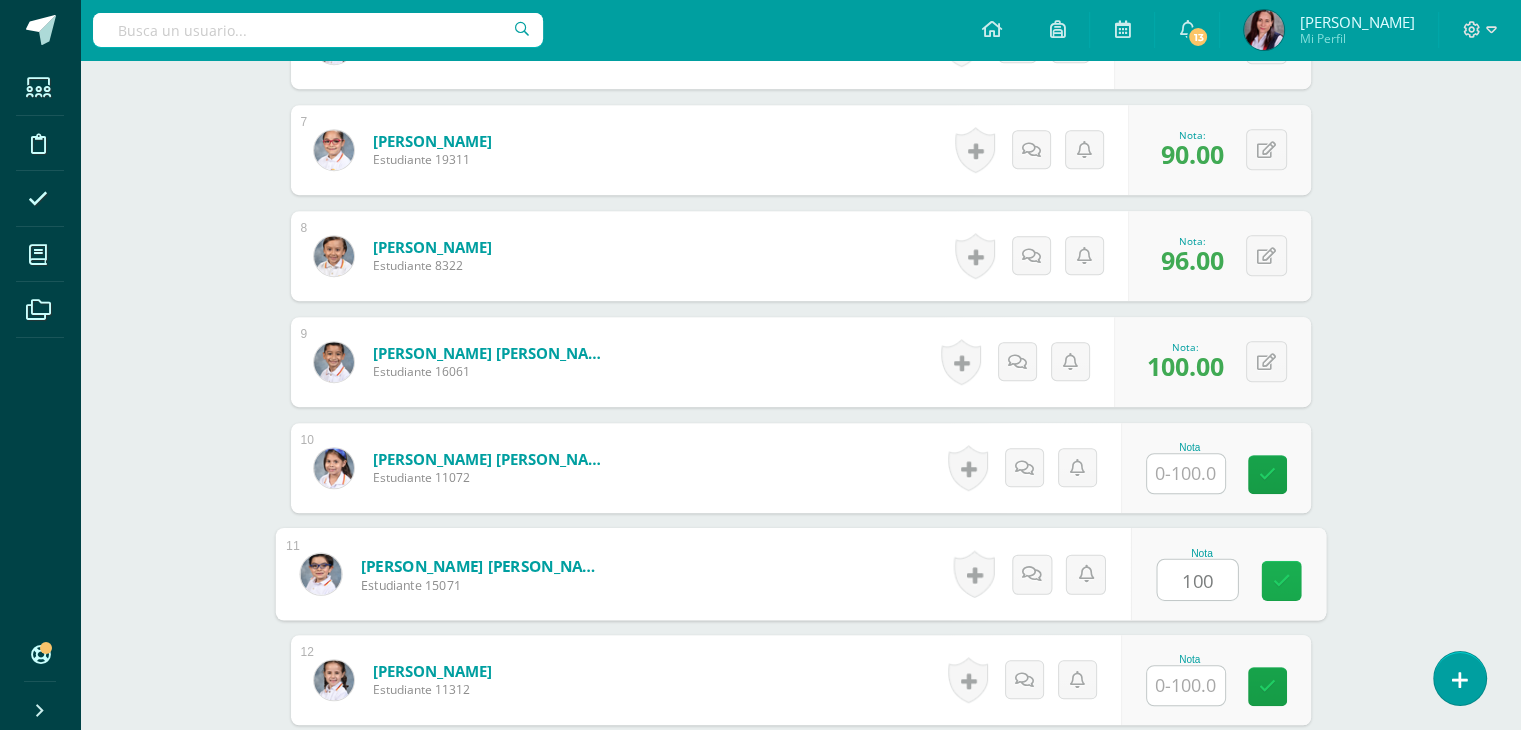click at bounding box center [1281, 580] 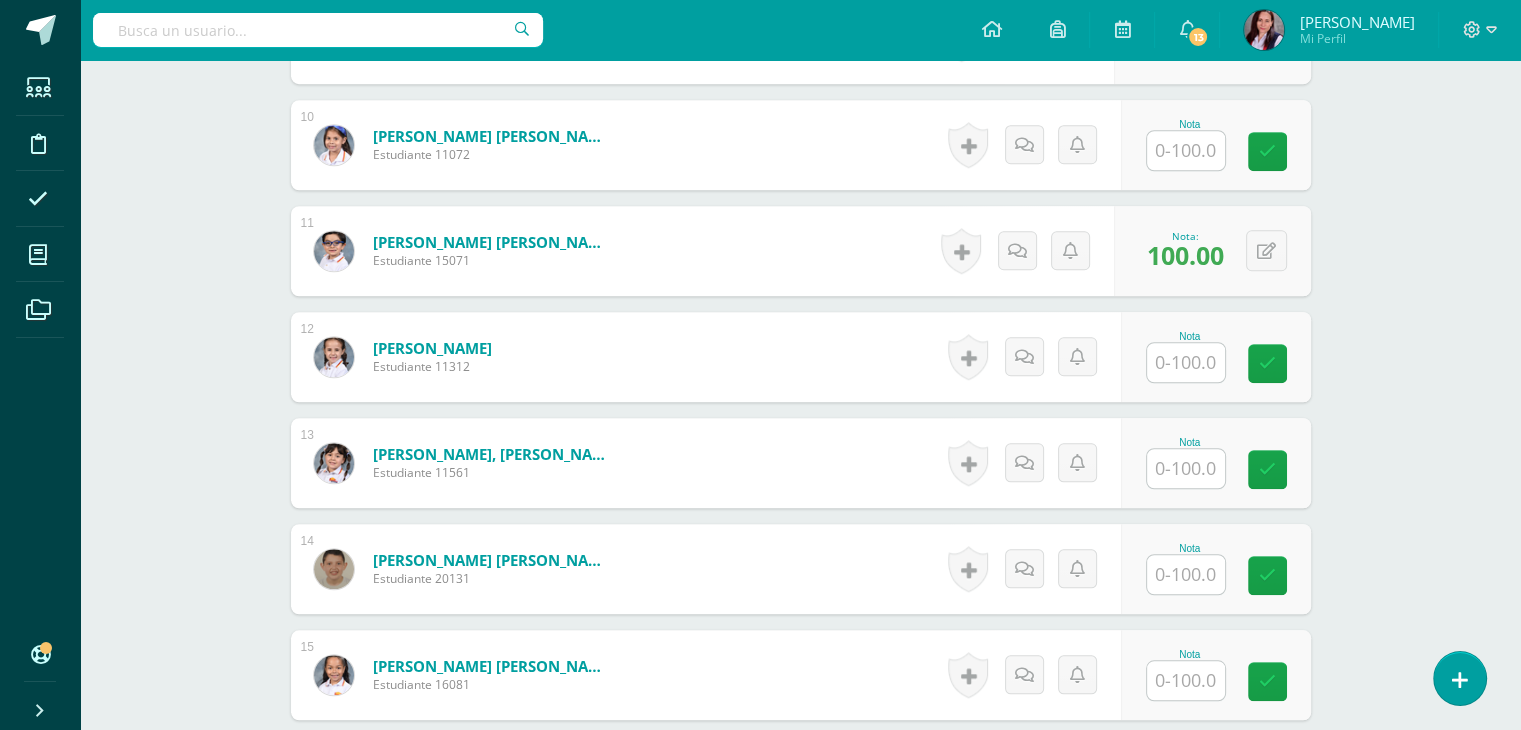 scroll, scrollTop: 1569, scrollLeft: 0, axis: vertical 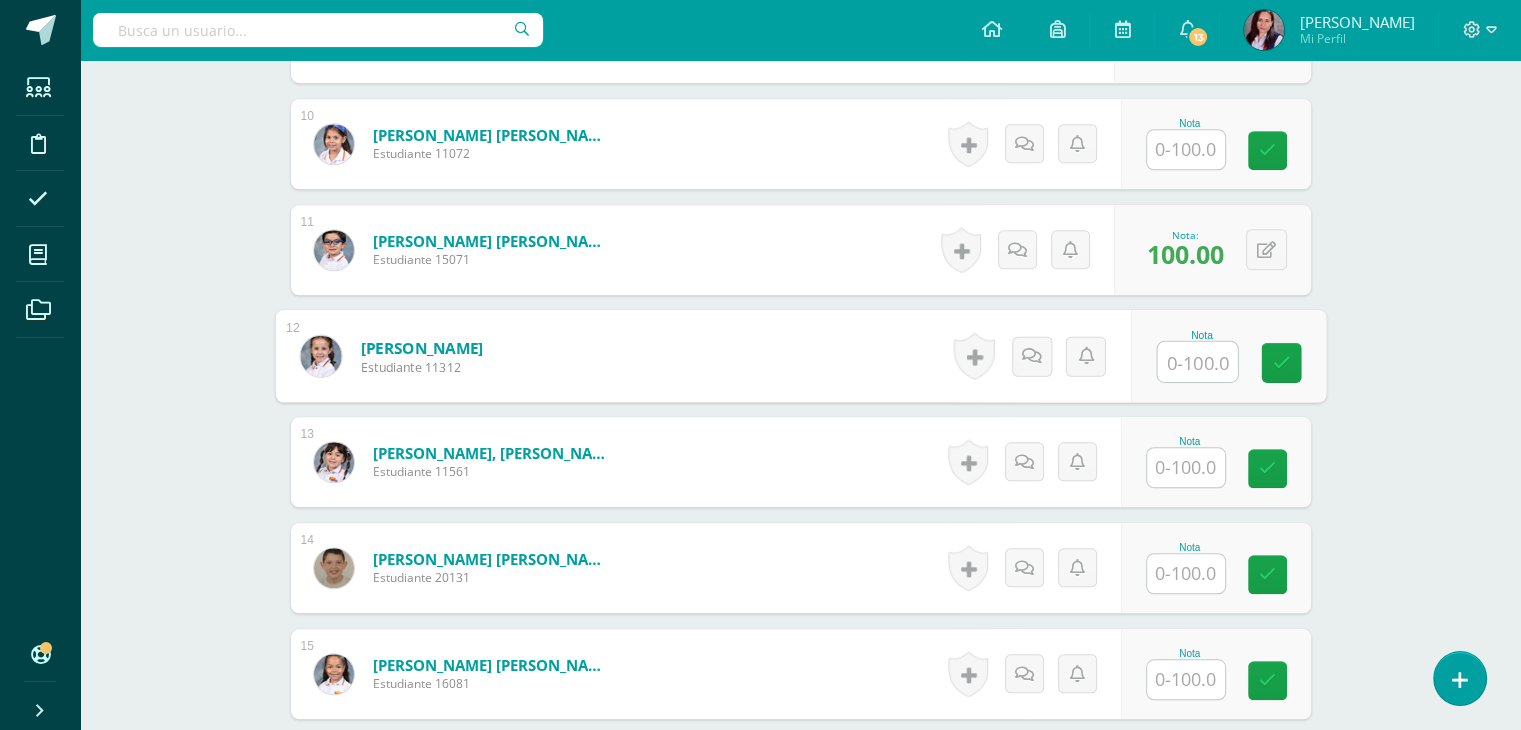 click at bounding box center [1197, 362] 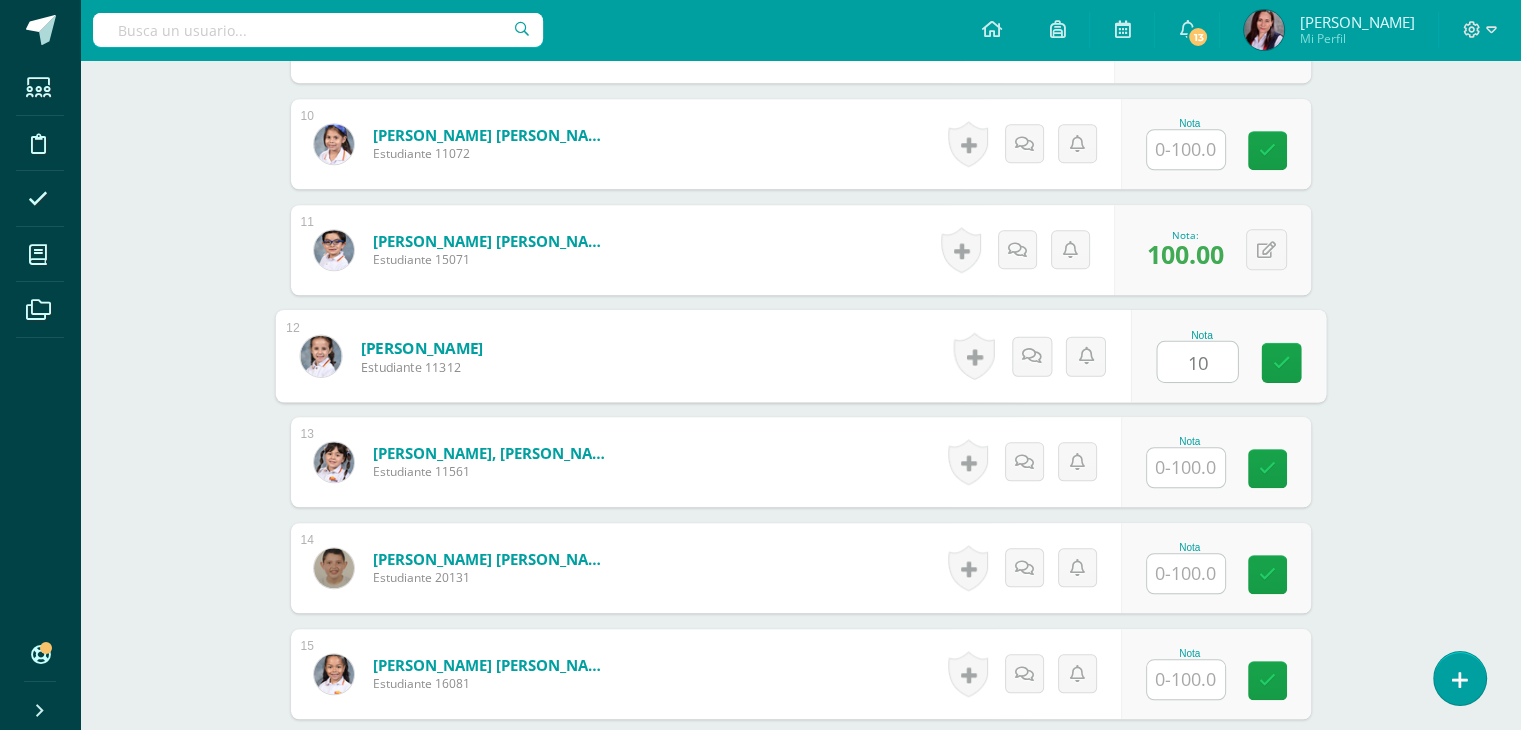 type on "100" 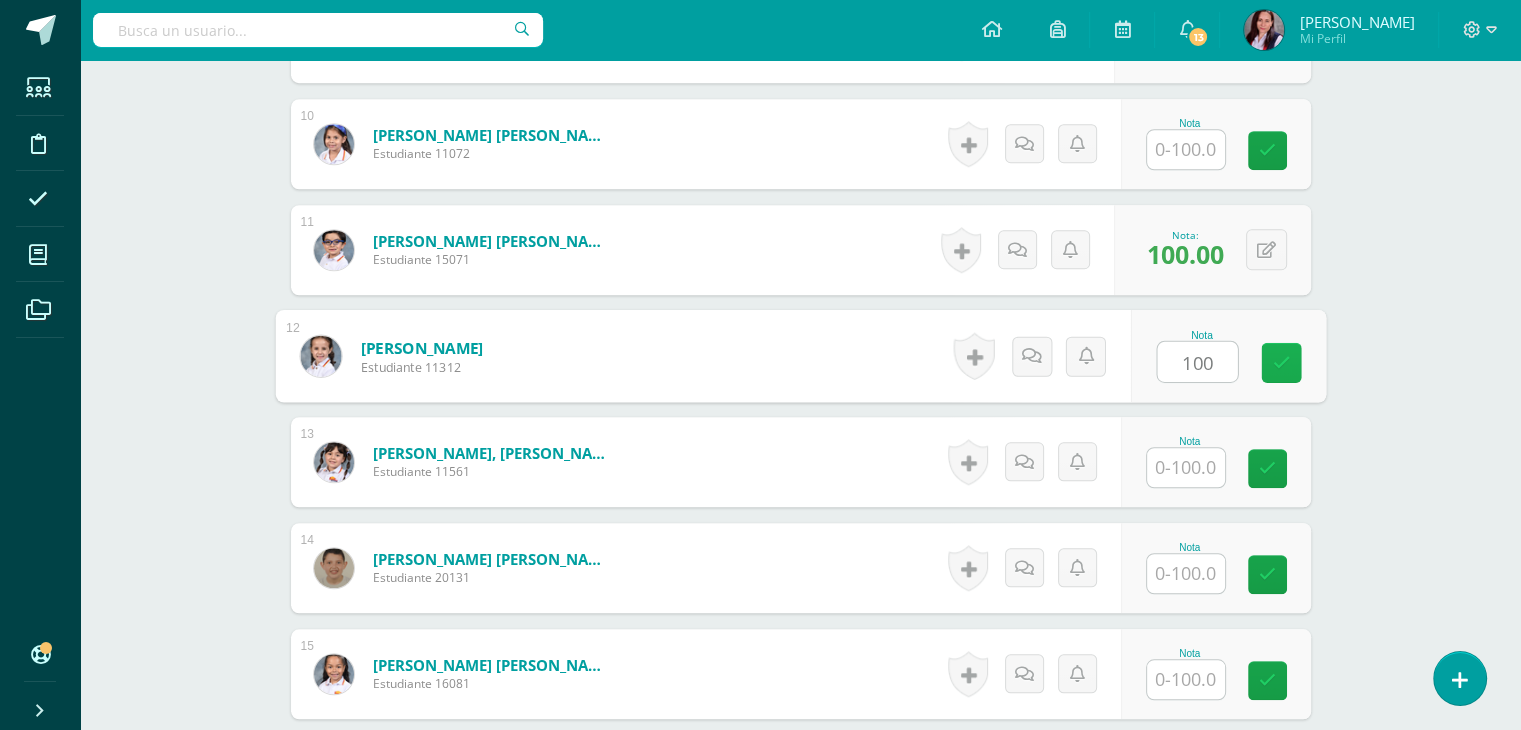 click at bounding box center (1281, 362) 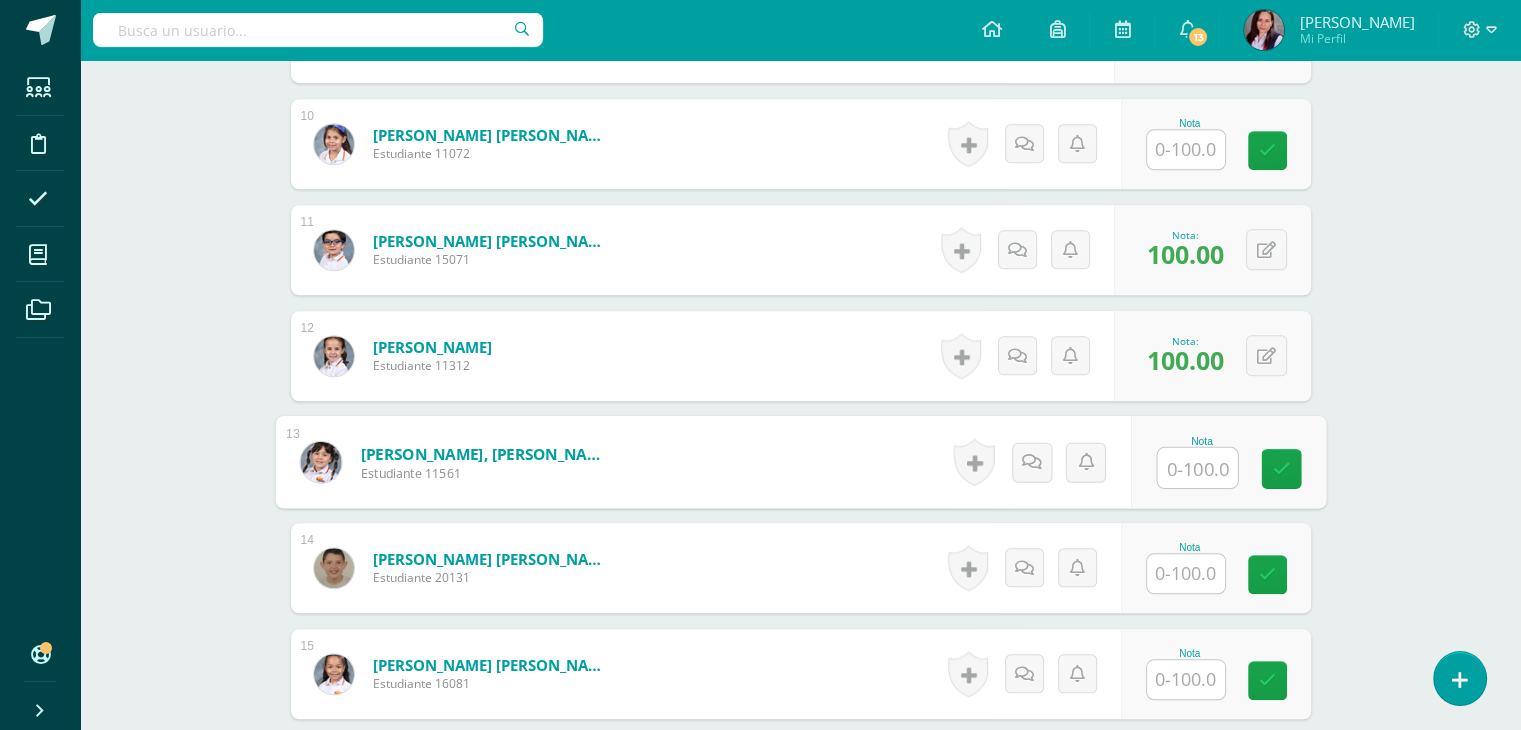 click at bounding box center (1197, 468) 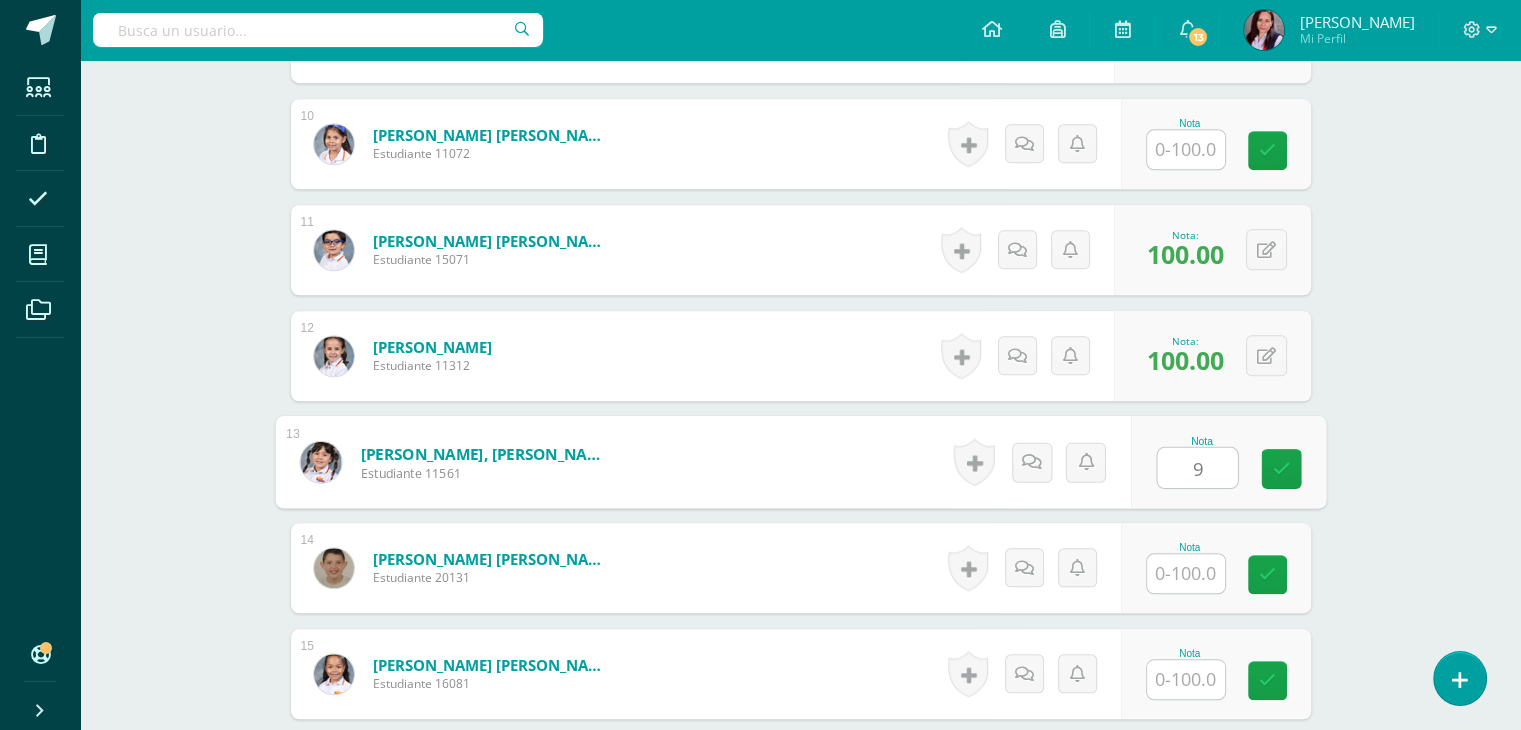 type on "97" 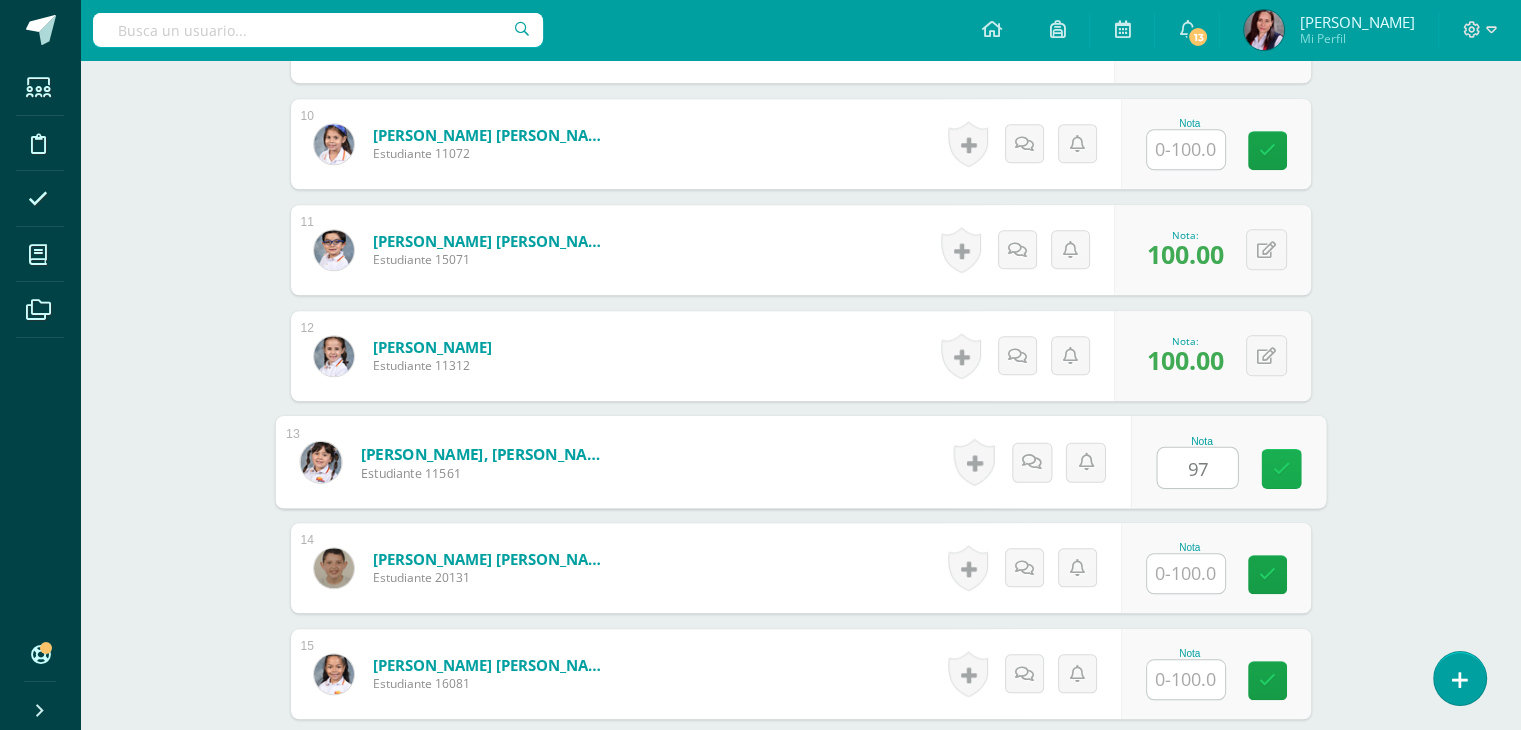click at bounding box center (1281, 468) 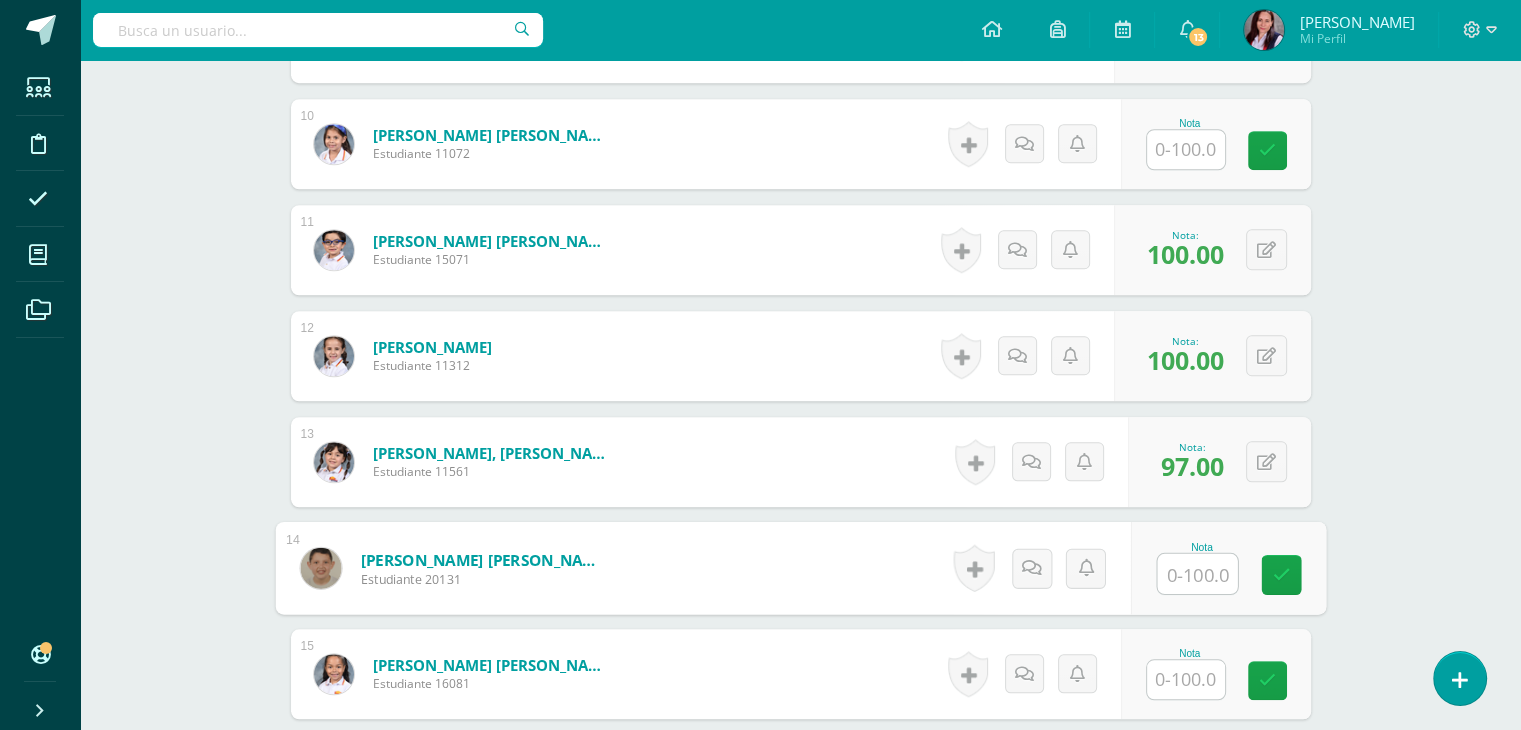 click at bounding box center [1197, 574] 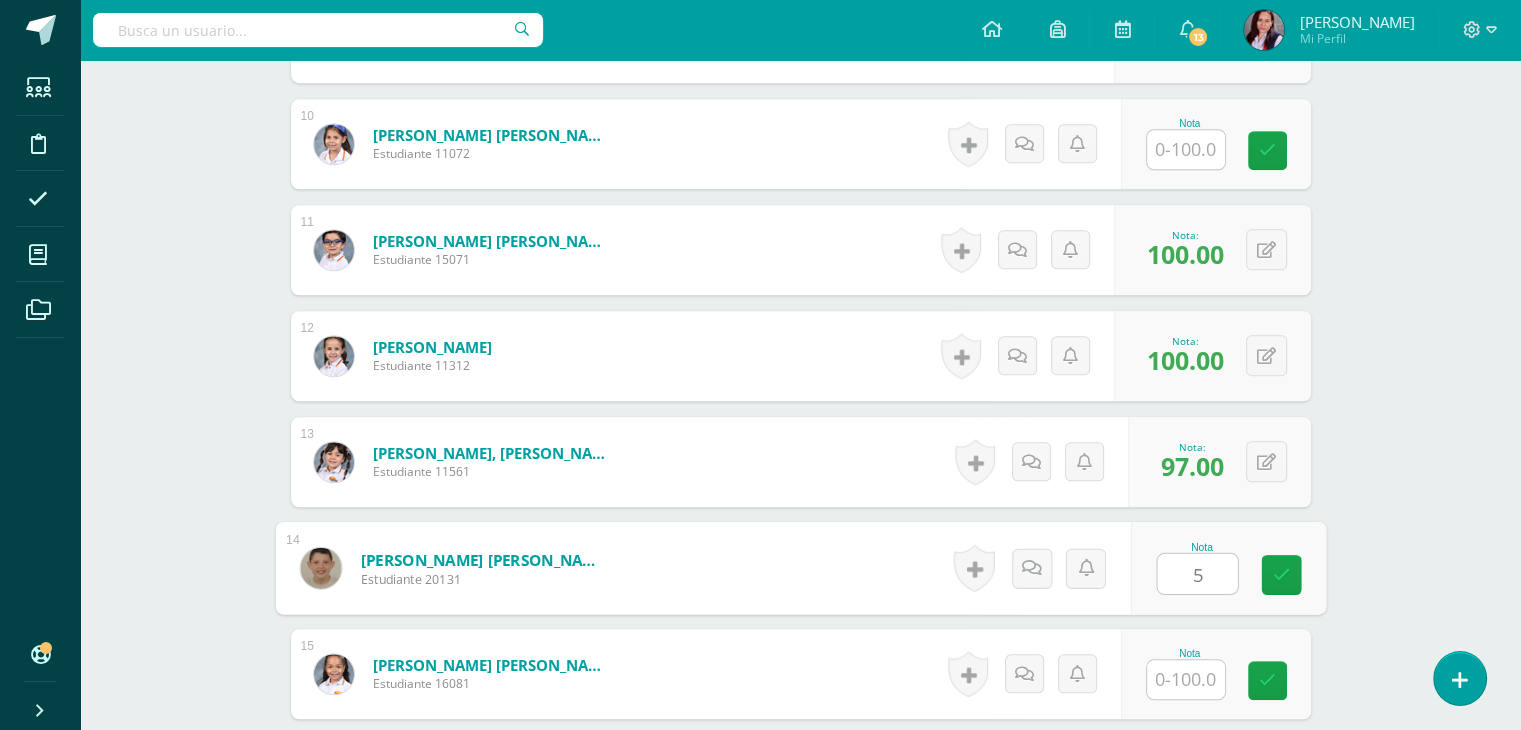 type on "55" 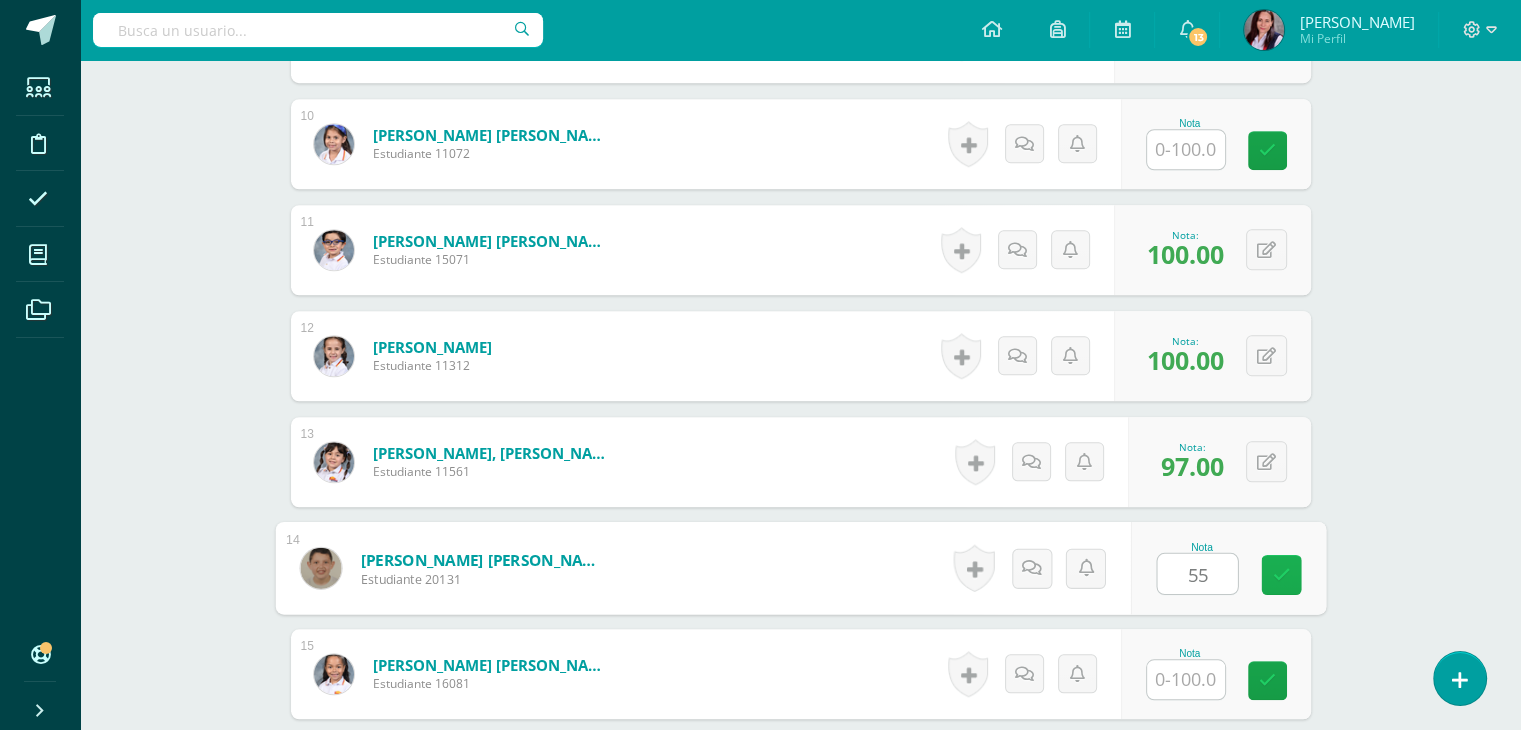 click at bounding box center [1281, 575] 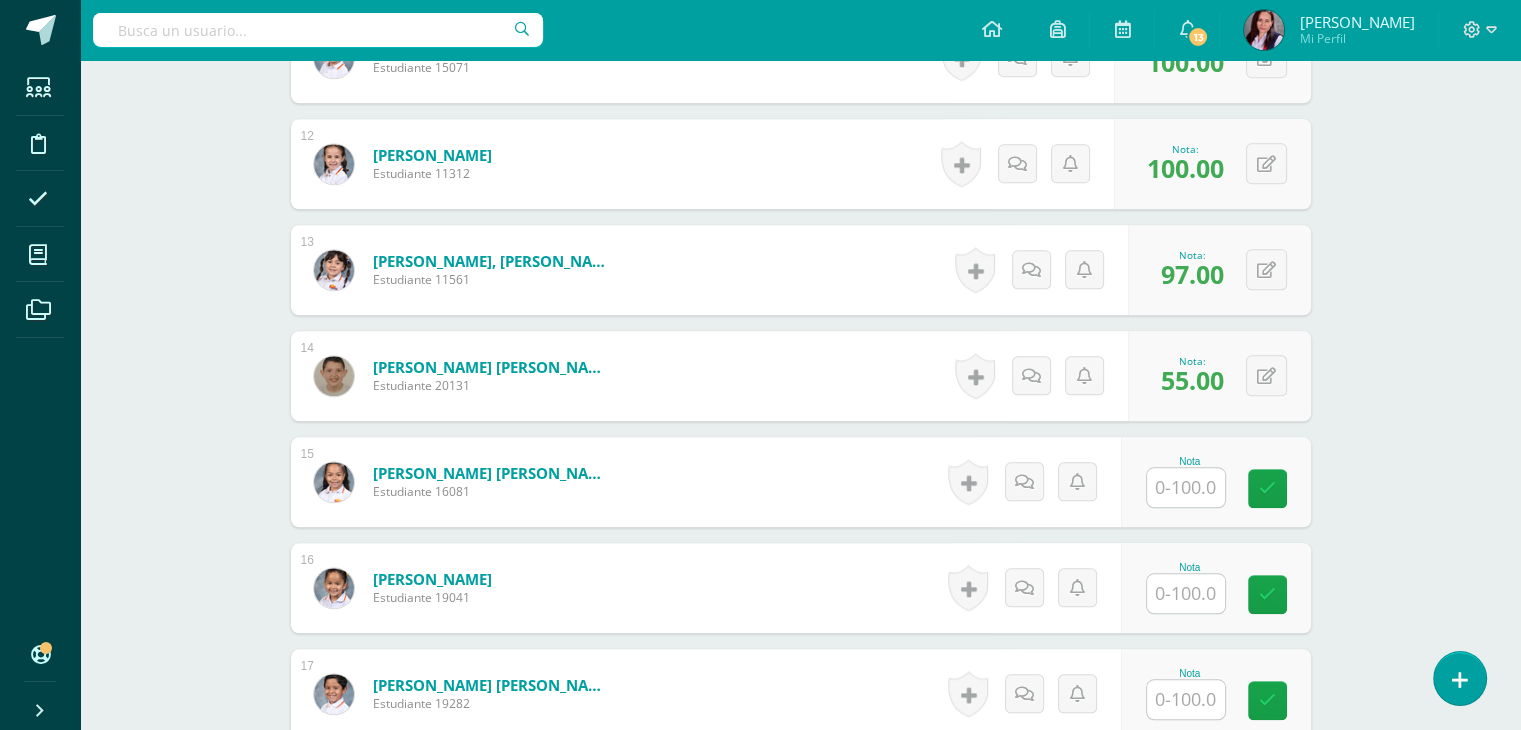 scroll, scrollTop: 1771, scrollLeft: 0, axis: vertical 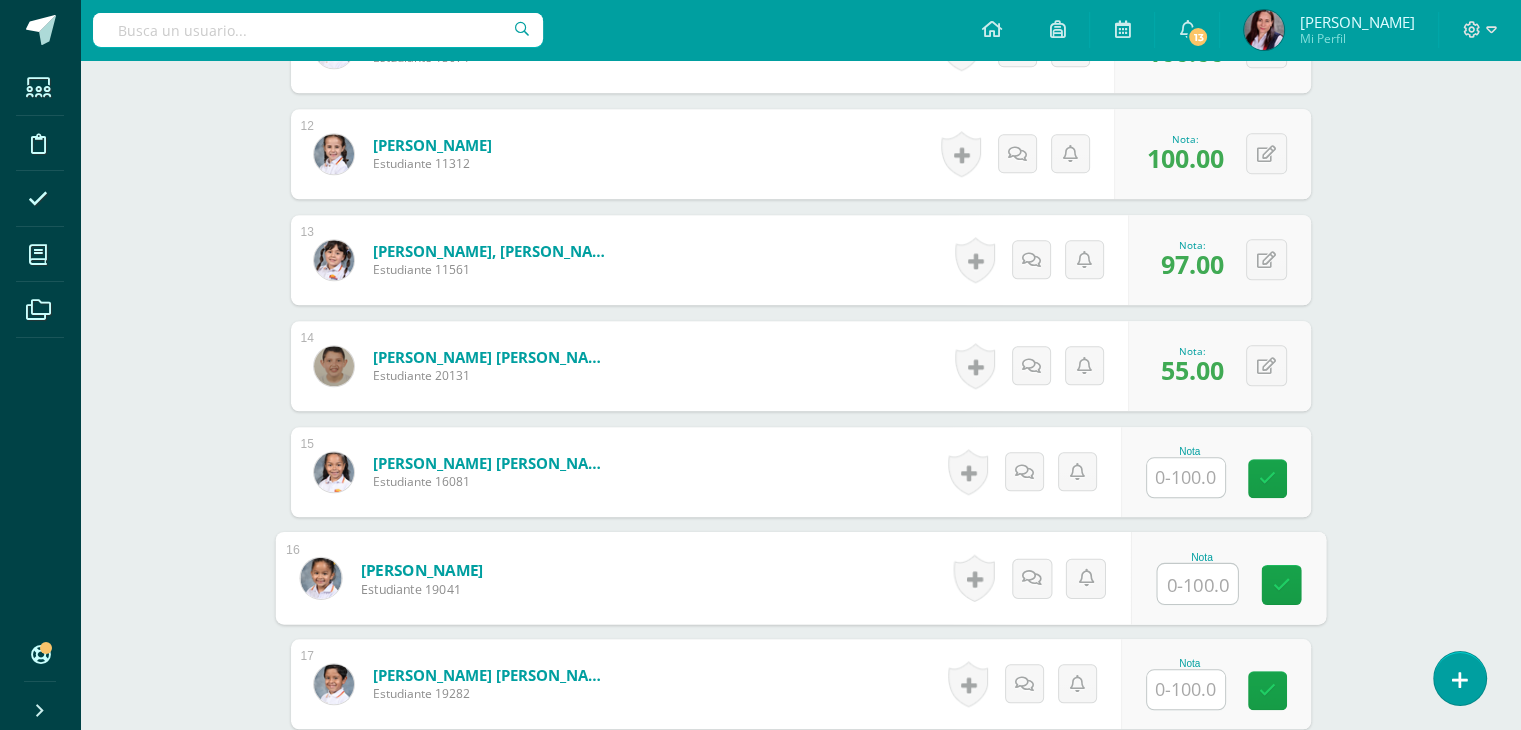 click at bounding box center [1197, 584] 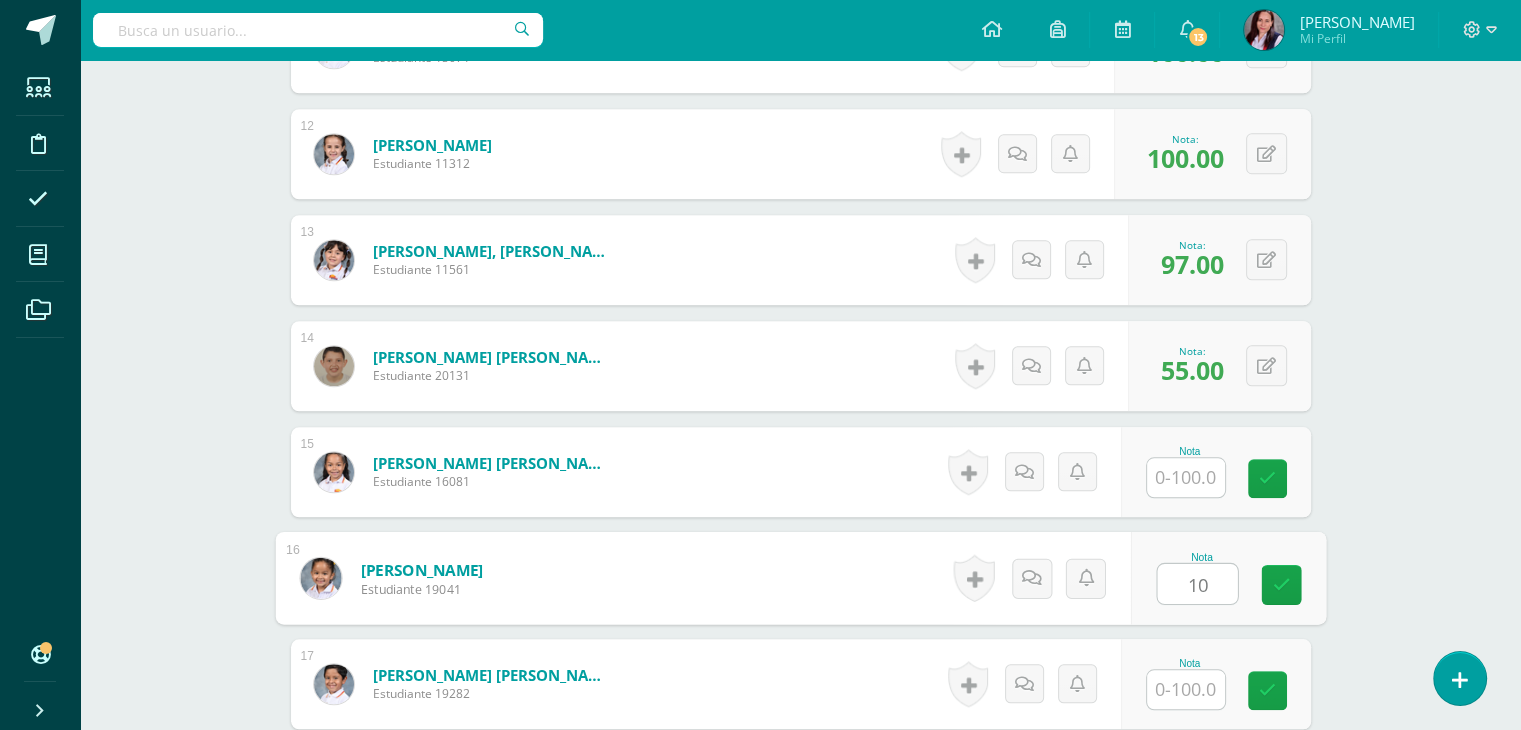 type on "100" 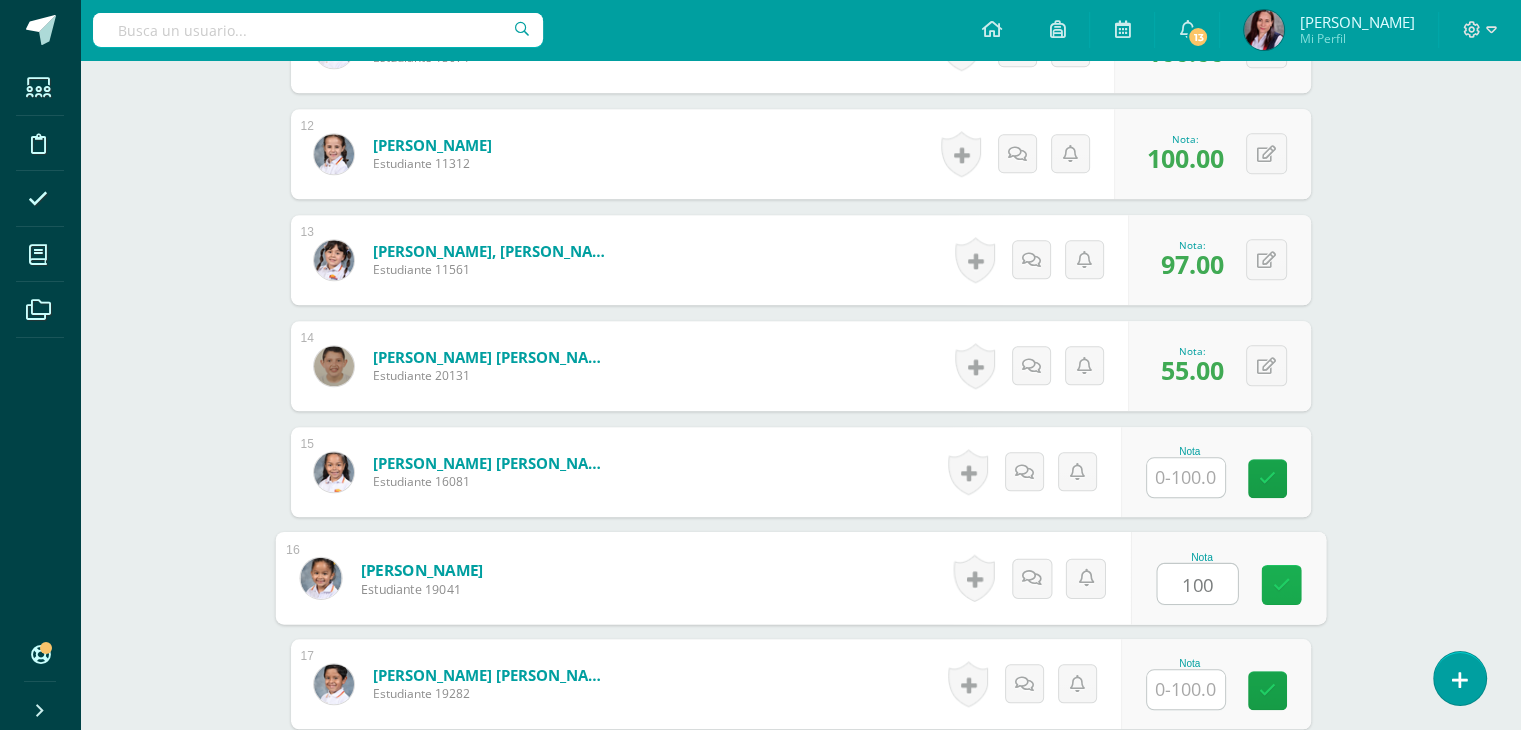 click at bounding box center (1281, 584) 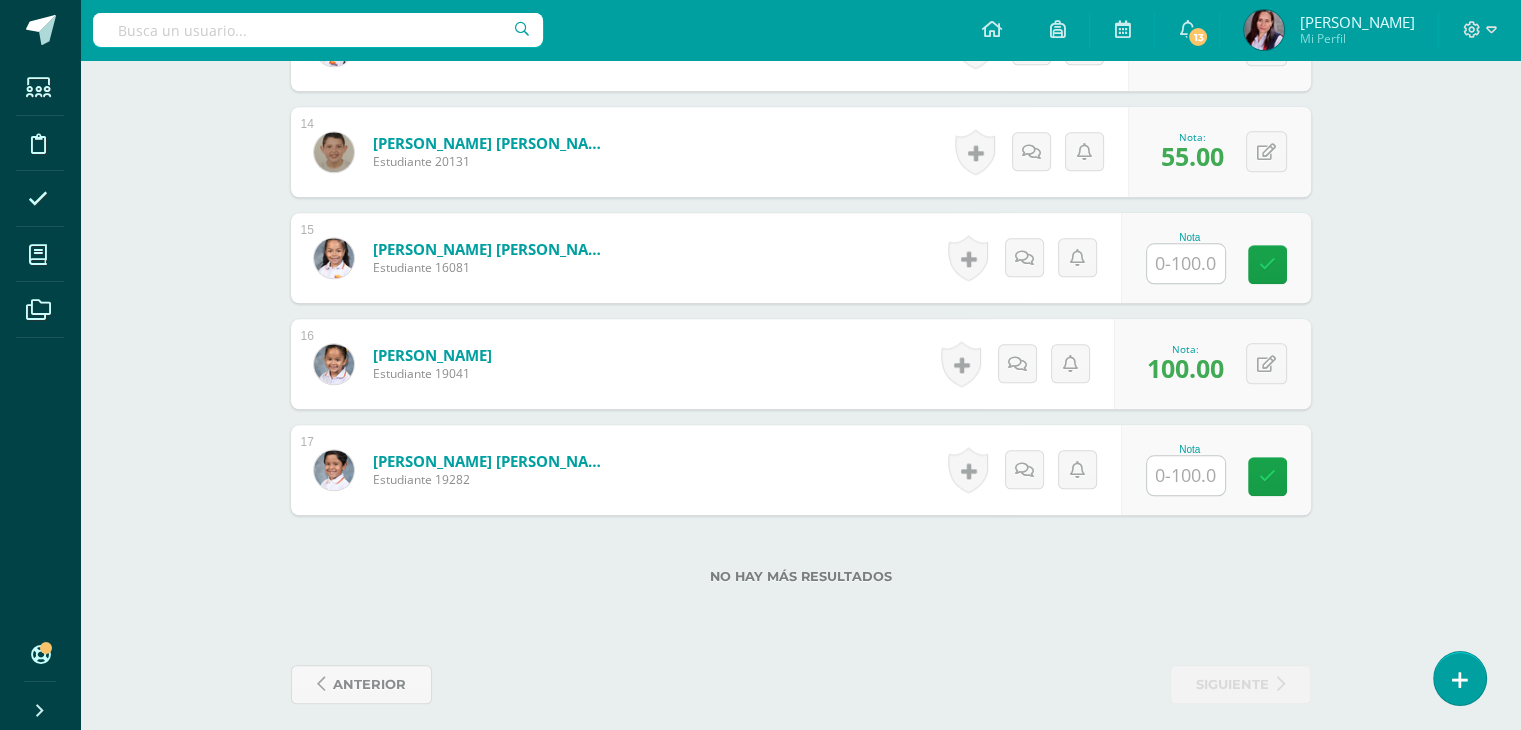 scroll, scrollTop: 1999, scrollLeft: 0, axis: vertical 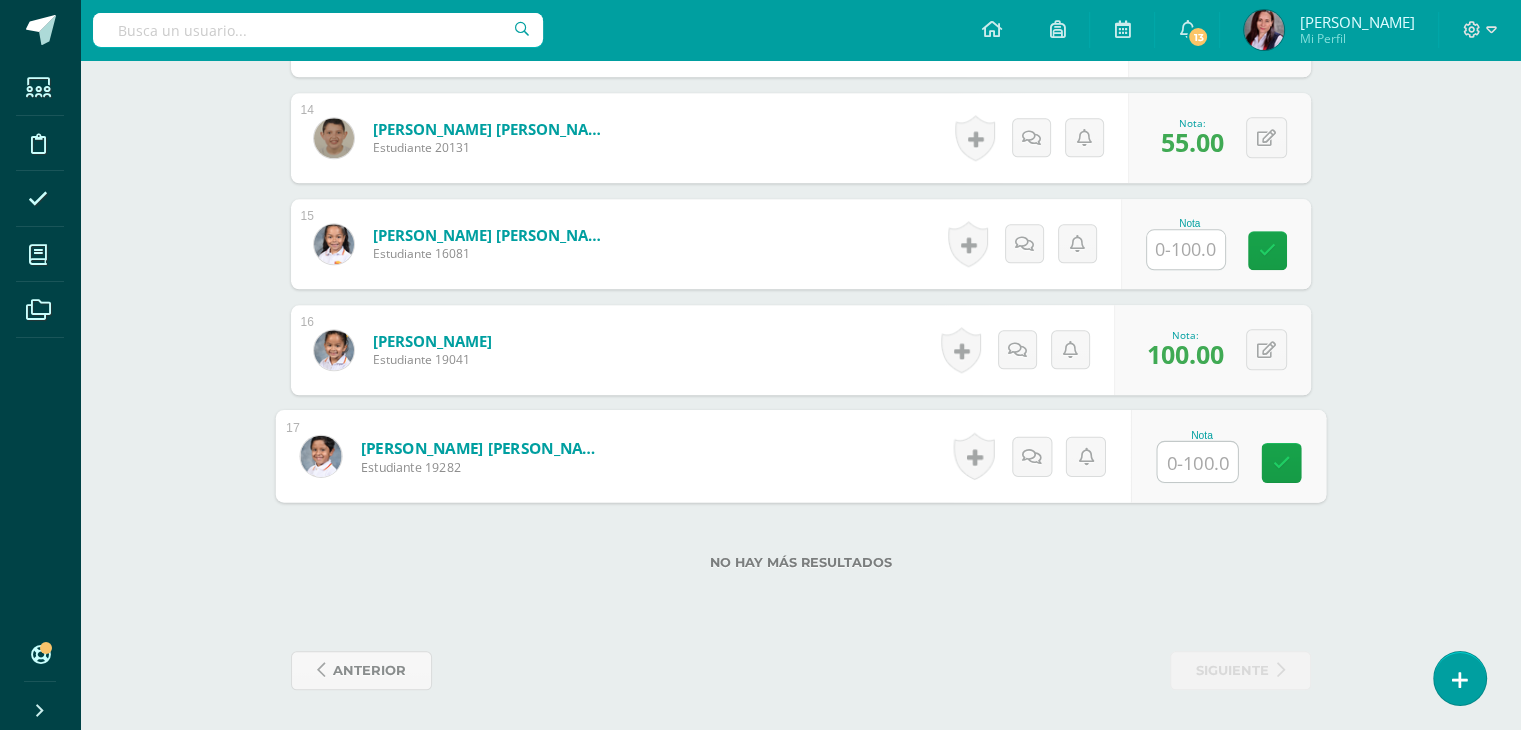 click at bounding box center [1197, 462] 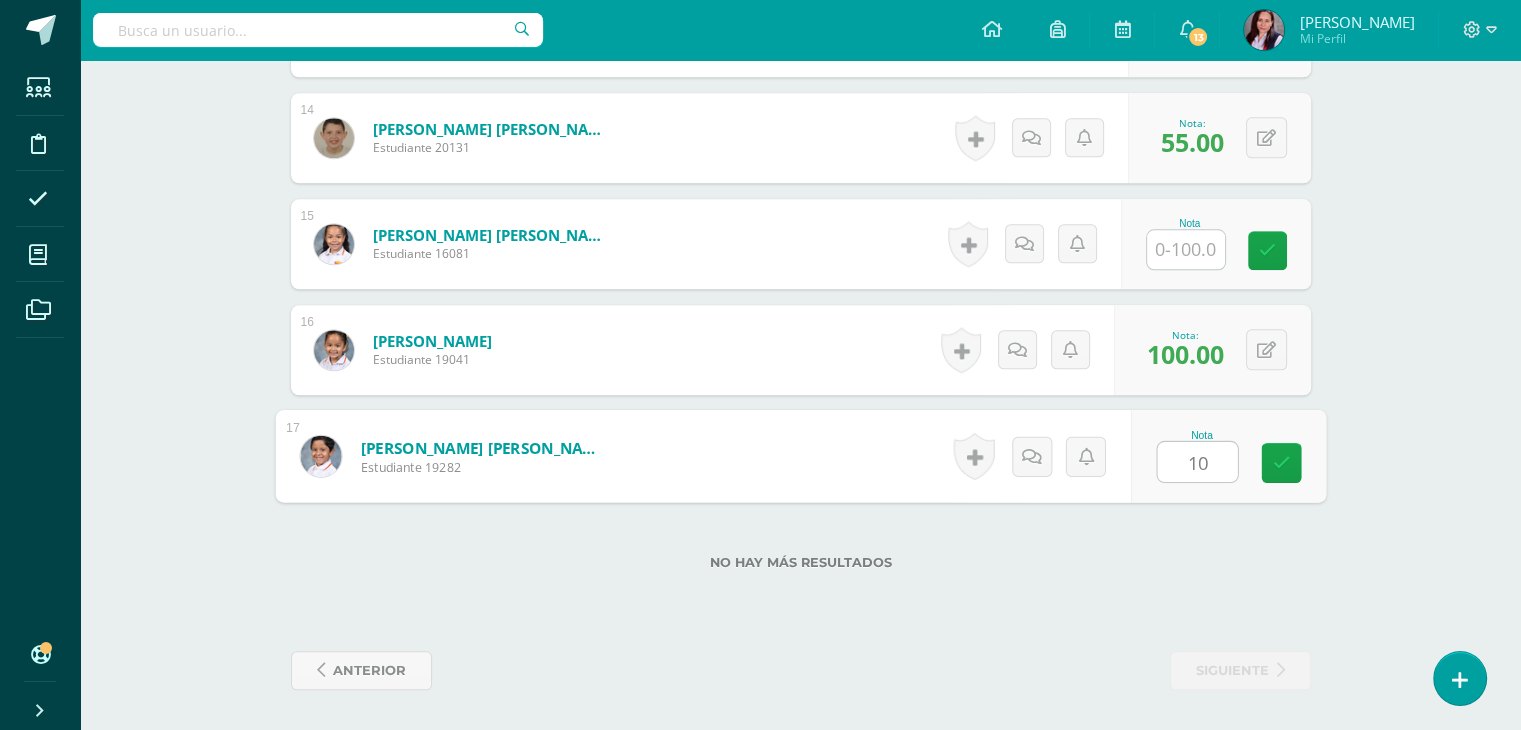 type on "100" 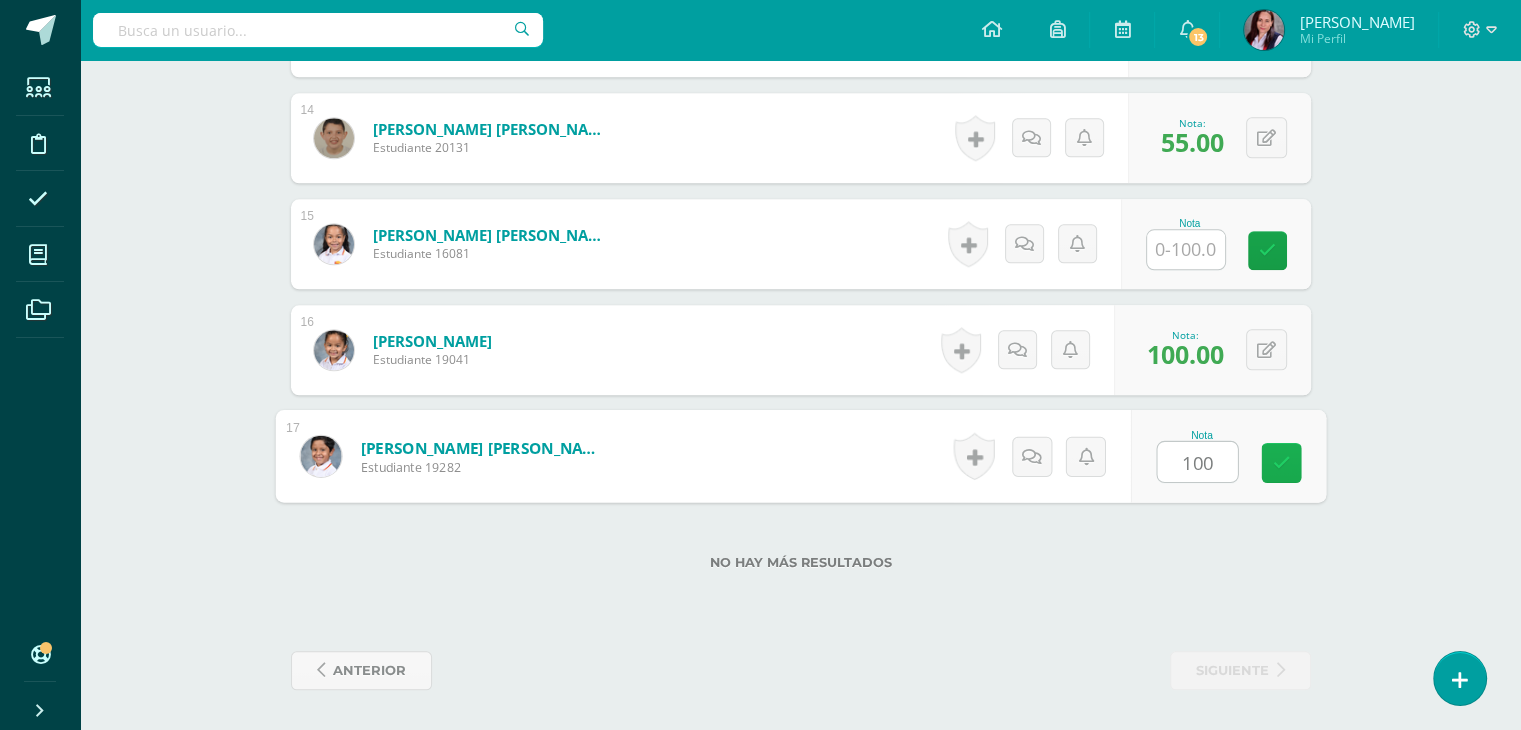 click at bounding box center (1281, 462) 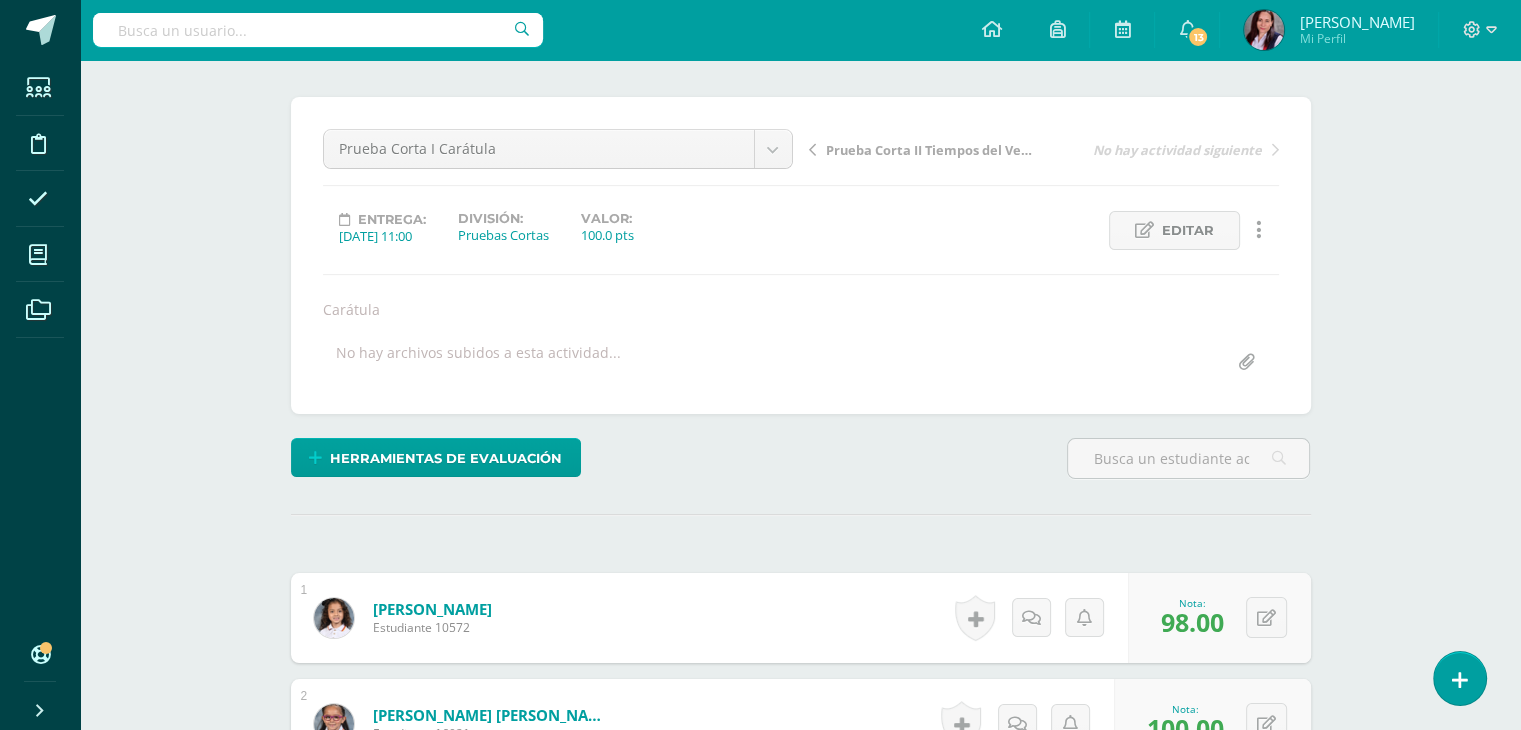 scroll, scrollTop: 0, scrollLeft: 0, axis: both 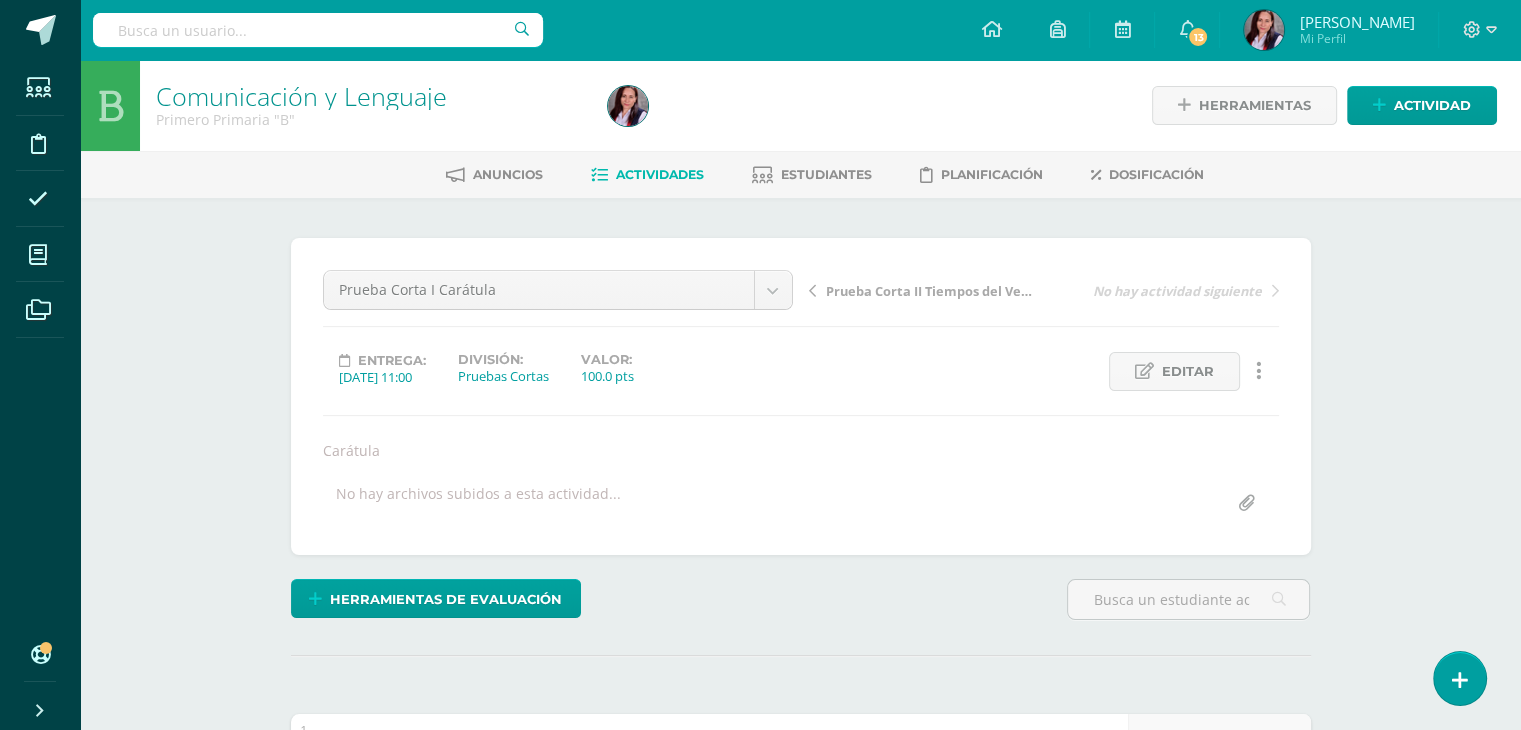 click on "Actividades" at bounding box center (660, 174) 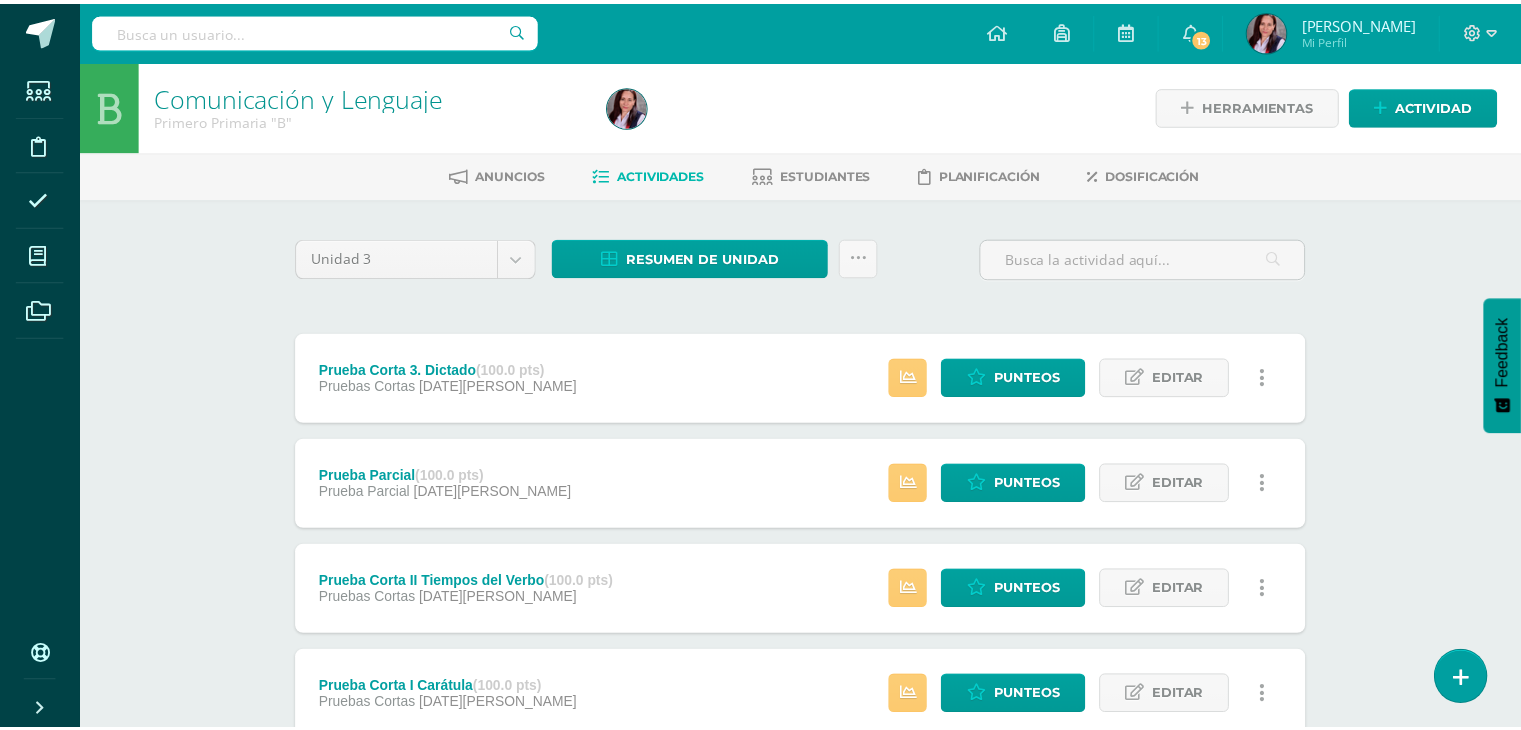 scroll, scrollTop: 0, scrollLeft: 0, axis: both 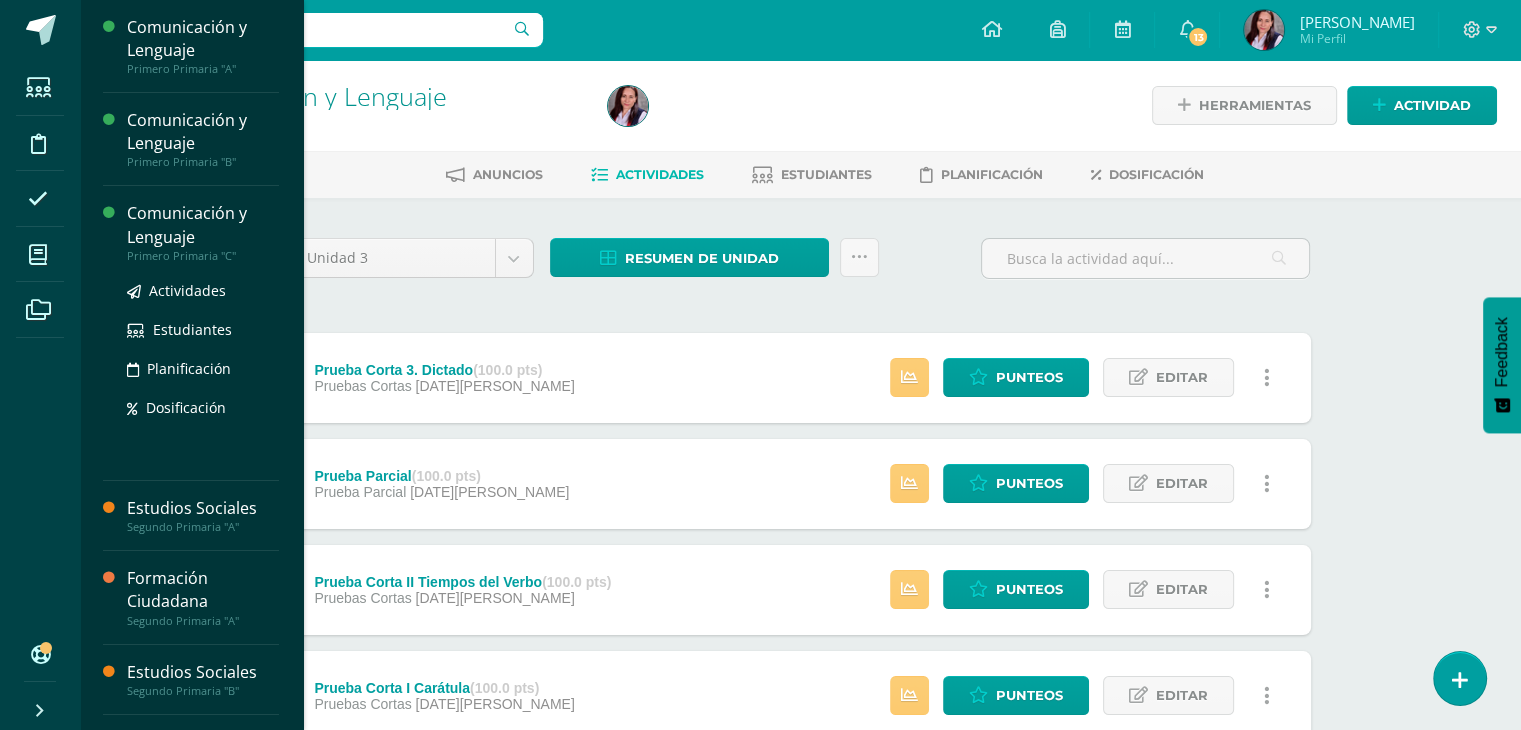 click on "Comunicación y Lenguaje" at bounding box center [203, 225] 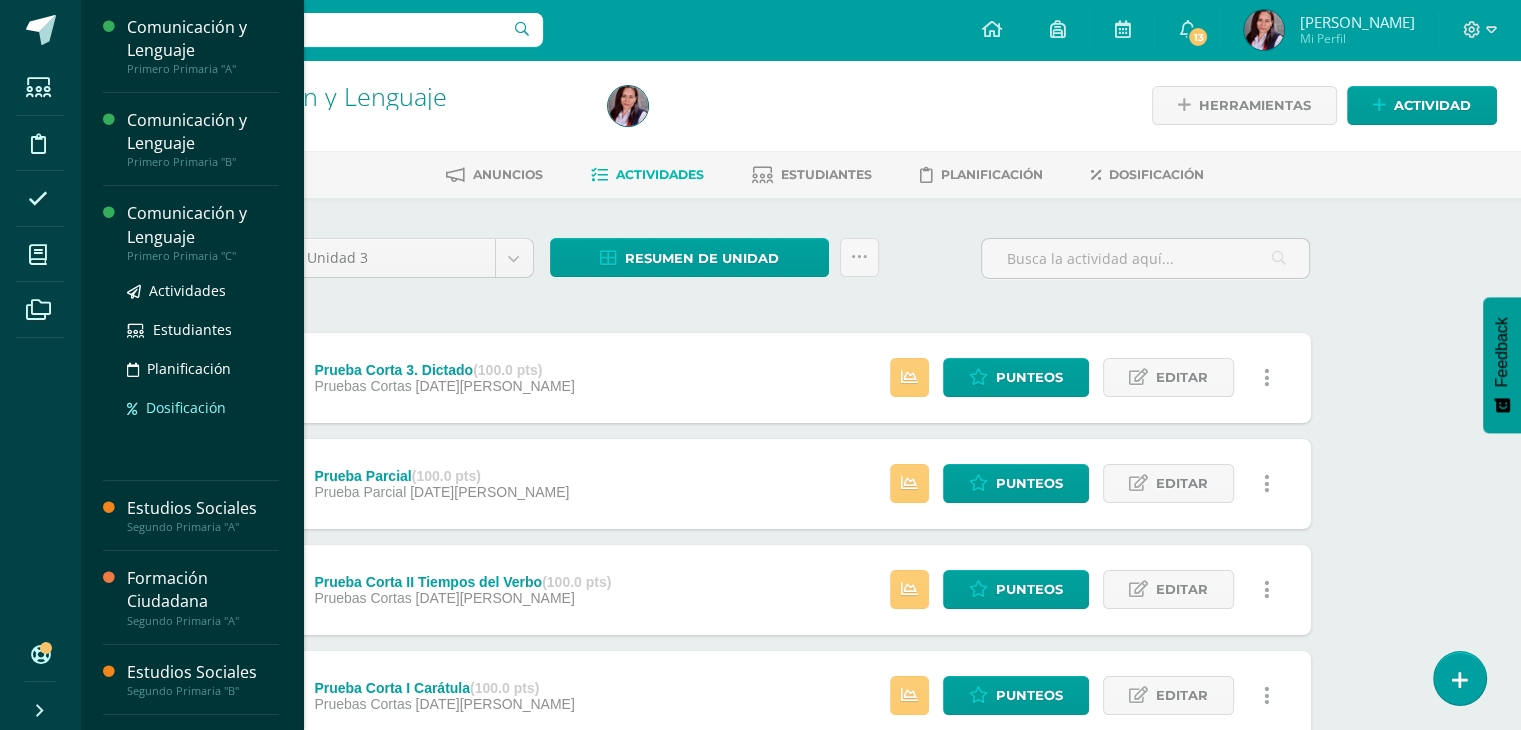 click on "Dosificación" at bounding box center [186, 407] 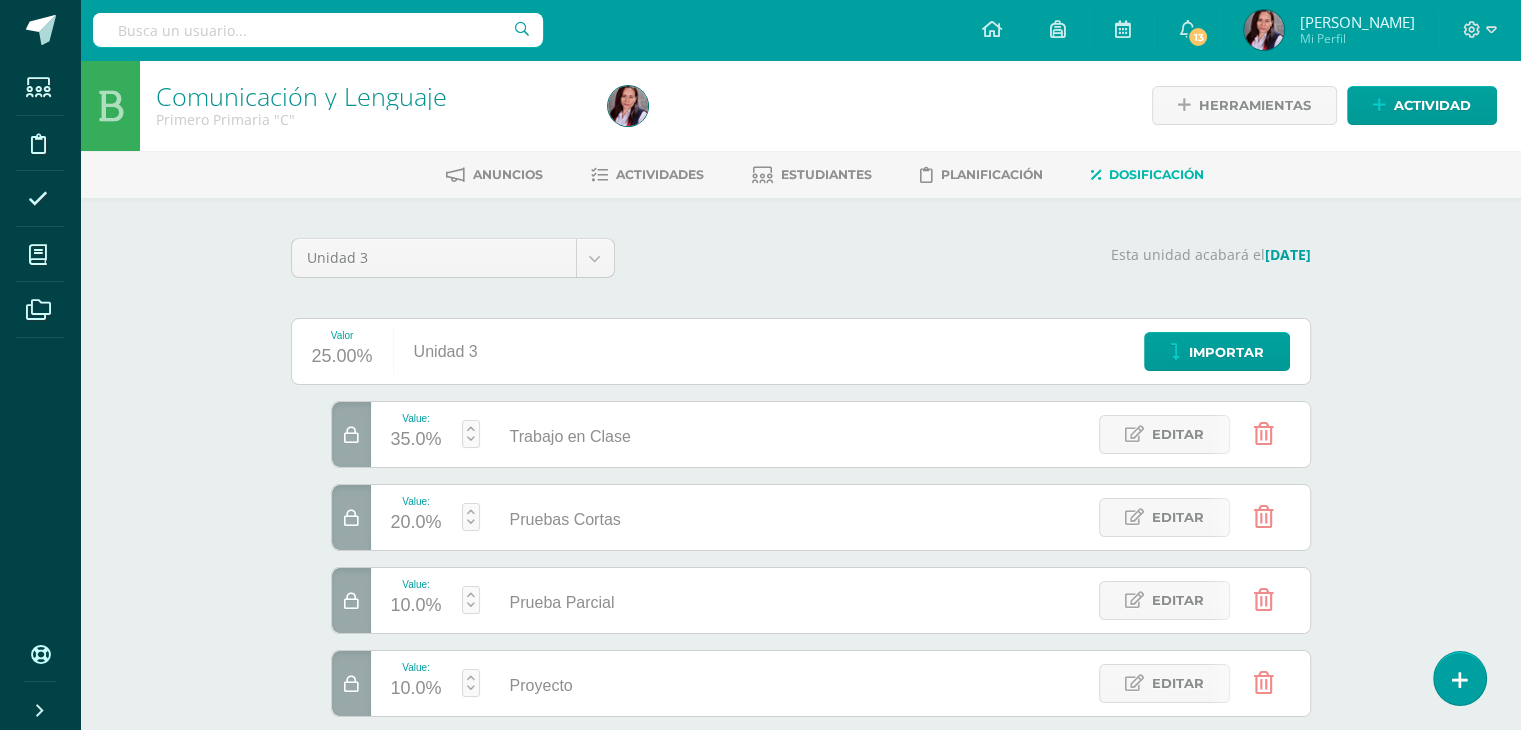 scroll, scrollTop: 0, scrollLeft: 0, axis: both 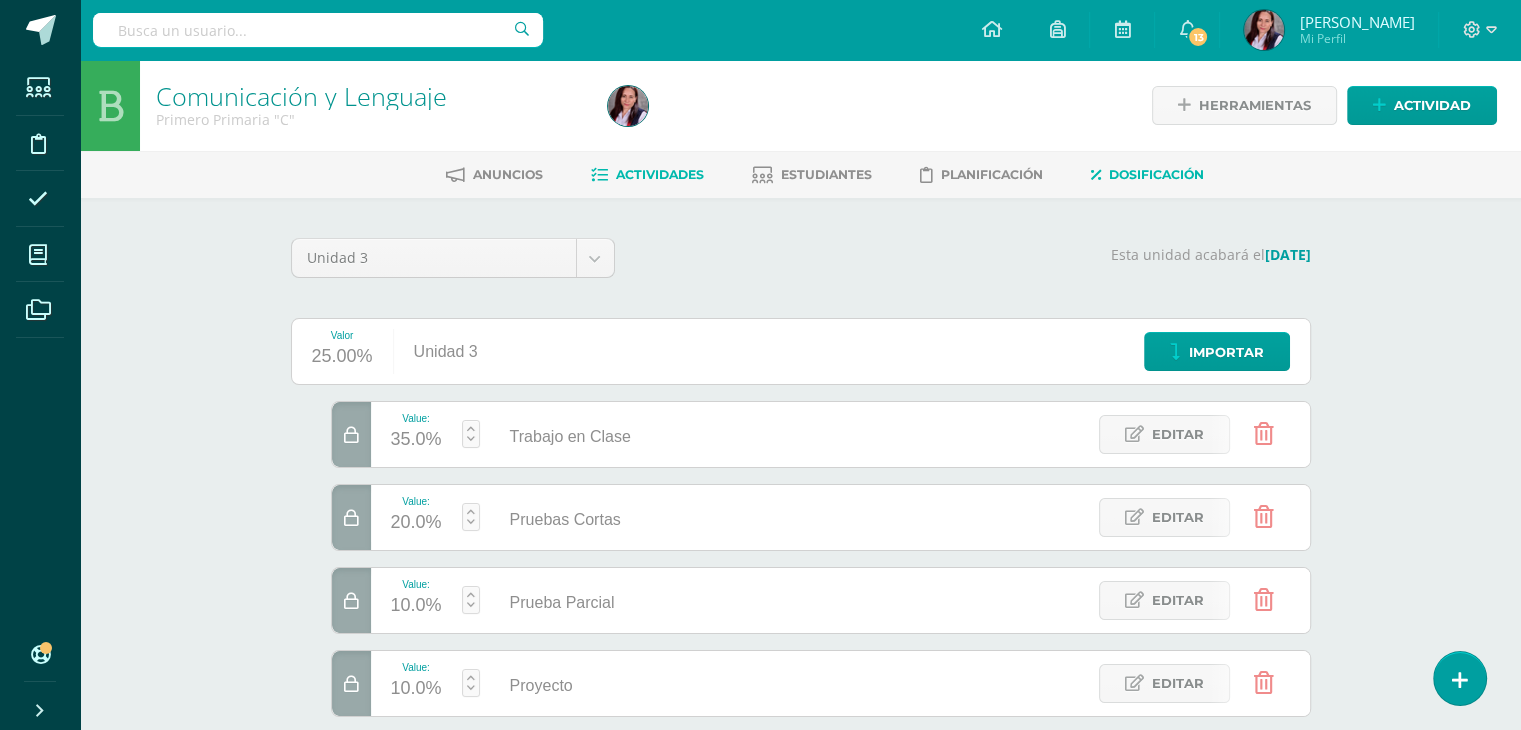 click on "Actividades" at bounding box center (660, 174) 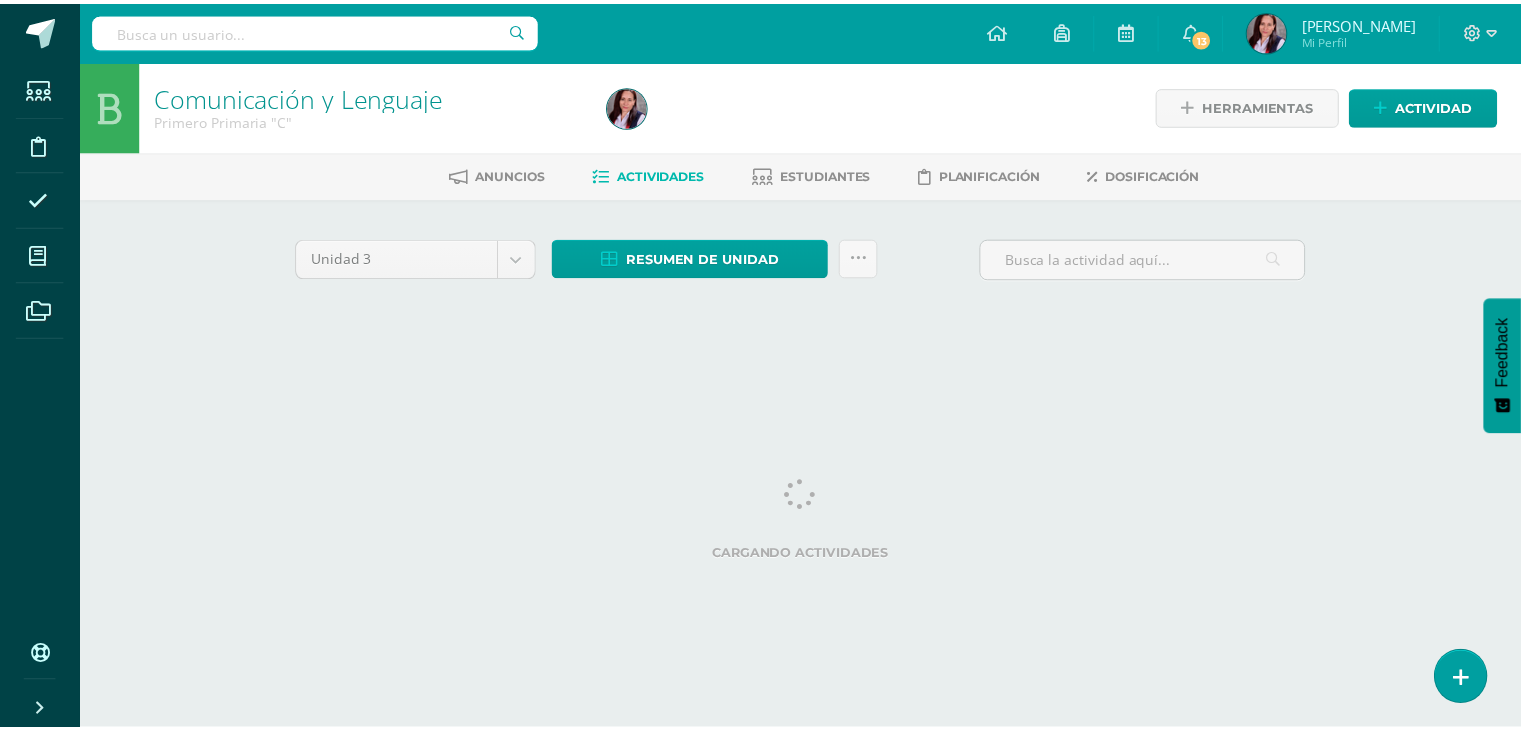 scroll, scrollTop: 0, scrollLeft: 0, axis: both 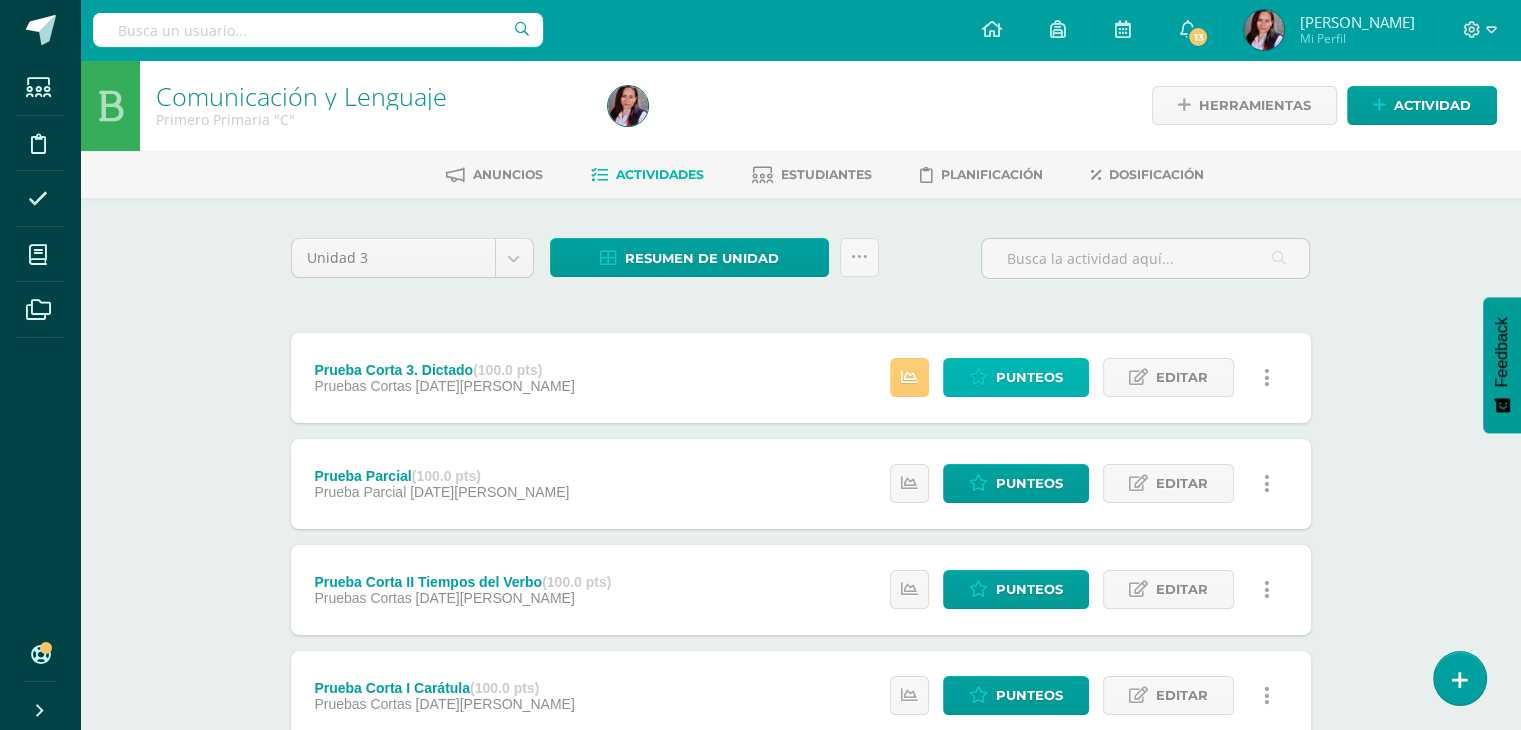 click on "Punteos" at bounding box center (1029, 377) 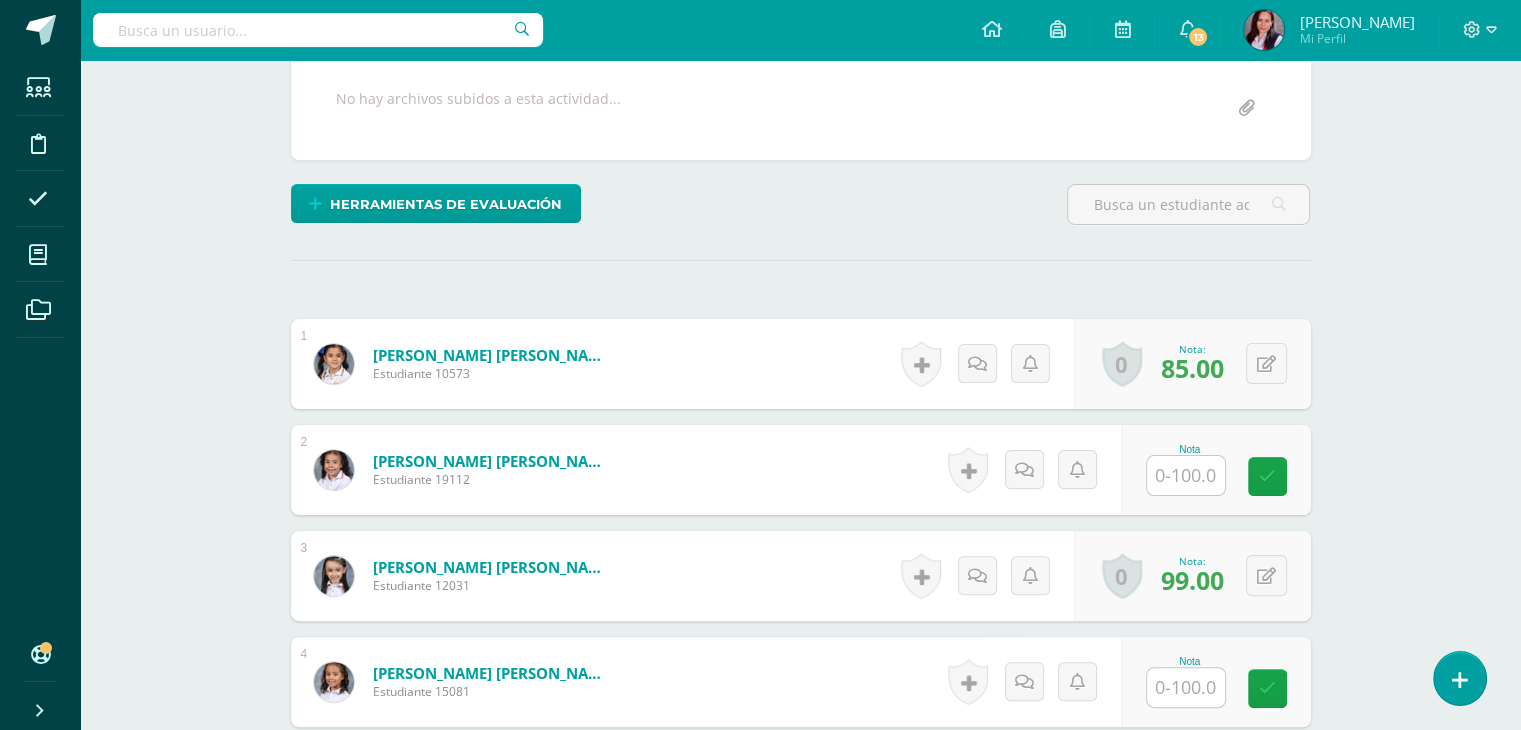 scroll, scrollTop: 397, scrollLeft: 0, axis: vertical 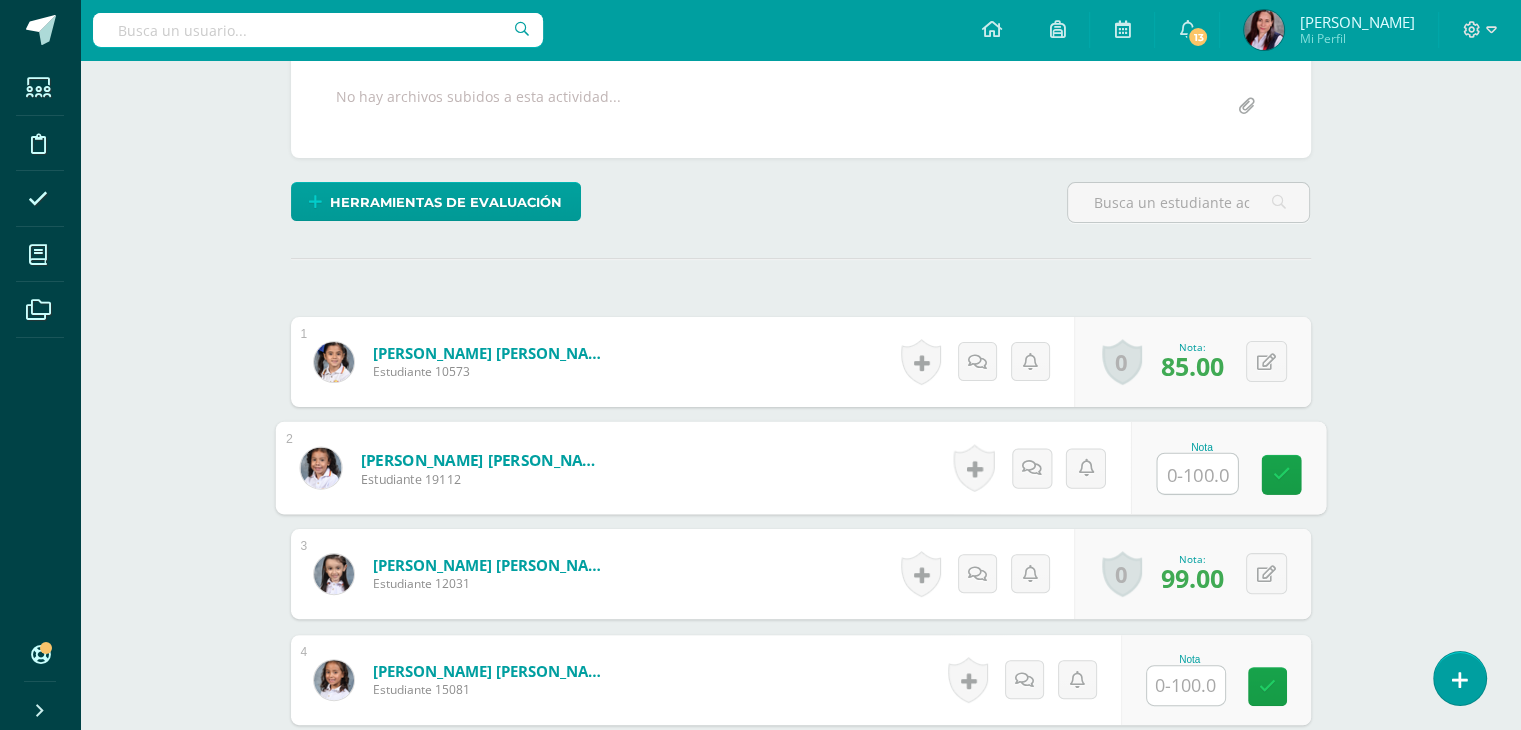 click at bounding box center [1197, 474] 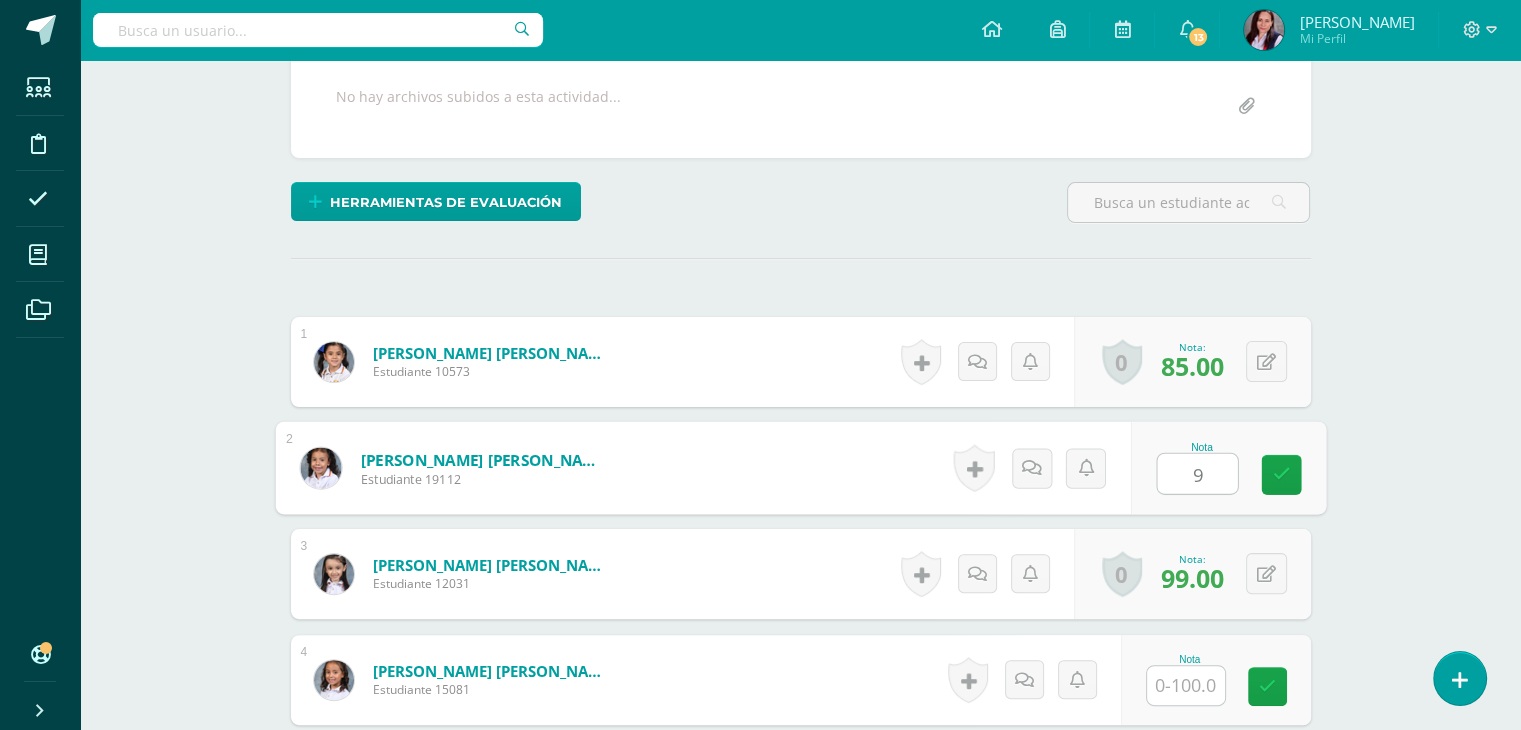 type on "93" 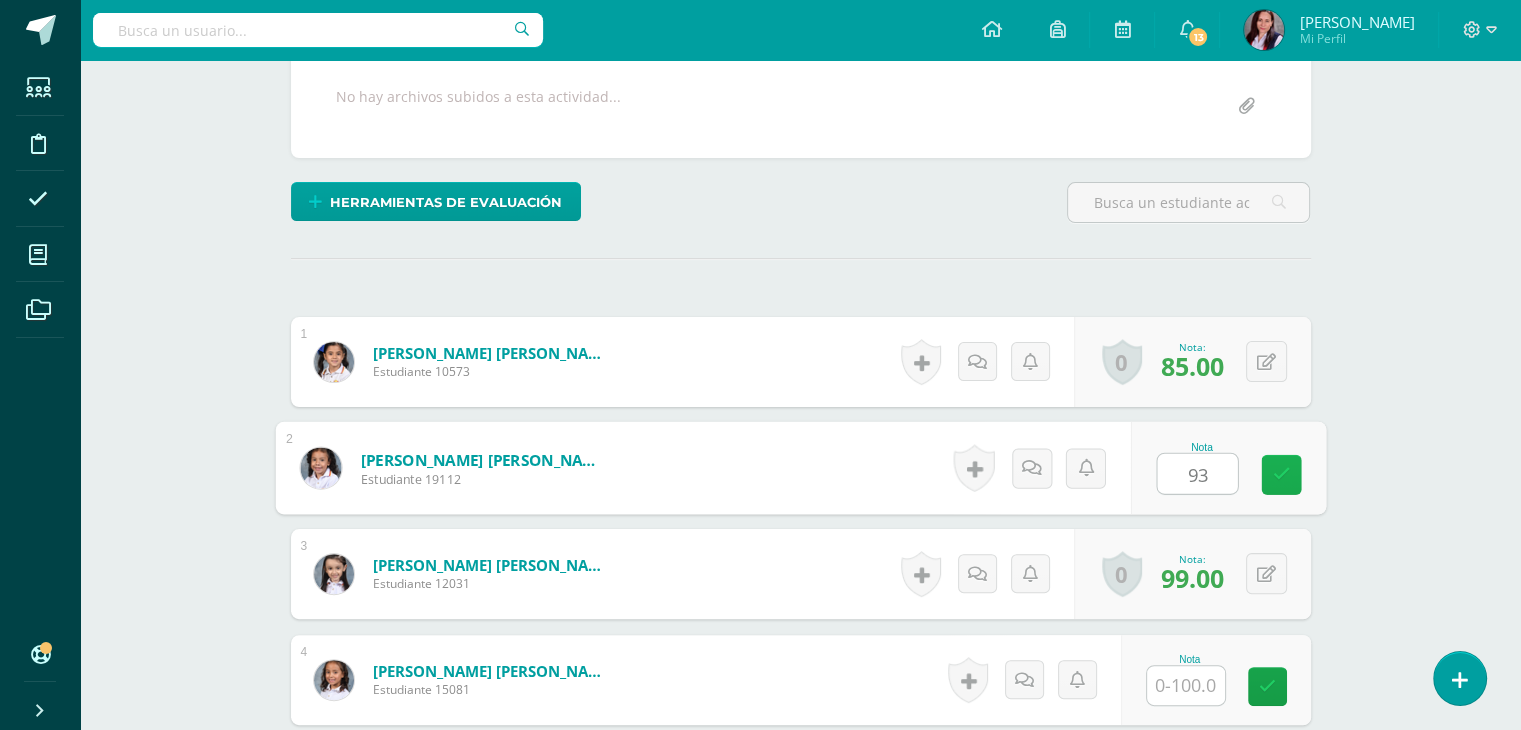 click at bounding box center (1281, 474) 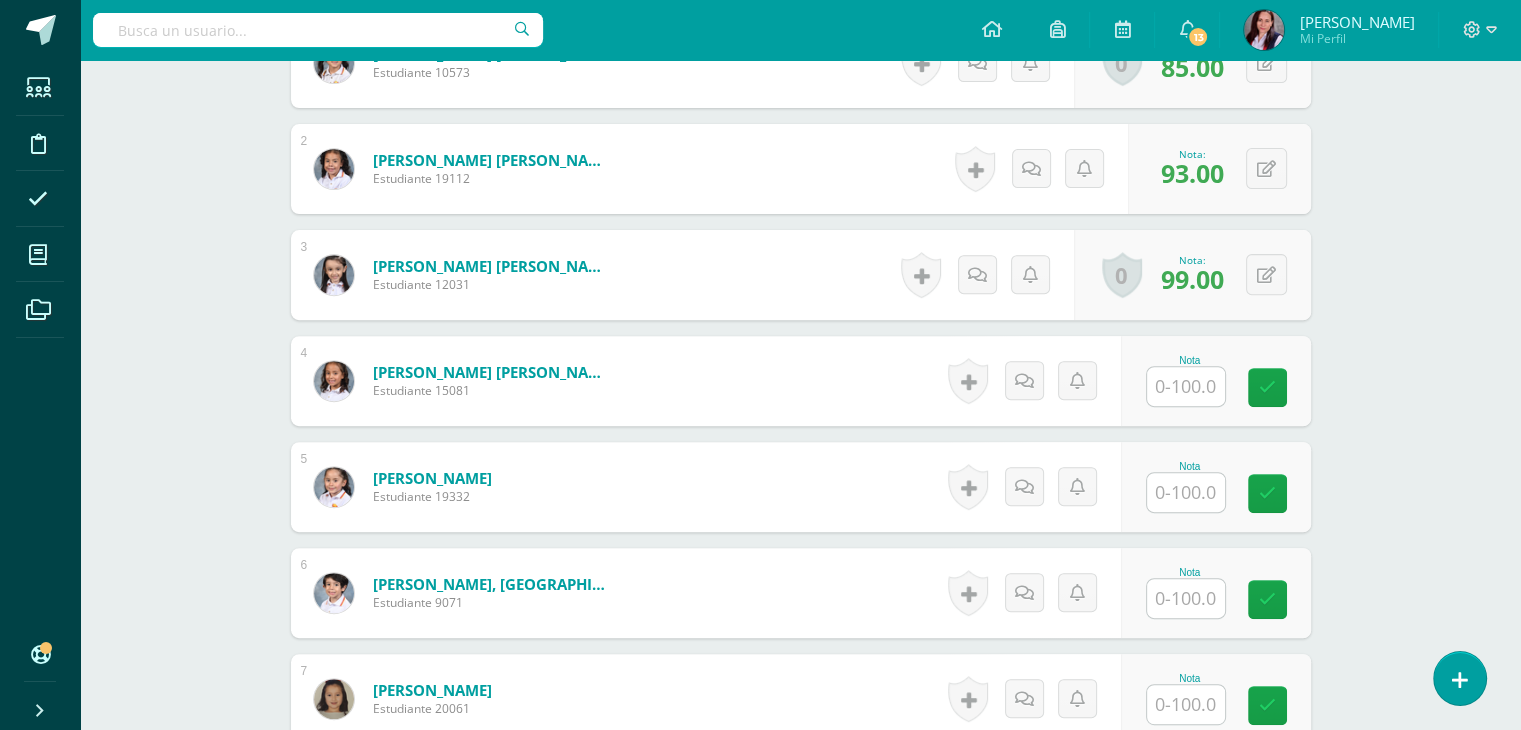 scroll, scrollTop: 697, scrollLeft: 0, axis: vertical 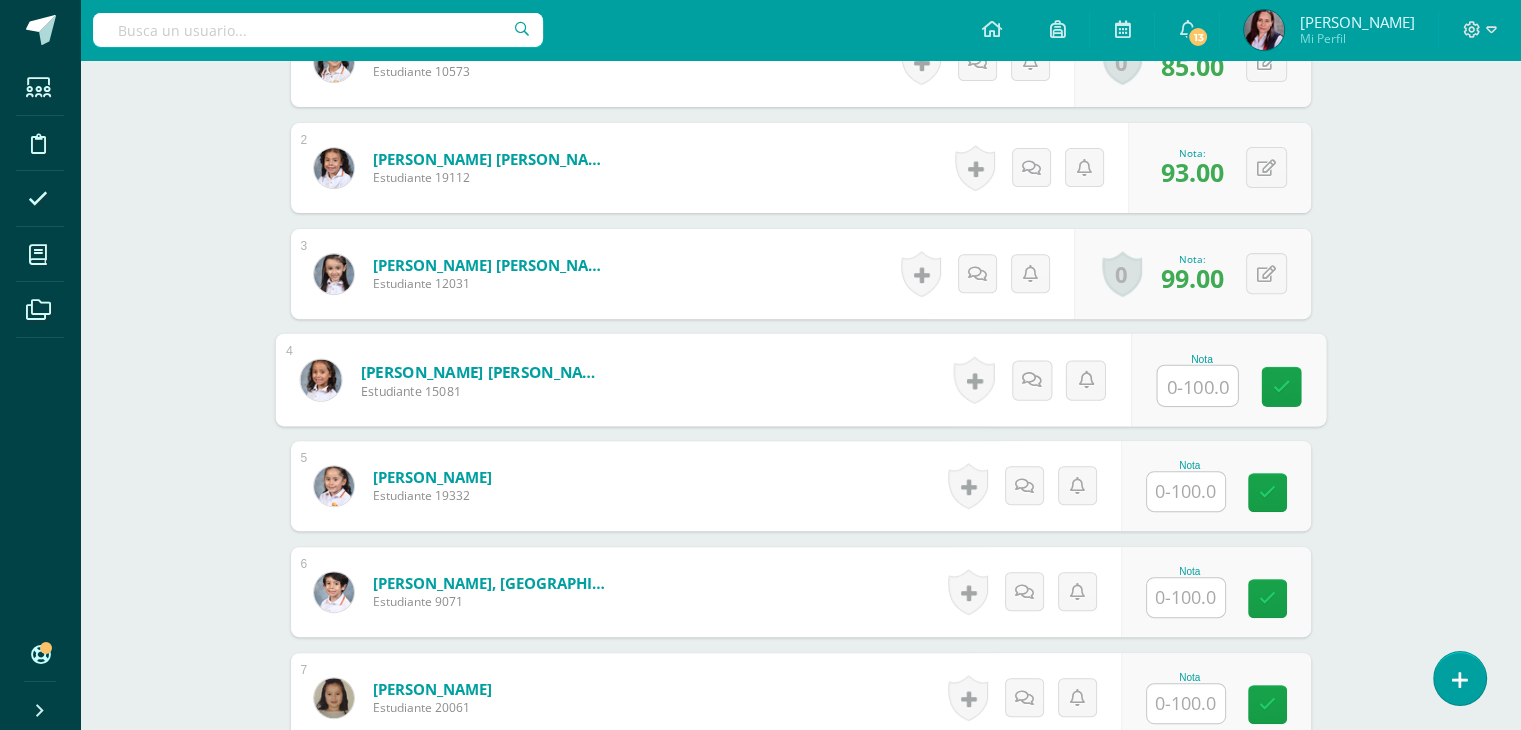 click at bounding box center [1197, 386] 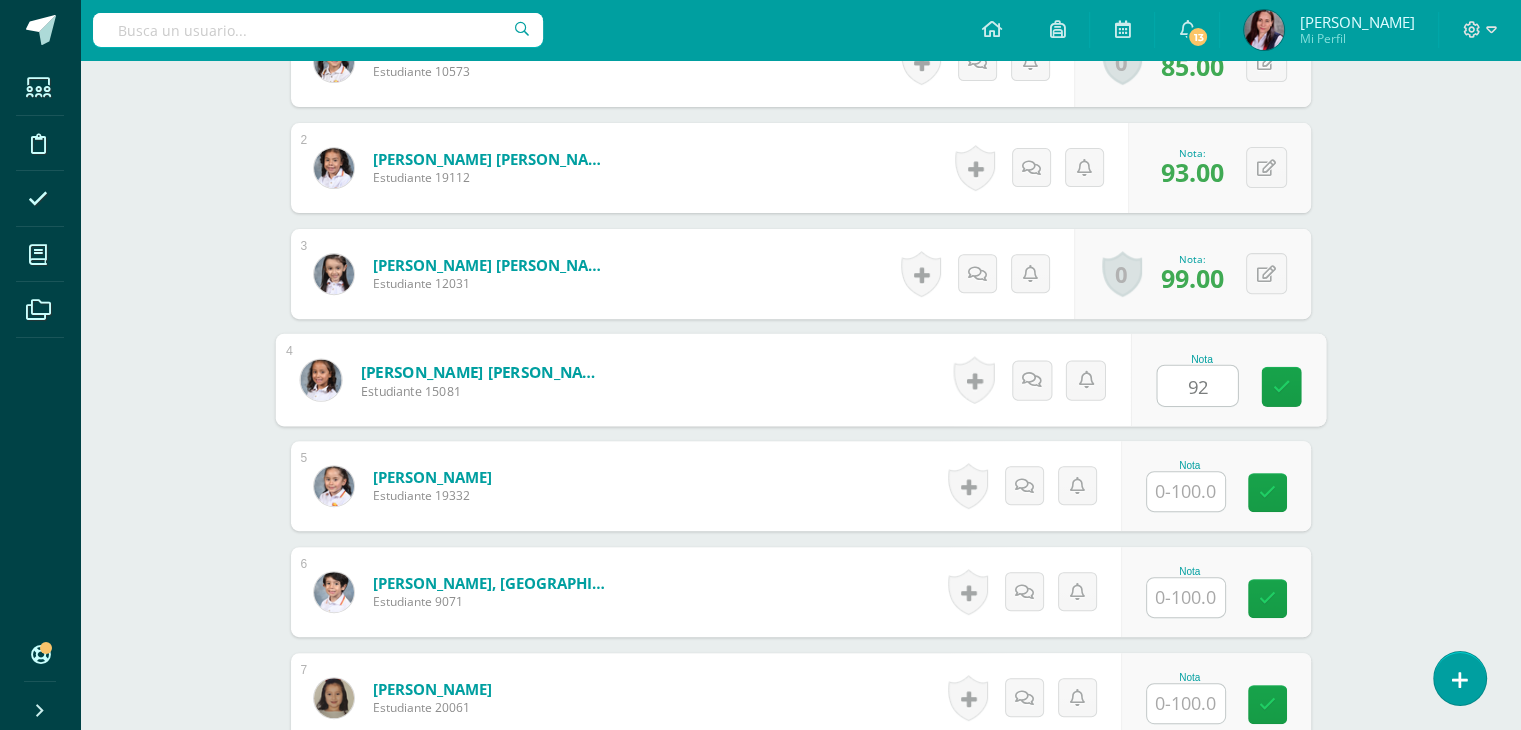 type on "92" 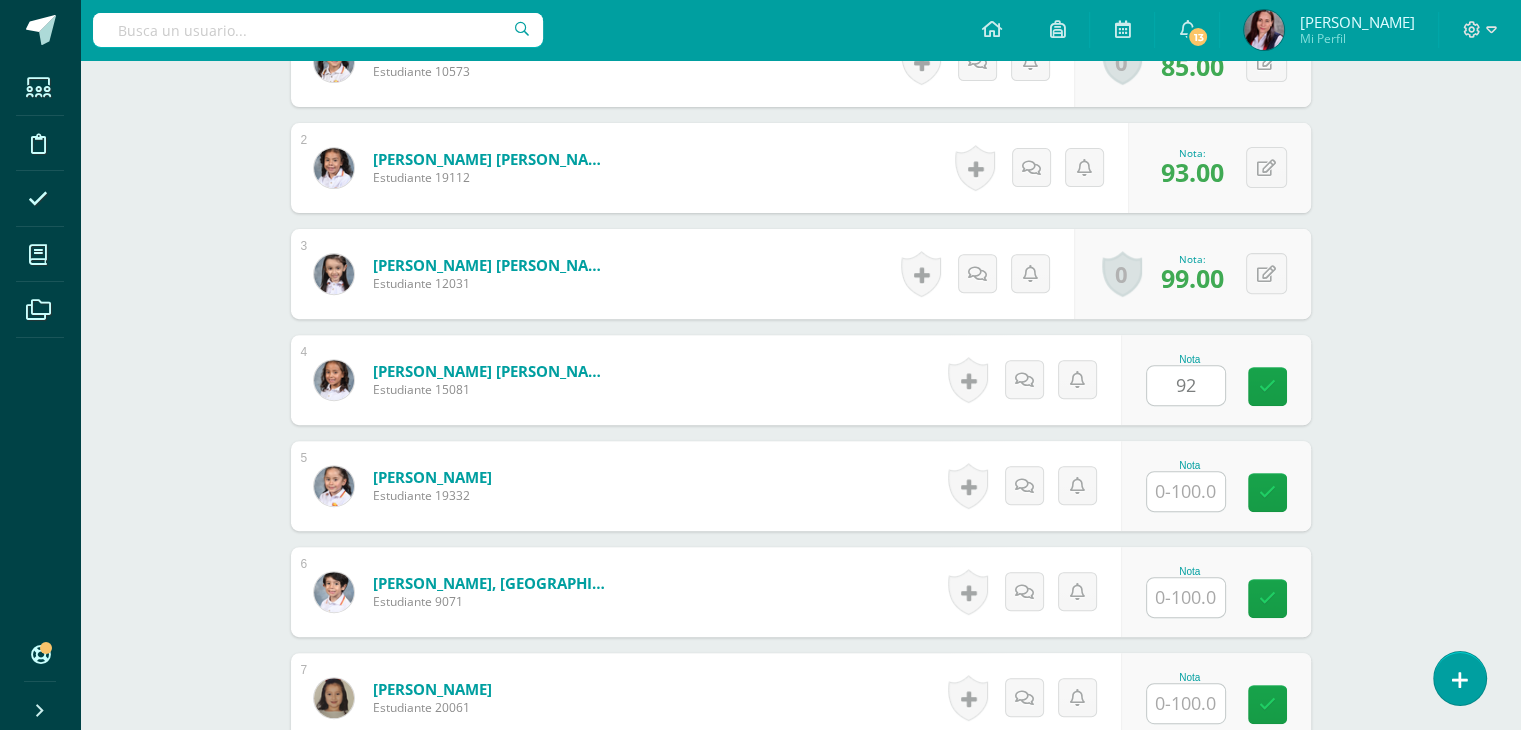 click on "Nota
92" at bounding box center (1216, 380) 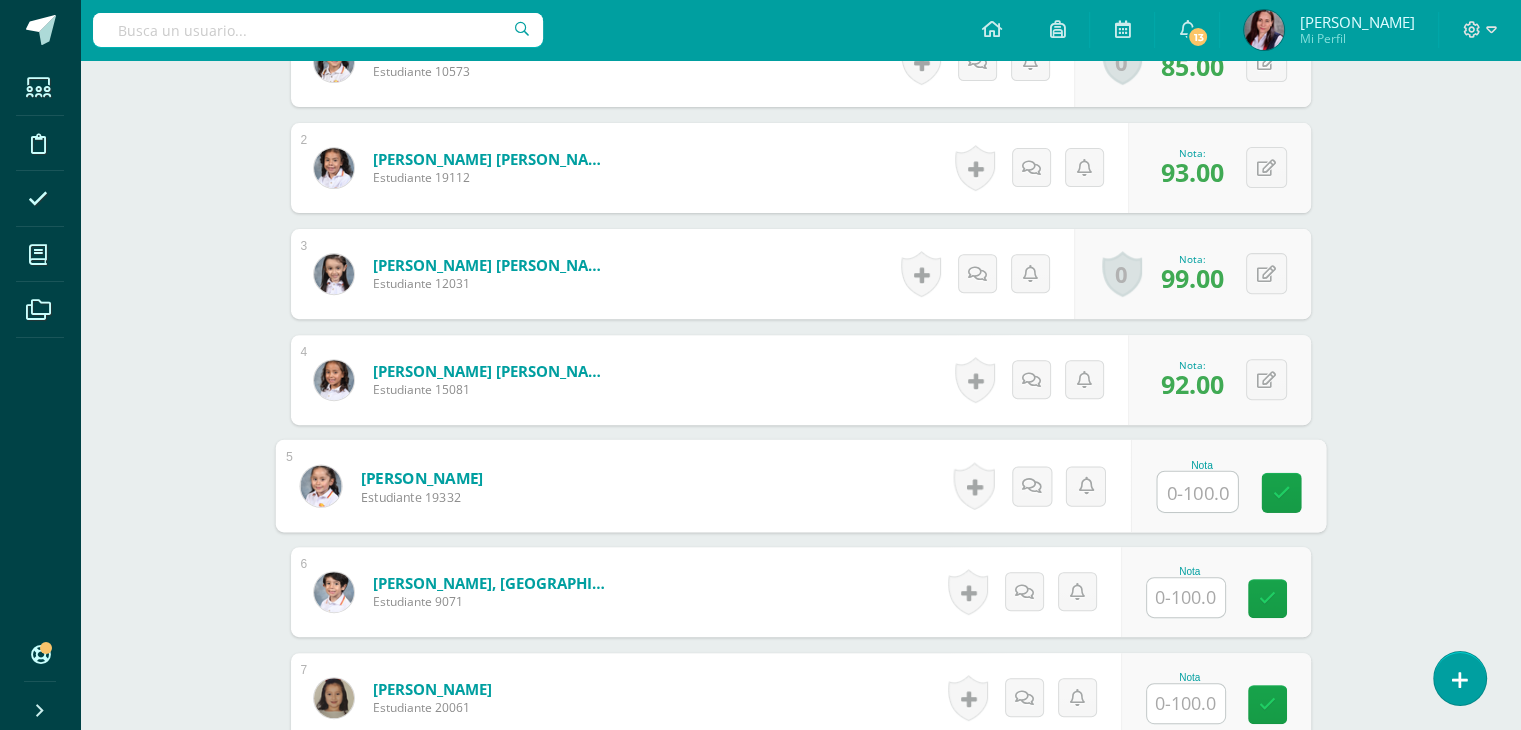 click at bounding box center (1197, 492) 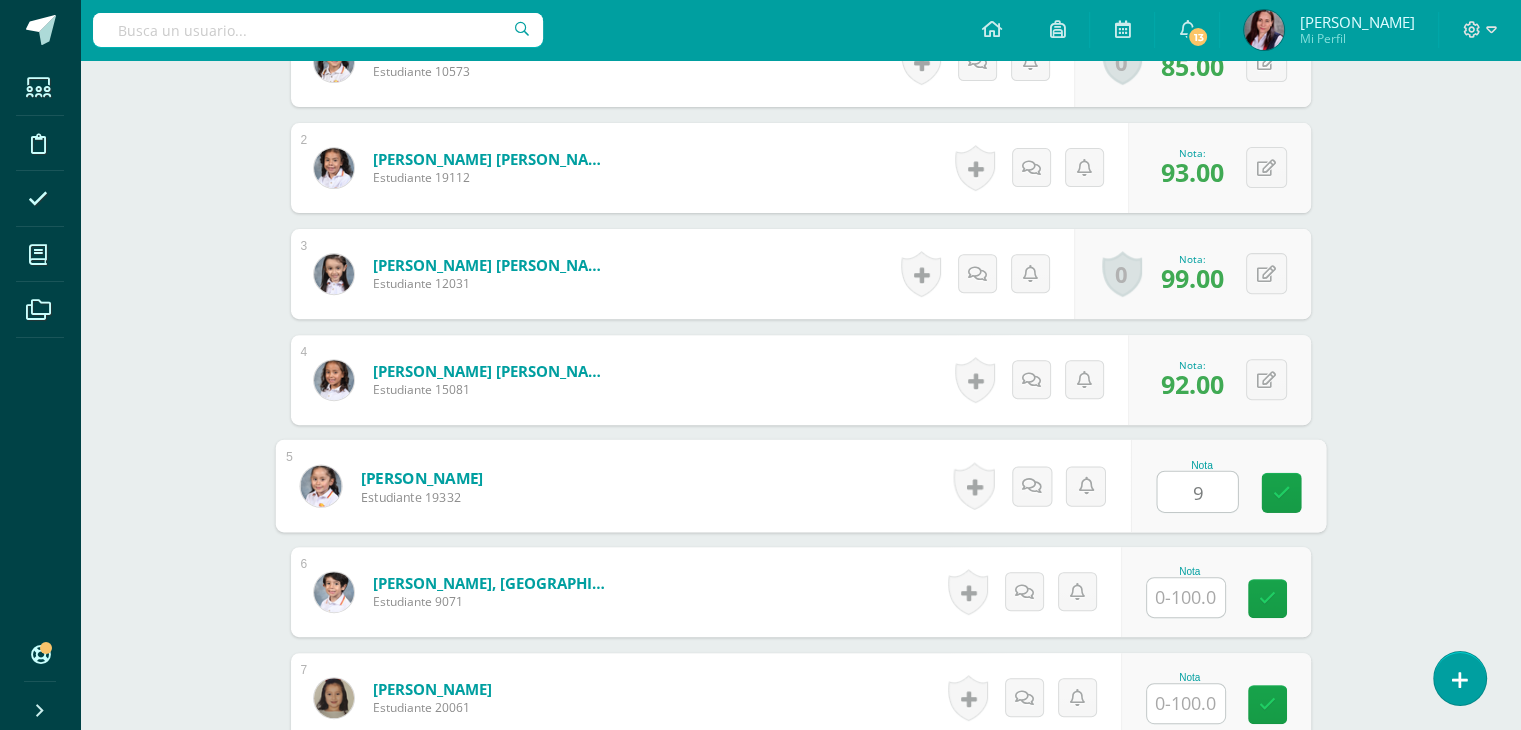 type on "95" 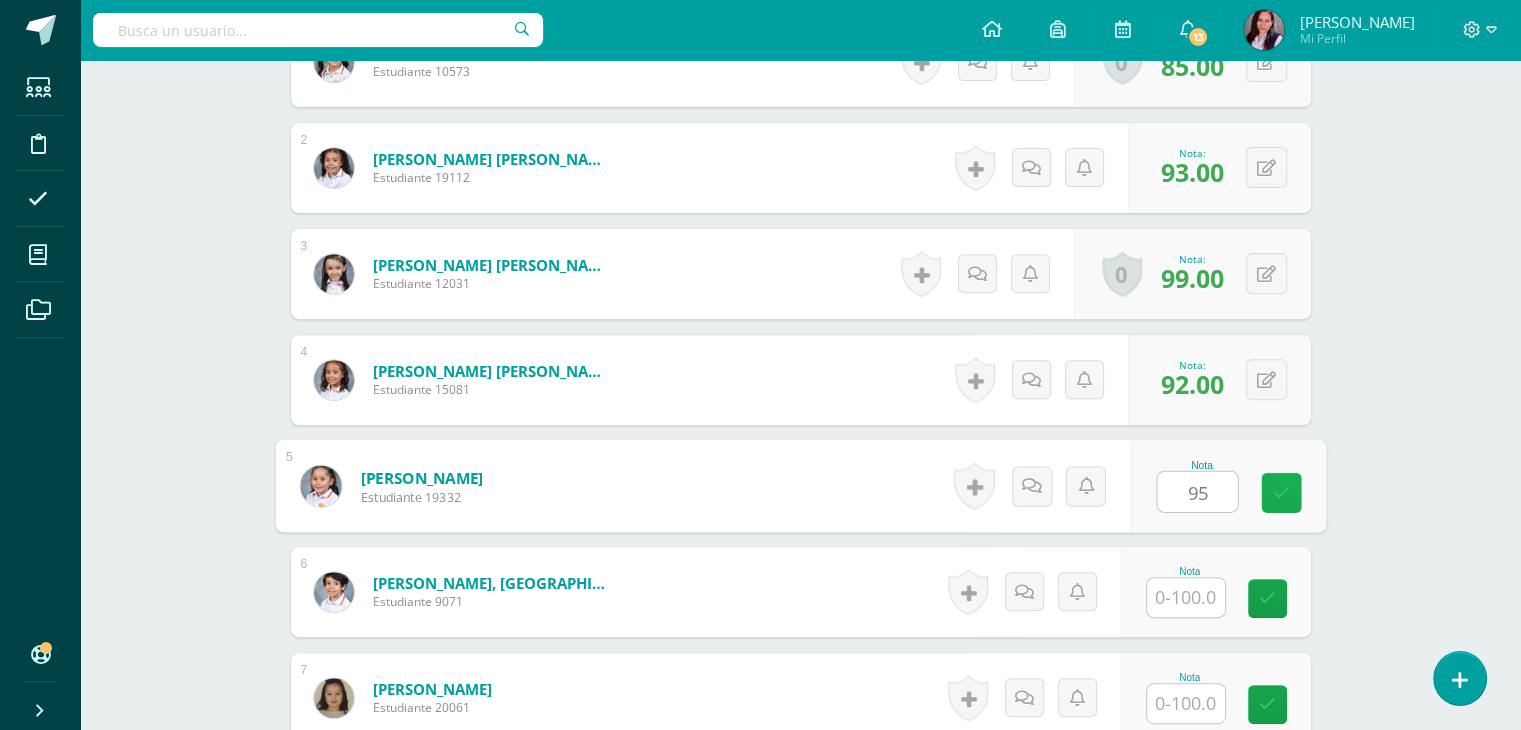 click at bounding box center [1281, 492] 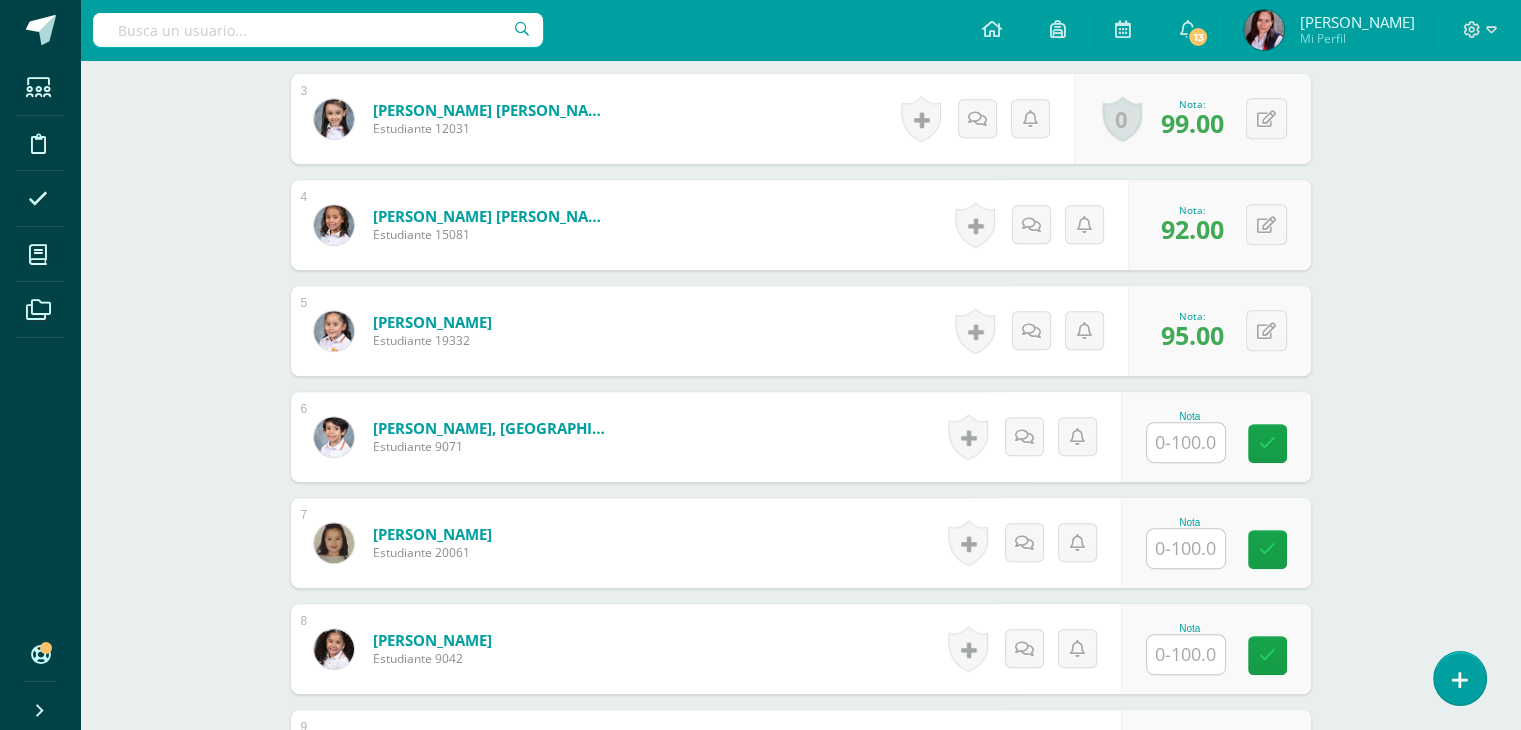 scroll, scrollTop: 853, scrollLeft: 0, axis: vertical 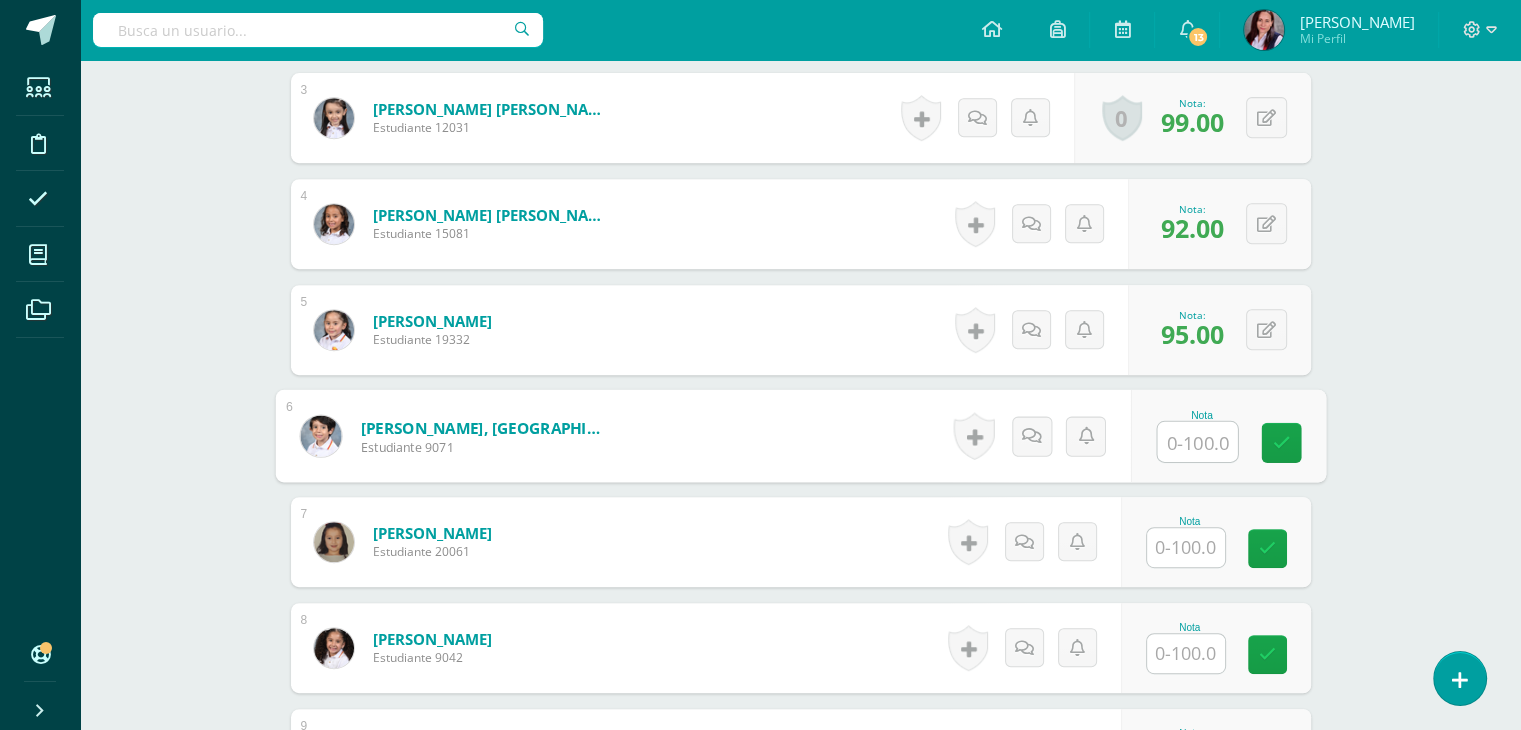 click at bounding box center (1197, 442) 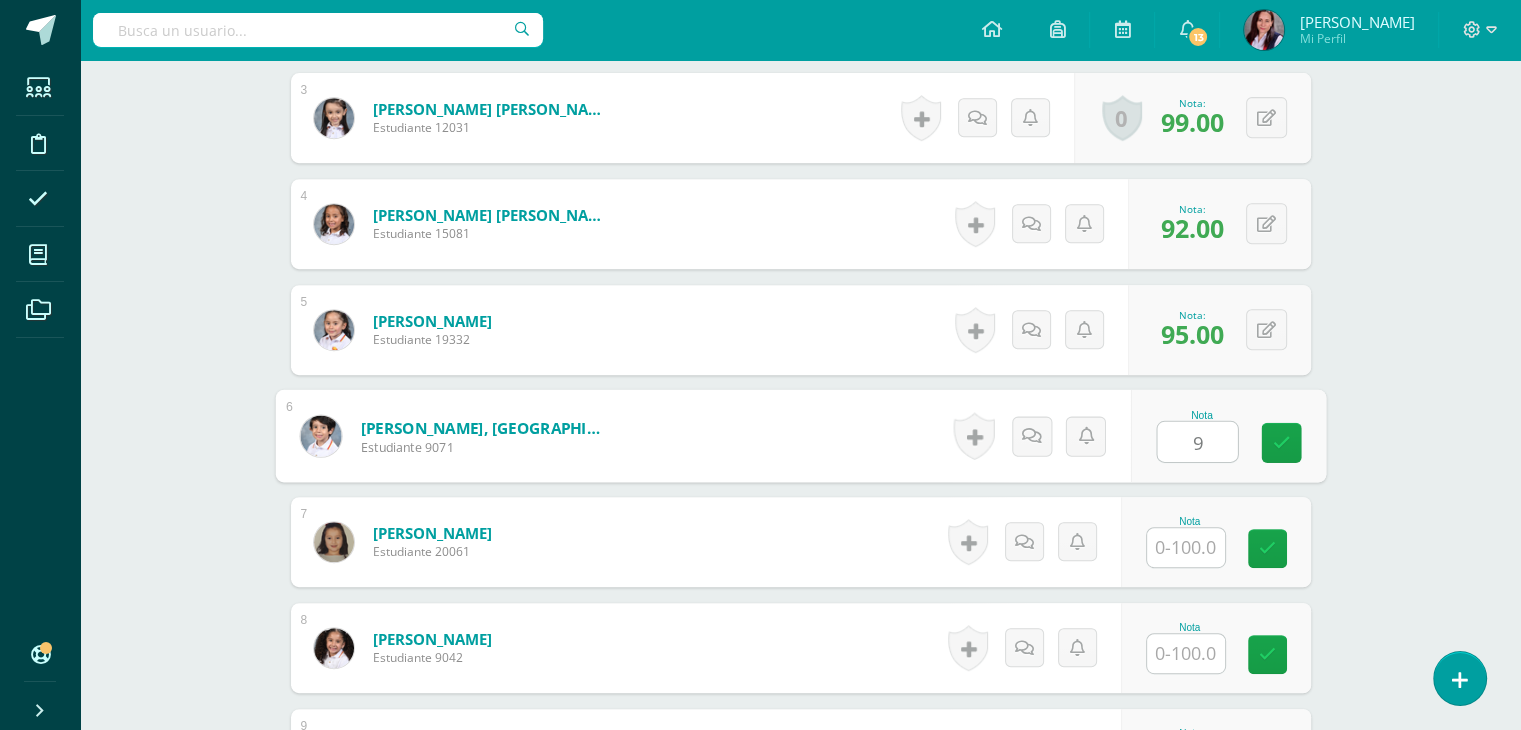 type on "95" 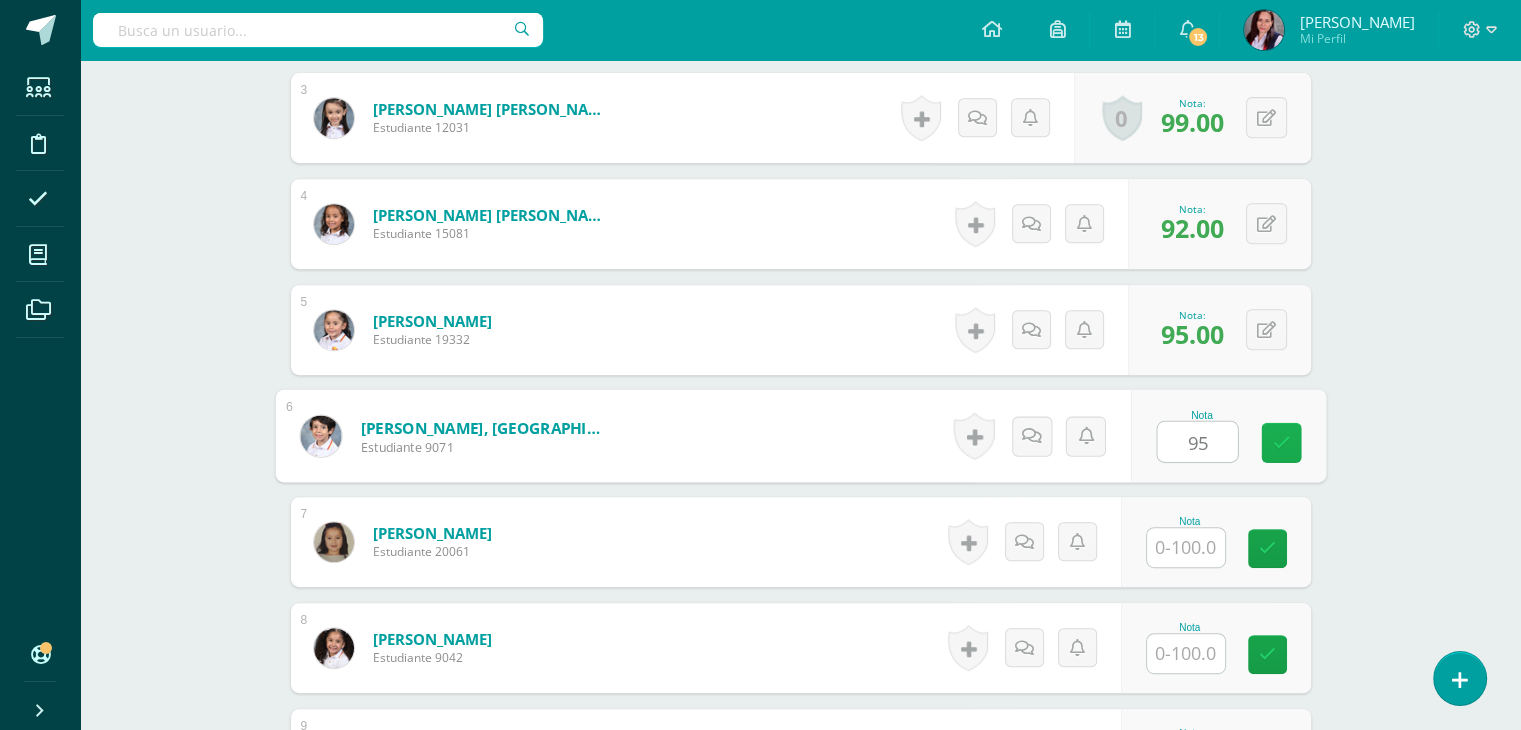 click at bounding box center [1281, 442] 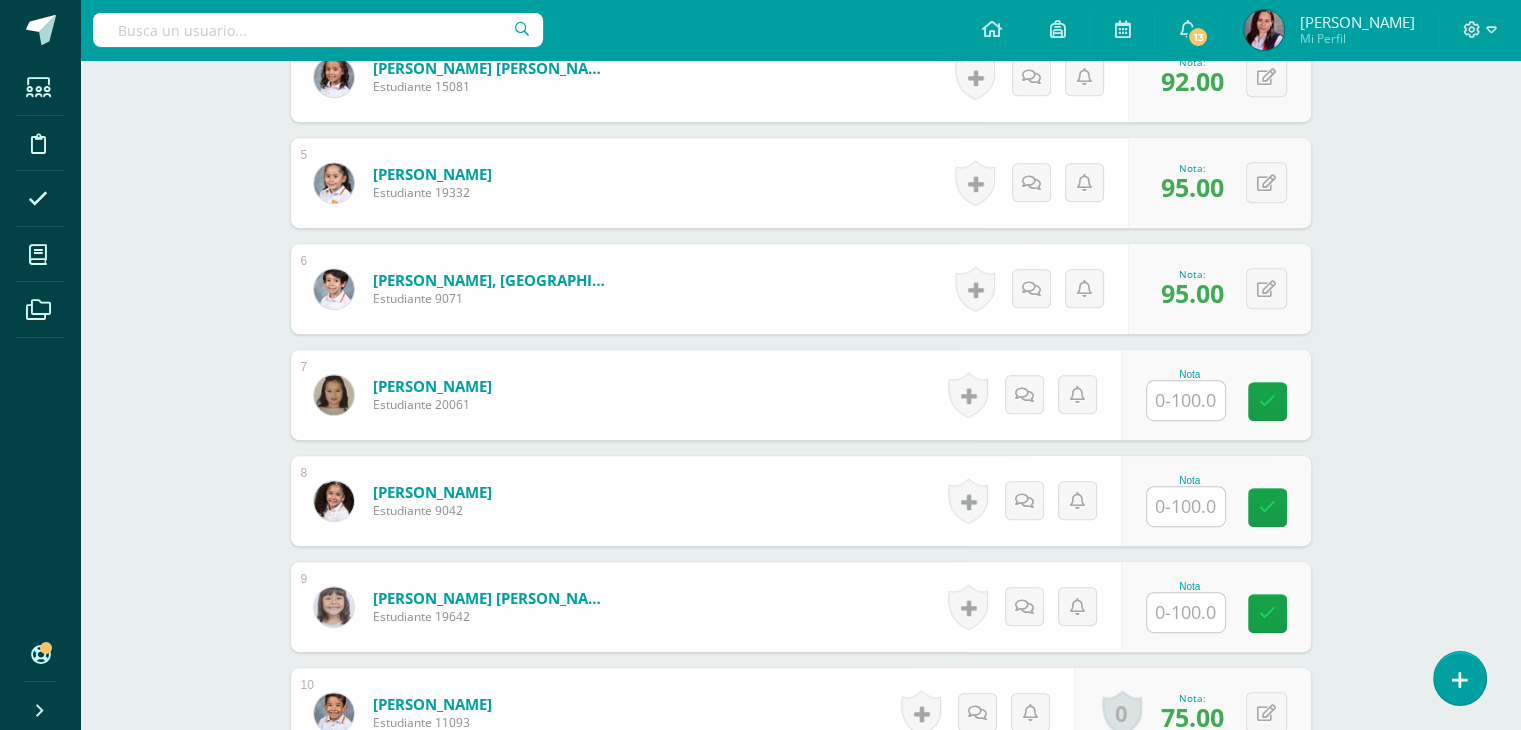scroll, scrollTop: 1001, scrollLeft: 0, axis: vertical 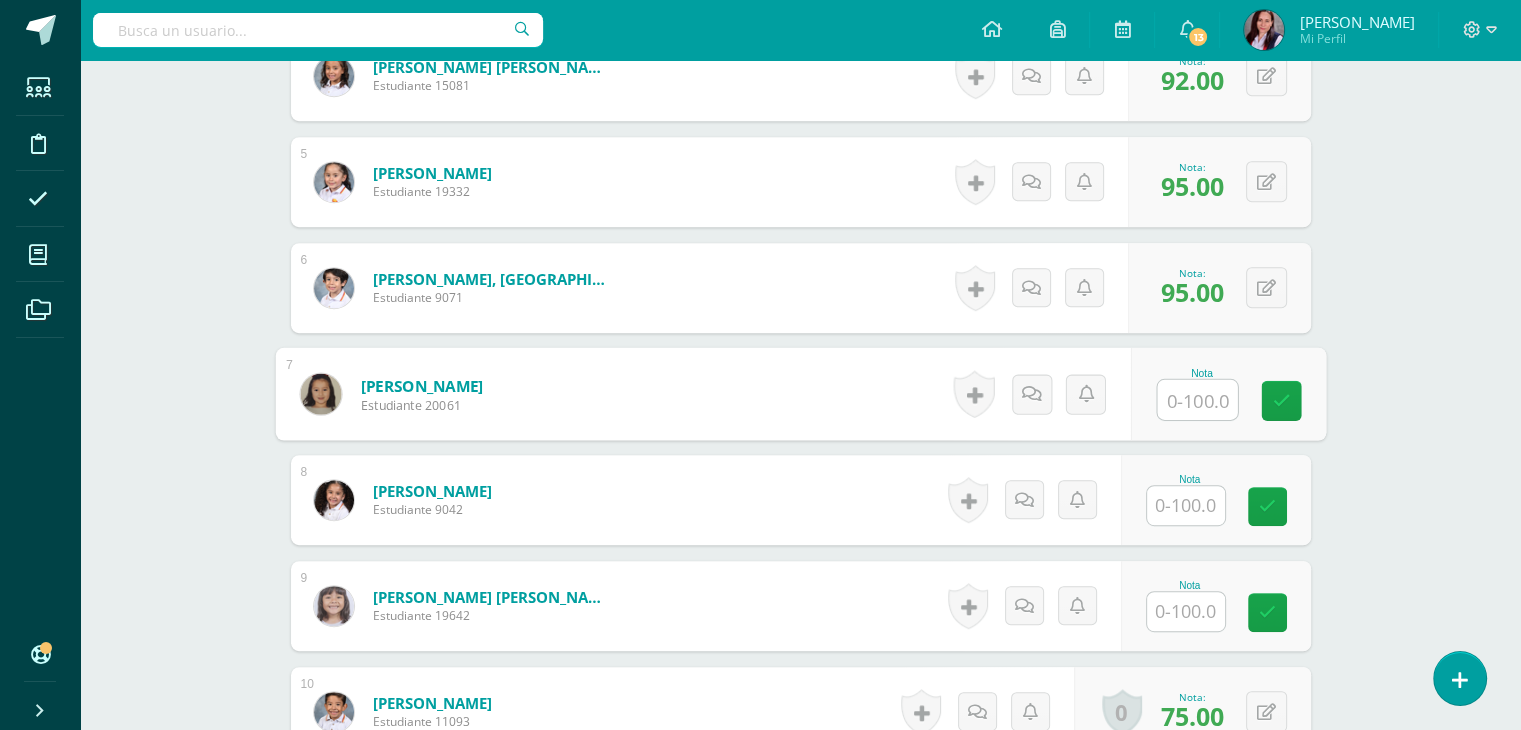 click at bounding box center [1197, 400] 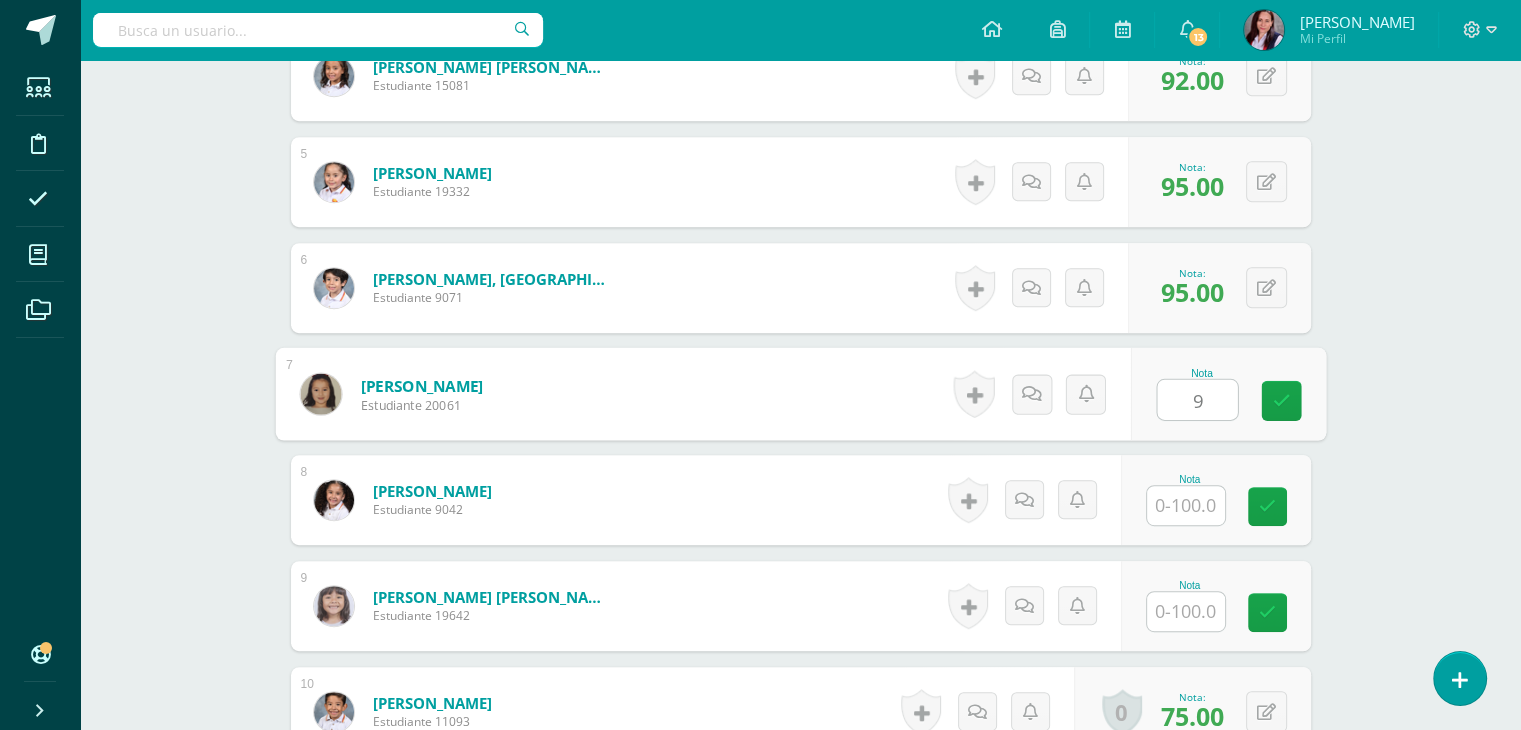 type on "97" 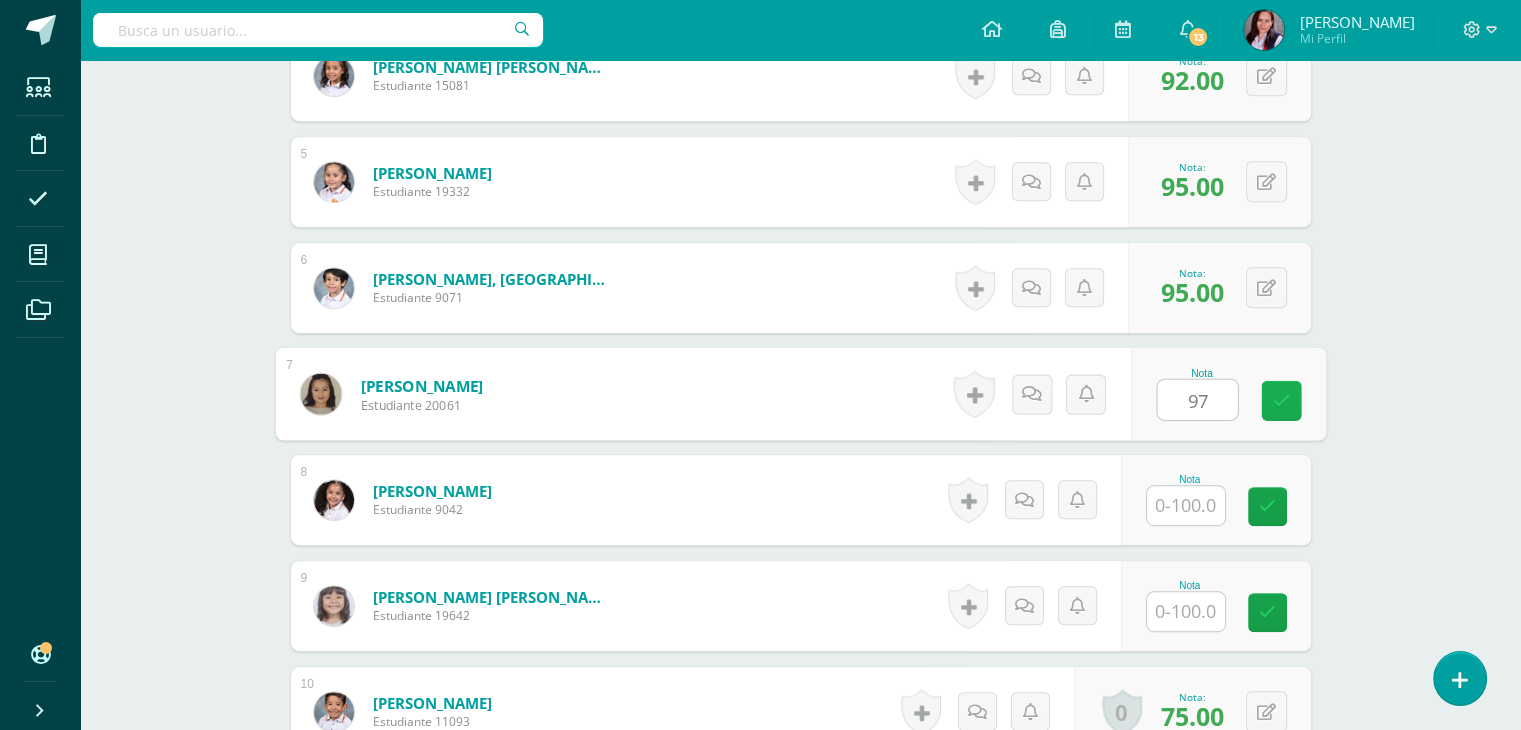click at bounding box center [1281, 400] 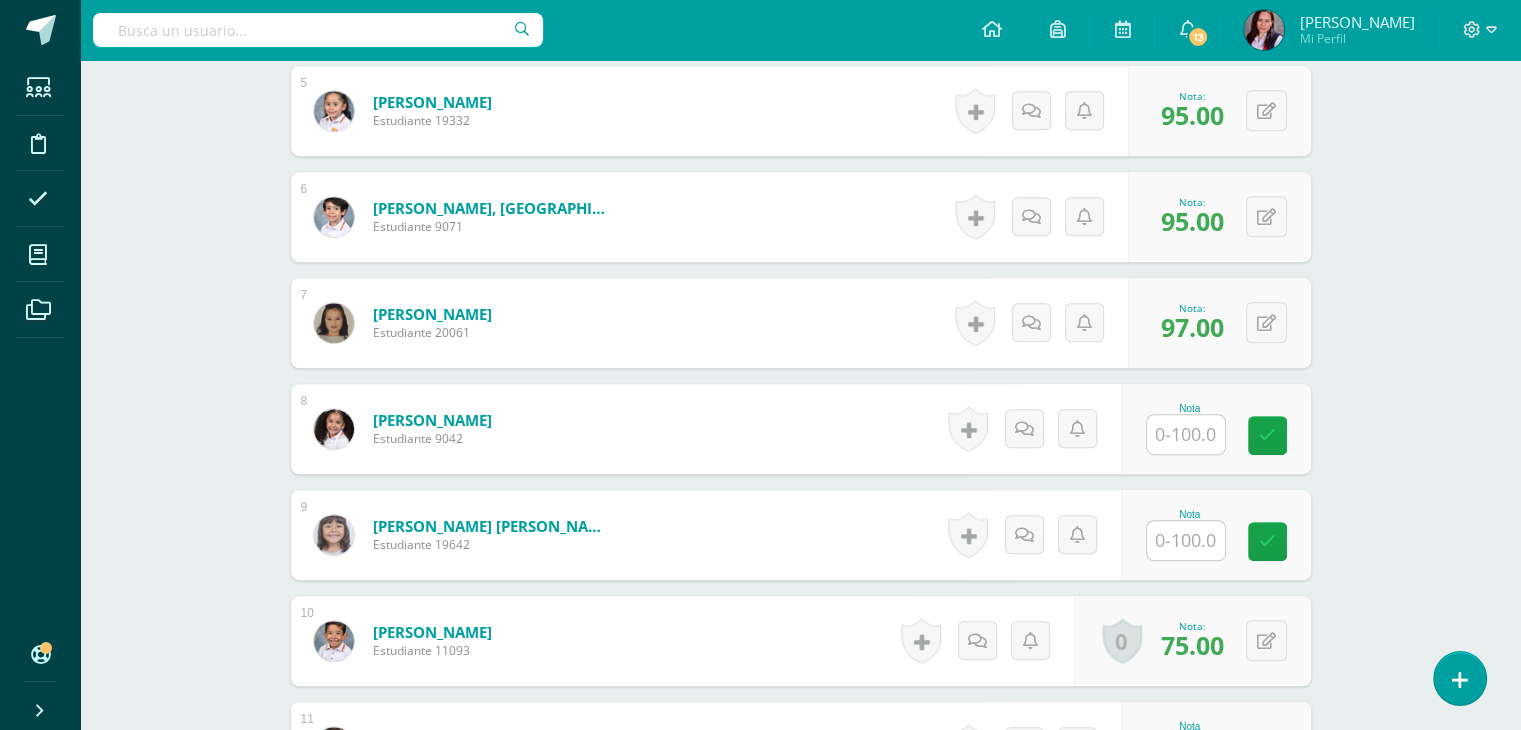 scroll, scrollTop: 1090, scrollLeft: 0, axis: vertical 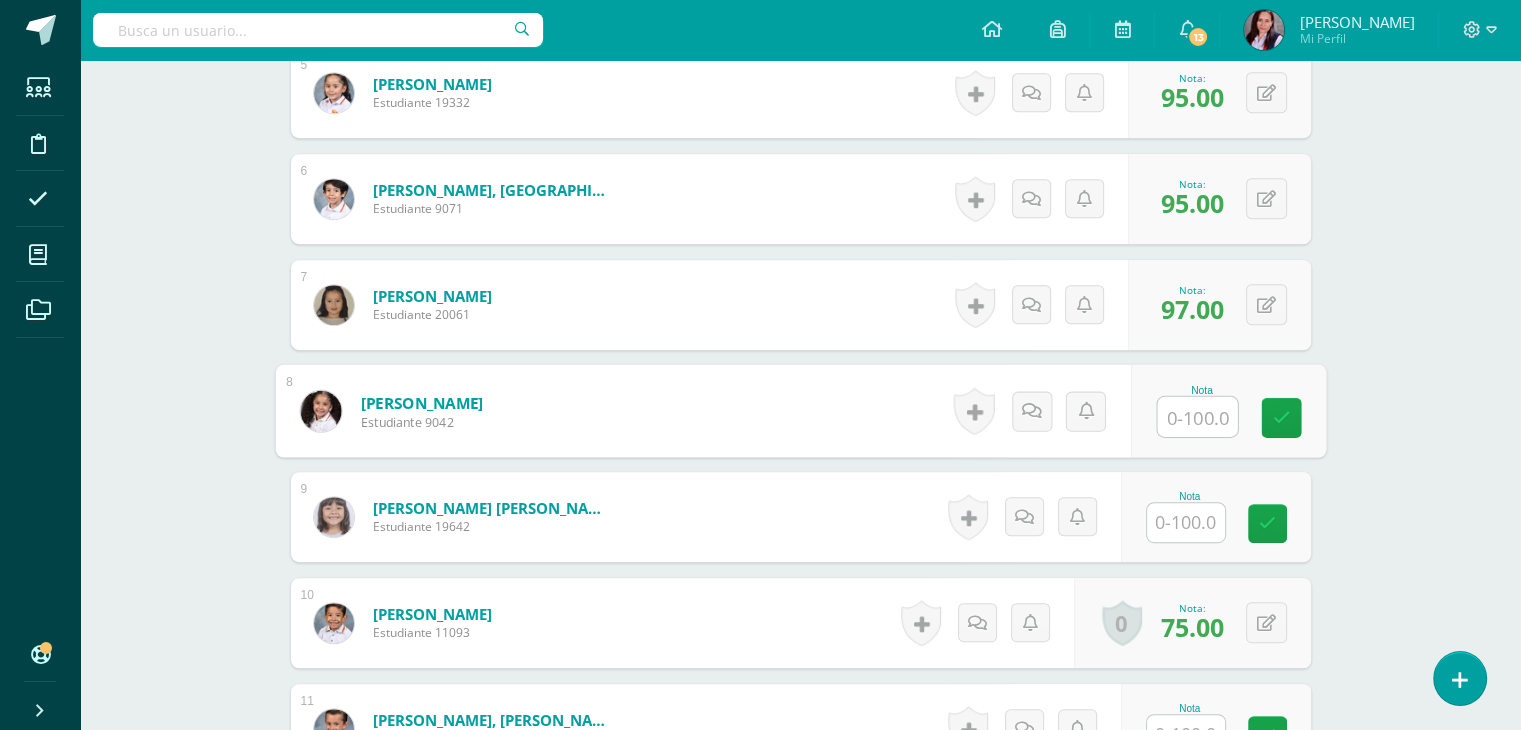 click at bounding box center (1197, 417) 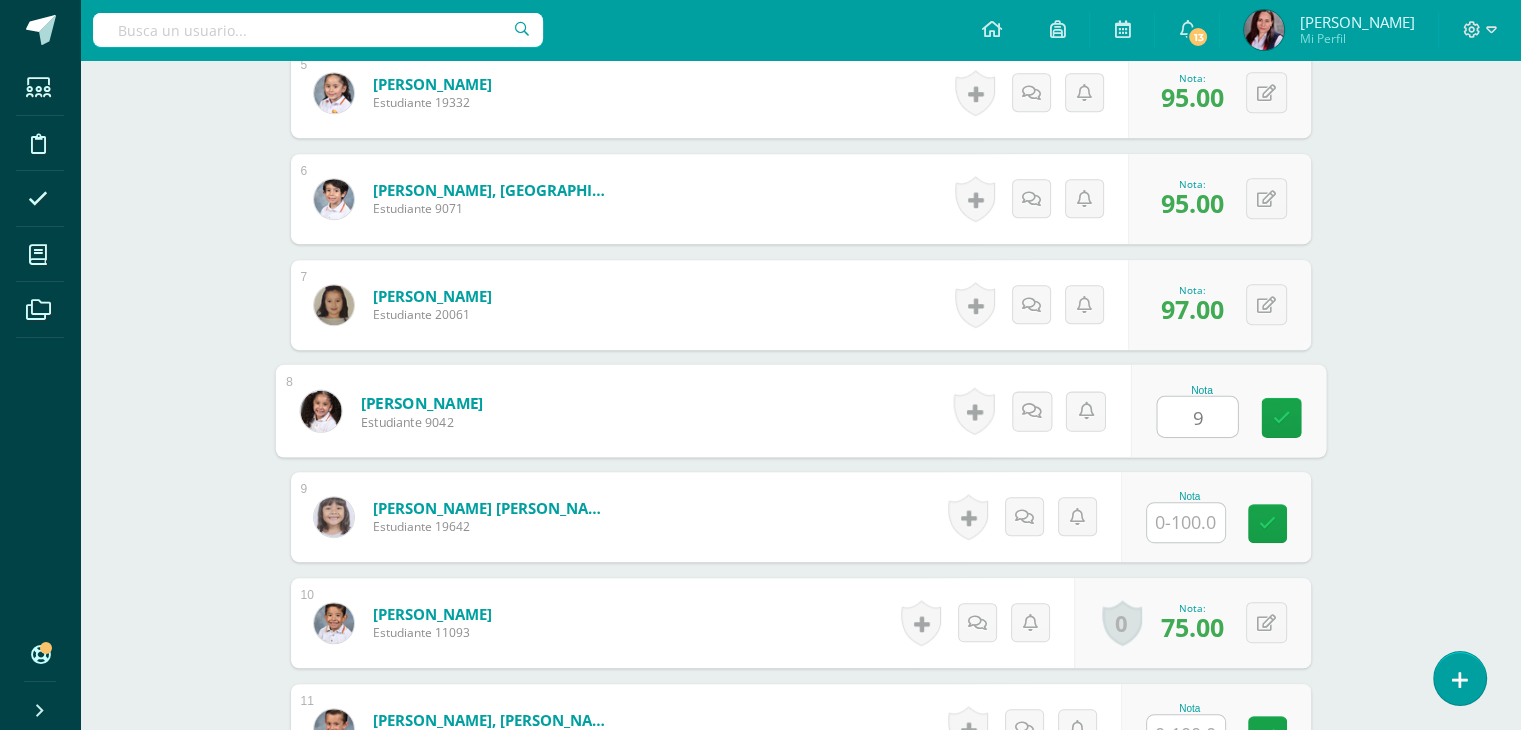 type on "95" 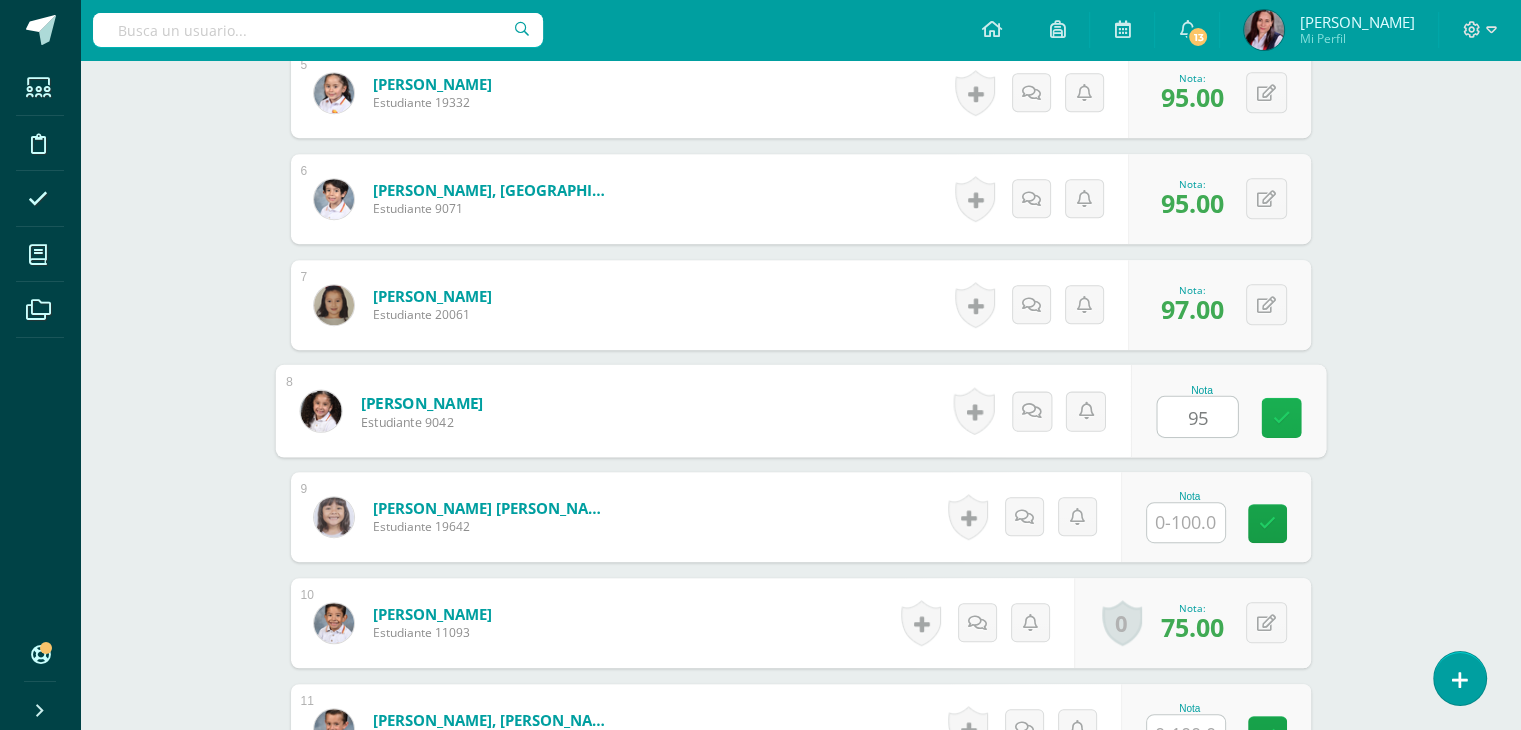 click at bounding box center (1281, 417) 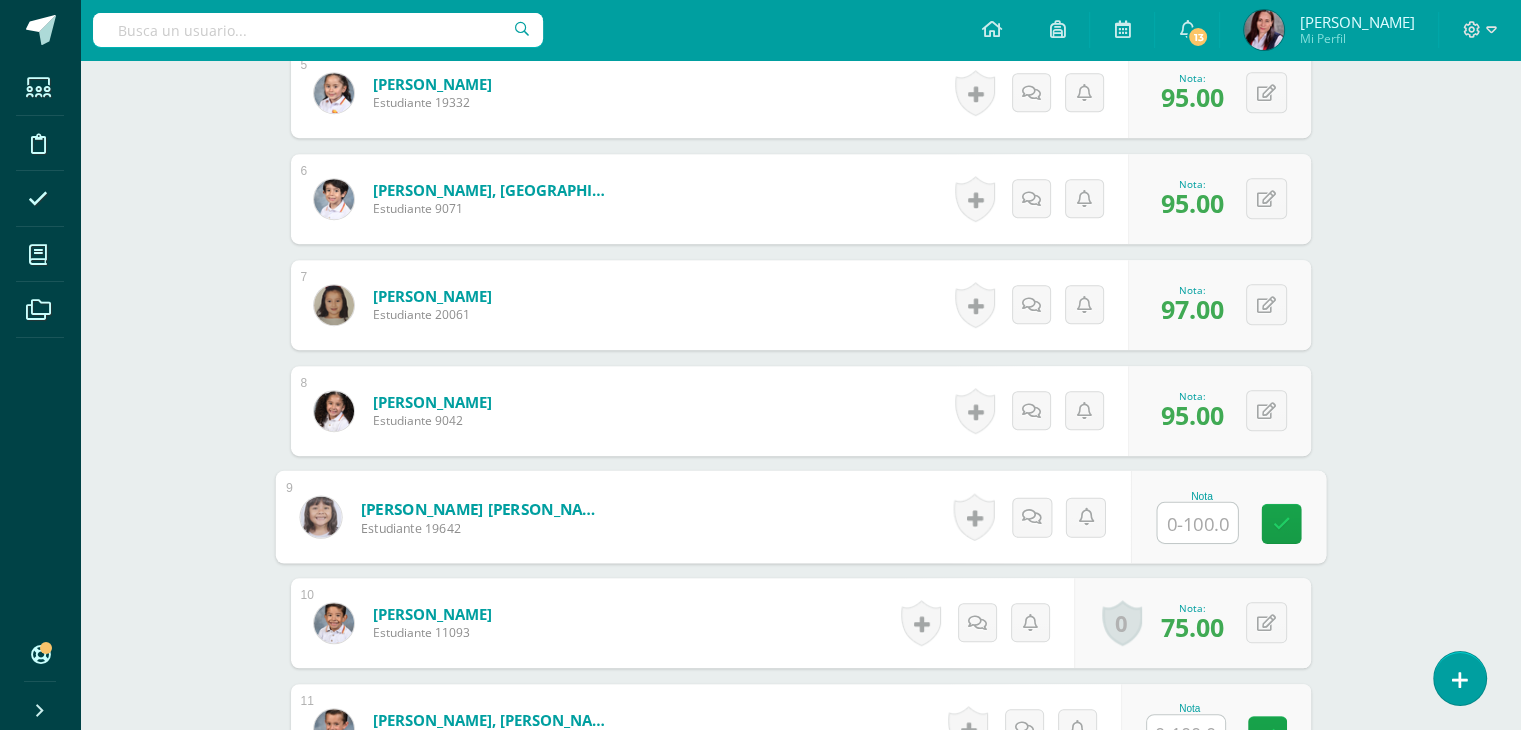 click at bounding box center [1197, 523] 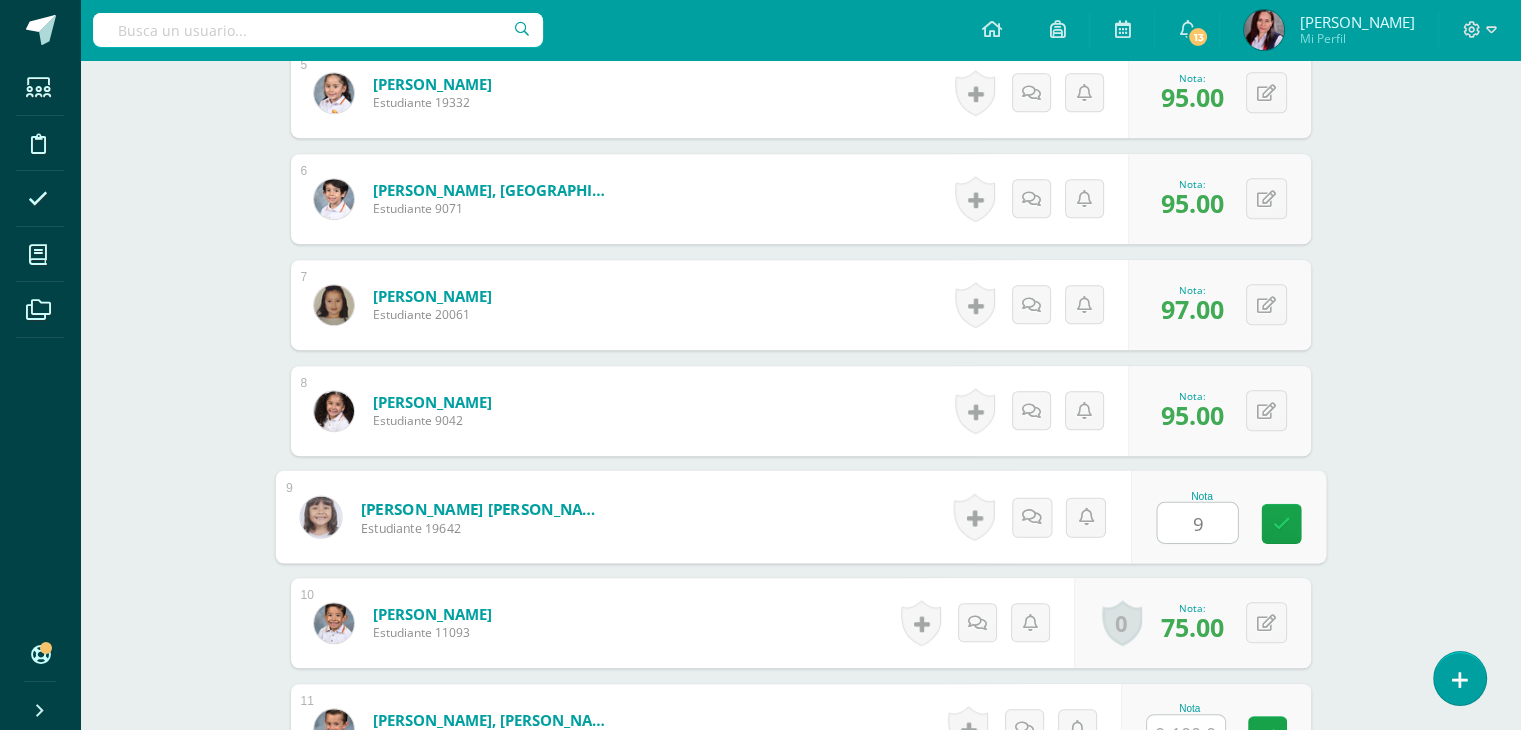 type on "96" 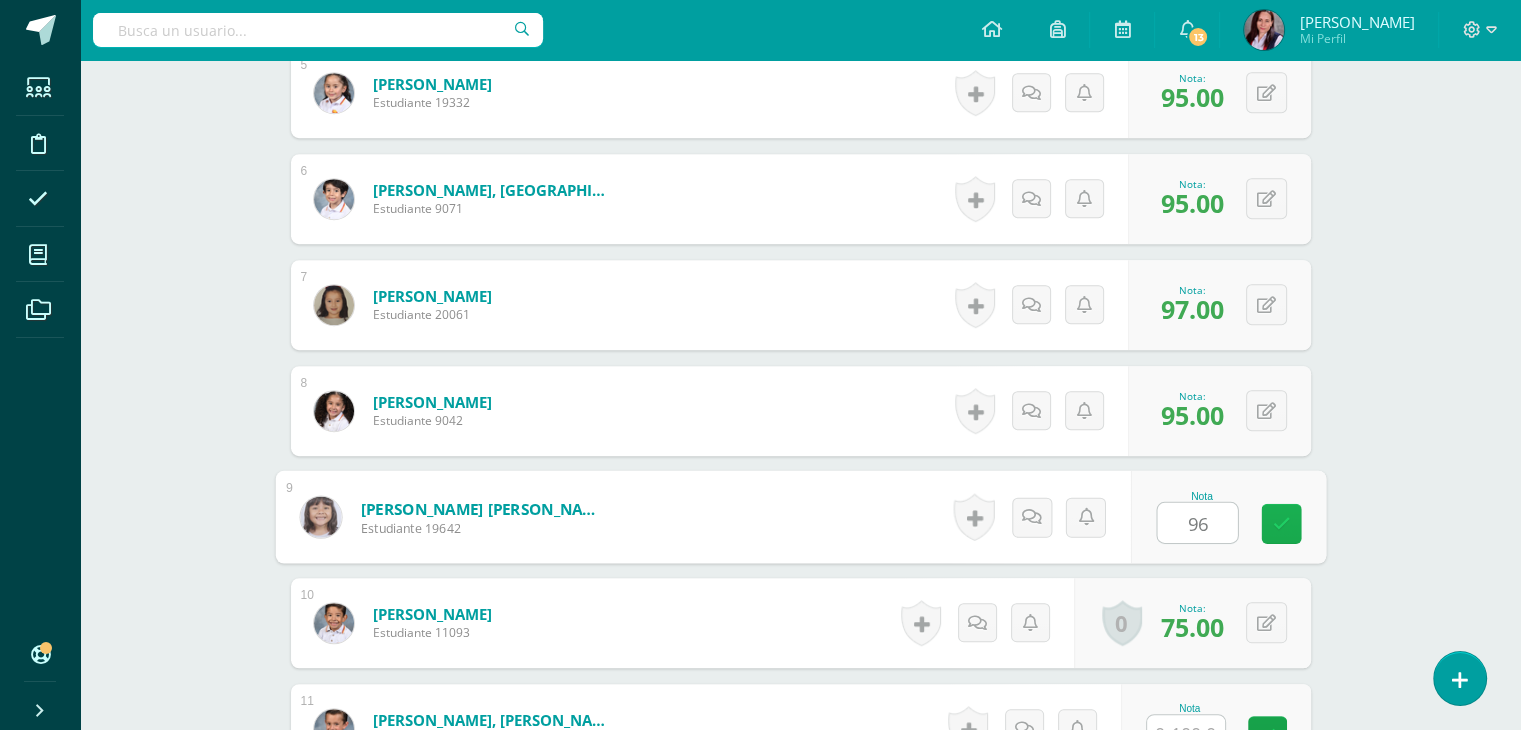 click at bounding box center [1281, 523] 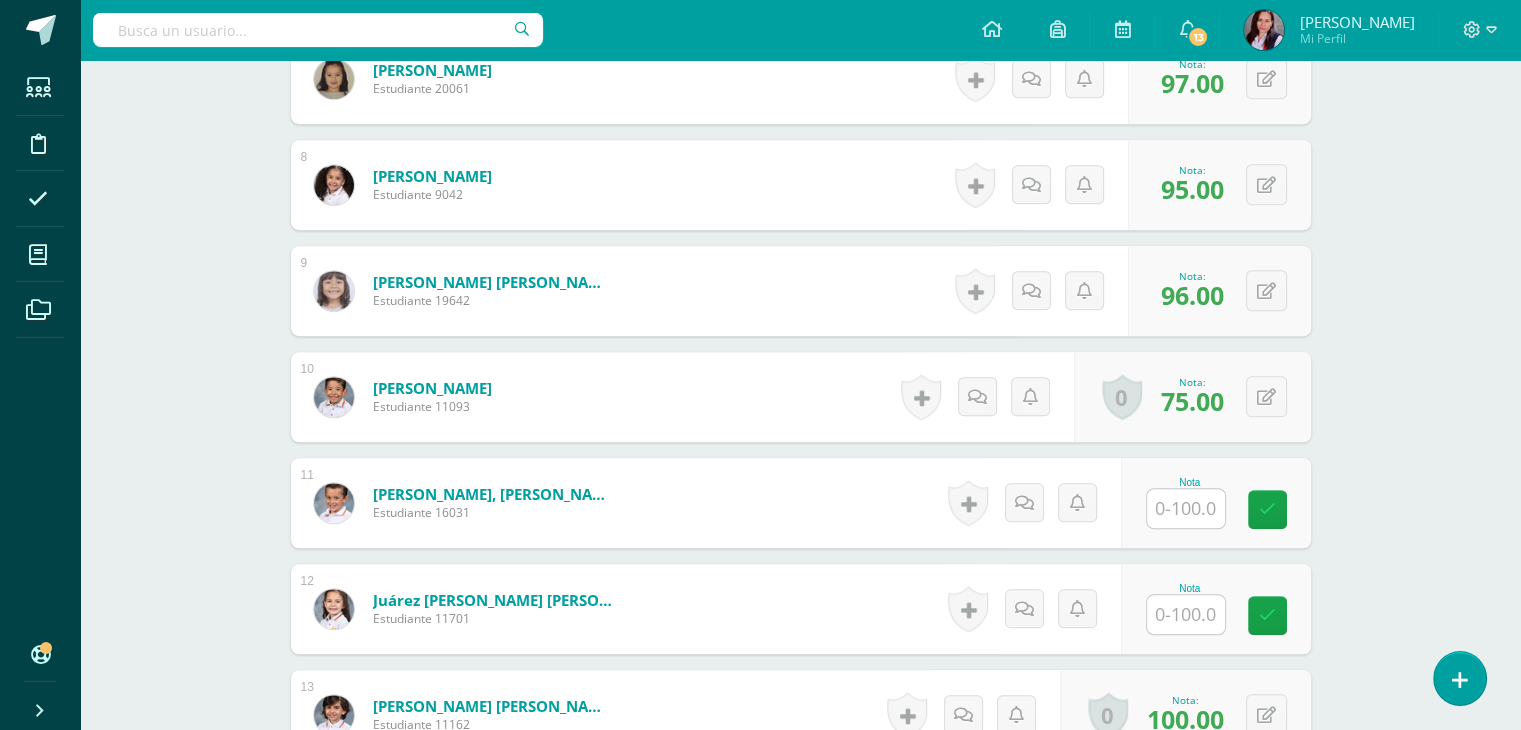scroll, scrollTop: 1321, scrollLeft: 0, axis: vertical 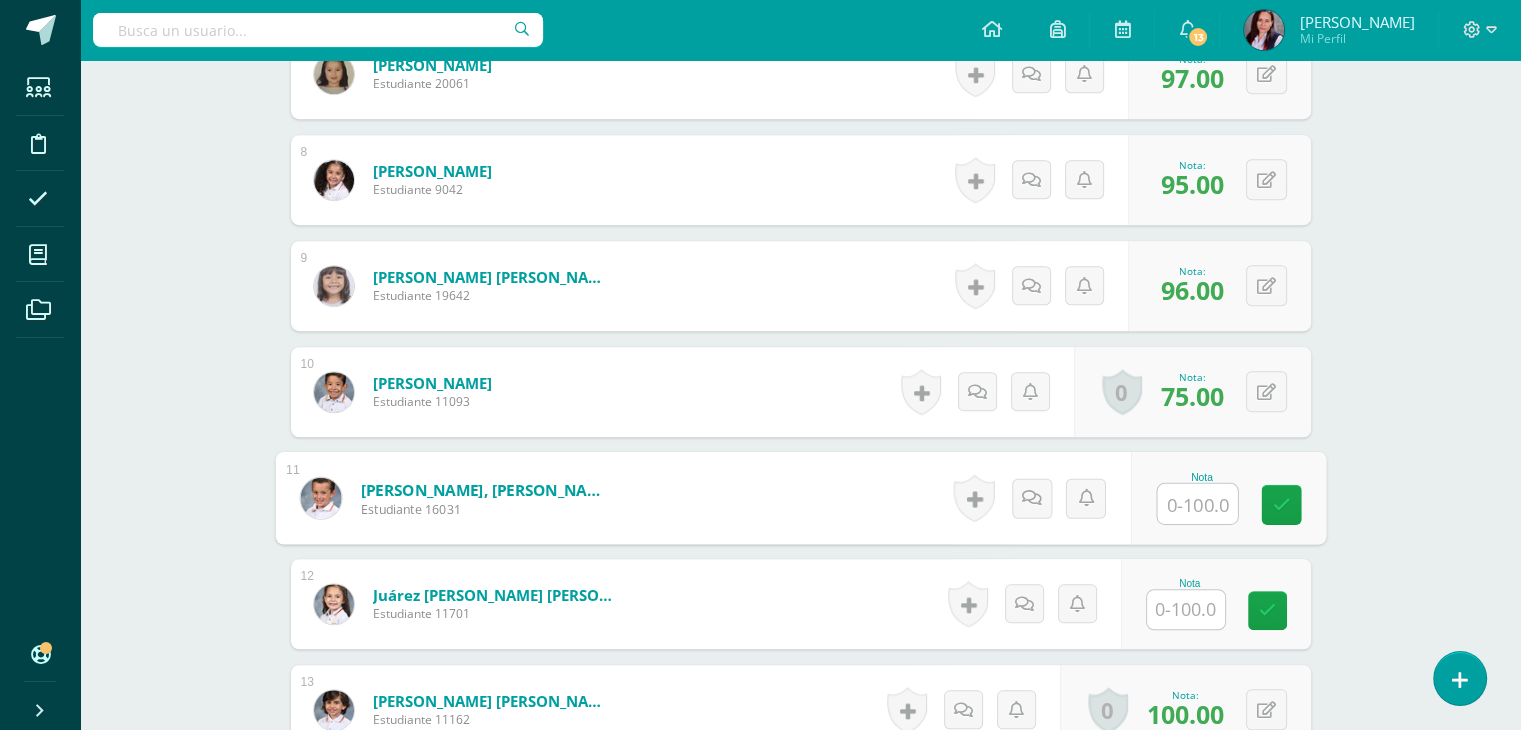 click at bounding box center [1197, 504] 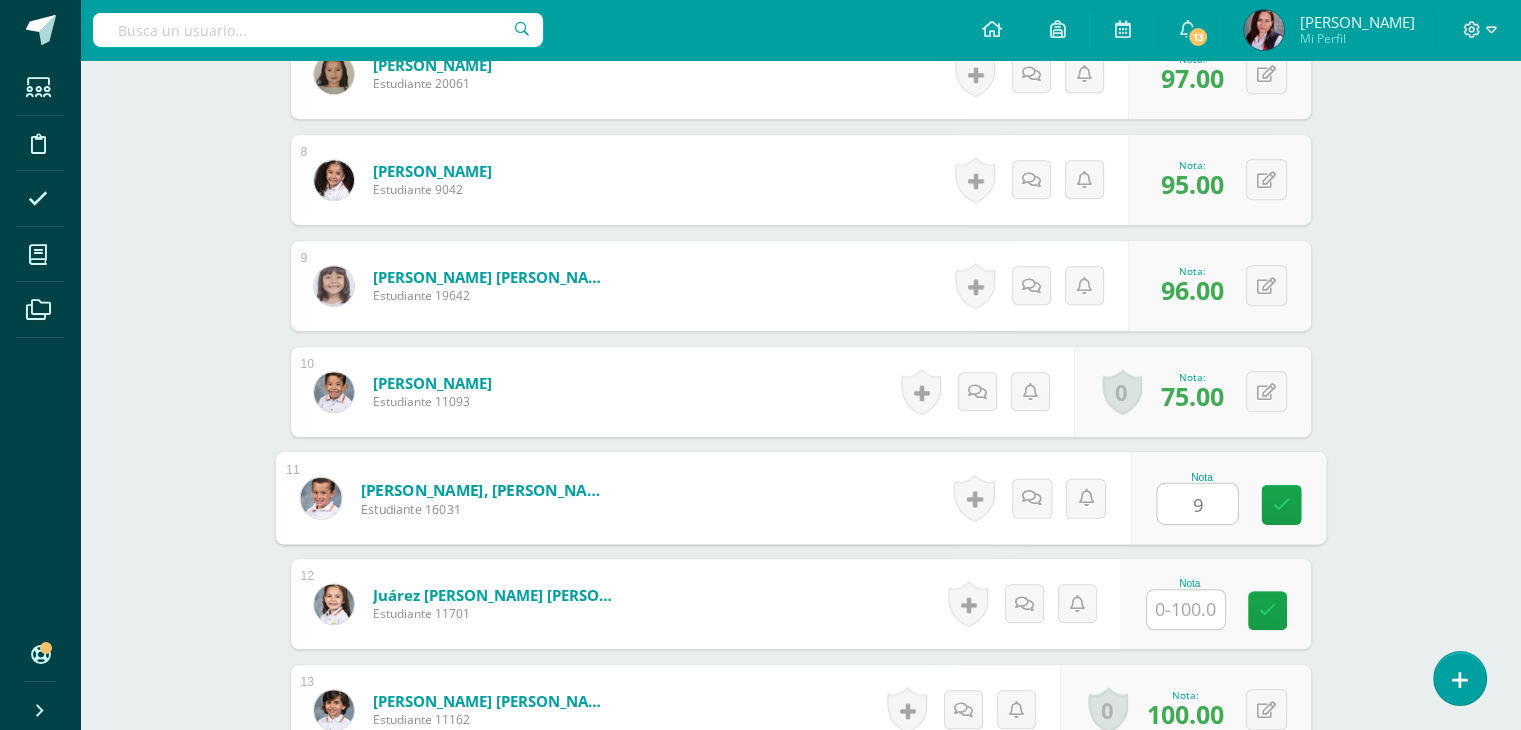type on "93" 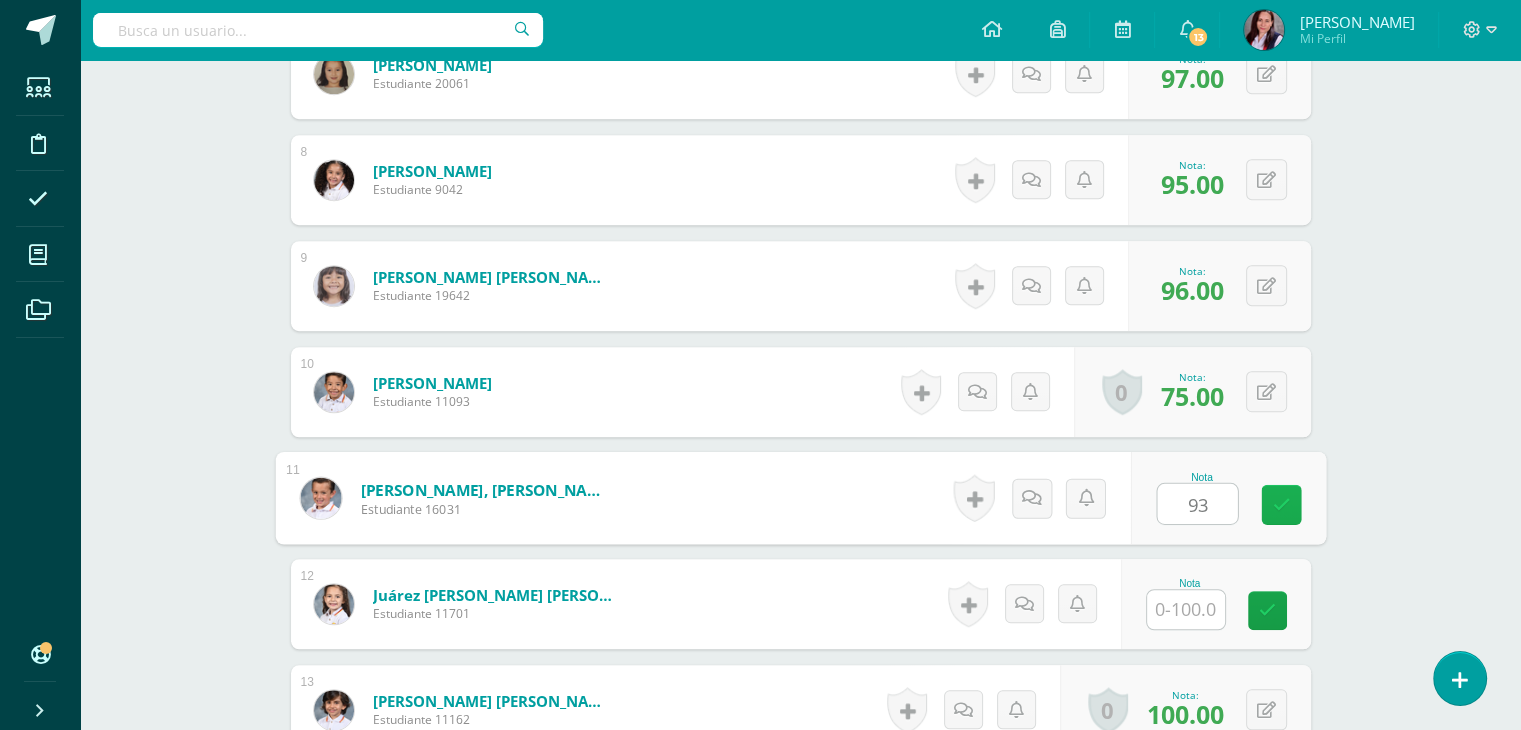click at bounding box center (1281, 504) 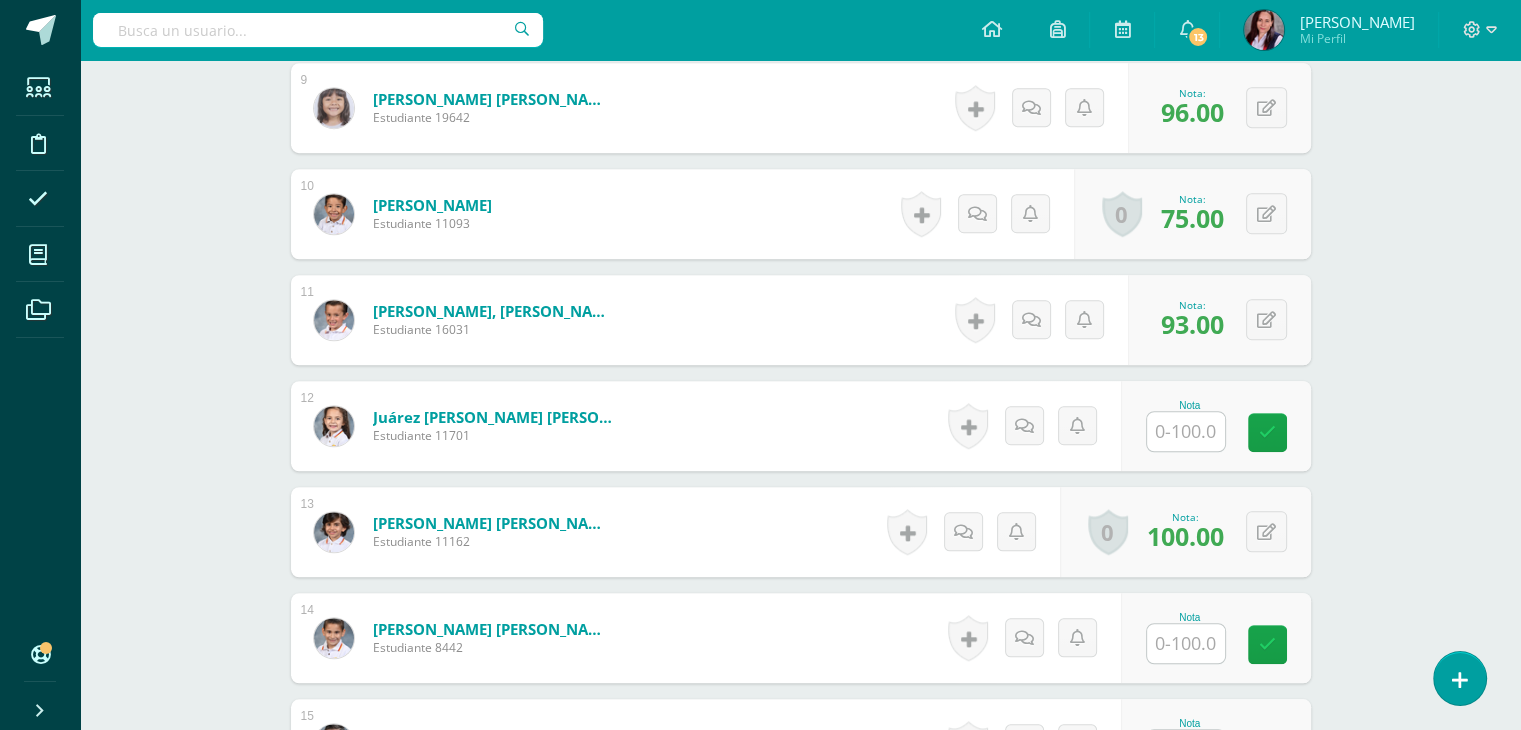 scroll, scrollTop: 1506, scrollLeft: 0, axis: vertical 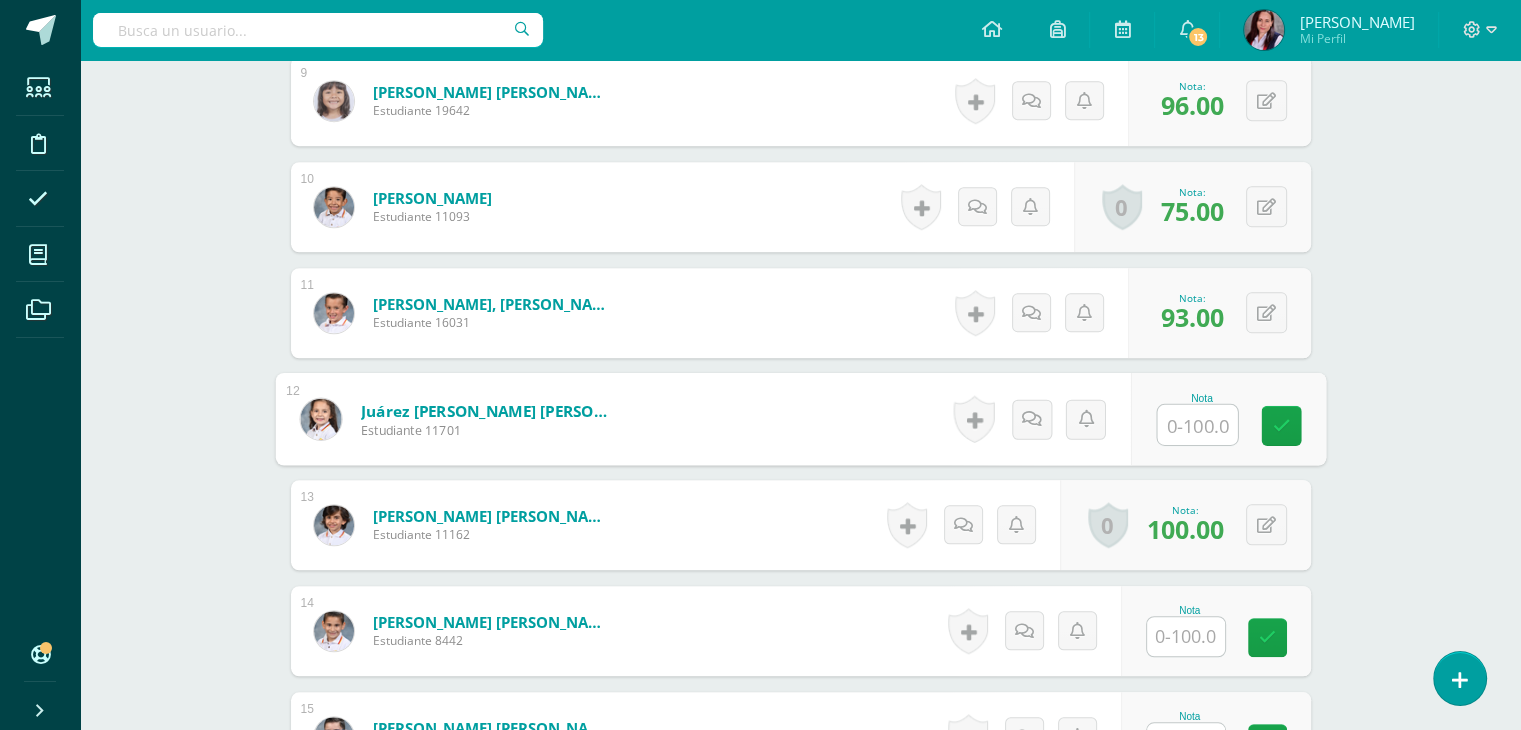 click at bounding box center [1197, 425] 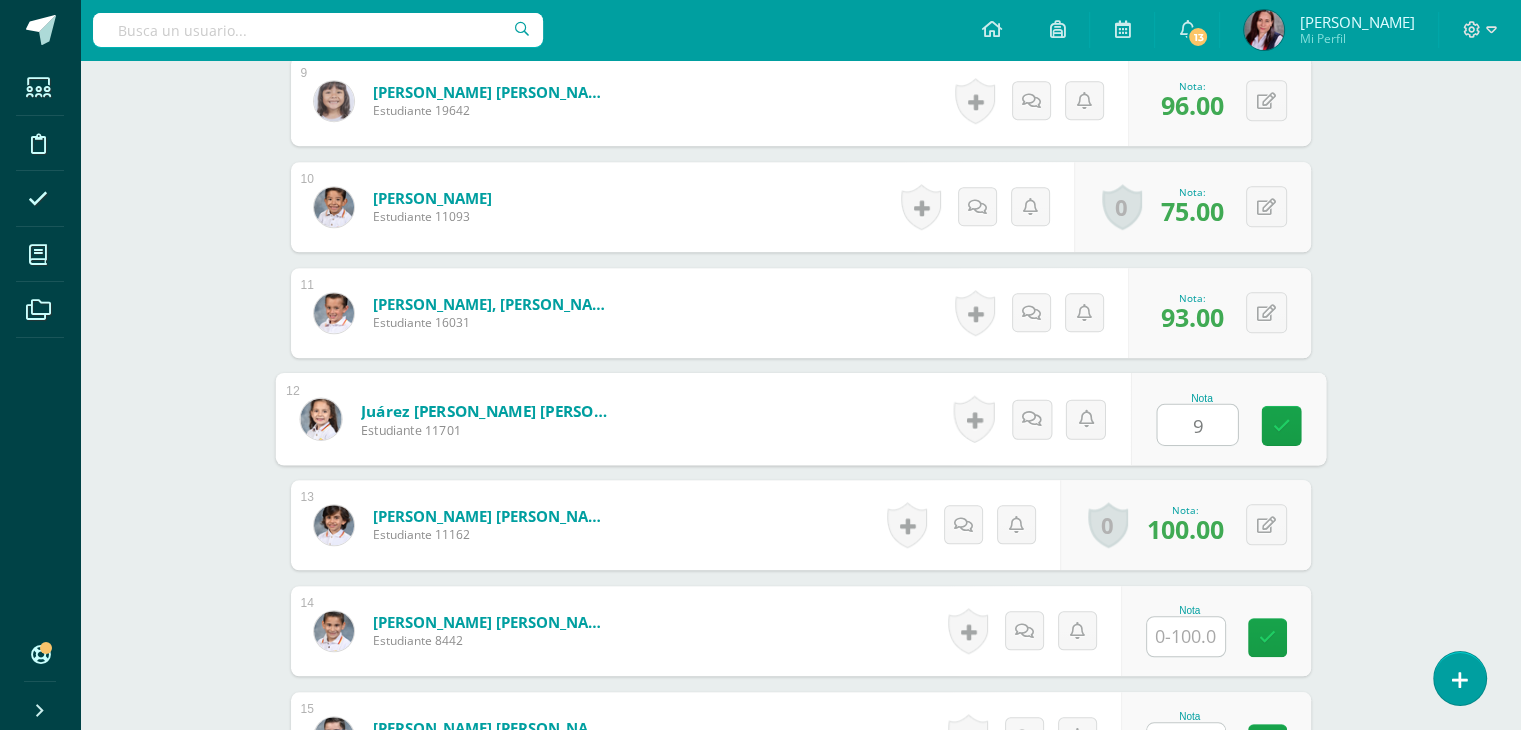 type on "98" 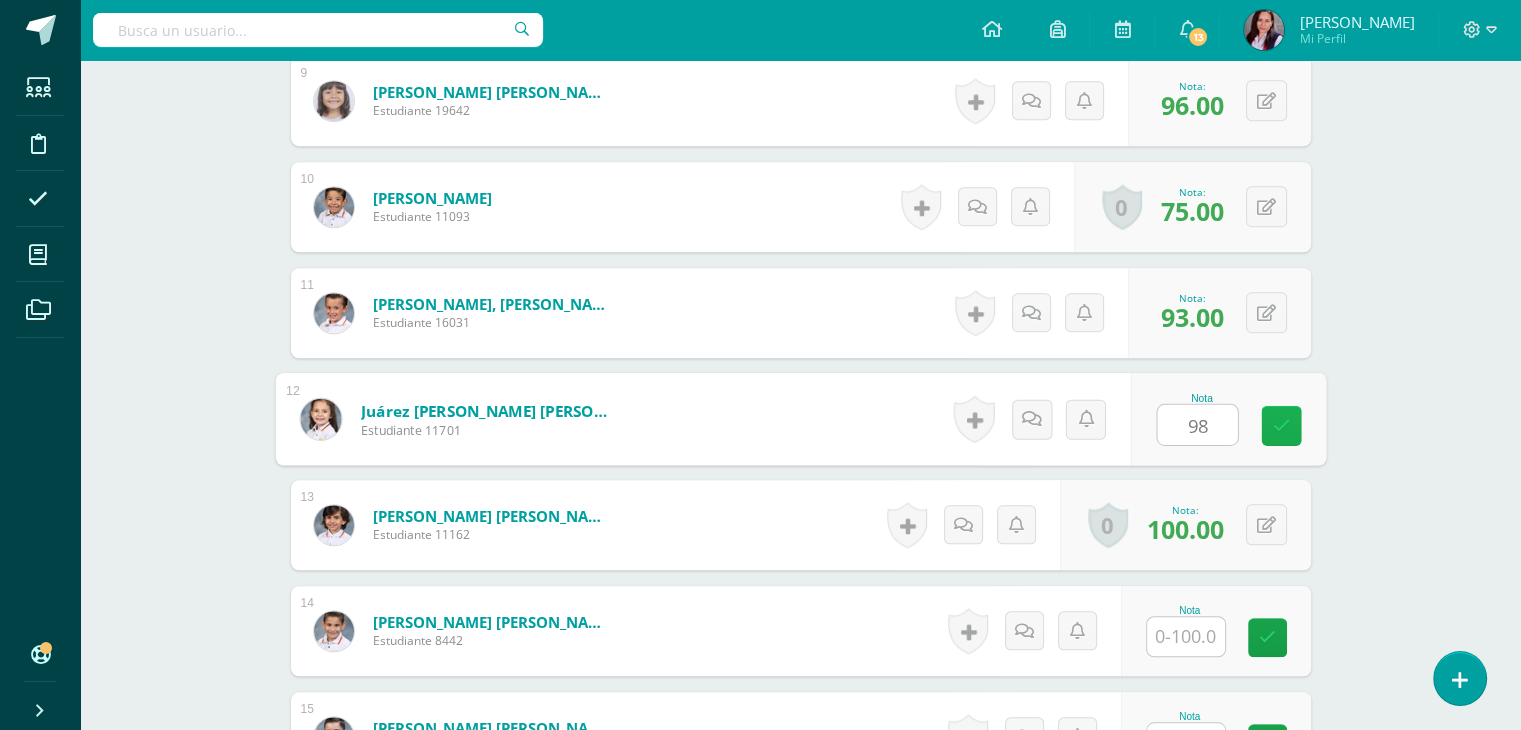 click at bounding box center (1281, 425) 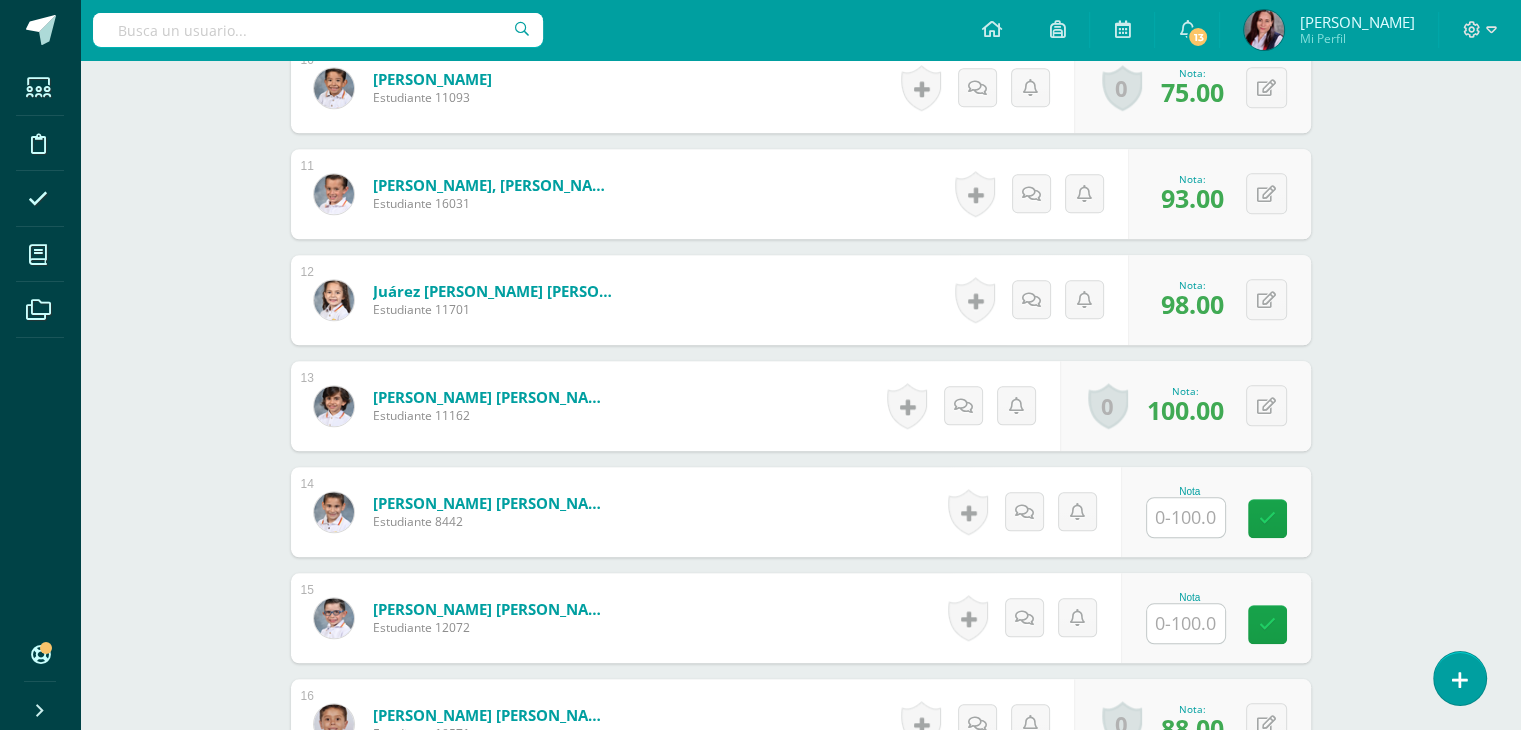 scroll, scrollTop: 1650, scrollLeft: 0, axis: vertical 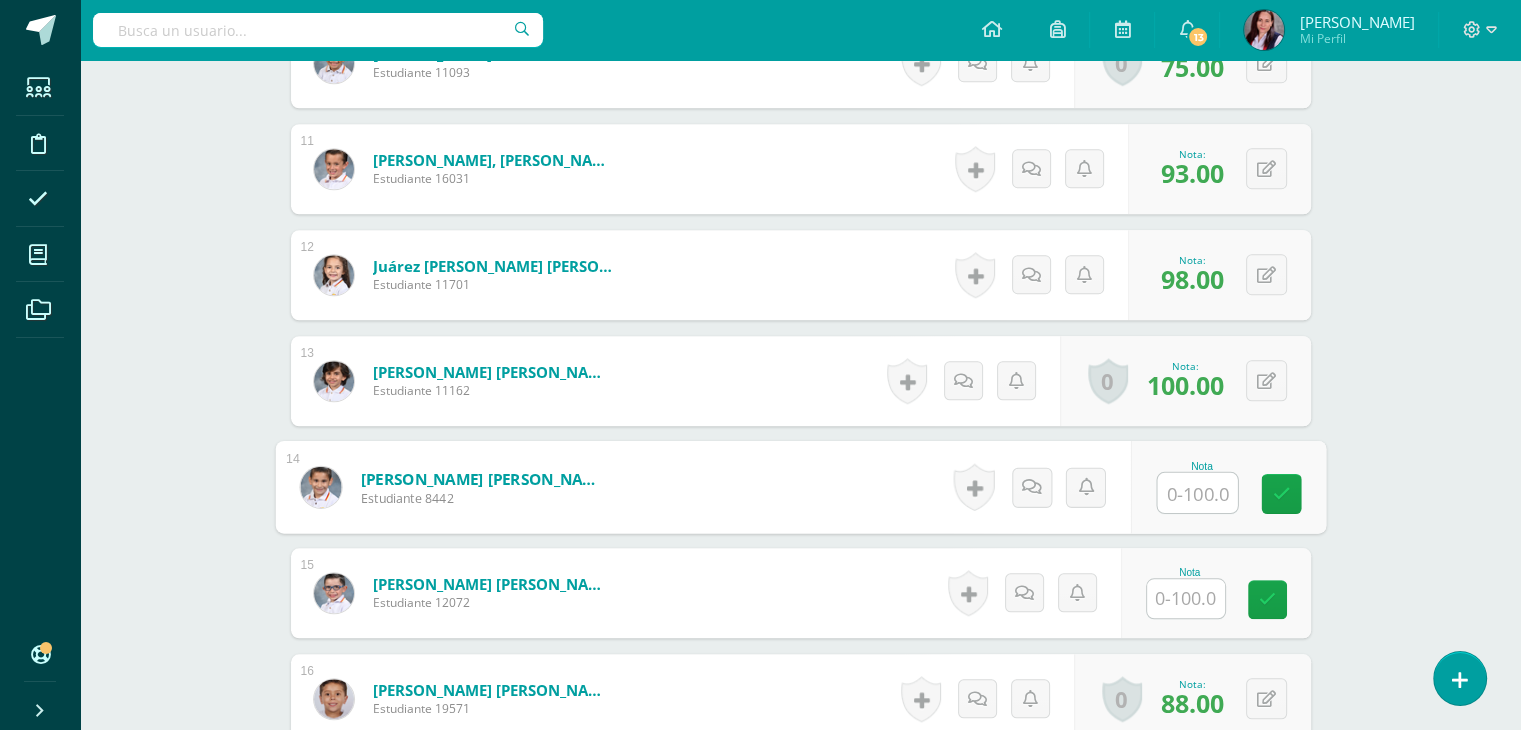 click at bounding box center (1197, 493) 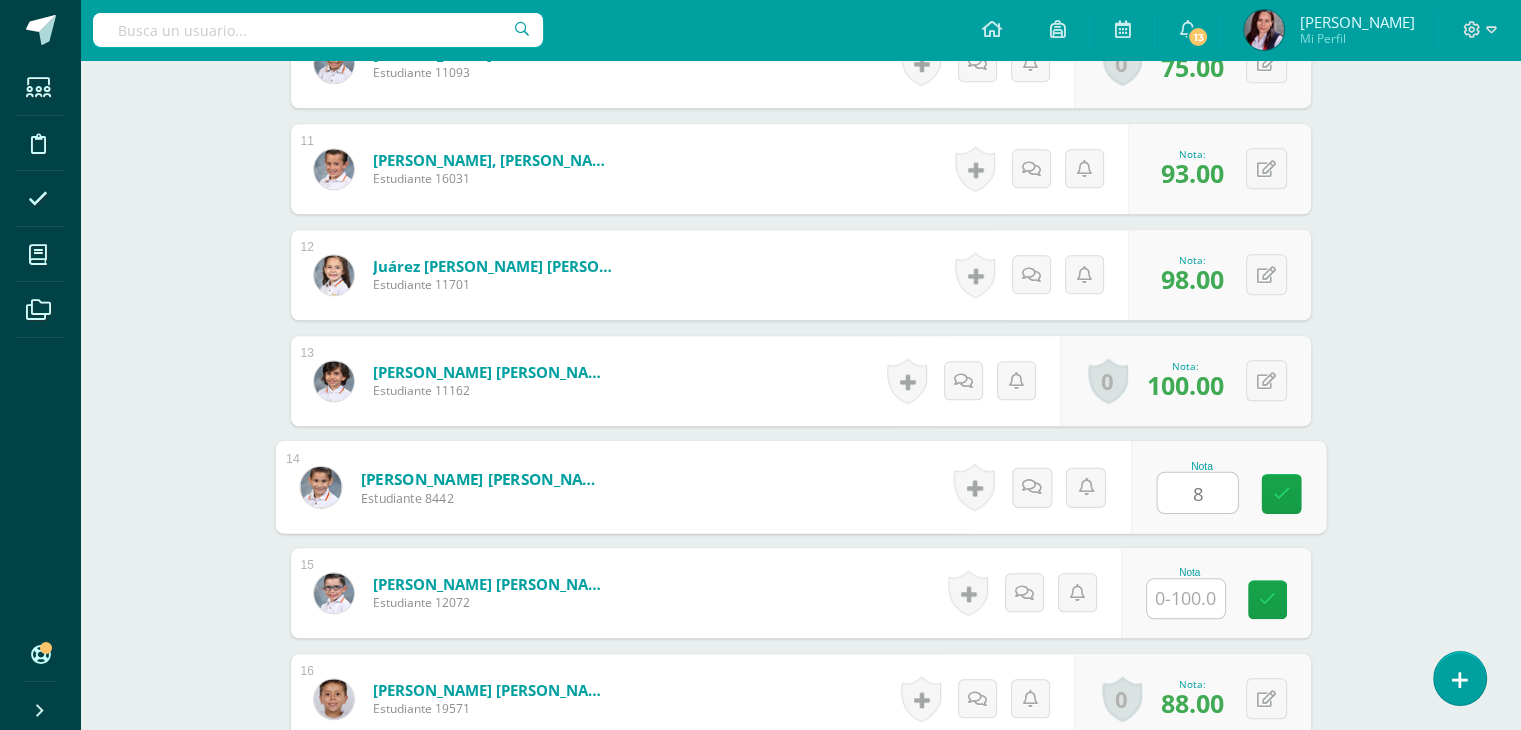 type on "89" 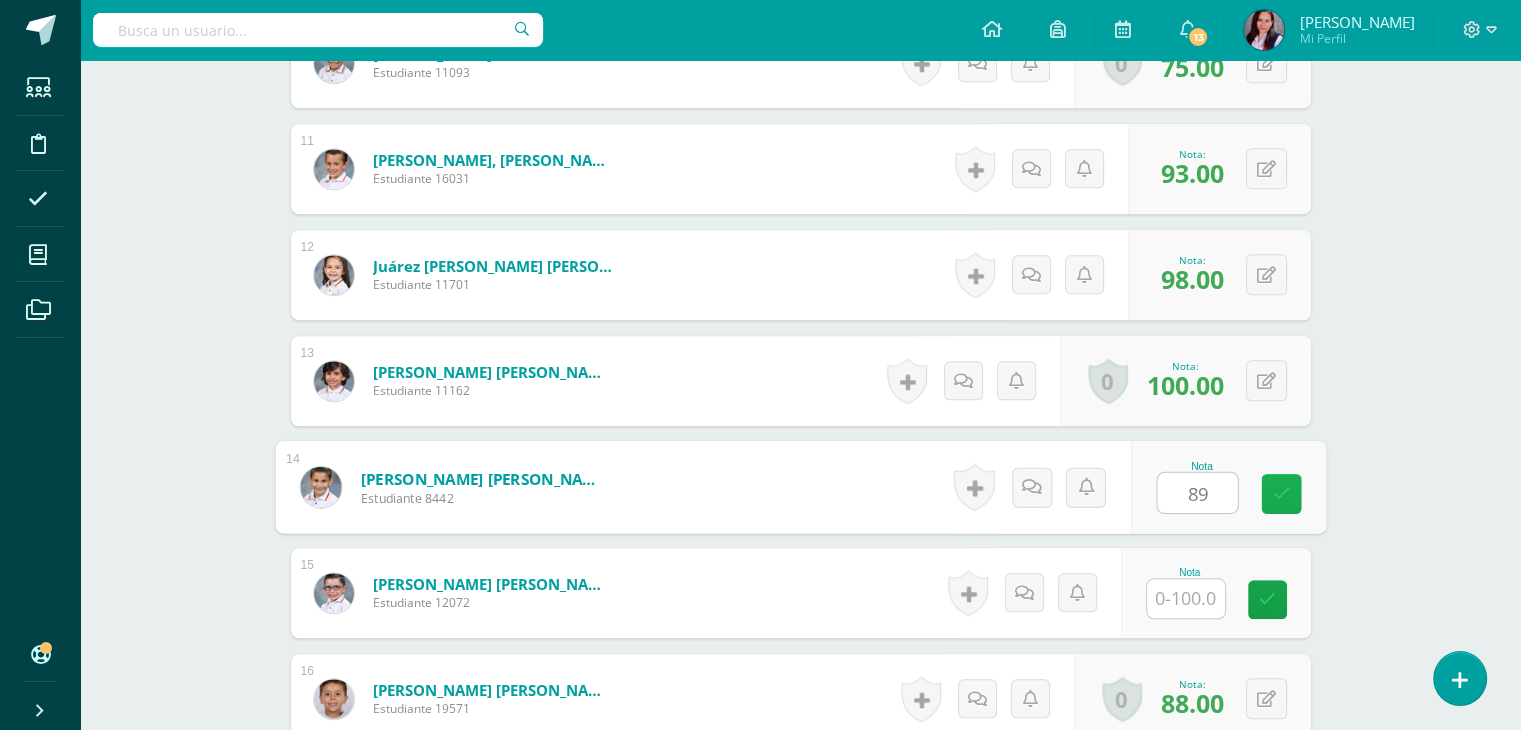 click at bounding box center (1281, 493) 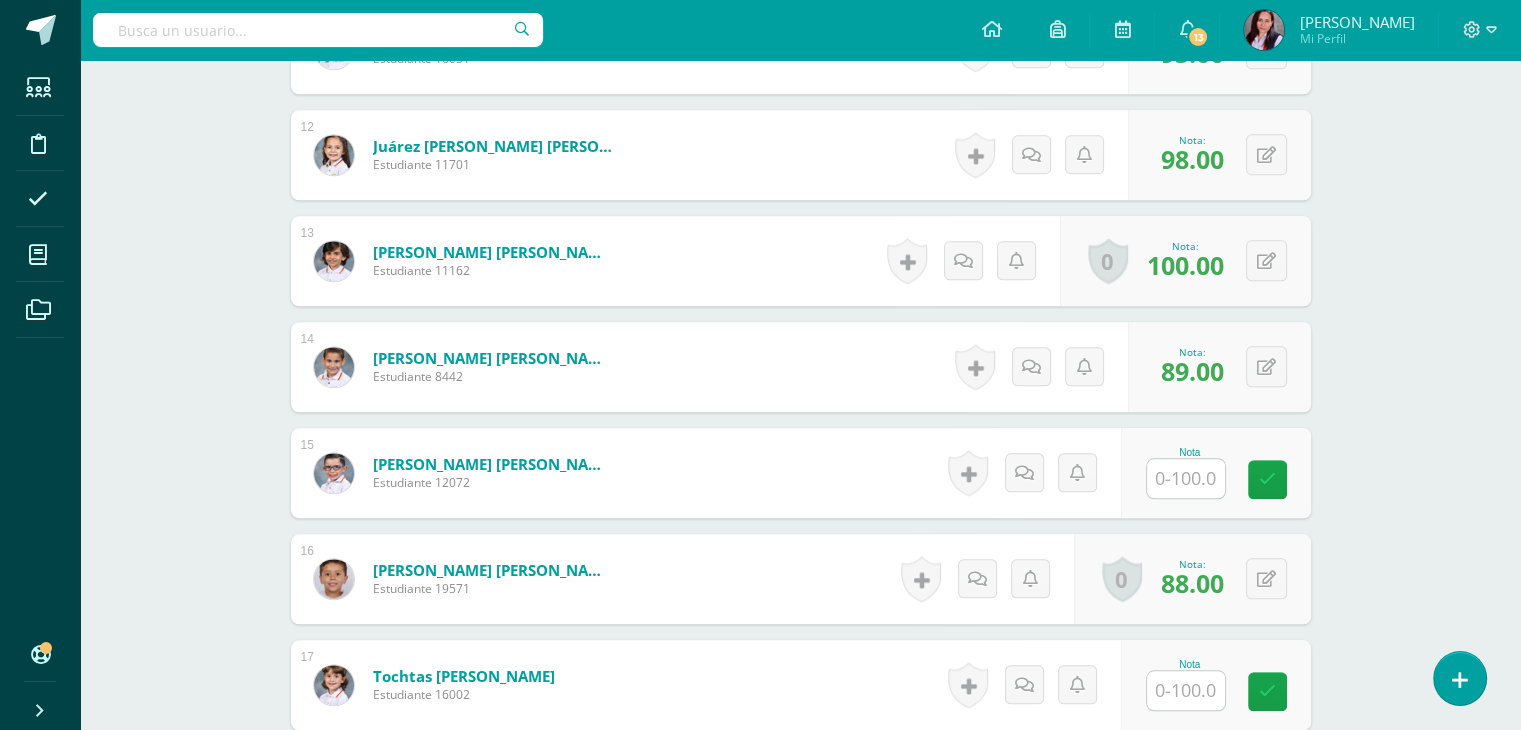 scroll, scrollTop: 1773, scrollLeft: 0, axis: vertical 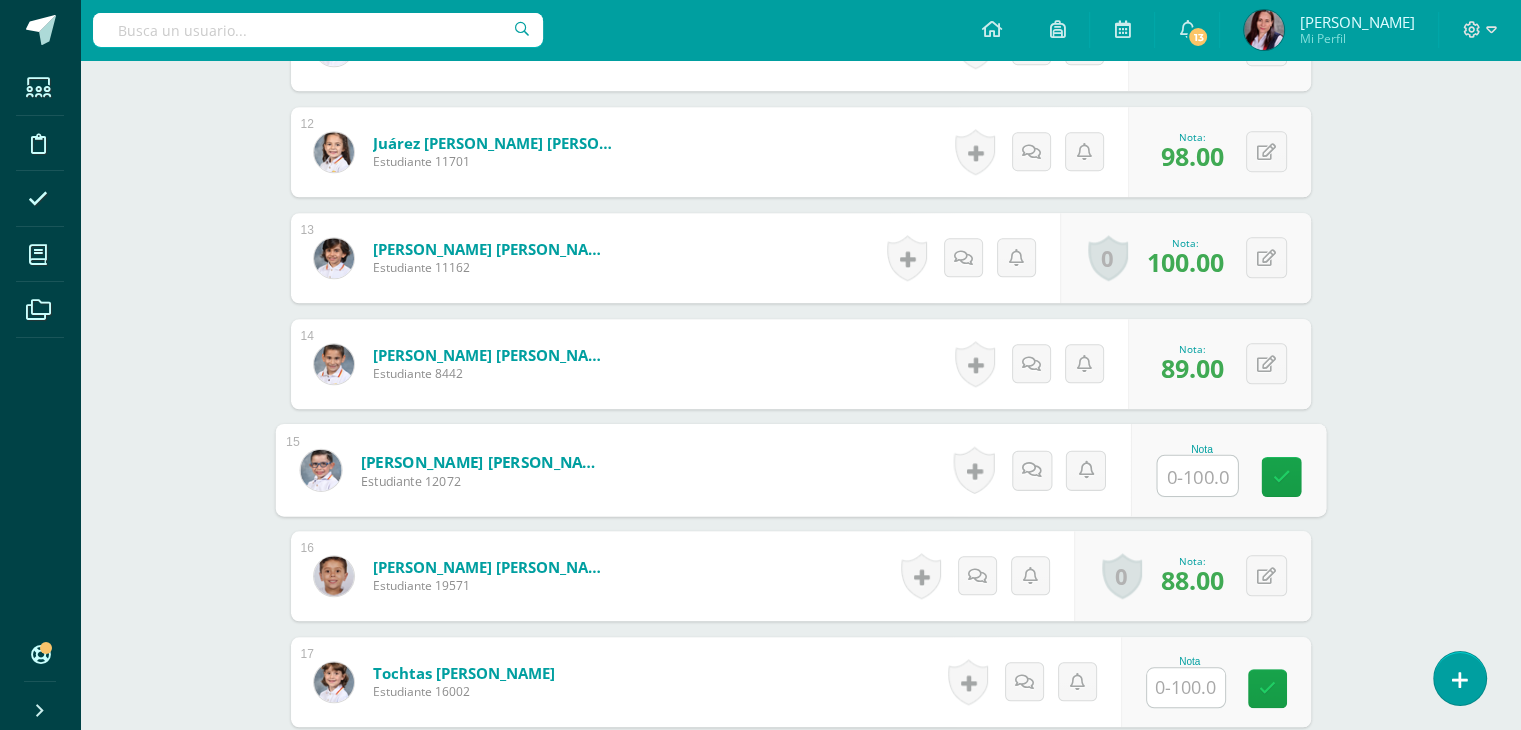 click at bounding box center [1197, 476] 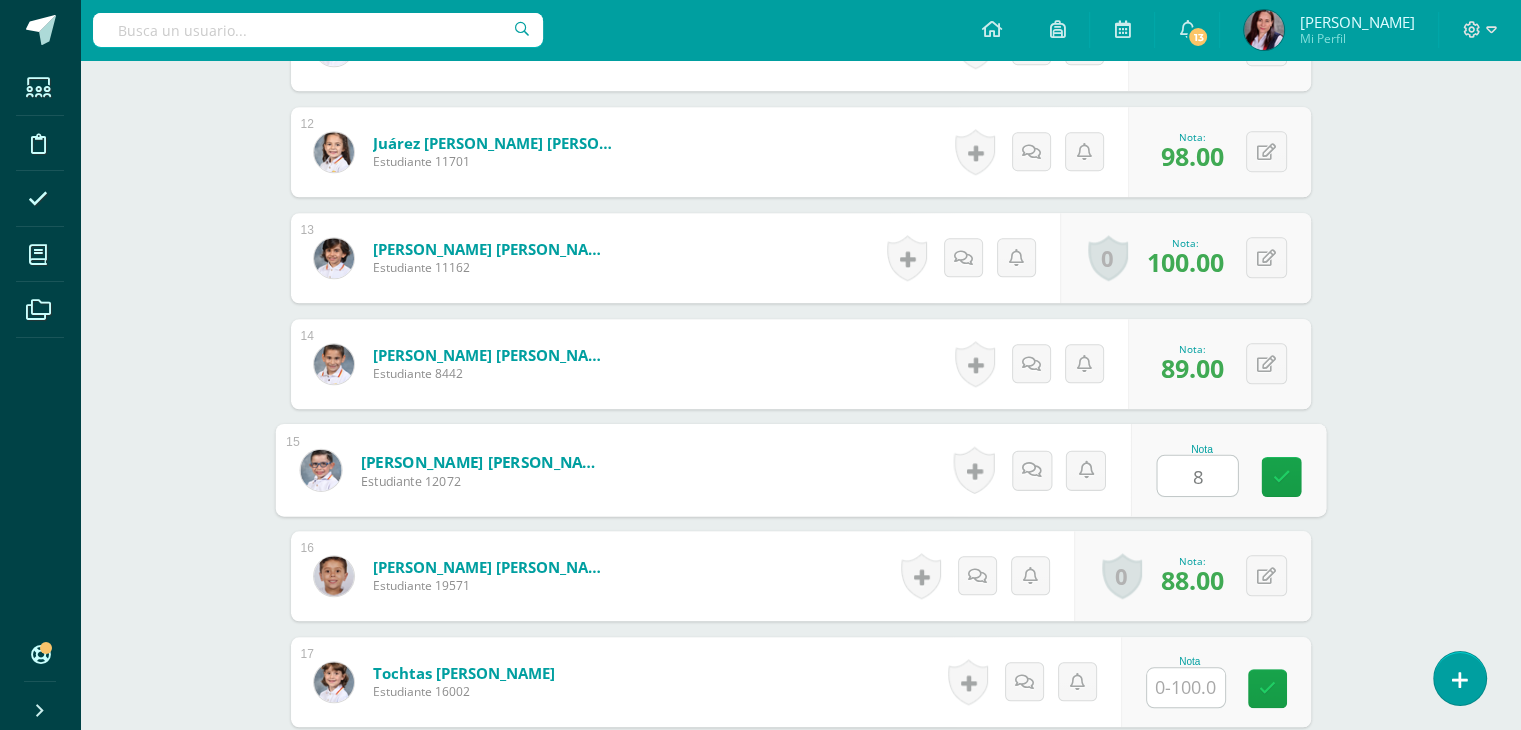 type on "80" 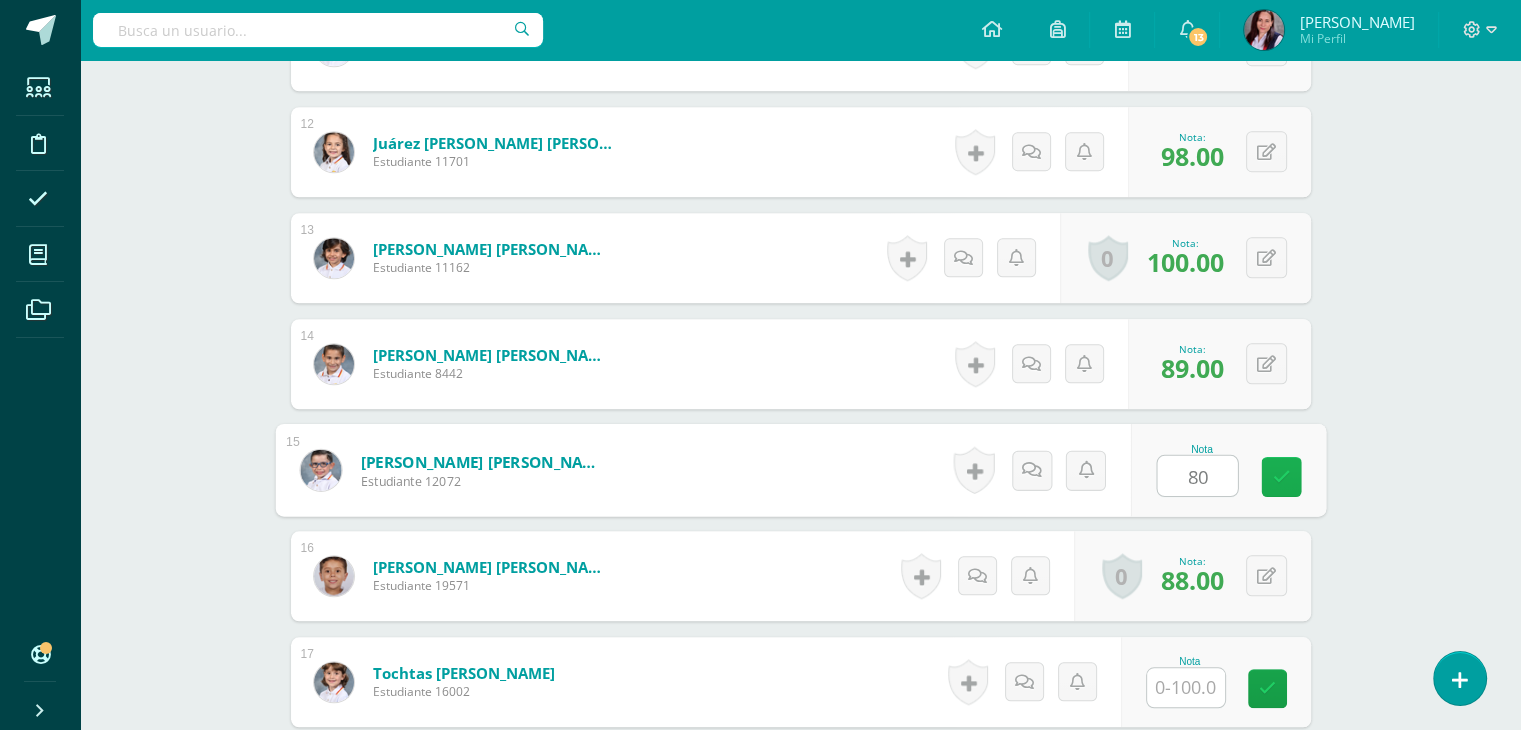 click at bounding box center (1281, 476) 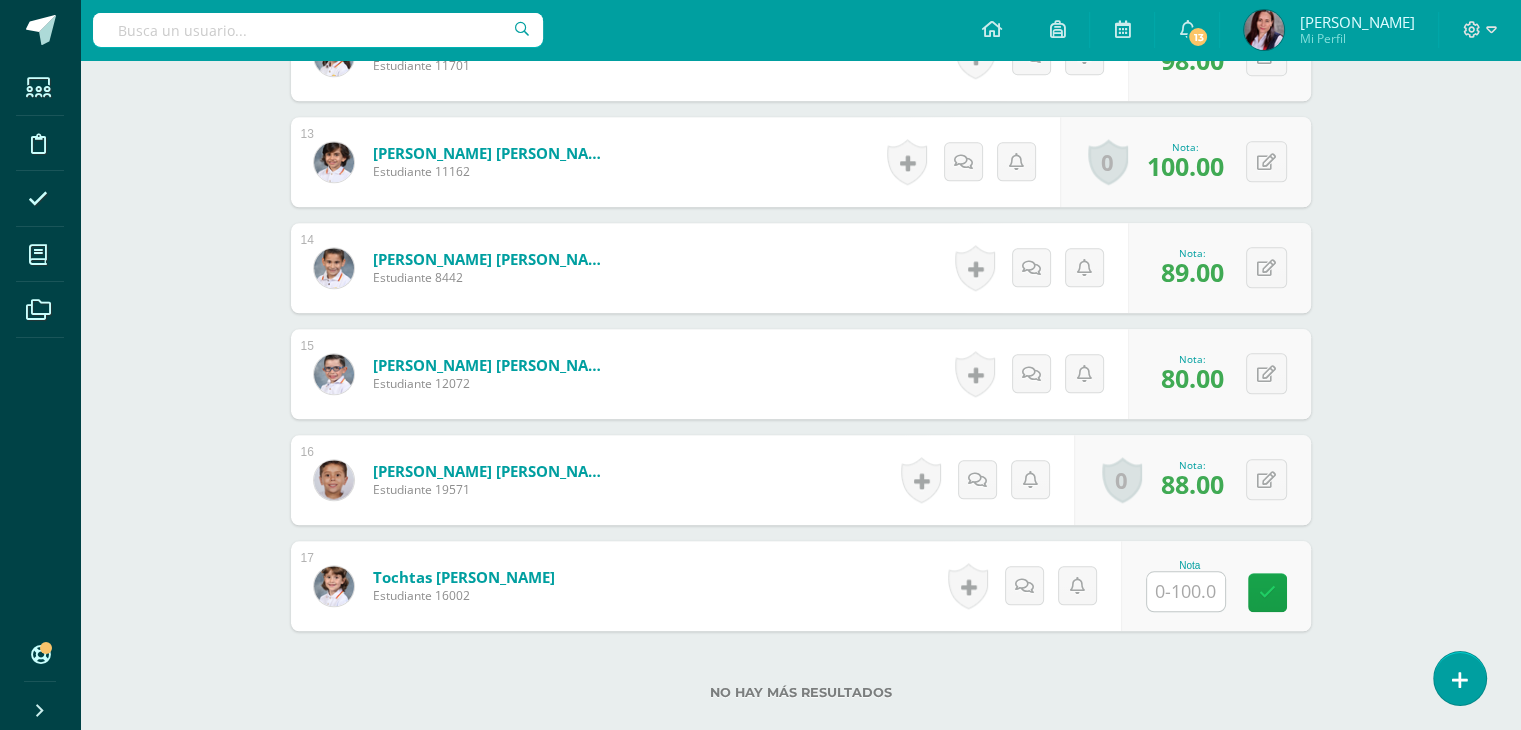 scroll, scrollTop: 1912, scrollLeft: 0, axis: vertical 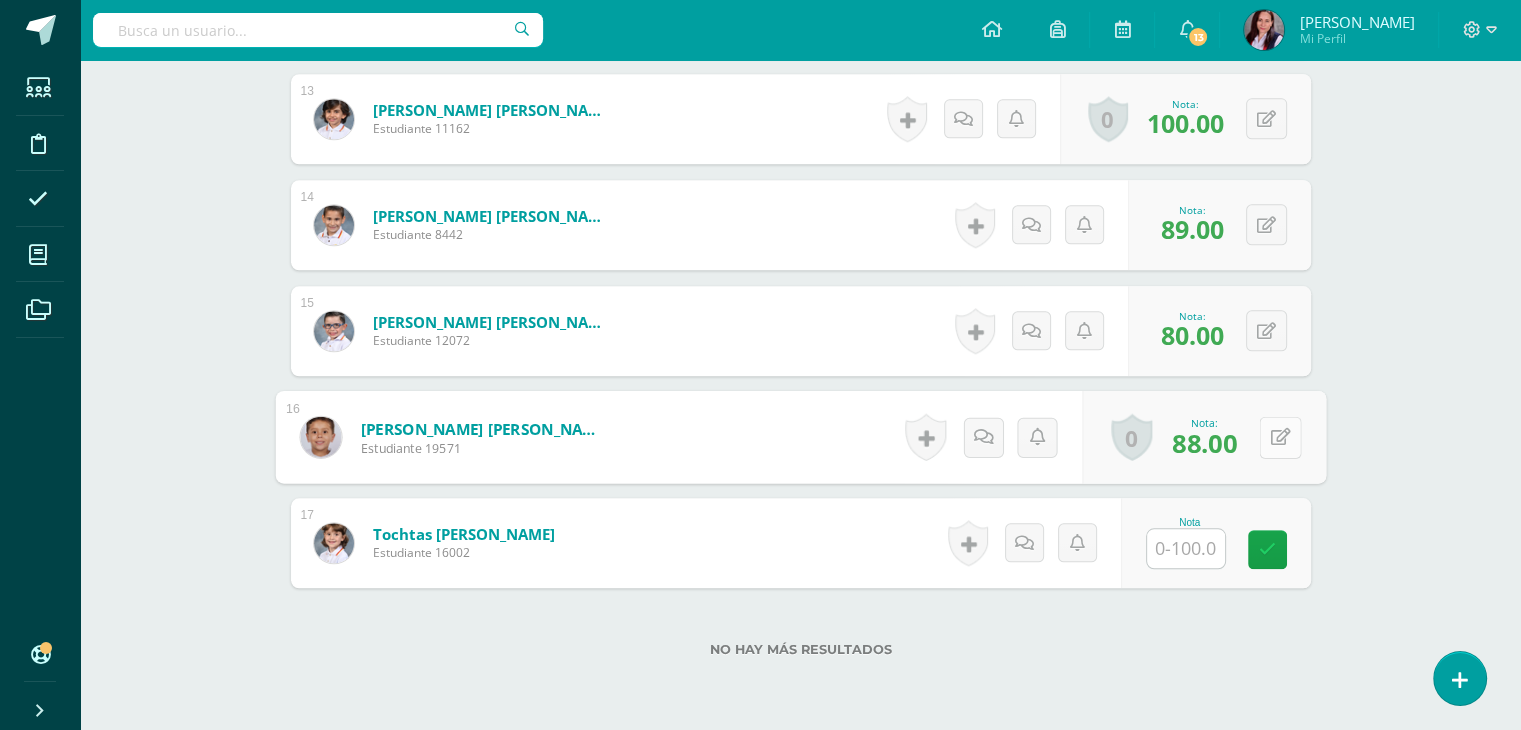 click at bounding box center (1280, 436) 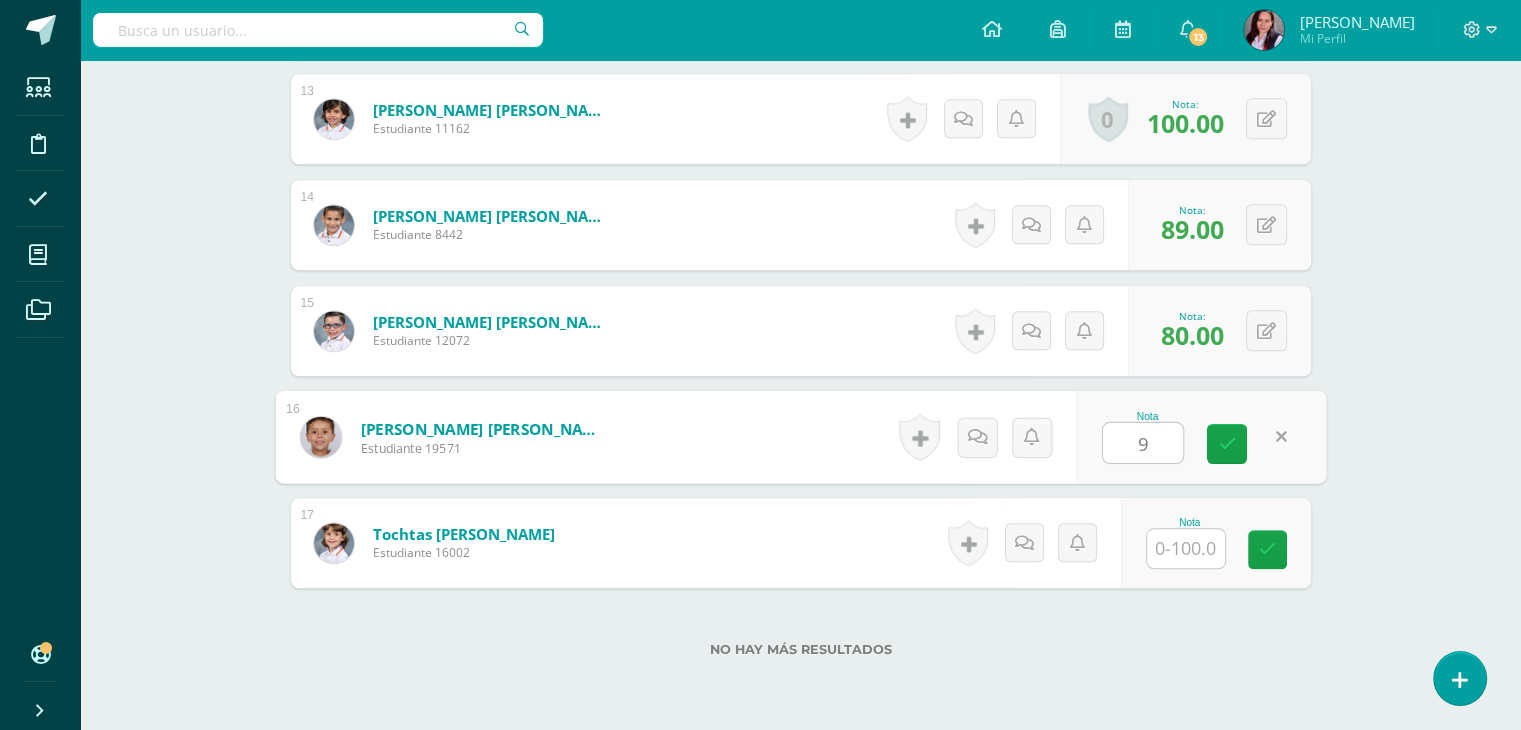 type on "92" 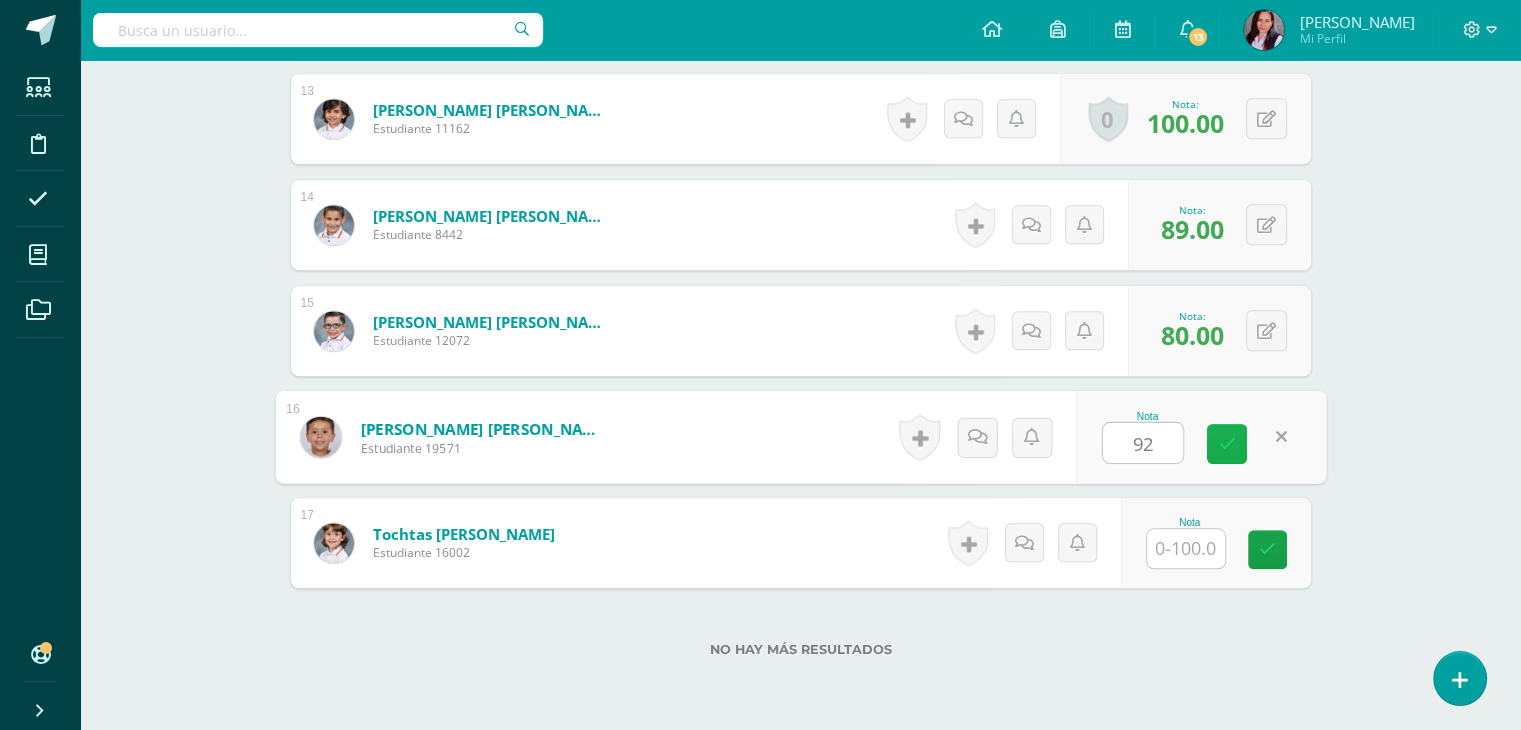 click at bounding box center (1227, 443) 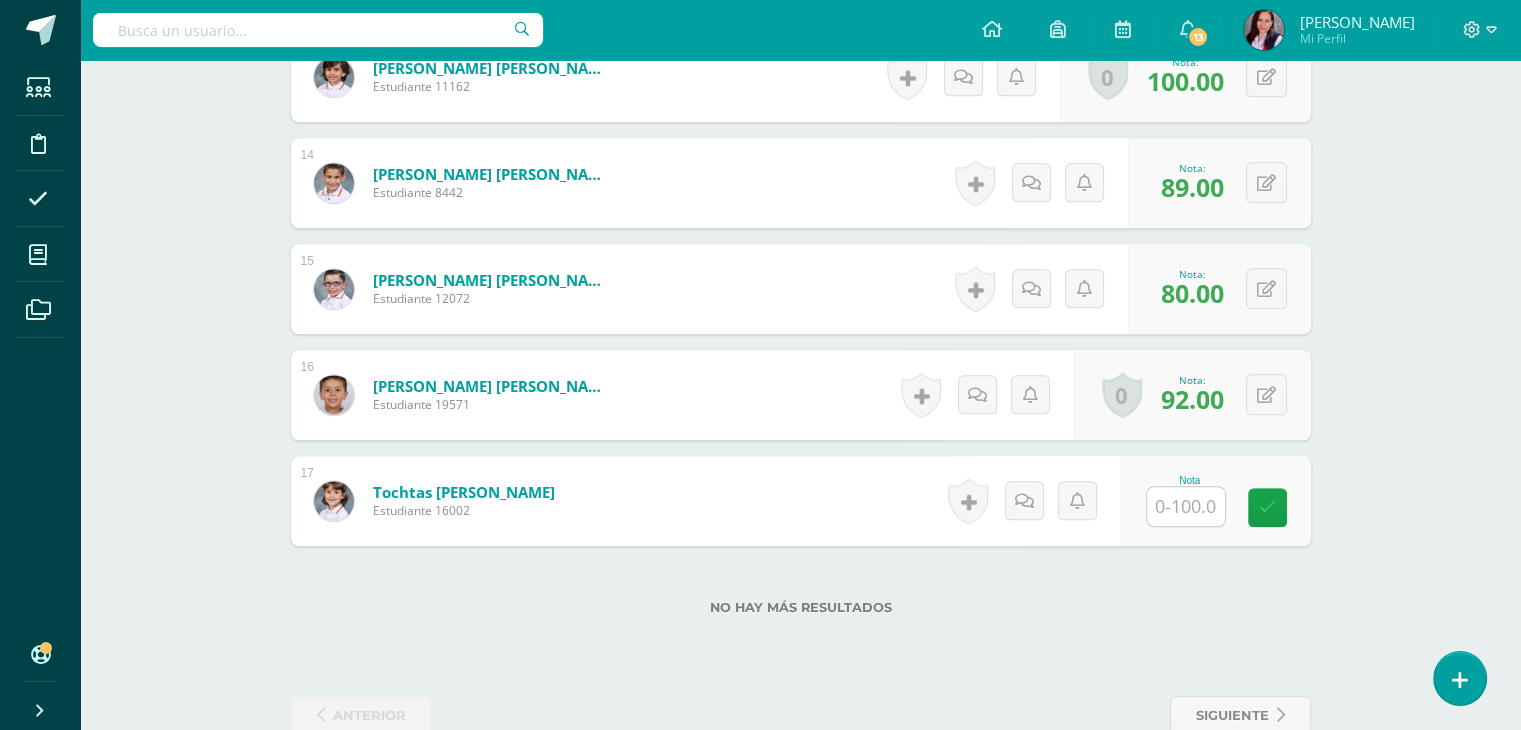 scroll, scrollTop: 1955, scrollLeft: 0, axis: vertical 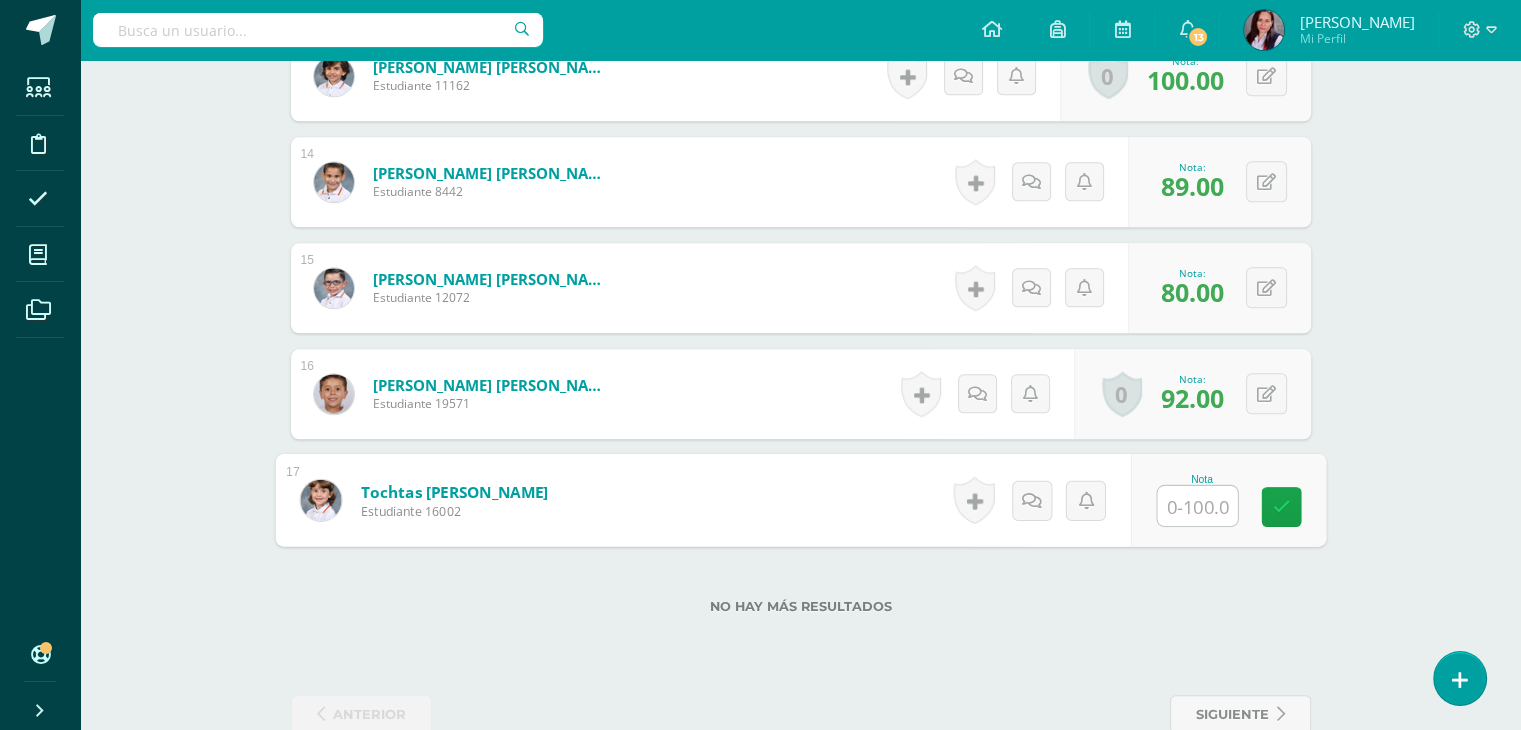 click at bounding box center (1197, 506) 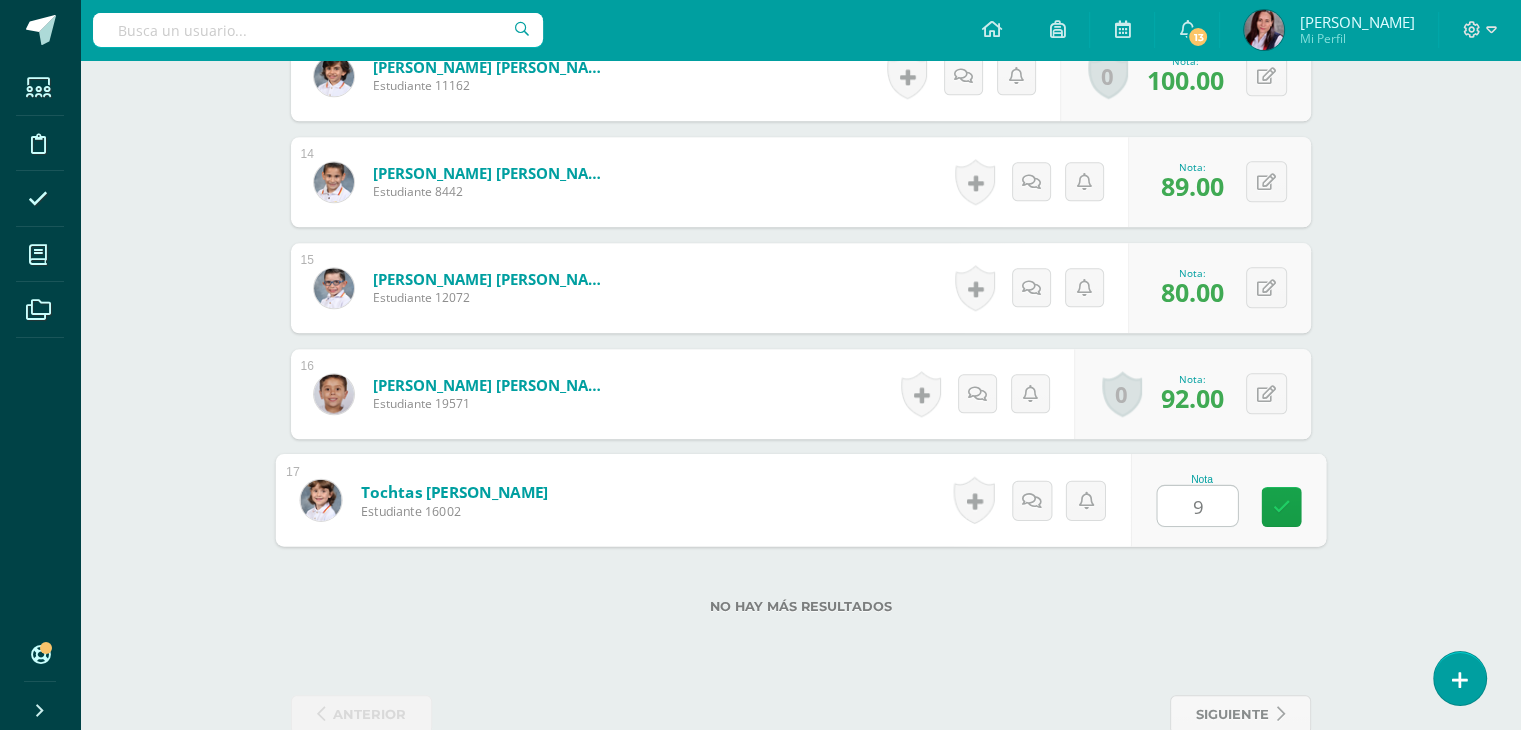 type on "96" 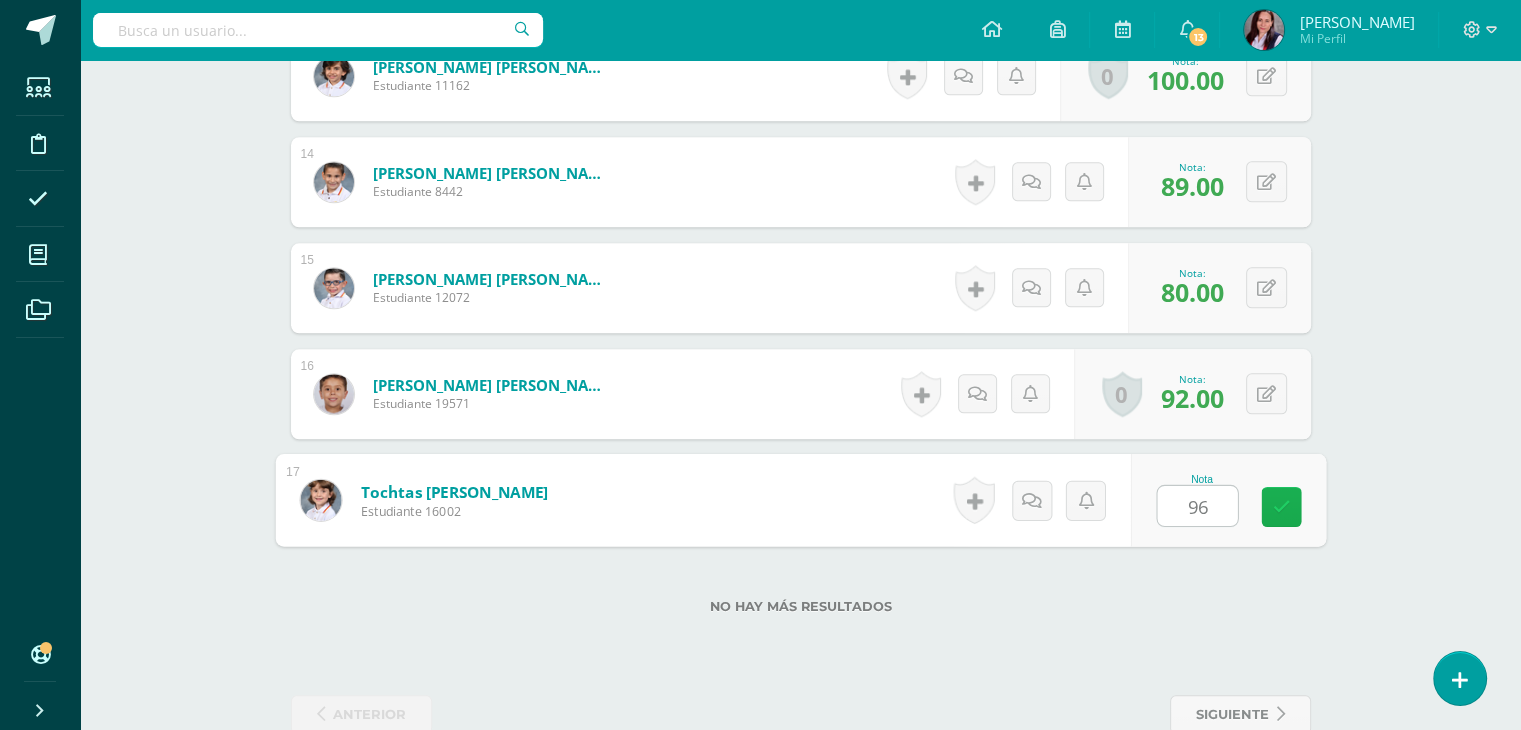 click at bounding box center [1281, 506] 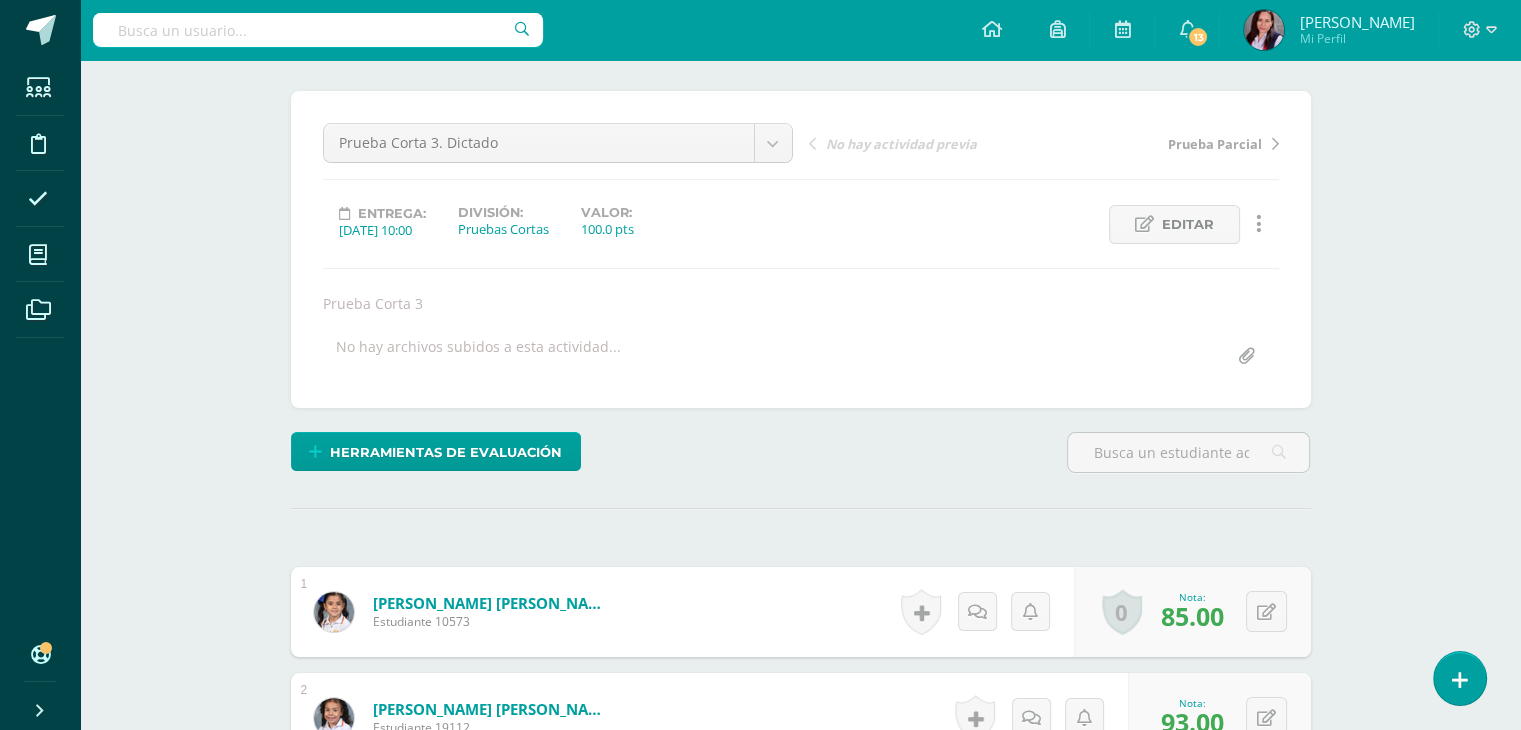 scroll, scrollTop: 0, scrollLeft: 0, axis: both 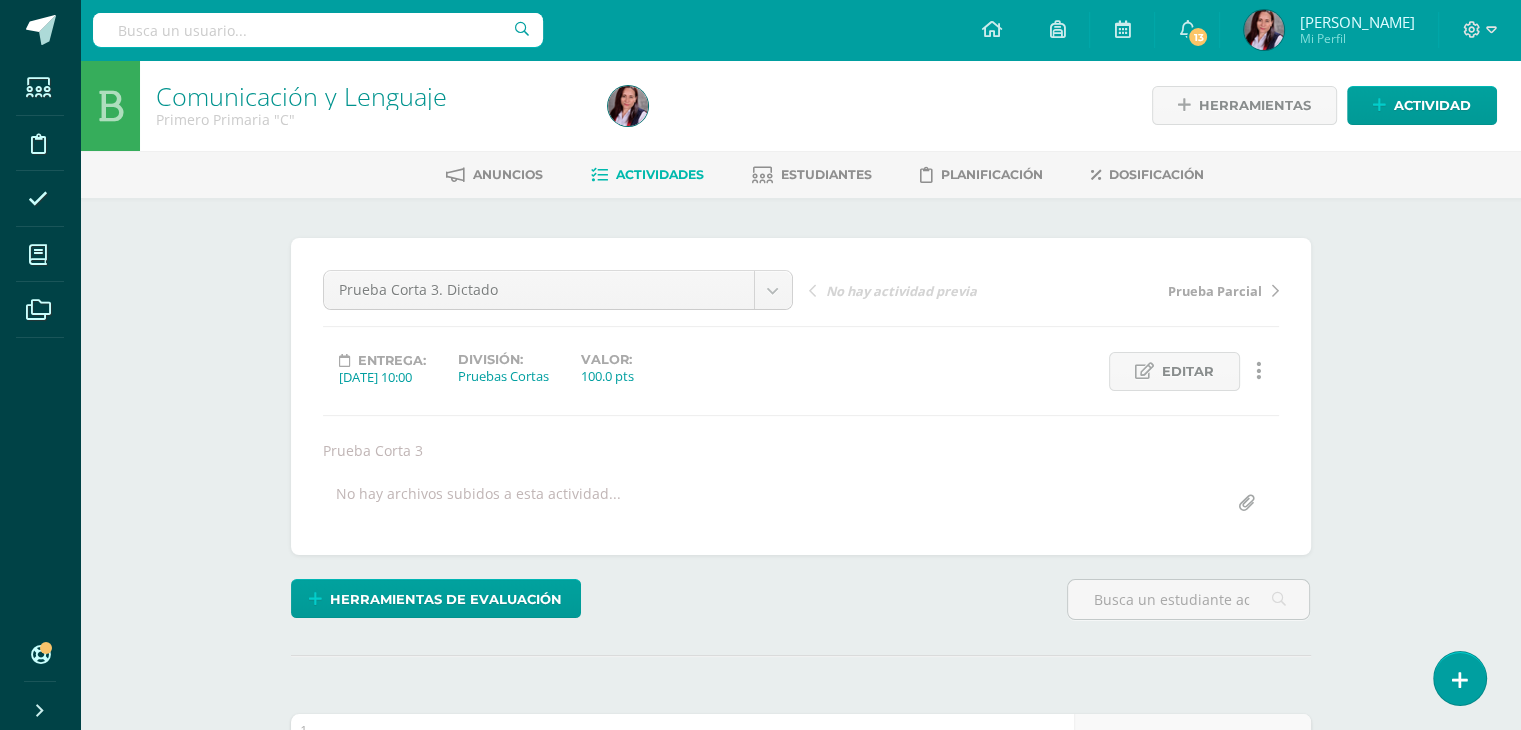 click on "Actividades" at bounding box center (660, 174) 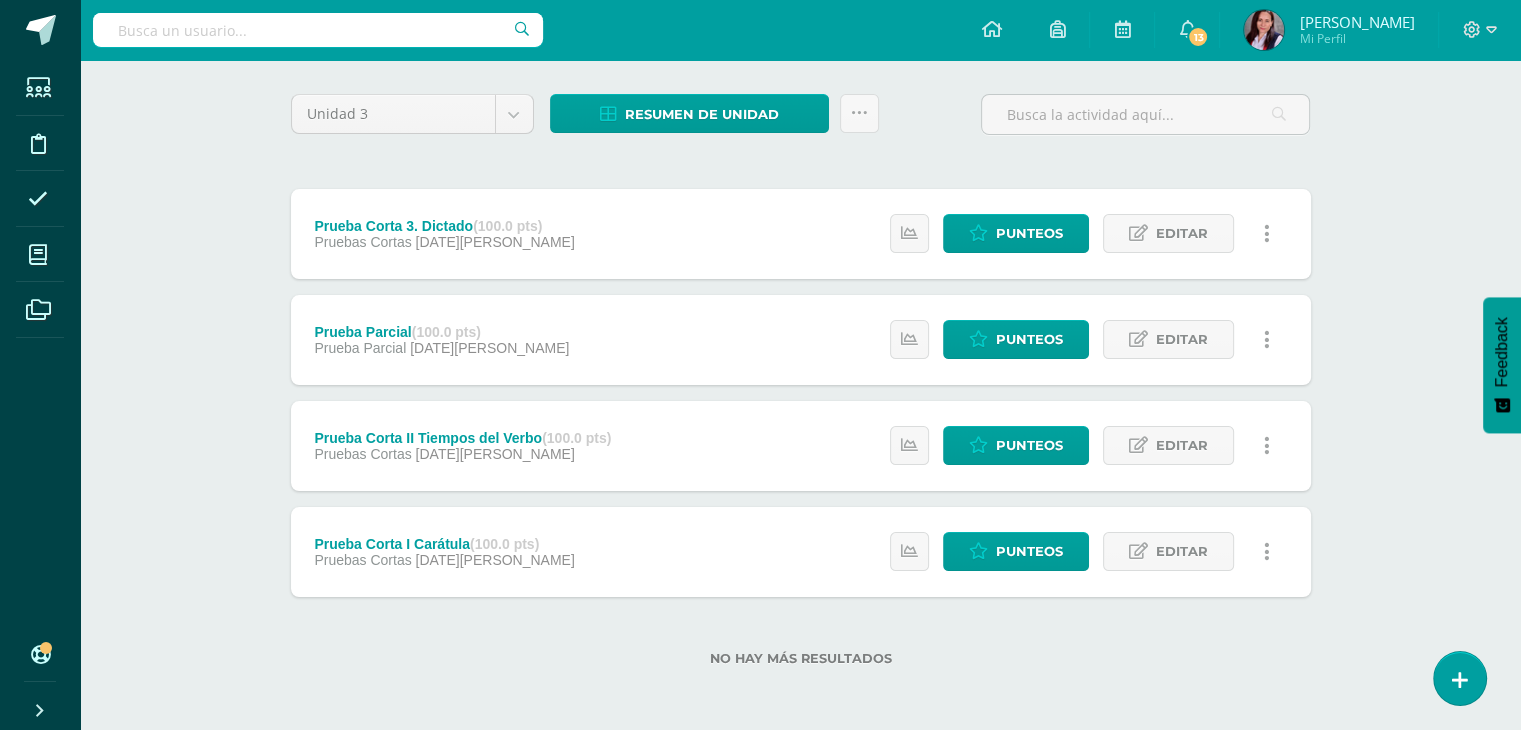 scroll, scrollTop: 0, scrollLeft: 0, axis: both 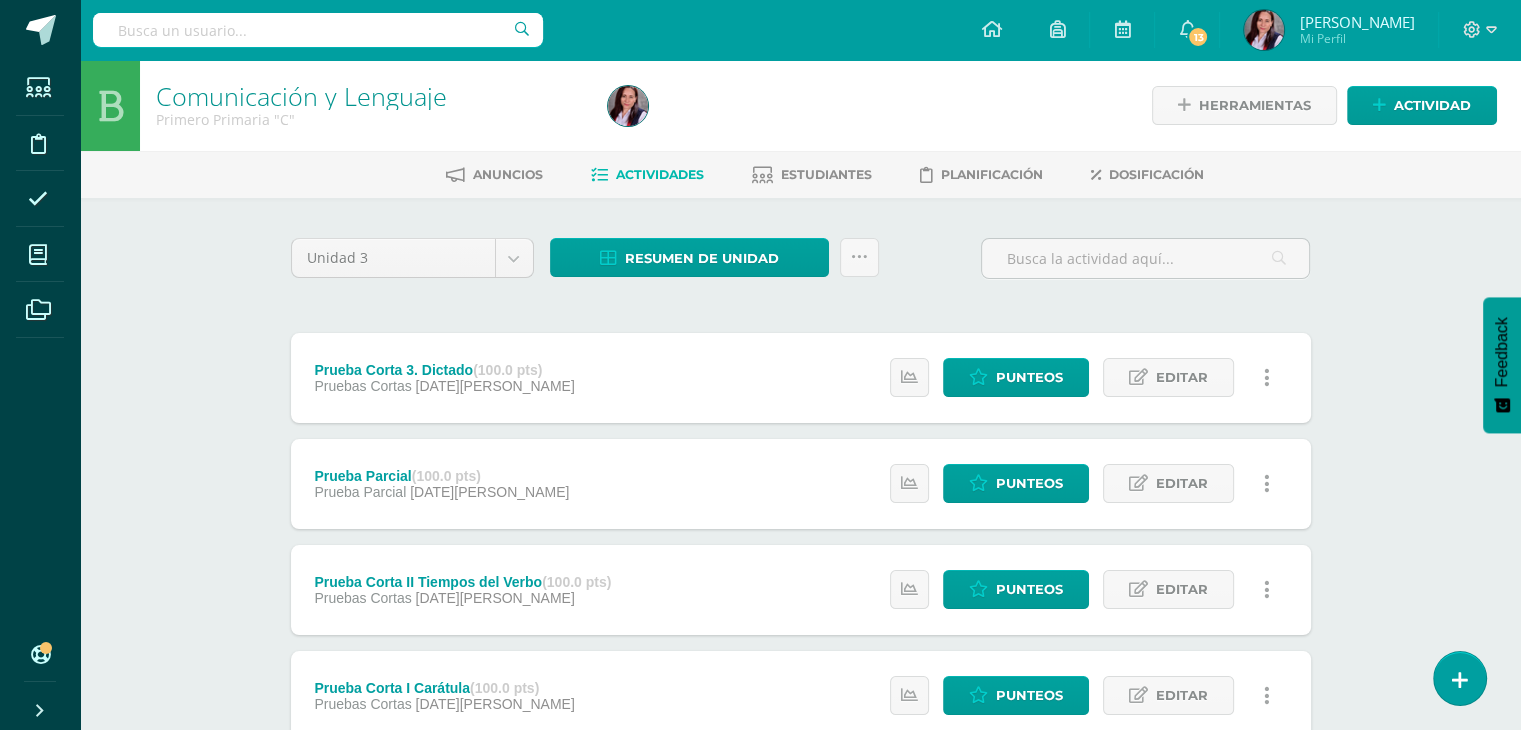 click on "Actividades" at bounding box center [660, 174] 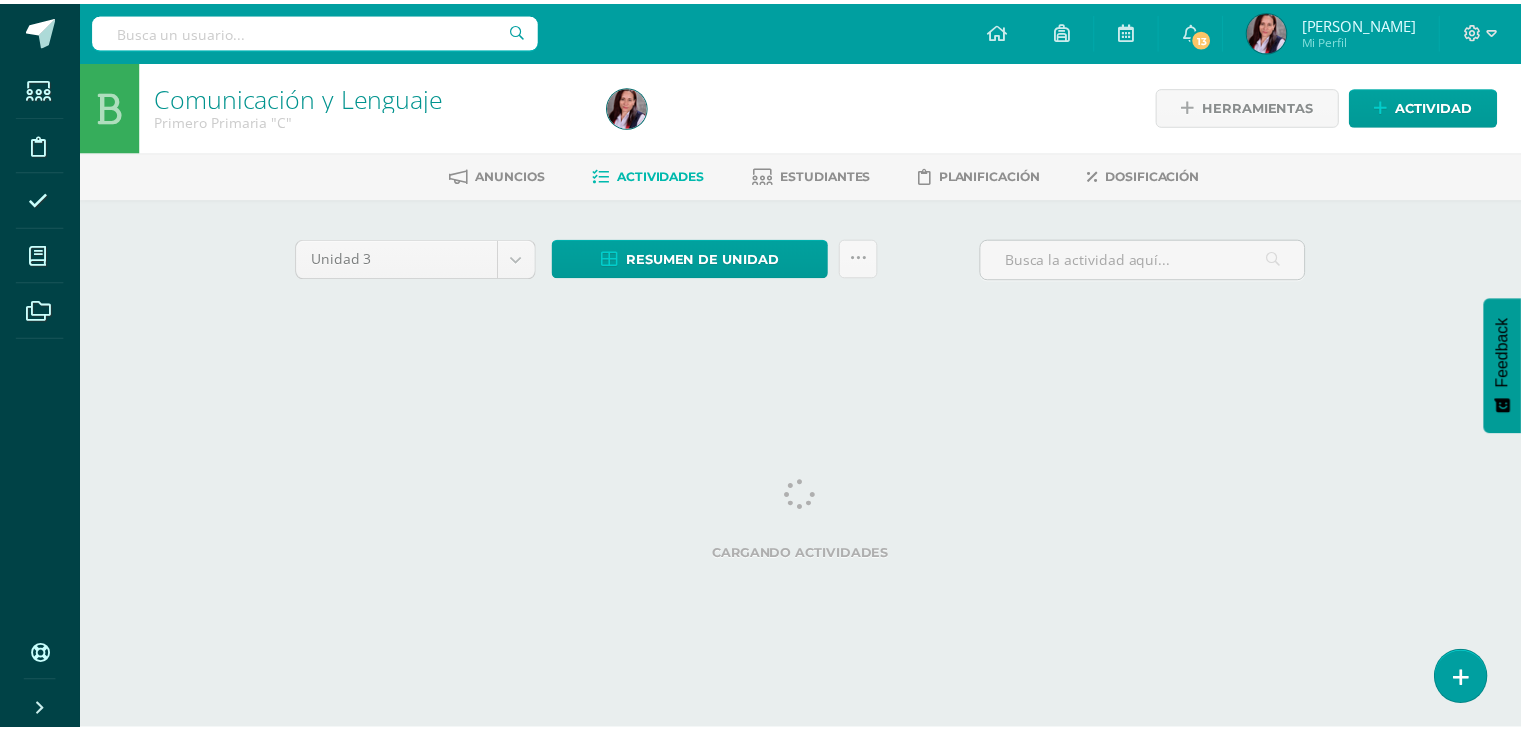 scroll, scrollTop: 0, scrollLeft: 0, axis: both 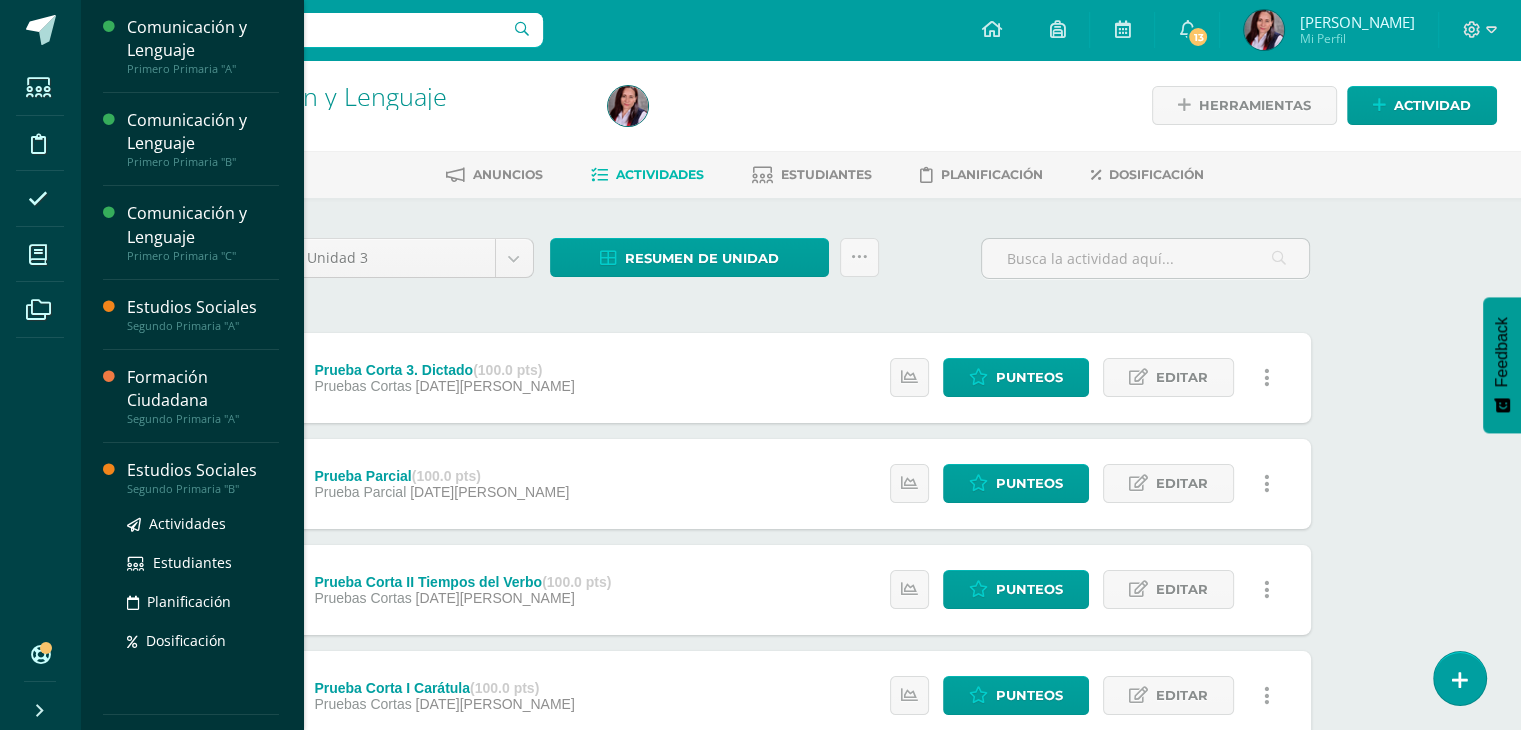 click on "Segundo
Primaria
"B"" at bounding box center (203, 489) 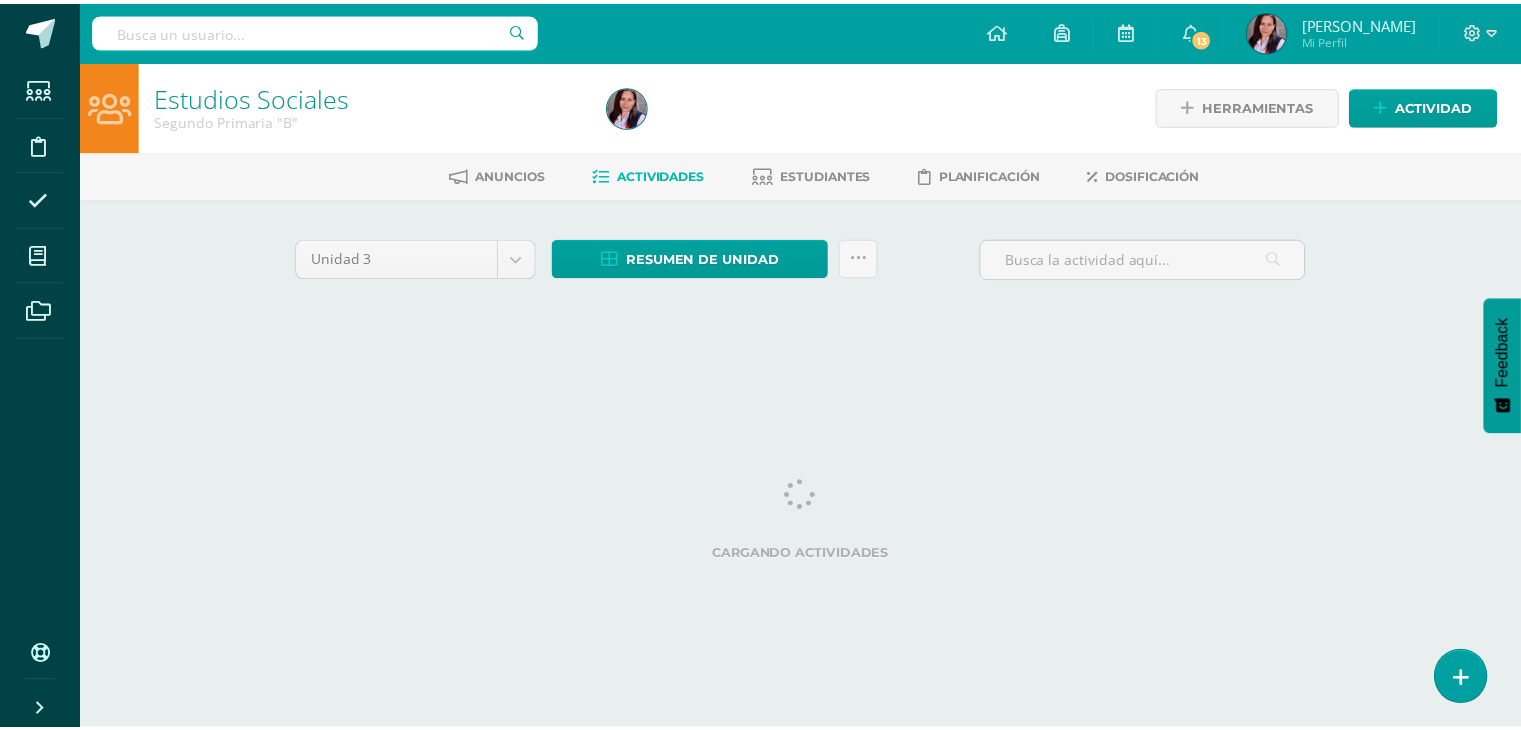 scroll, scrollTop: 0, scrollLeft: 0, axis: both 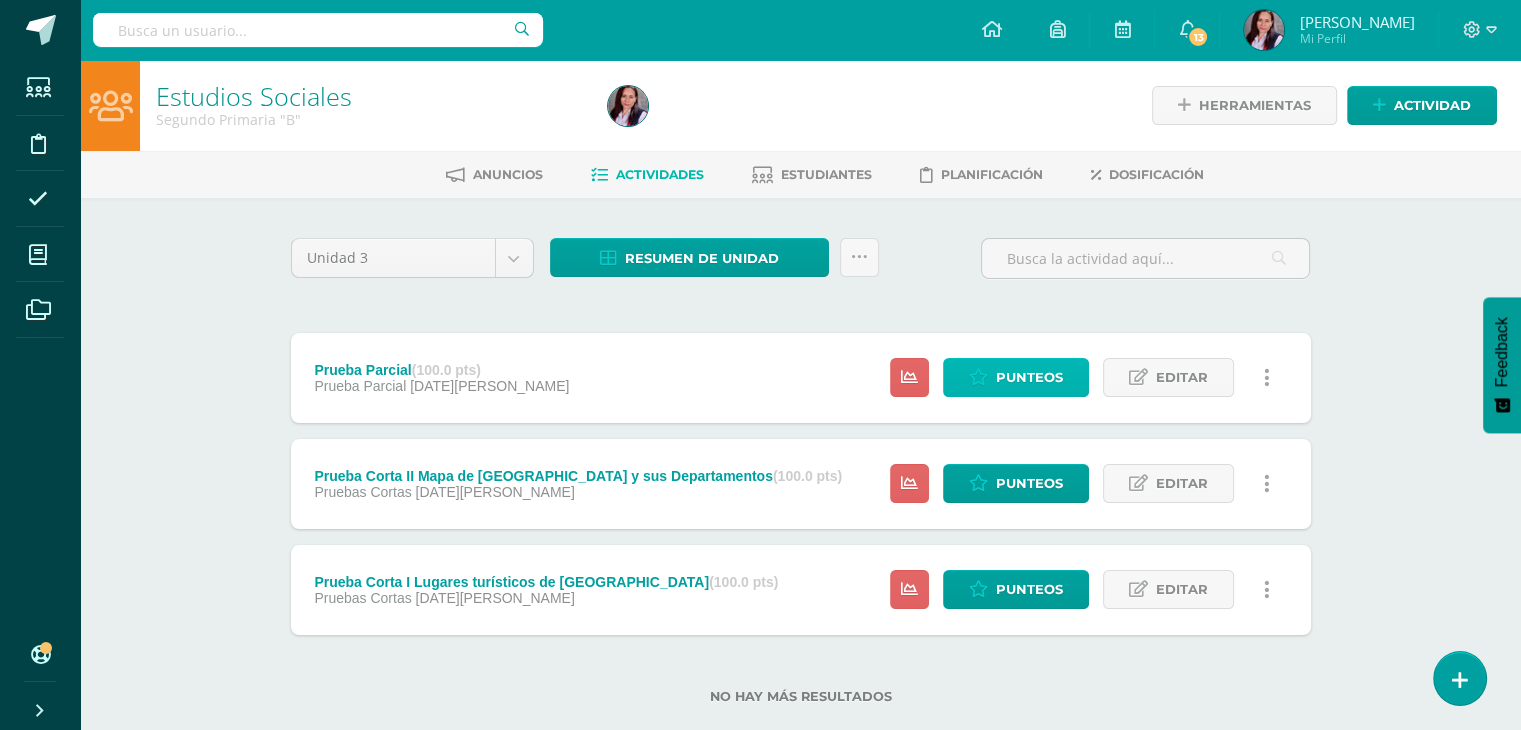 click on "Punteos" at bounding box center [1029, 377] 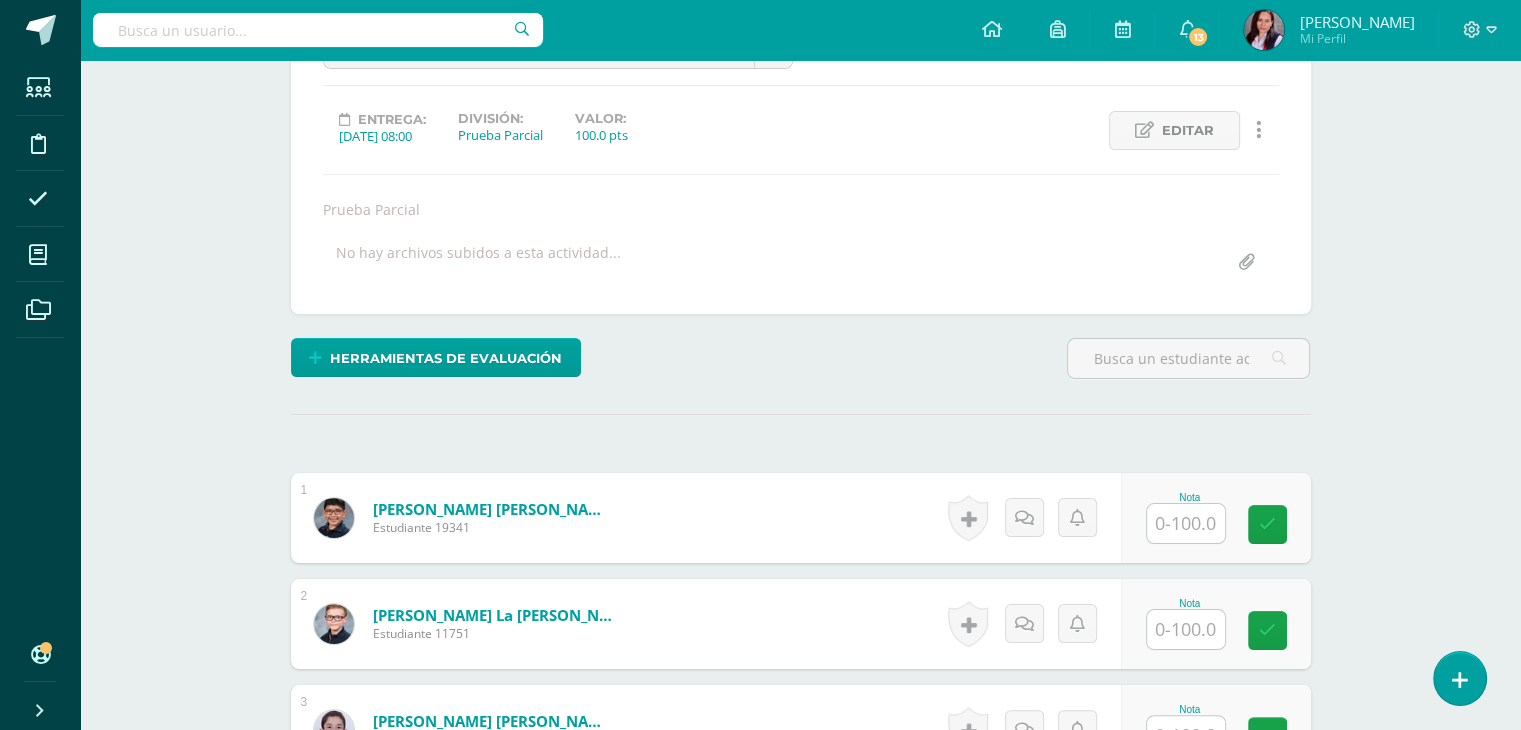scroll, scrollTop: 242, scrollLeft: 0, axis: vertical 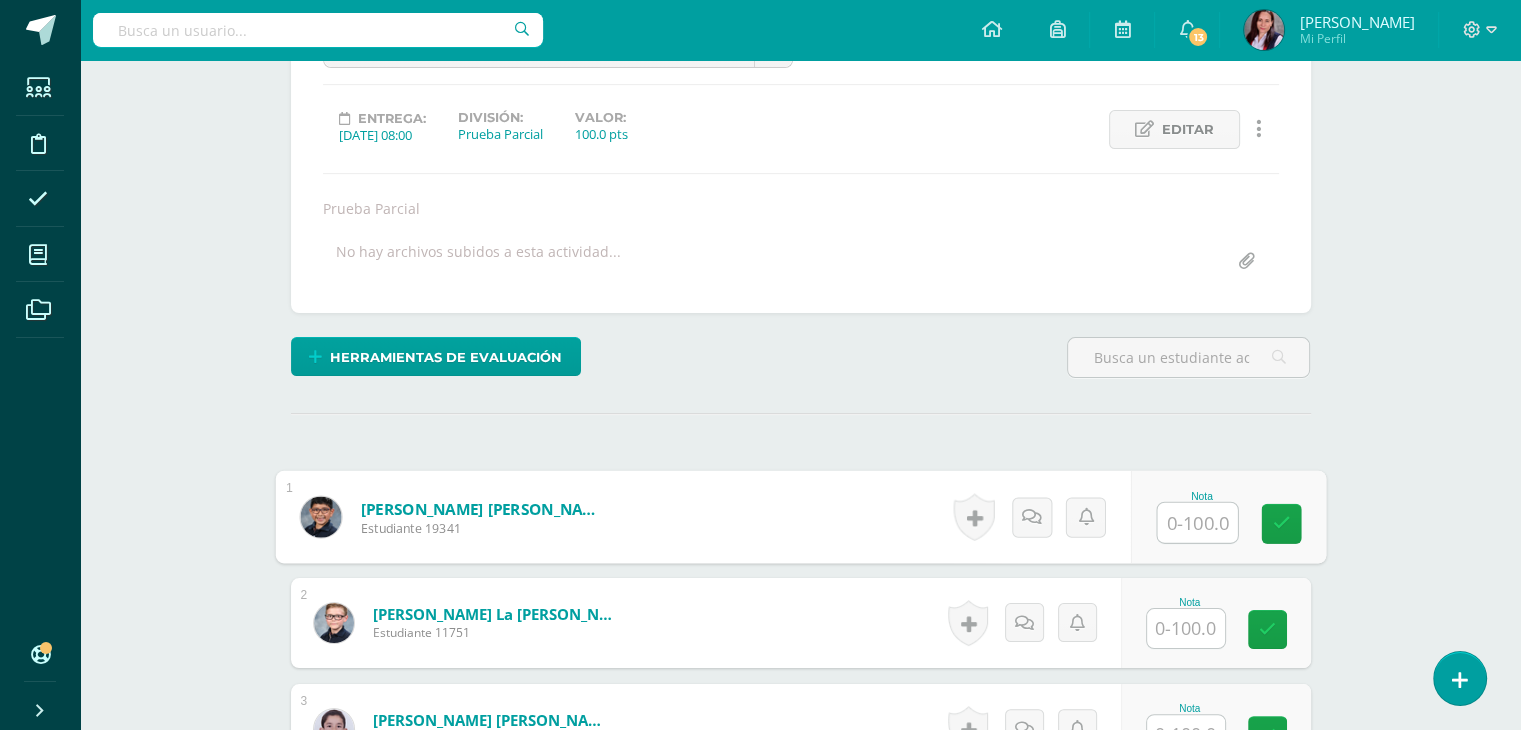 click at bounding box center (1197, 523) 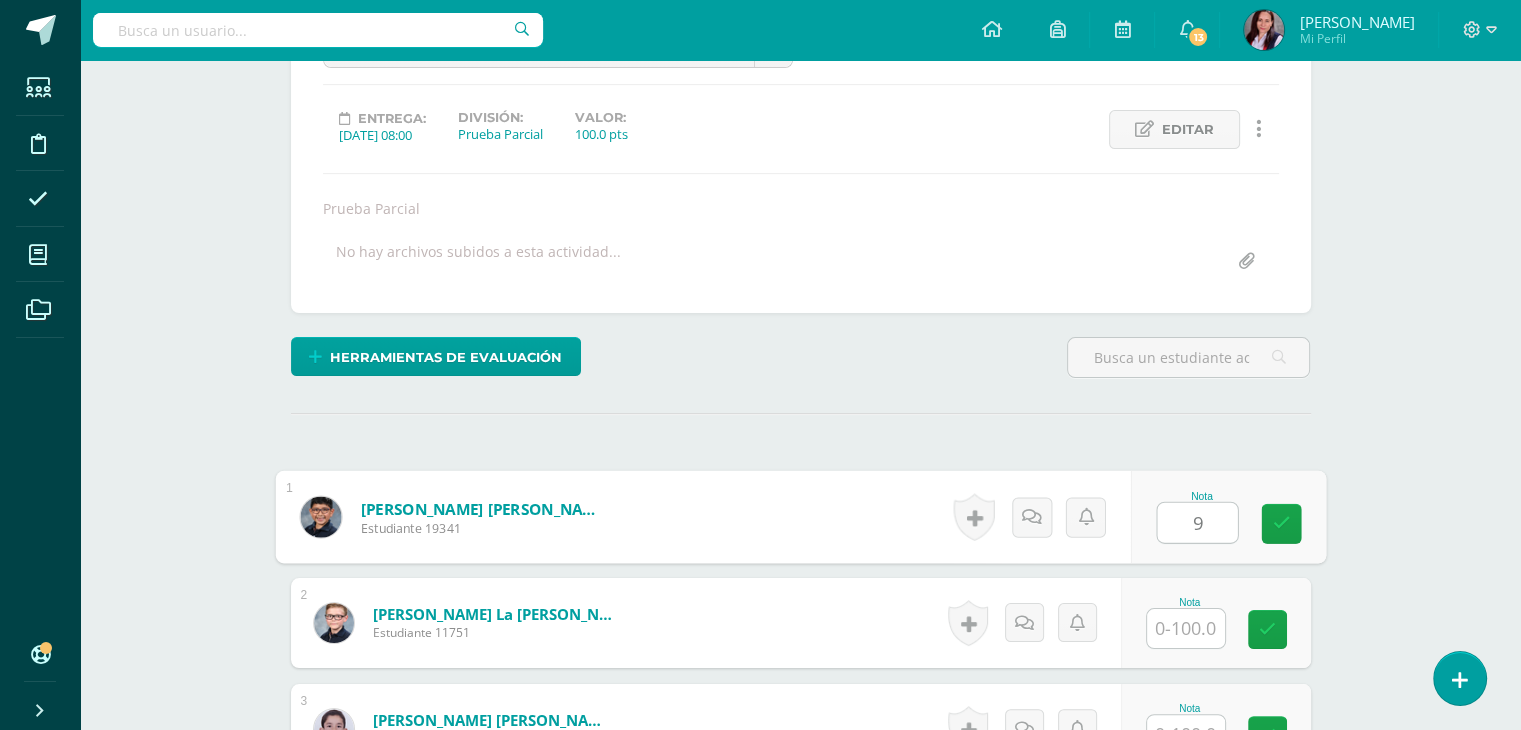 type on "93" 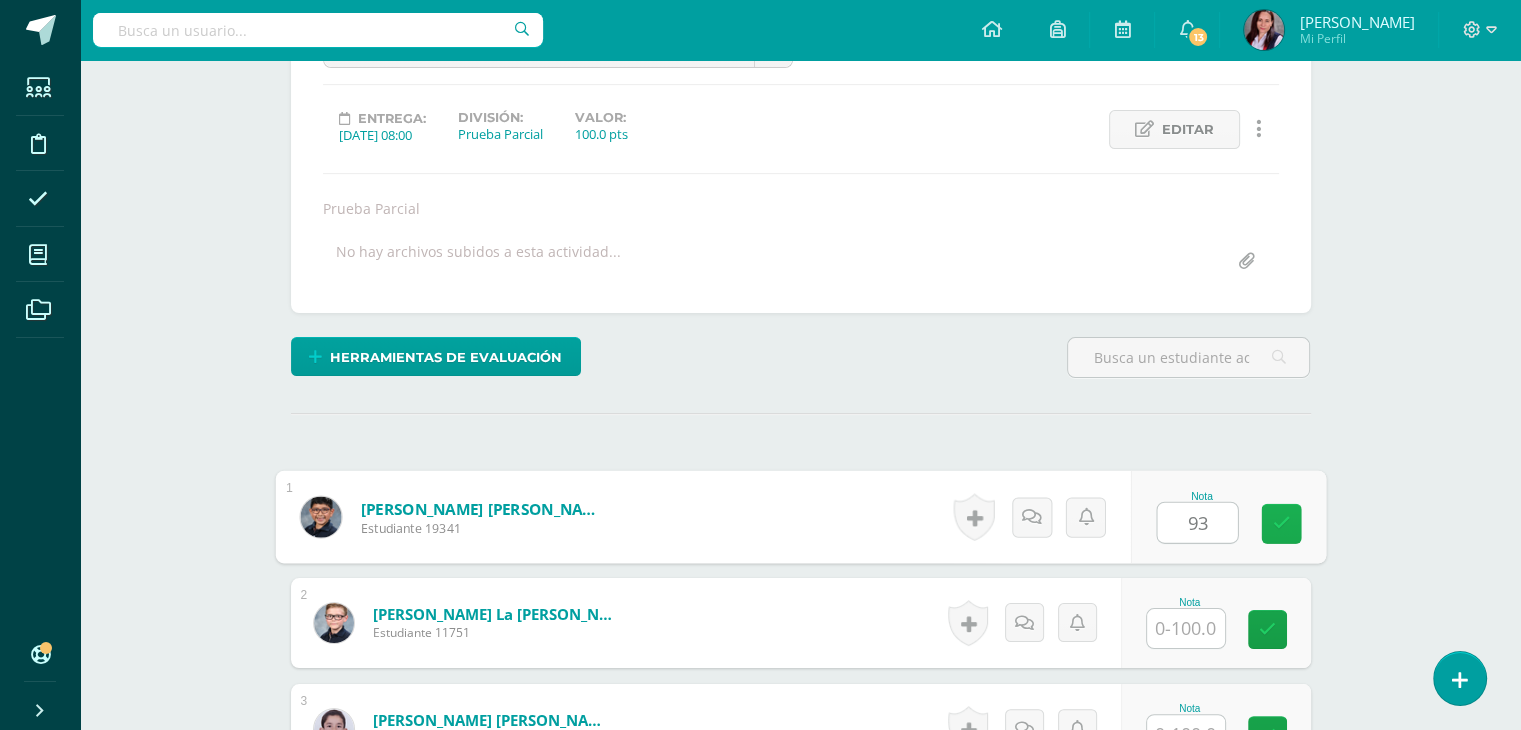 click at bounding box center (1281, 524) 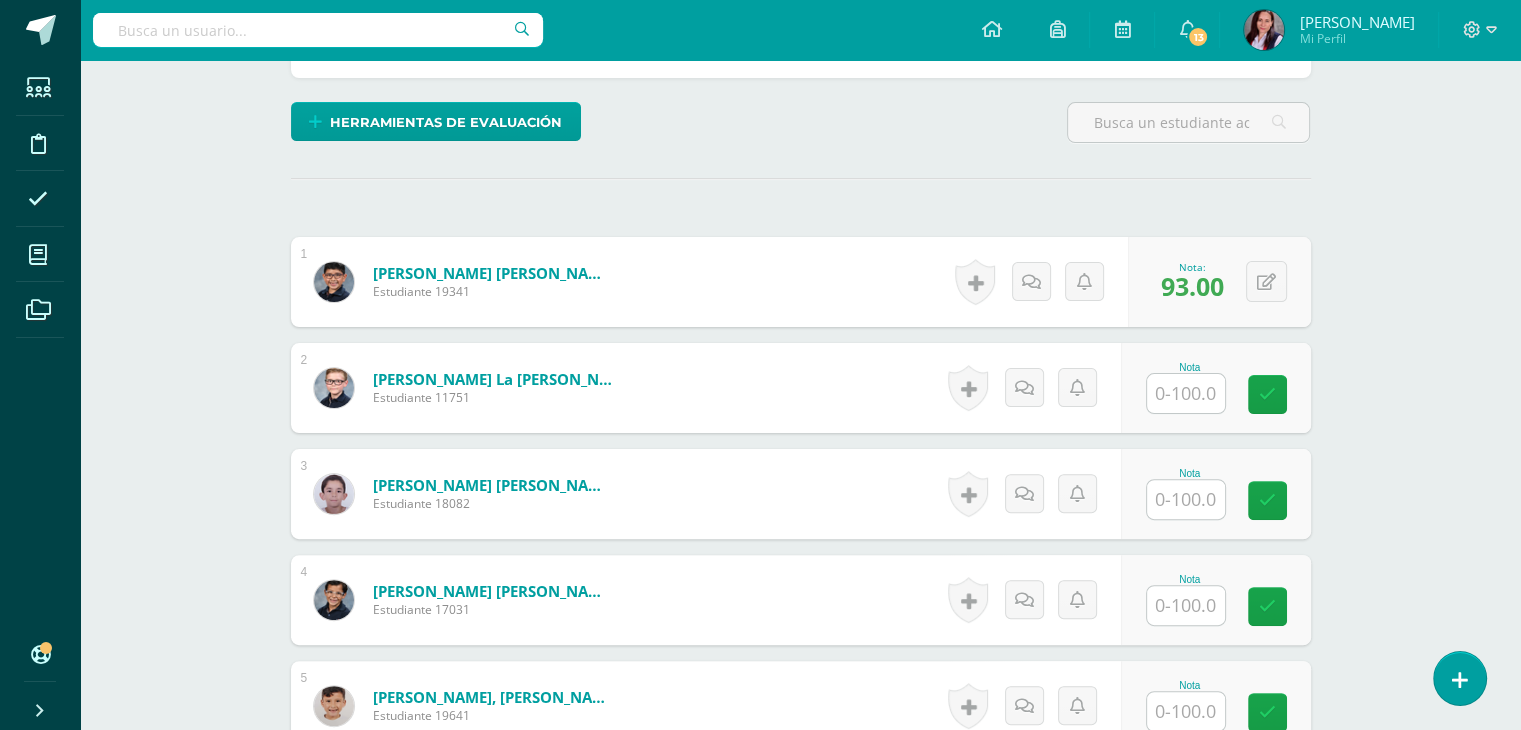 scroll, scrollTop: 480, scrollLeft: 0, axis: vertical 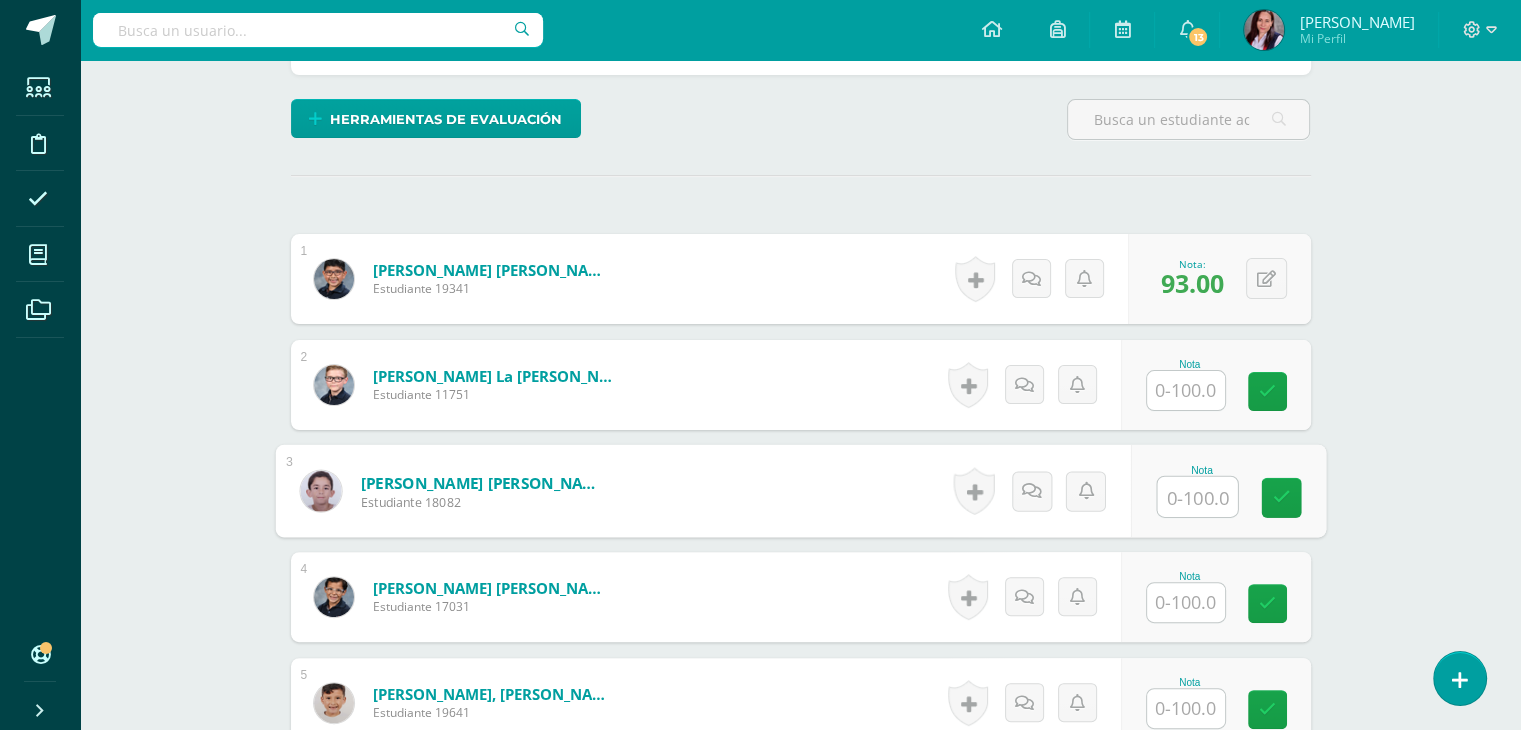 click at bounding box center [1197, 497] 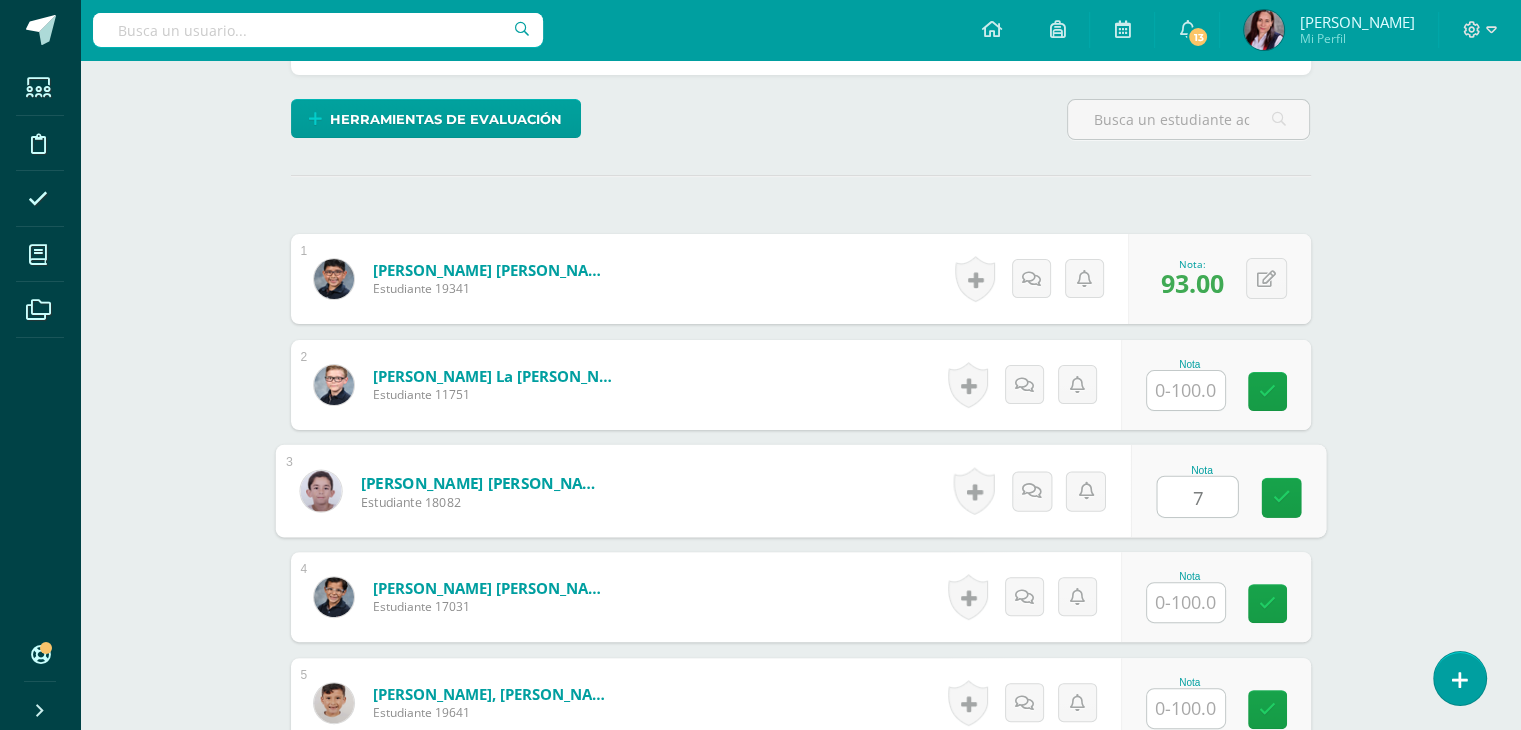 type on "74" 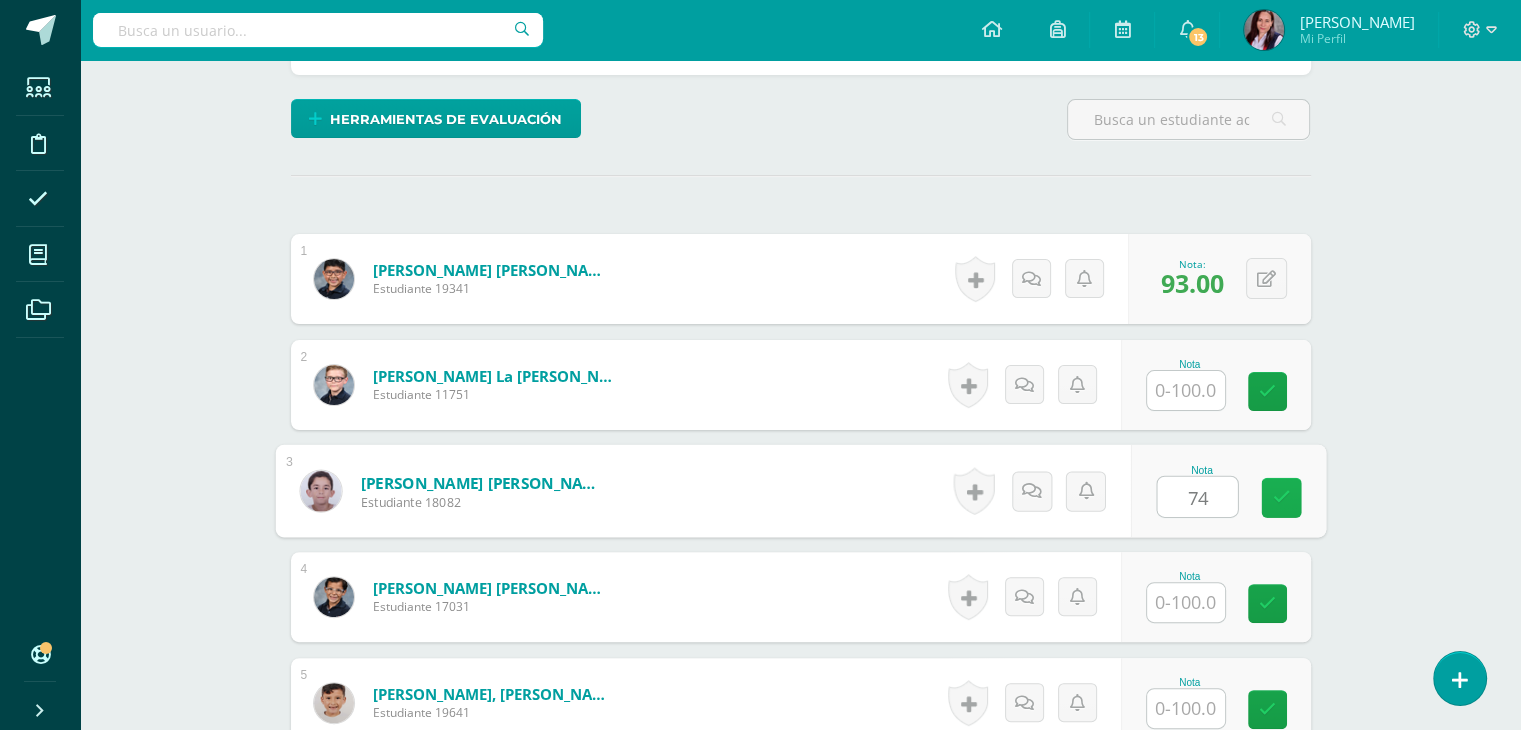 click at bounding box center (1281, 498) 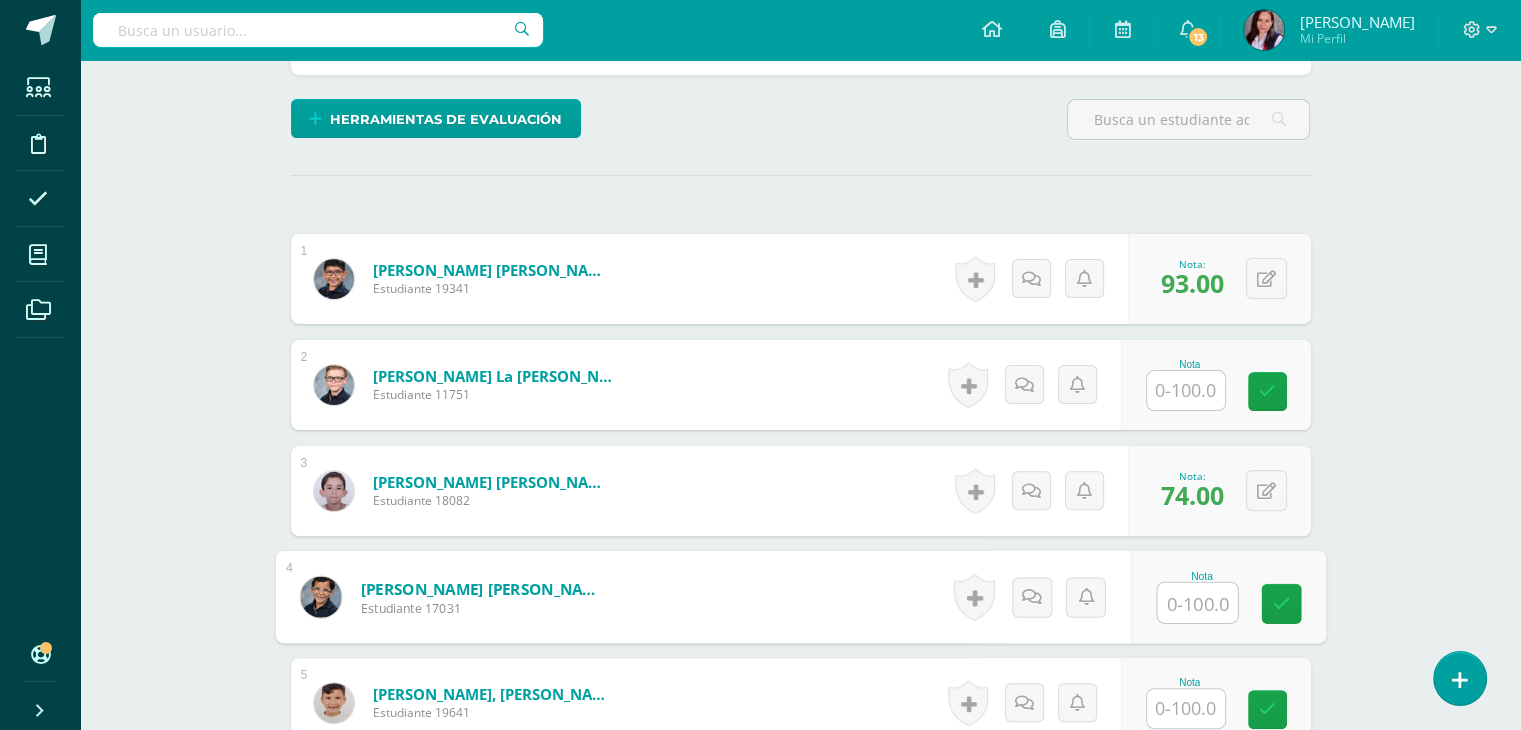 click at bounding box center (1197, 603) 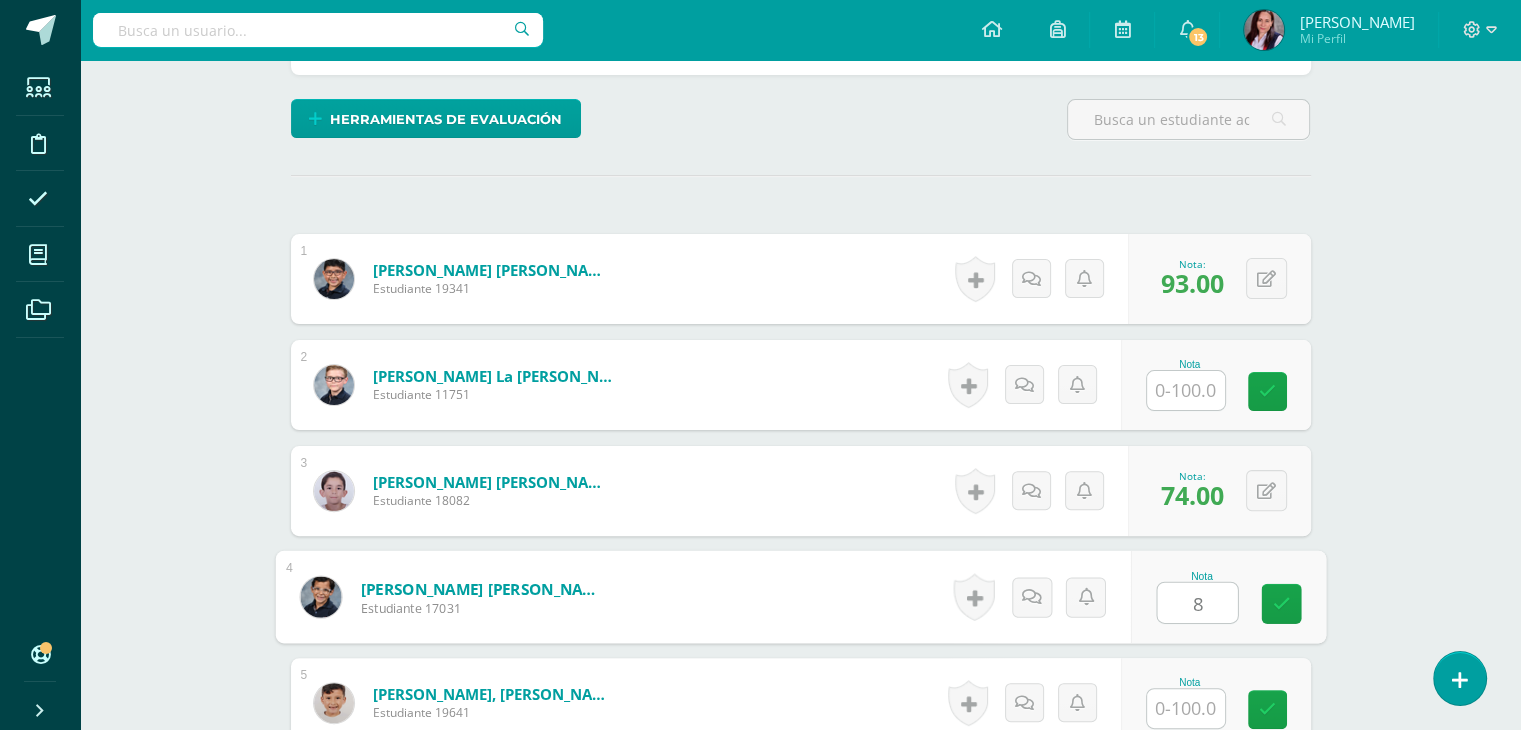 type on "84" 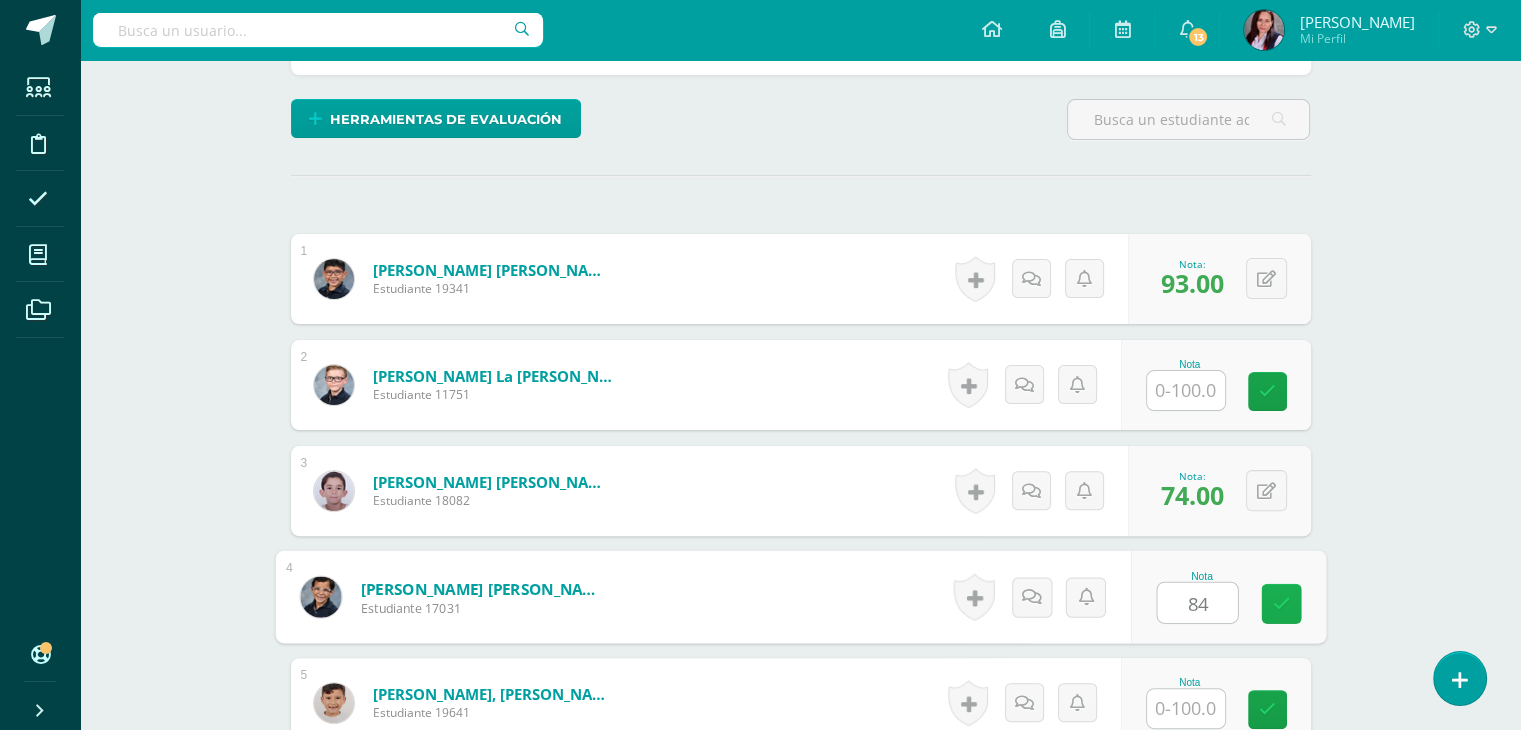 click at bounding box center (1281, 603) 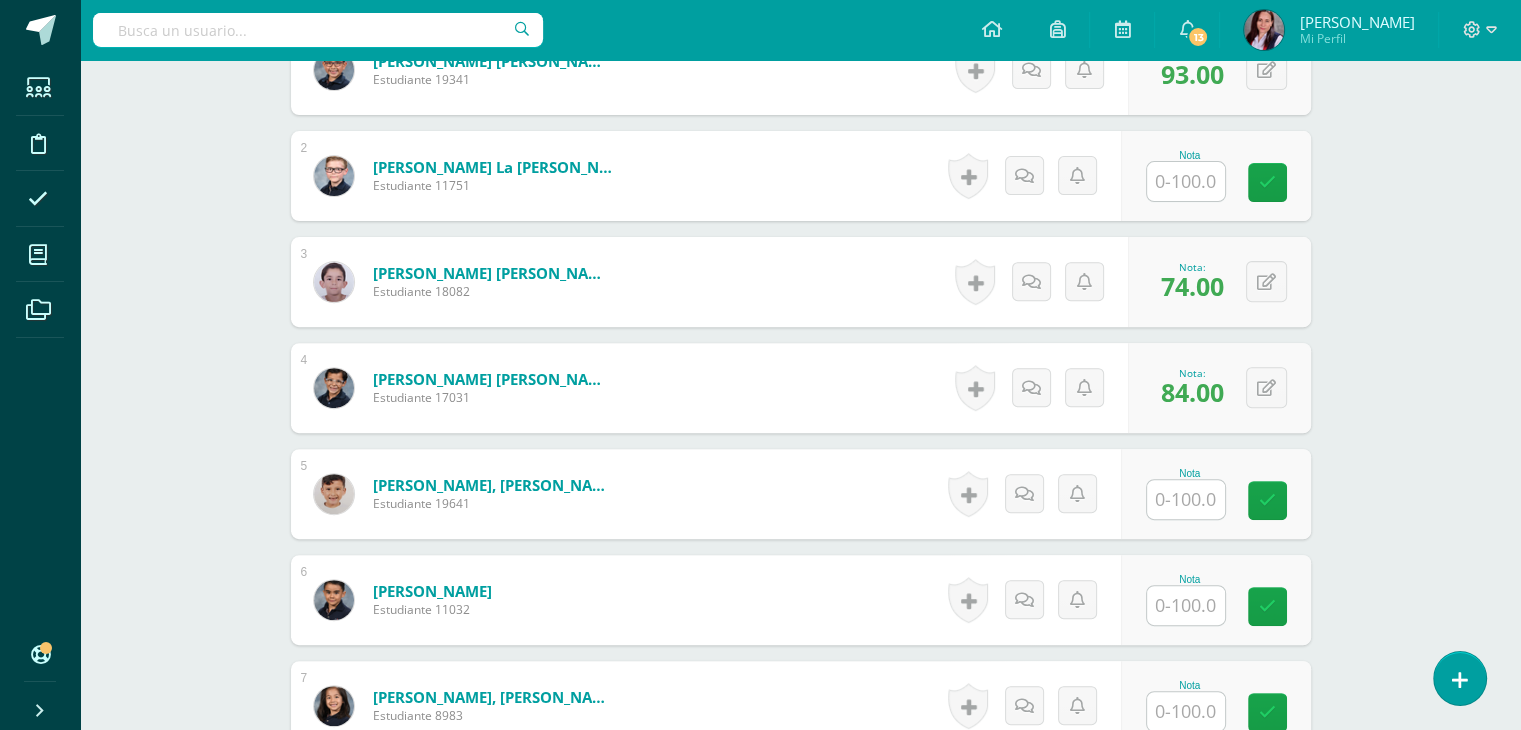 scroll, scrollTop: 690, scrollLeft: 0, axis: vertical 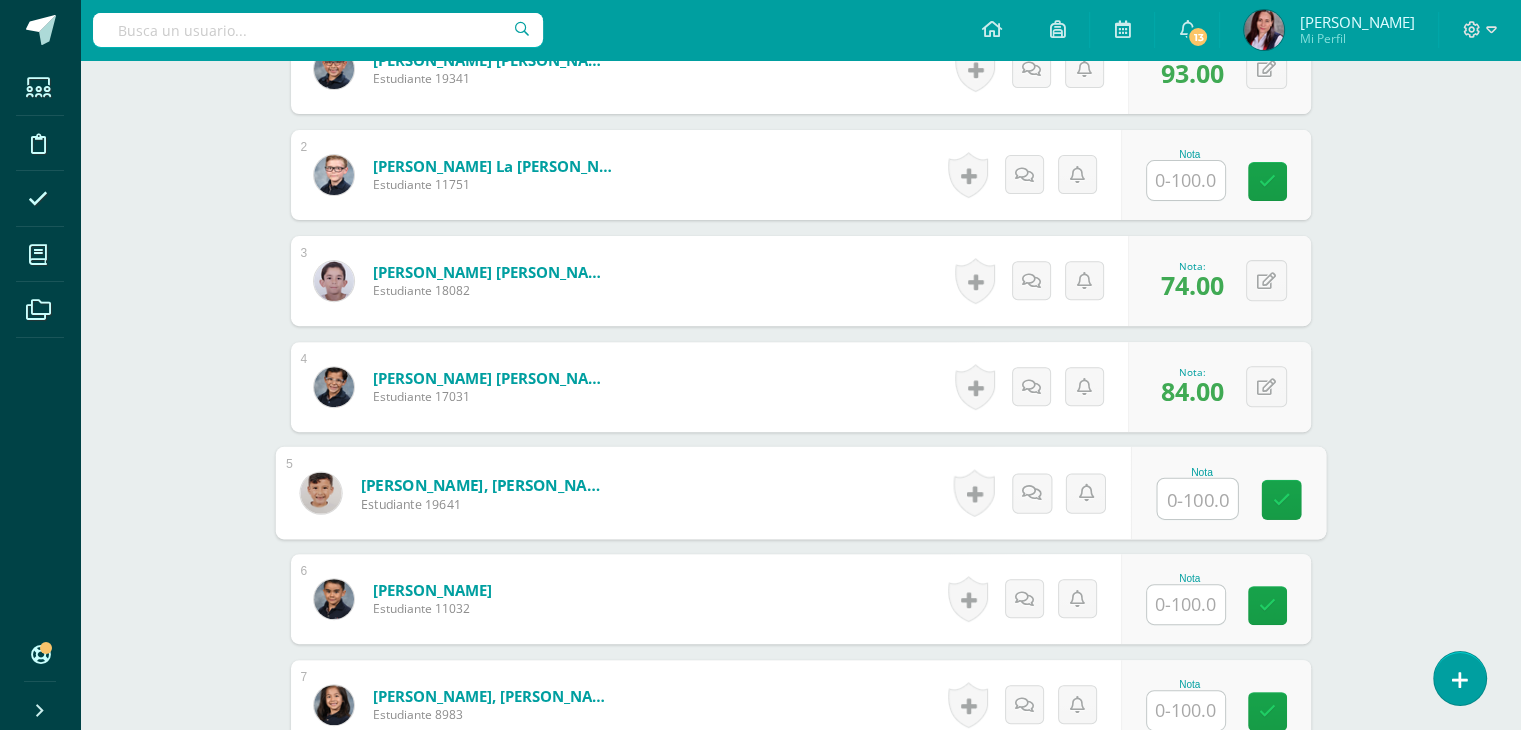 click at bounding box center (1197, 499) 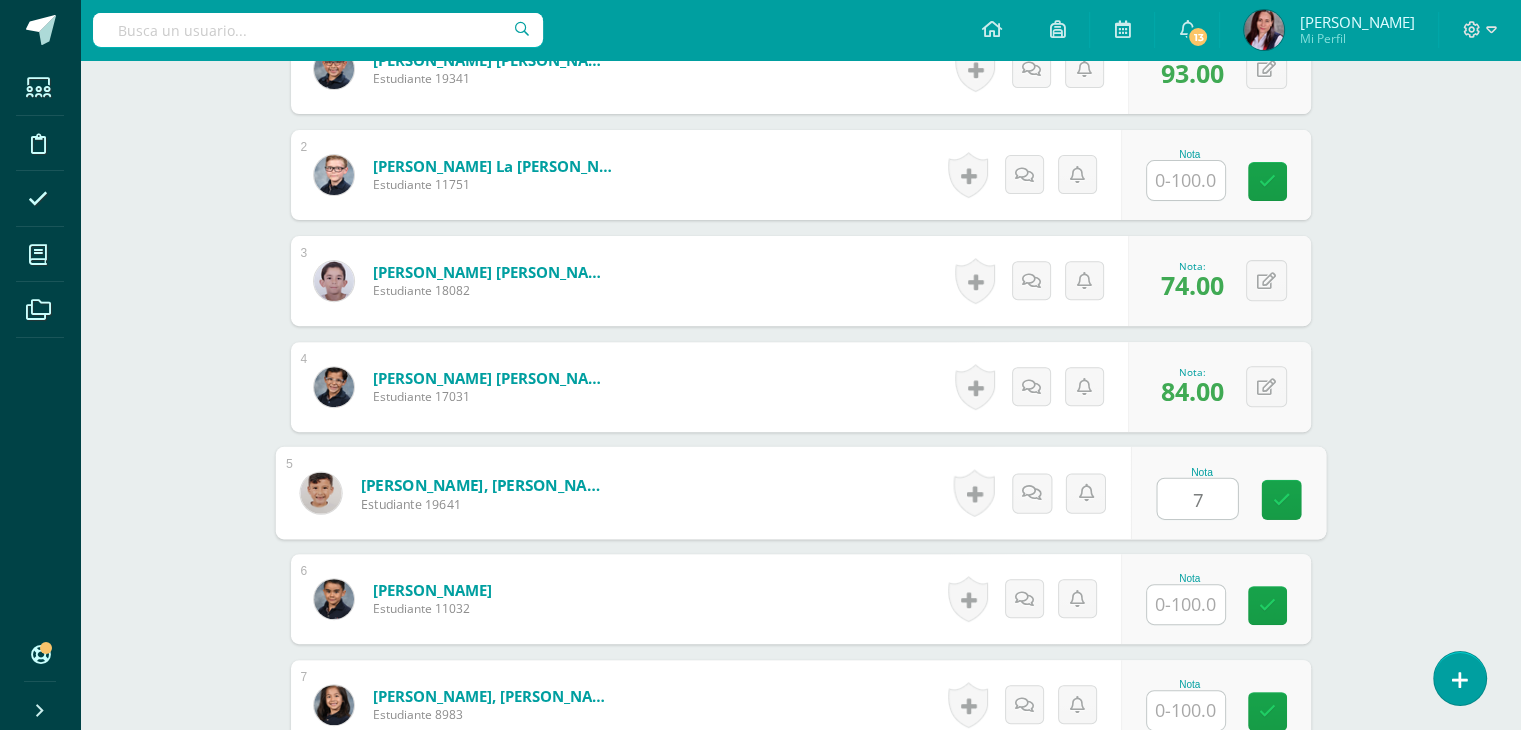type on "79" 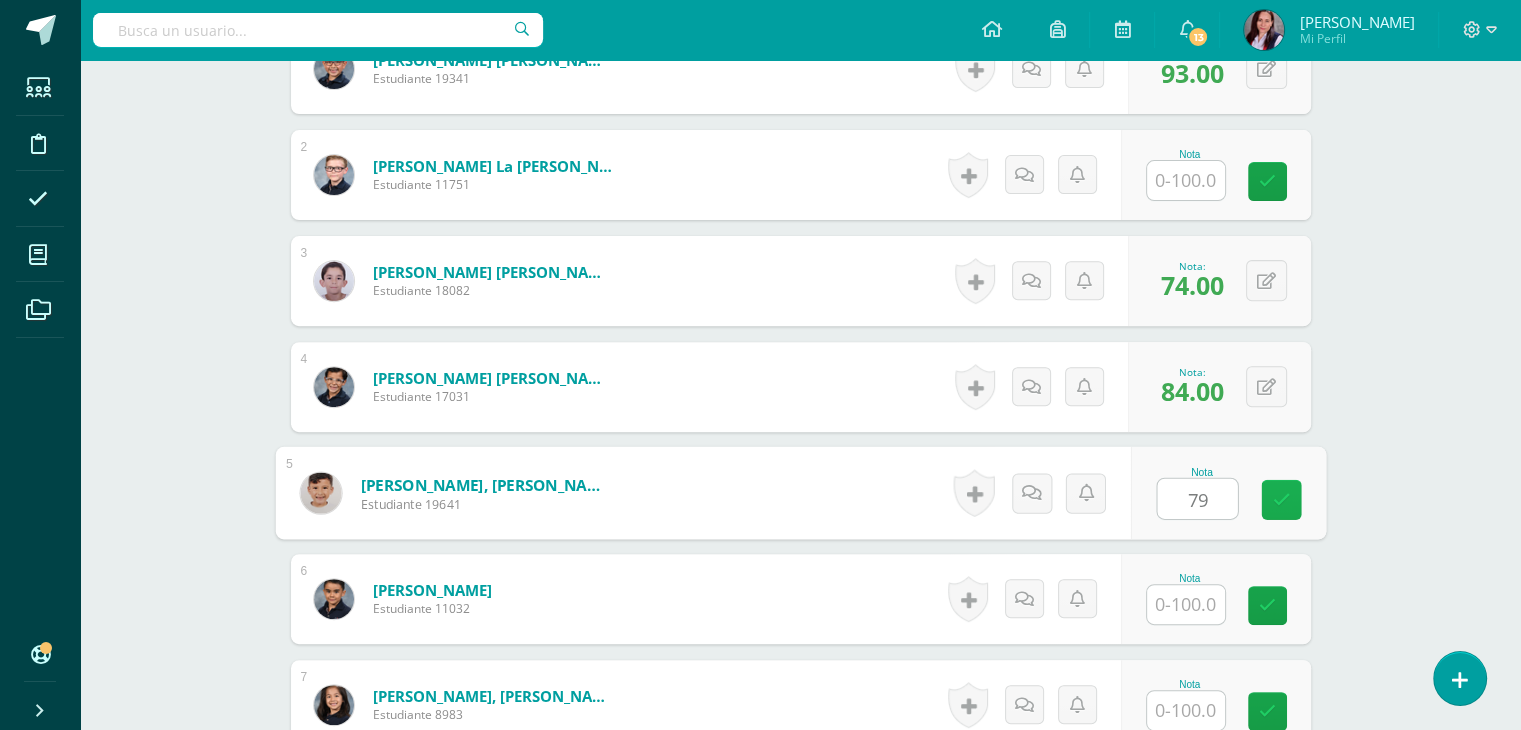 click at bounding box center (1281, 499) 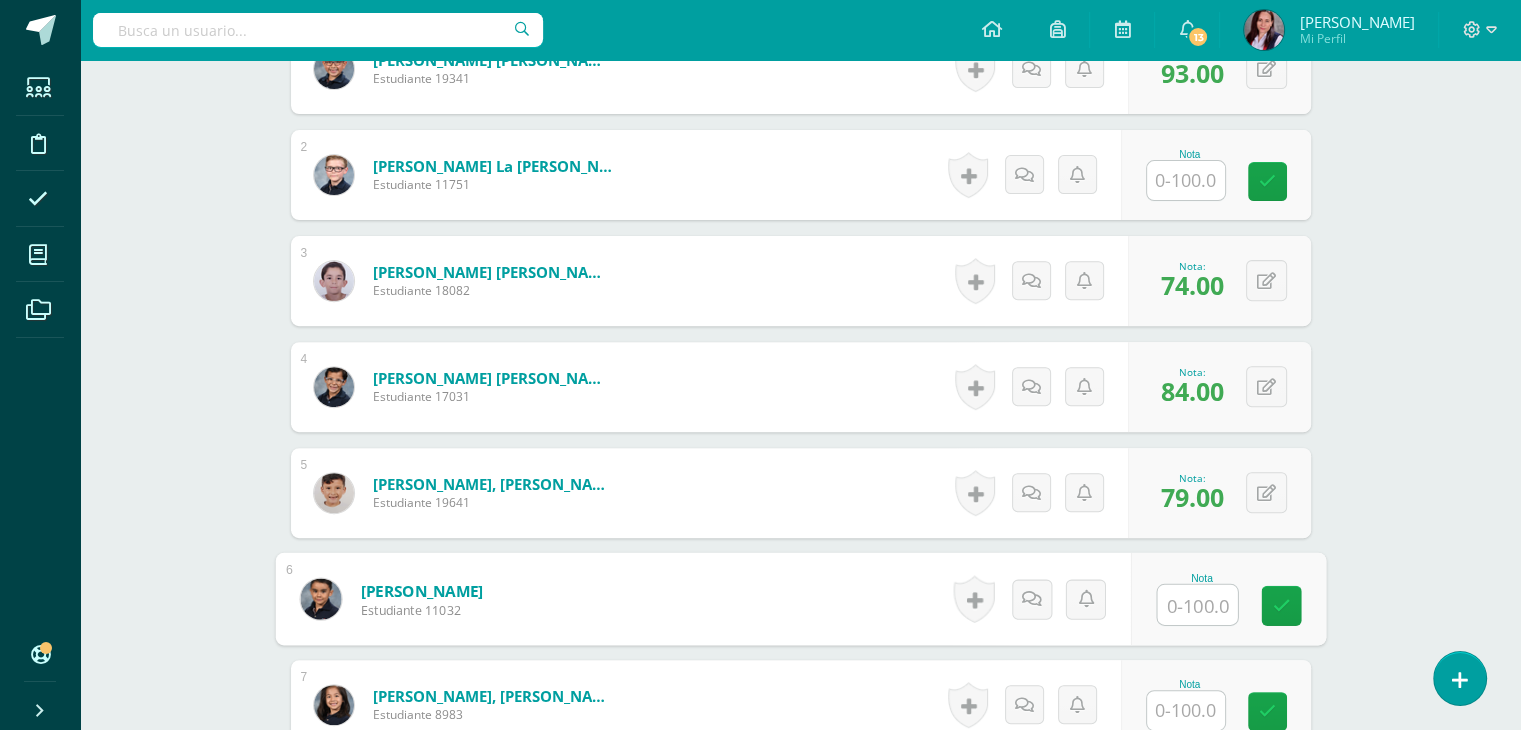 click at bounding box center (1197, 605) 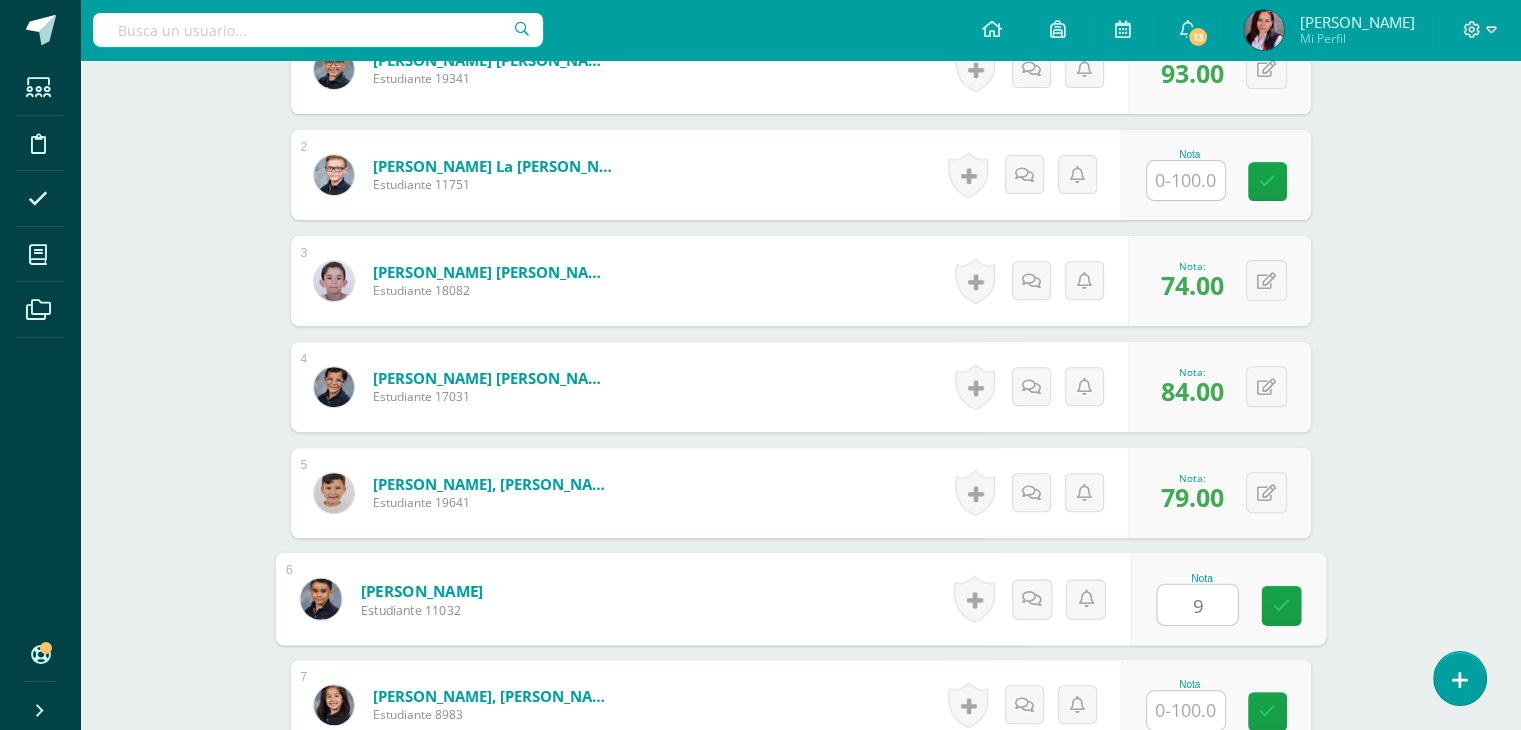 type on "95" 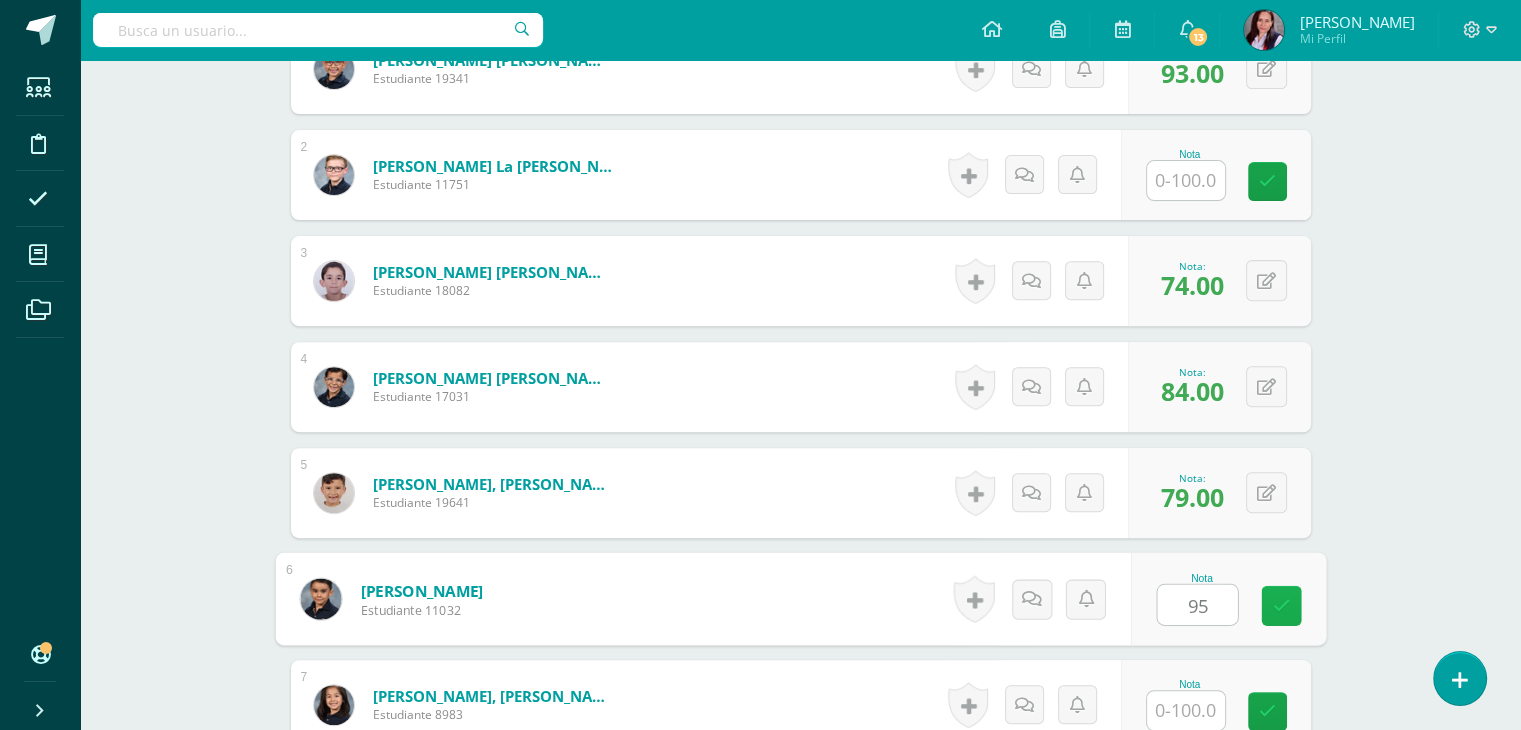click at bounding box center (1281, 605) 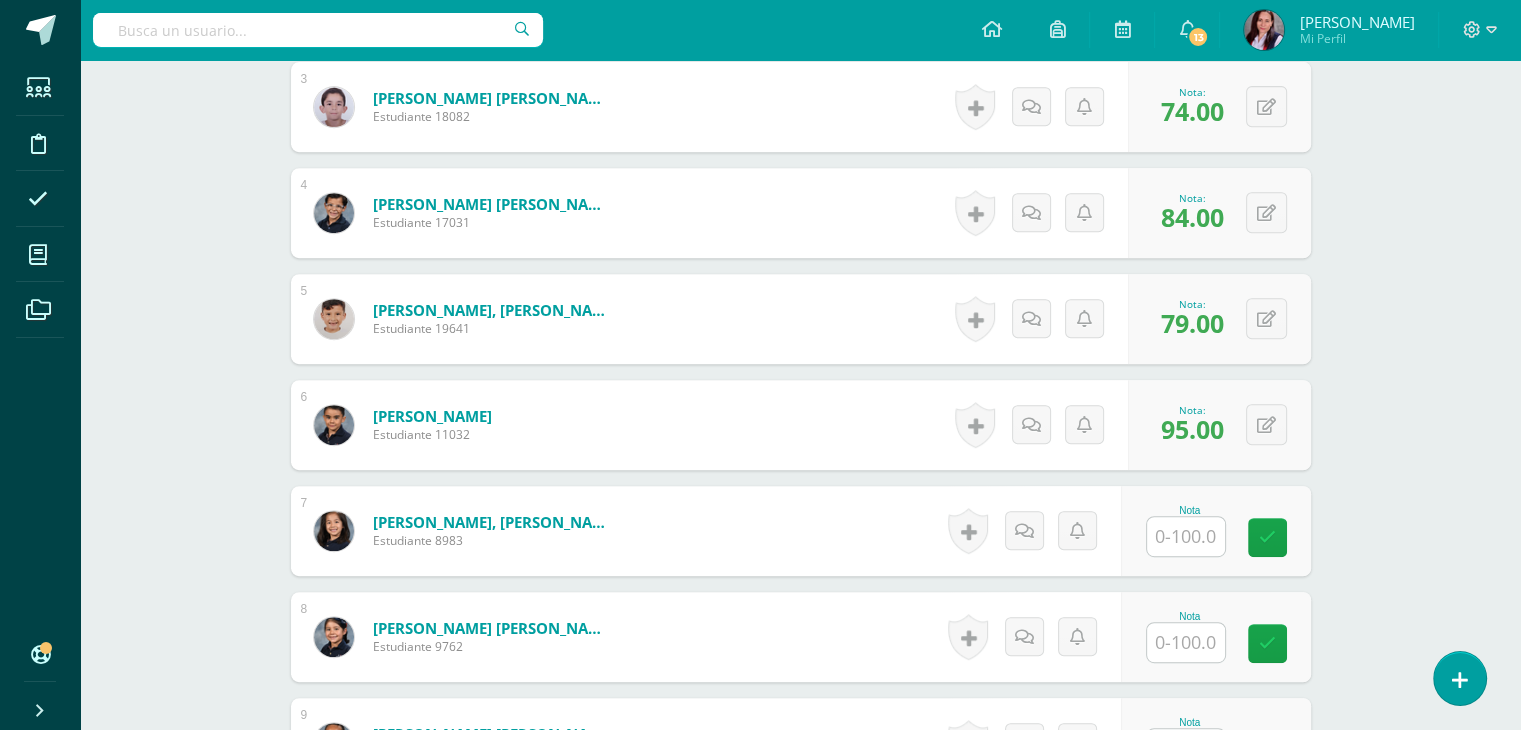 scroll, scrollTop: 864, scrollLeft: 0, axis: vertical 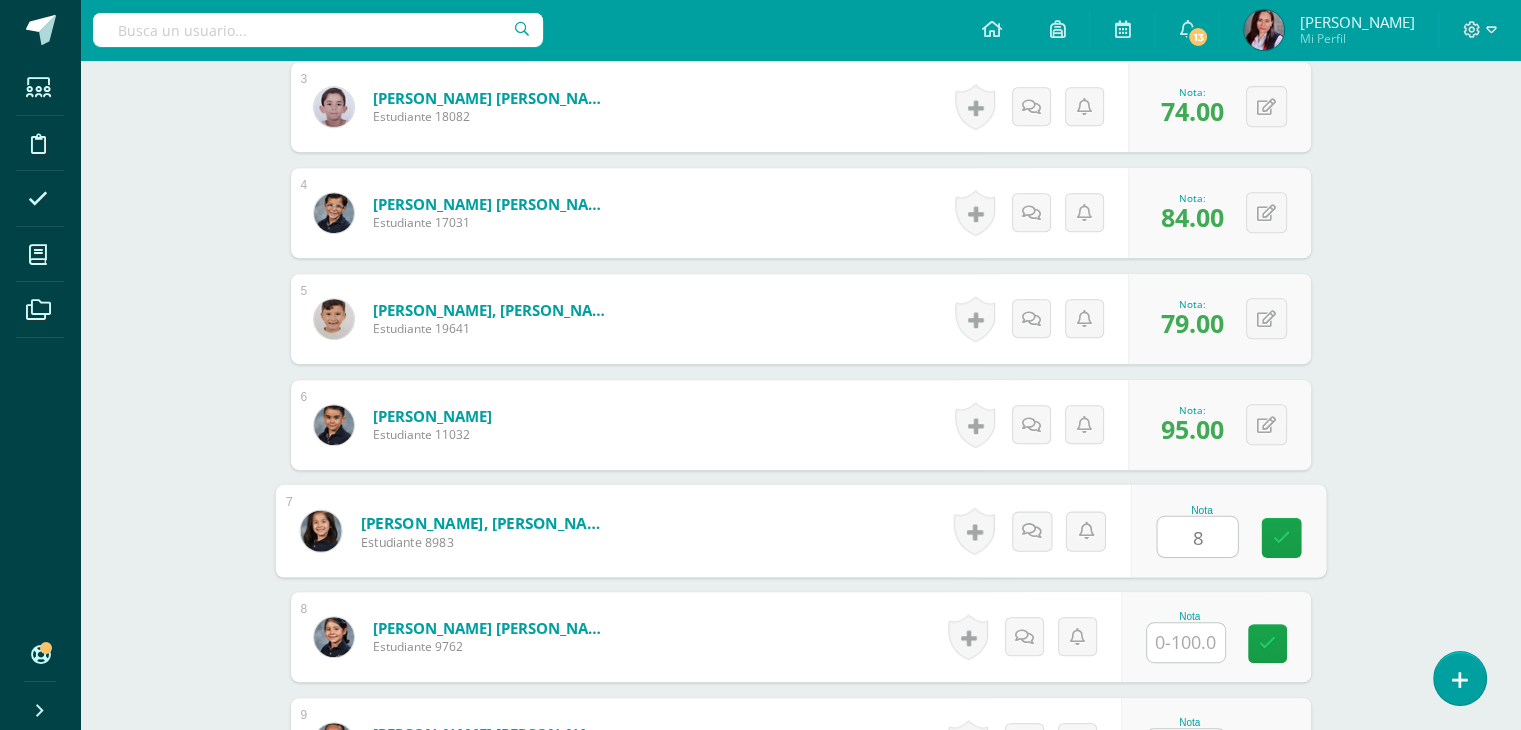 type on "86" 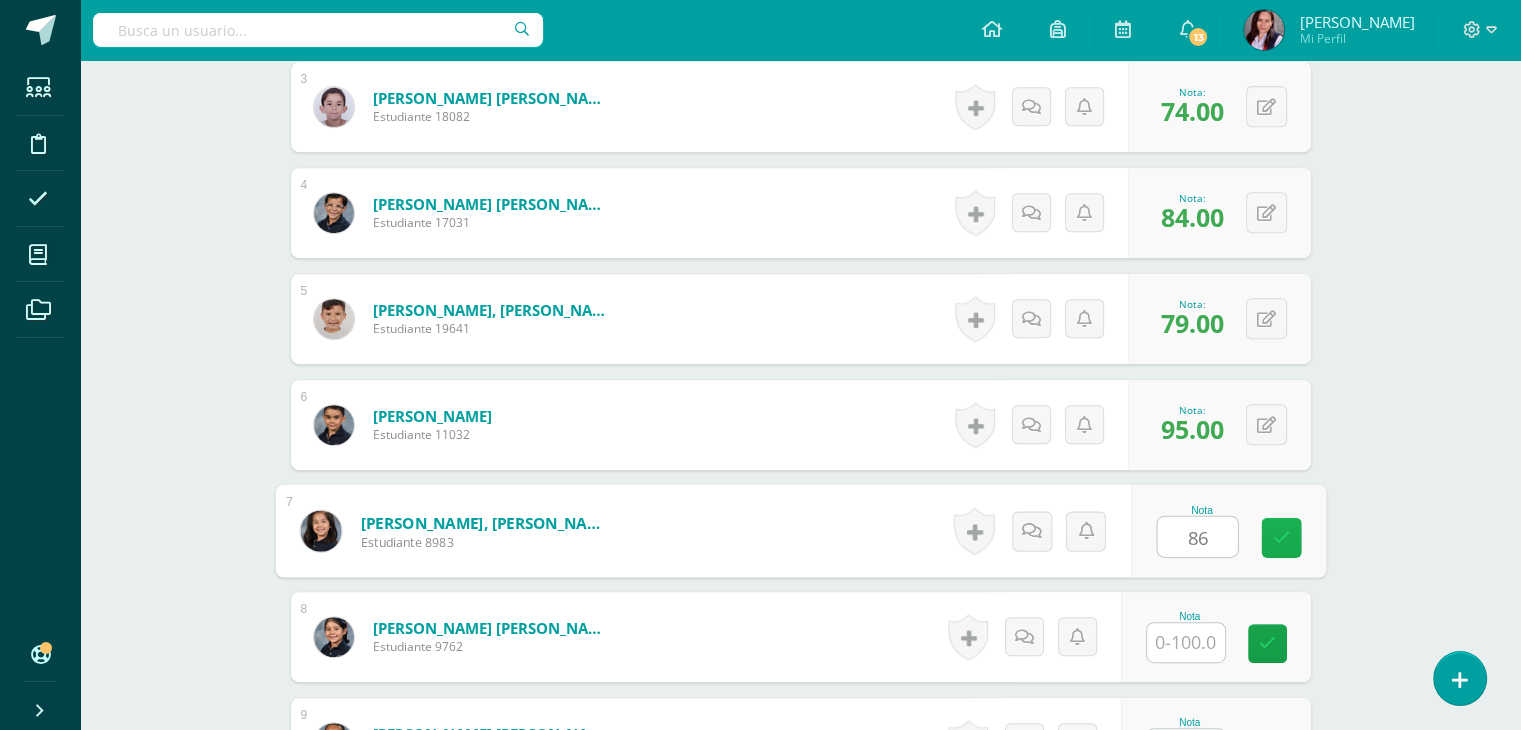 click at bounding box center [1281, 538] 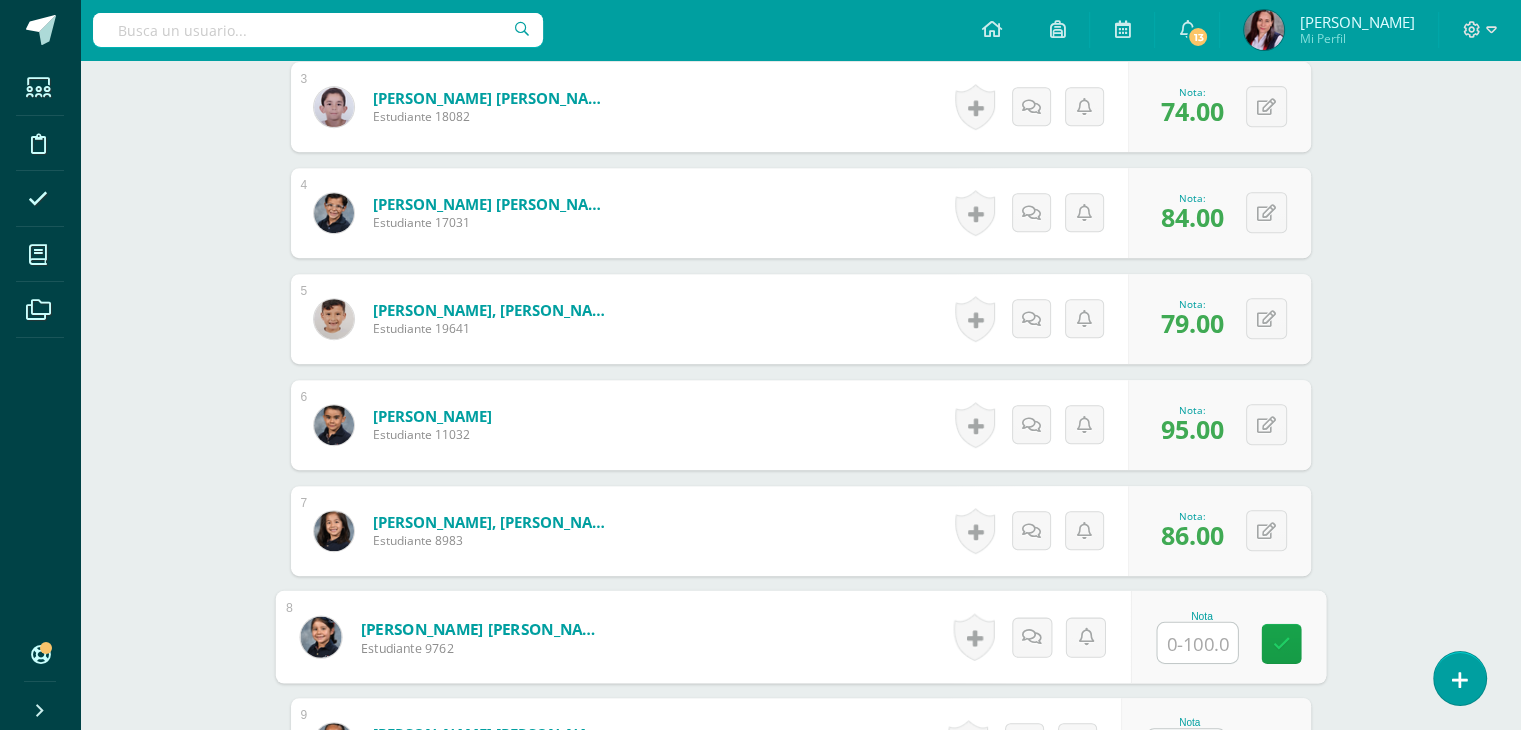 click at bounding box center (1197, 643) 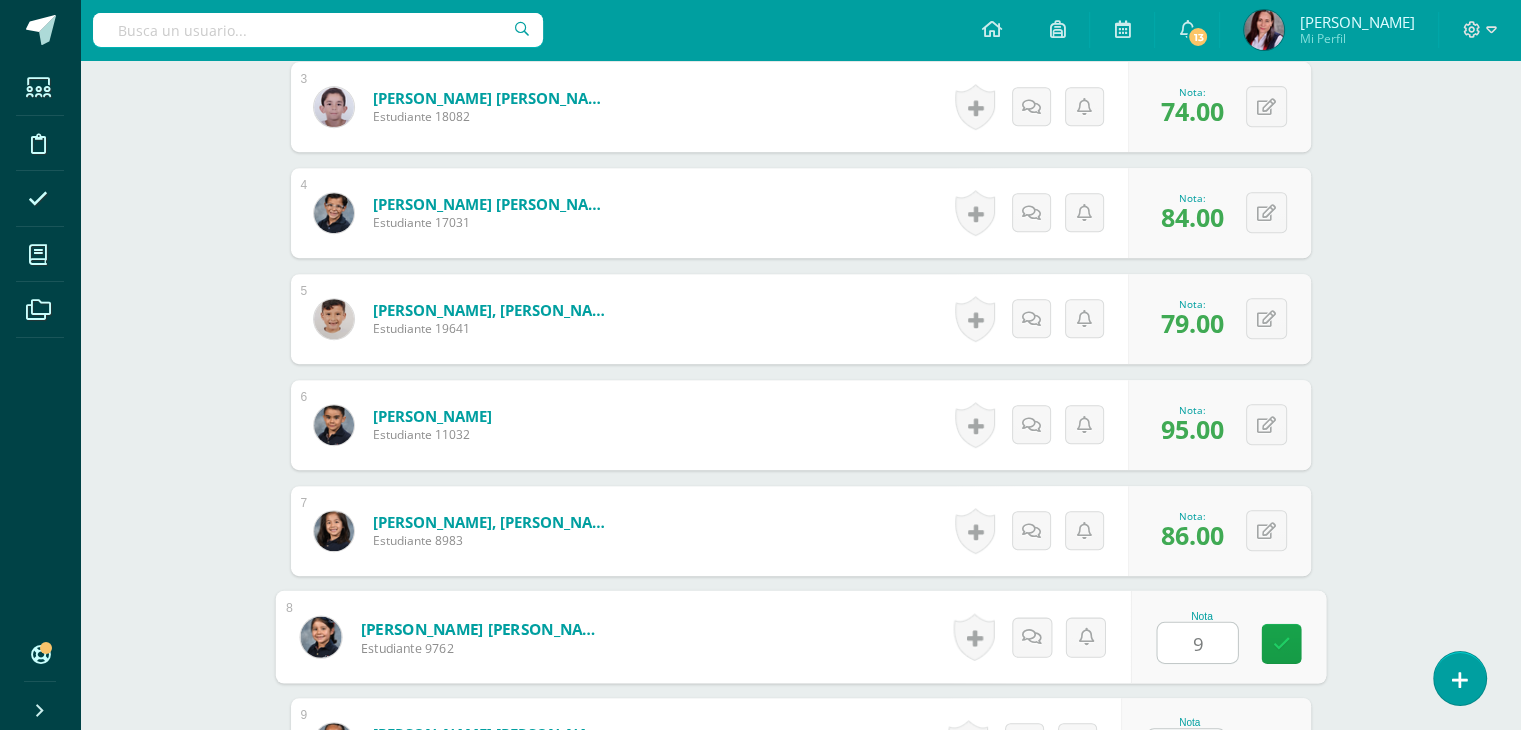 type on "96" 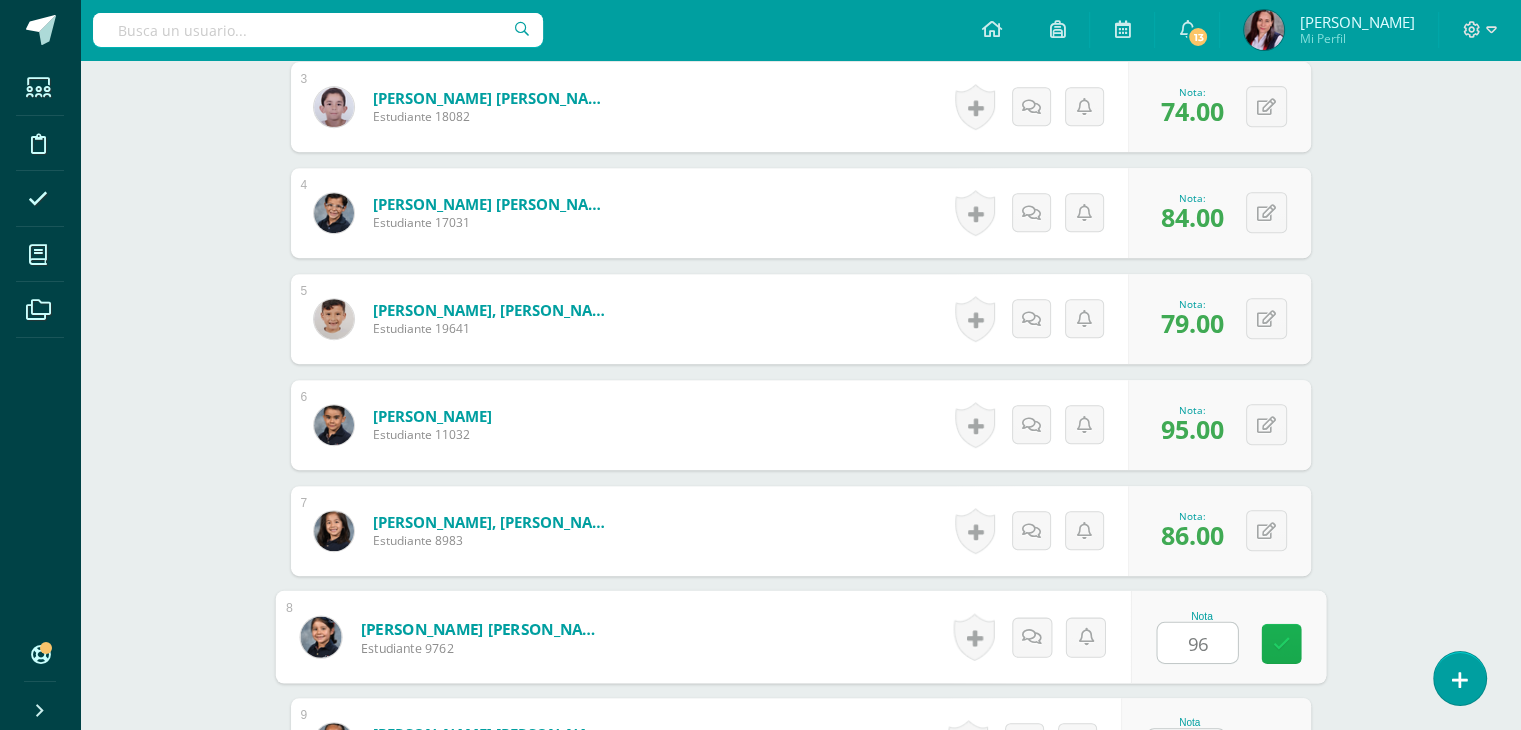 click at bounding box center [1281, 643] 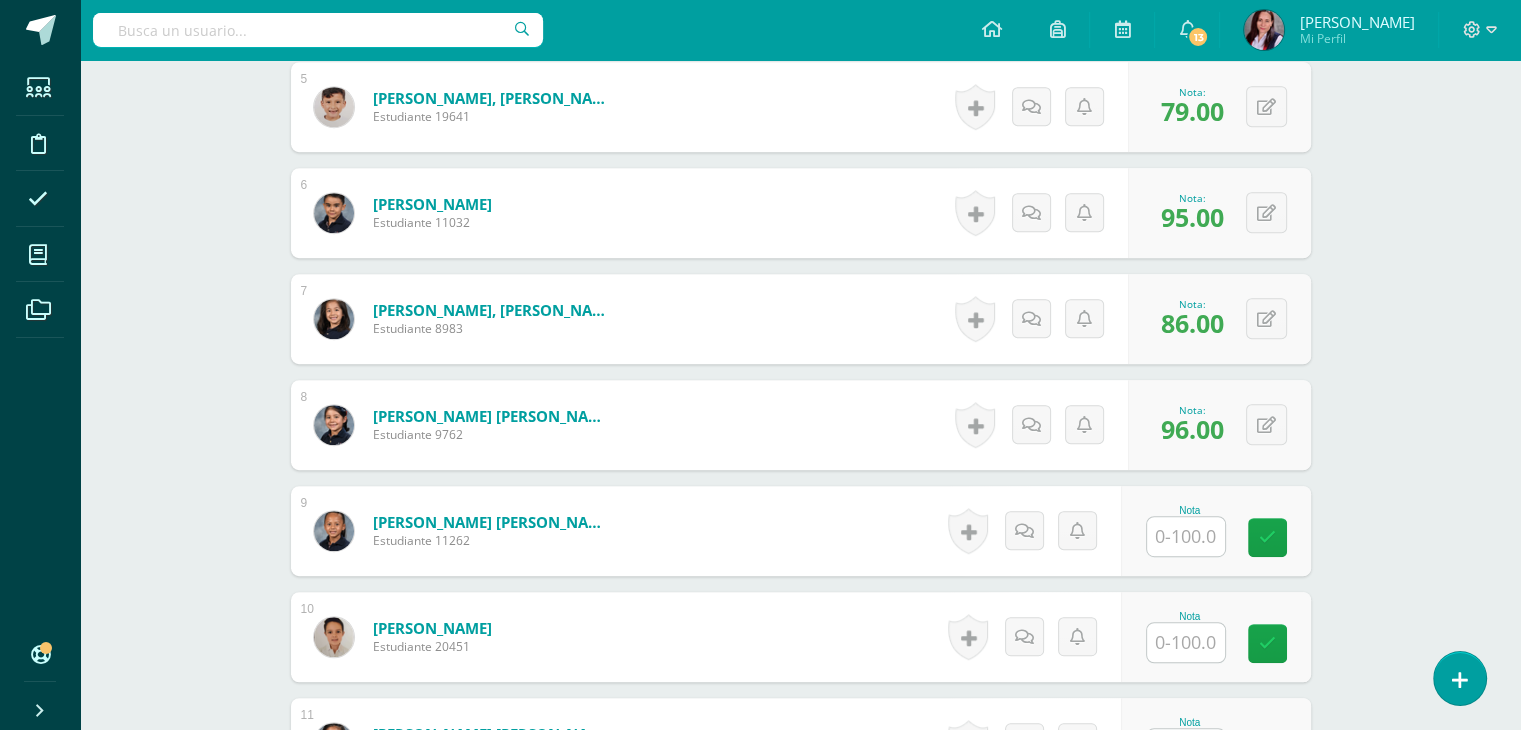 scroll, scrollTop: 1077, scrollLeft: 0, axis: vertical 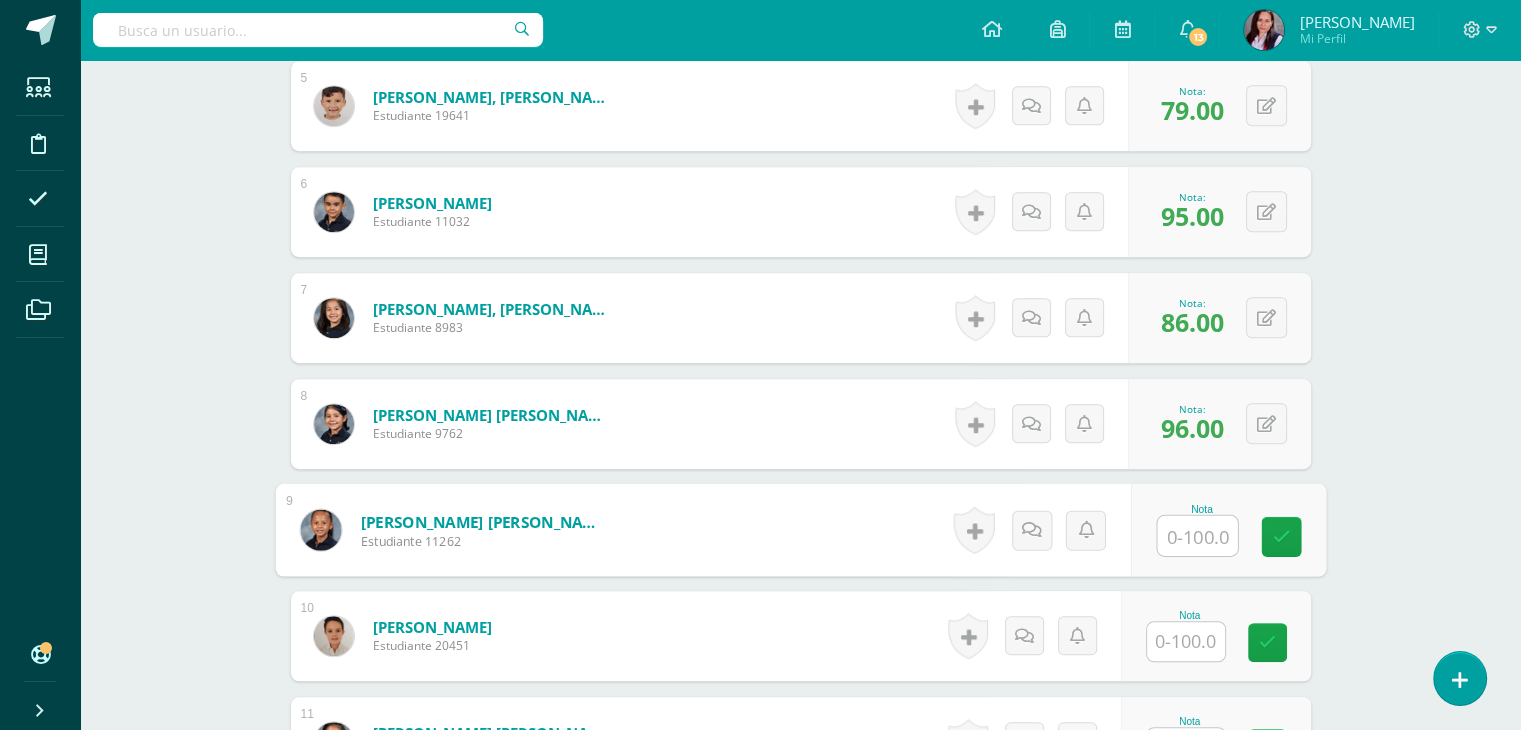 click at bounding box center [1197, 536] 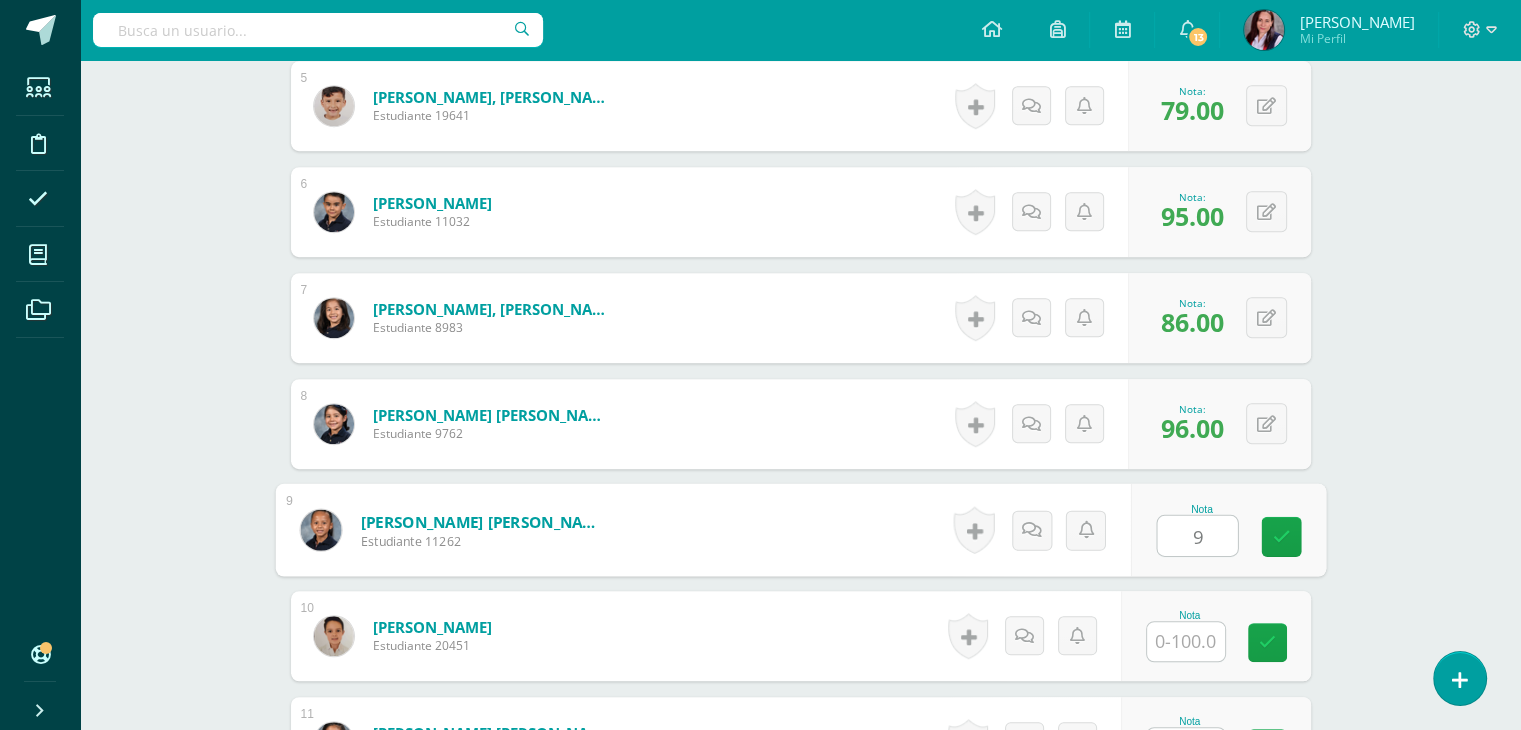 type on "98" 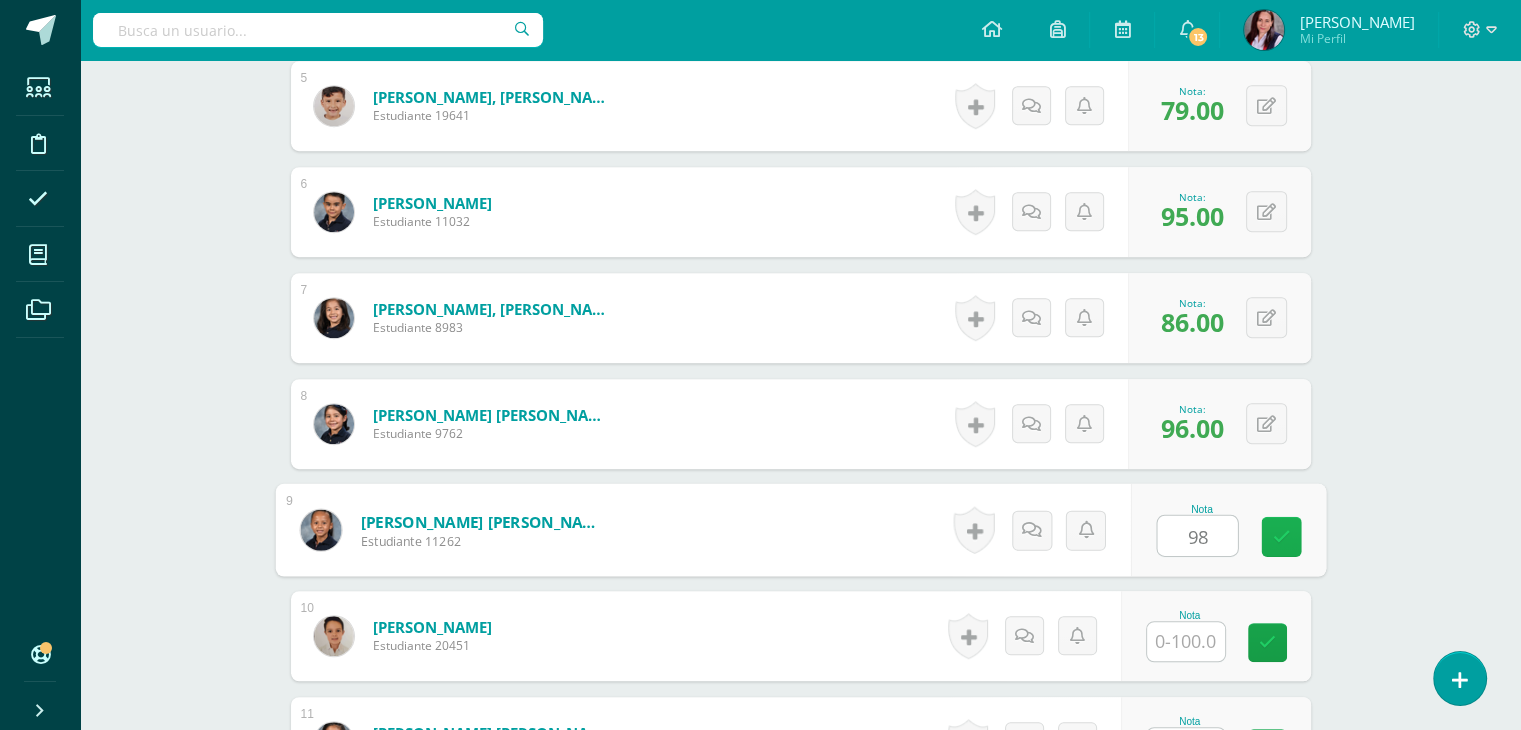 click at bounding box center (1281, 536) 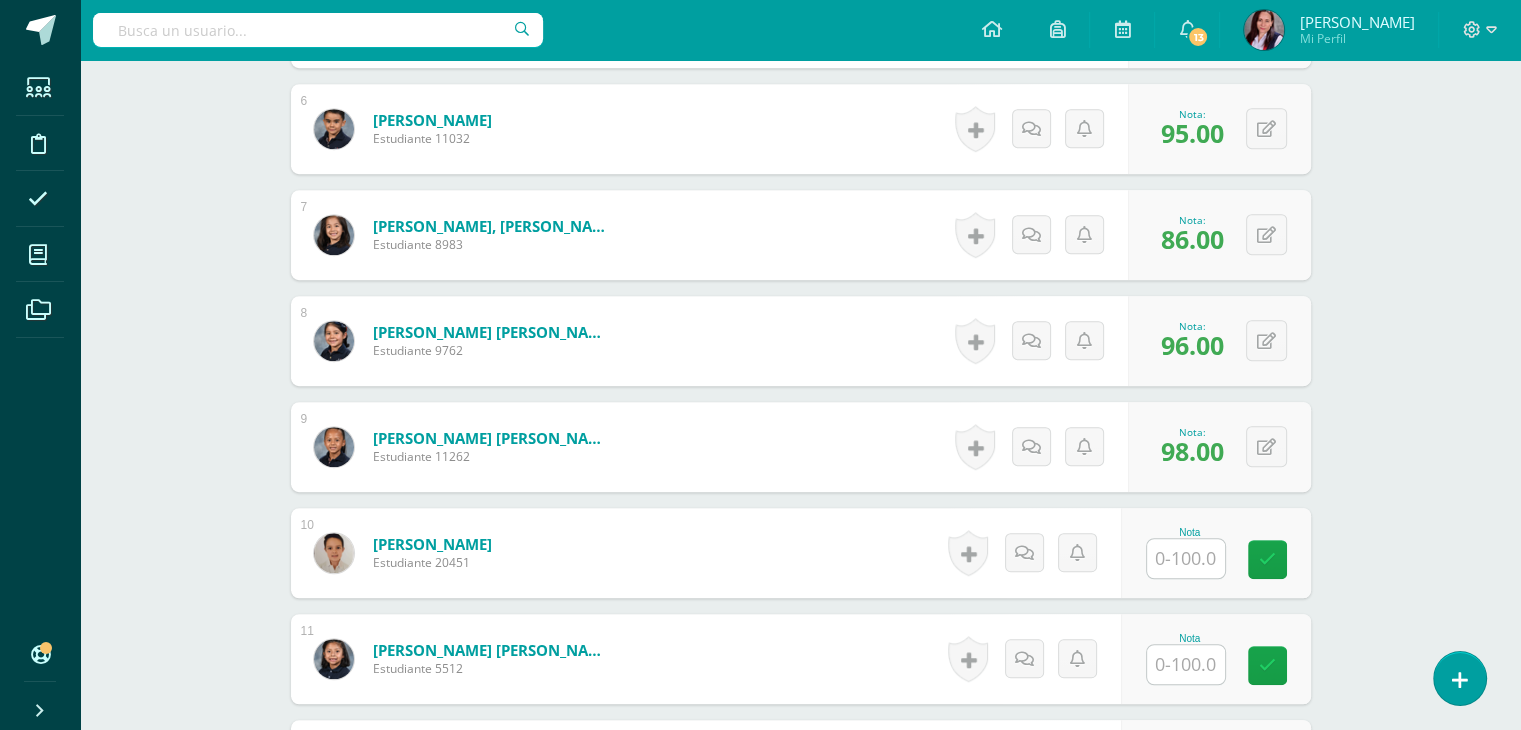scroll, scrollTop: 1161, scrollLeft: 0, axis: vertical 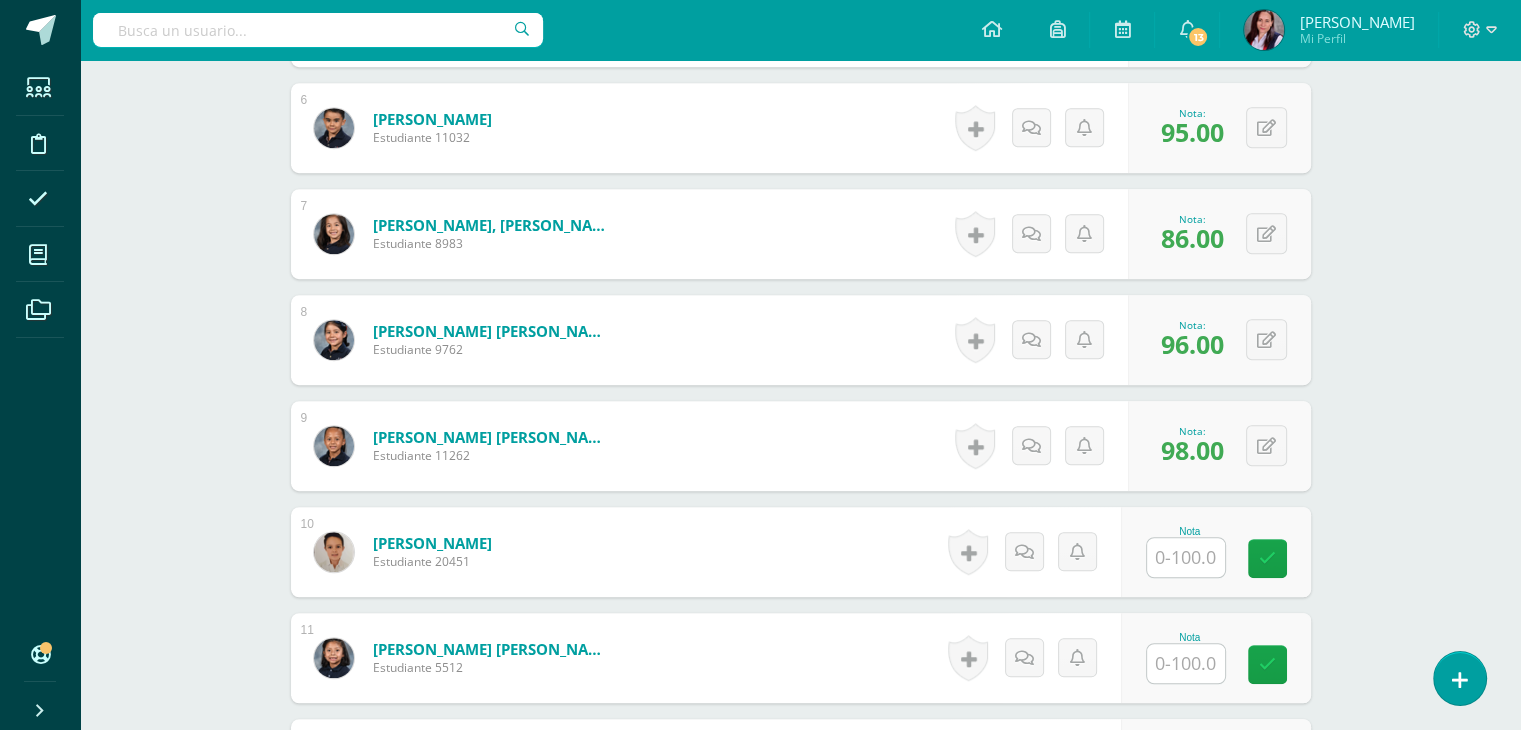 click at bounding box center (1186, 557) 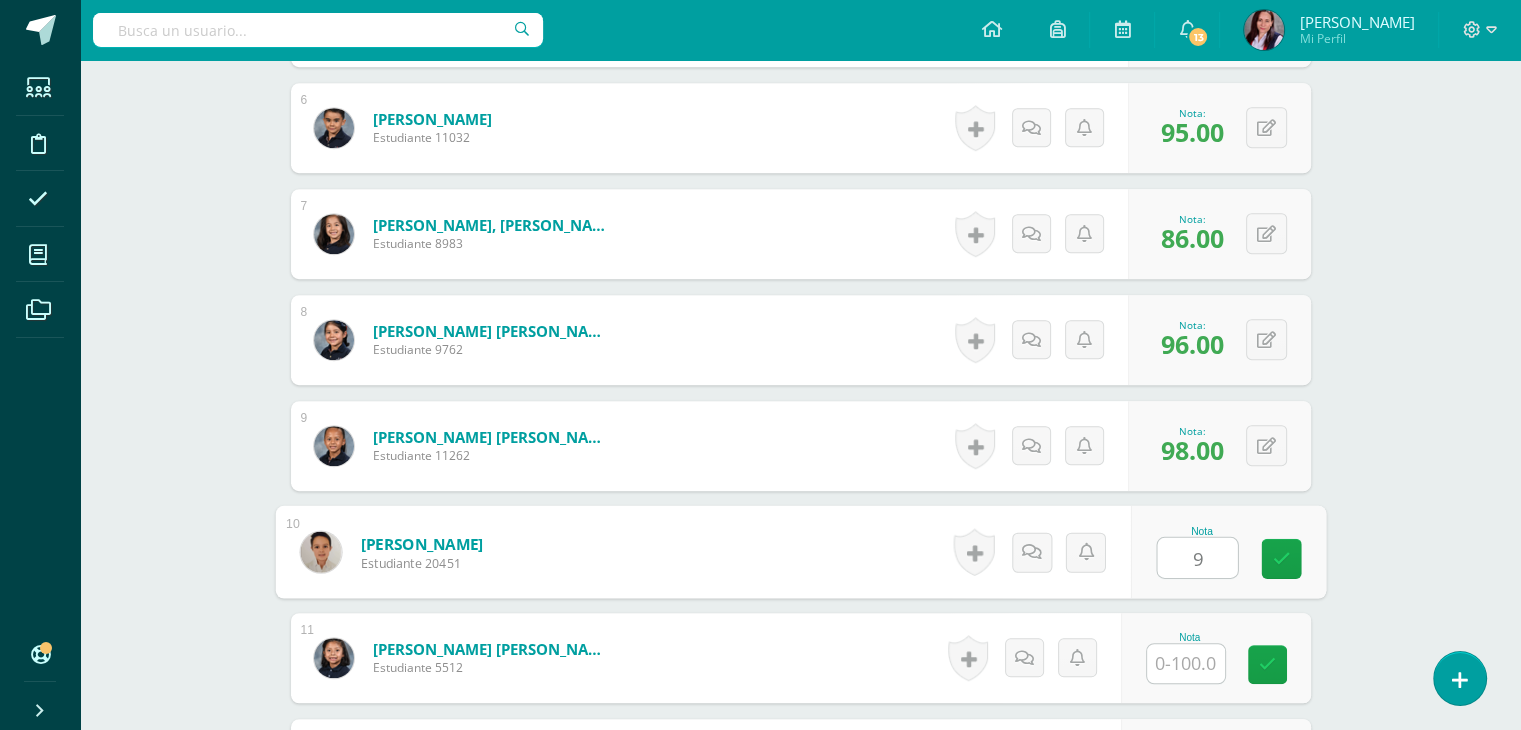 type on "91" 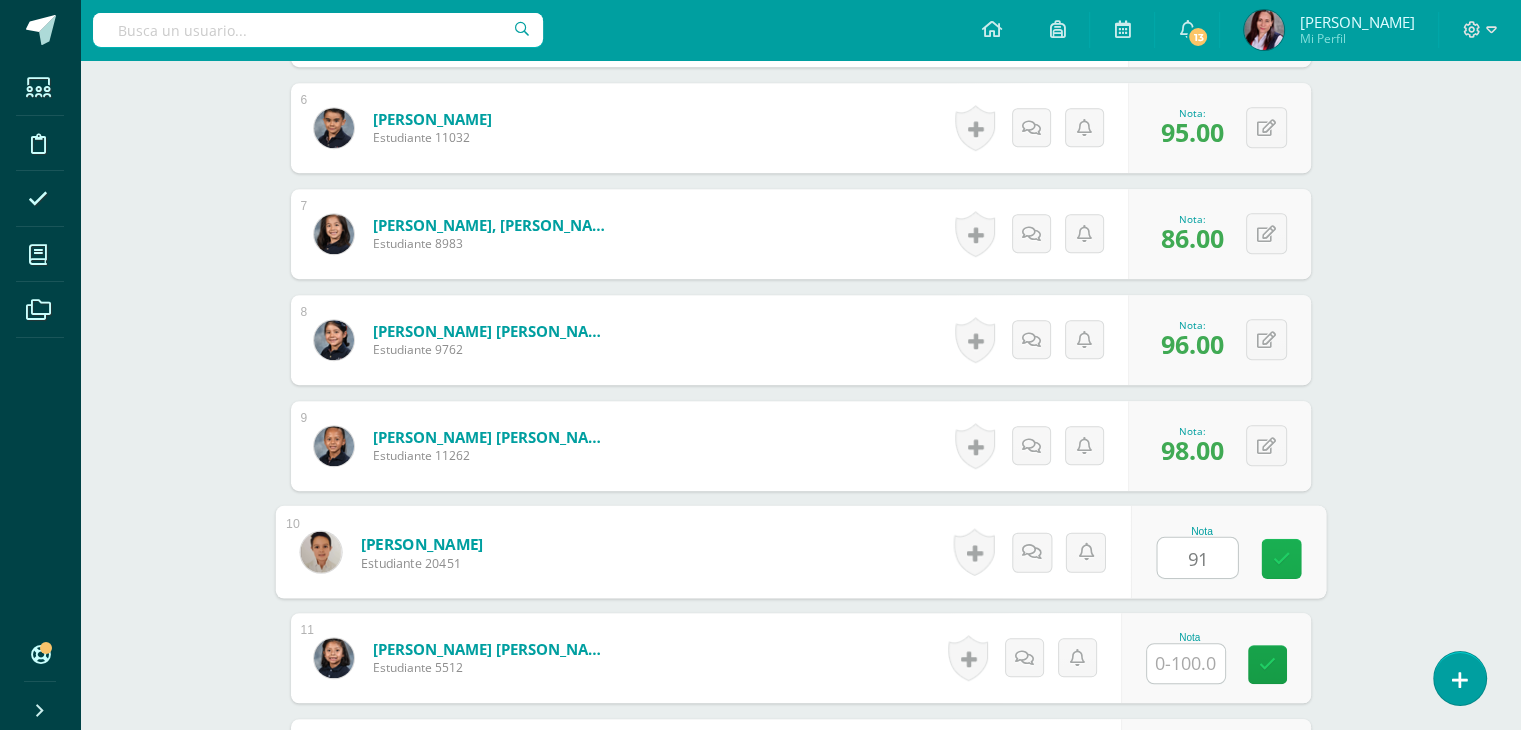 click at bounding box center (1281, 559) 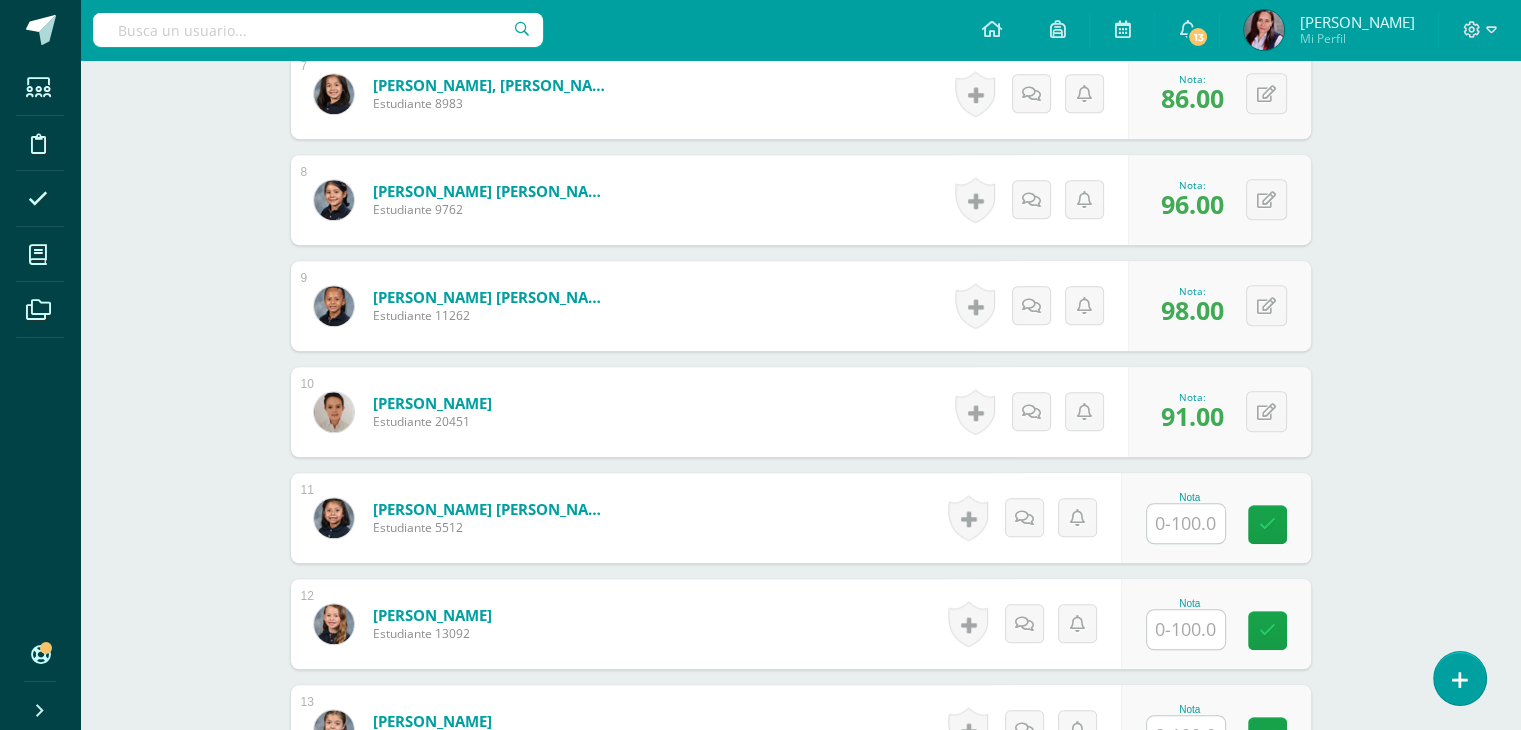 scroll, scrollTop: 1304, scrollLeft: 0, axis: vertical 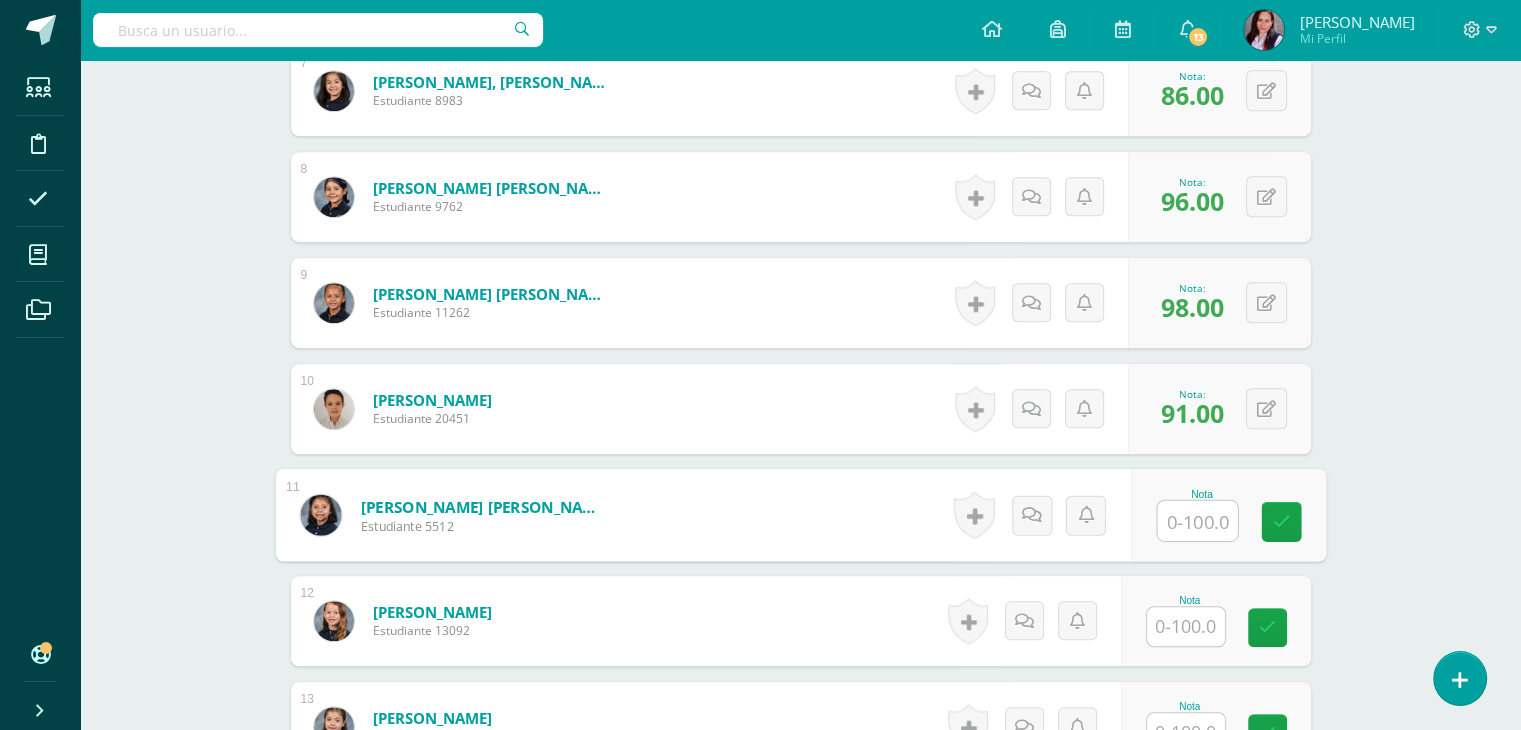 click at bounding box center (1197, 521) 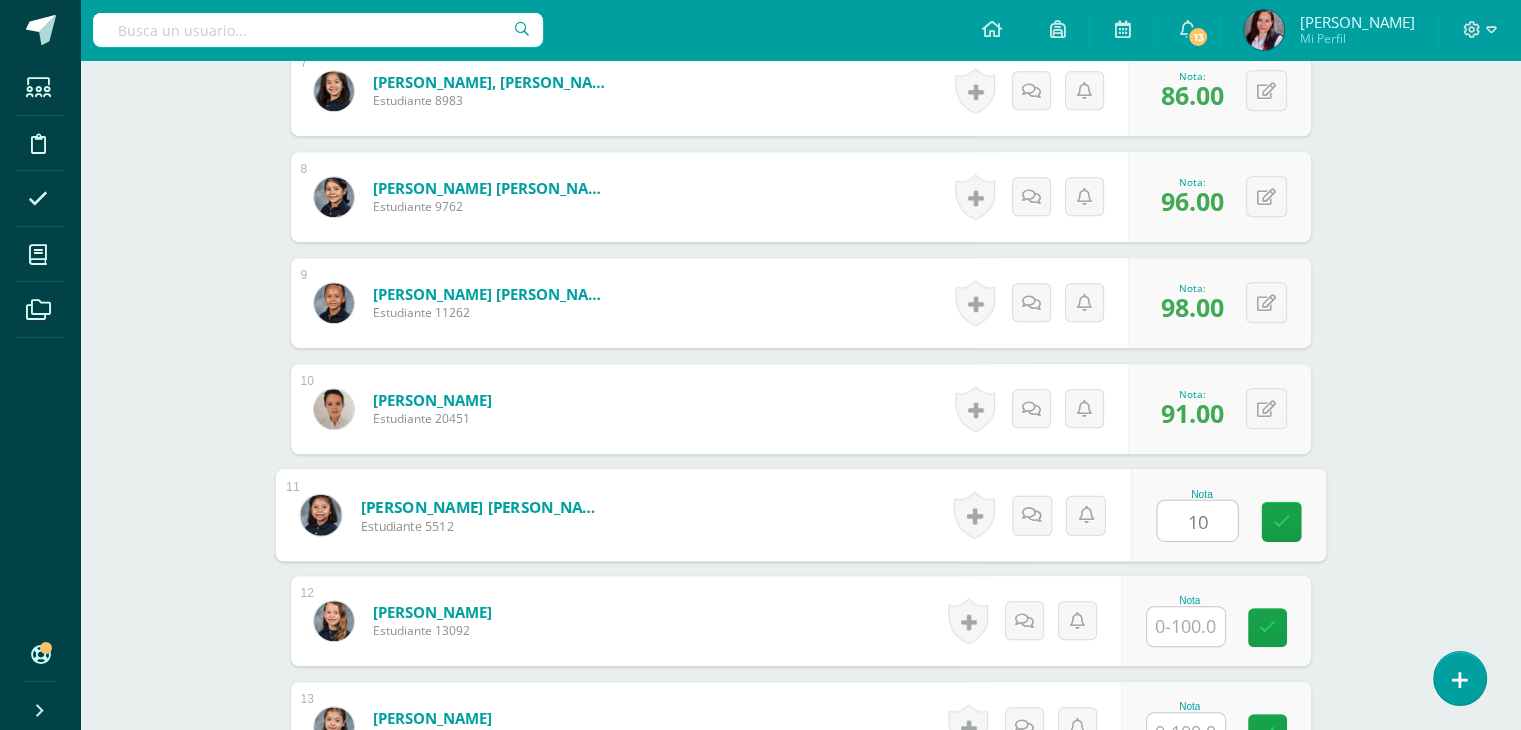 type on "100" 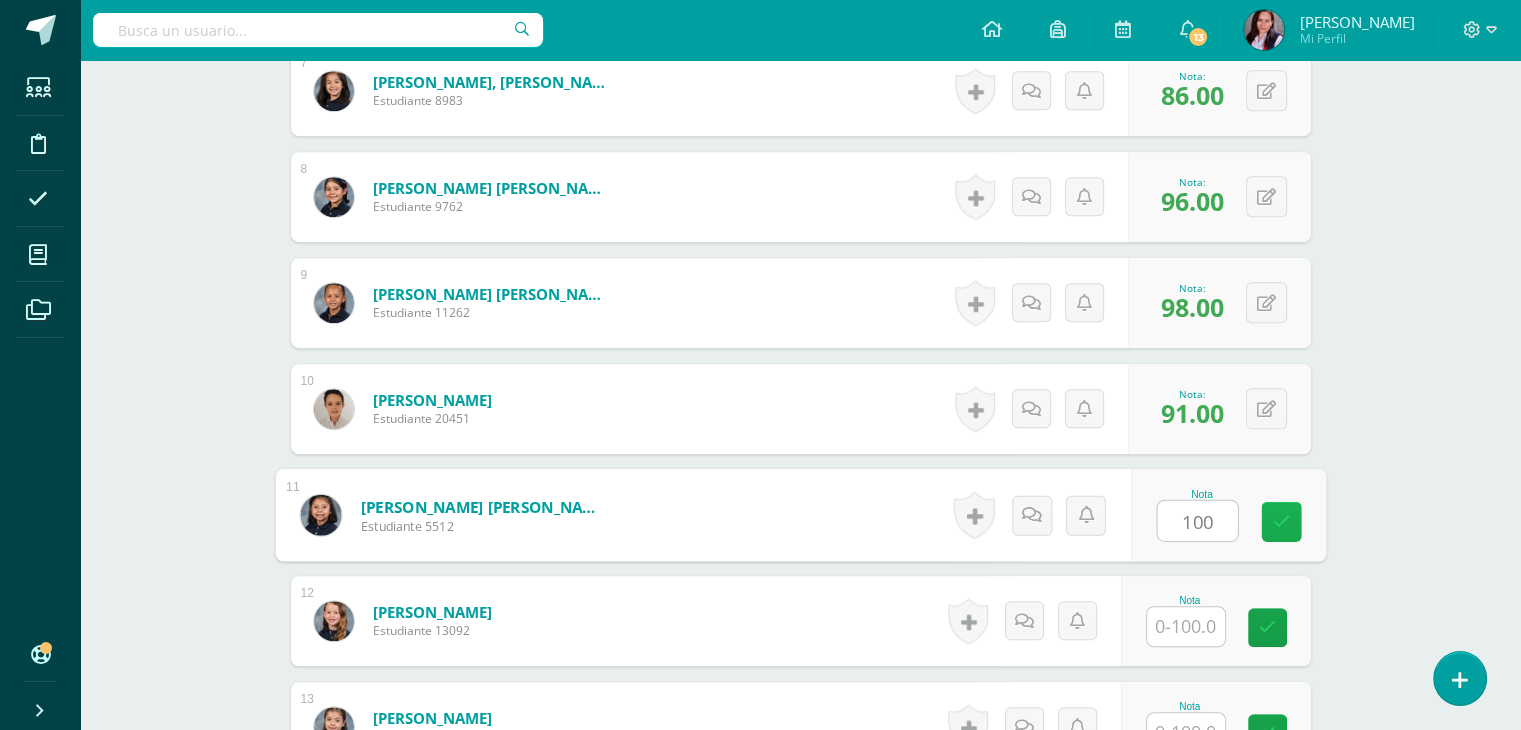 click at bounding box center (1281, 521) 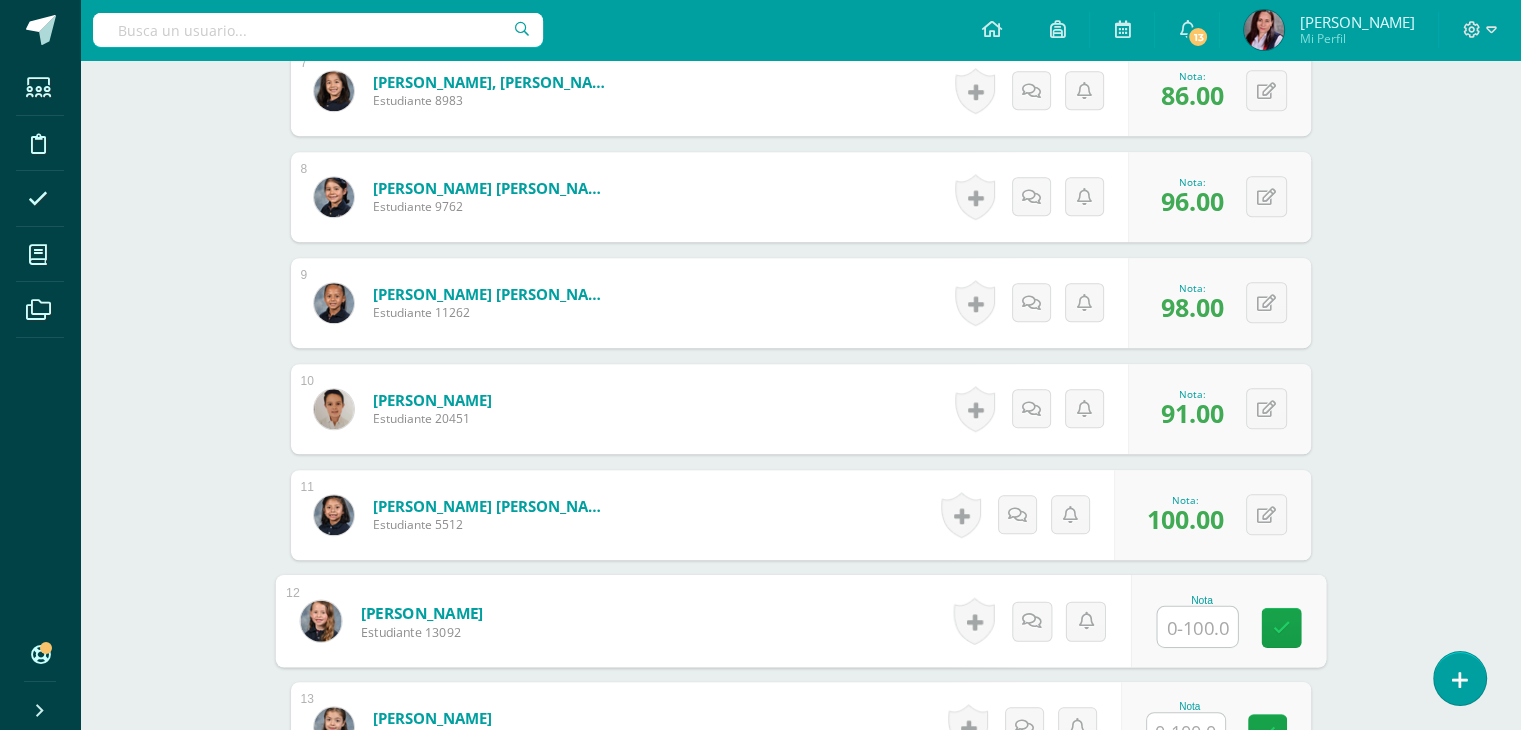 click at bounding box center (1197, 627) 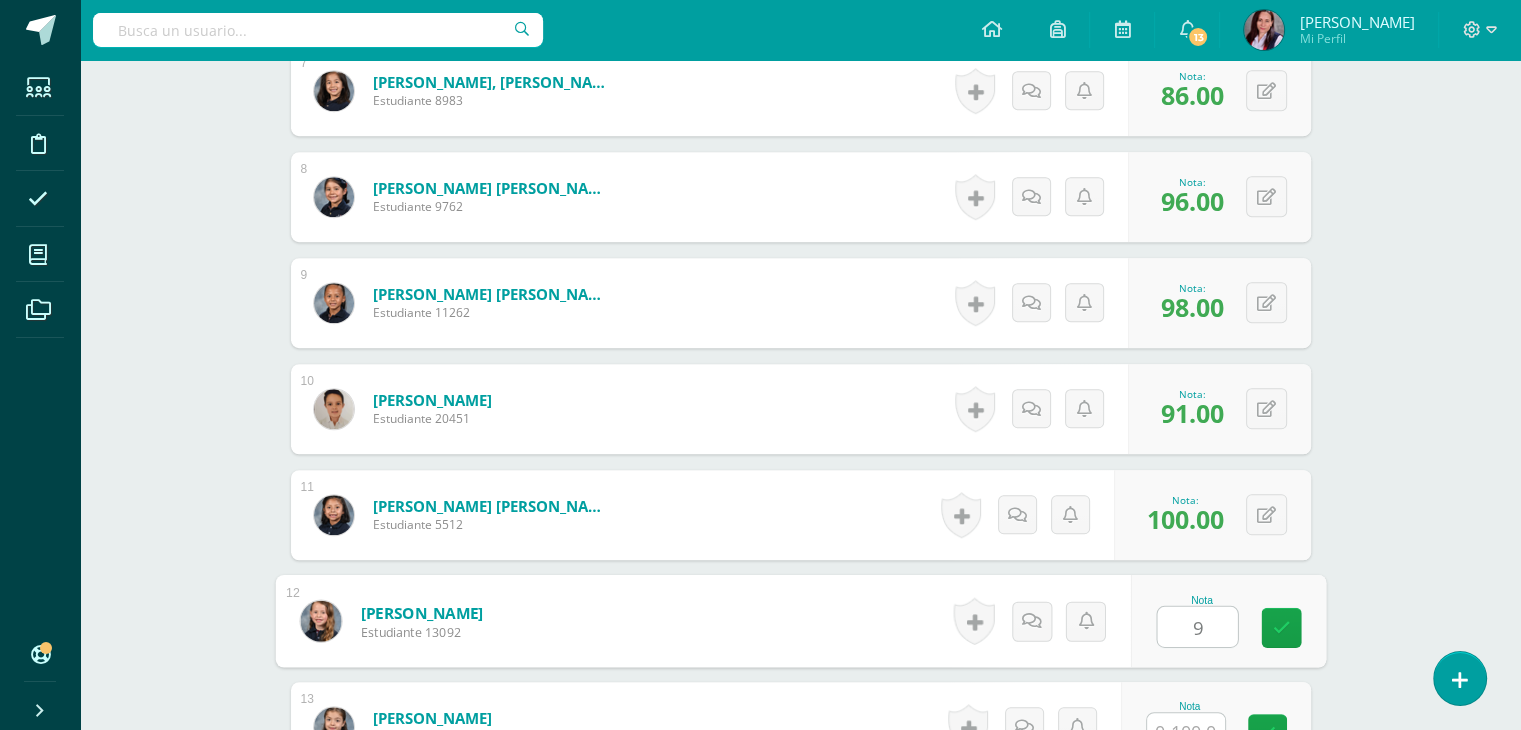 type on "94" 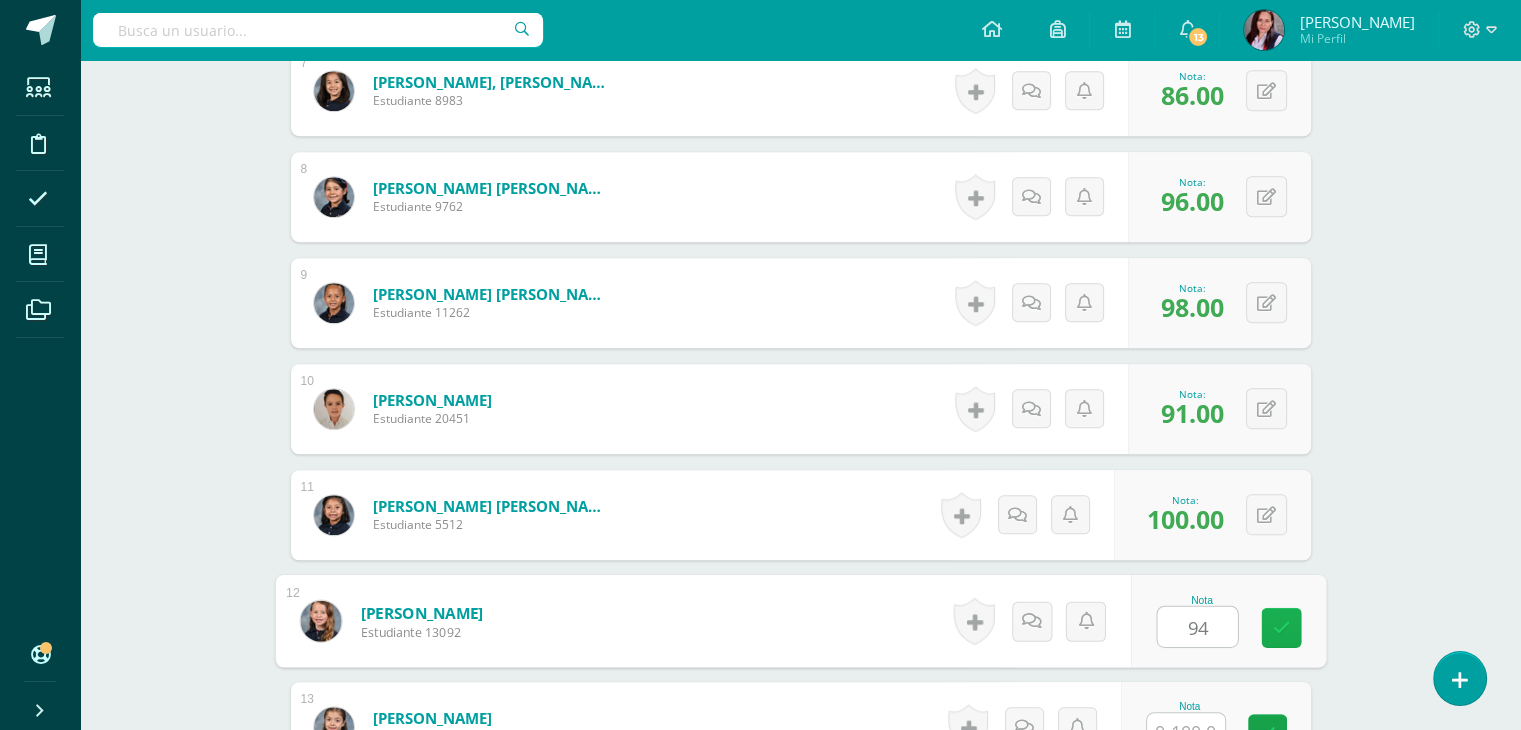 click at bounding box center [1281, 628] 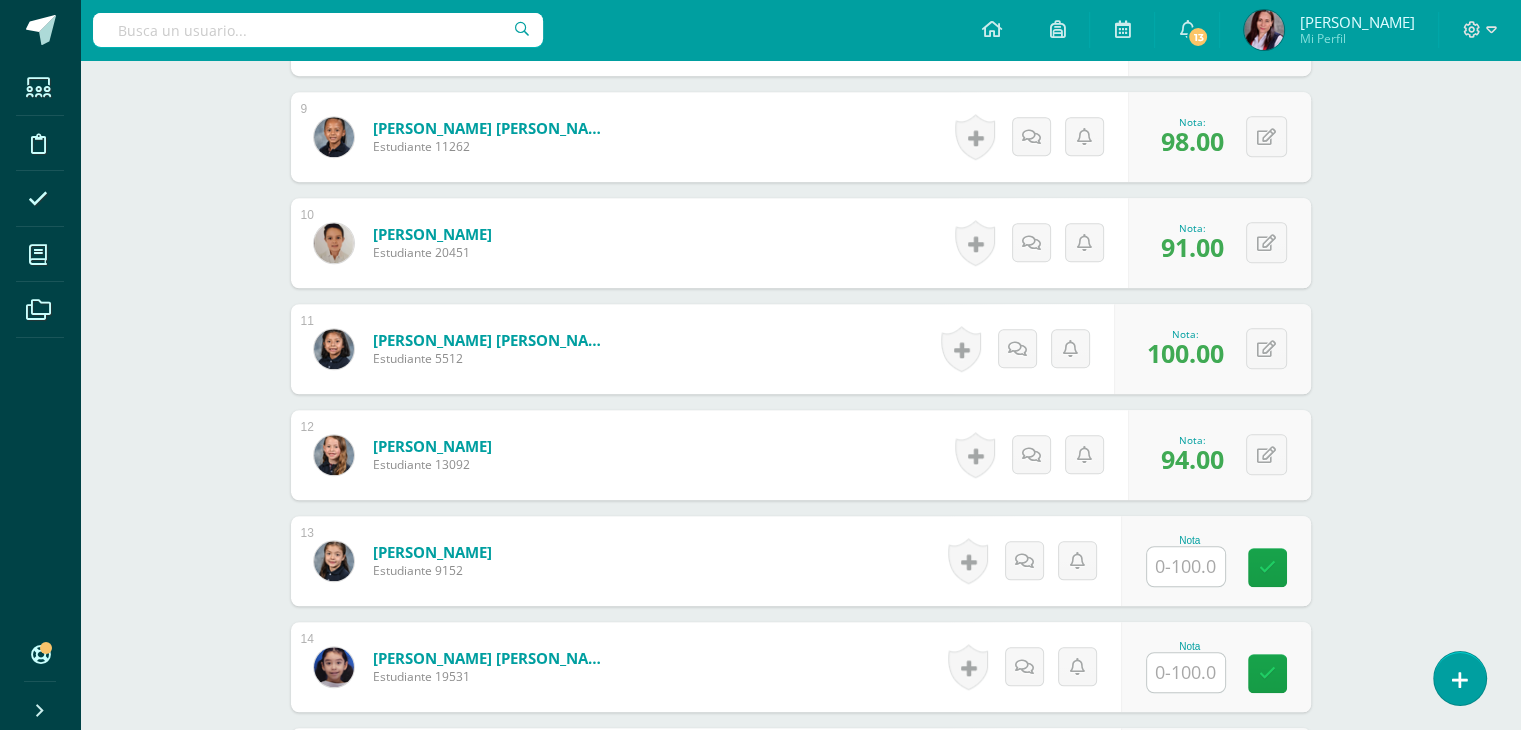scroll, scrollTop: 1476, scrollLeft: 0, axis: vertical 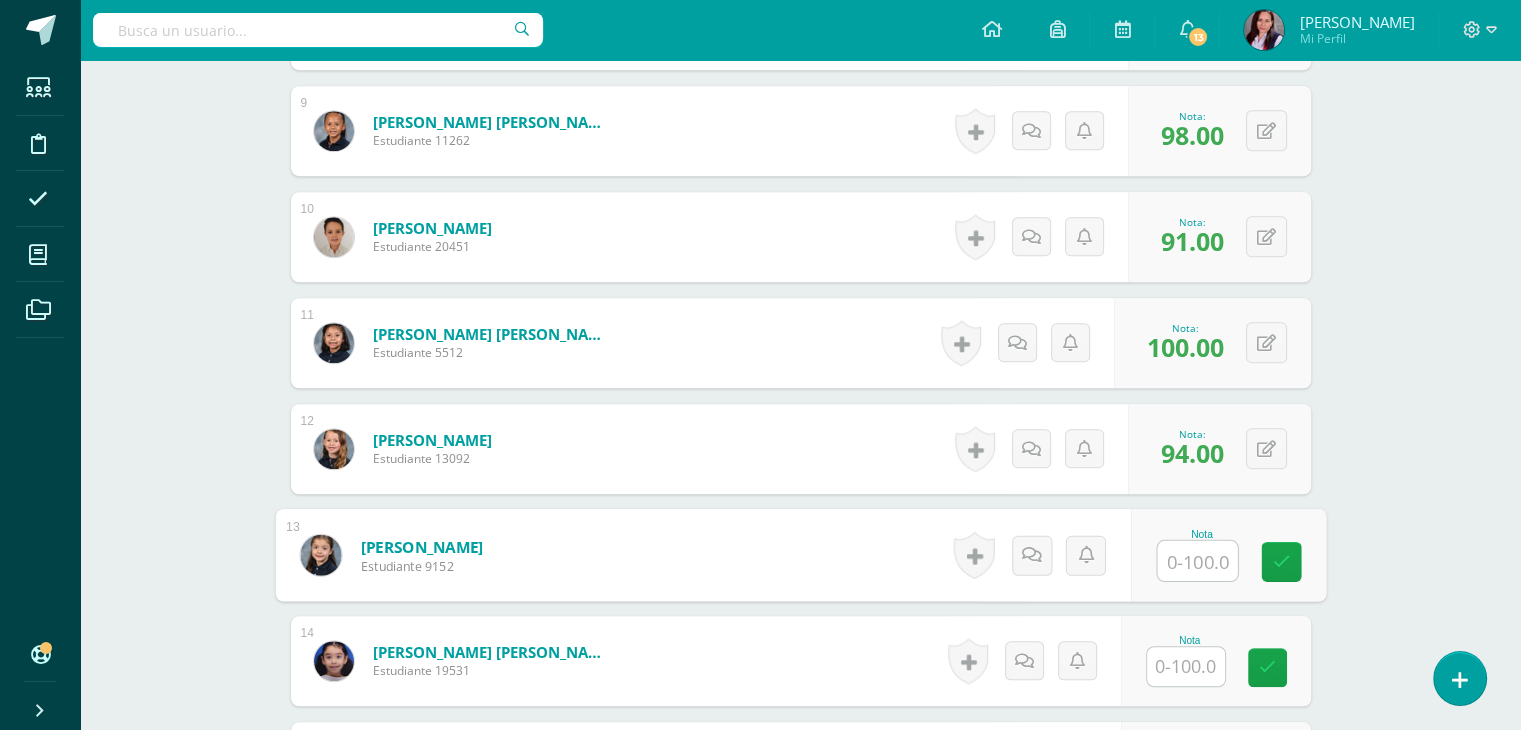 click at bounding box center [1197, 561] 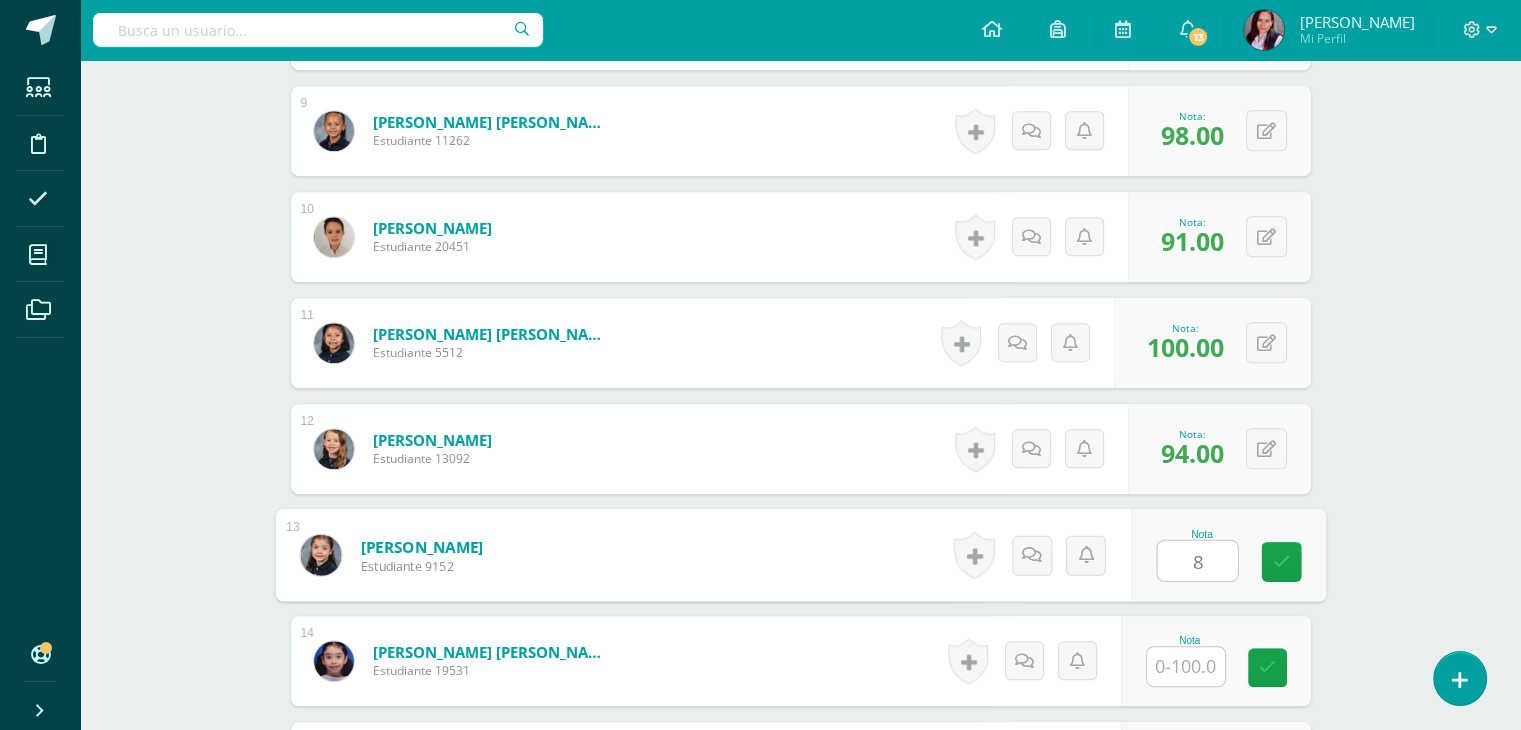 type on "86" 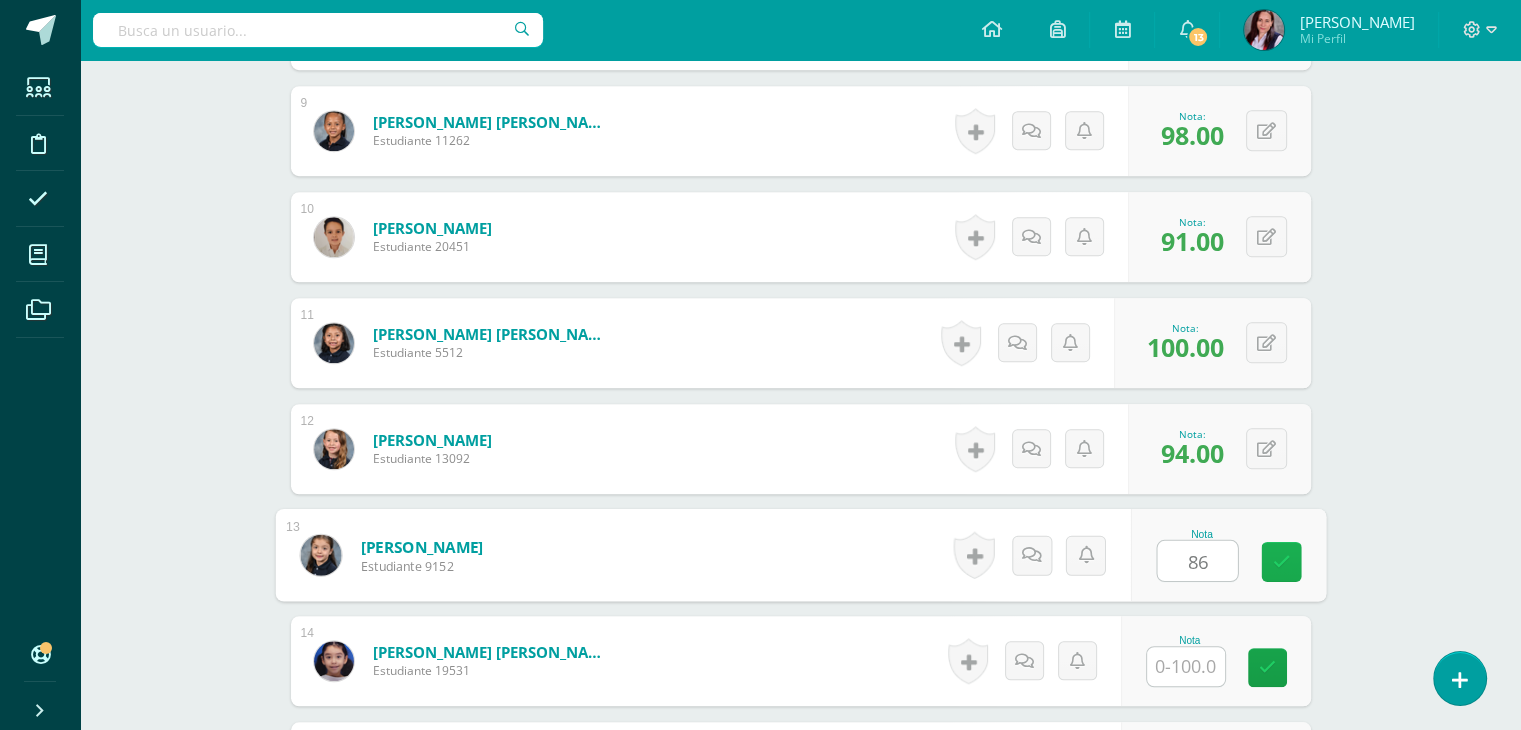 click at bounding box center (1281, 562) 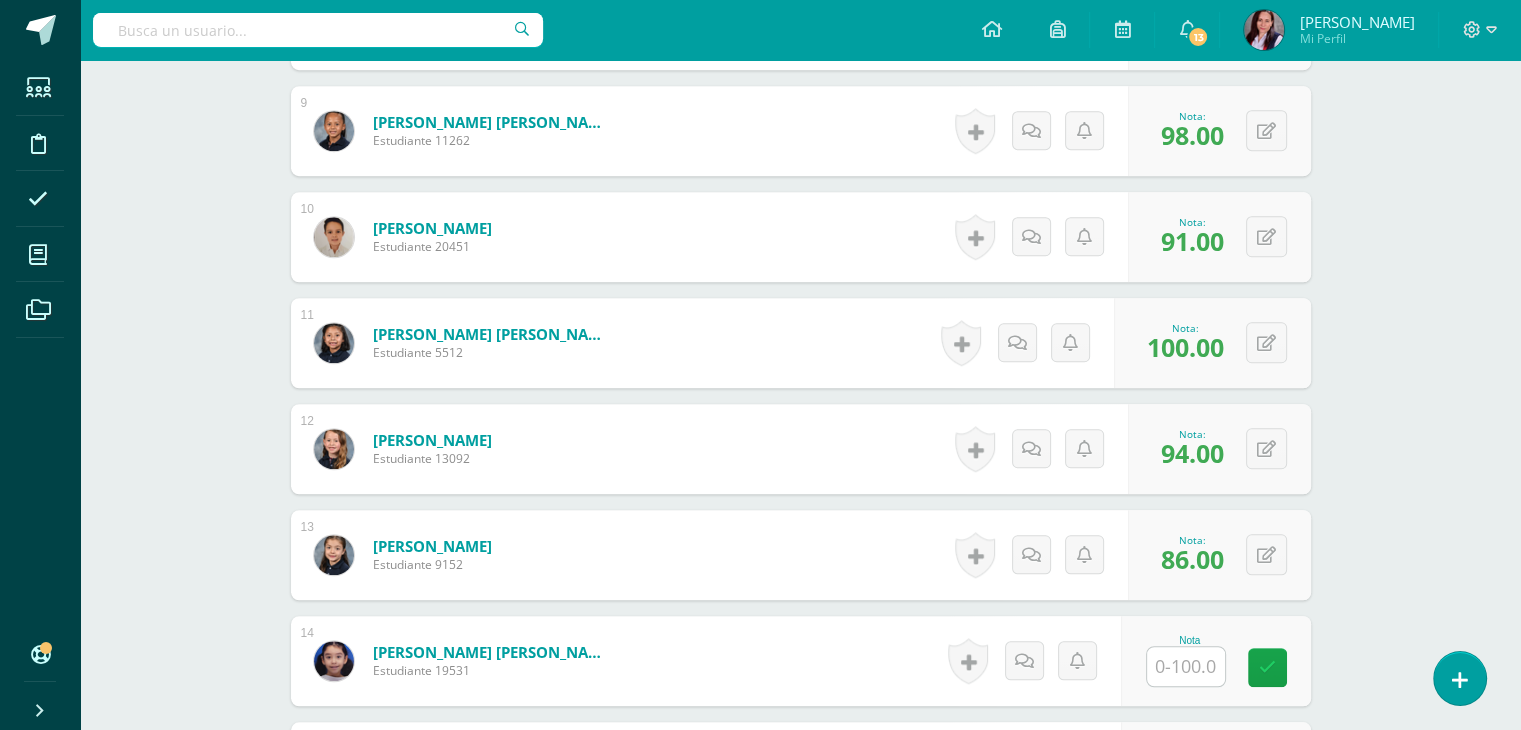 click at bounding box center (1186, 666) 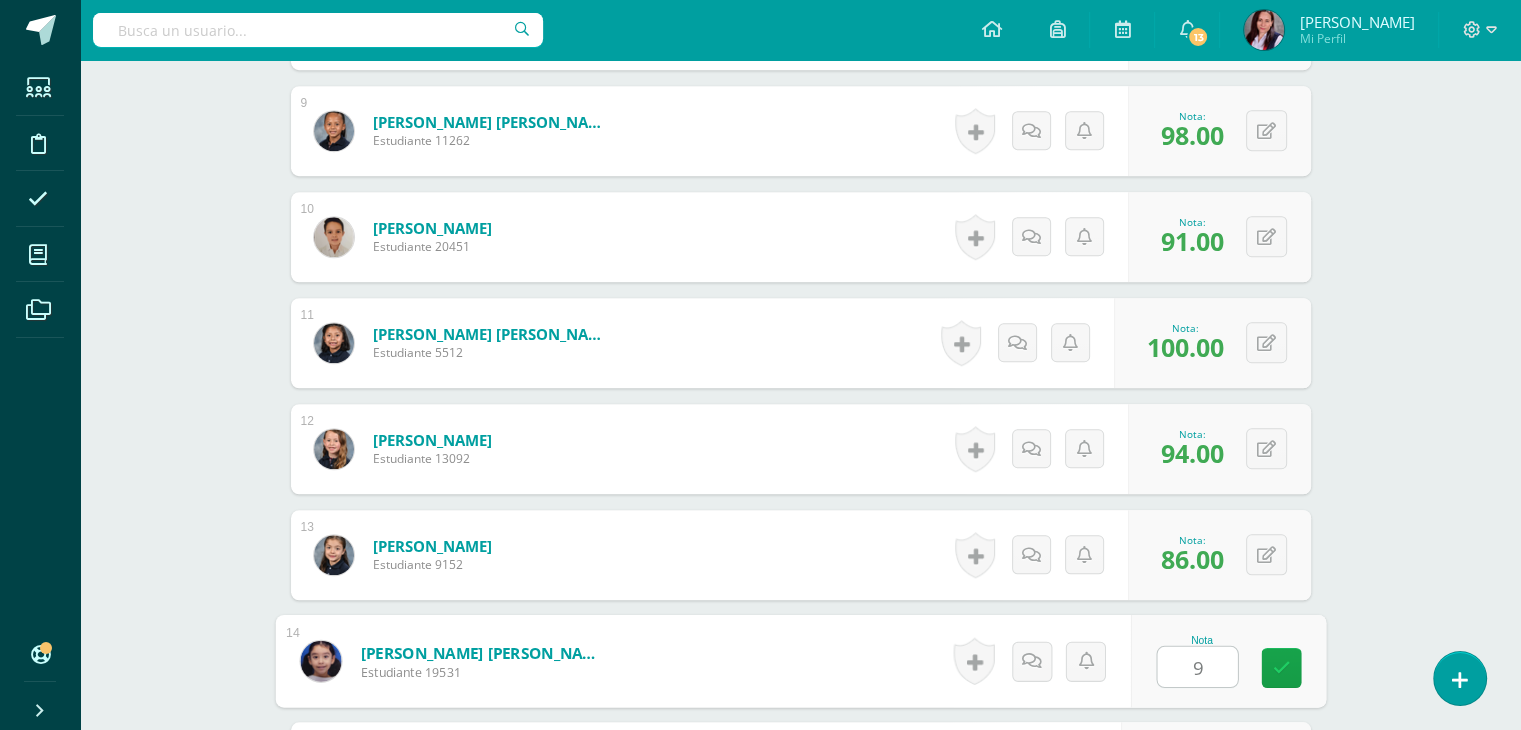 type on "93" 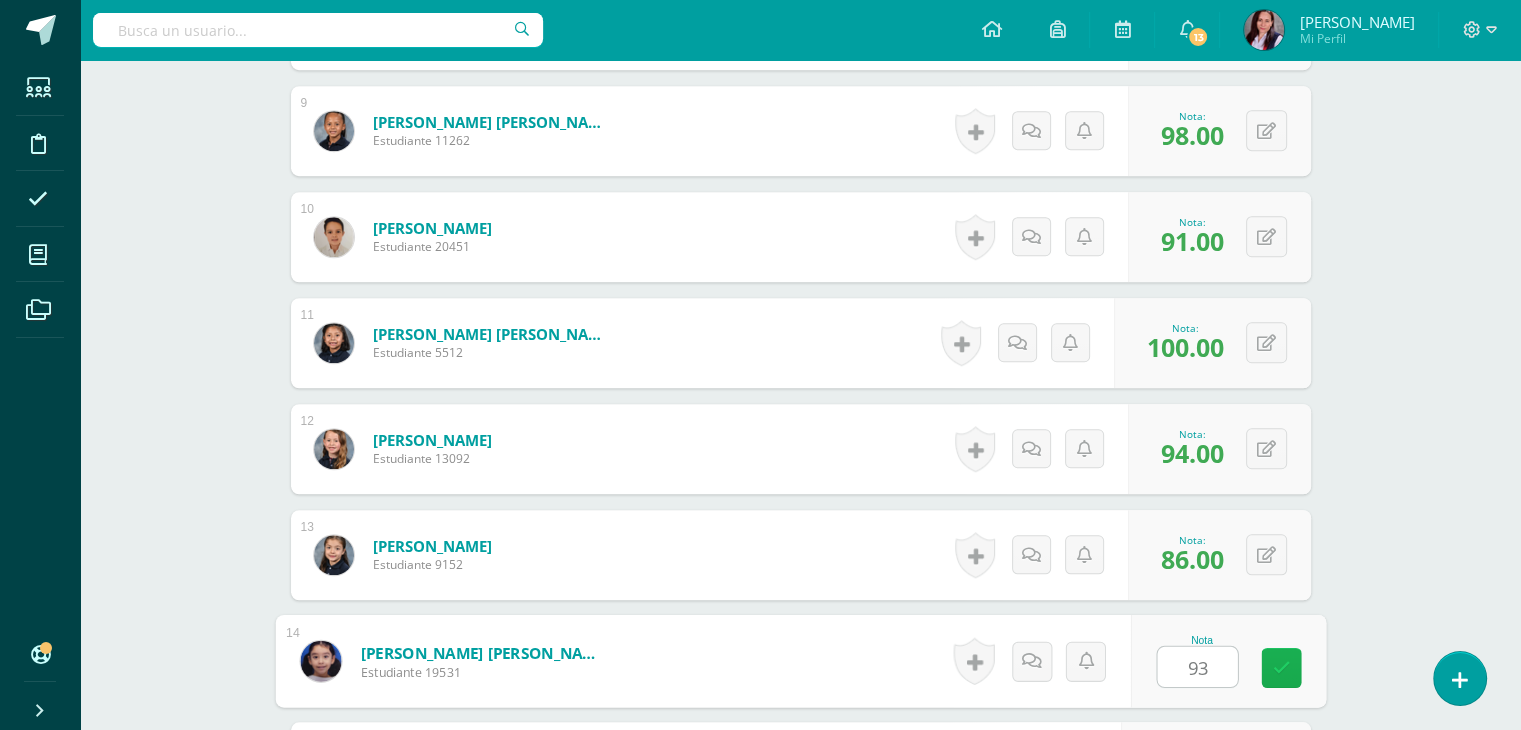 click at bounding box center (1281, 668) 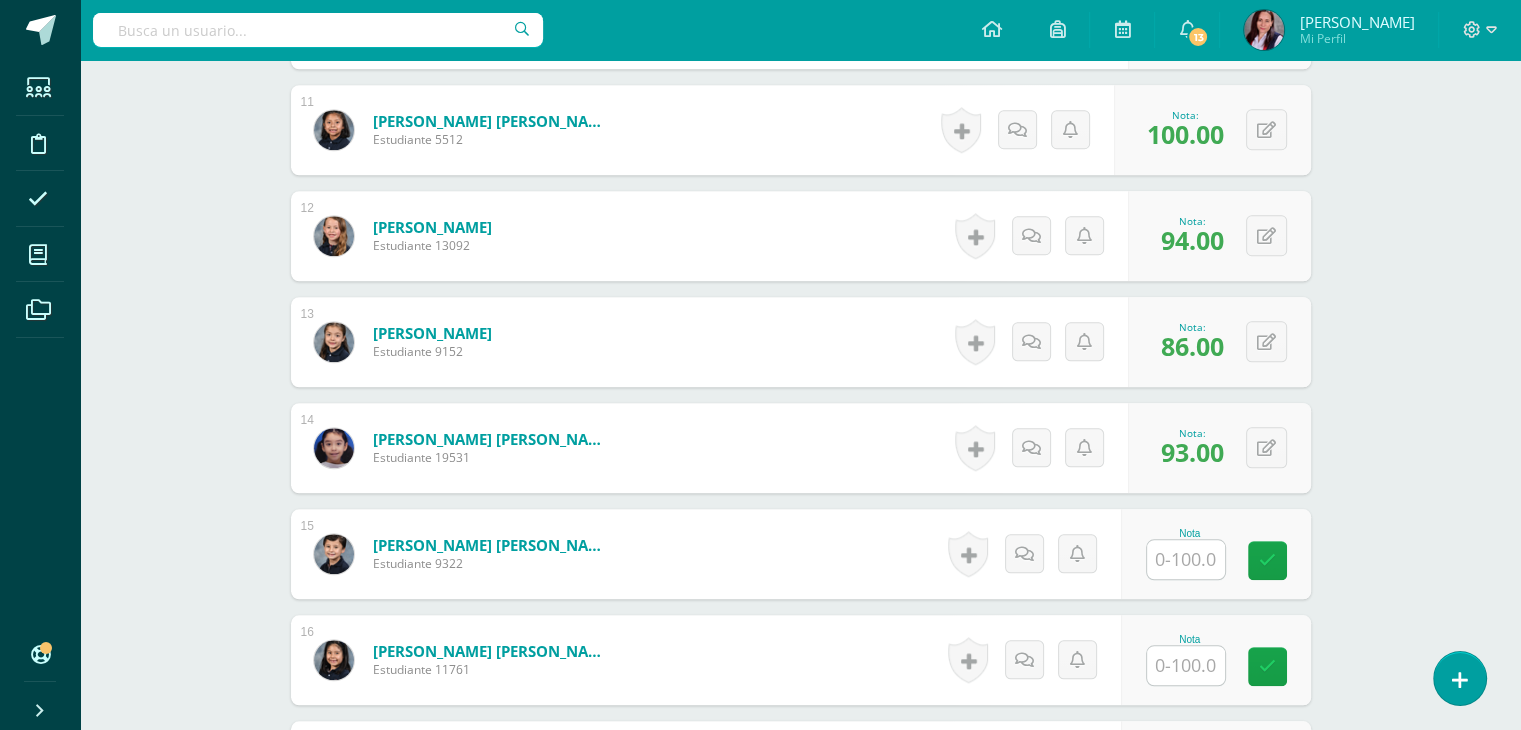 scroll, scrollTop: 1708, scrollLeft: 0, axis: vertical 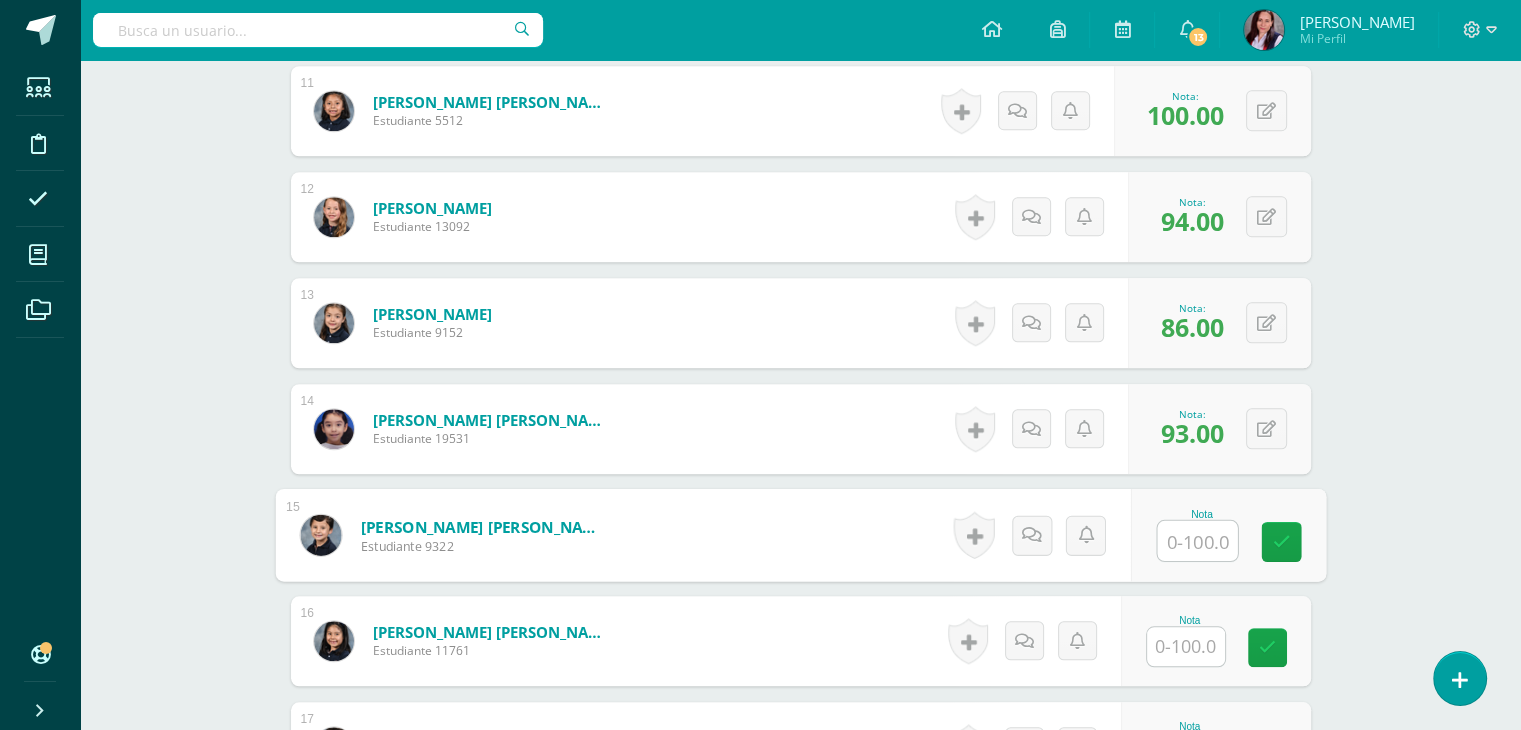 click at bounding box center [1197, 541] 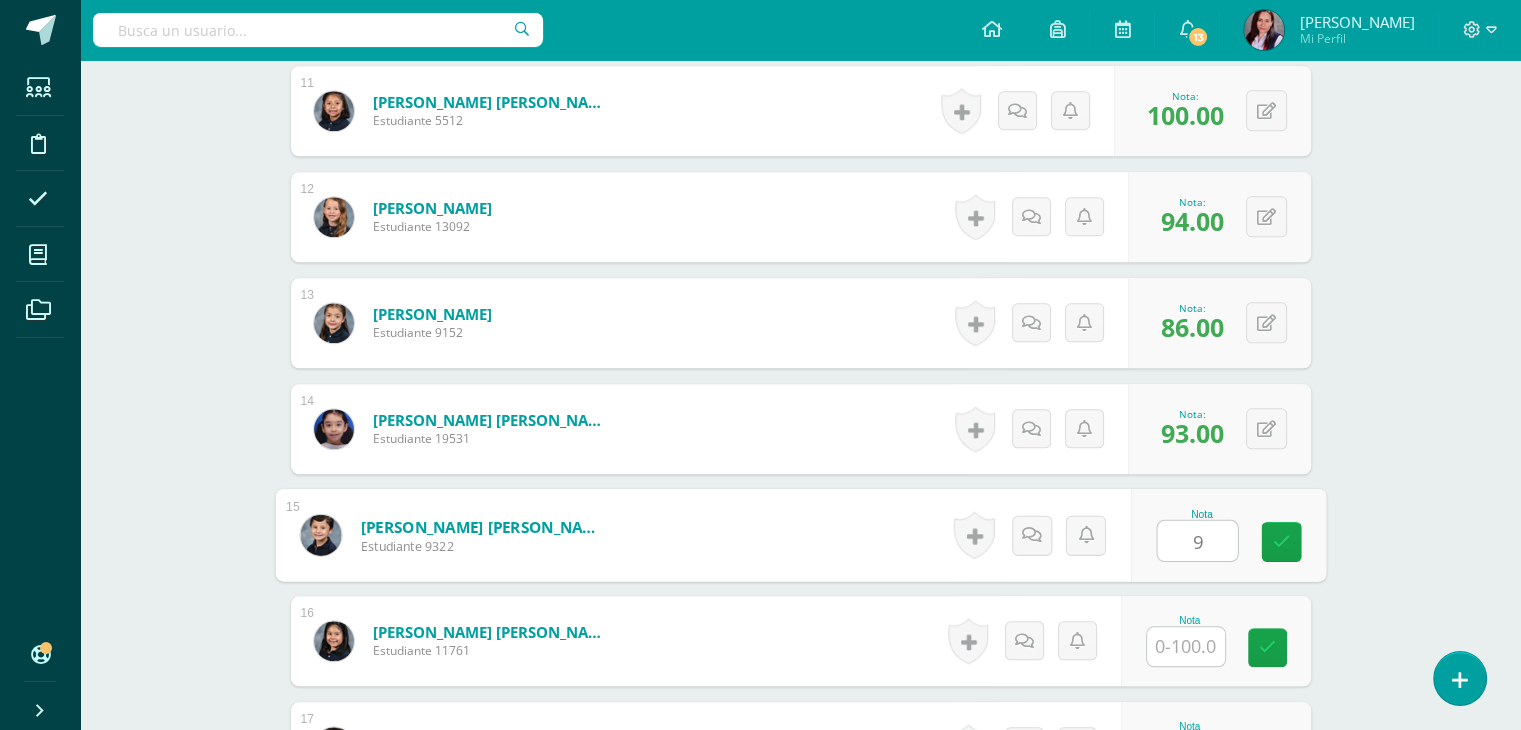 type on "98" 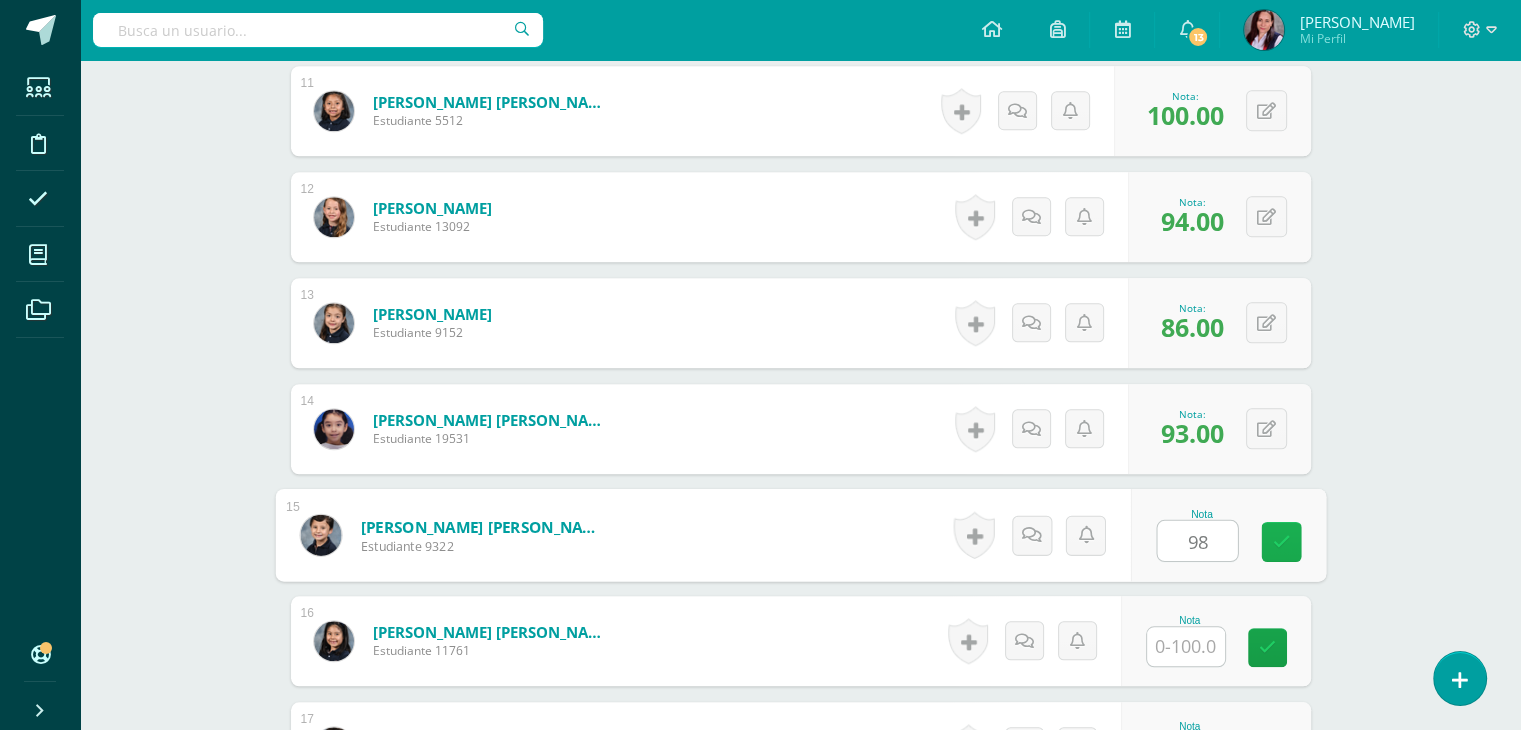 click at bounding box center [1281, 541] 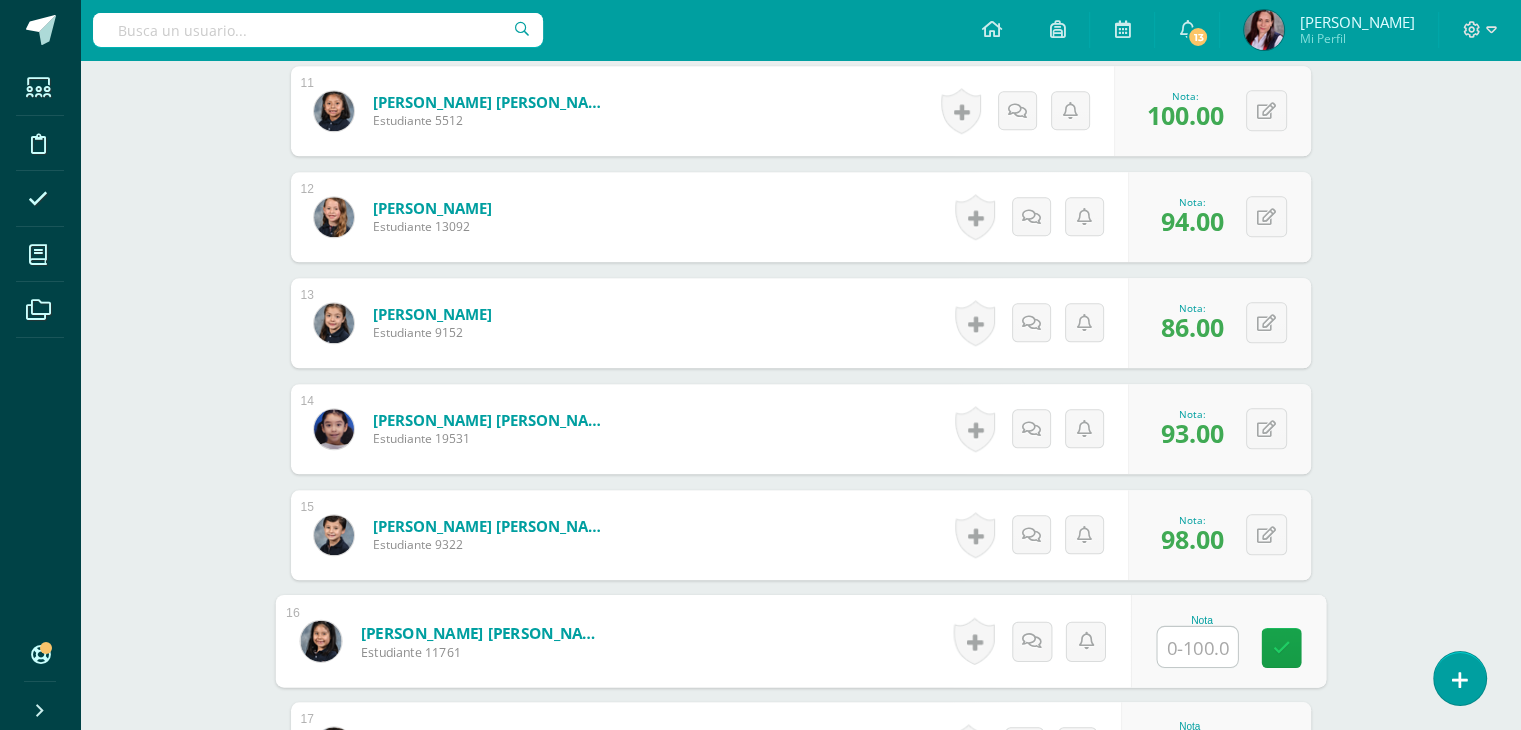 click at bounding box center [1197, 647] 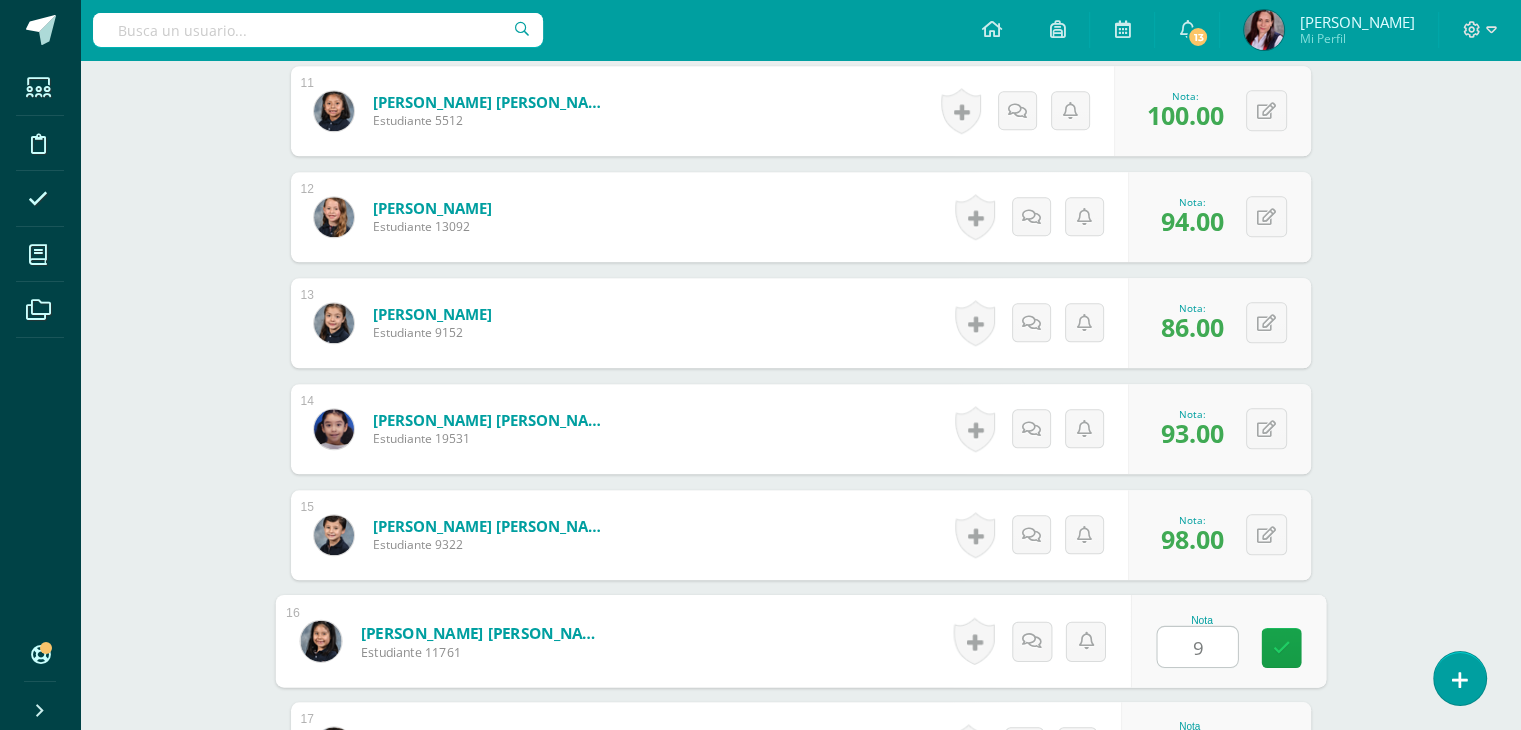 type on "92" 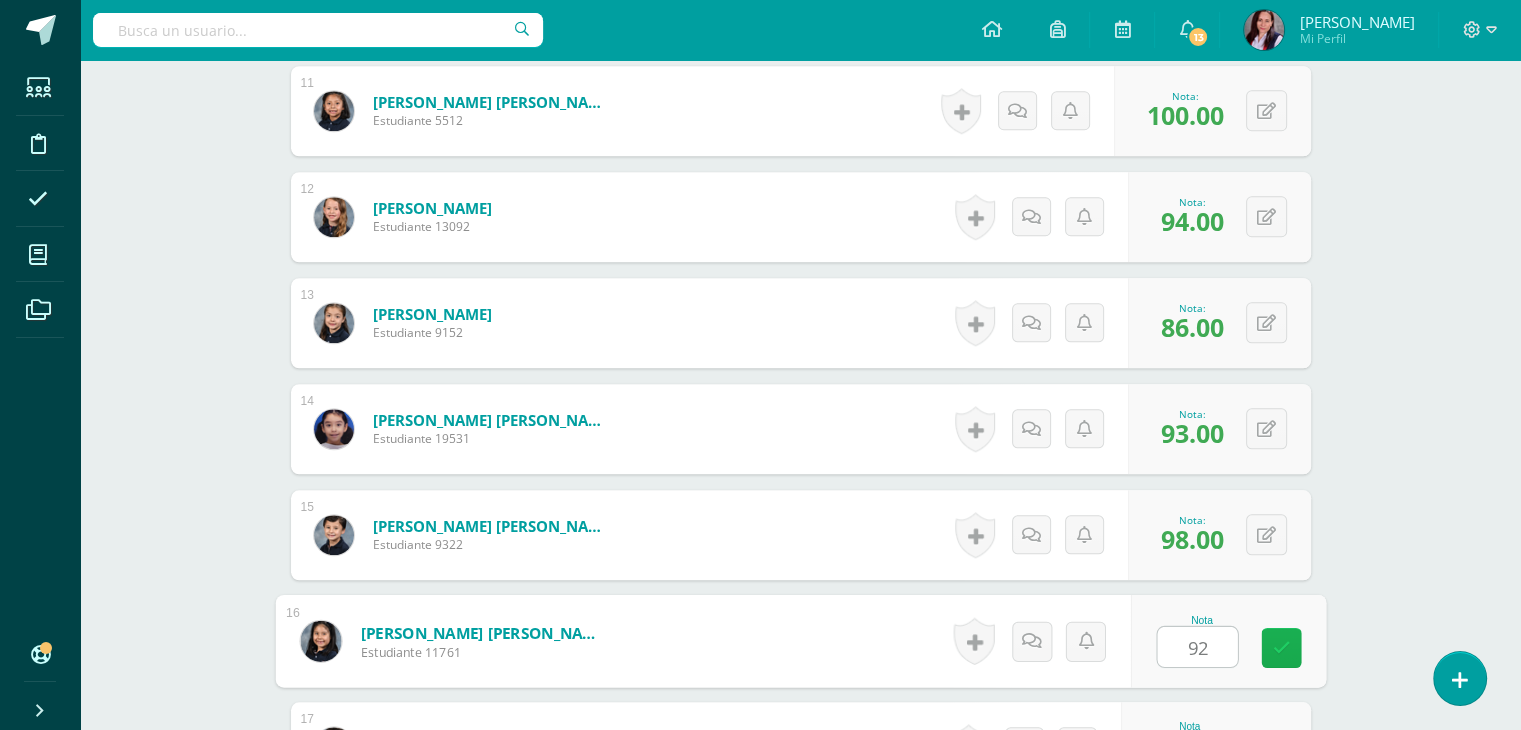 click at bounding box center (1281, 647) 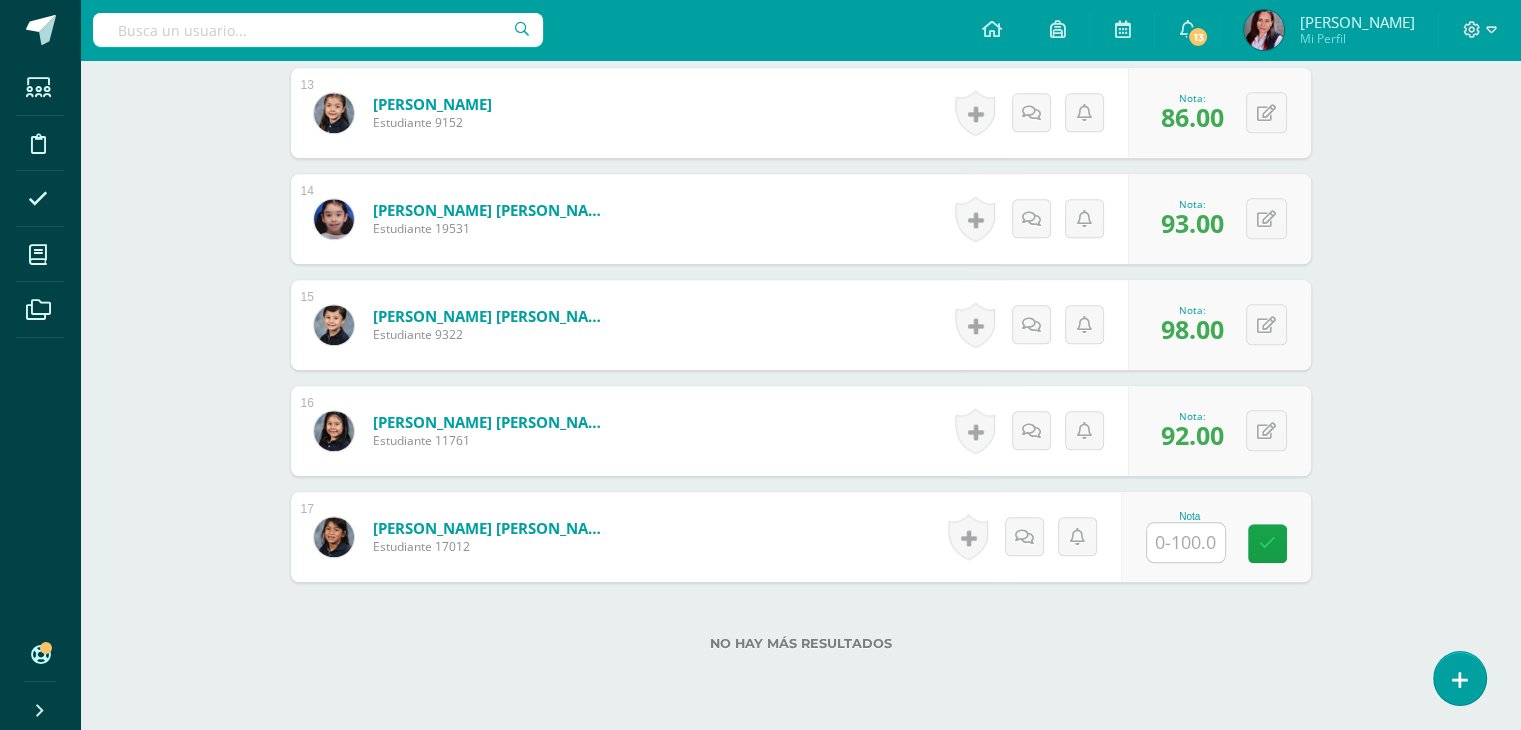 scroll, scrollTop: 1922, scrollLeft: 0, axis: vertical 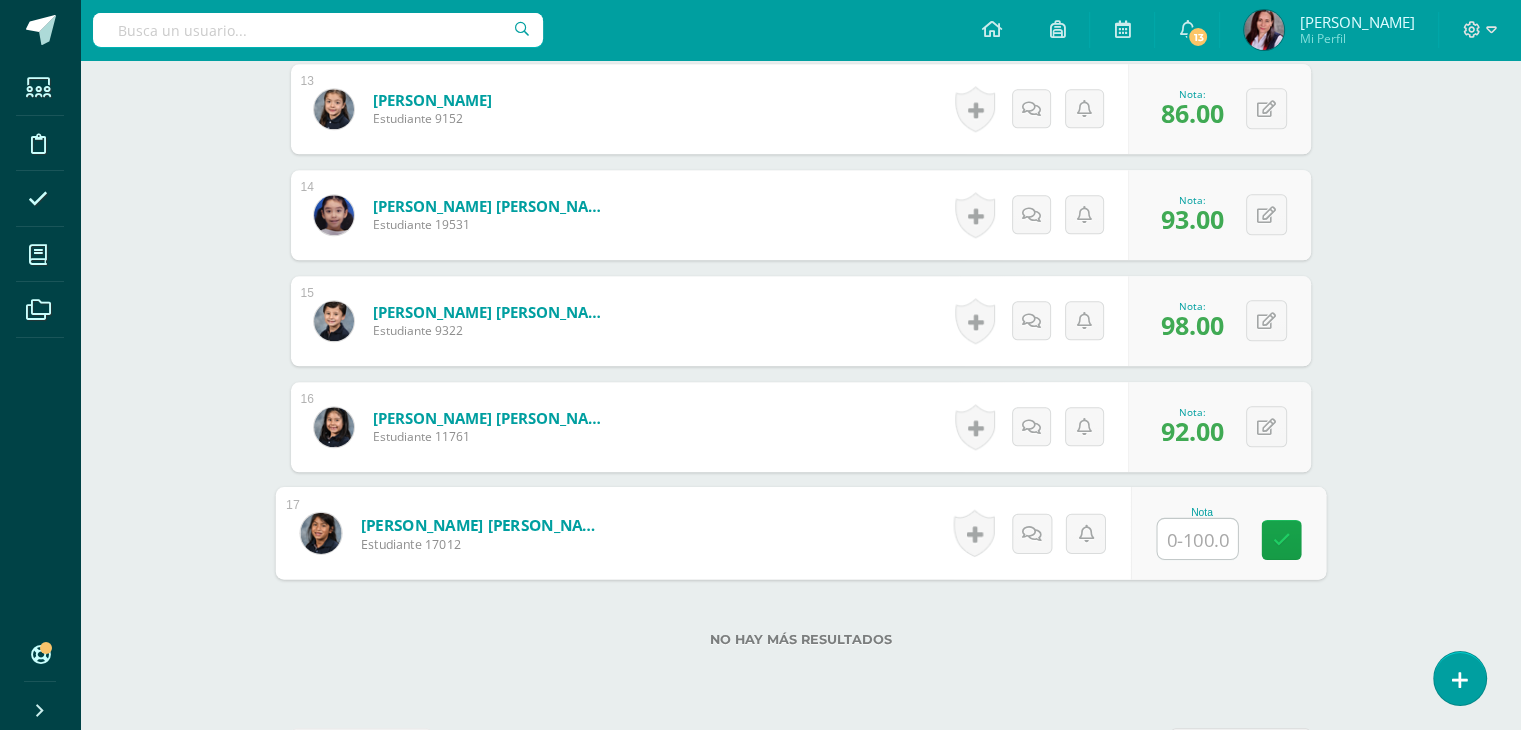 click at bounding box center [1197, 539] 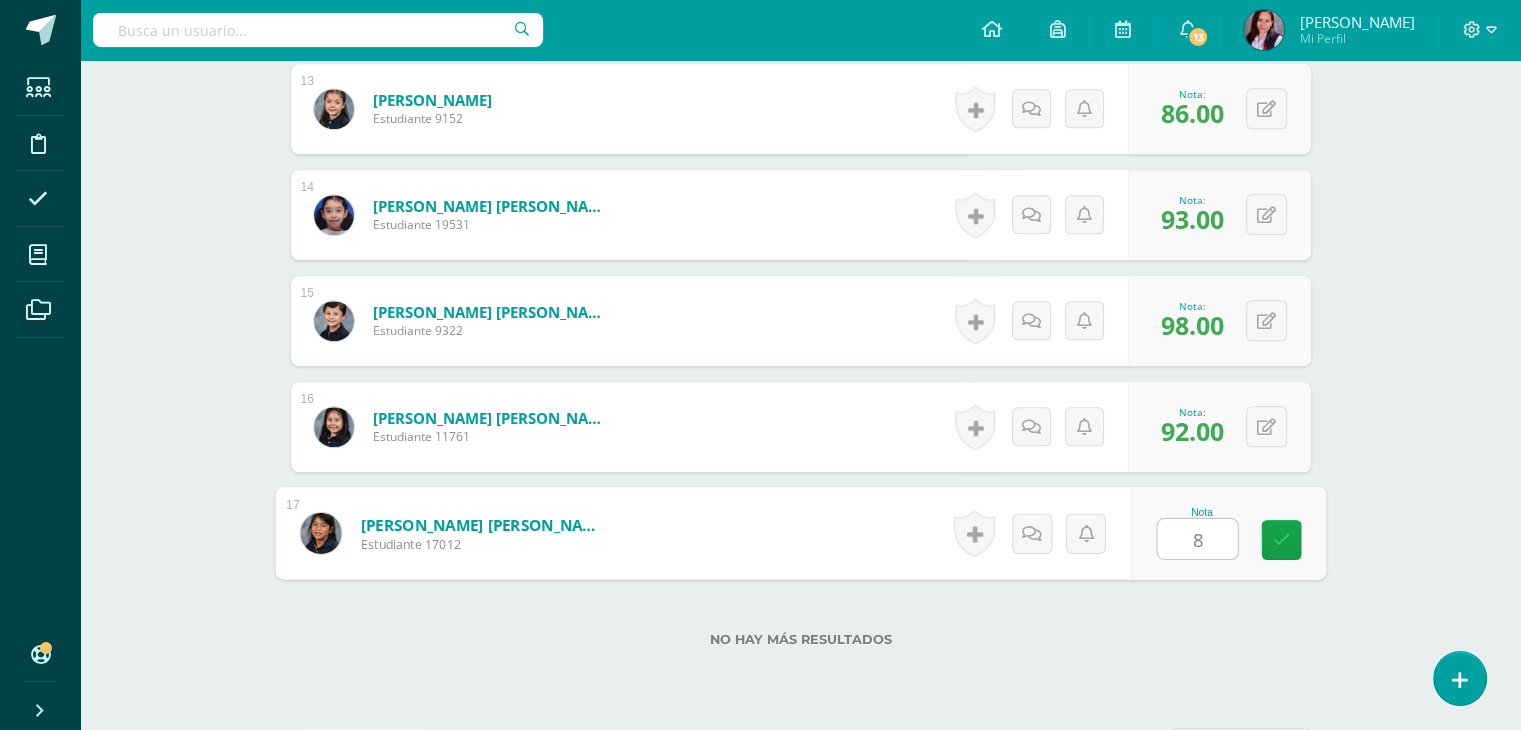 type on "88" 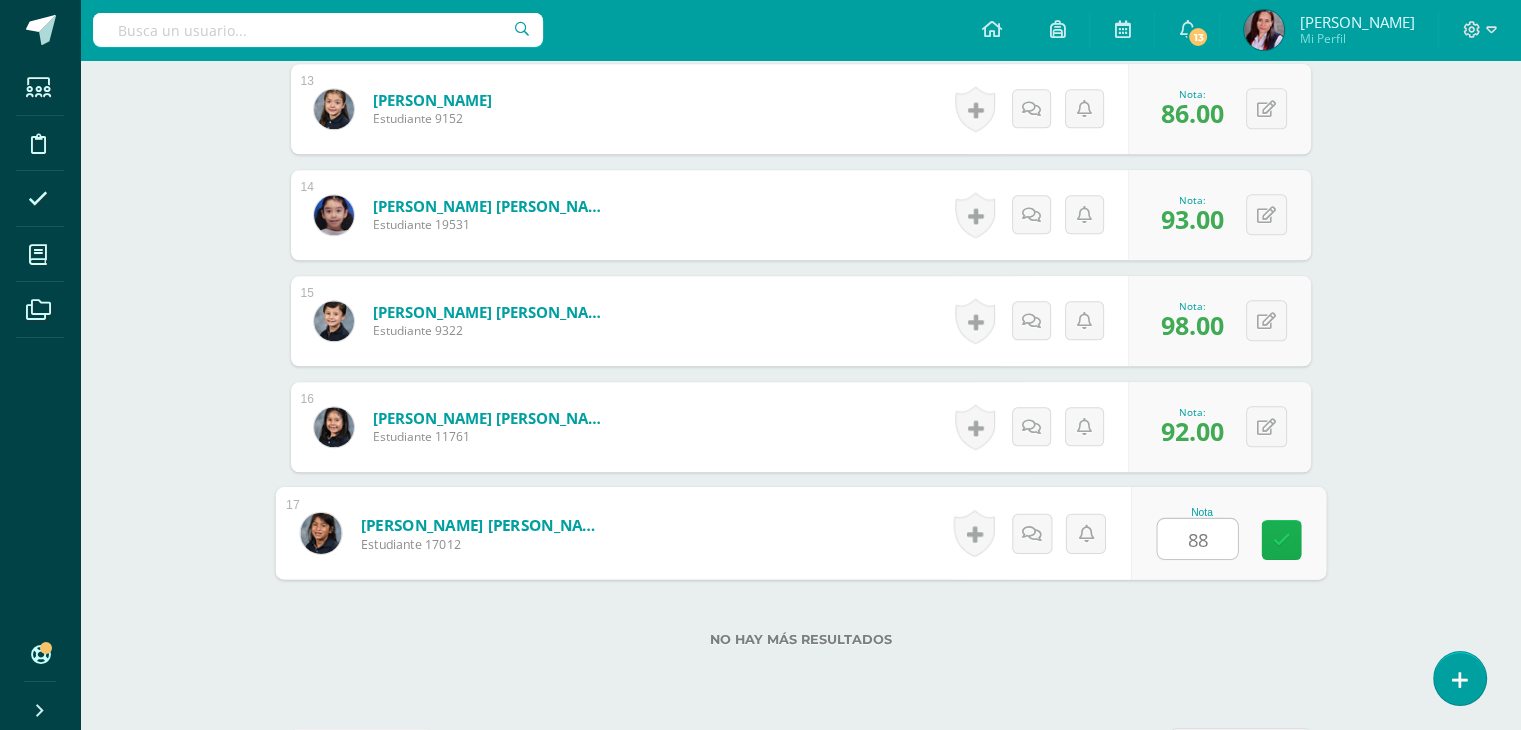 click at bounding box center (1281, 539) 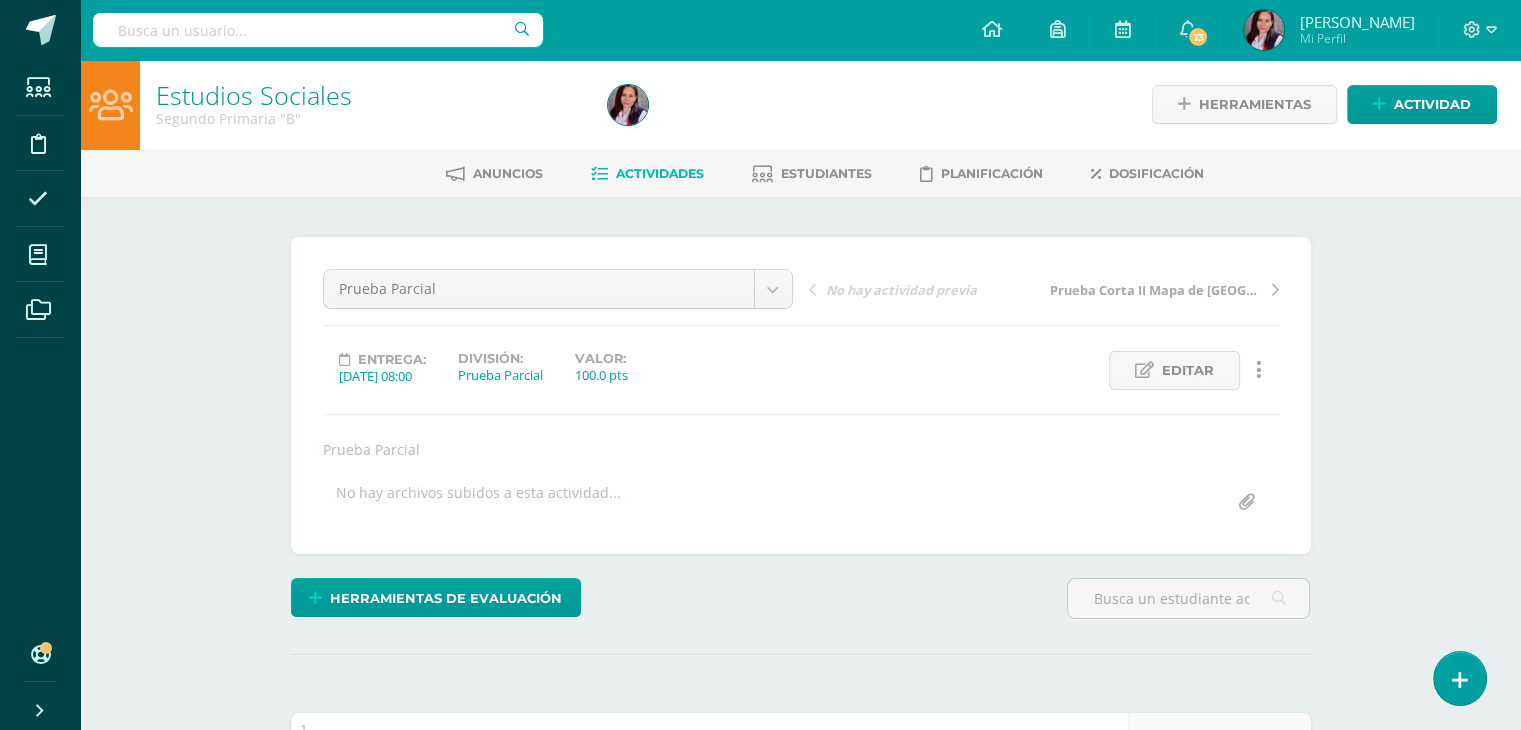 scroll, scrollTop: 0, scrollLeft: 0, axis: both 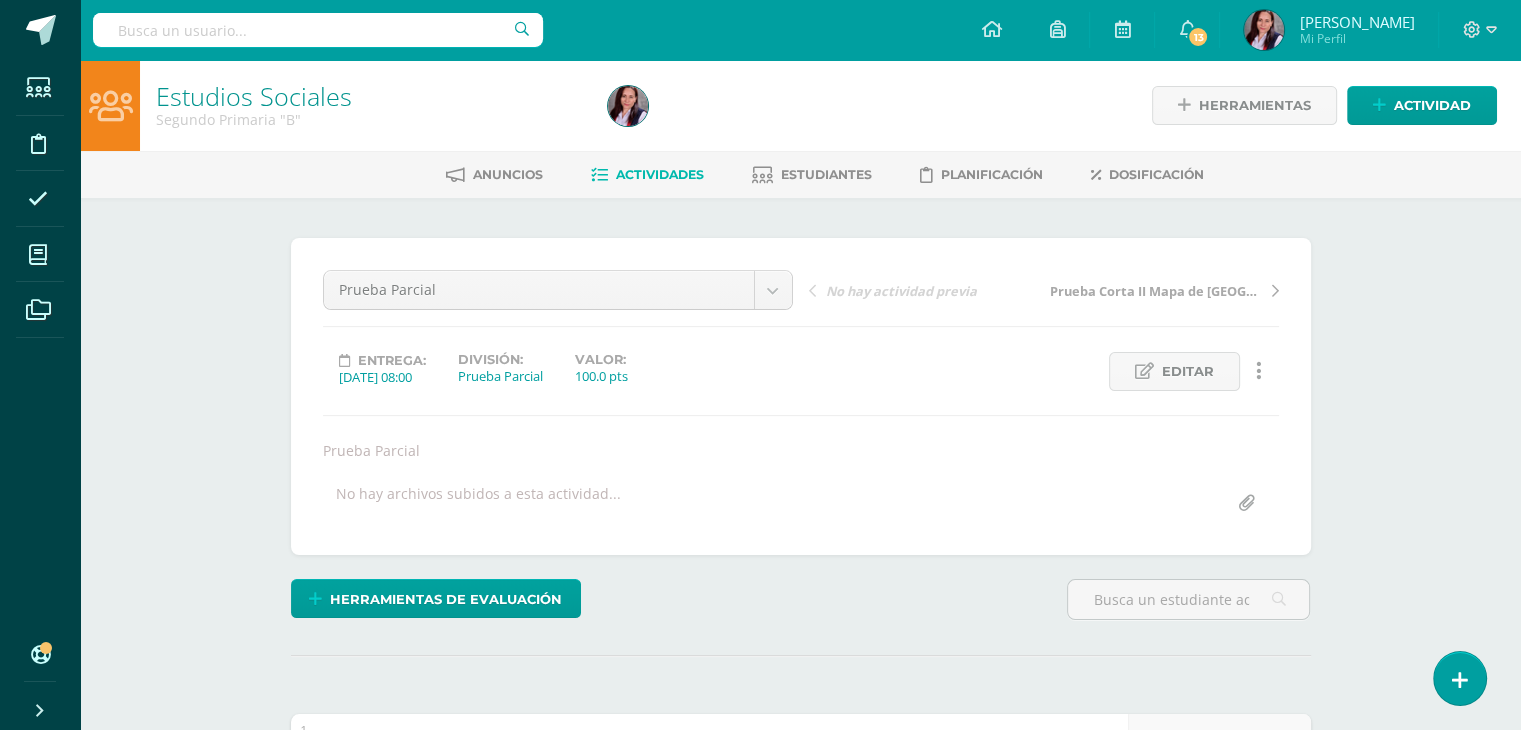 click on "Actividades" at bounding box center (660, 174) 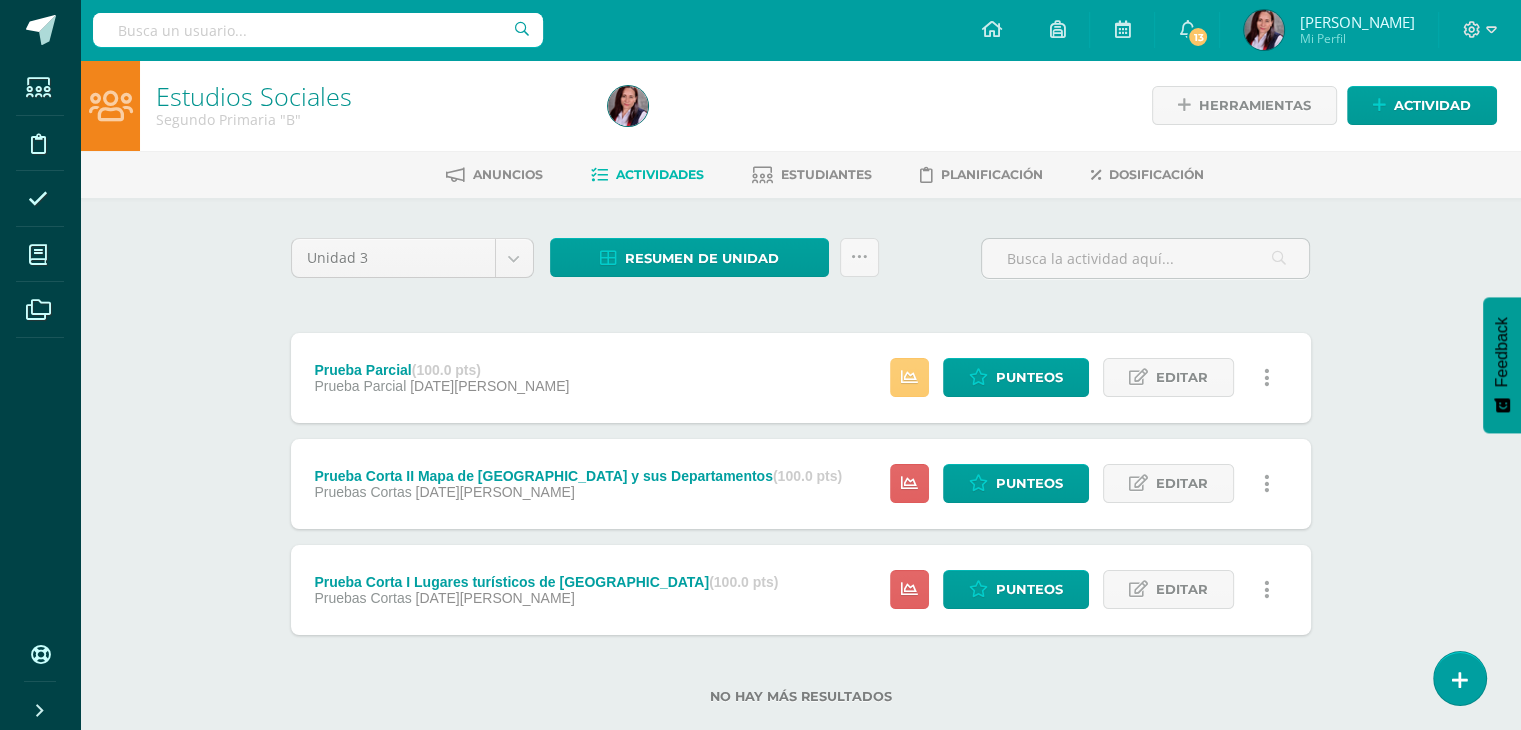 scroll, scrollTop: 0, scrollLeft: 0, axis: both 